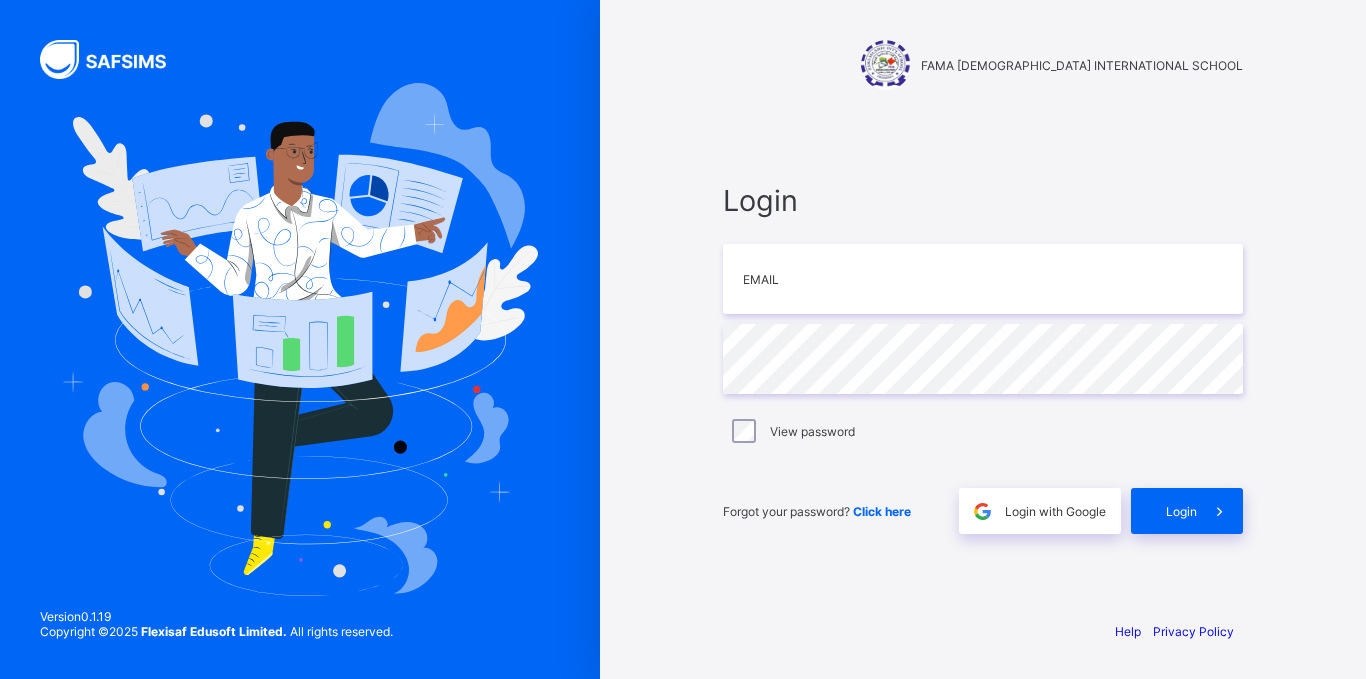 scroll, scrollTop: 0, scrollLeft: 0, axis: both 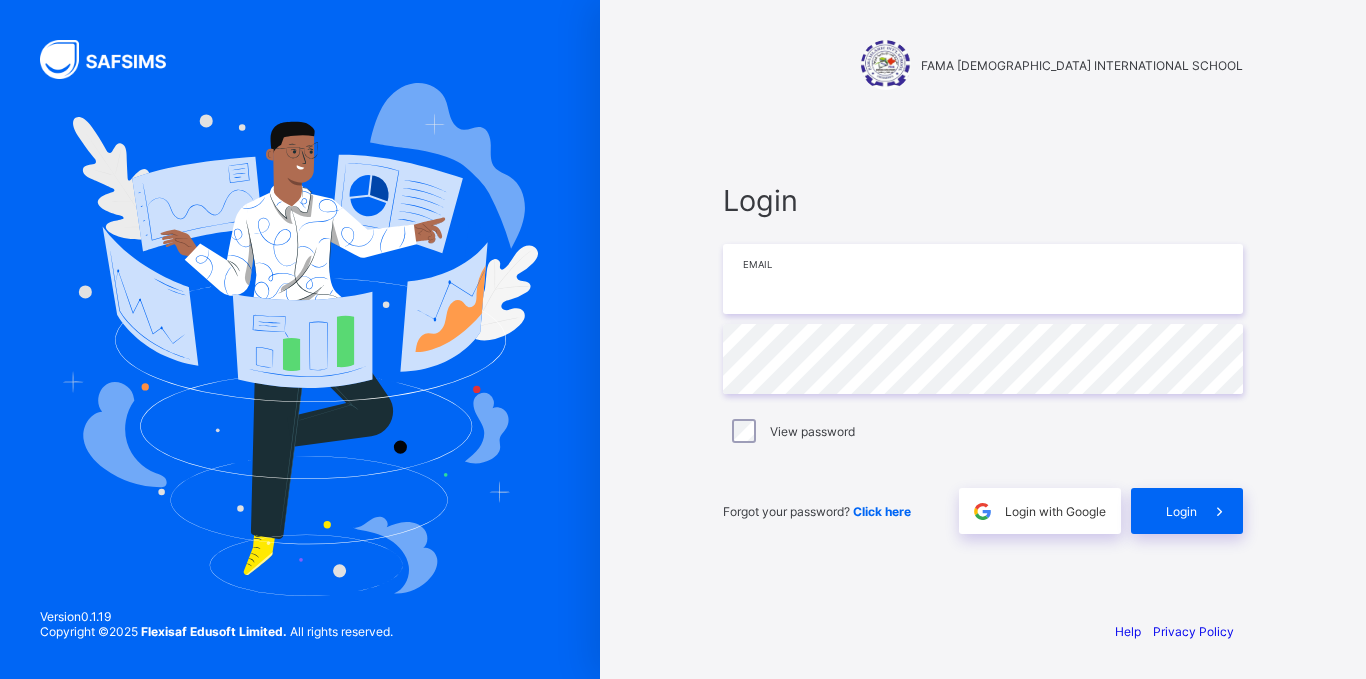 type on "**********" 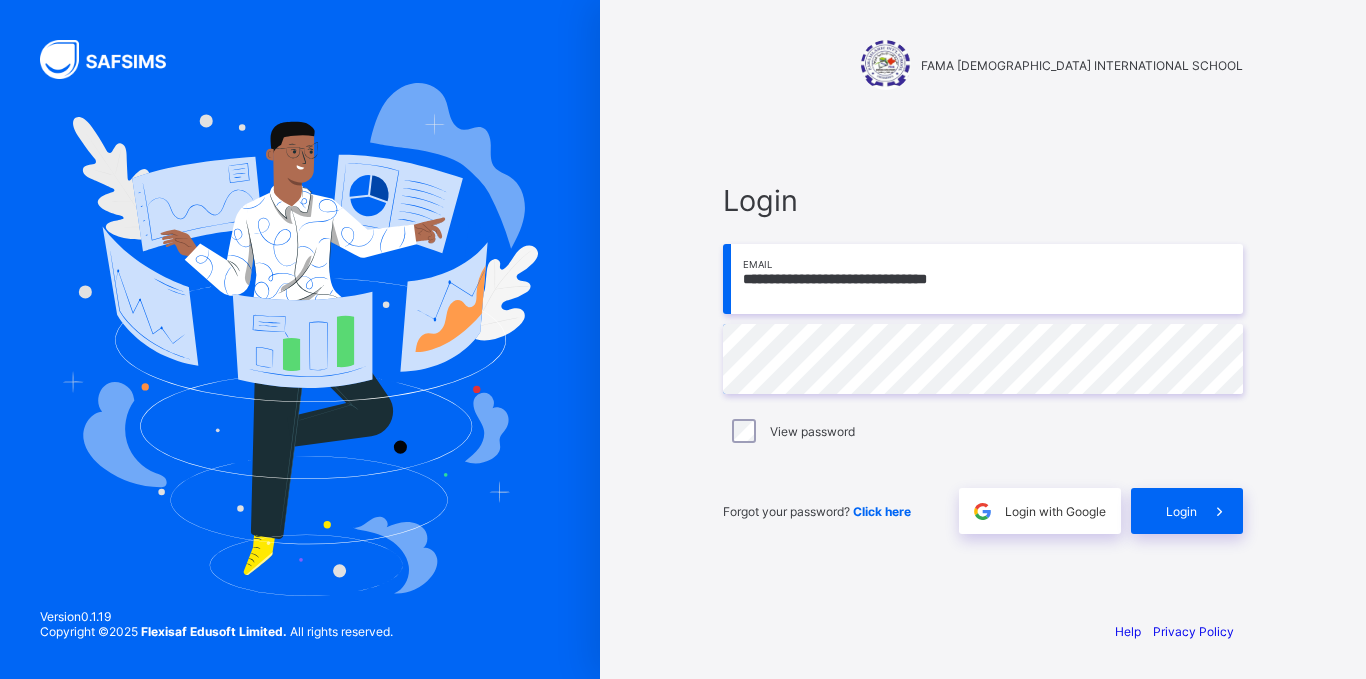 click on "**********" at bounding box center [983, 358] 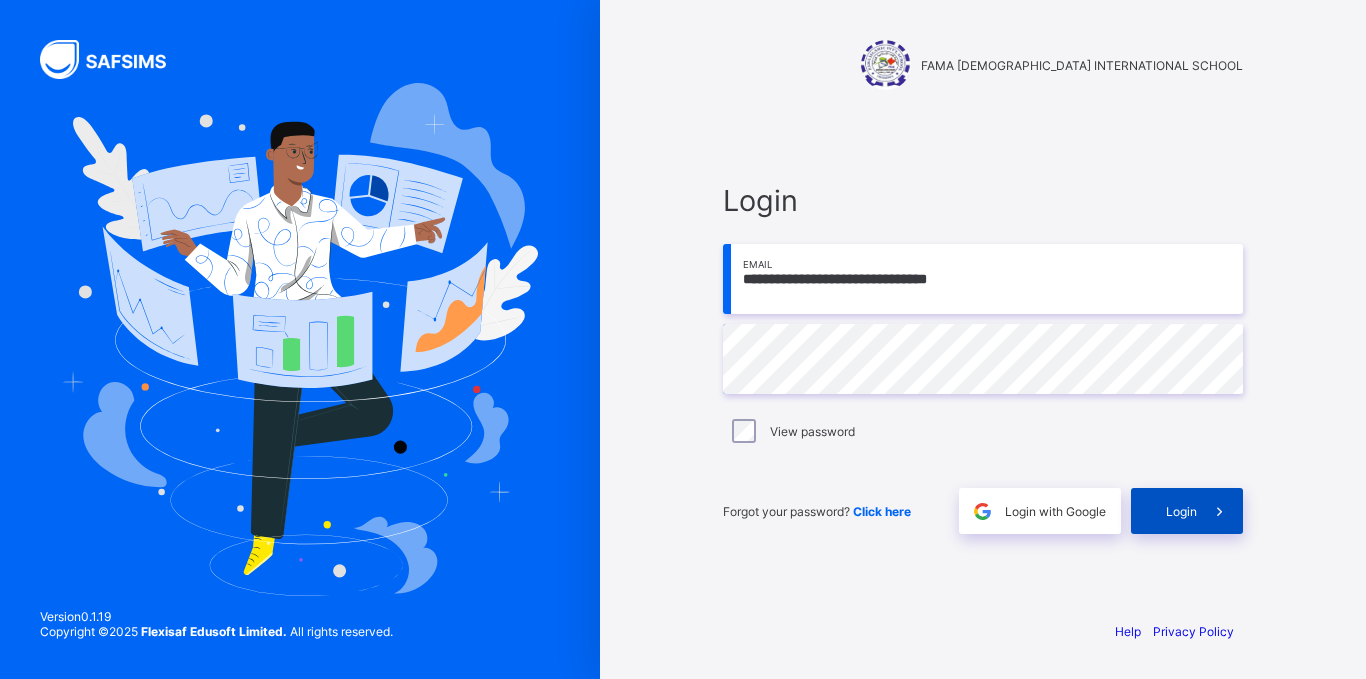 click on "Login" at bounding box center (1187, 511) 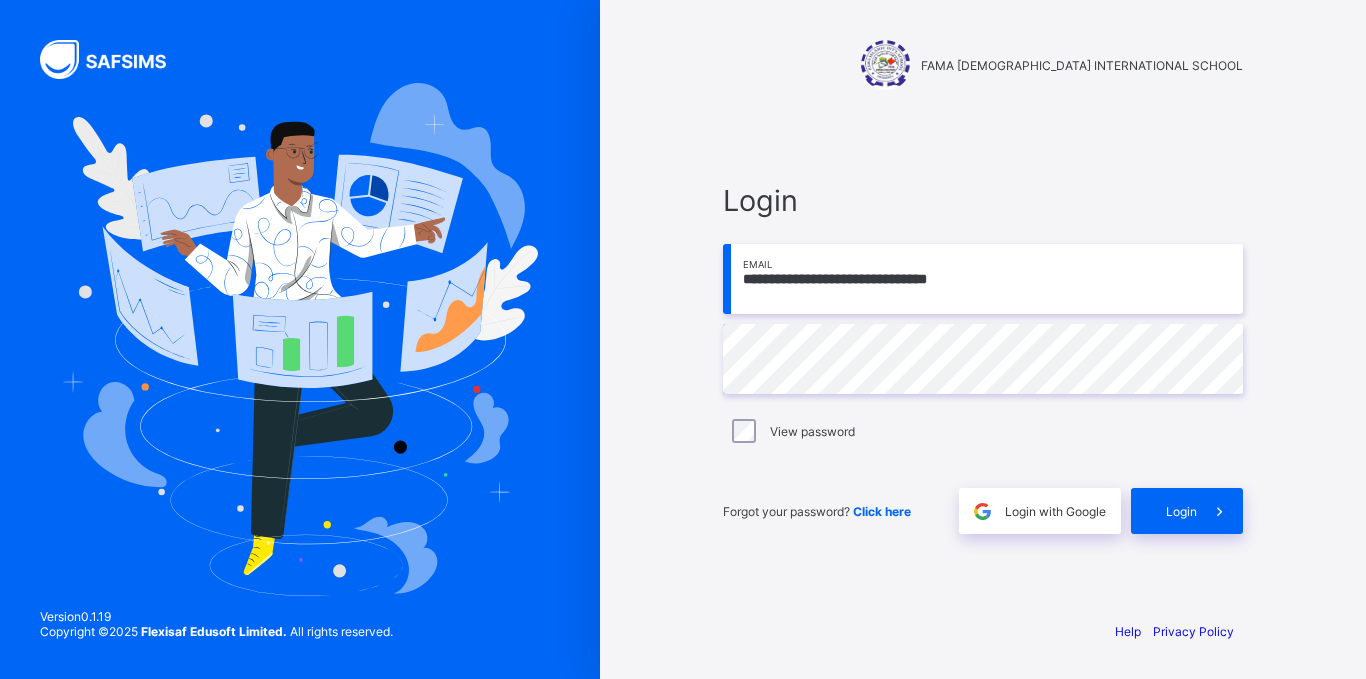 scroll, scrollTop: 0, scrollLeft: 0, axis: both 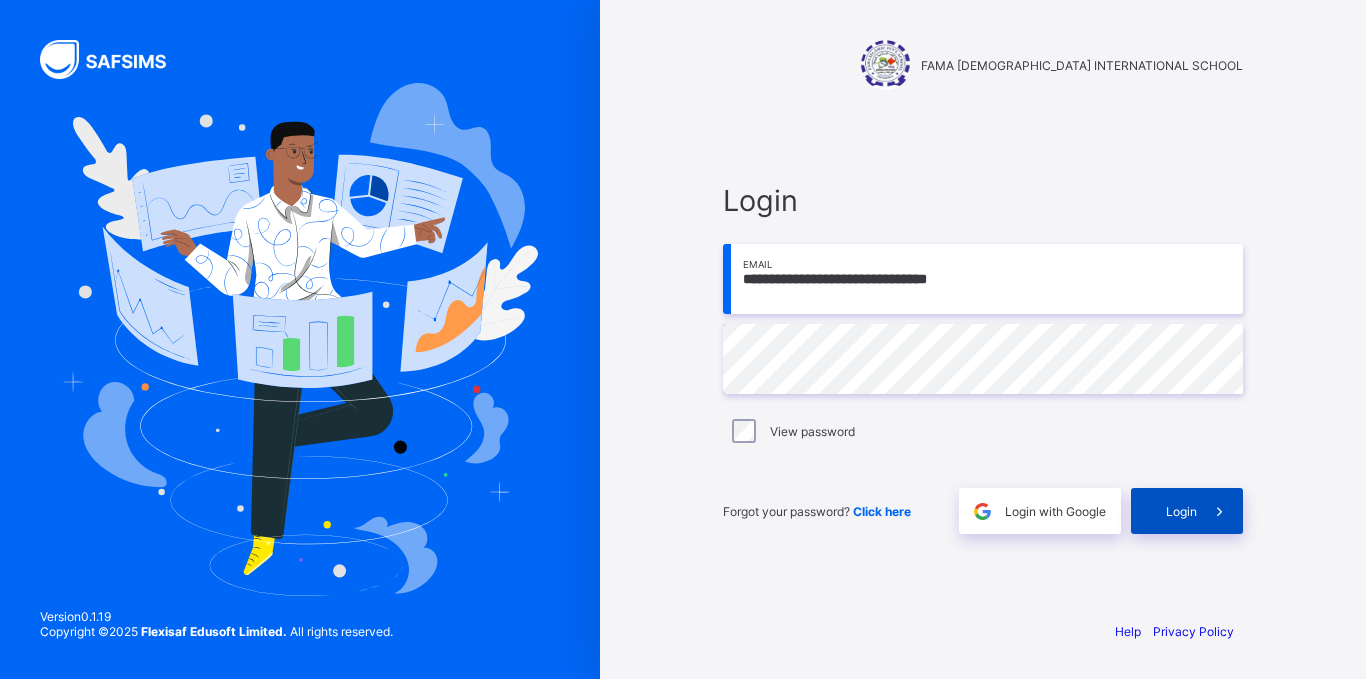 click on "Login" at bounding box center (1187, 511) 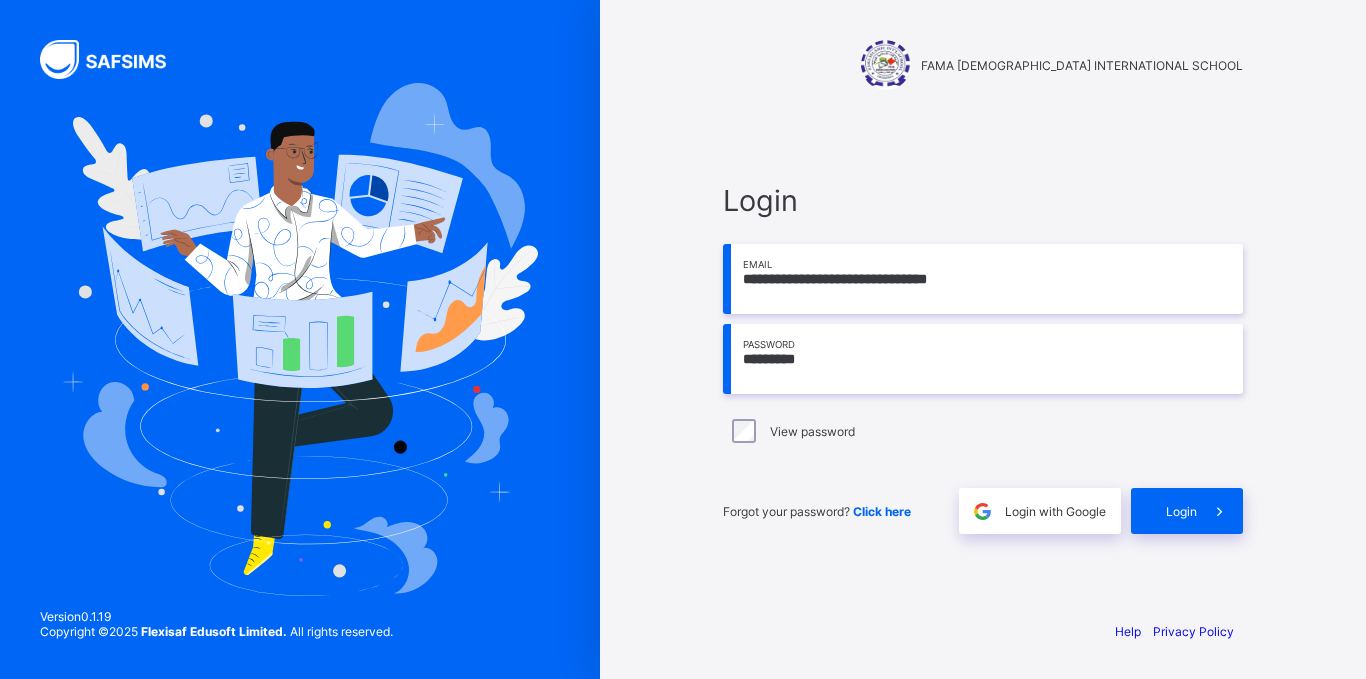 scroll, scrollTop: 0, scrollLeft: 0, axis: both 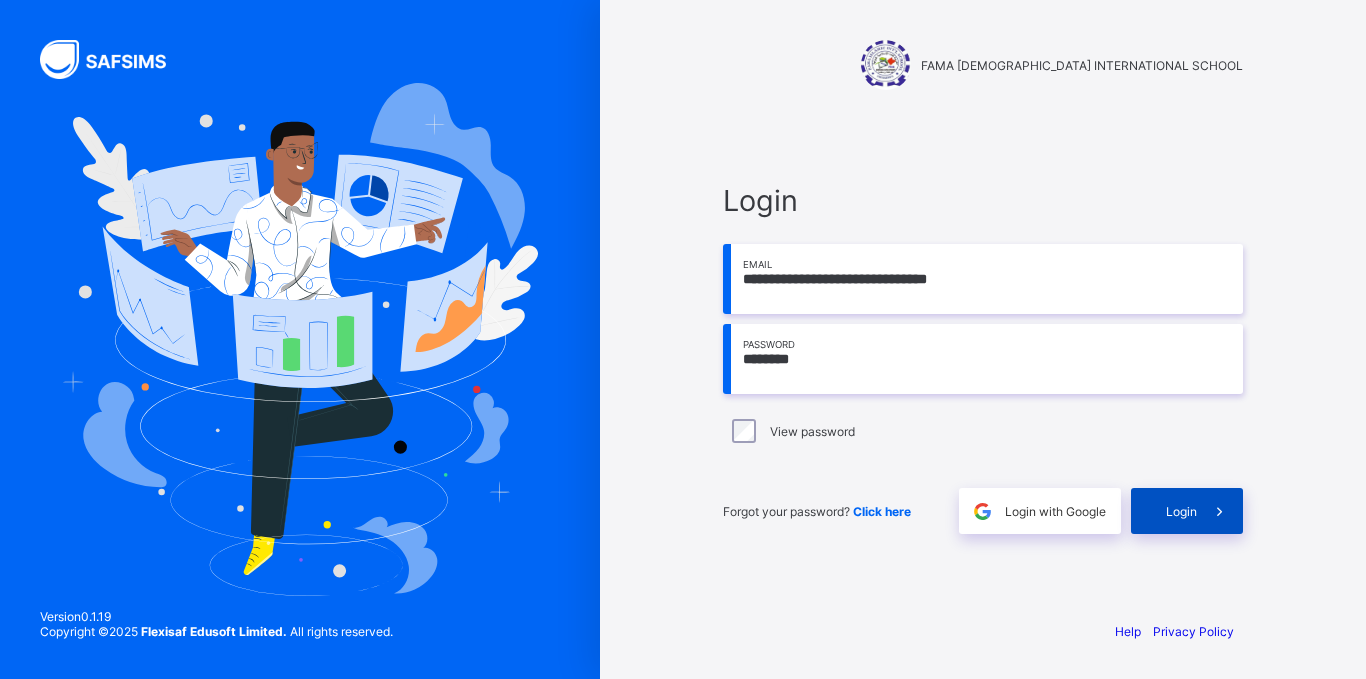 type on "********" 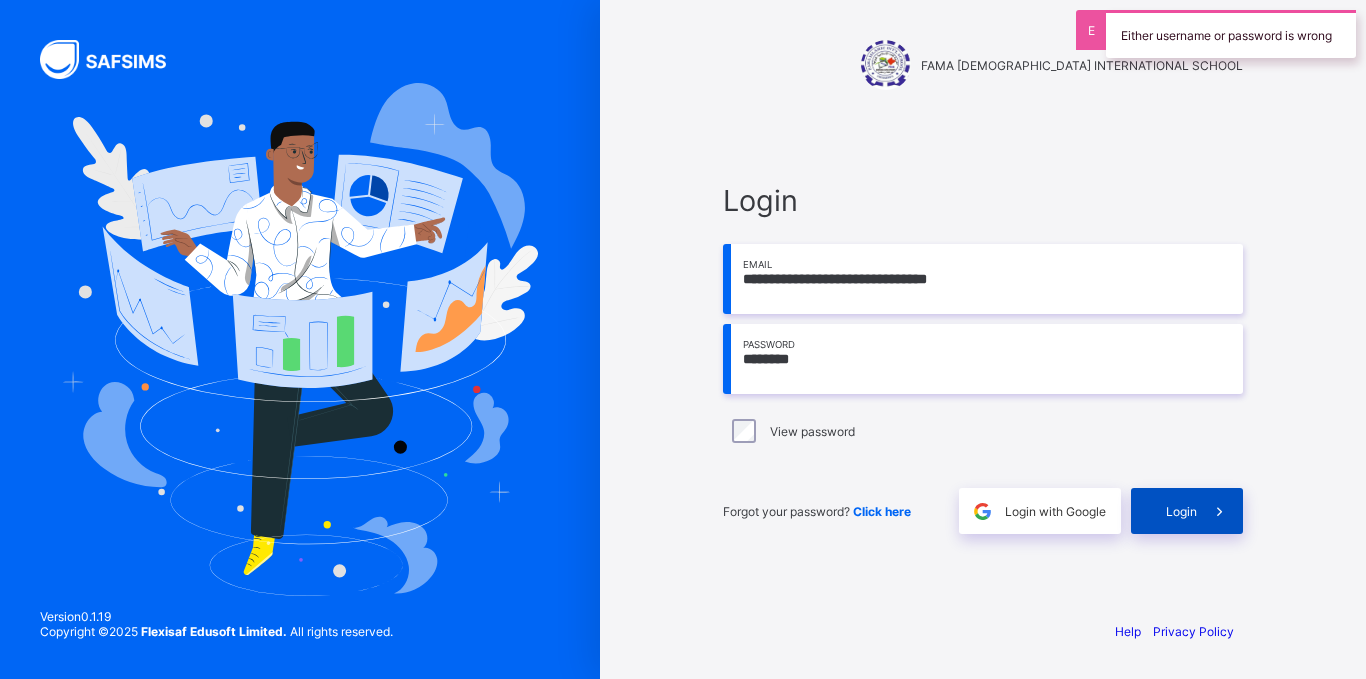 click on "Login" at bounding box center [1181, 511] 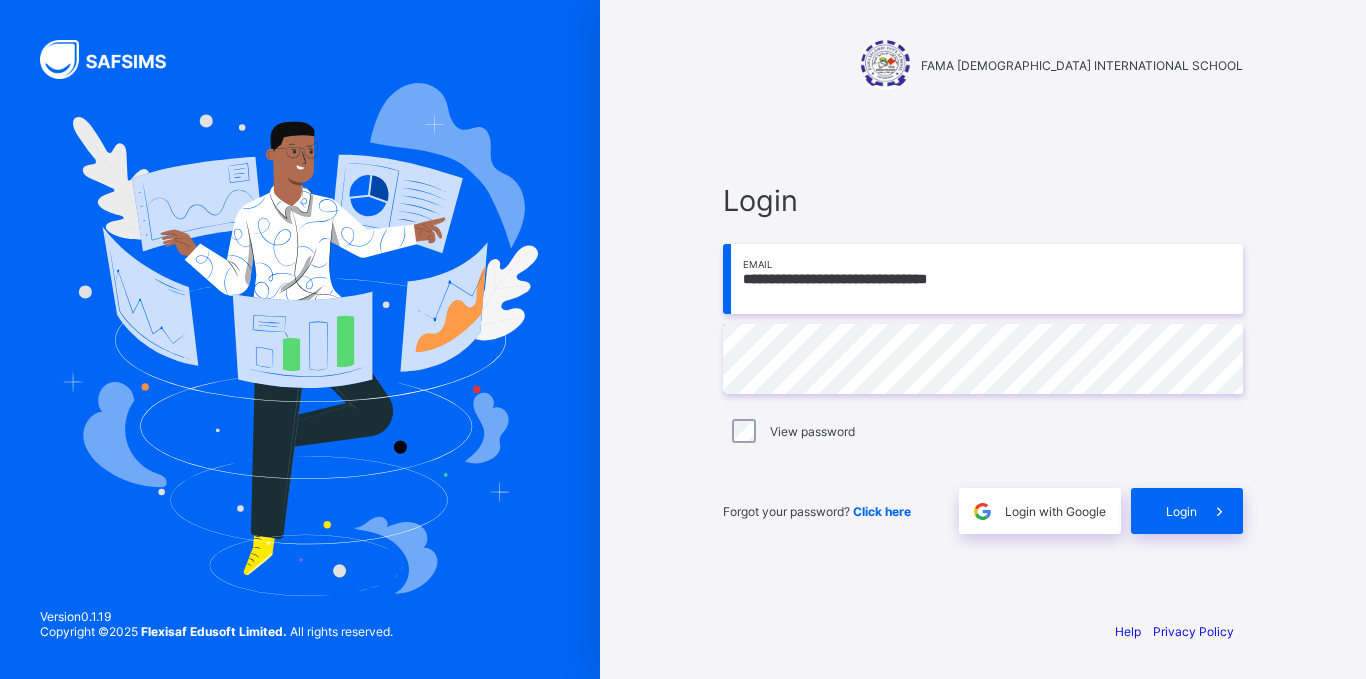 scroll, scrollTop: 0, scrollLeft: 0, axis: both 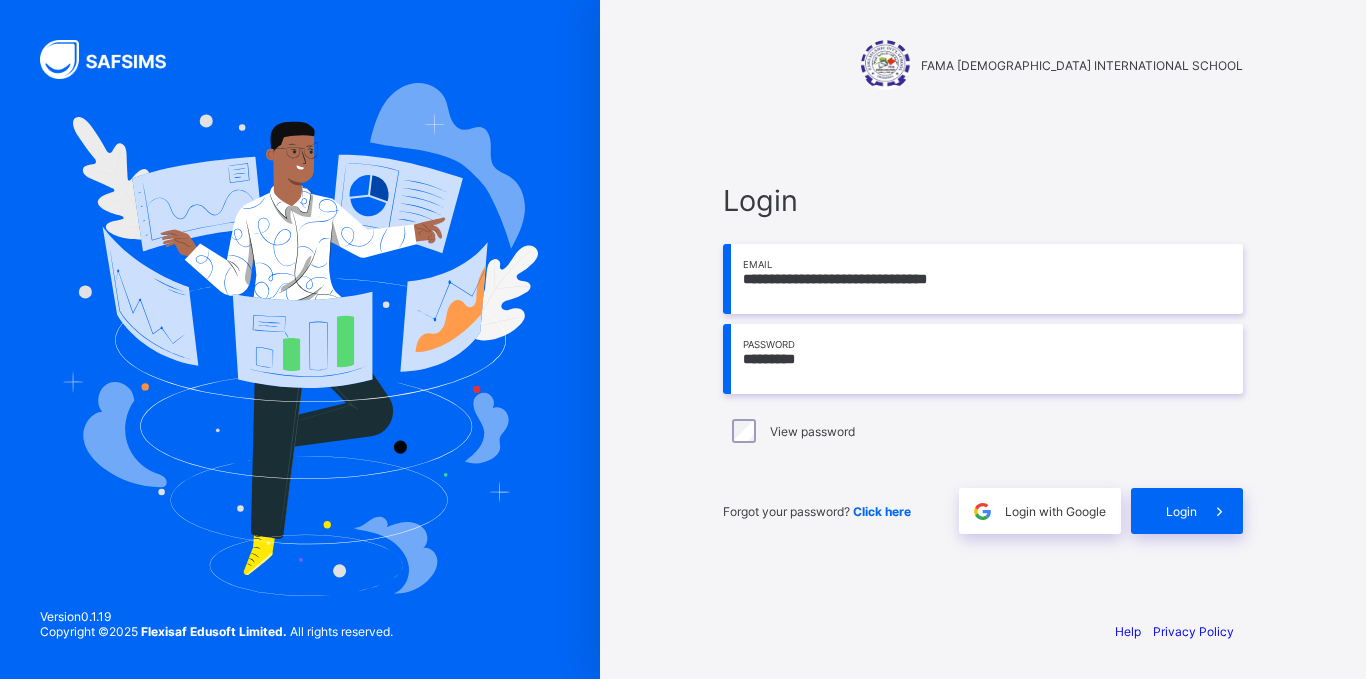 drag, startPoint x: 0, startPoint y: 0, endPoint x: 824, endPoint y: 362, distance: 900.0111 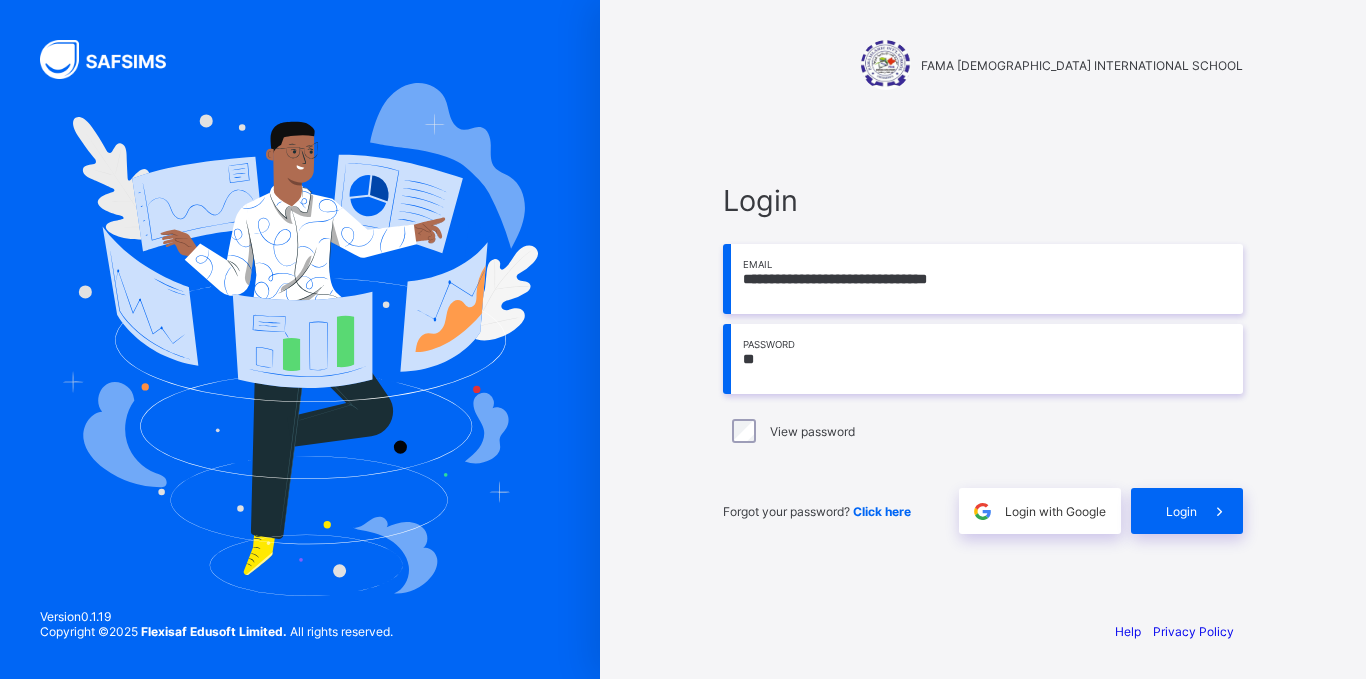 type on "*" 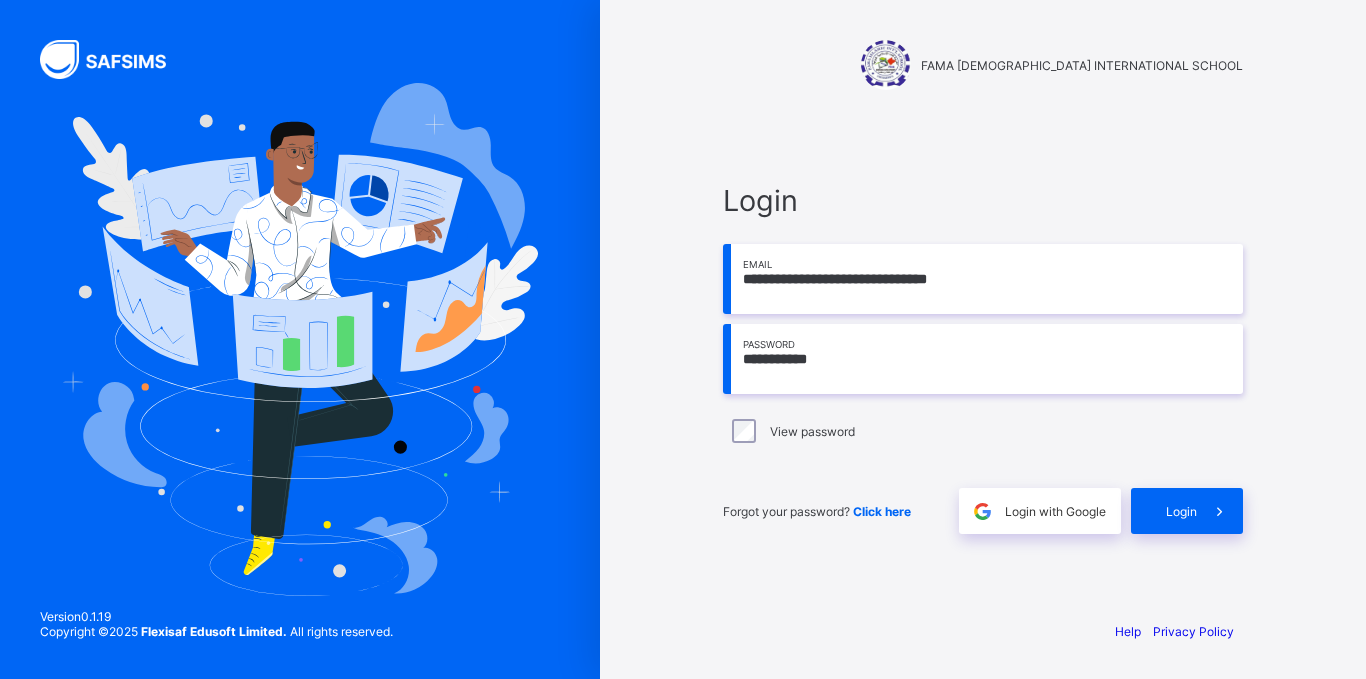 type on "**********" 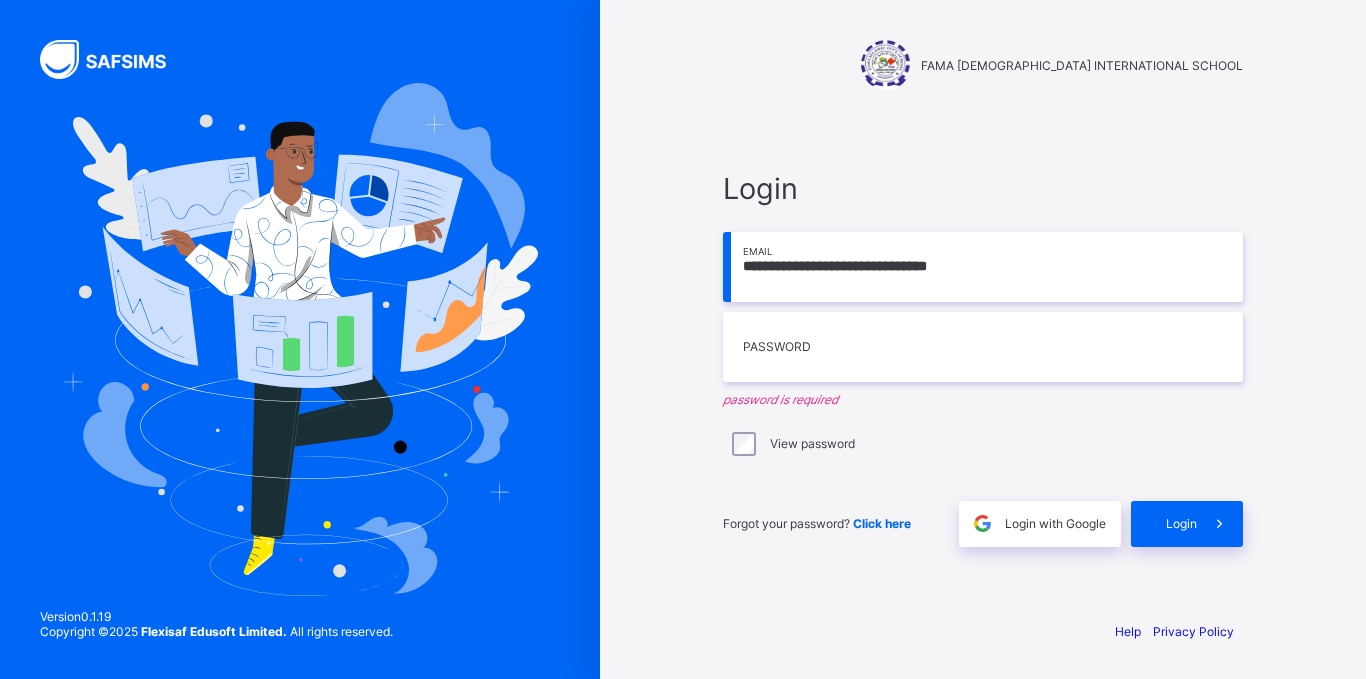 scroll, scrollTop: 0, scrollLeft: 0, axis: both 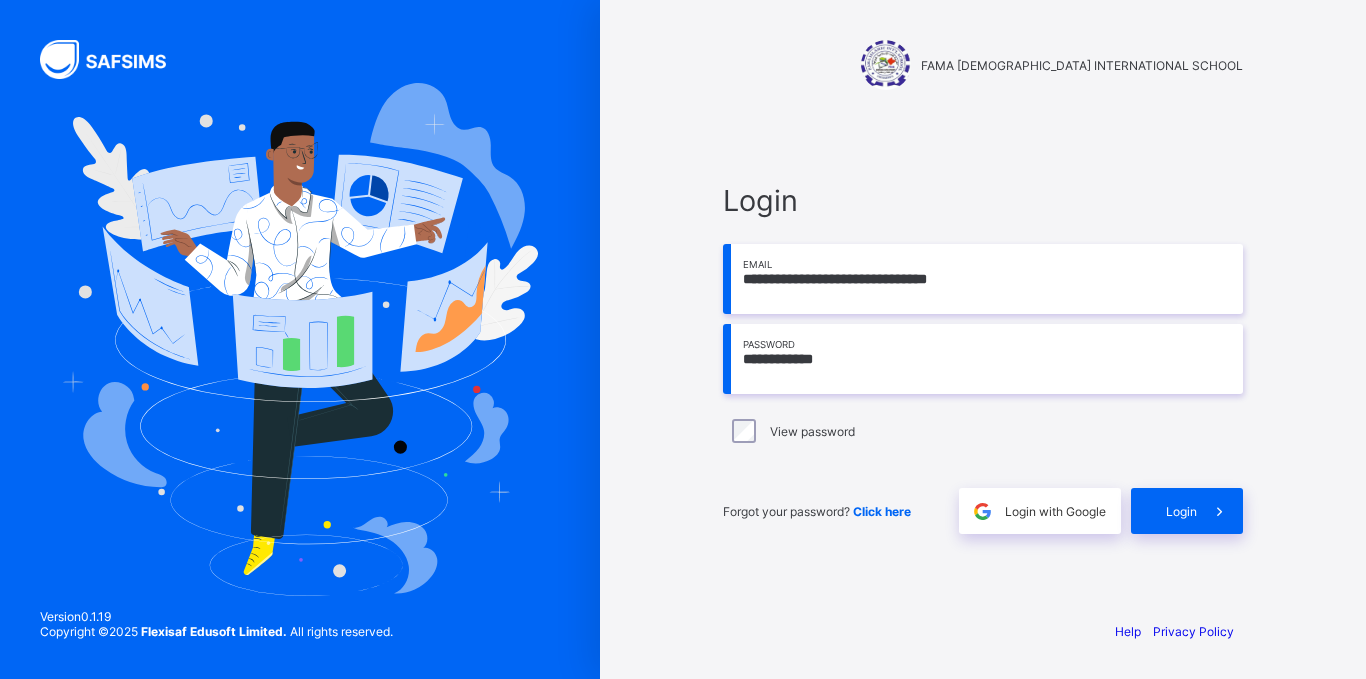 type on "**********" 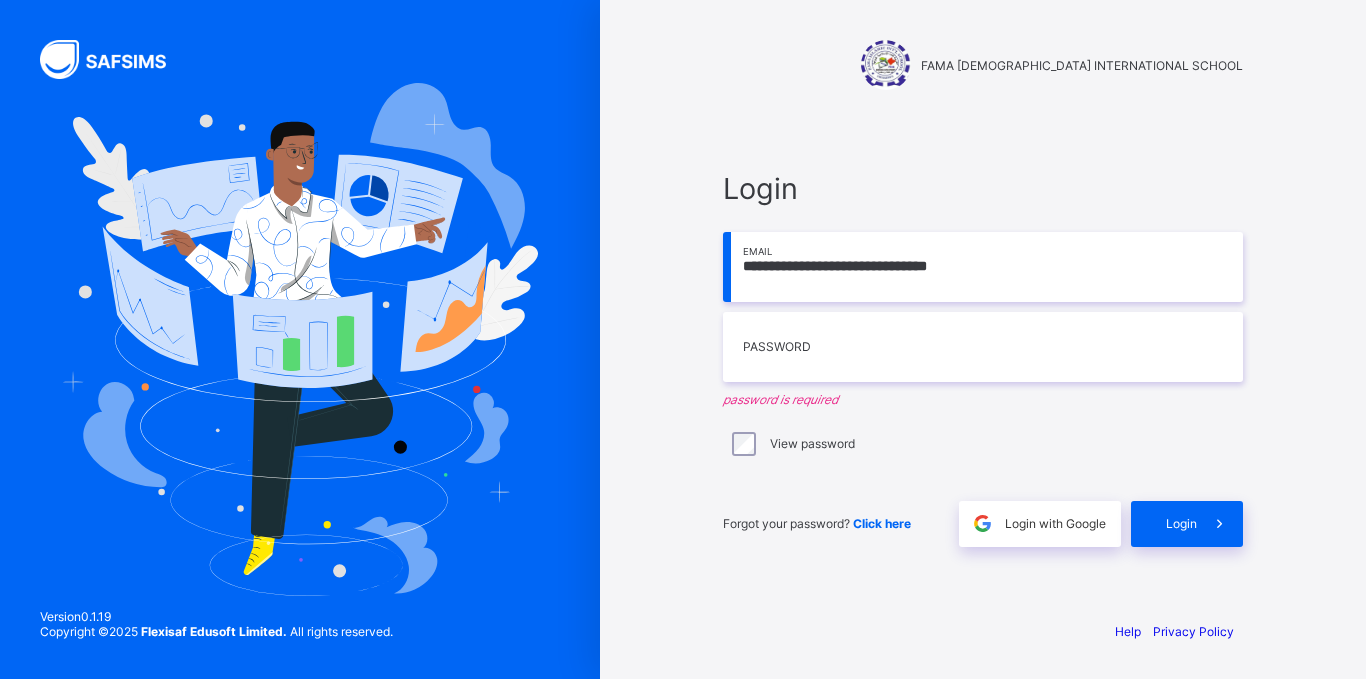 scroll, scrollTop: 0, scrollLeft: 0, axis: both 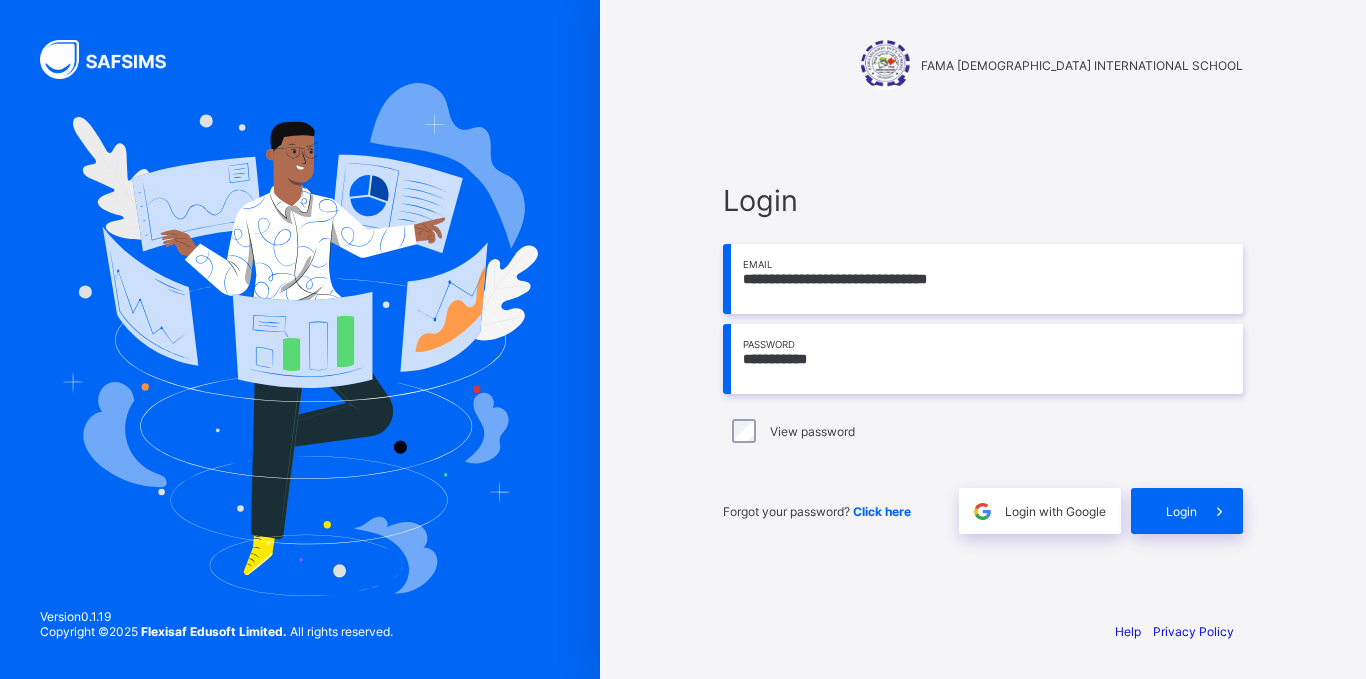 type on "**********" 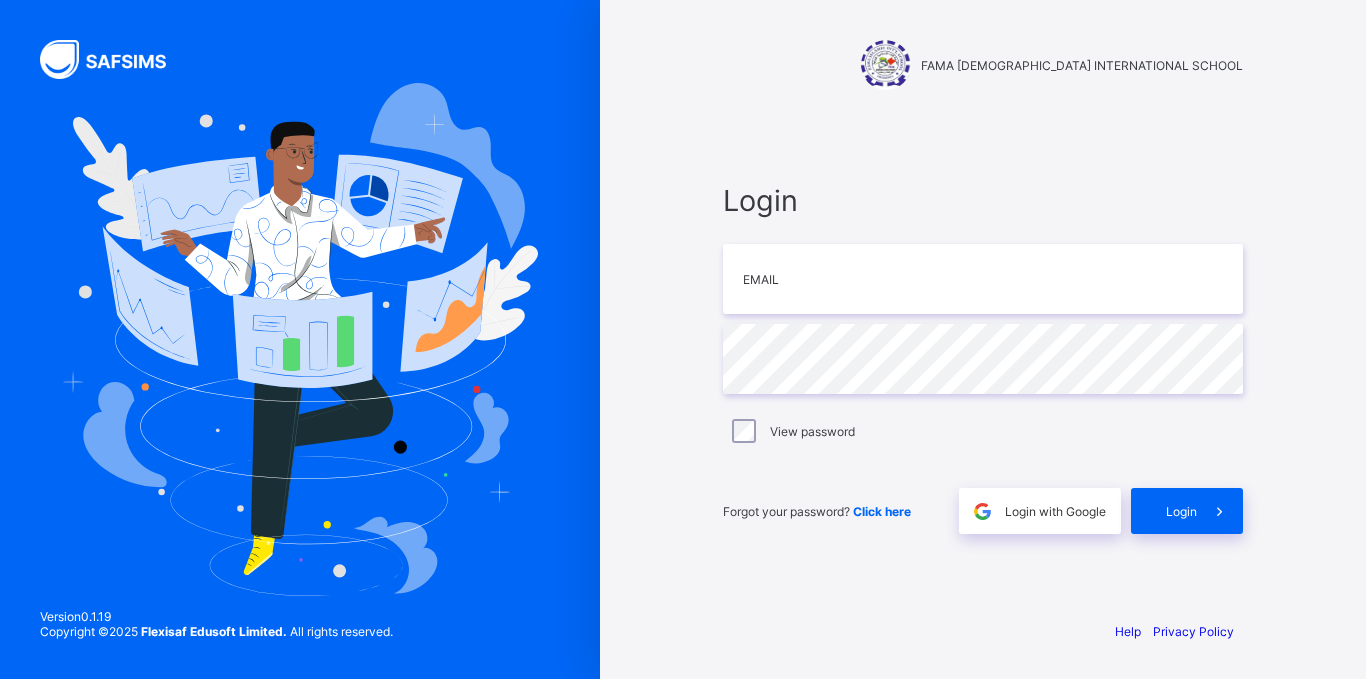 scroll, scrollTop: 0, scrollLeft: 0, axis: both 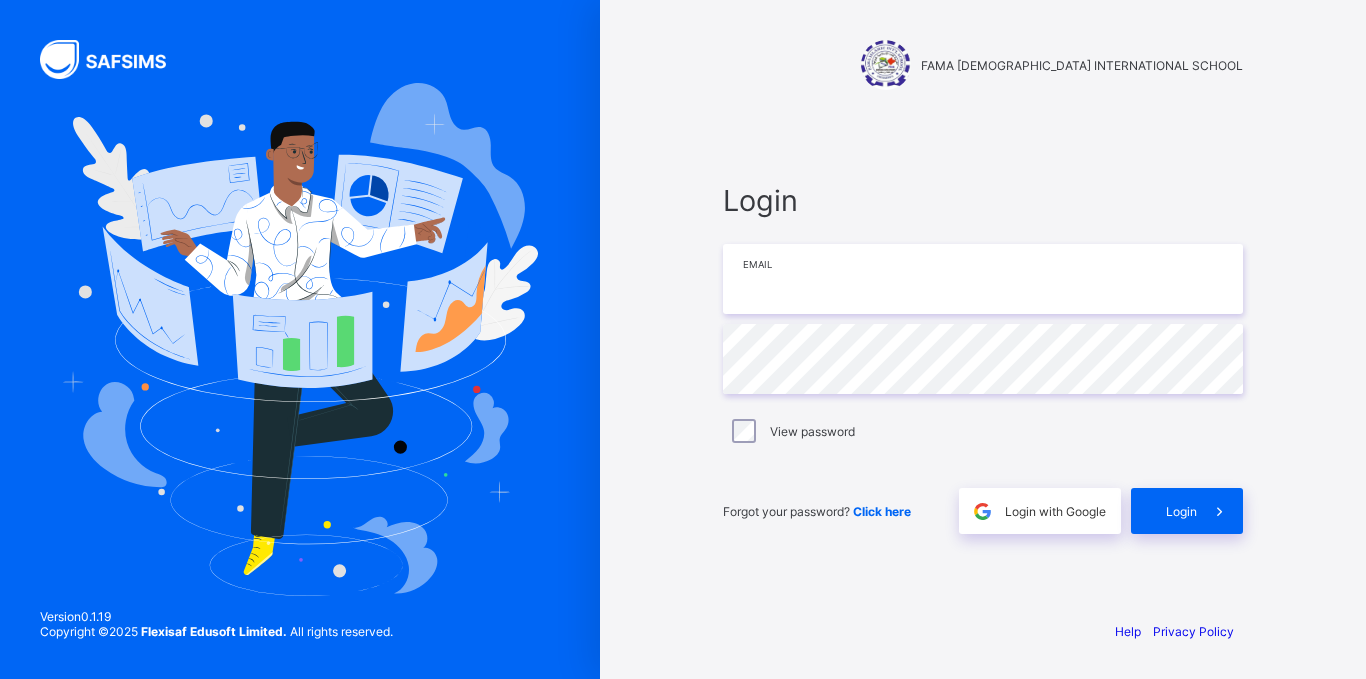 type on "**********" 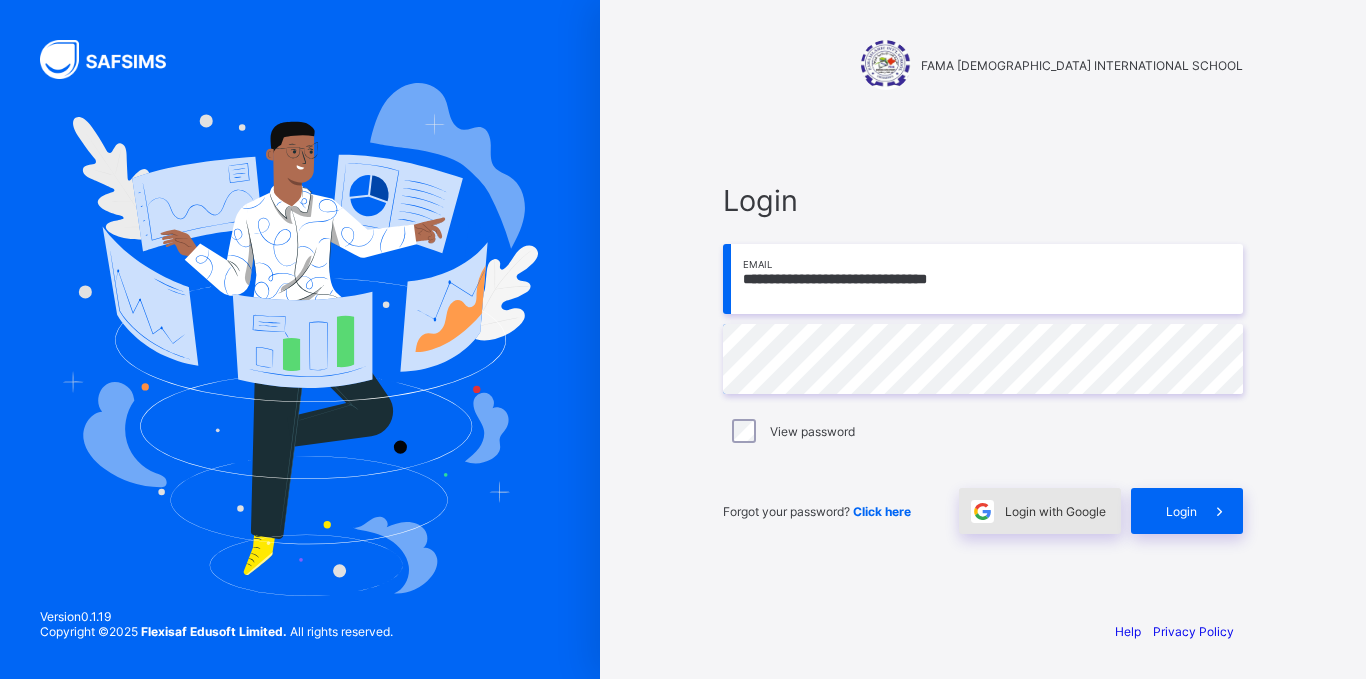 scroll, scrollTop: 0, scrollLeft: 0, axis: both 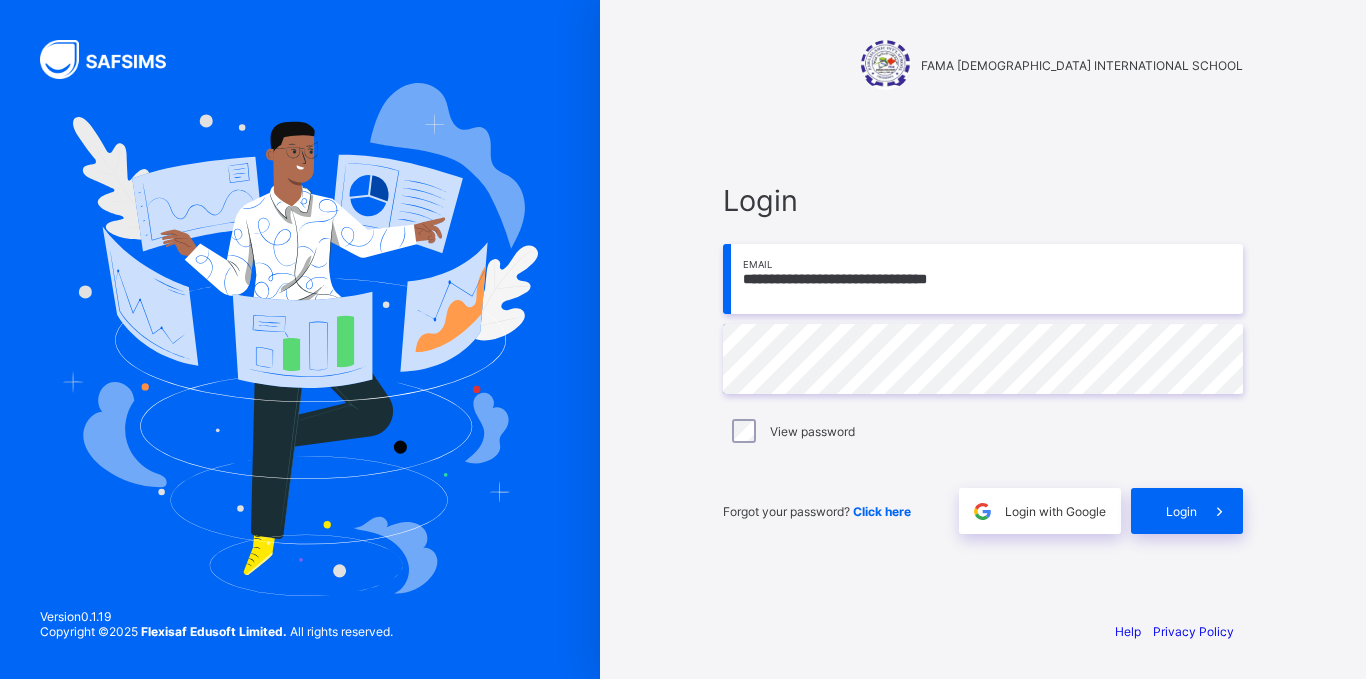 click on "Click here" at bounding box center [882, 511] 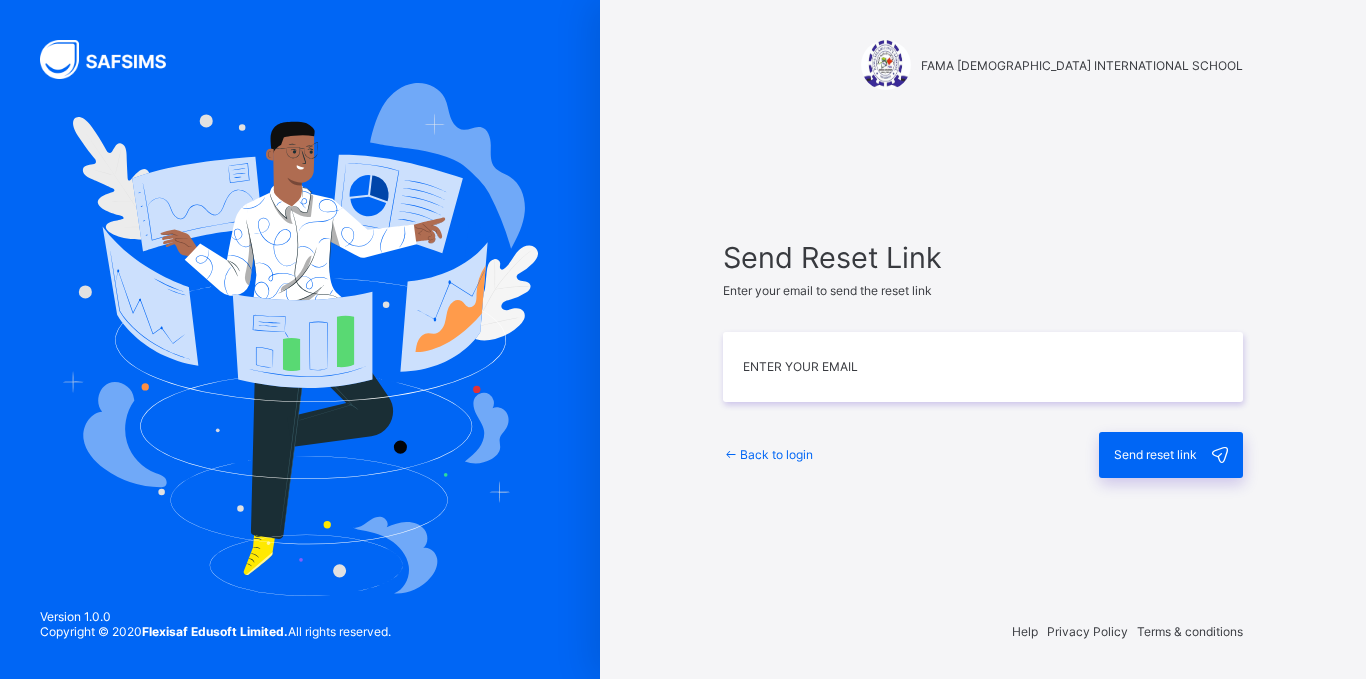 scroll, scrollTop: 0, scrollLeft: 0, axis: both 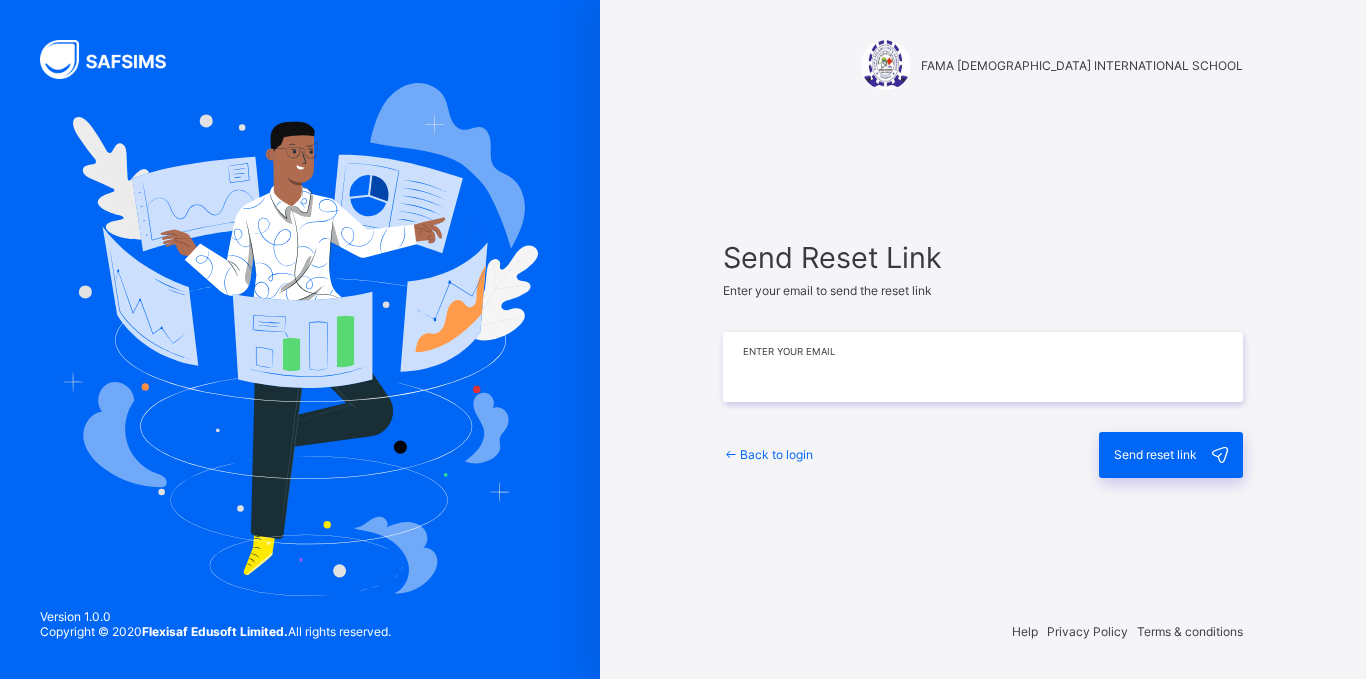 drag, startPoint x: 0, startPoint y: 0, endPoint x: 788, endPoint y: 354, distance: 863.8634 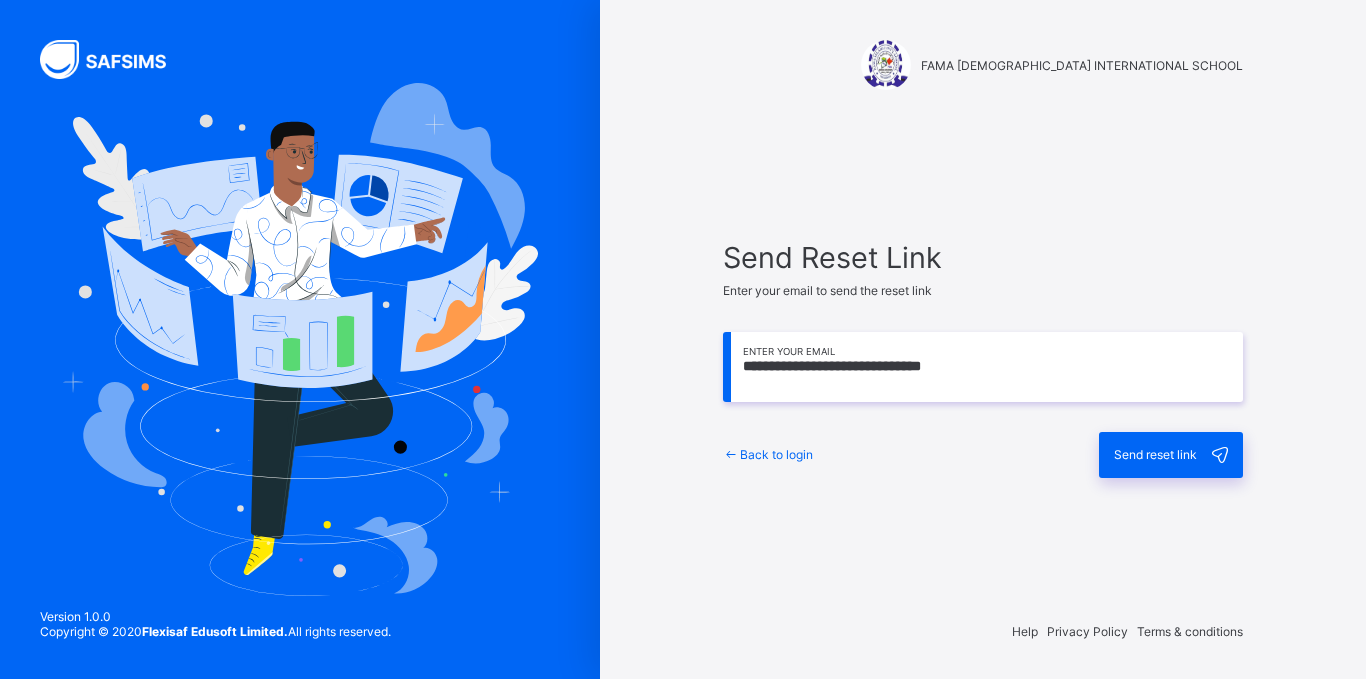 type on "**********" 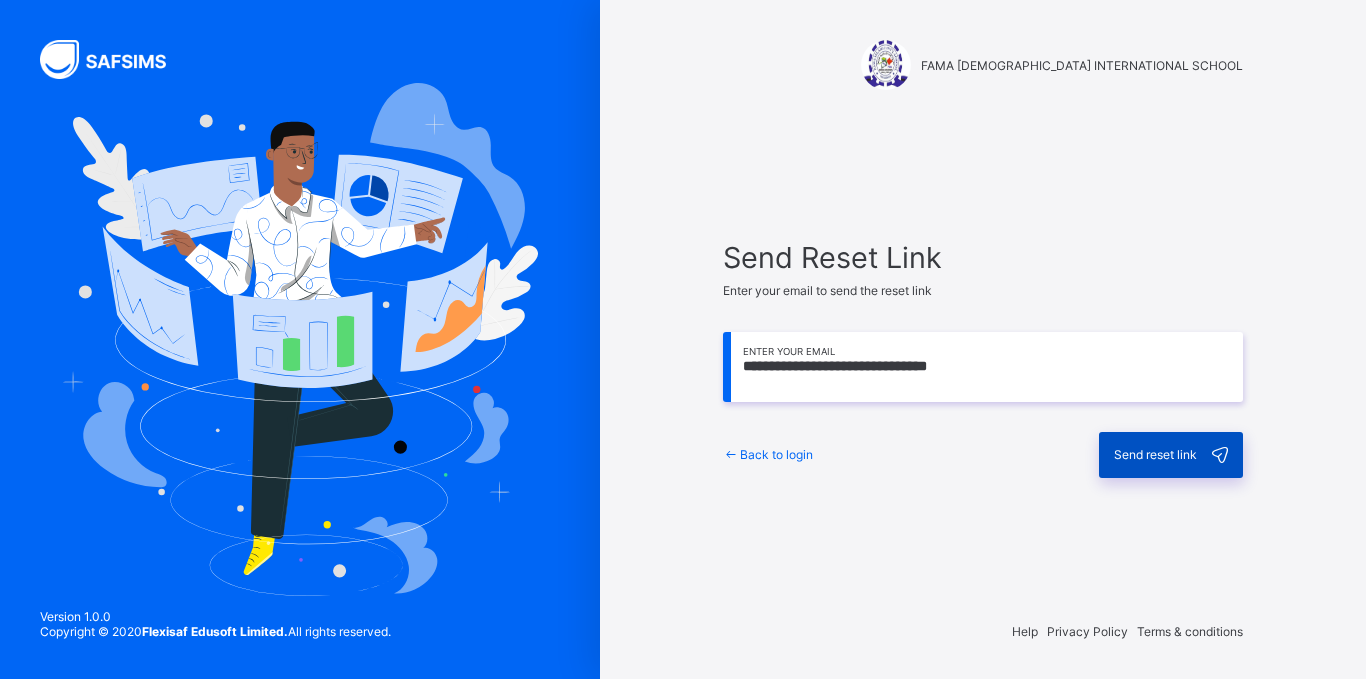 click on "Send reset link" at bounding box center [1155, 454] 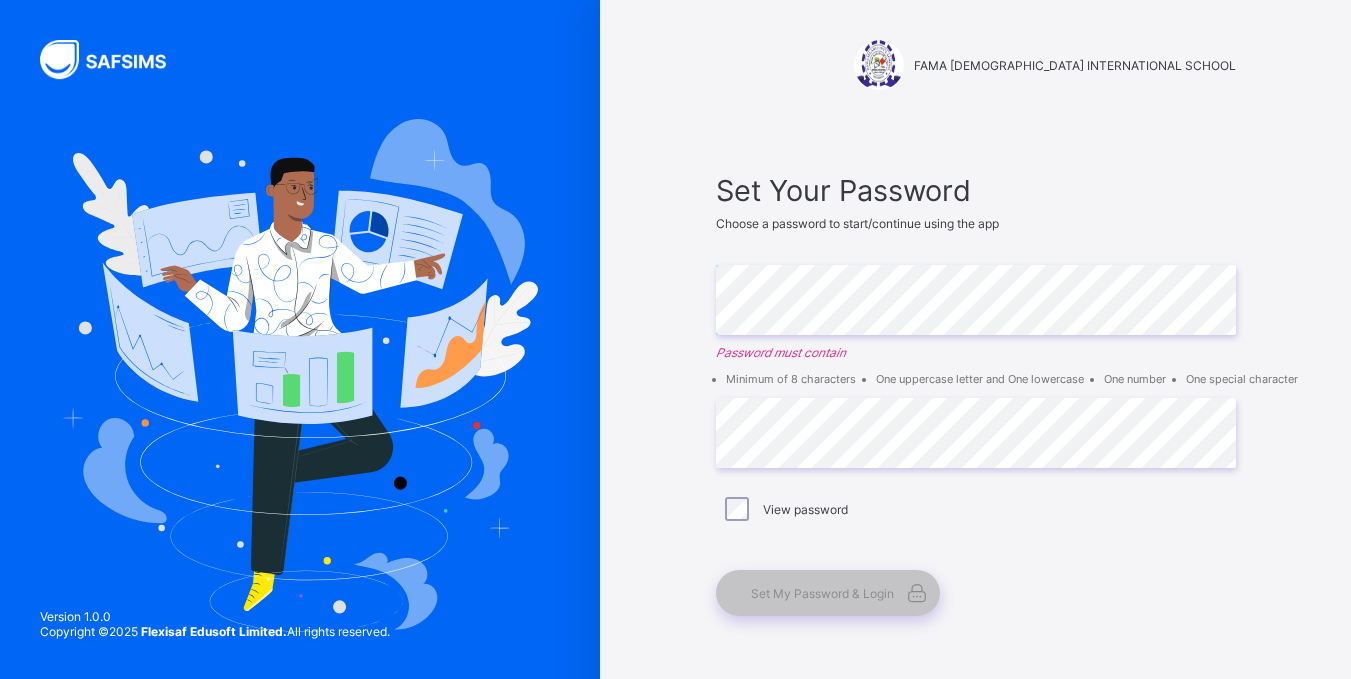 scroll, scrollTop: 0, scrollLeft: 0, axis: both 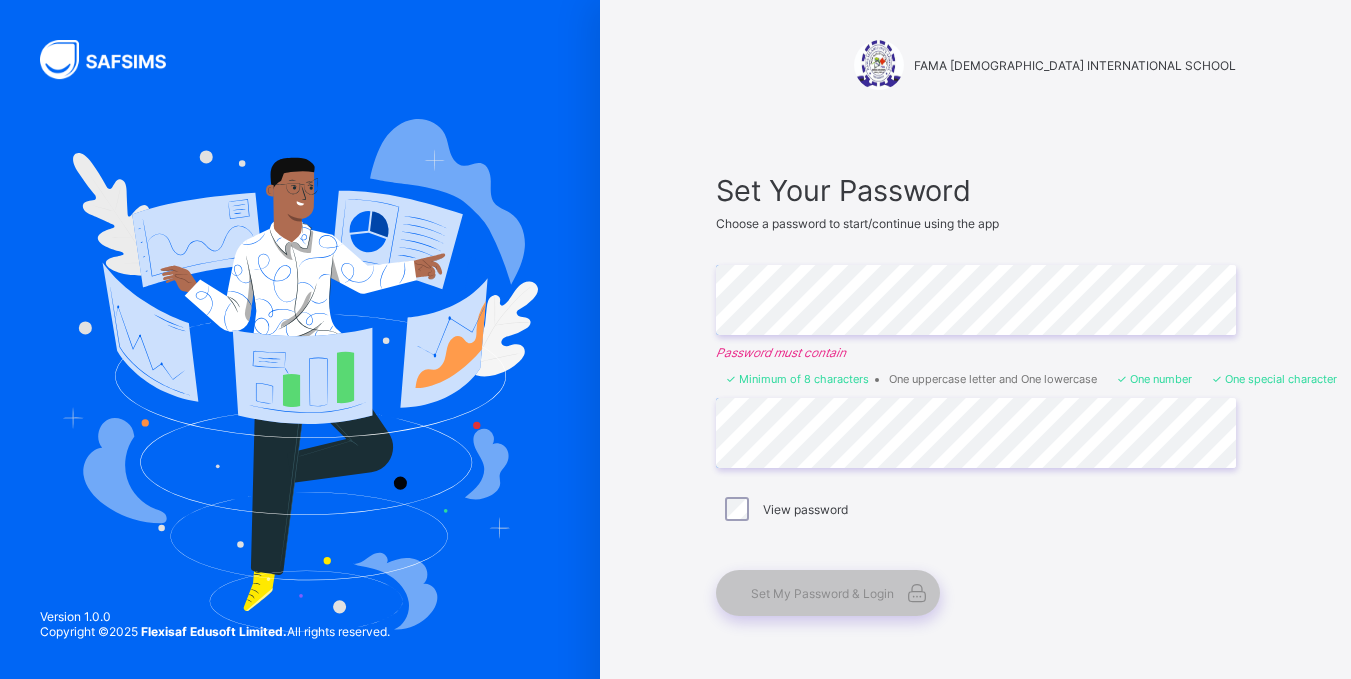 click on "Set My Password & Login" at bounding box center [976, 583] 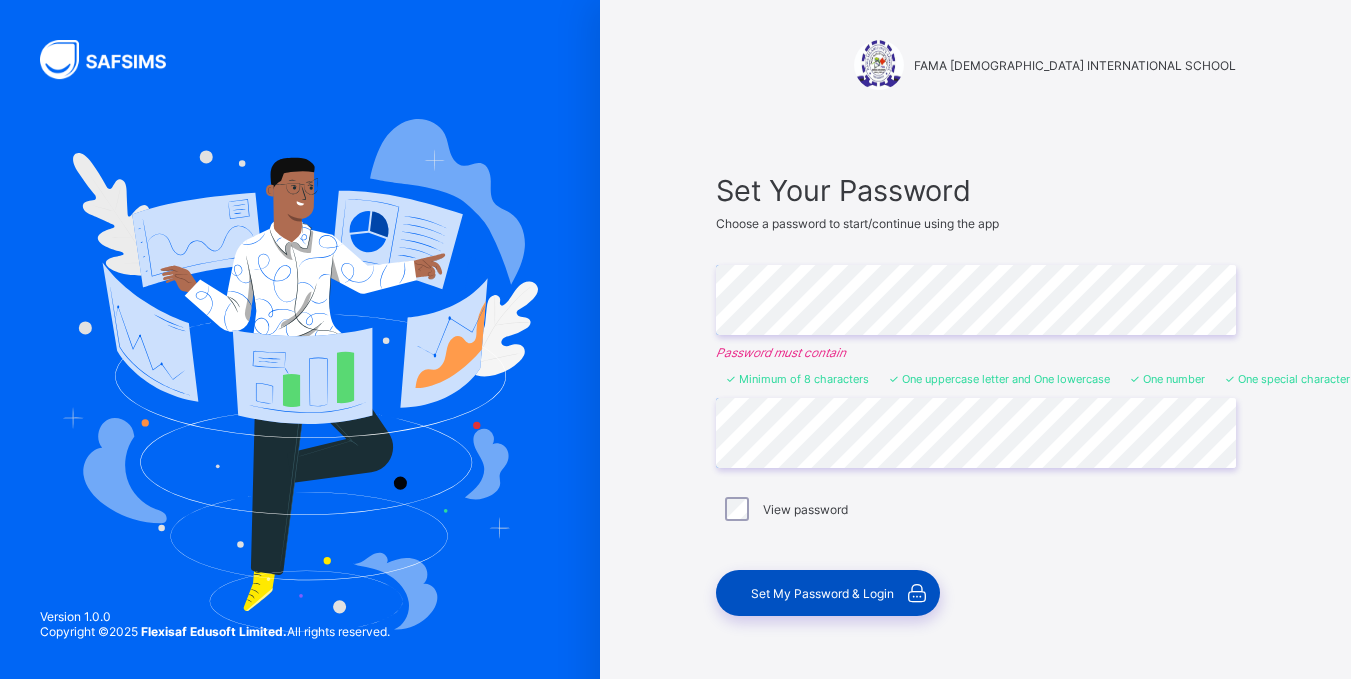 click on "Set My Password & Login" at bounding box center (822, 593) 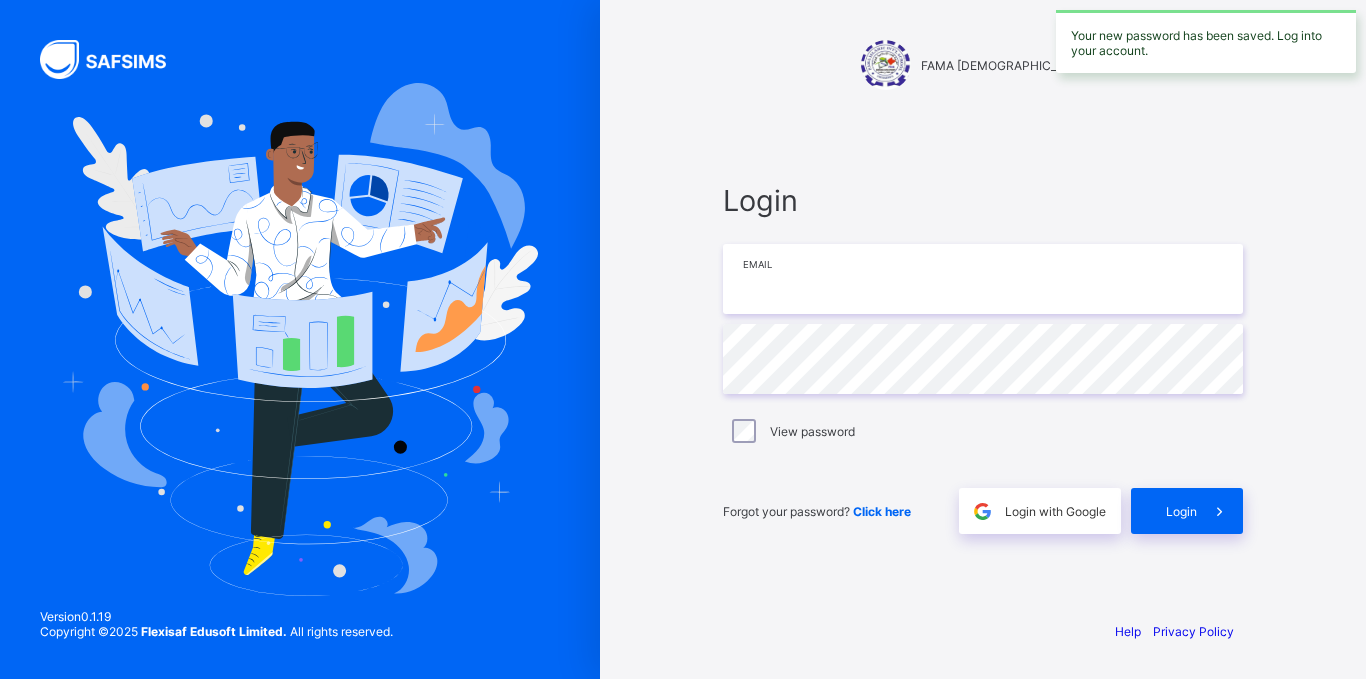 type on "**********" 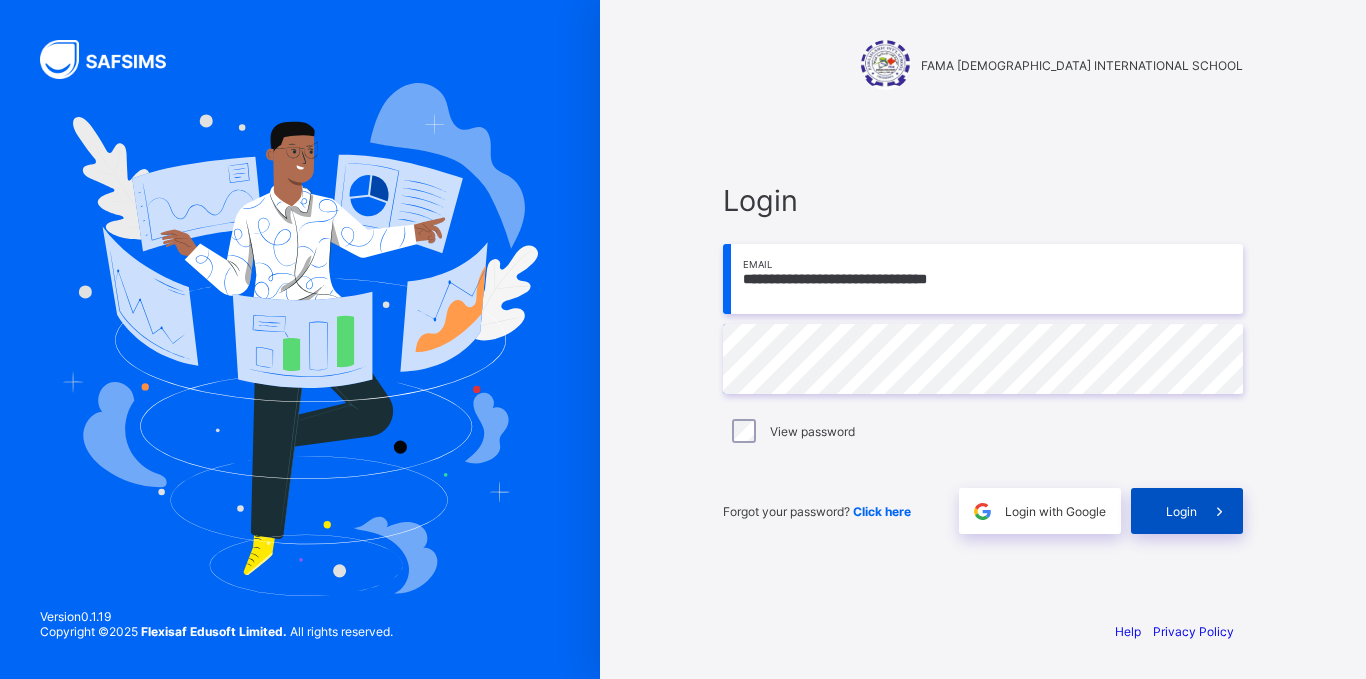 click on "Login" at bounding box center [1187, 511] 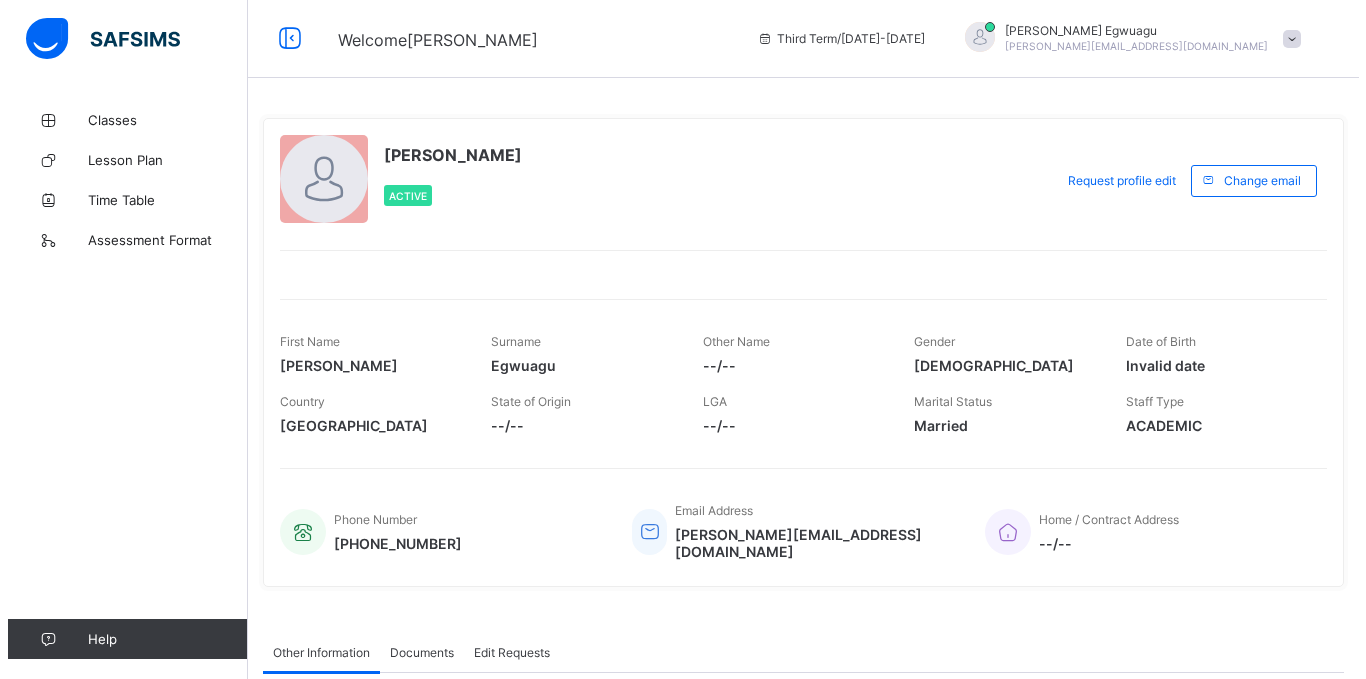 scroll, scrollTop: 0, scrollLeft: 0, axis: both 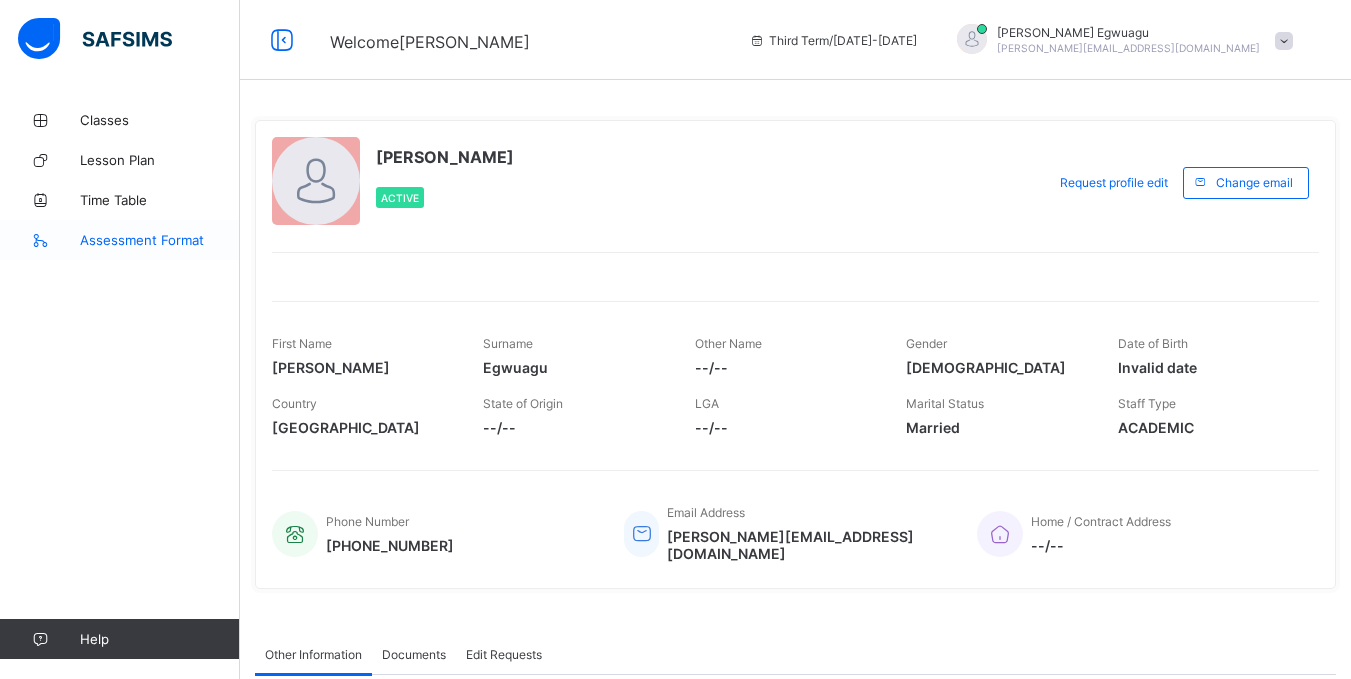 click on "Assessment Format" at bounding box center [160, 240] 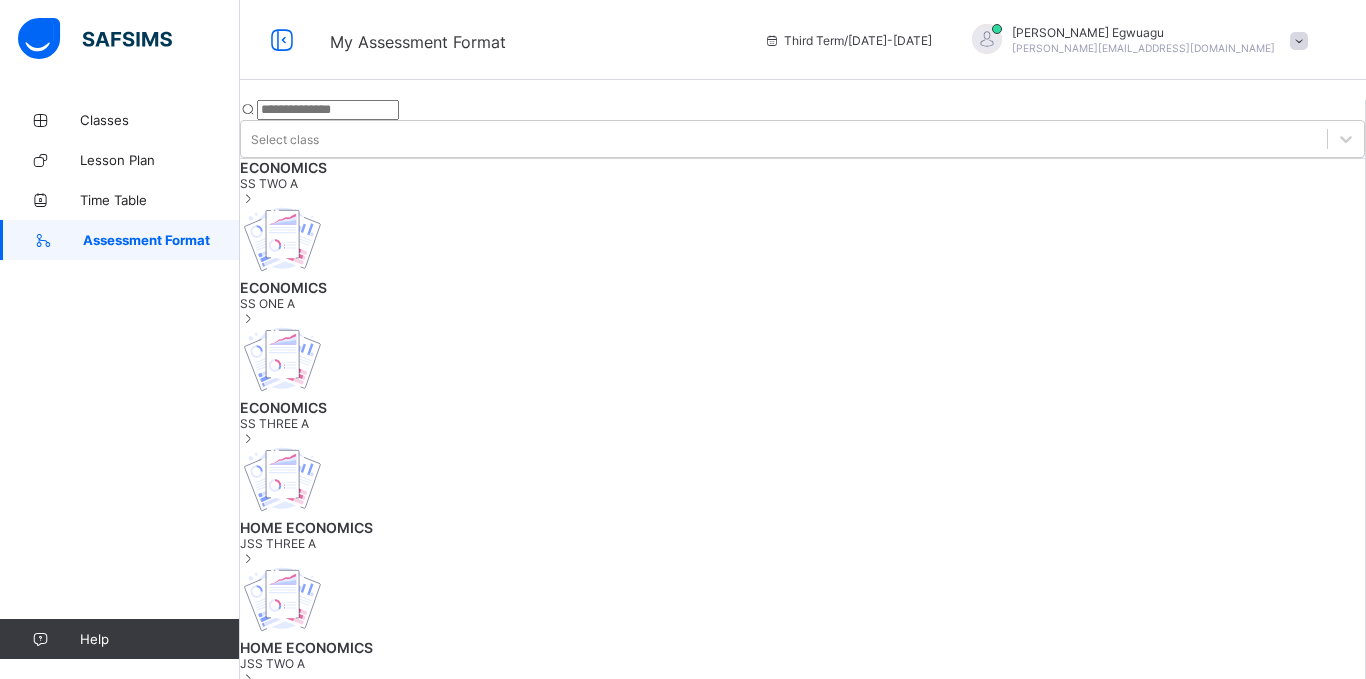 click on "HOME ECONOMICS" at bounding box center (802, 647) 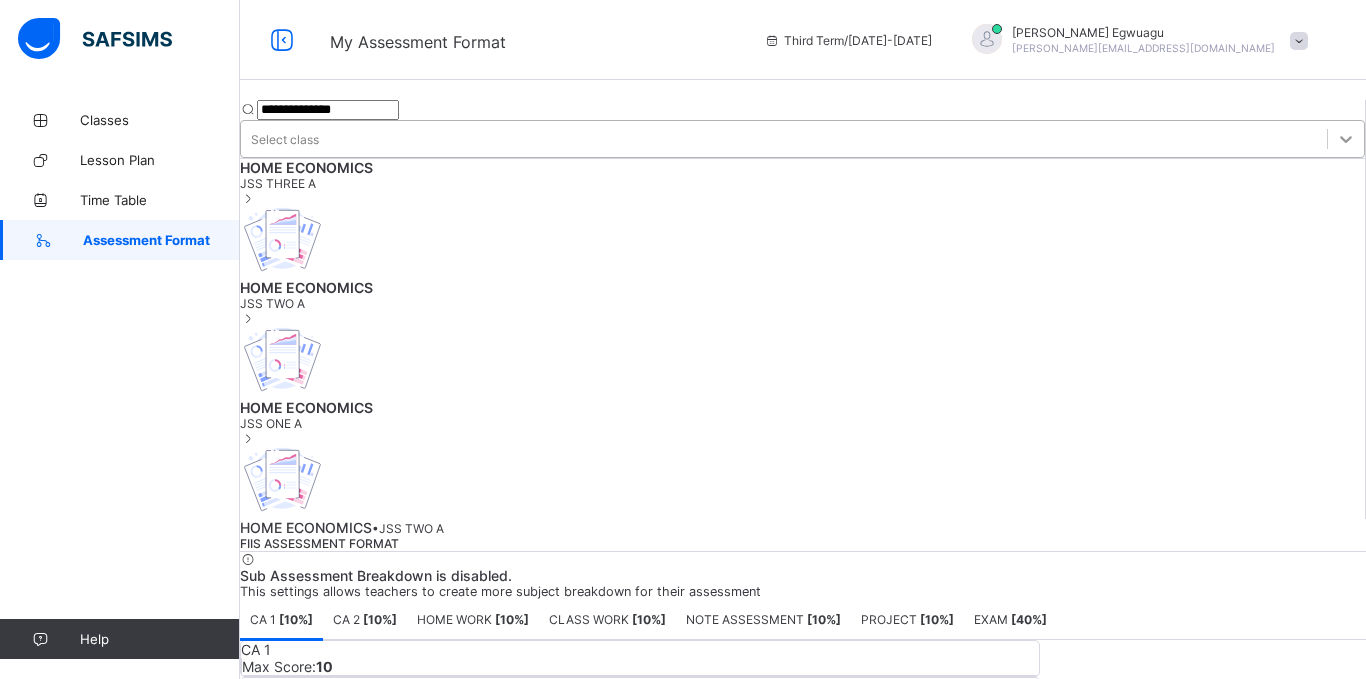 type on "**********" 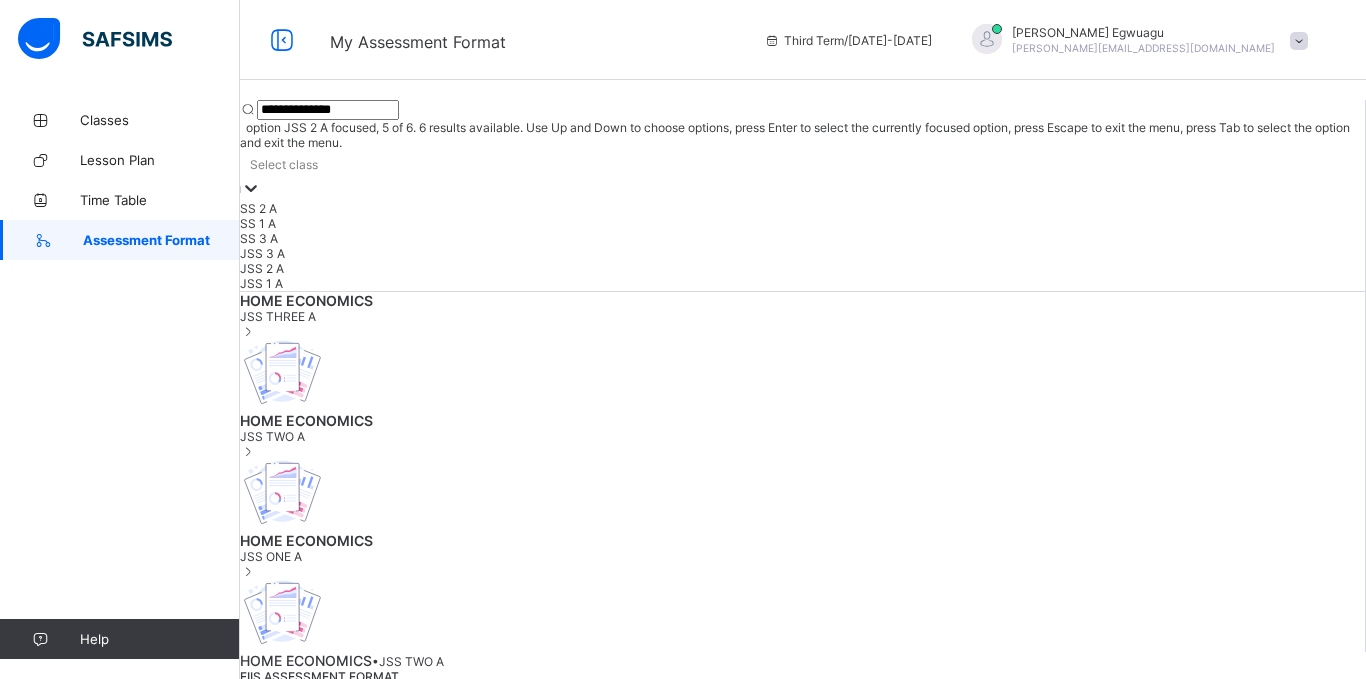 click on "JSS 2 A" at bounding box center (802, 268) 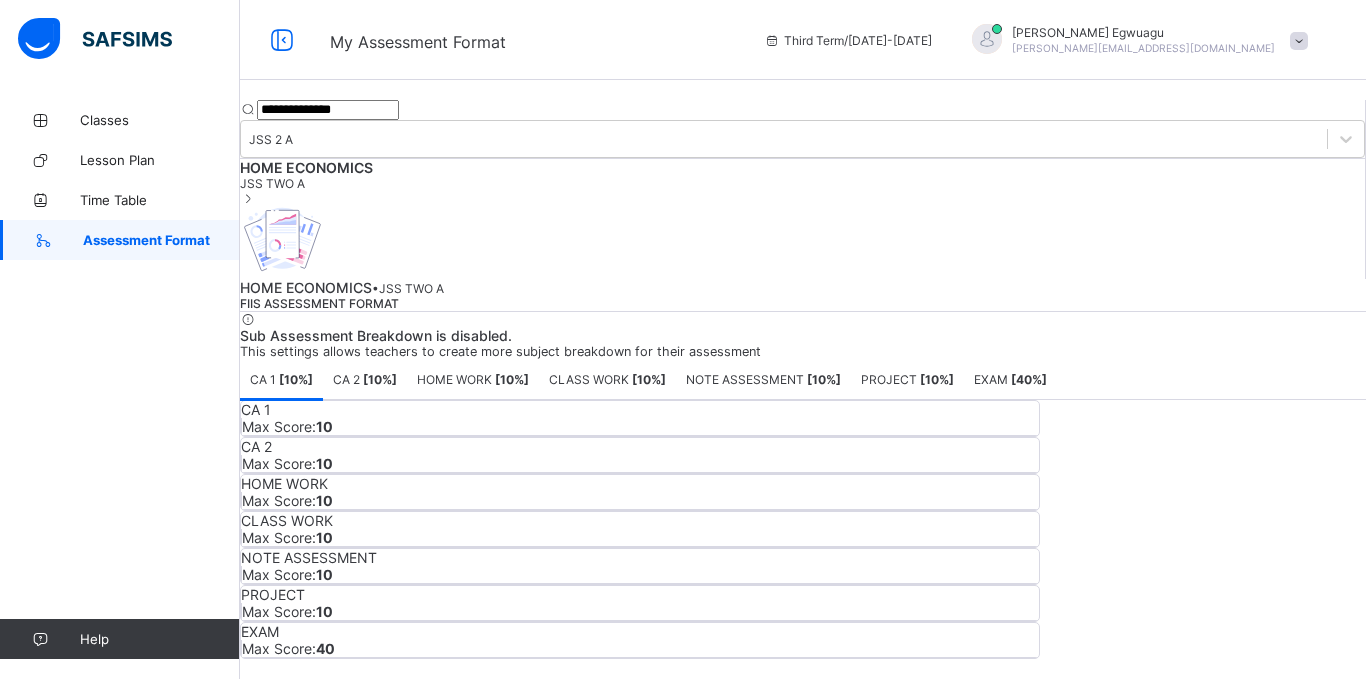 click on "HOME ECONOMICS     JSS TWO A" at bounding box center (802, 219) 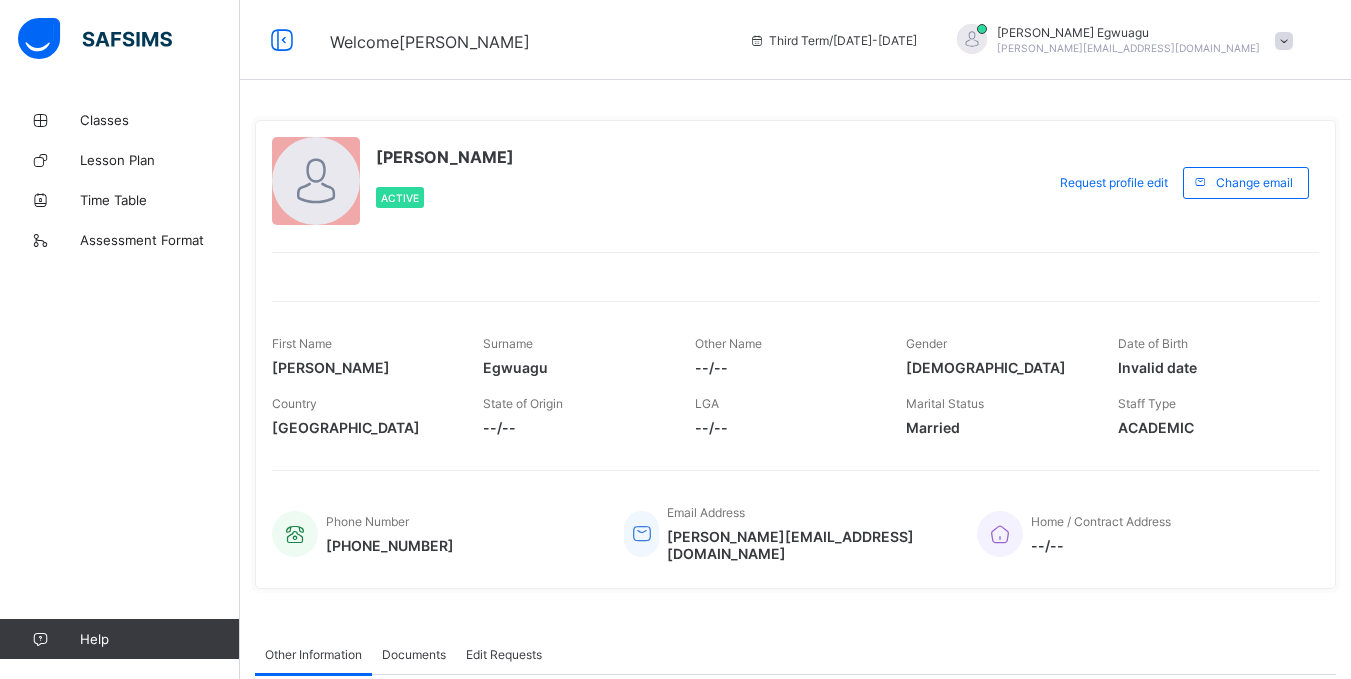 scroll, scrollTop: 0, scrollLeft: 0, axis: both 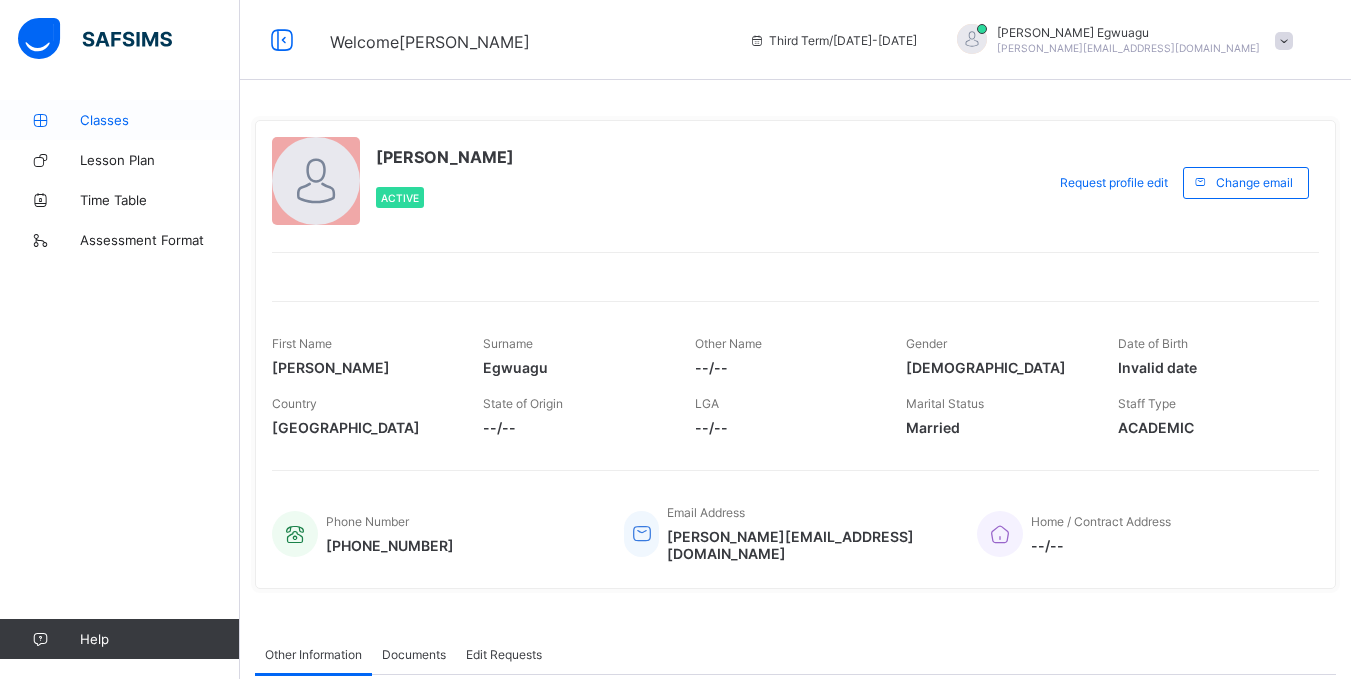 click on "Classes" at bounding box center [160, 120] 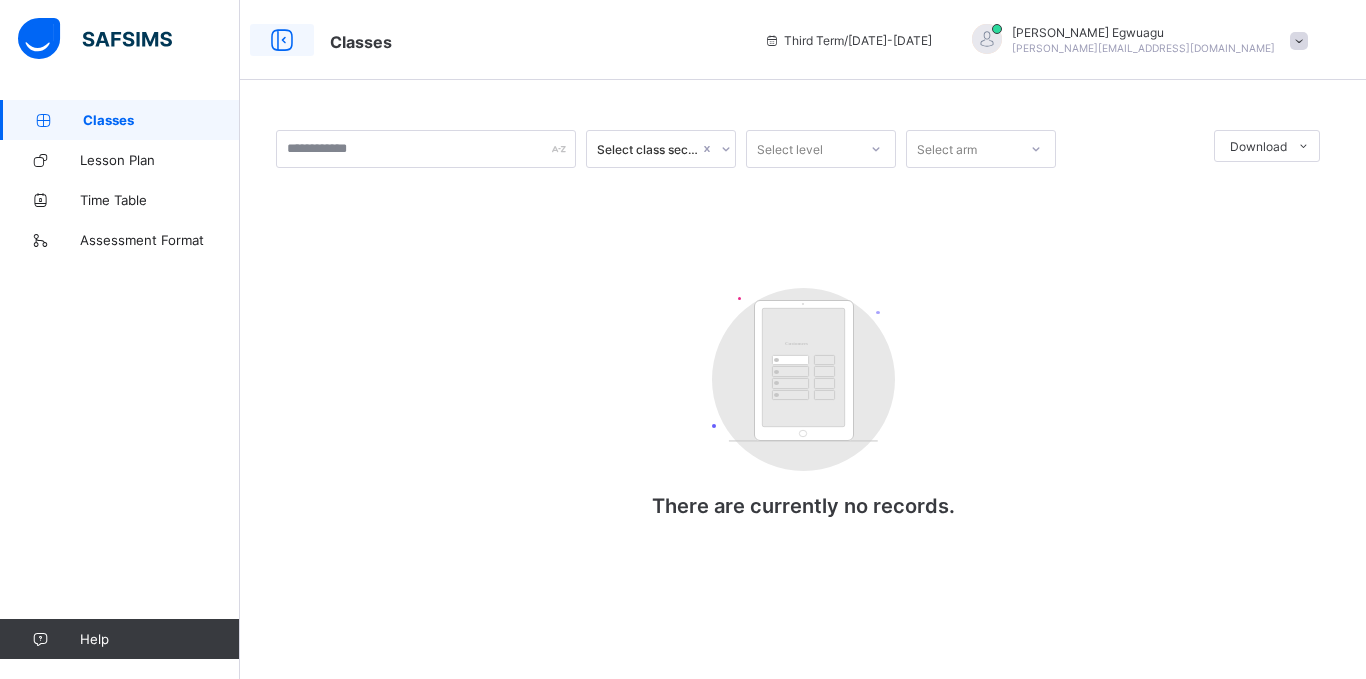 click at bounding box center [282, 40] 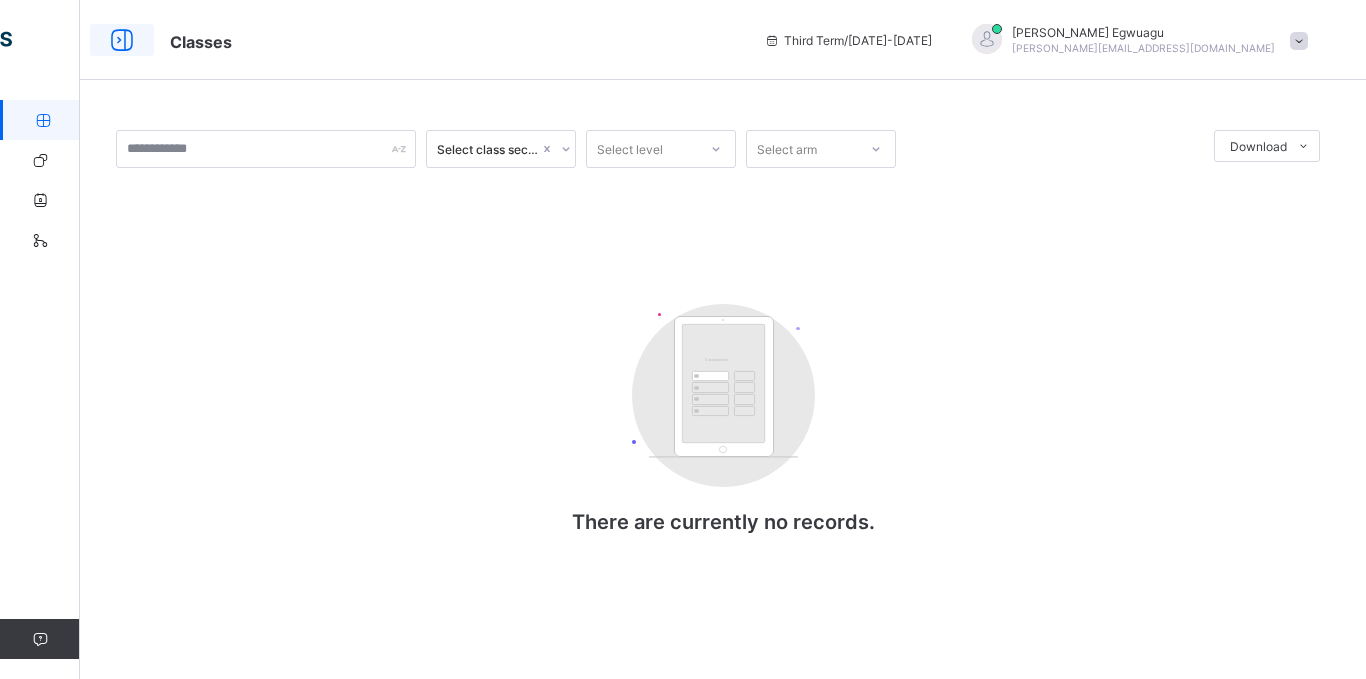 click at bounding box center [122, 40] 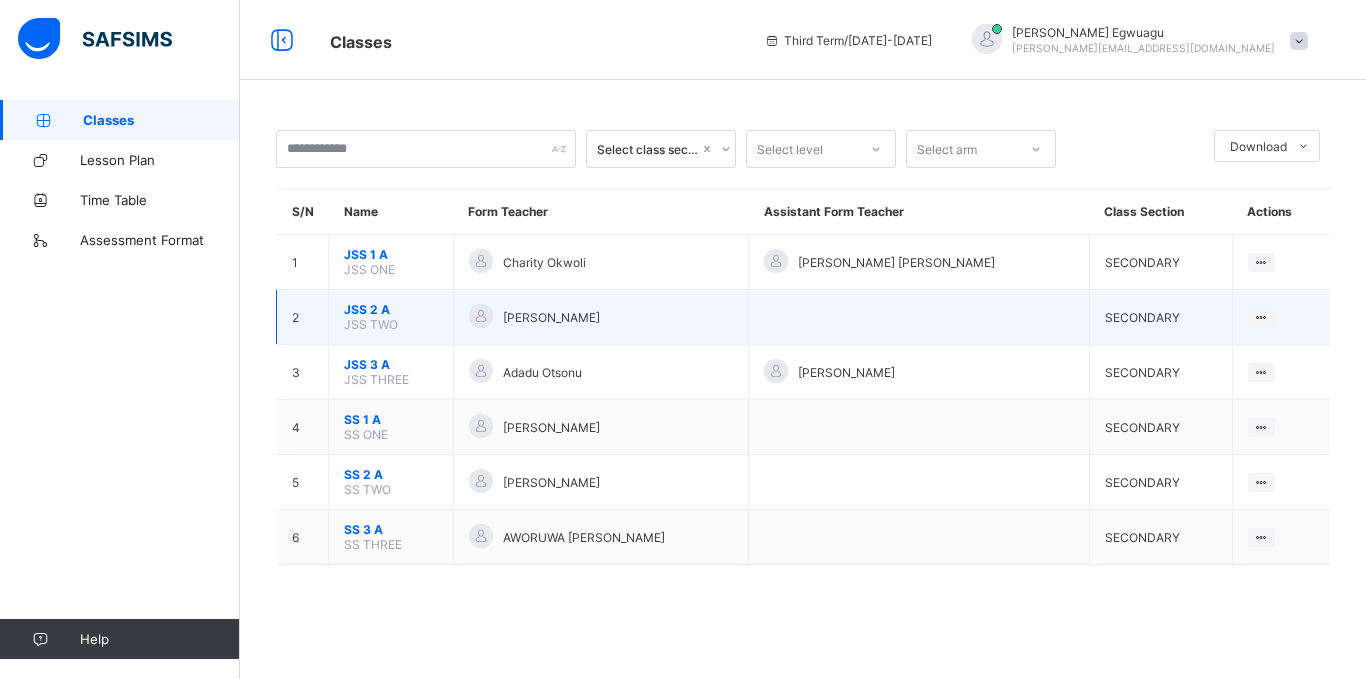 click on "JSS 2   A" at bounding box center [391, 309] 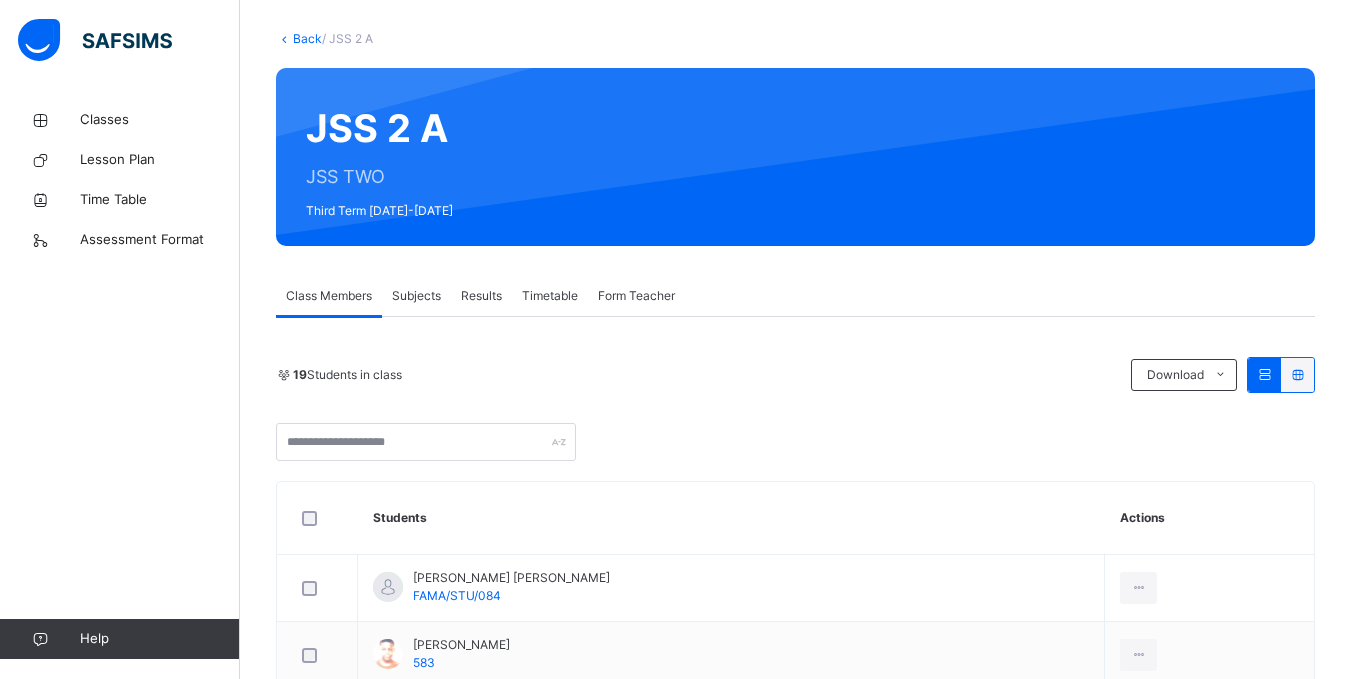 scroll, scrollTop: 84, scrollLeft: 0, axis: vertical 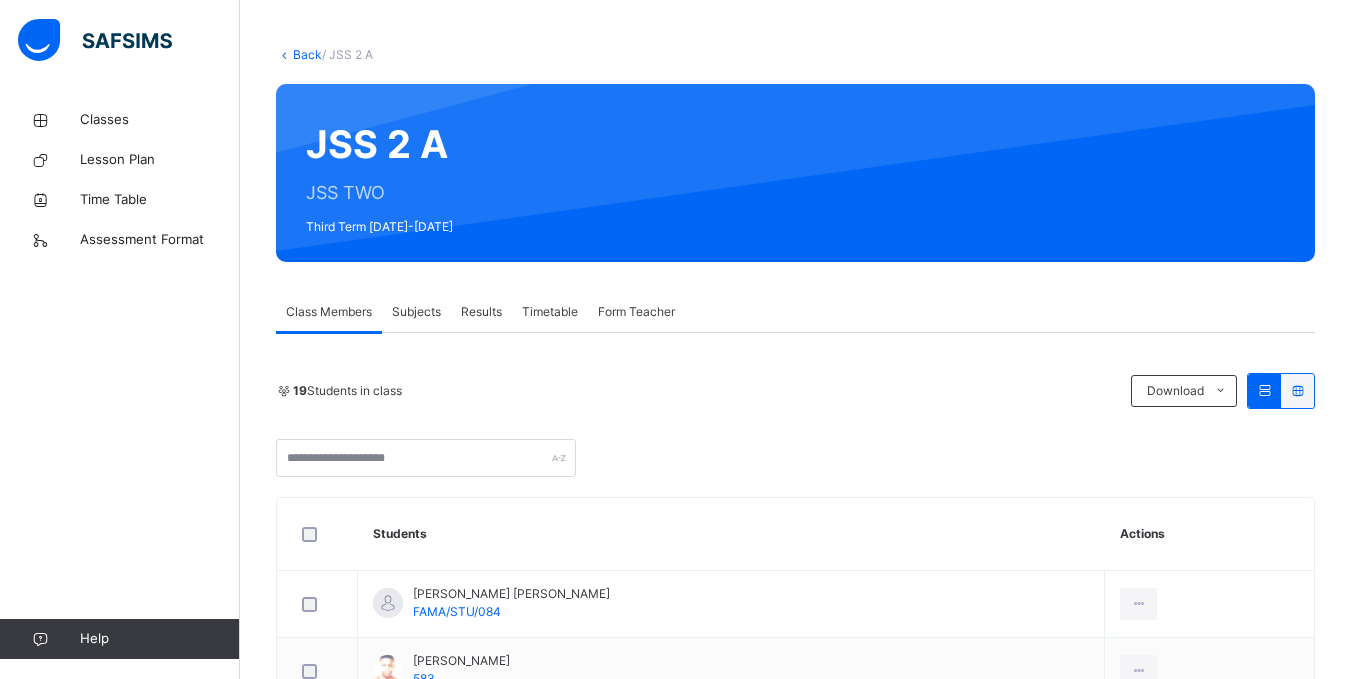 click at bounding box center [1297, 391] 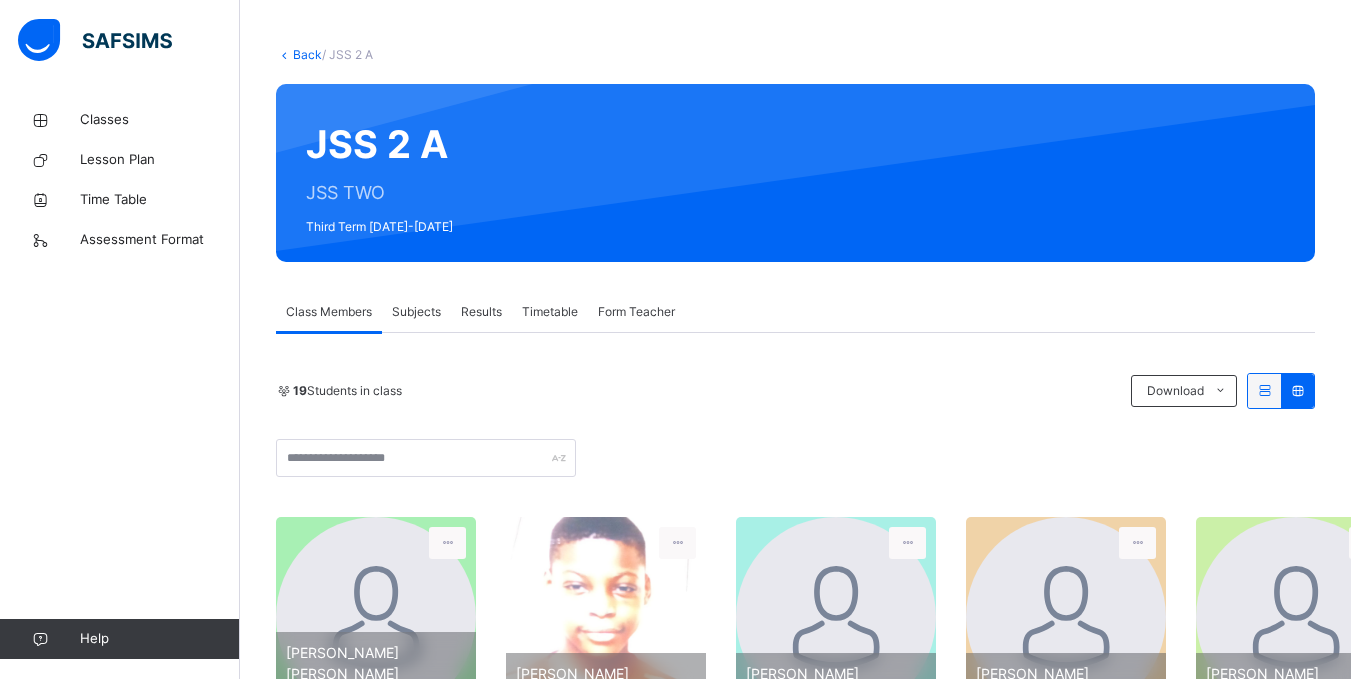 click on "Subjects" at bounding box center [416, 312] 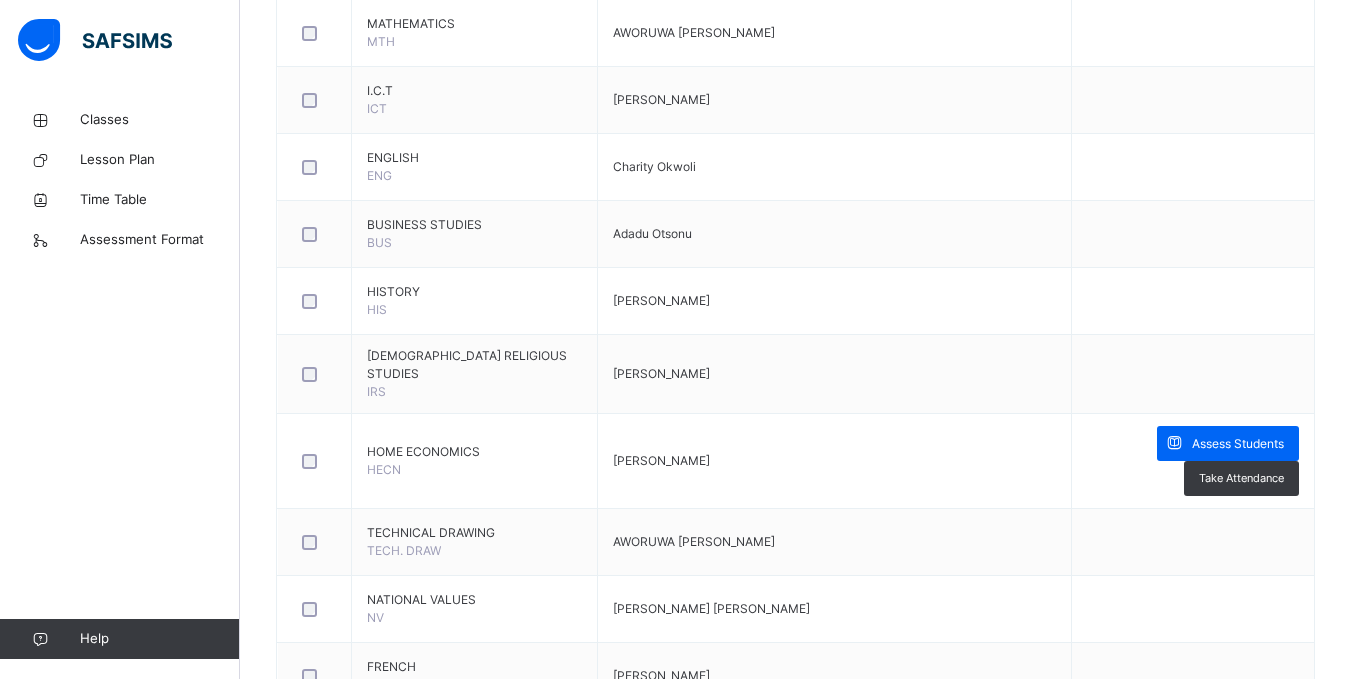 scroll, scrollTop: 985, scrollLeft: 0, axis: vertical 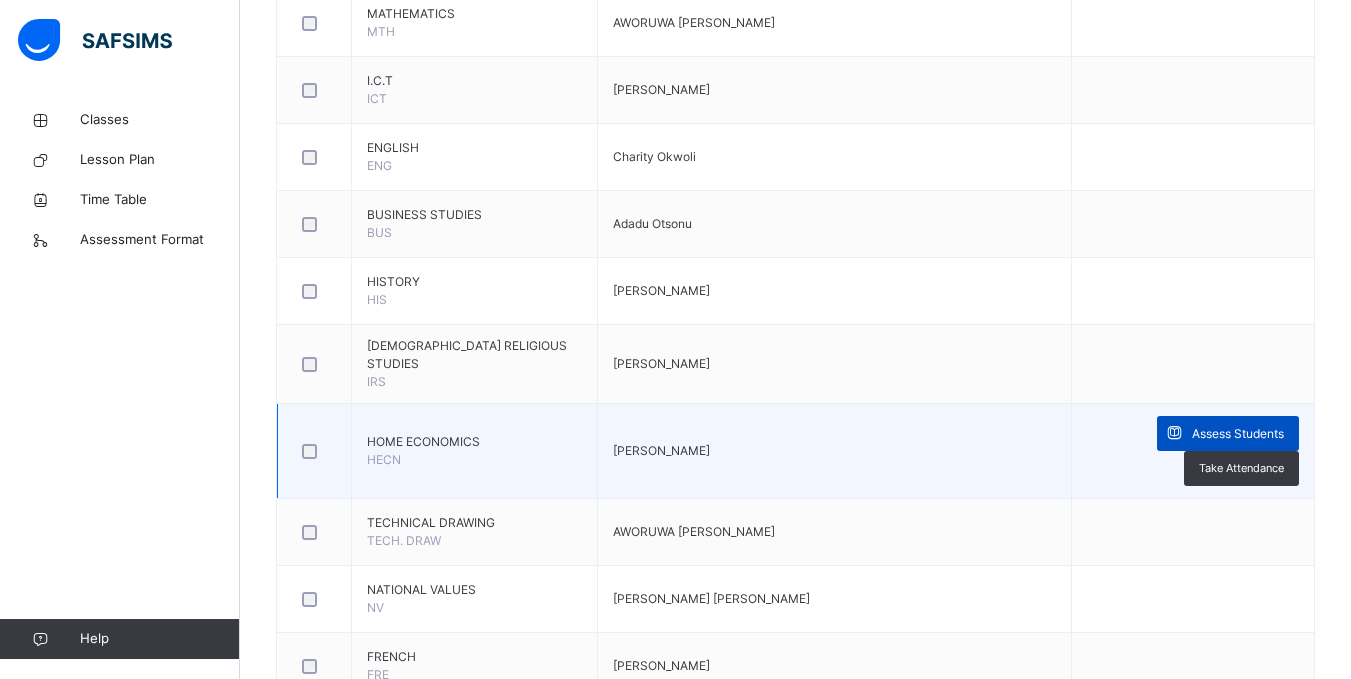 click on "Assess Students" at bounding box center (1238, 434) 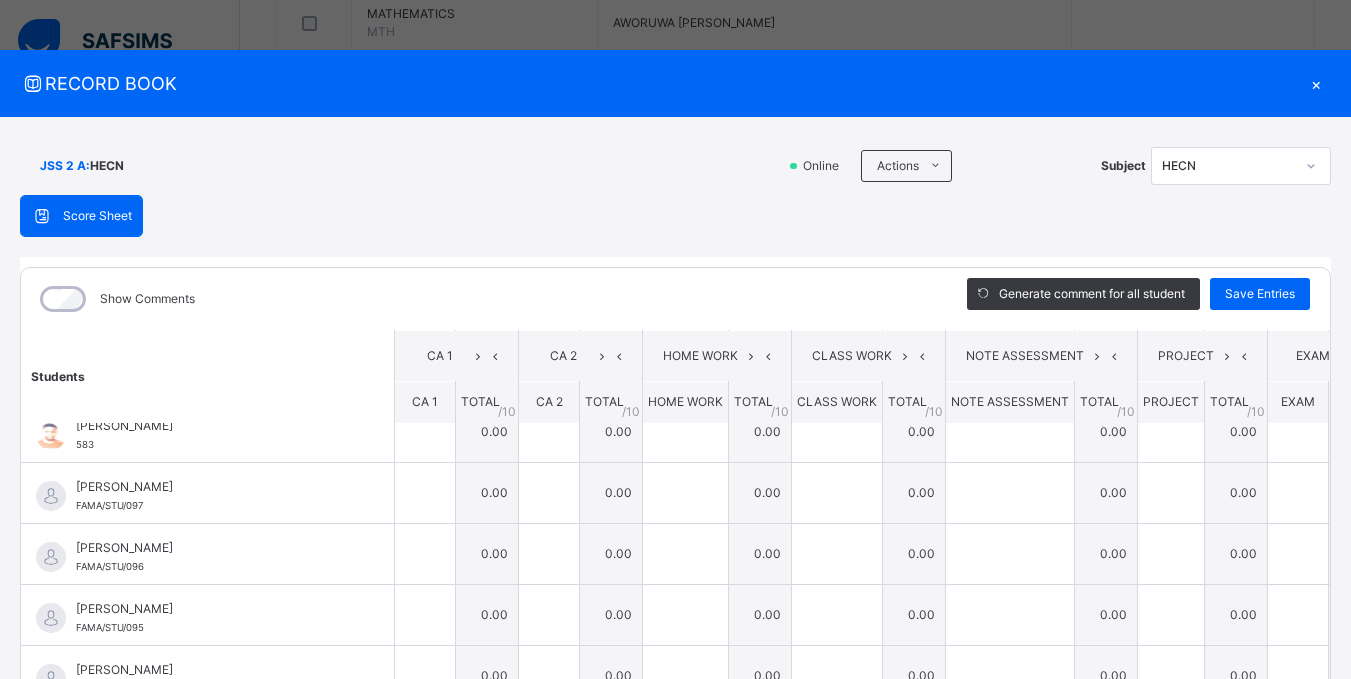 scroll, scrollTop: 0, scrollLeft: 0, axis: both 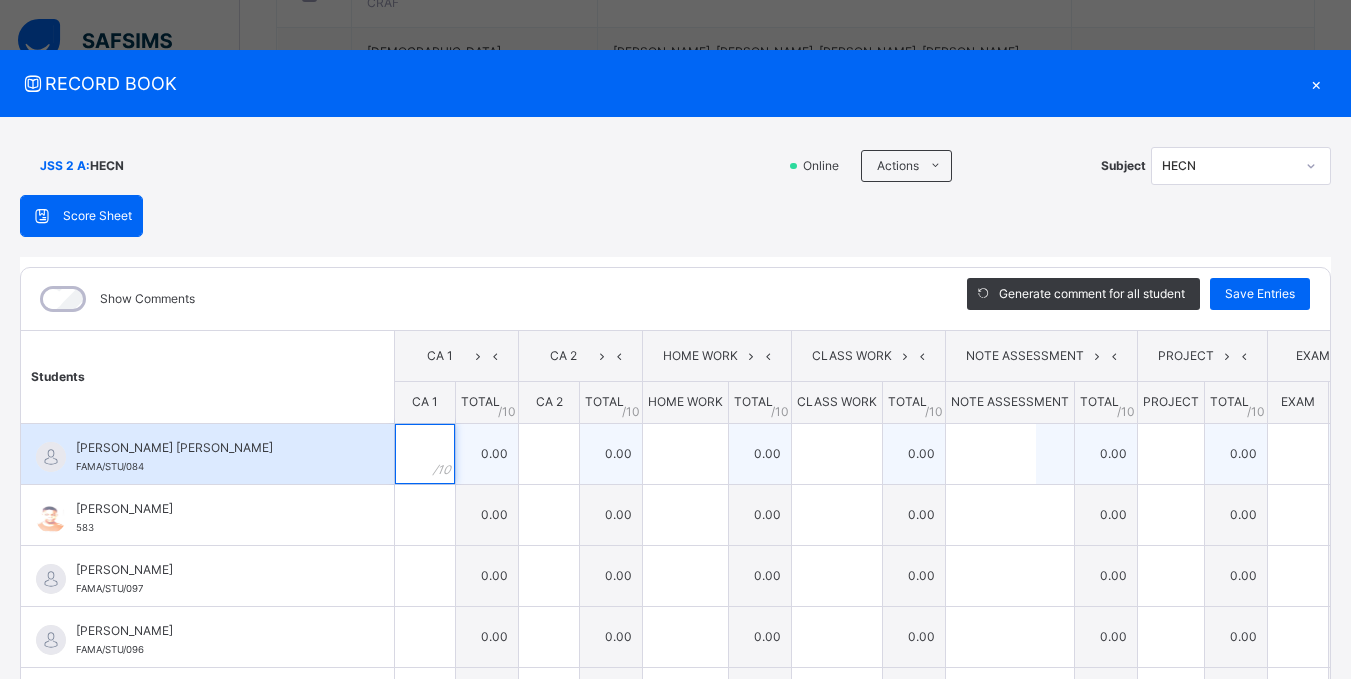 click at bounding box center (425, 454) 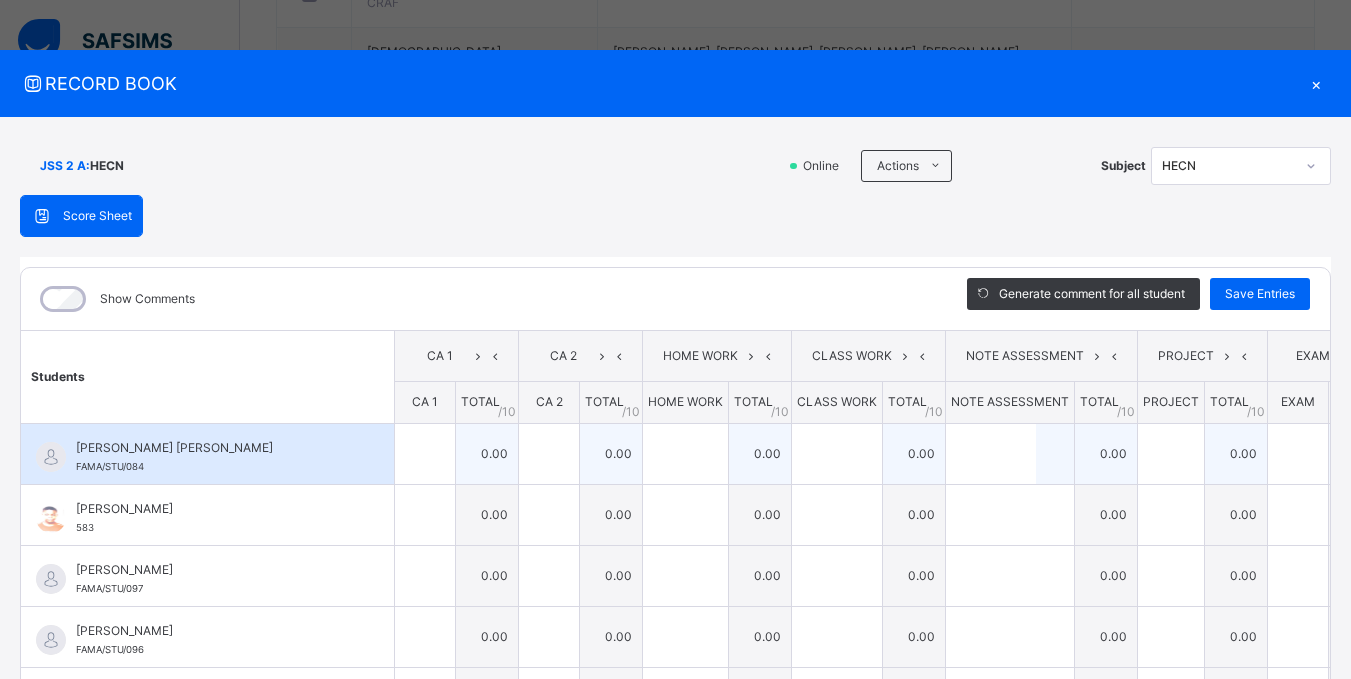 click on "0.00" at bounding box center [487, 453] 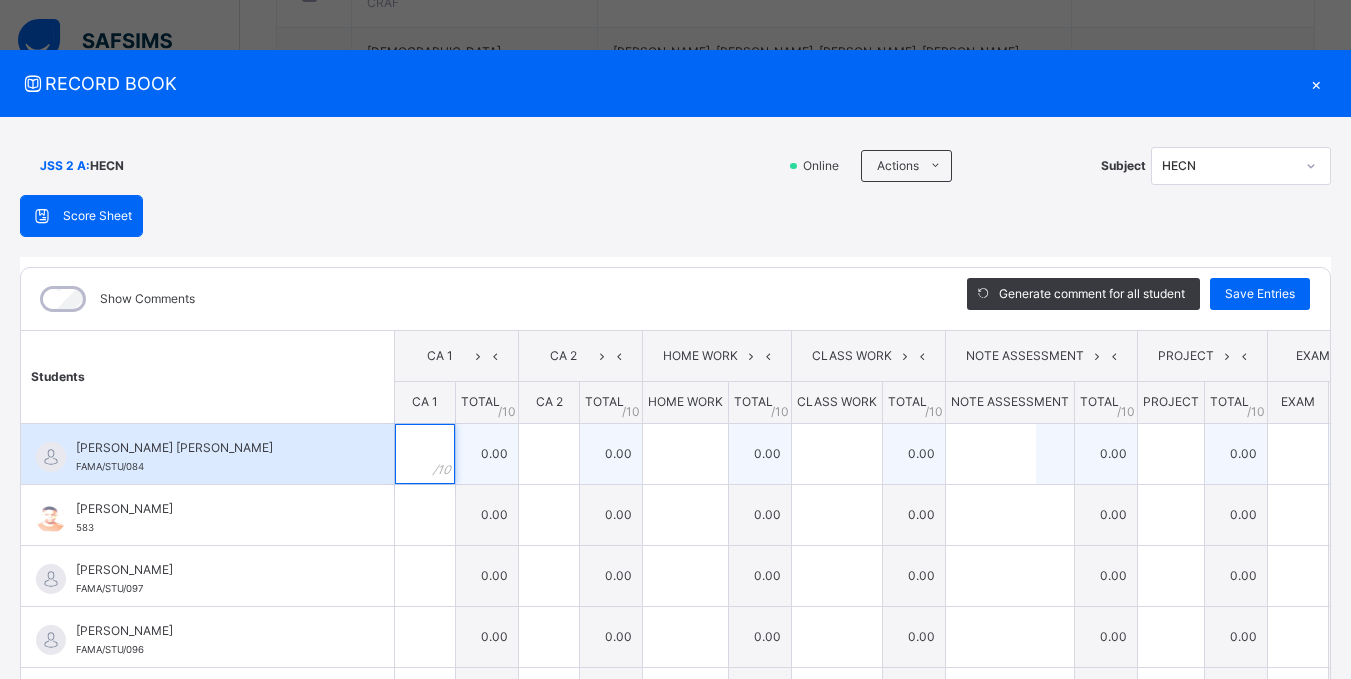 click at bounding box center (425, 454) 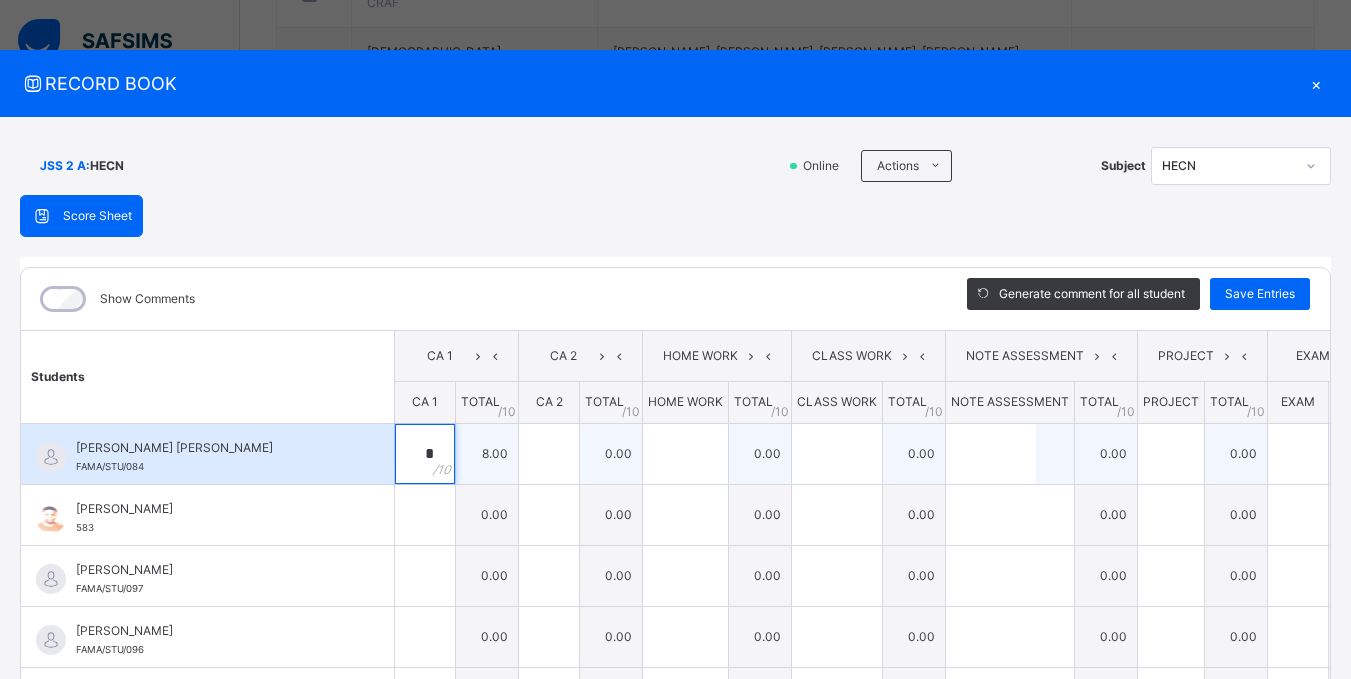 type on "*" 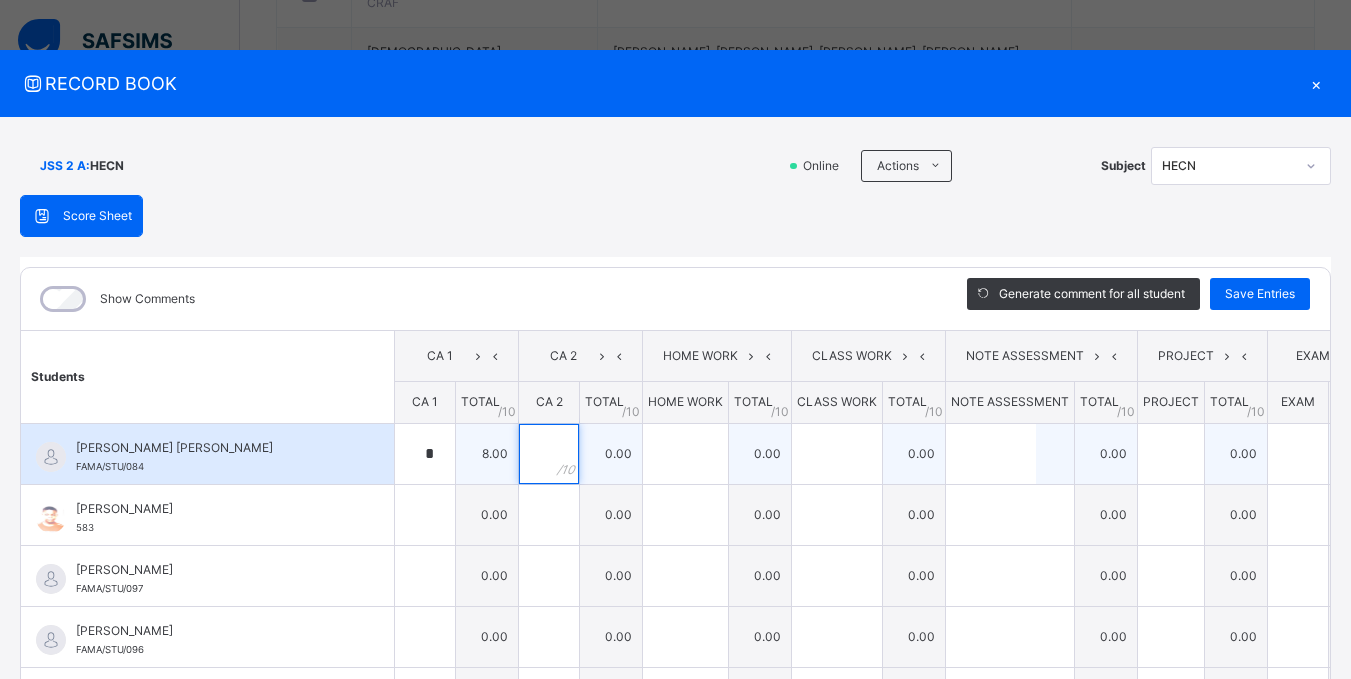 click at bounding box center [549, 454] 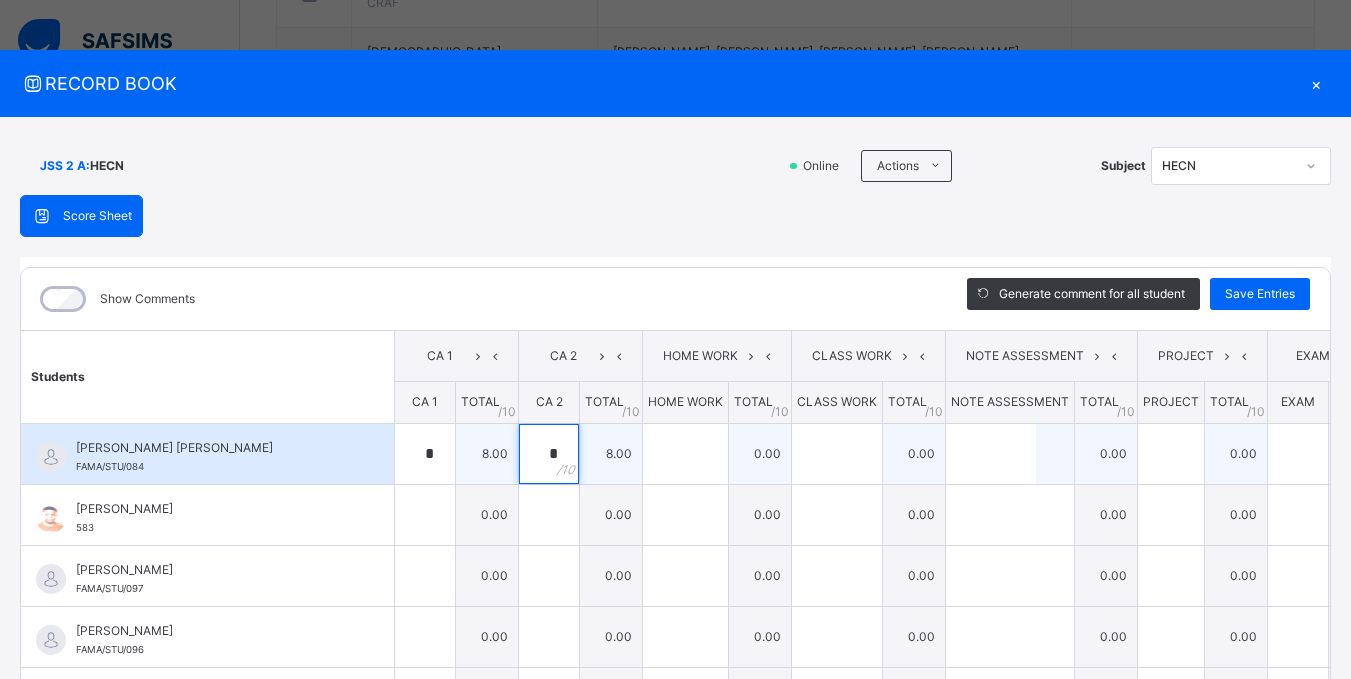 type on "*" 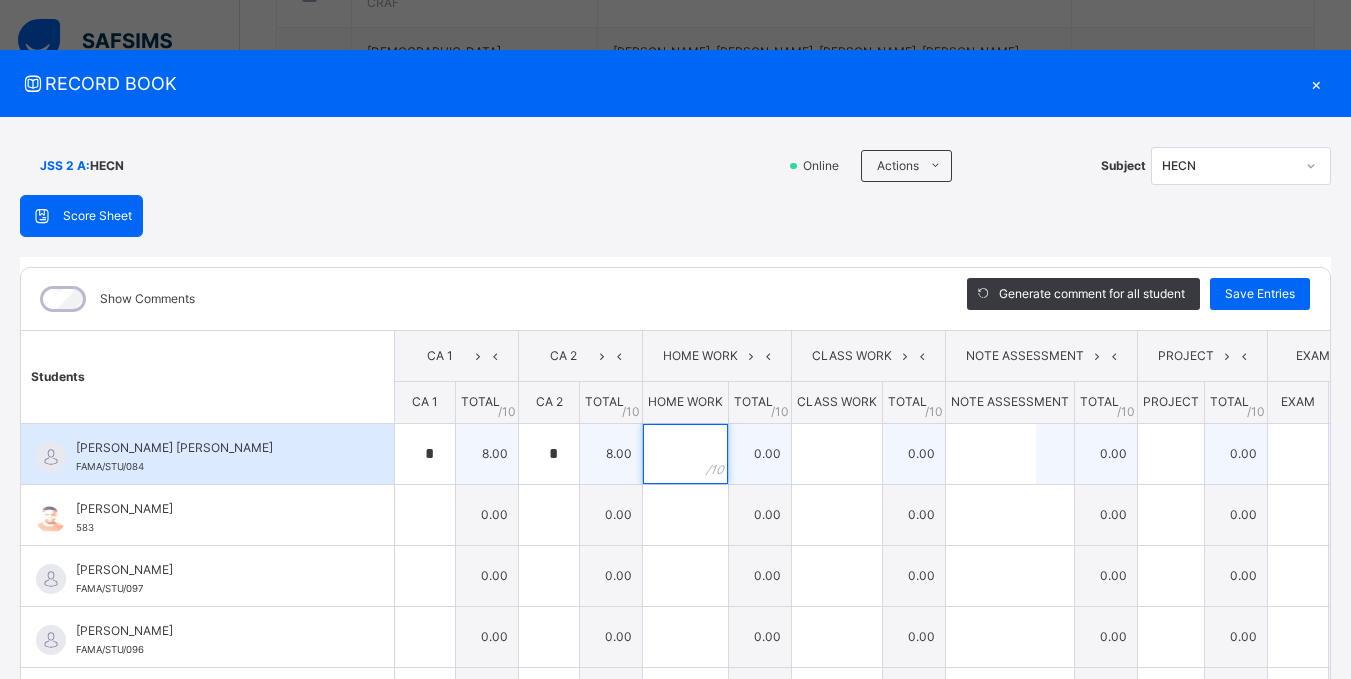 click at bounding box center (685, 454) 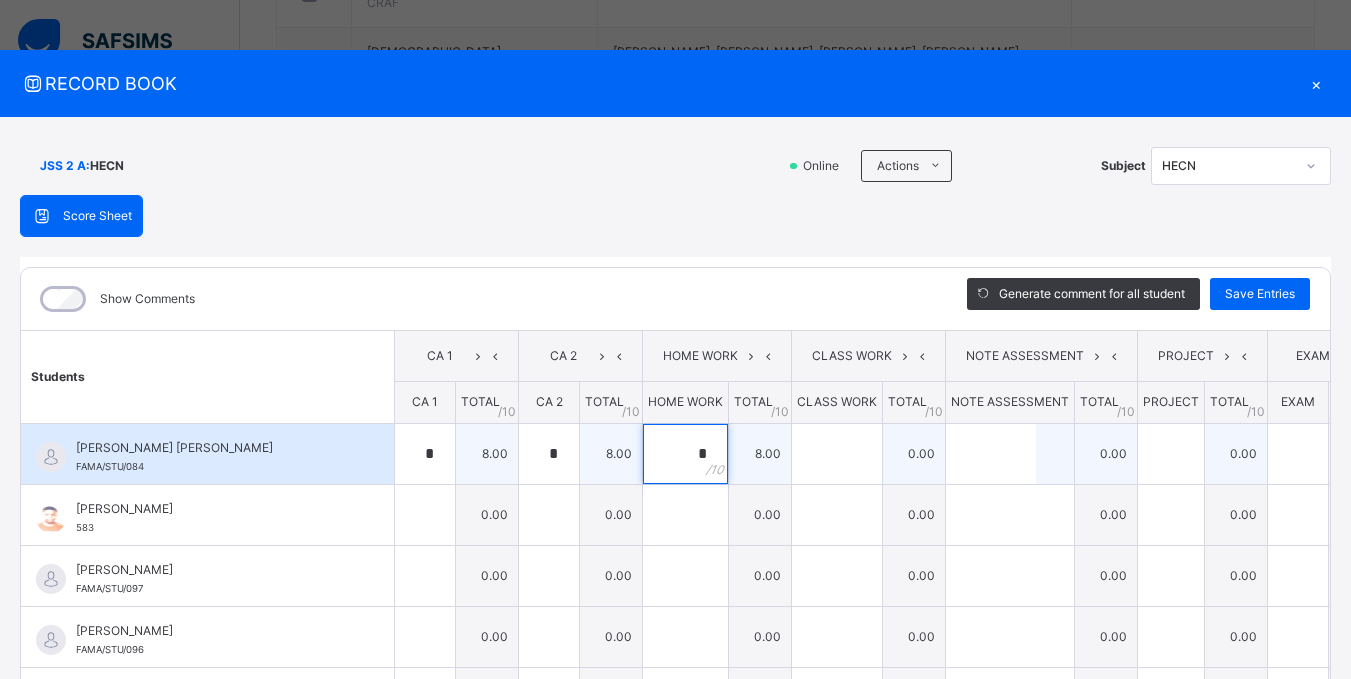 type on "*" 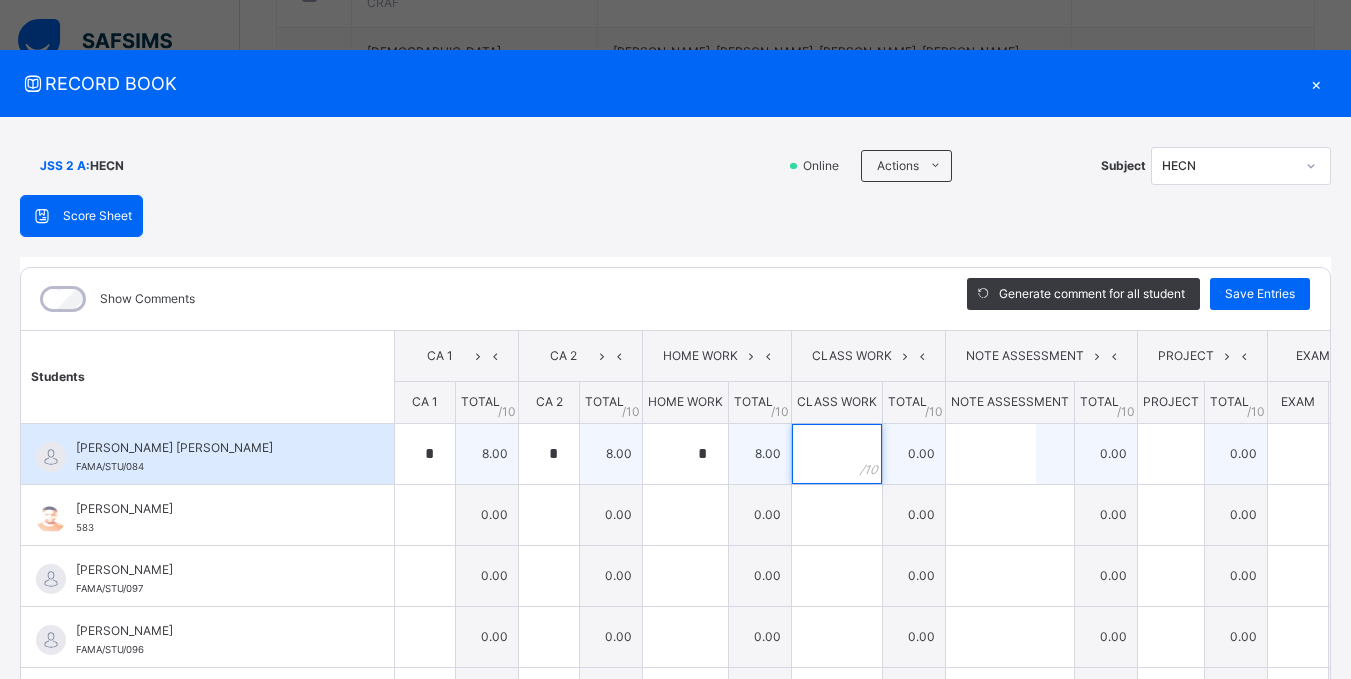 click at bounding box center [837, 454] 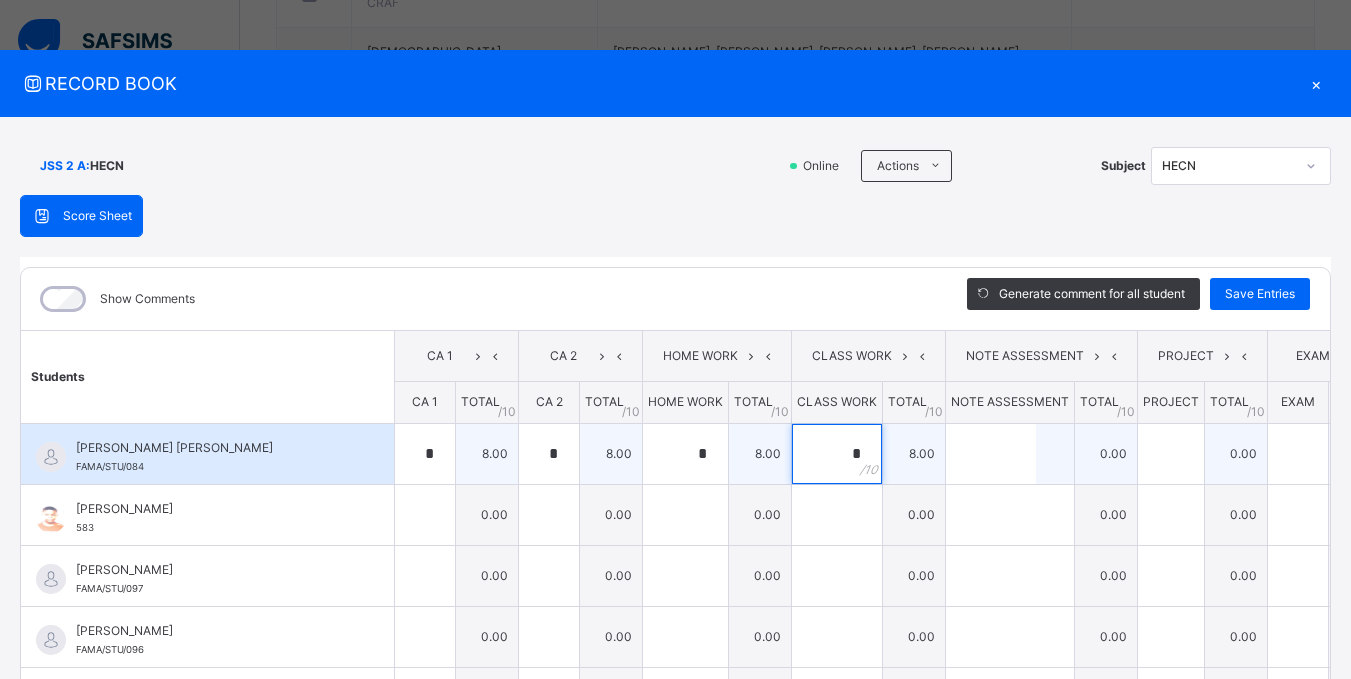 type on "*" 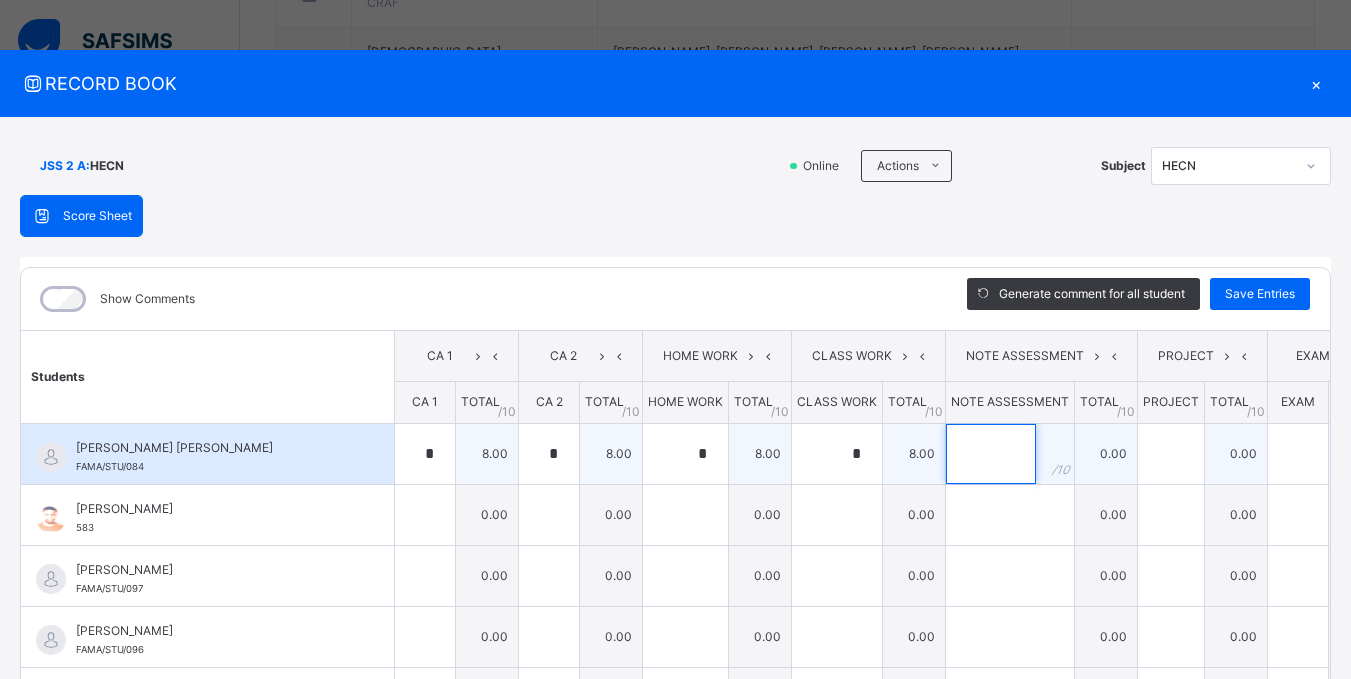 click at bounding box center (991, 454) 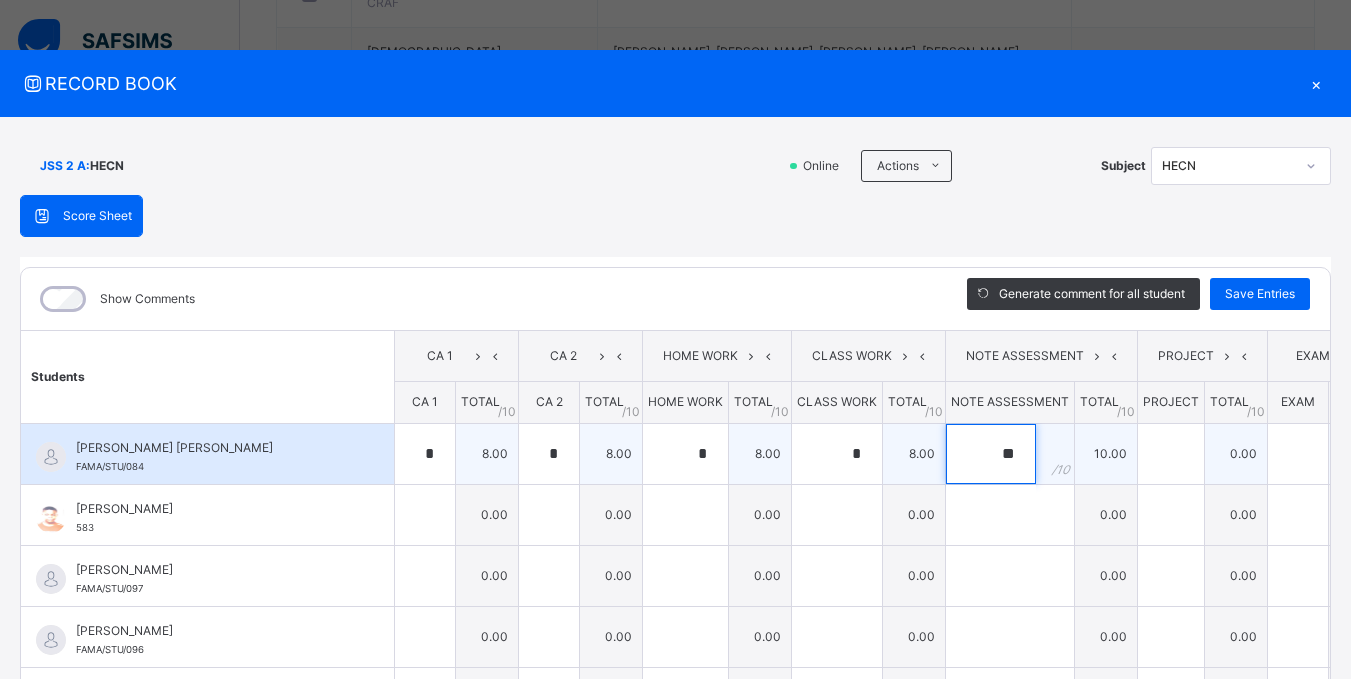 type on "**" 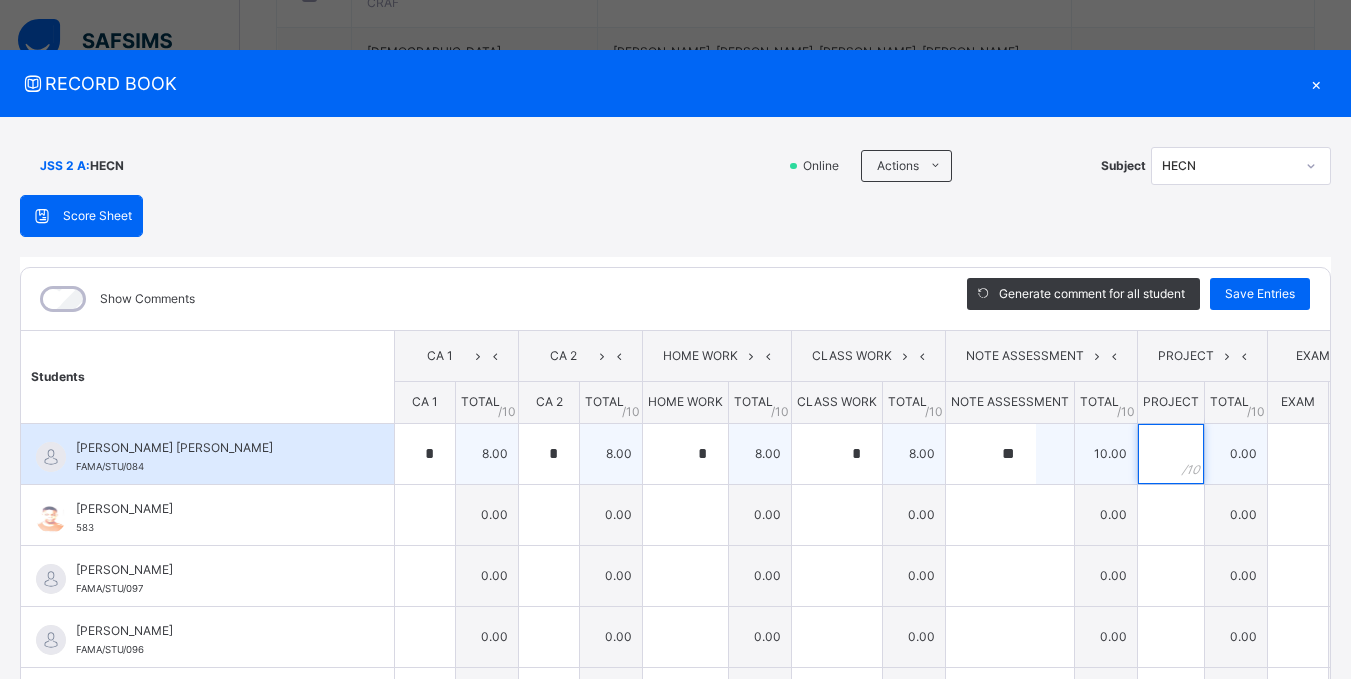 click at bounding box center (1171, 454) 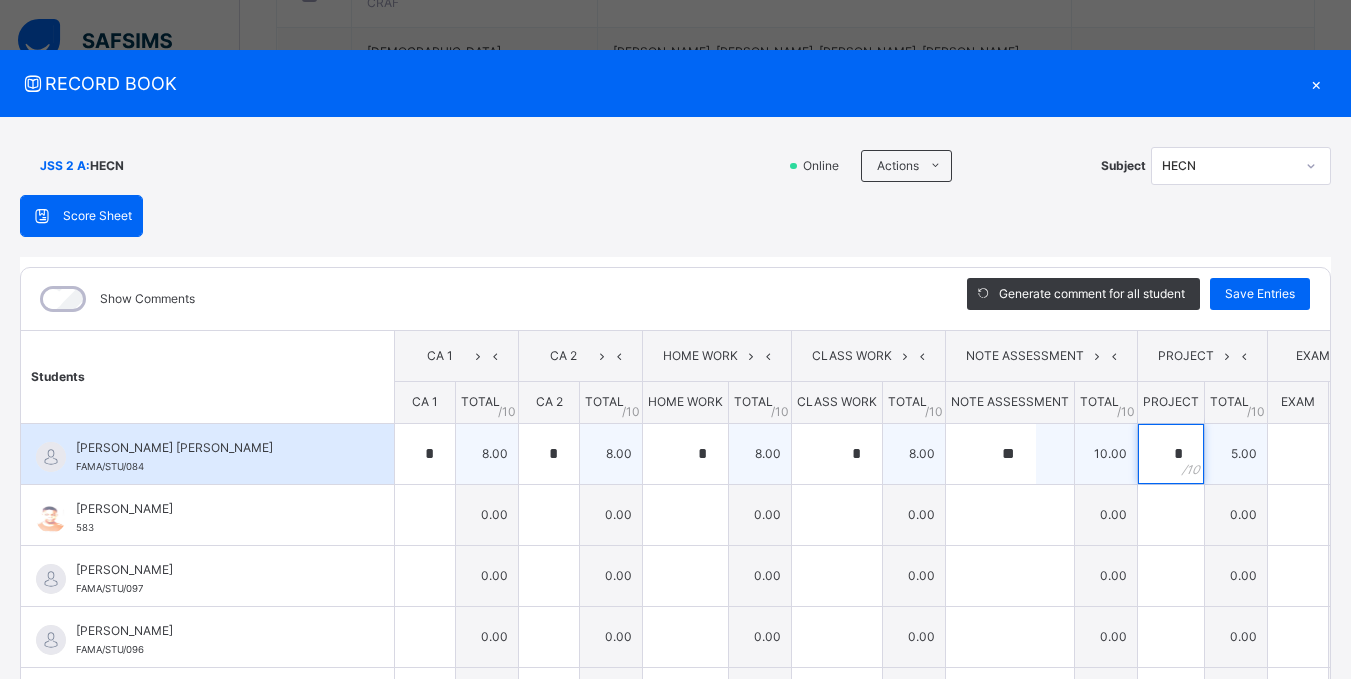 type on "*" 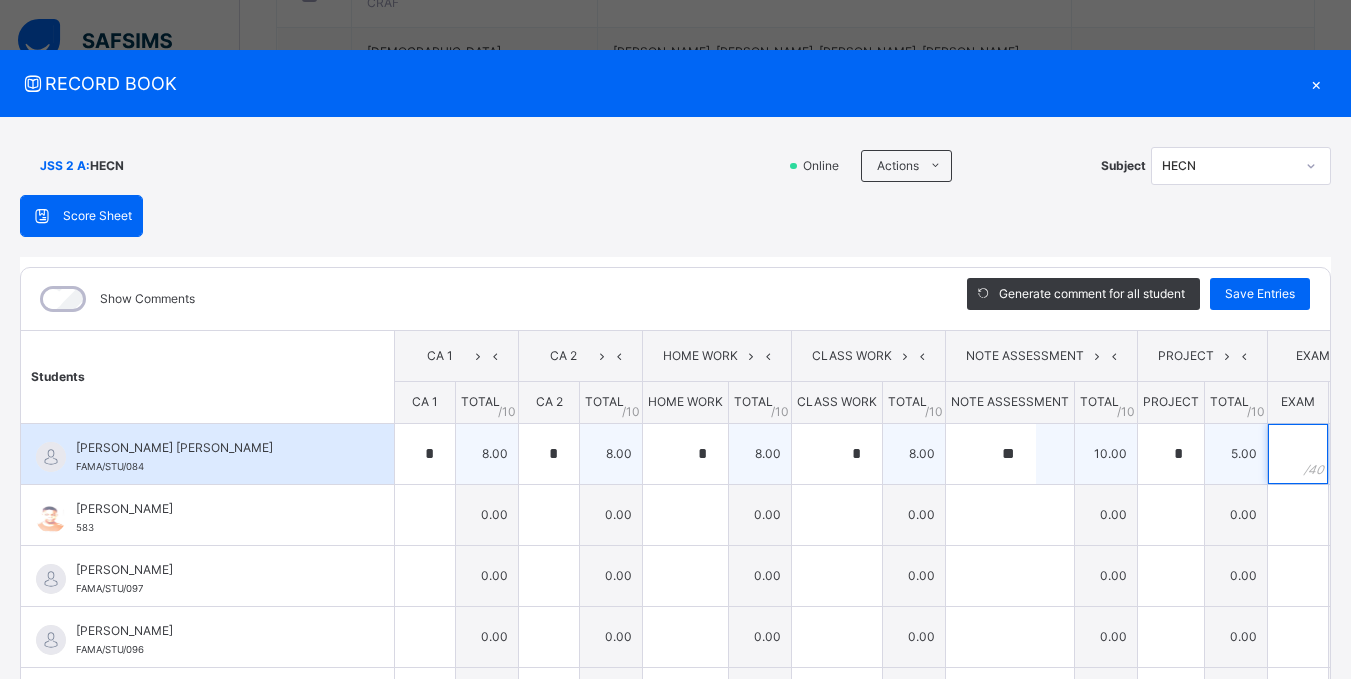 click at bounding box center [1298, 454] 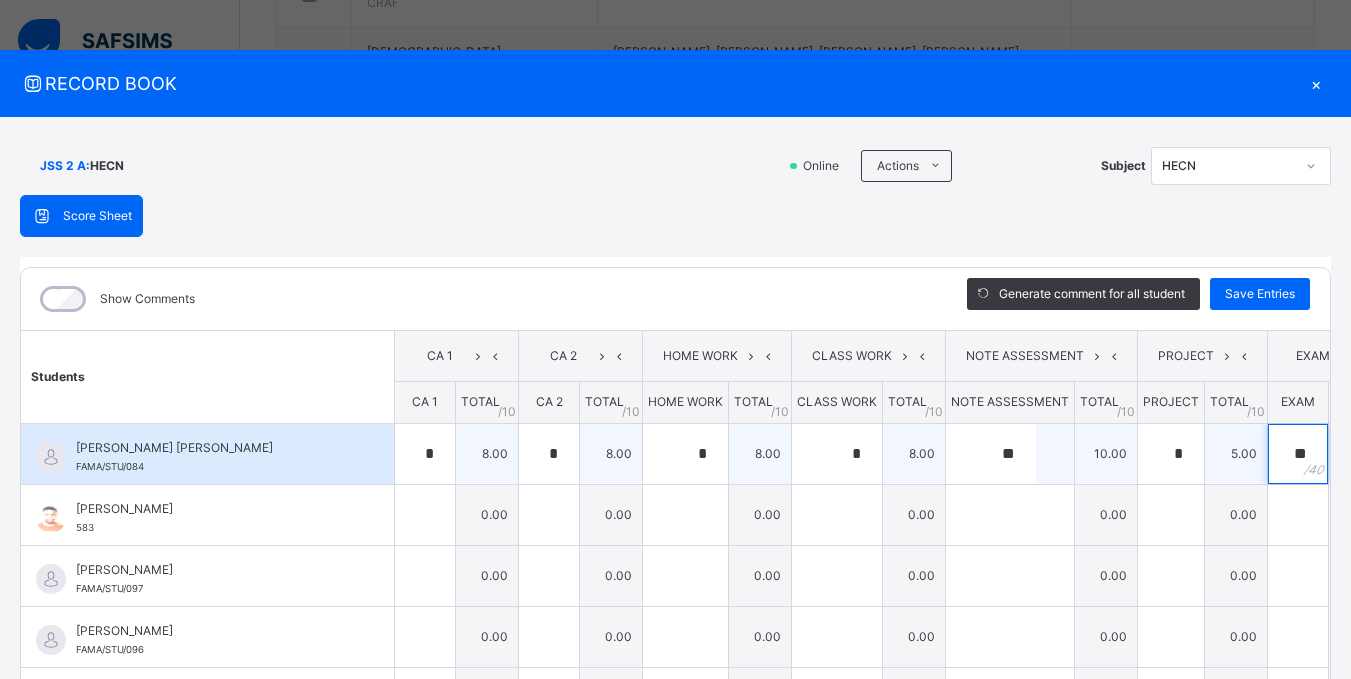 scroll, scrollTop: 0, scrollLeft: 46, axis: horizontal 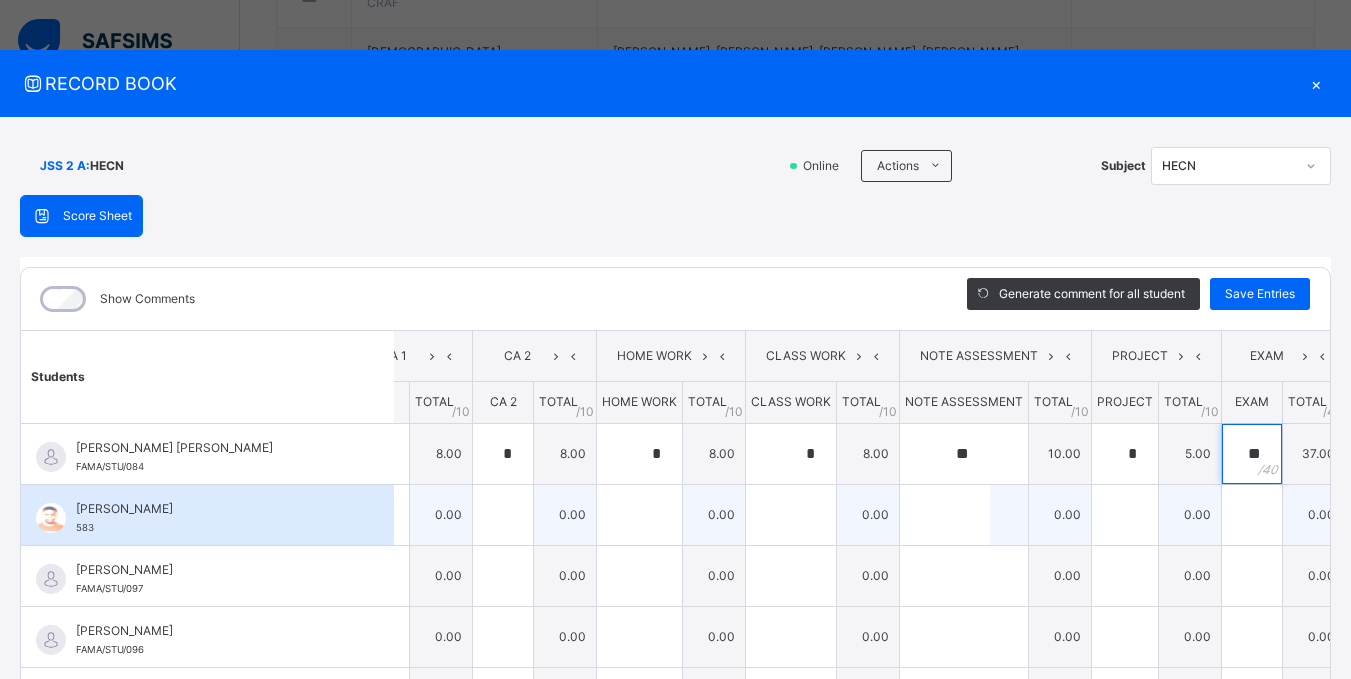 type on "**" 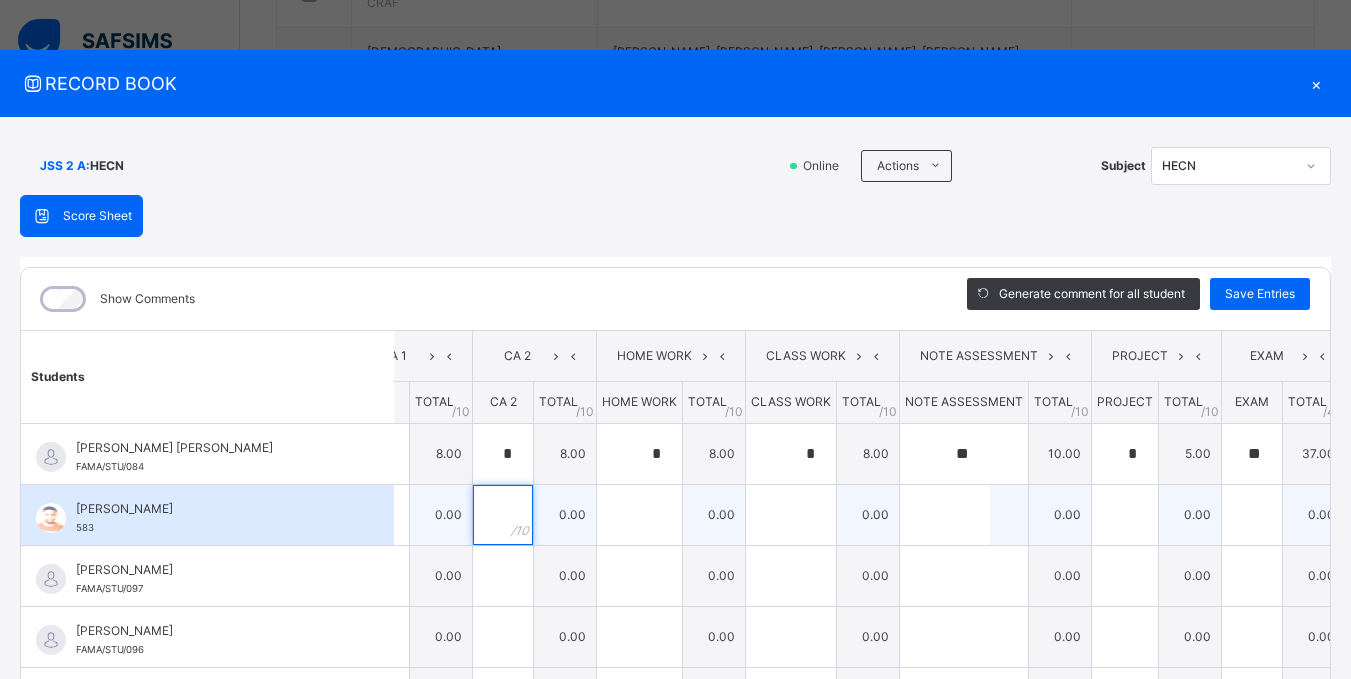 click at bounding box center (503, 515) 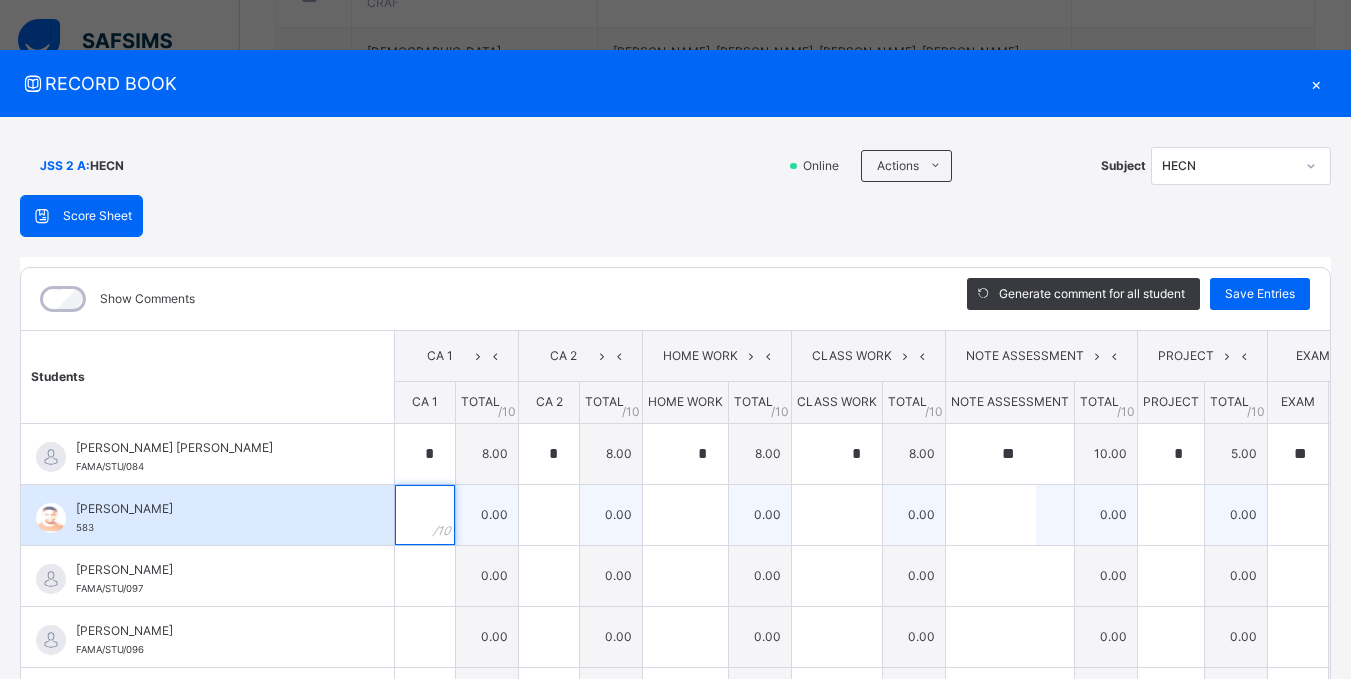 click at bounding box center [425, 515] 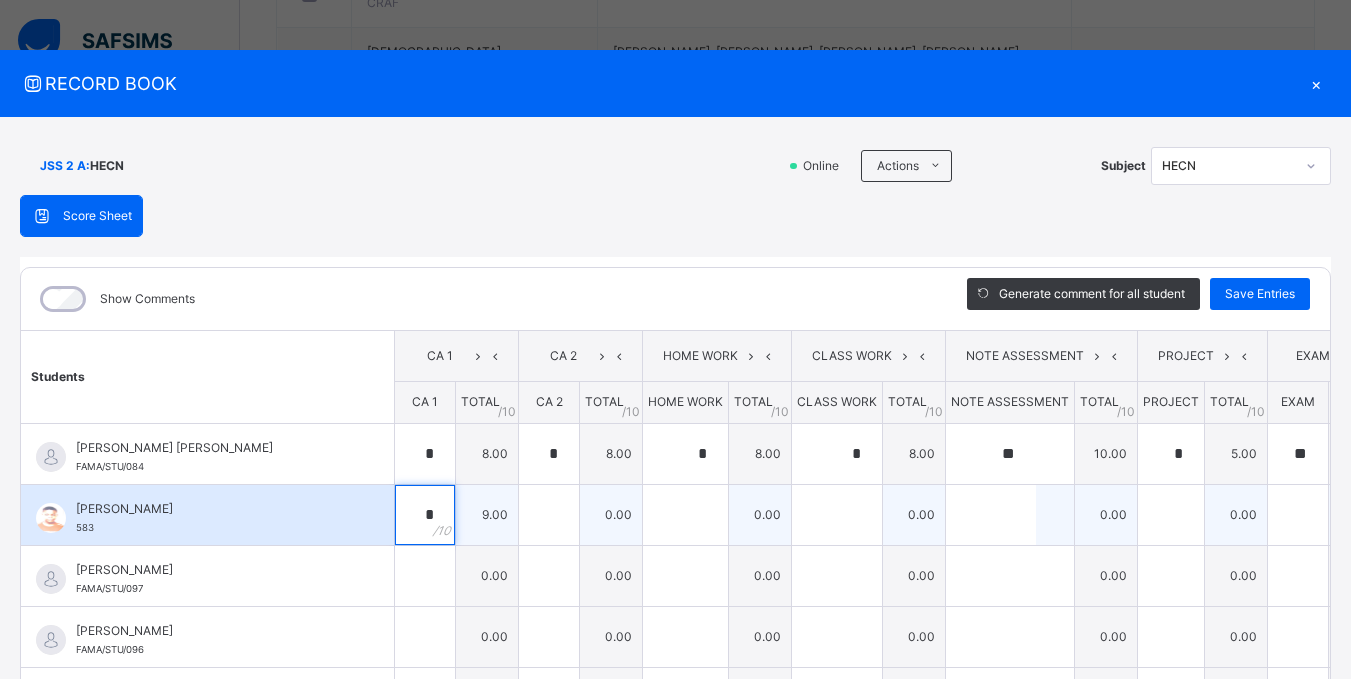 type on "*" 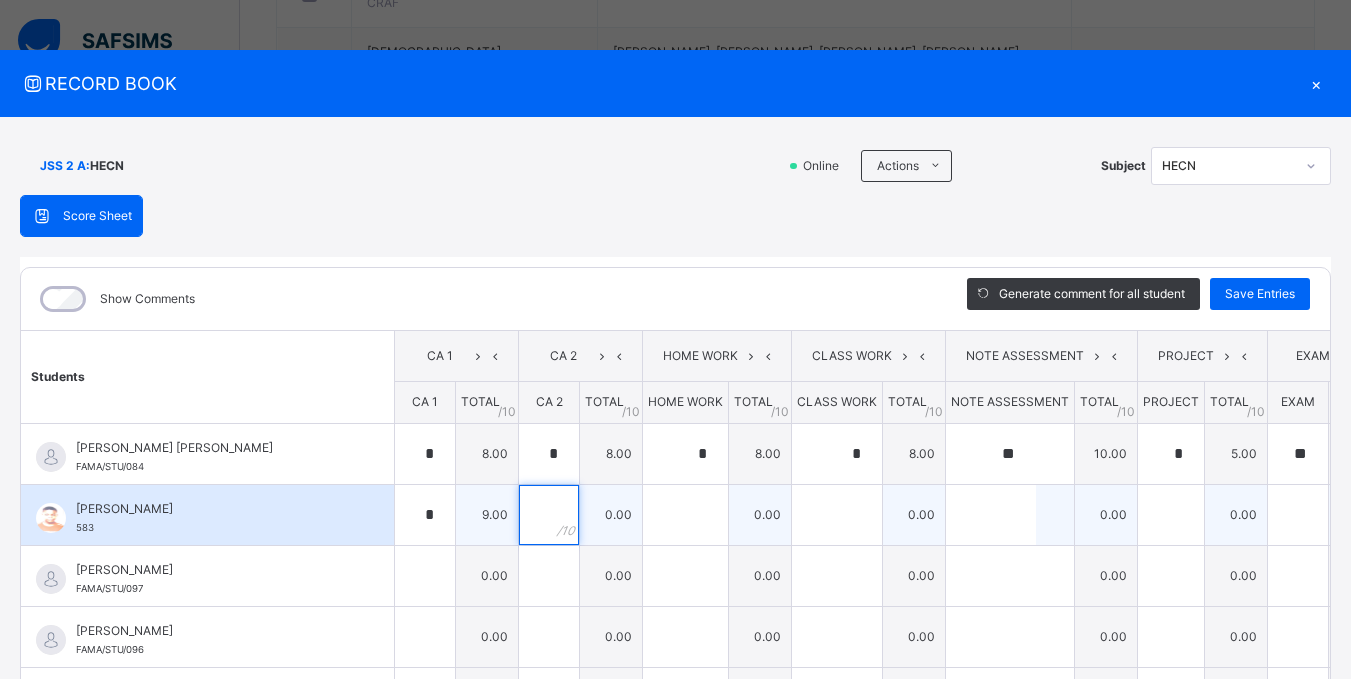 click at bounding box center (549, 515) 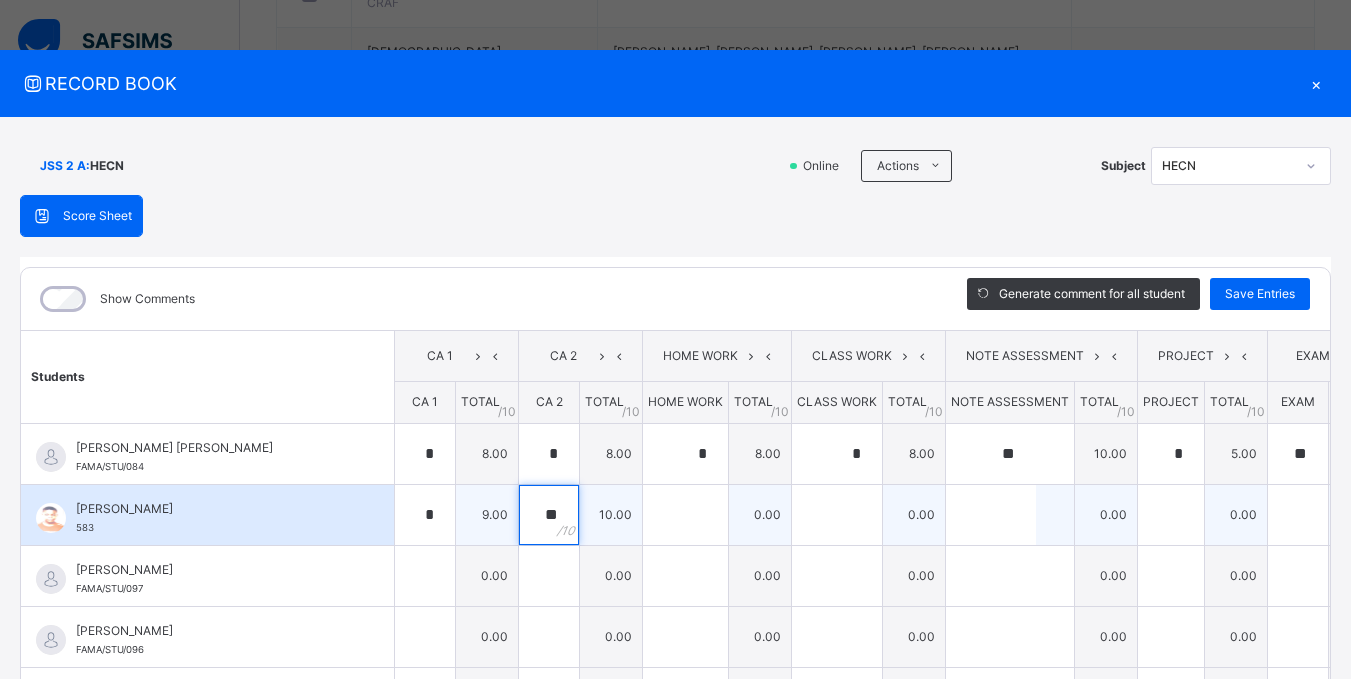 type on "**" 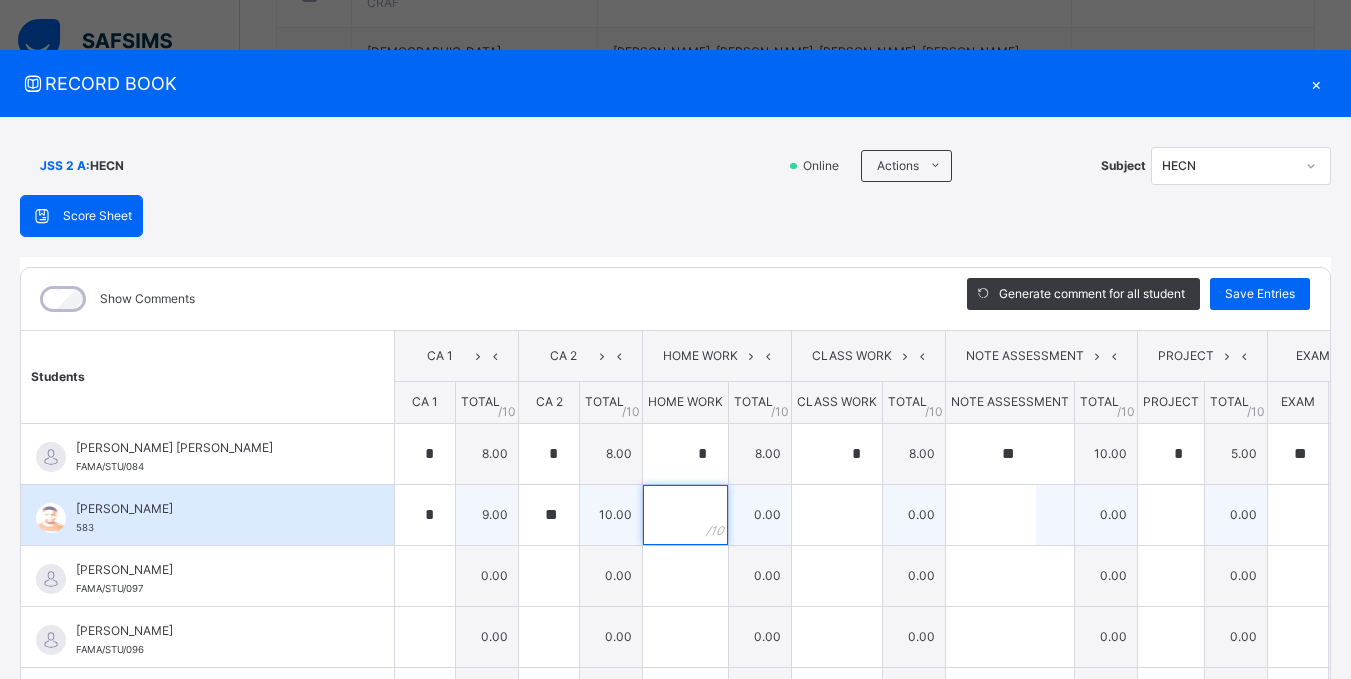 click at bounding box center (685, 515) 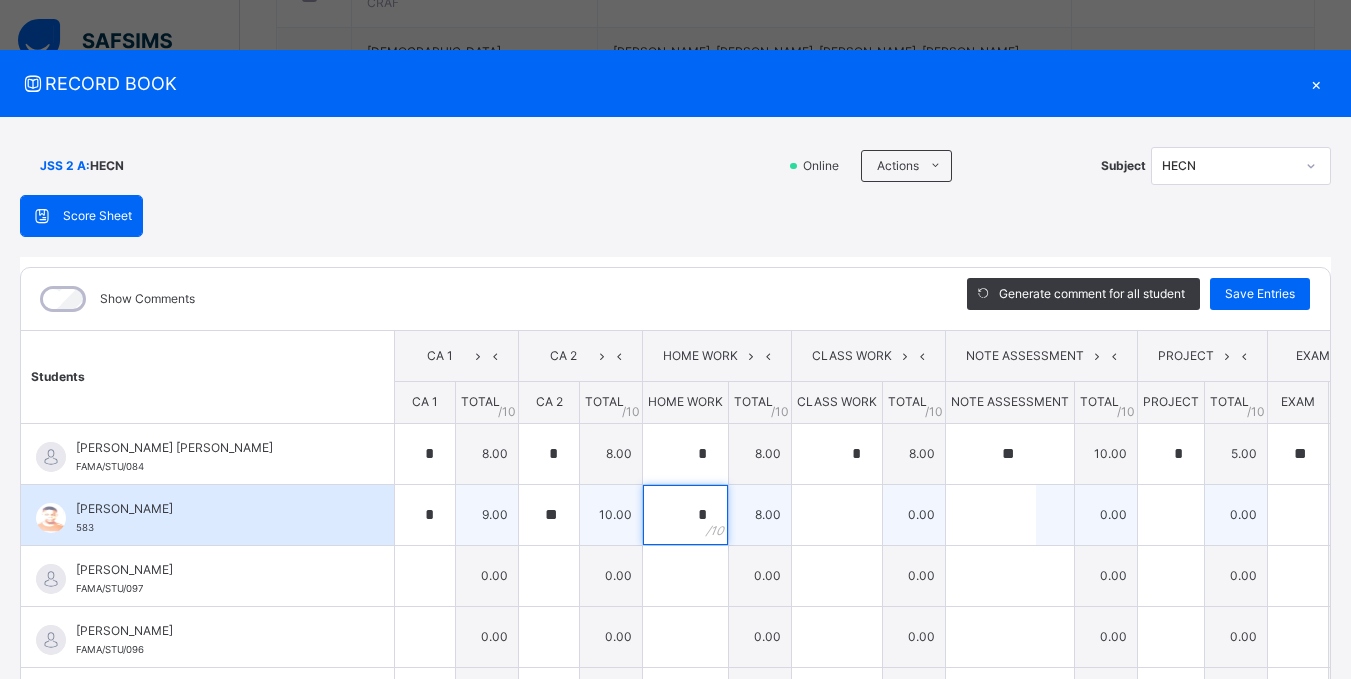 type on "*" 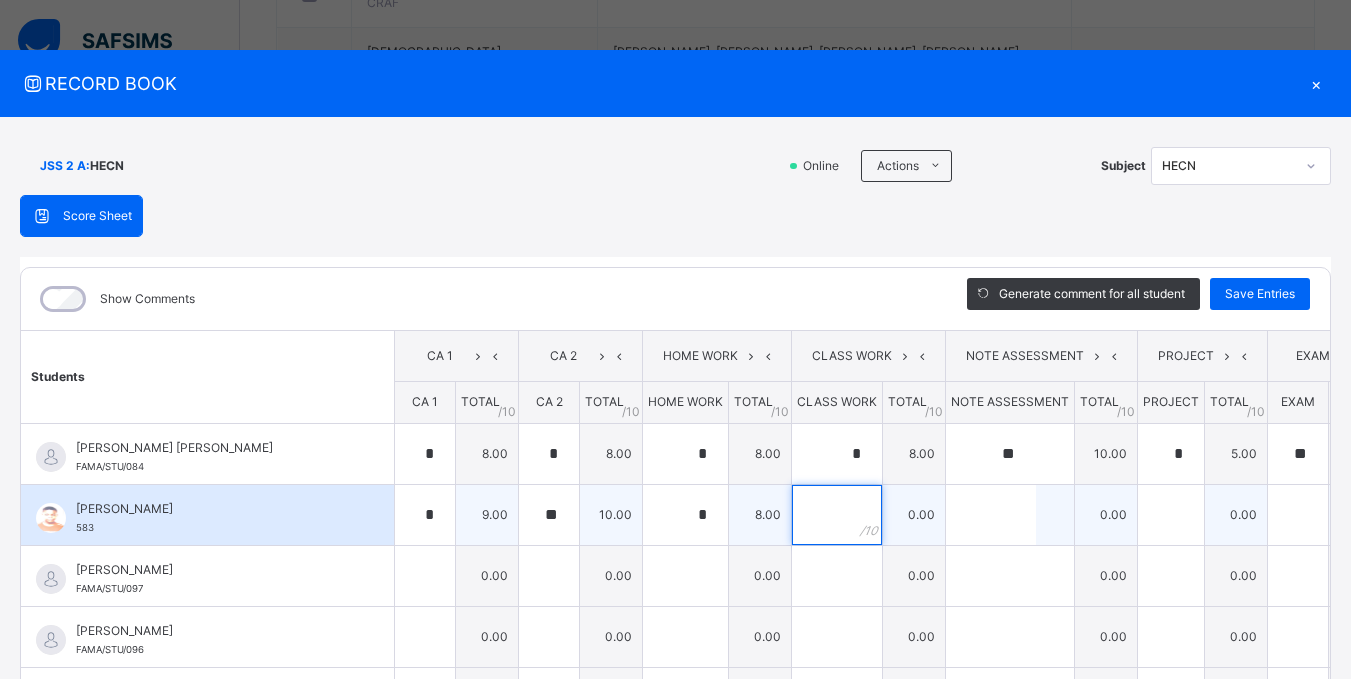 click at bounding box center (837, 515) 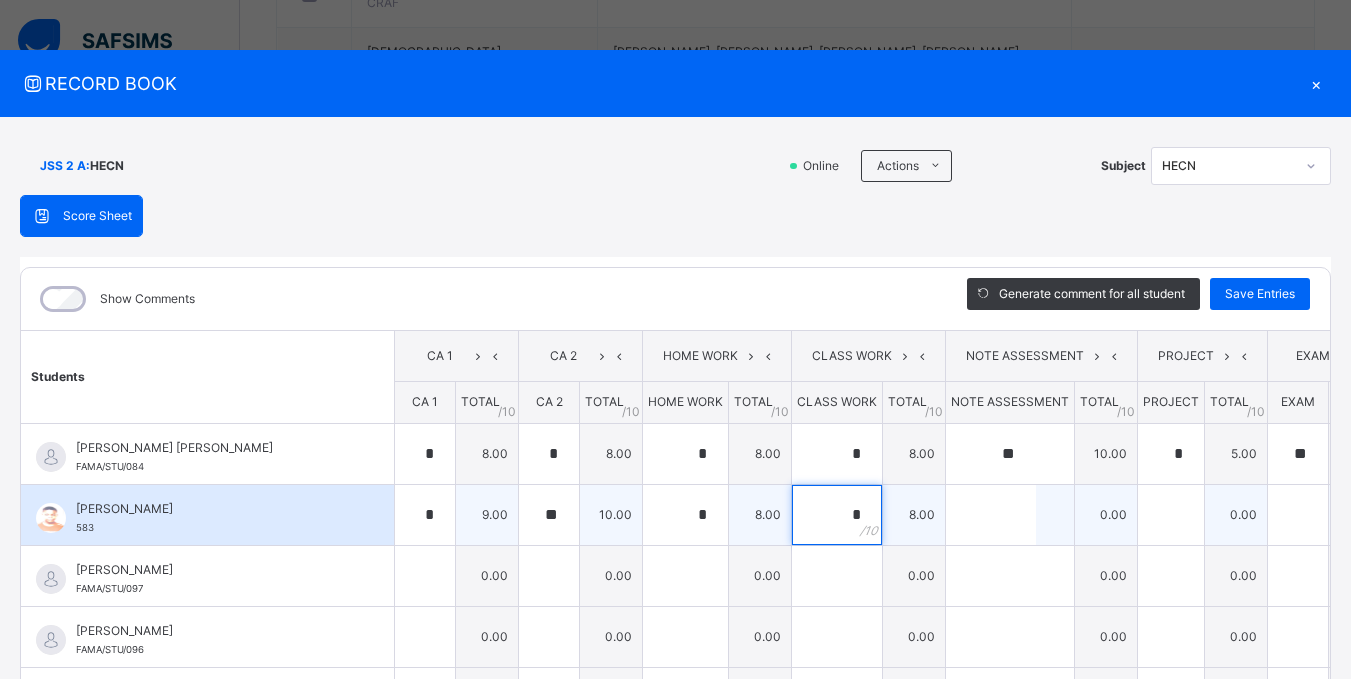 type on "*" 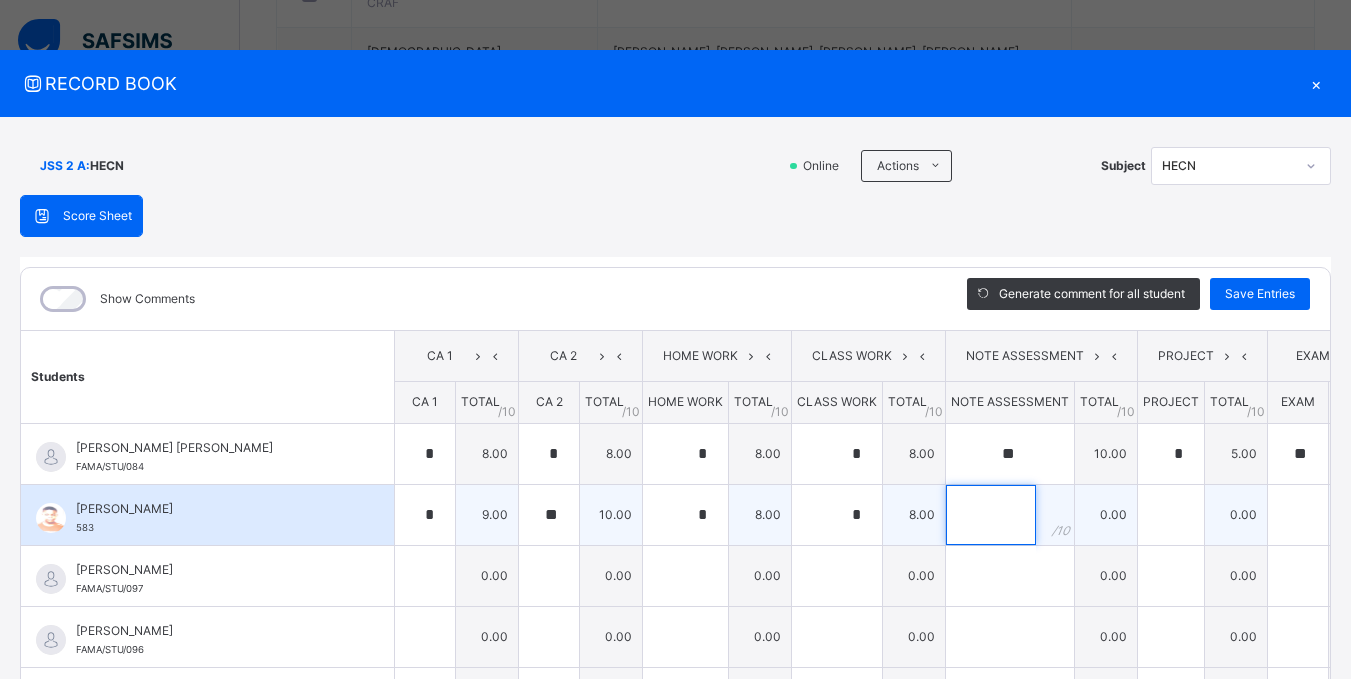 click at bounding box center (991, 515) 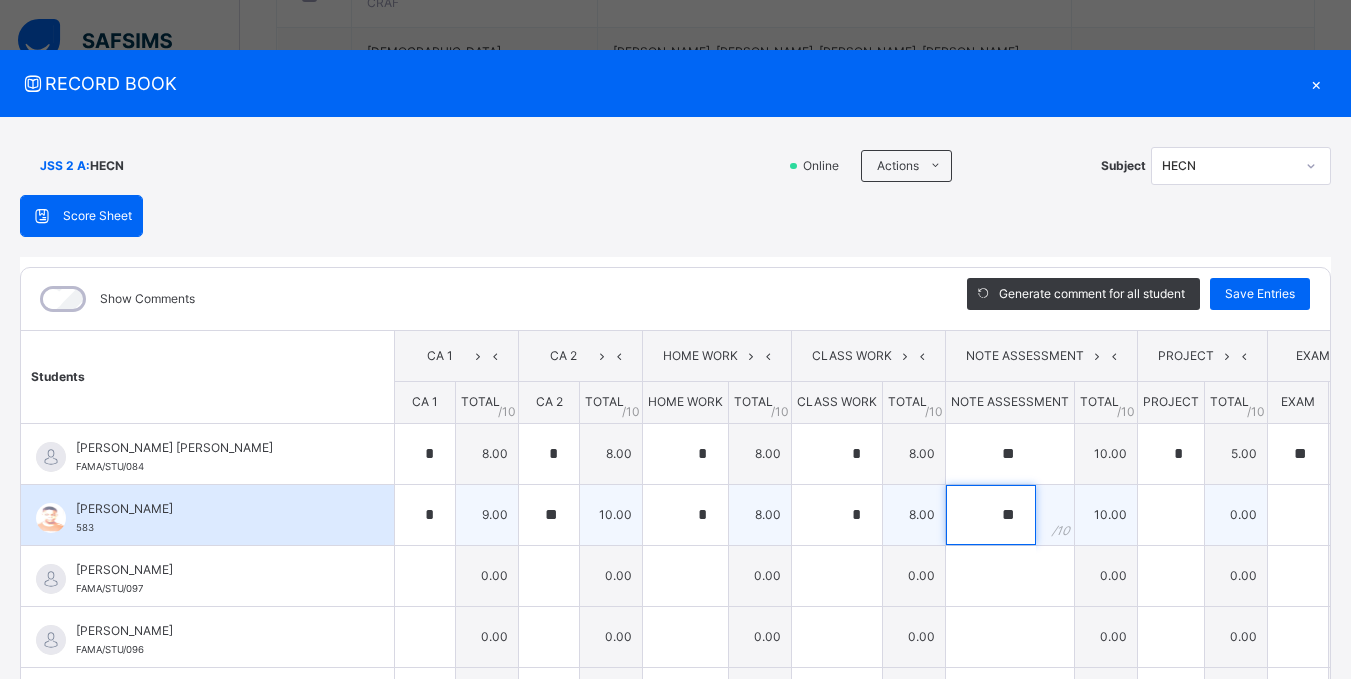 type on "**" 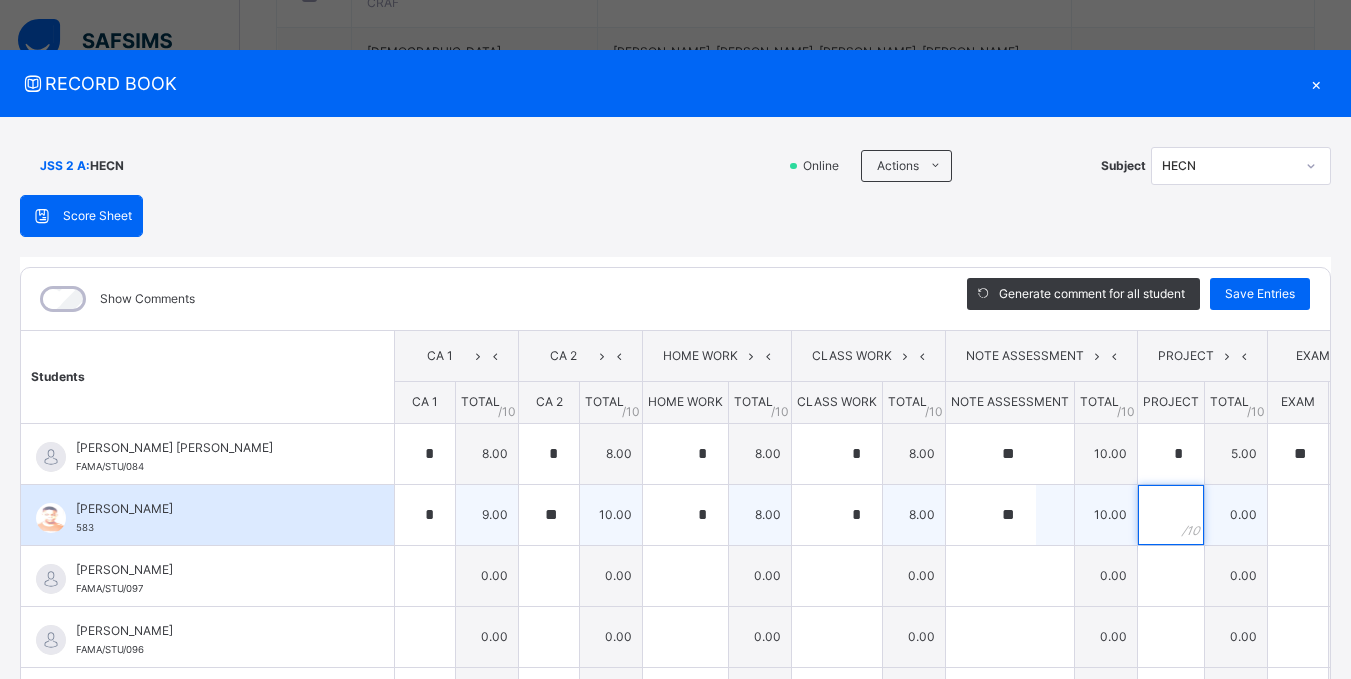 click at bounding box center [1171, 515] 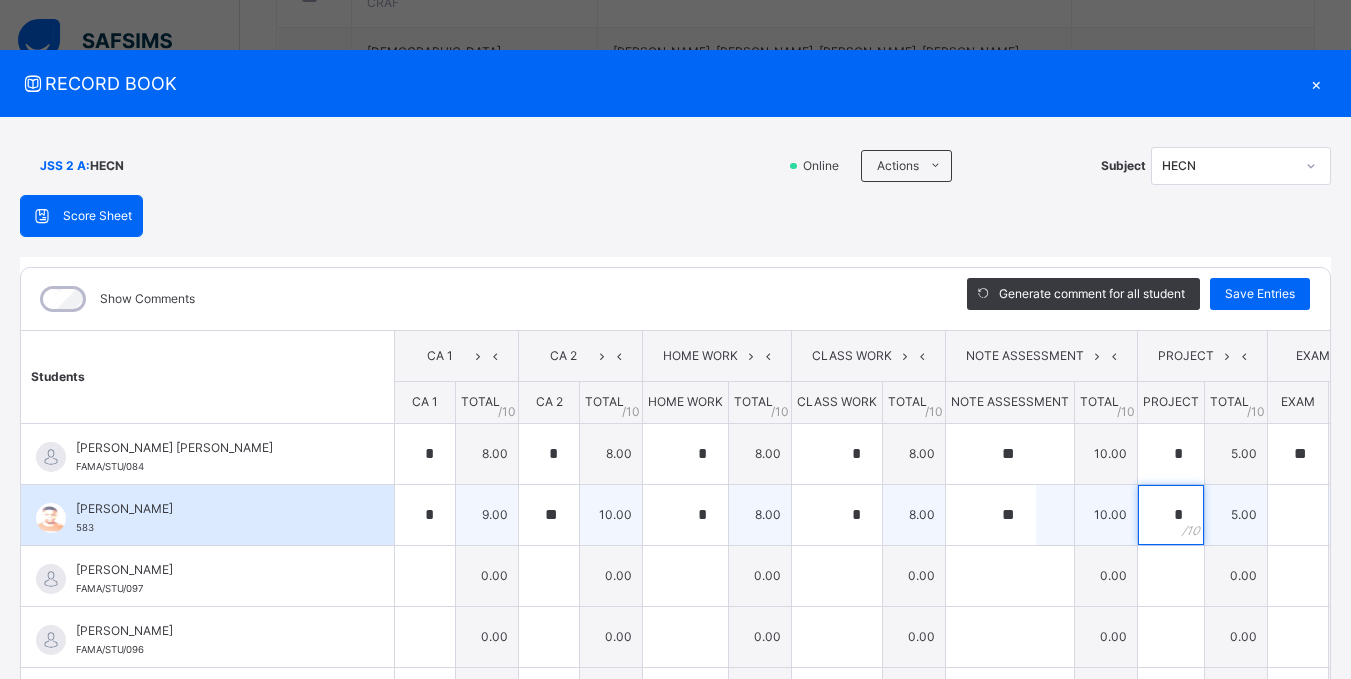 type on "*" 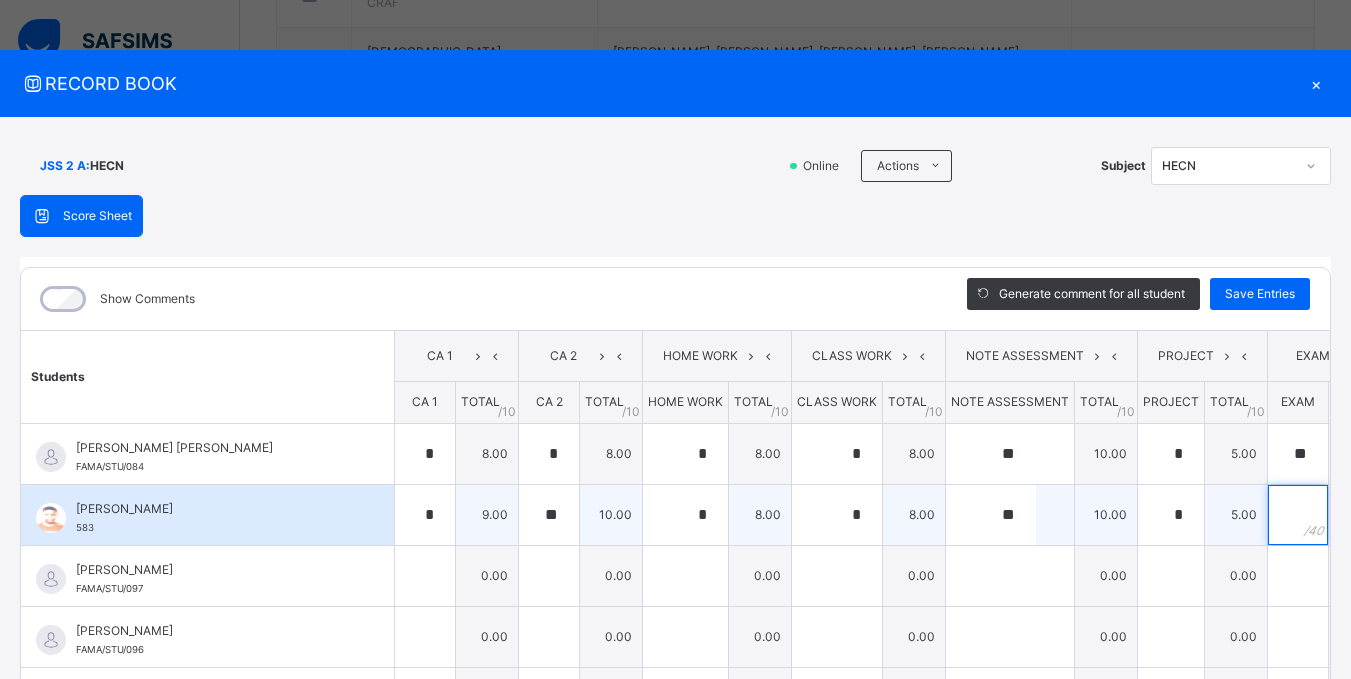 click at bounding box center [1298, 515] 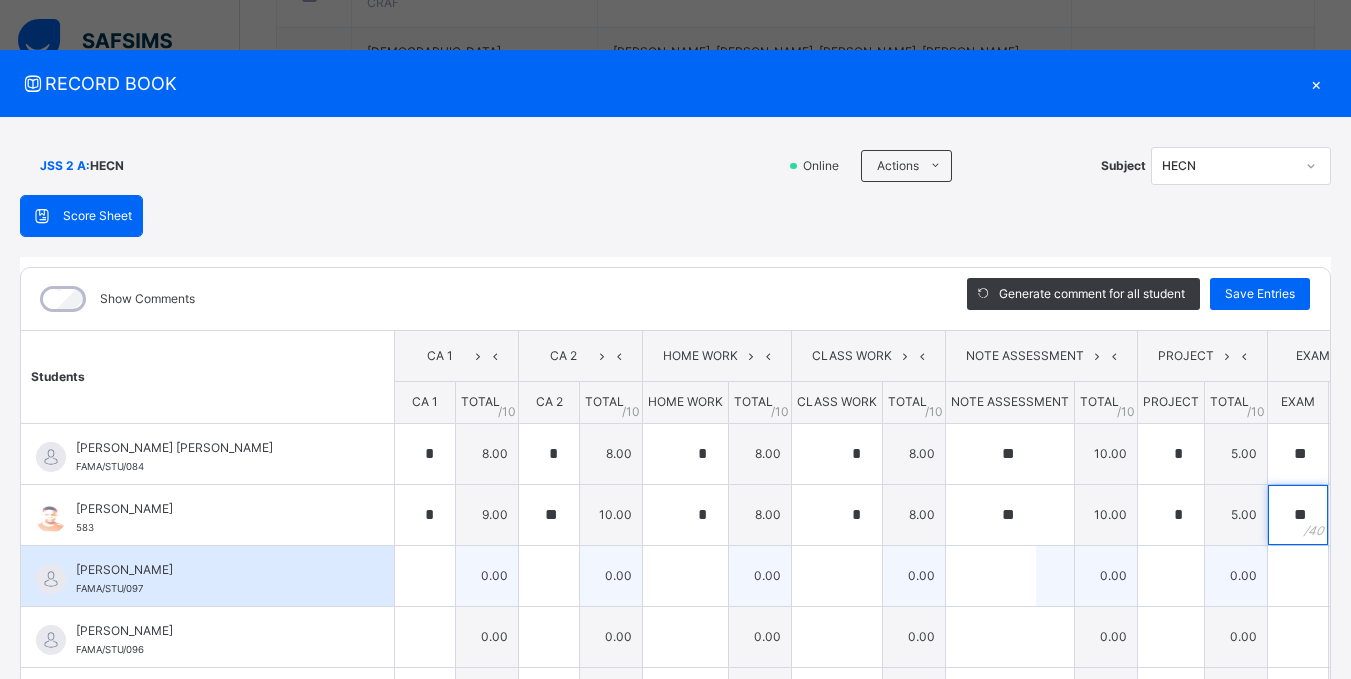 type on "**" 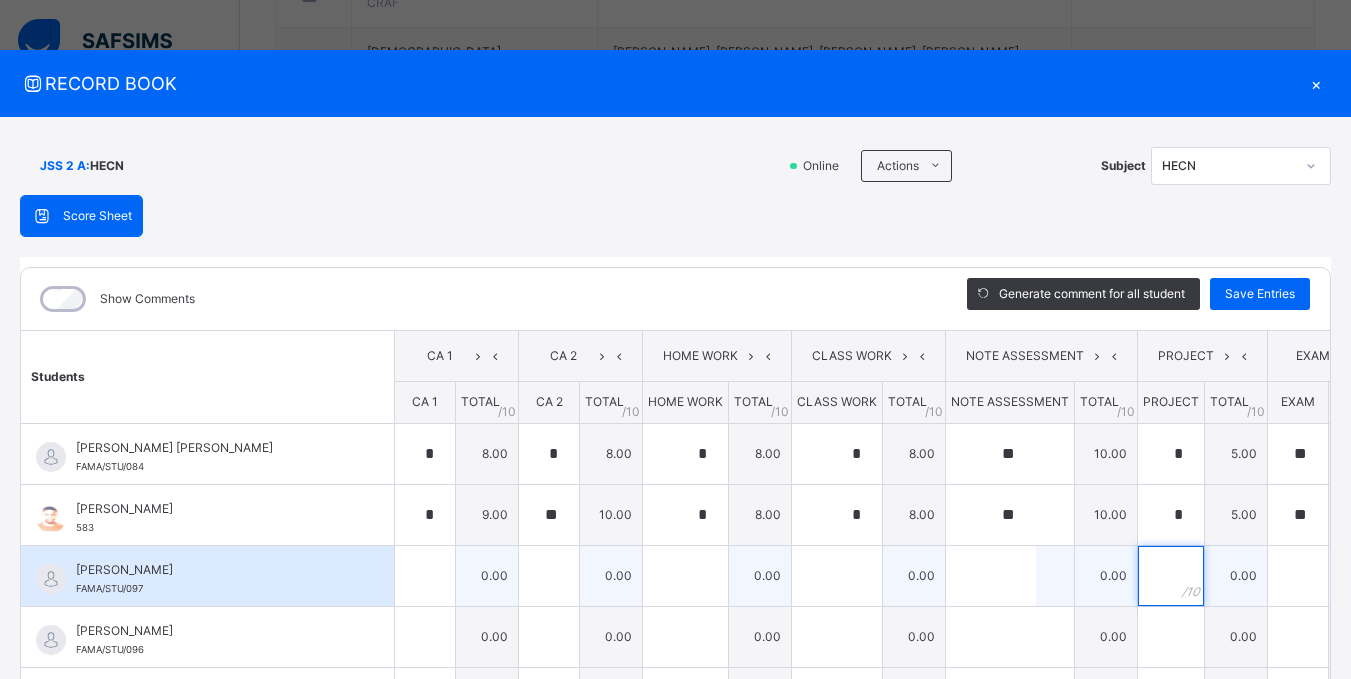 click at bounding box center [1171, 576] 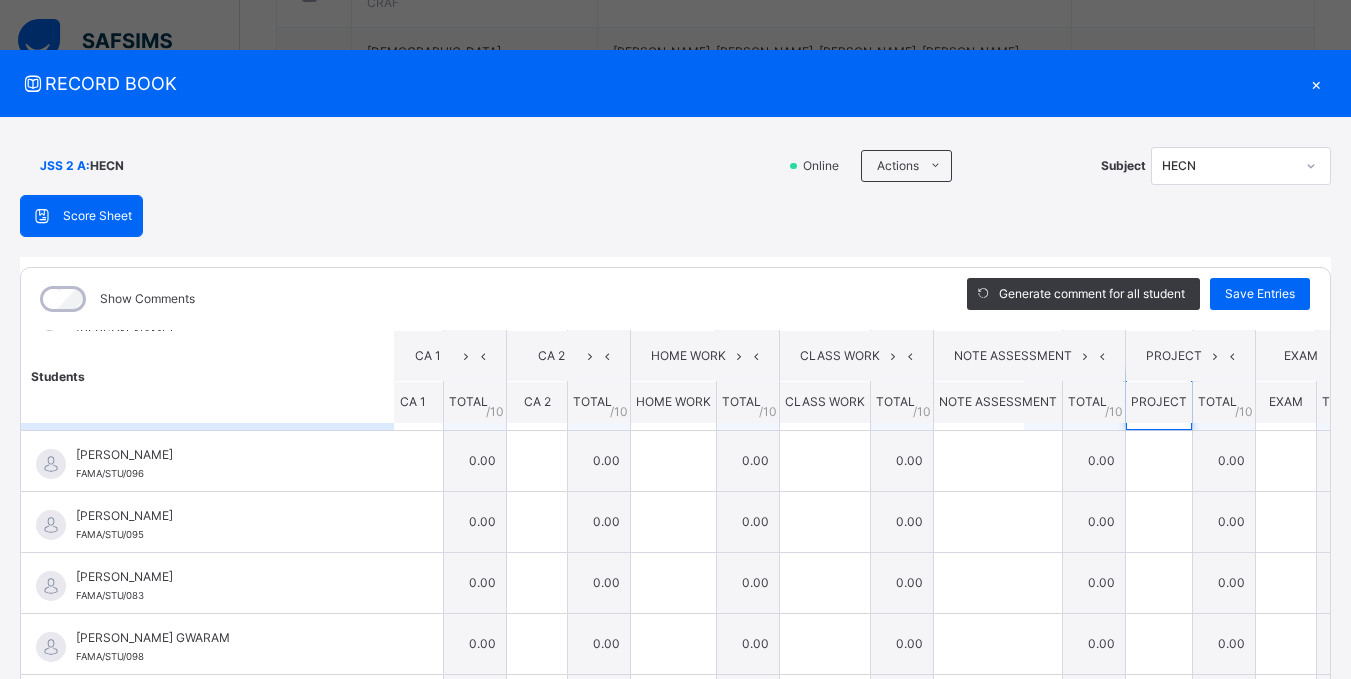 scroll, scrollTop: 177, scrollLeft: 12, axis: both 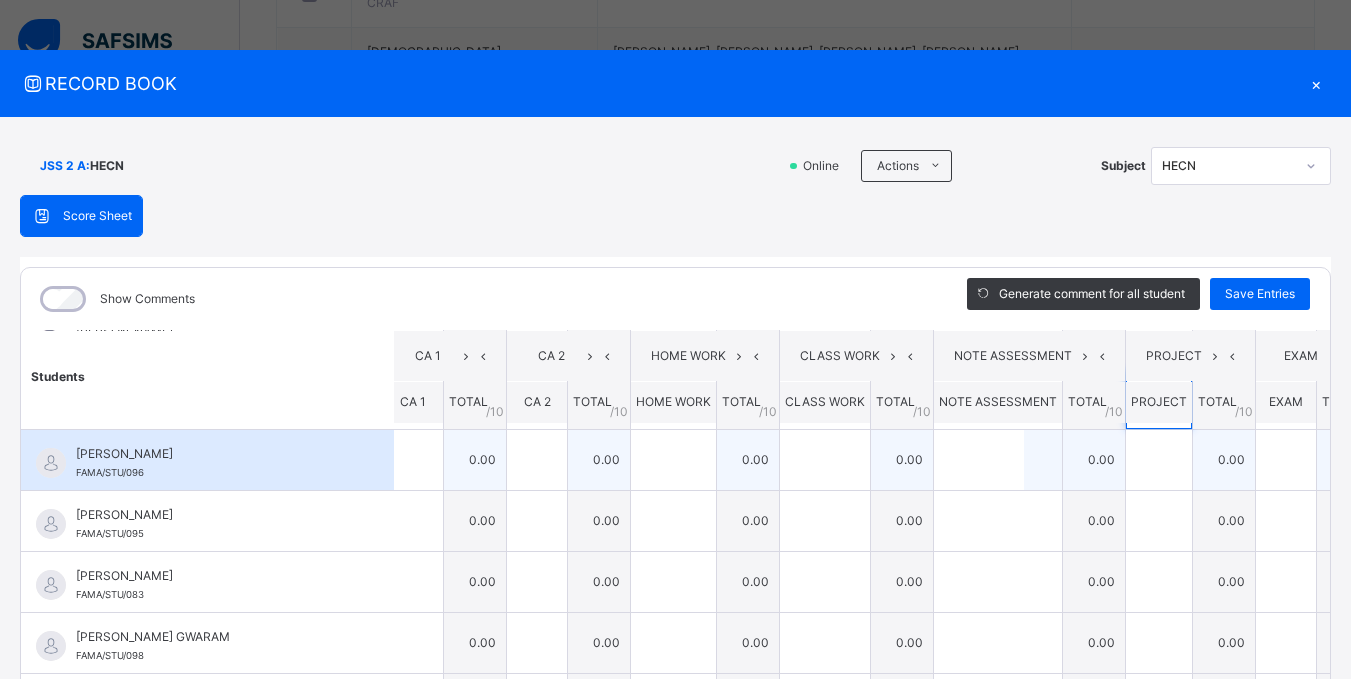 type on "*" 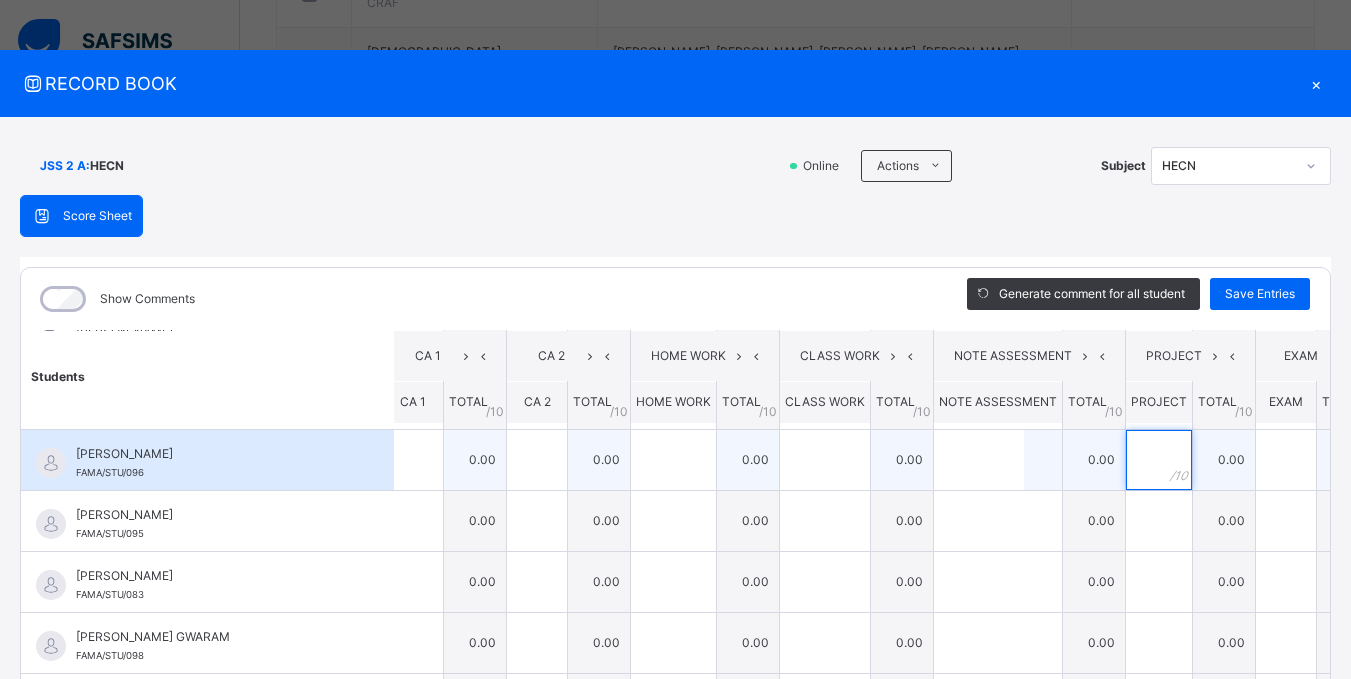 click at bounding box center [1159, 460] 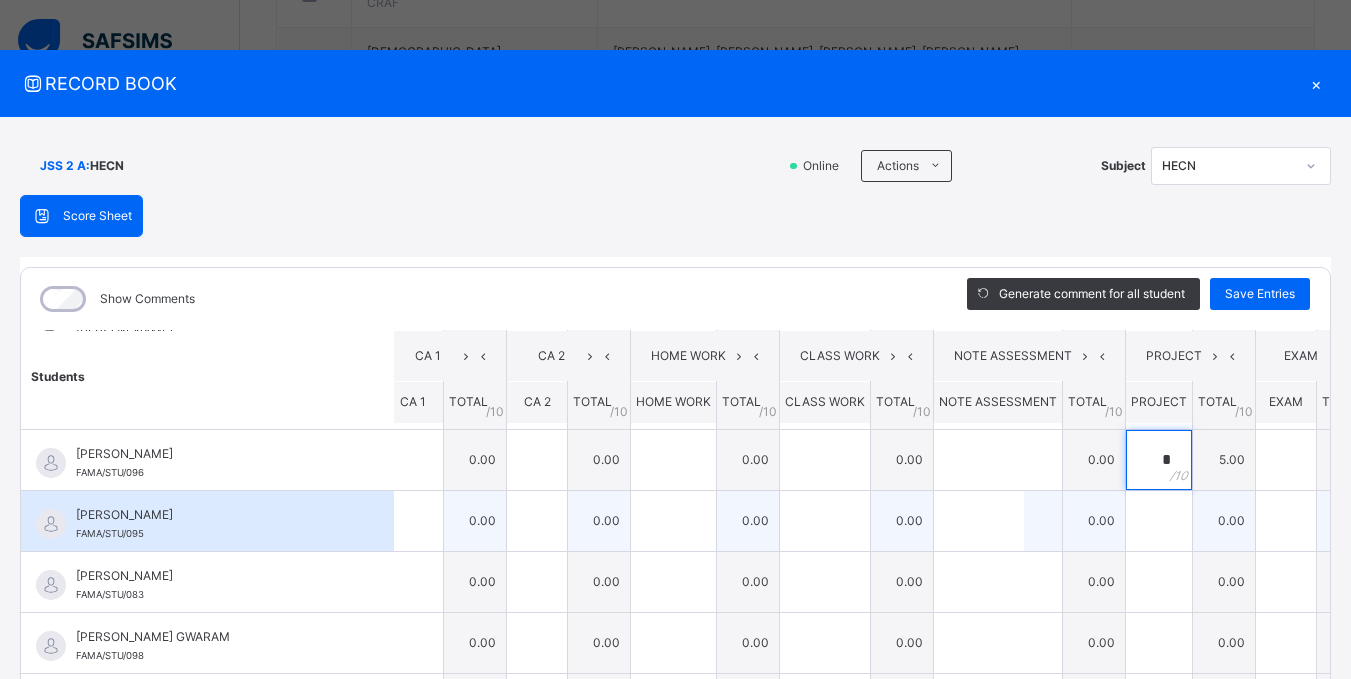 type on "*" 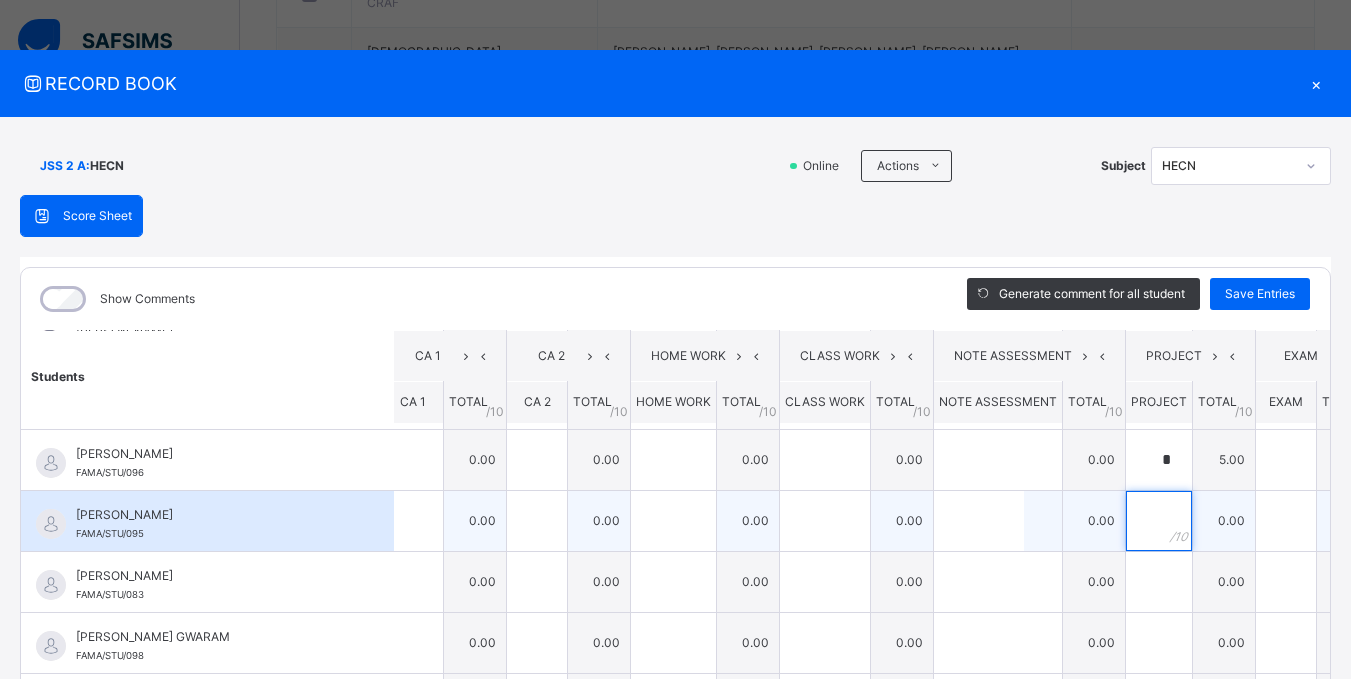 click at bounding box center (1159, 521) 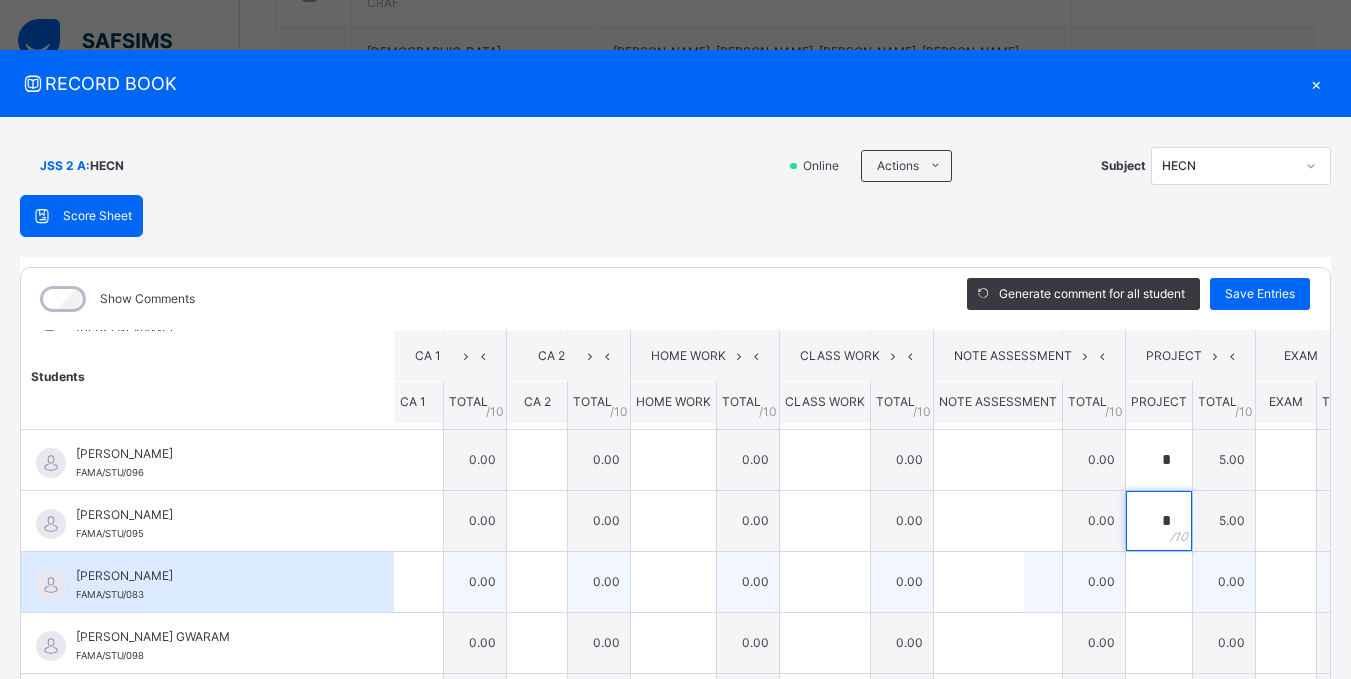 type on "*" 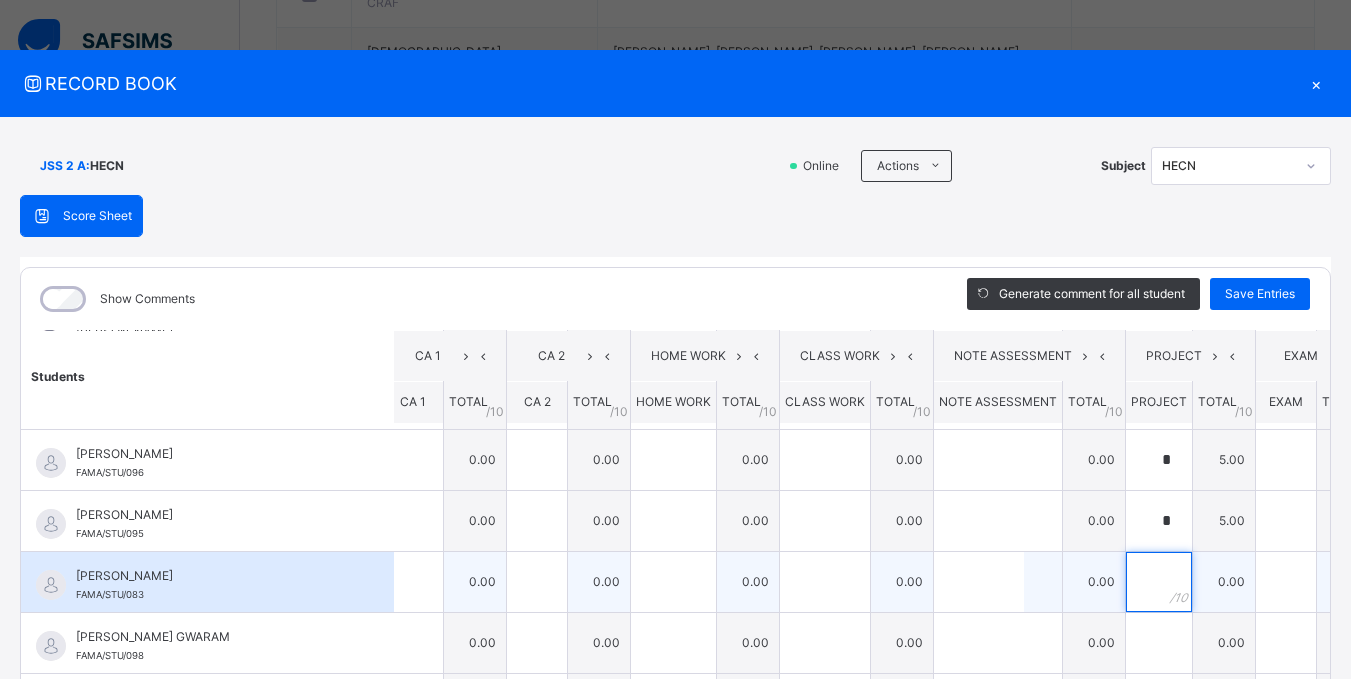 click at bounding box center (1159, 582) 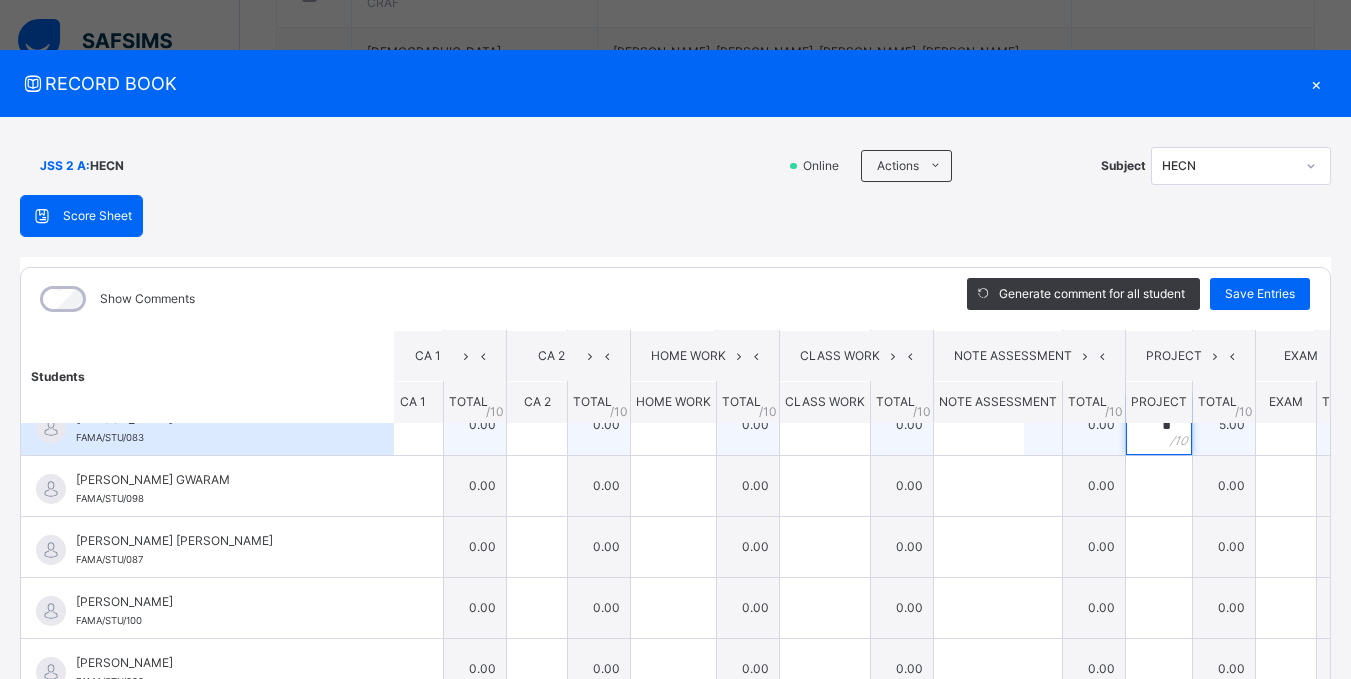 scroll, scrollTop: 333, scrollLeft: 12, axis: both 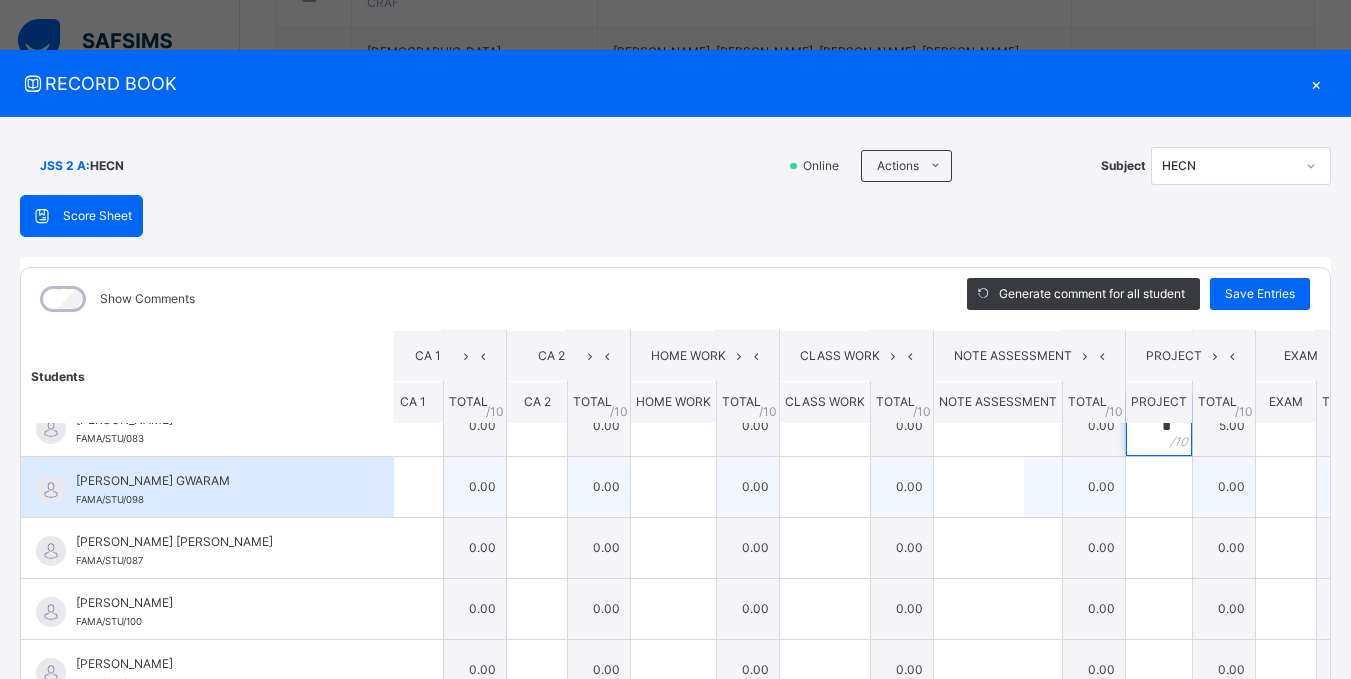 type on "*" 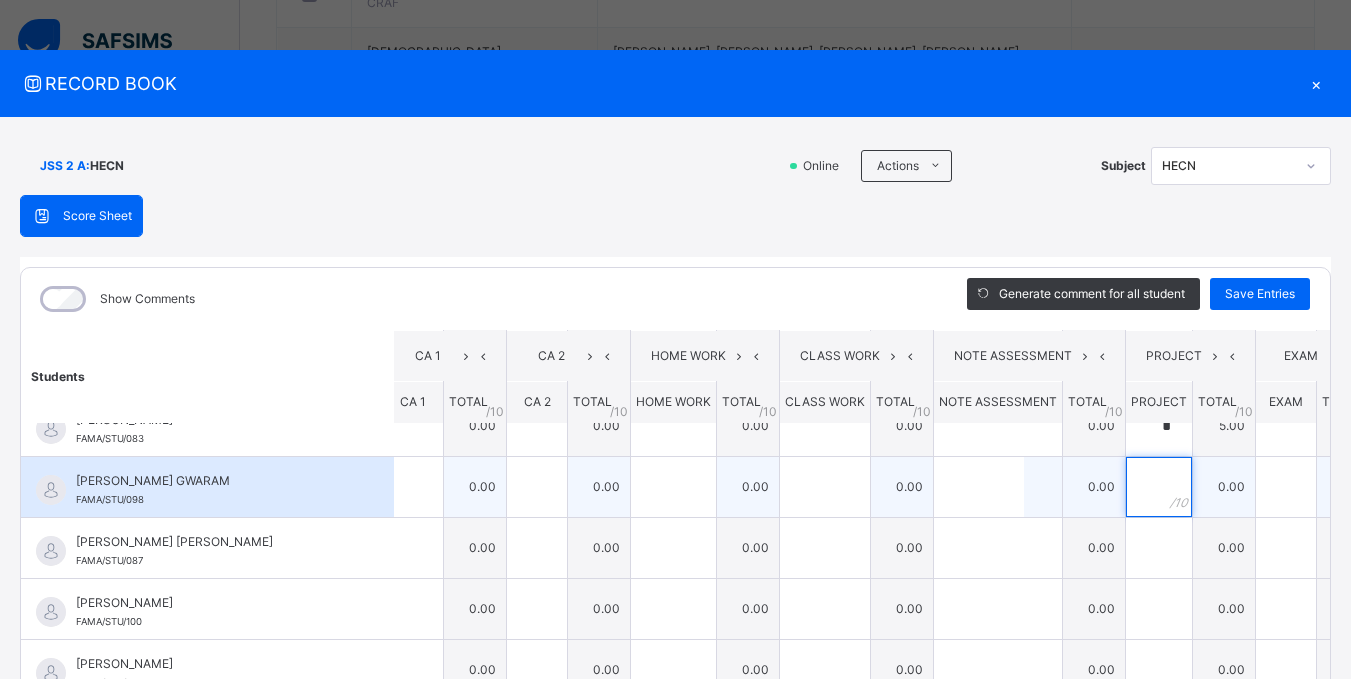 click at bounding box center [1159, 487] 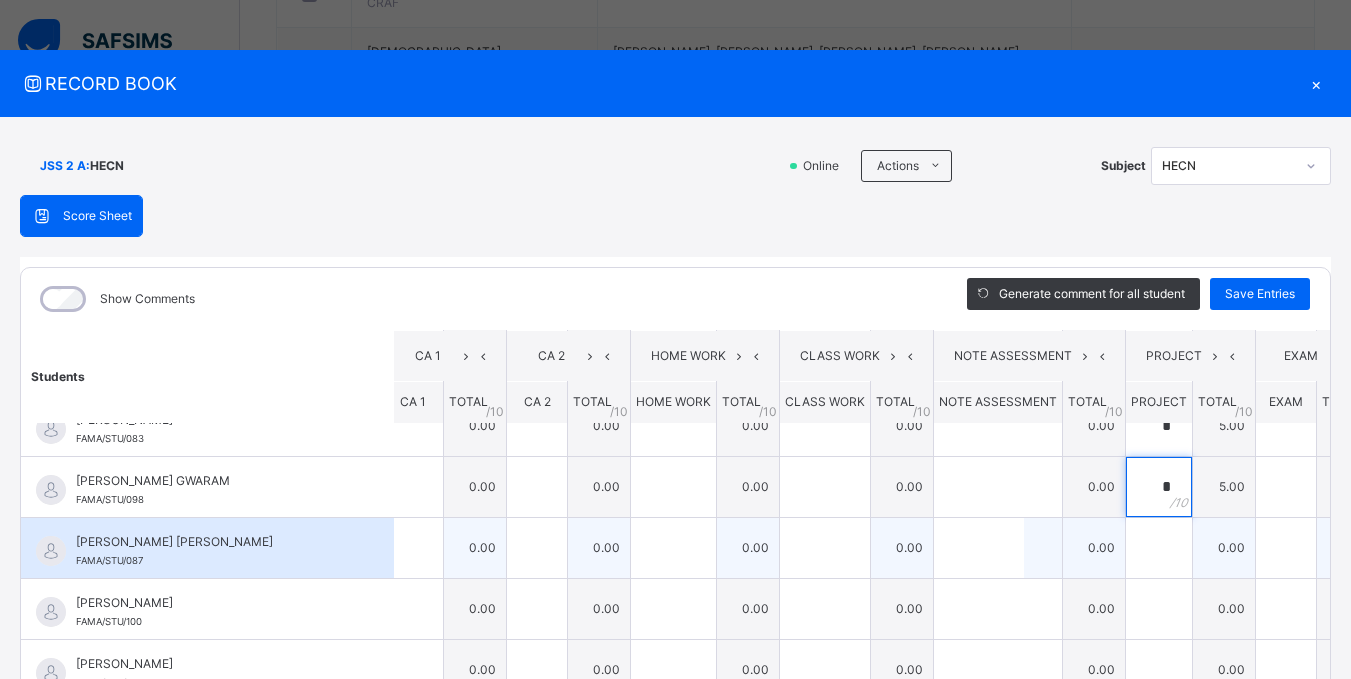 type on "*" 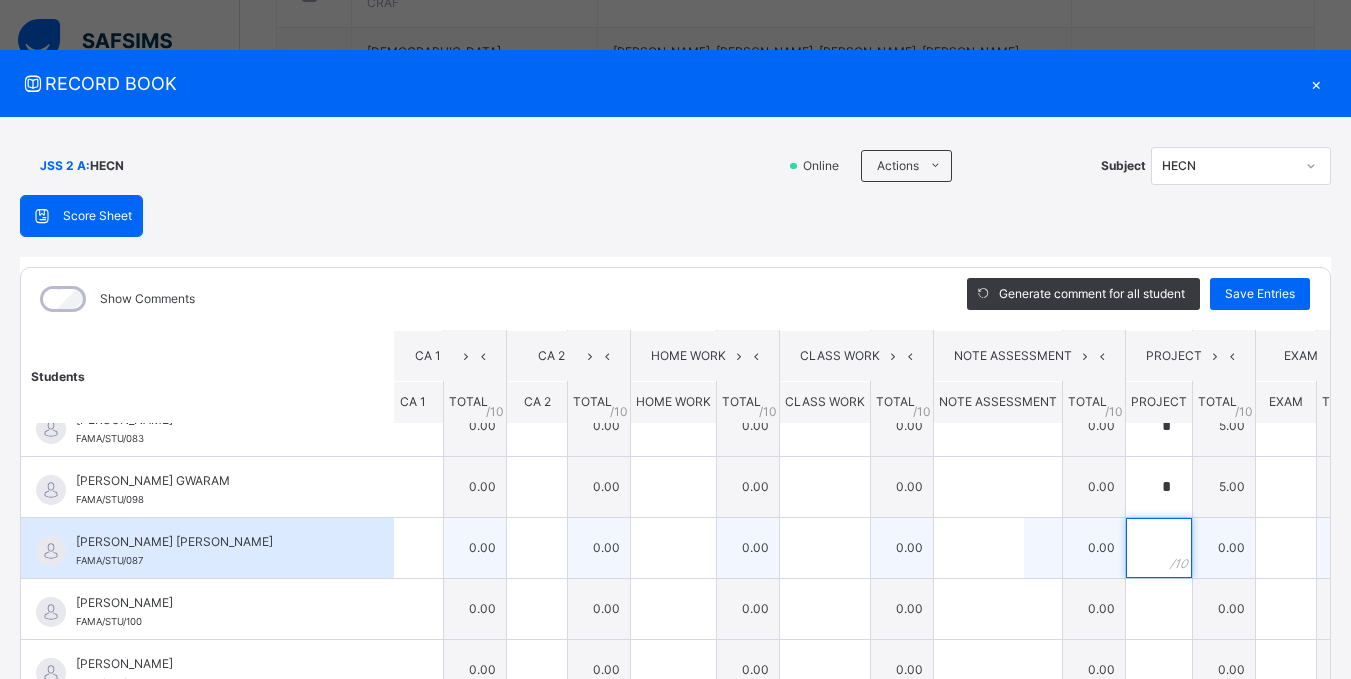 click at bounding box center (1159, 548) 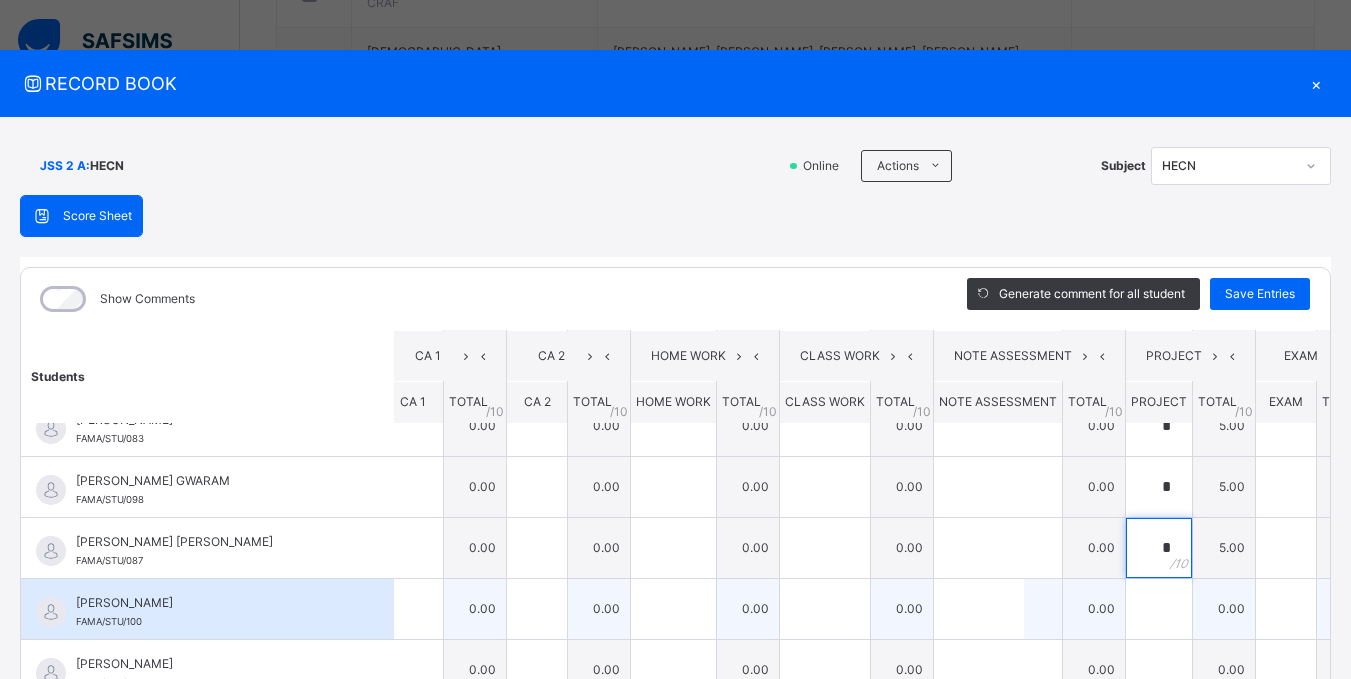 type on "*" 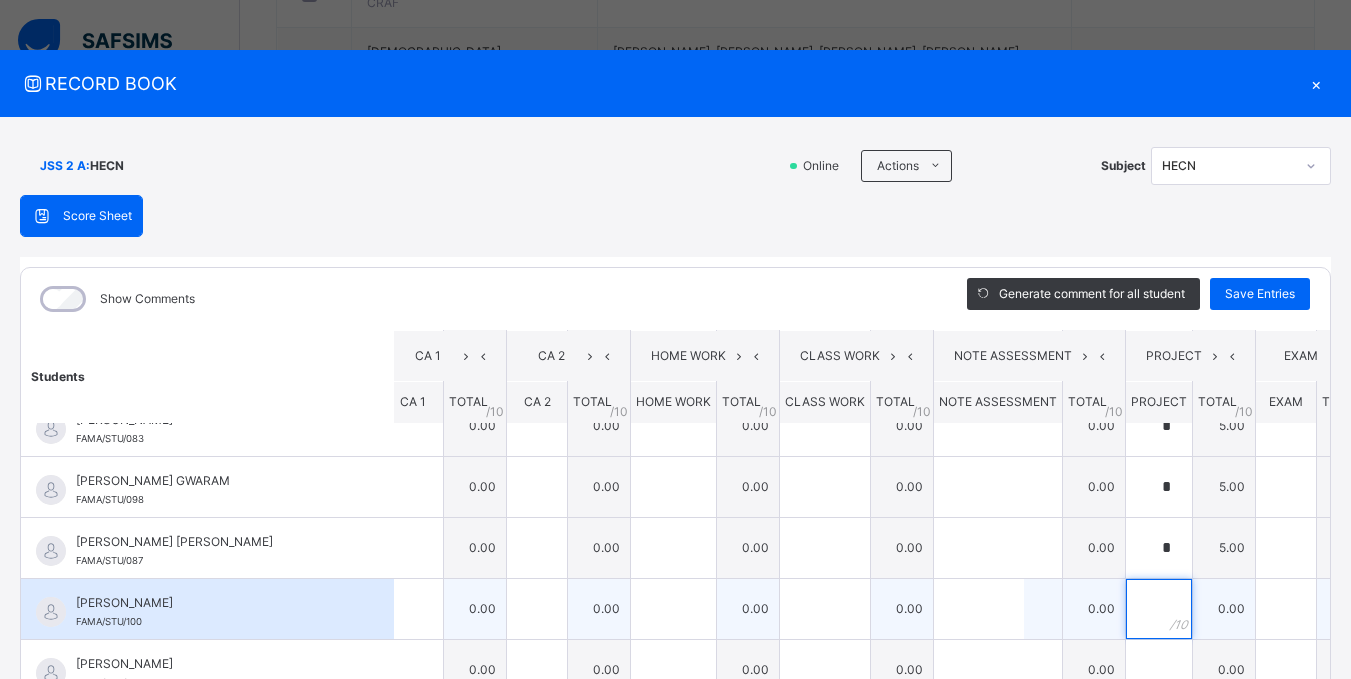 click at bounding box center [1159, 609] 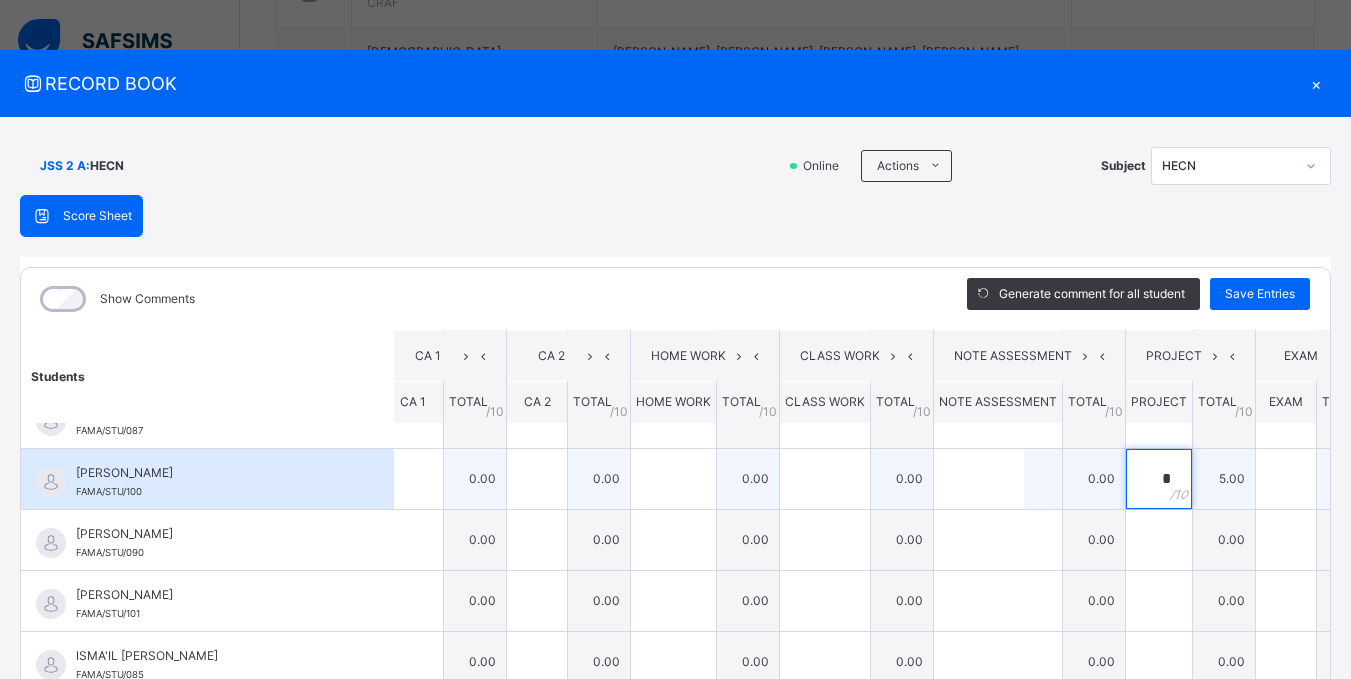 scroll, scrollTop: 496, scrollLeft: 12, axis: both 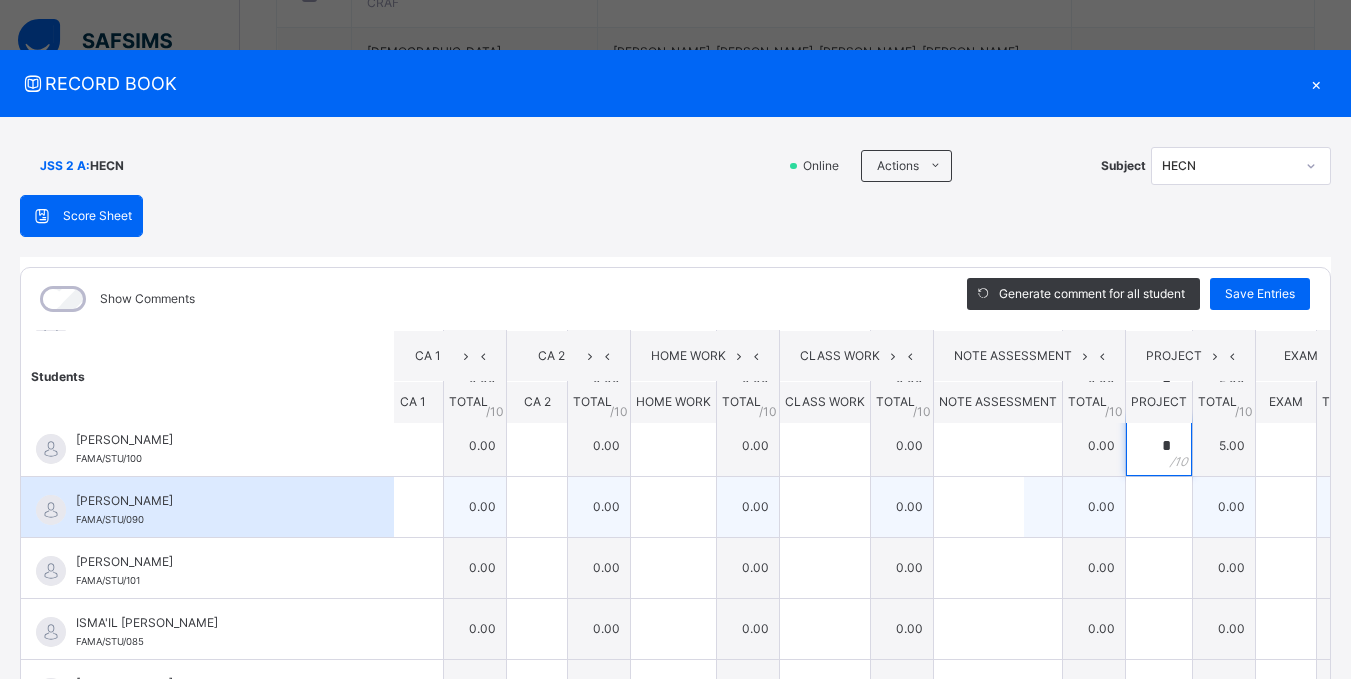 type on "*" 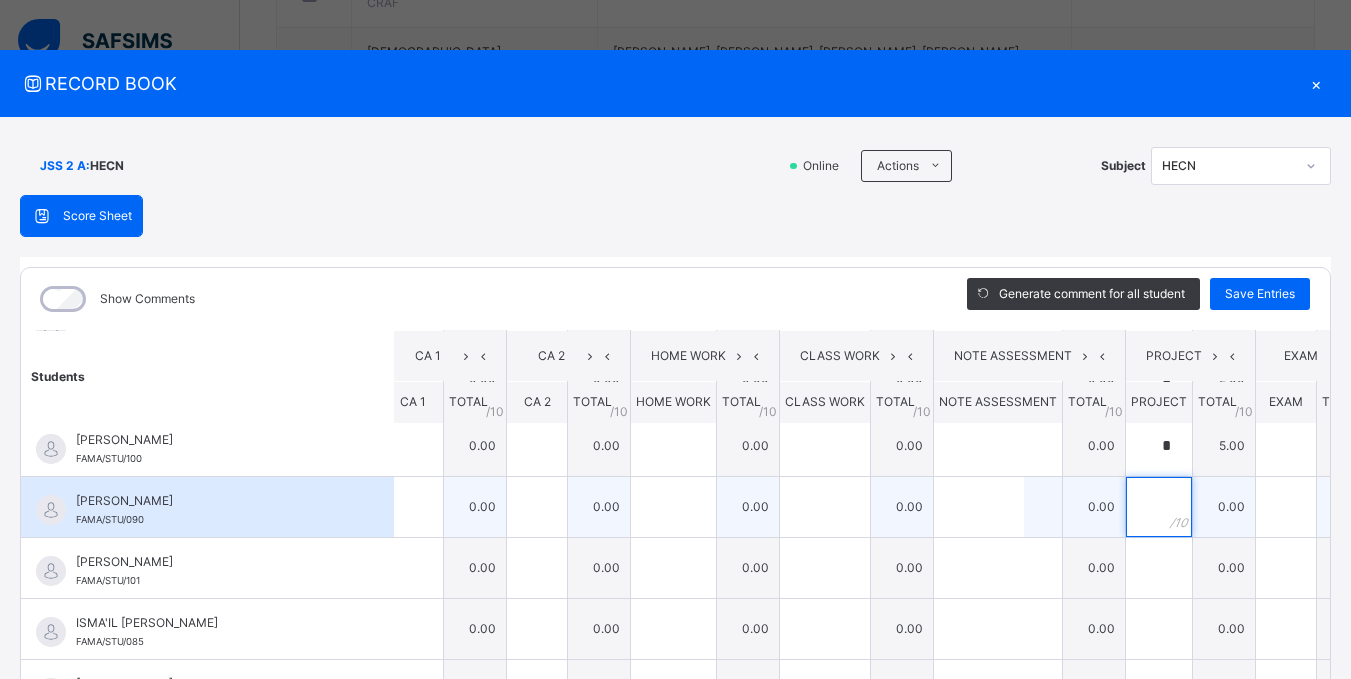 click at bounding box center [1159, 507] 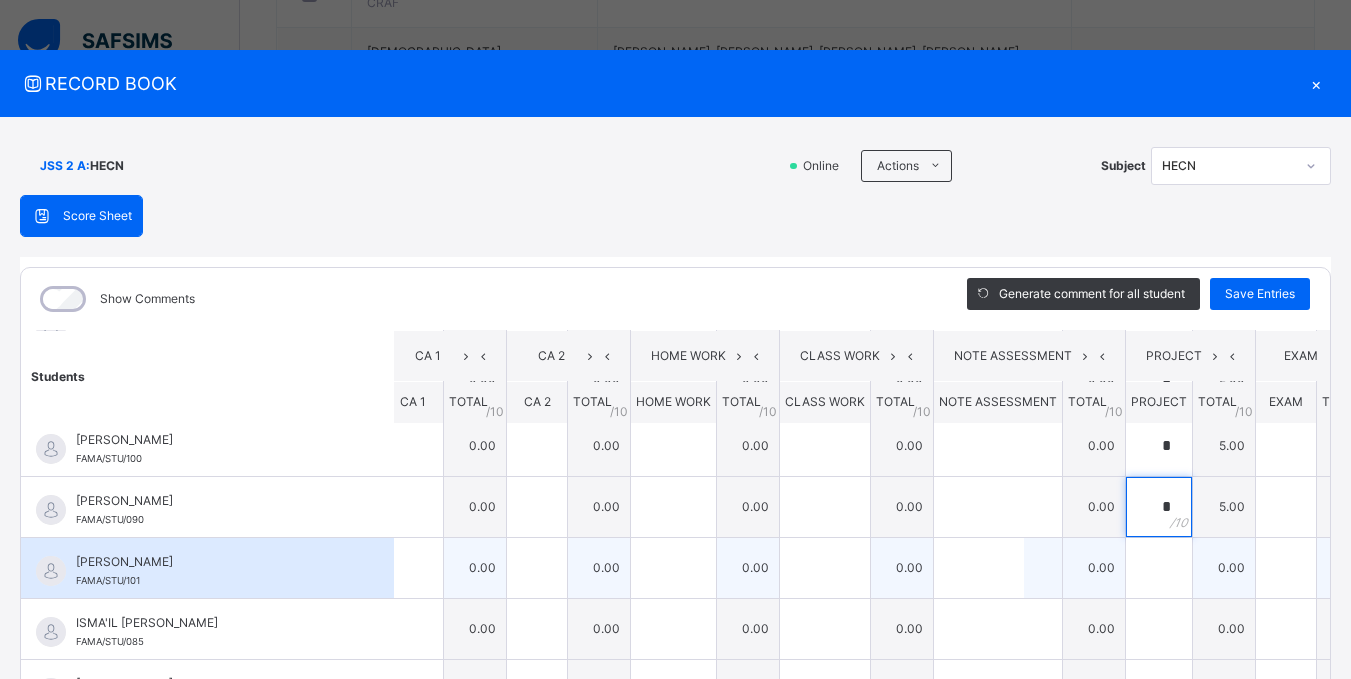 type on "*" 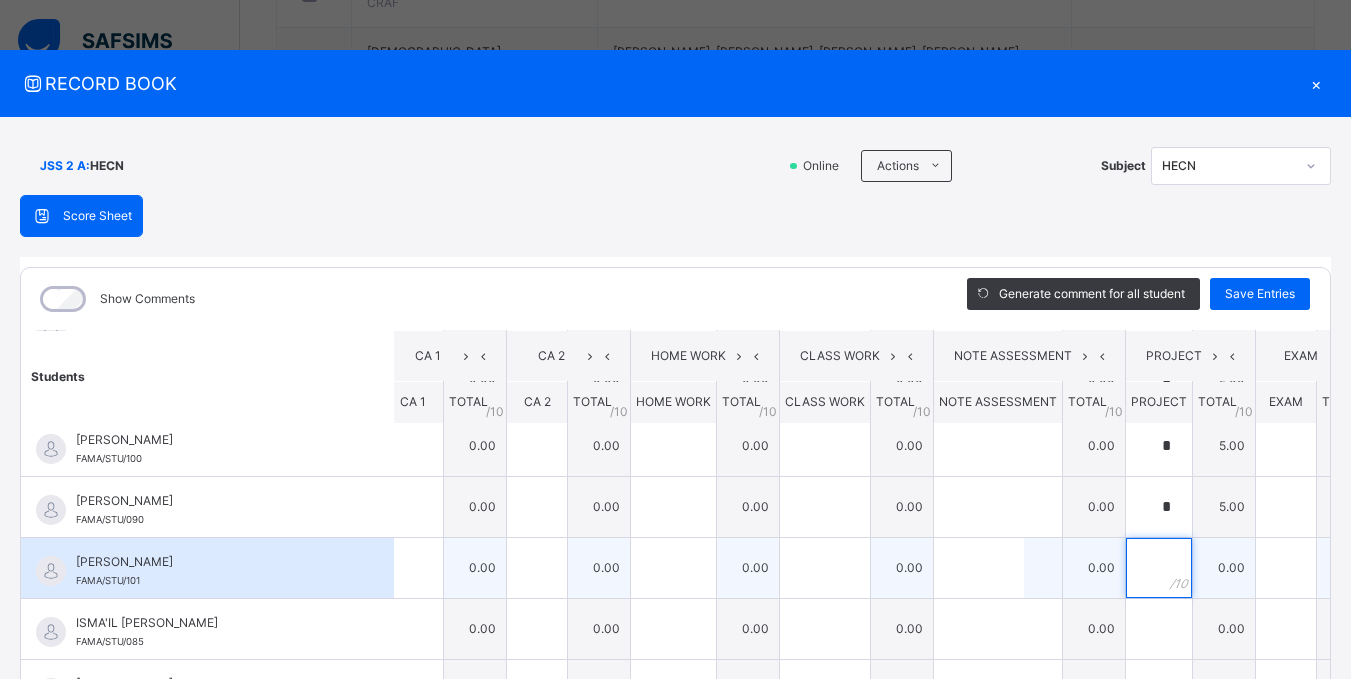 click at bounding box center (1159, 568) 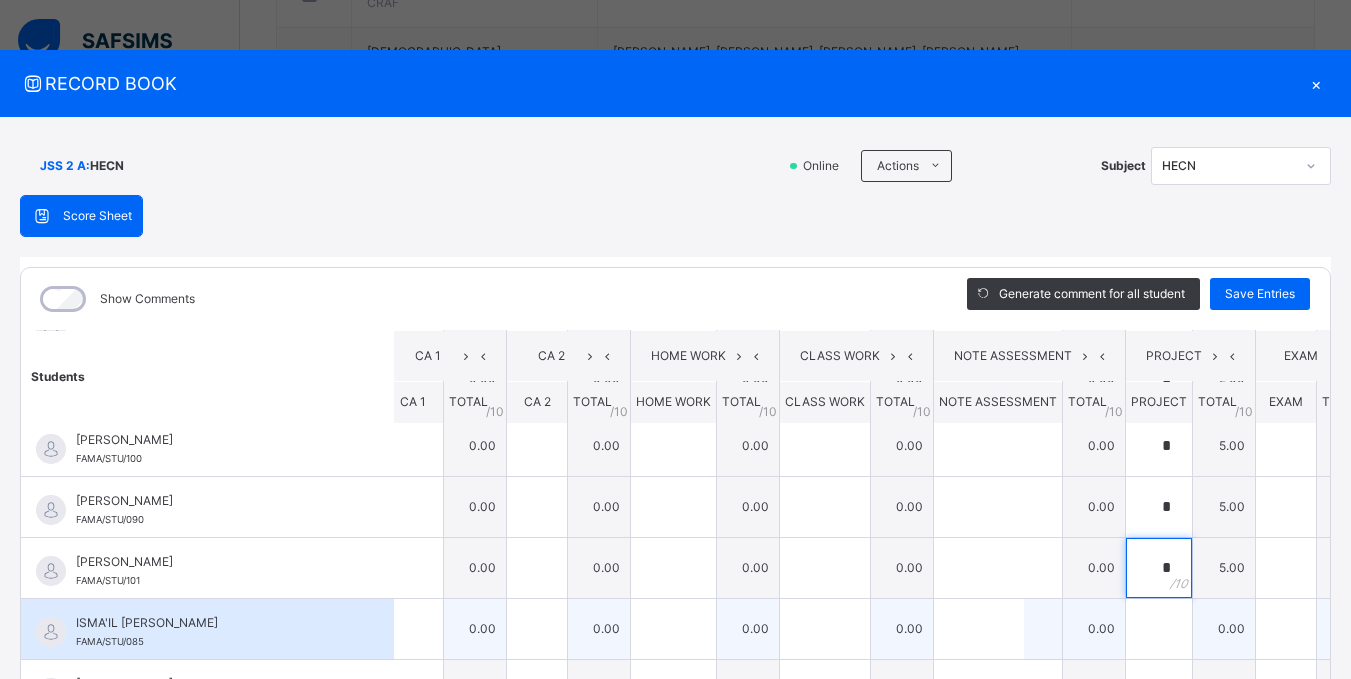 type on "*" 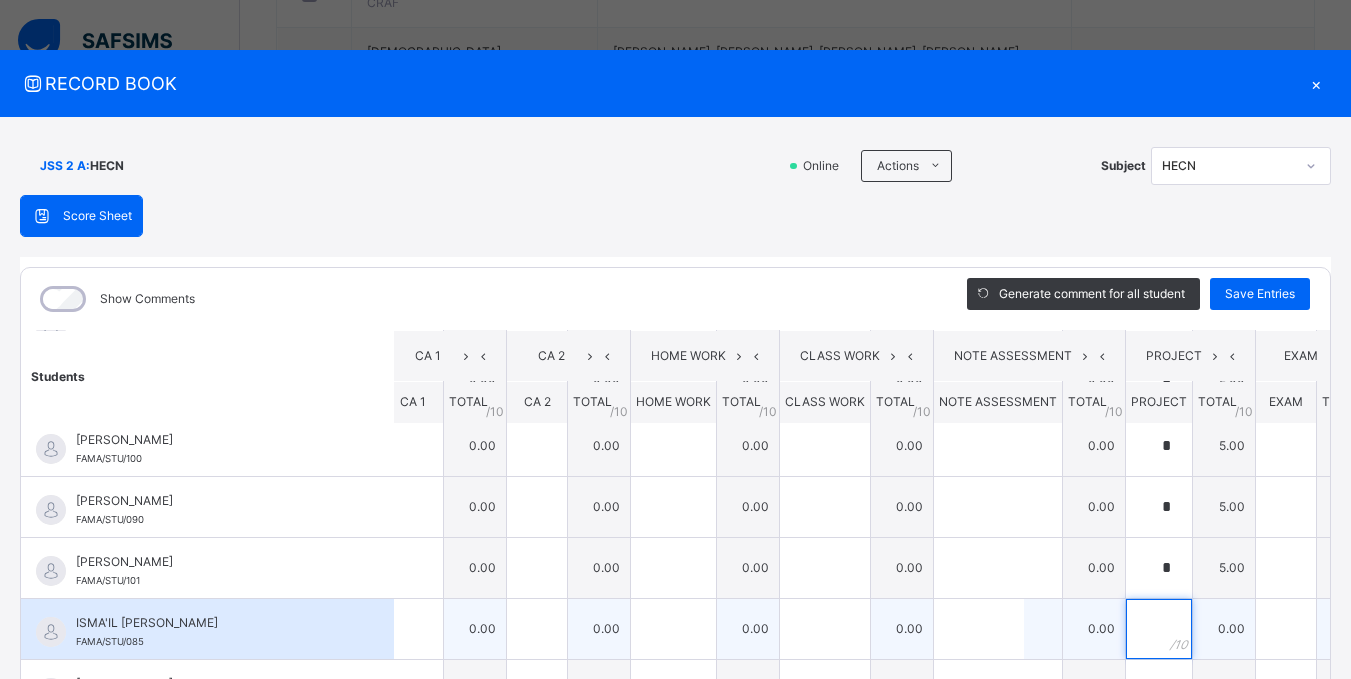 click at bounding box center [1159, 629] 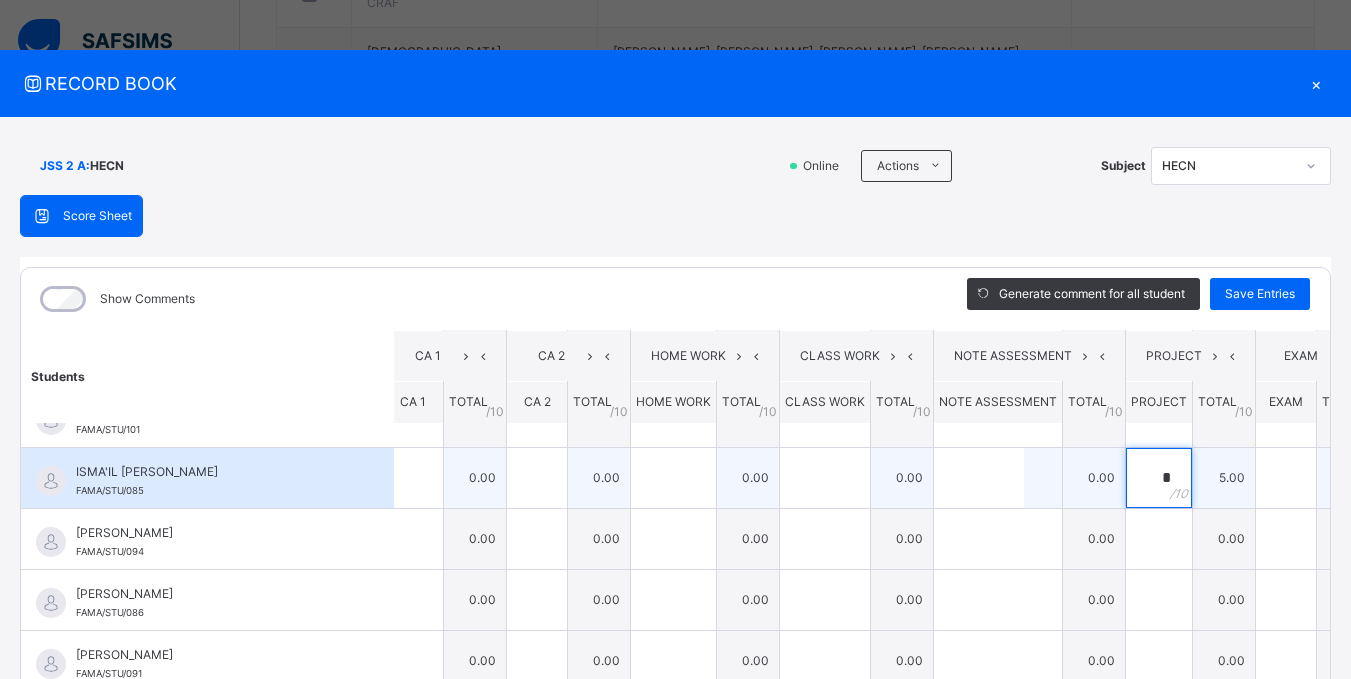 scroll, scrollTop: 691, scrollLeft: 12, axis: both 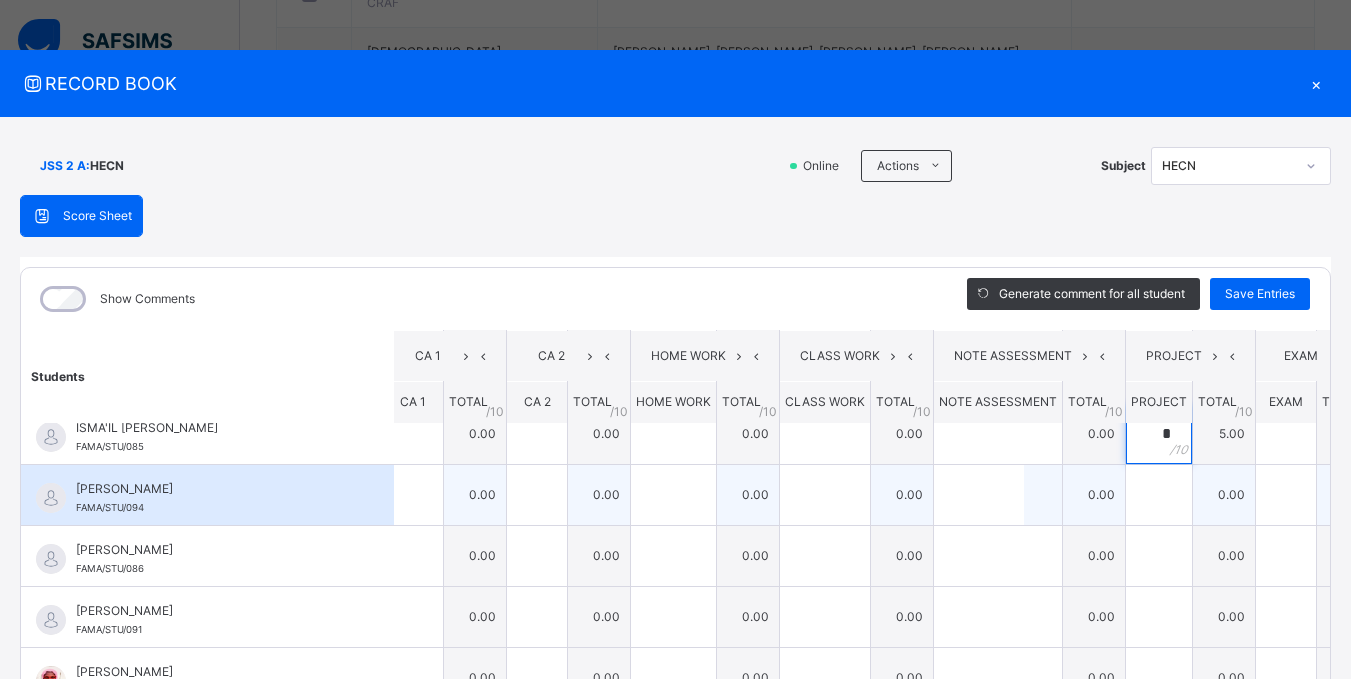 type on "*" 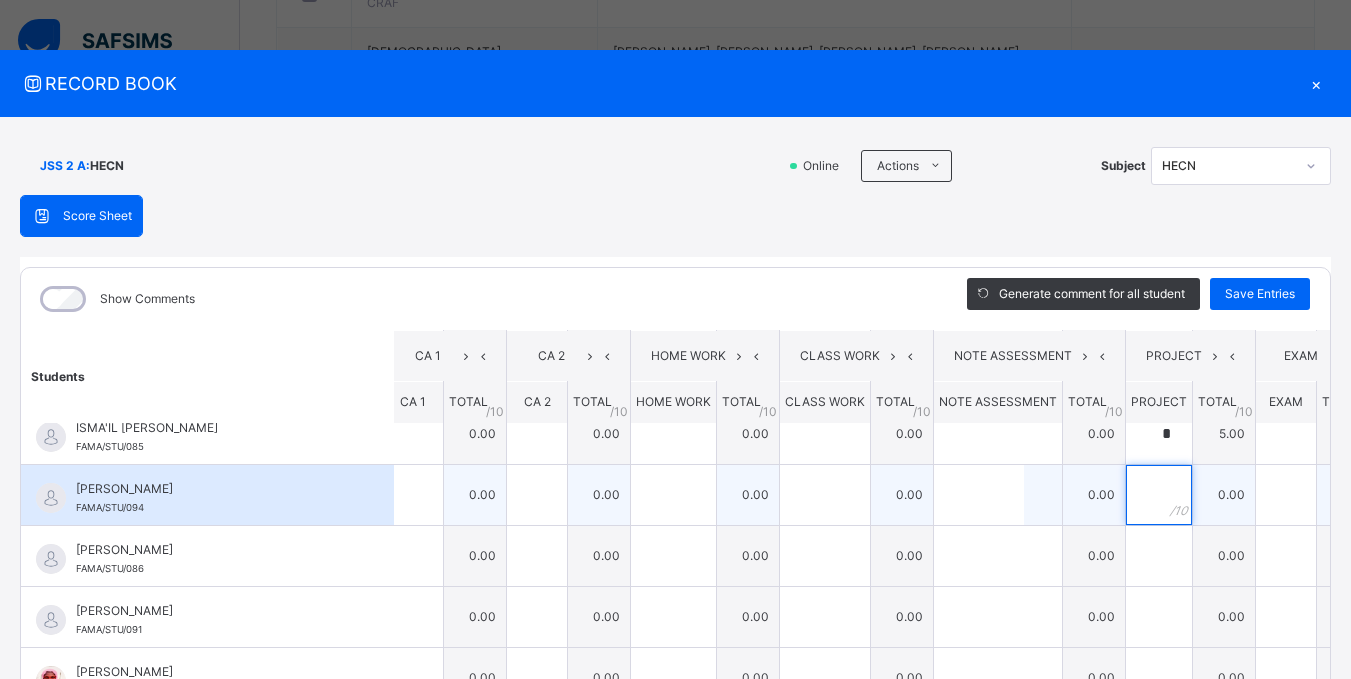 click at bounding box center [1159, 495] 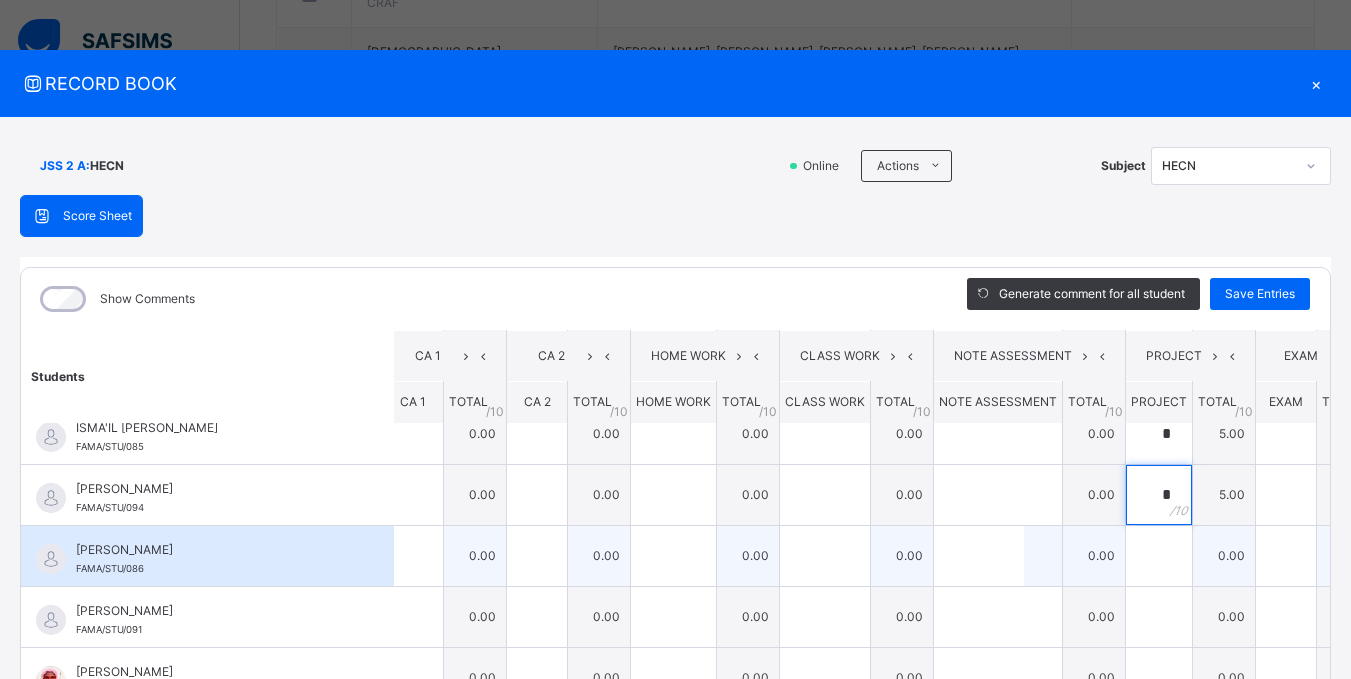 type on "*" 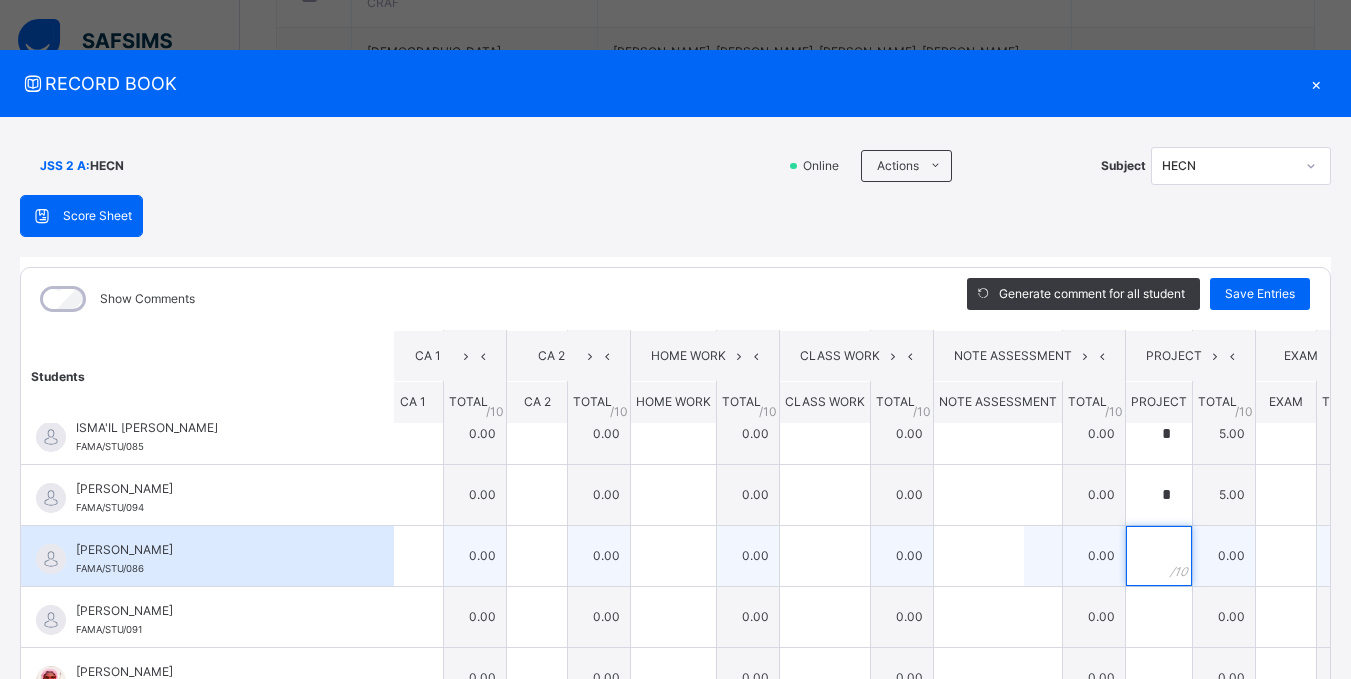 click at bounding box center (1159, 556) 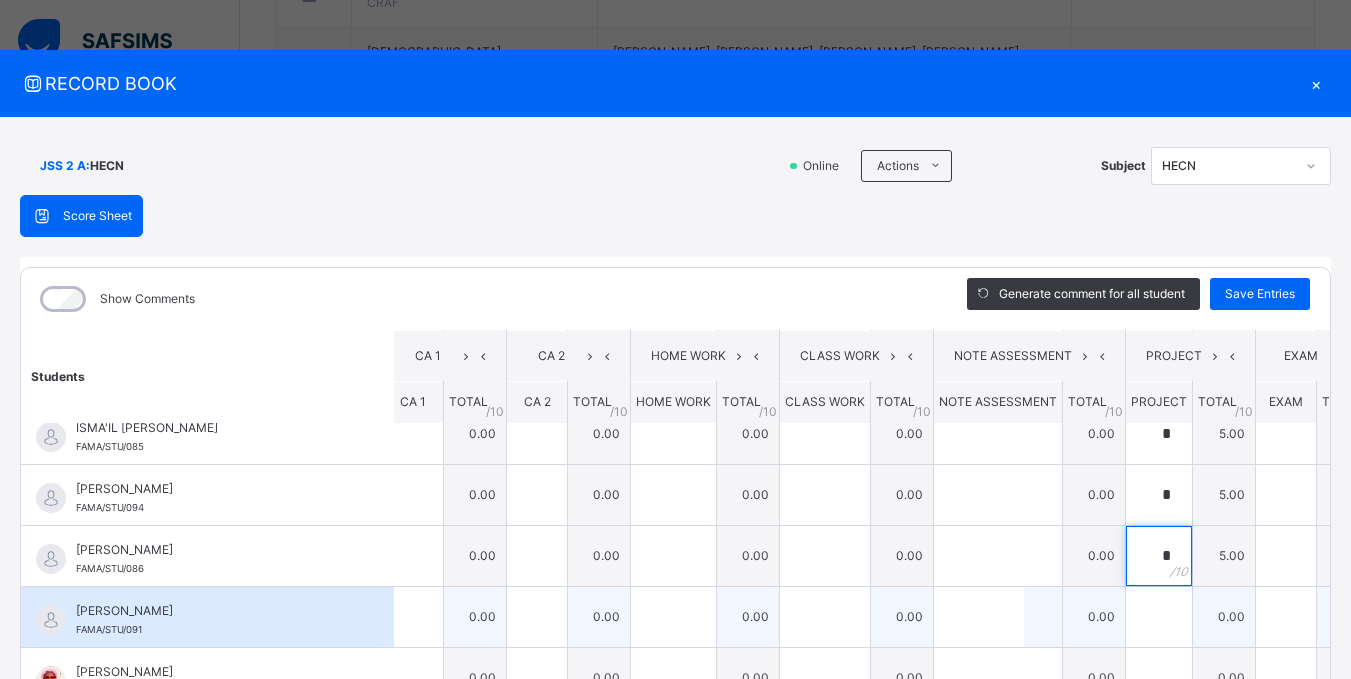 type on "*" 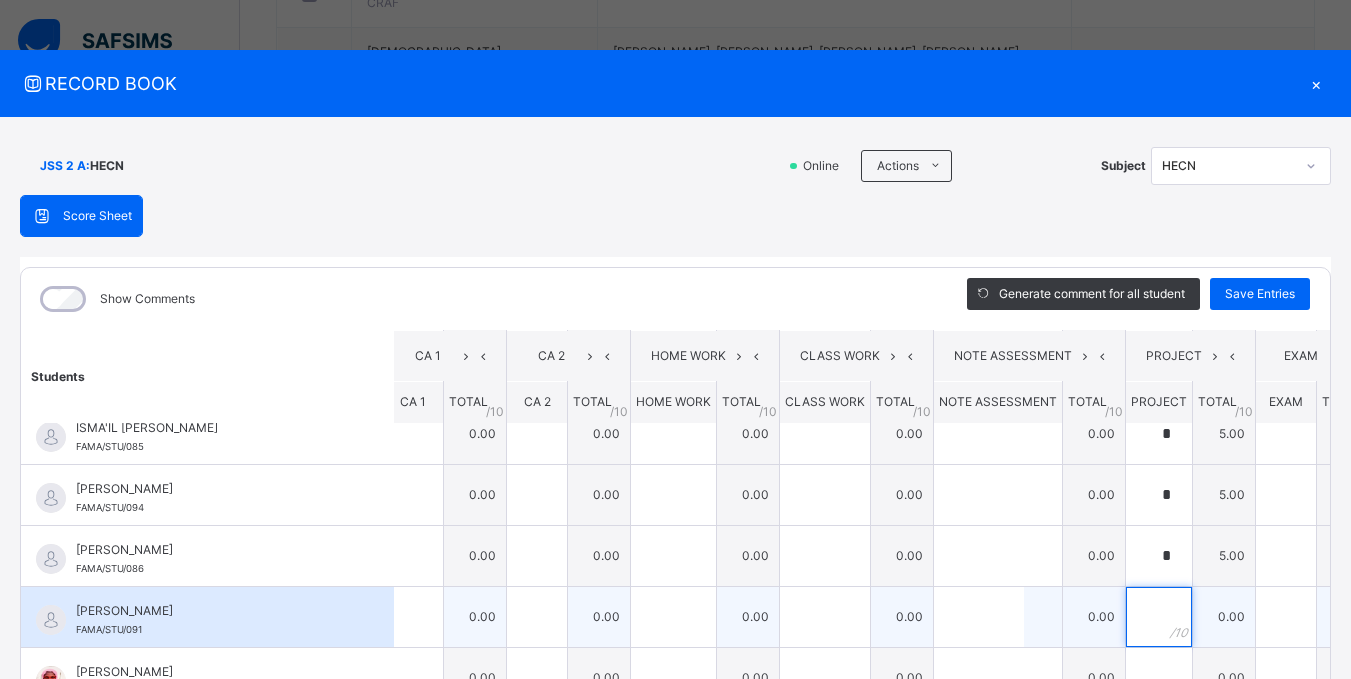 click at bounding box center [1159, 617] 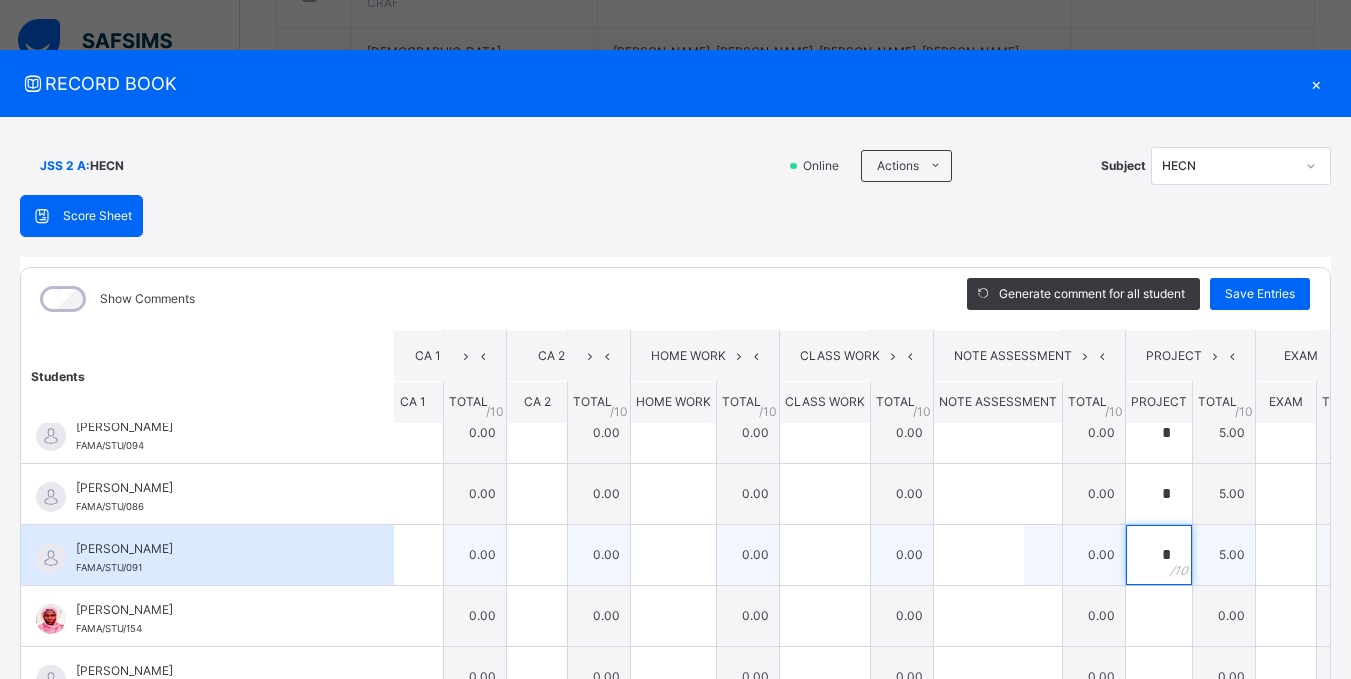scroll, scrollTop: 768, scrollLeft: 12, axis: both 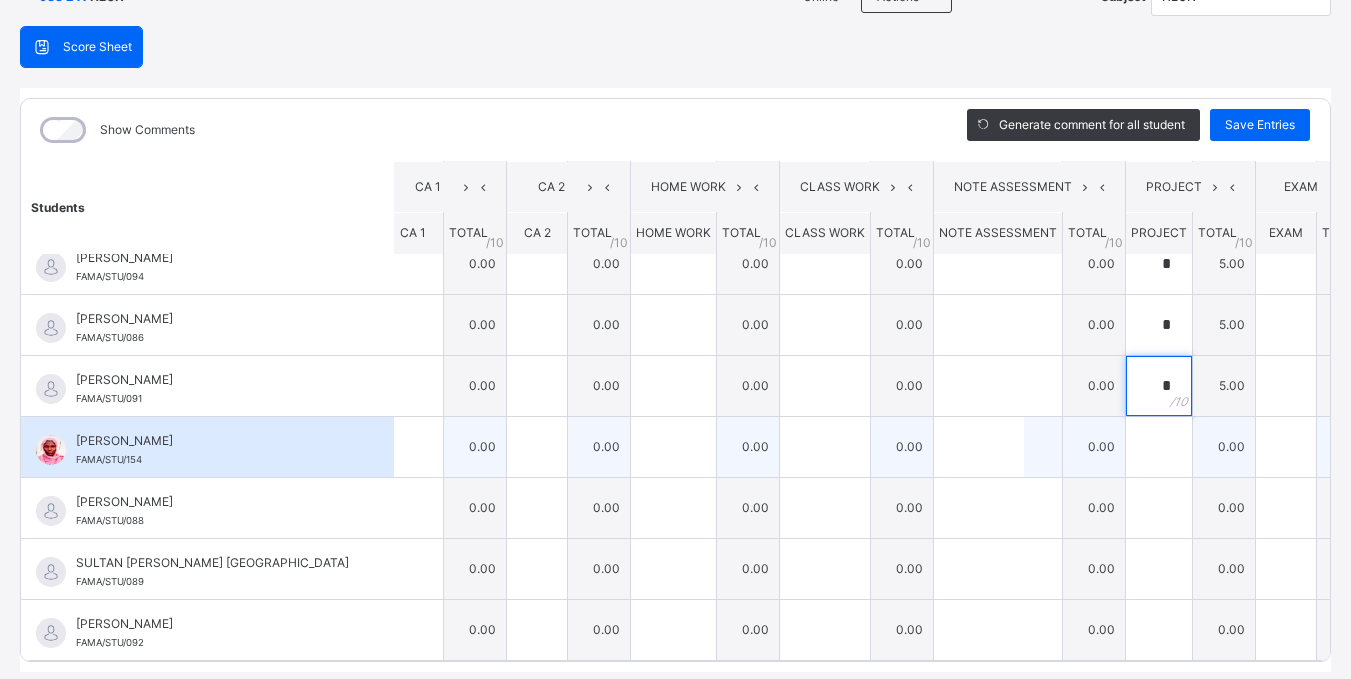 type on "*" 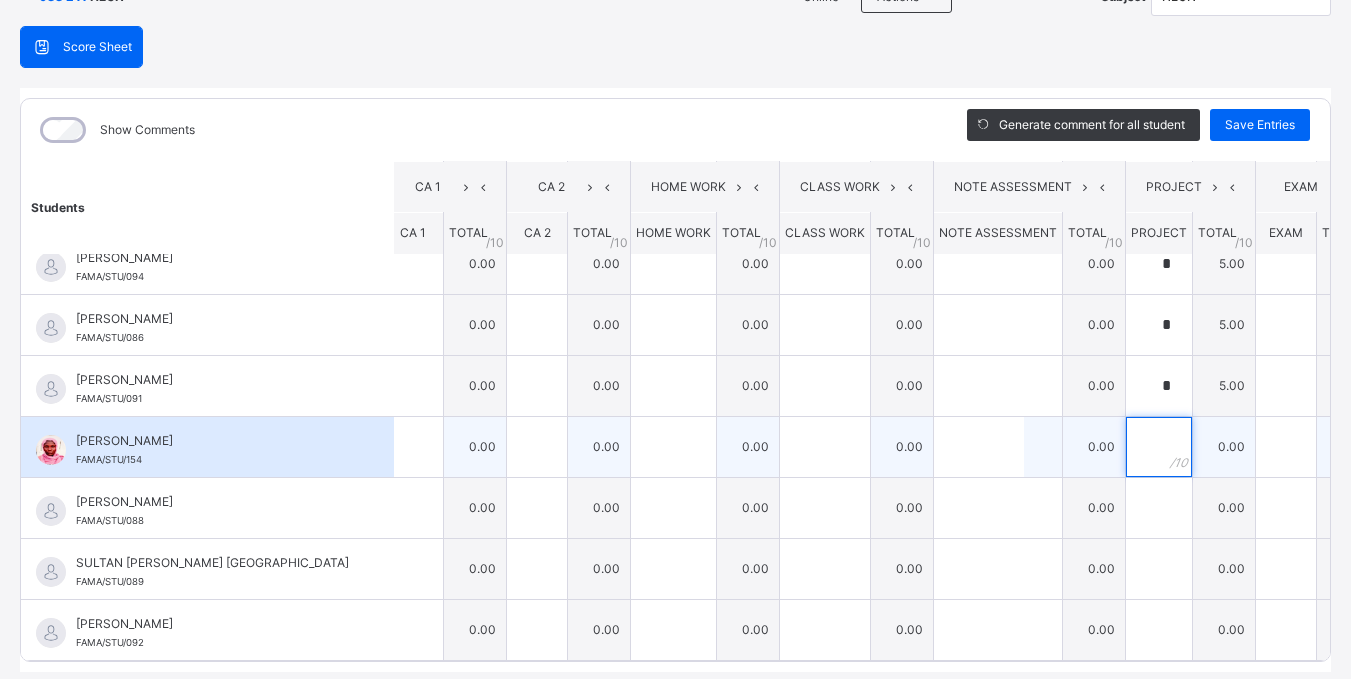 click at bounding box center (1159, 447) 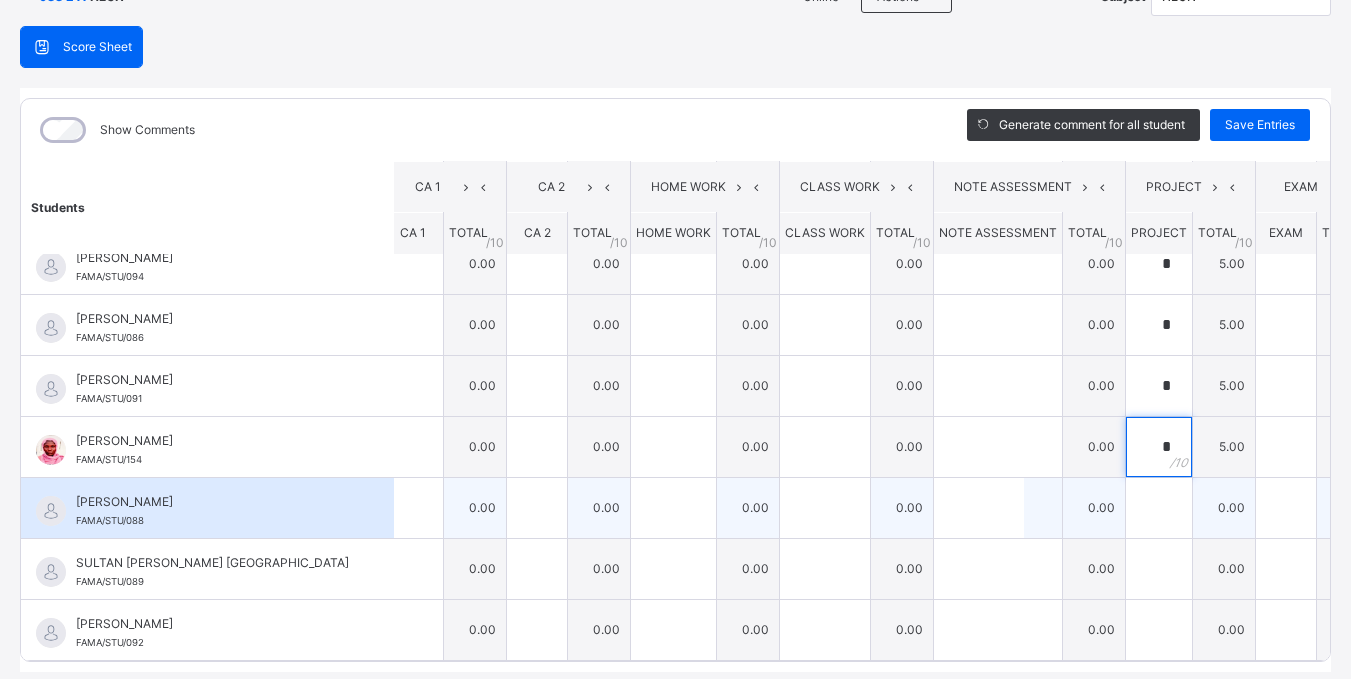 type on "*" 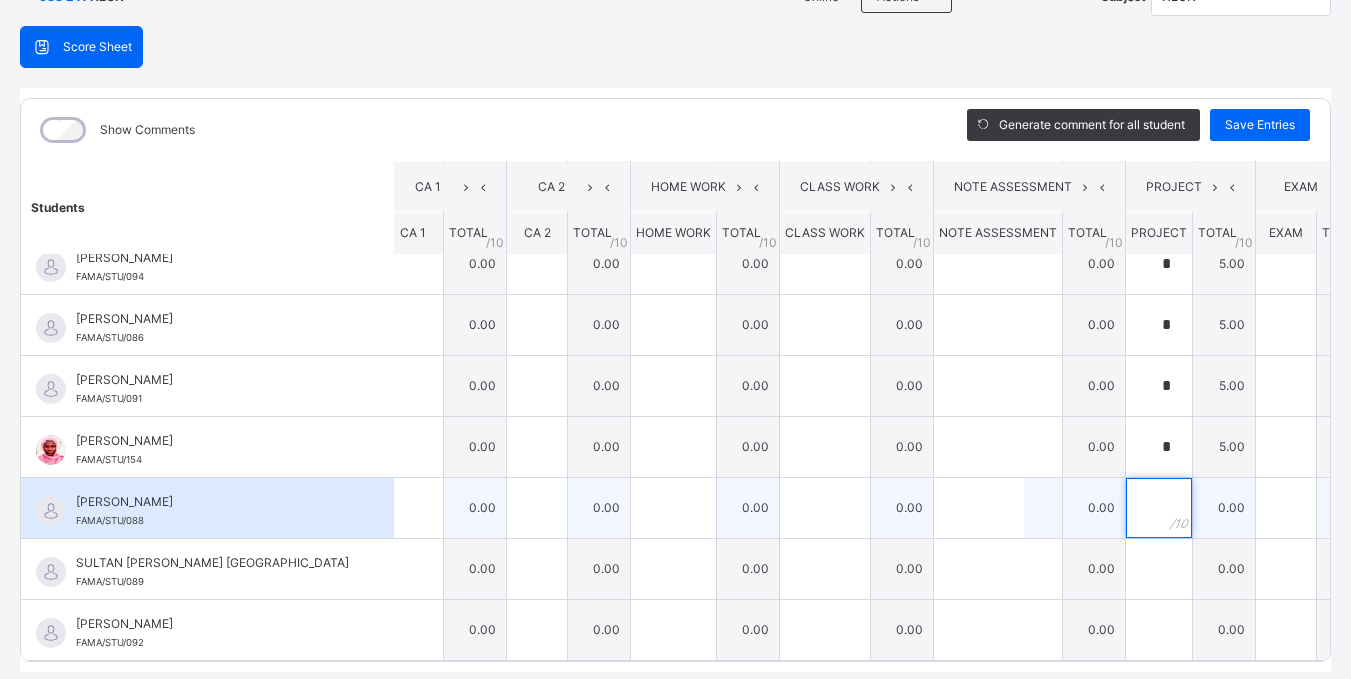 click at bounding box center [1159, 508] 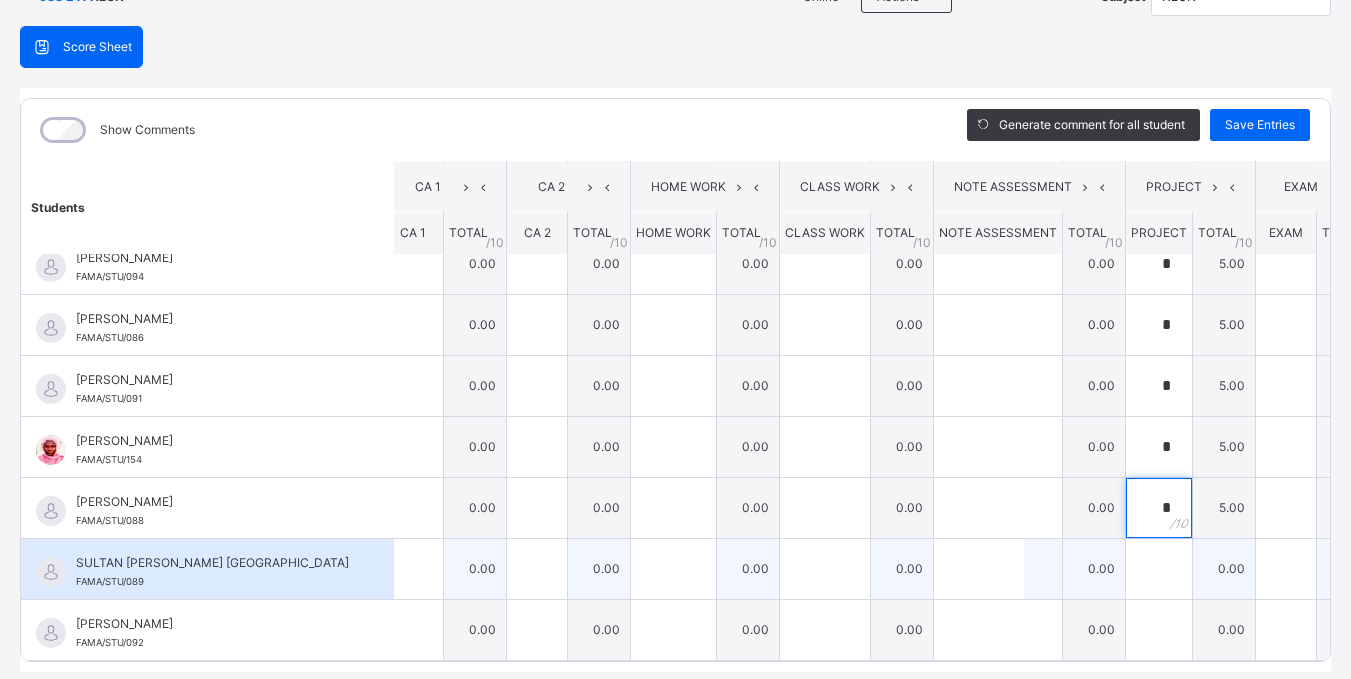 type on "*" 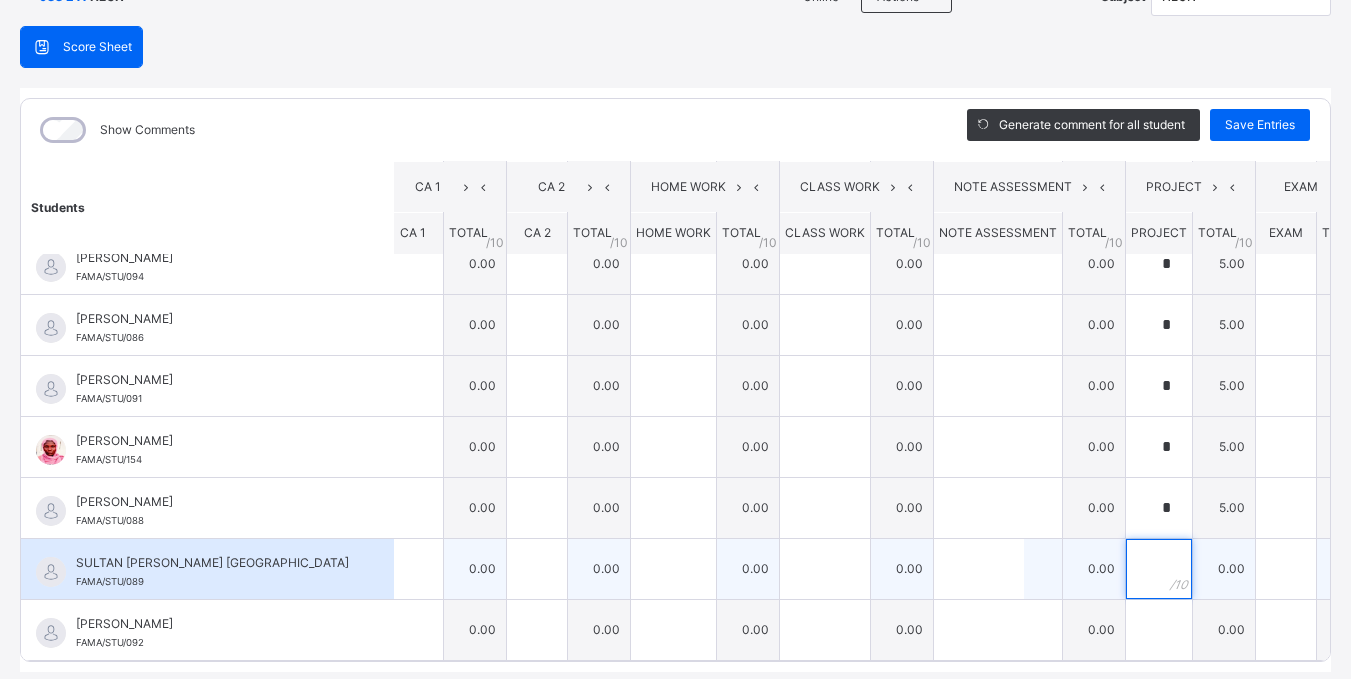 click at bounding box center [1159, 569] 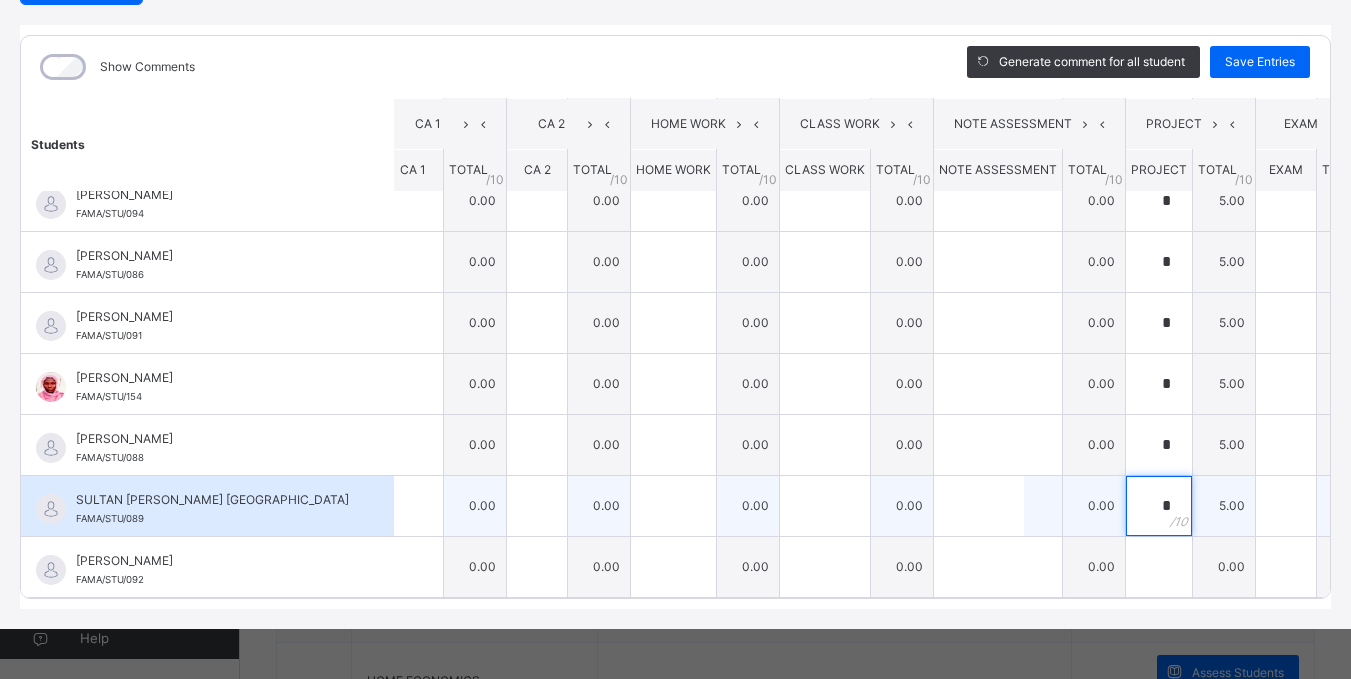 scroll, scrollTop: 232, scrollLeft: 0, axis: vertical 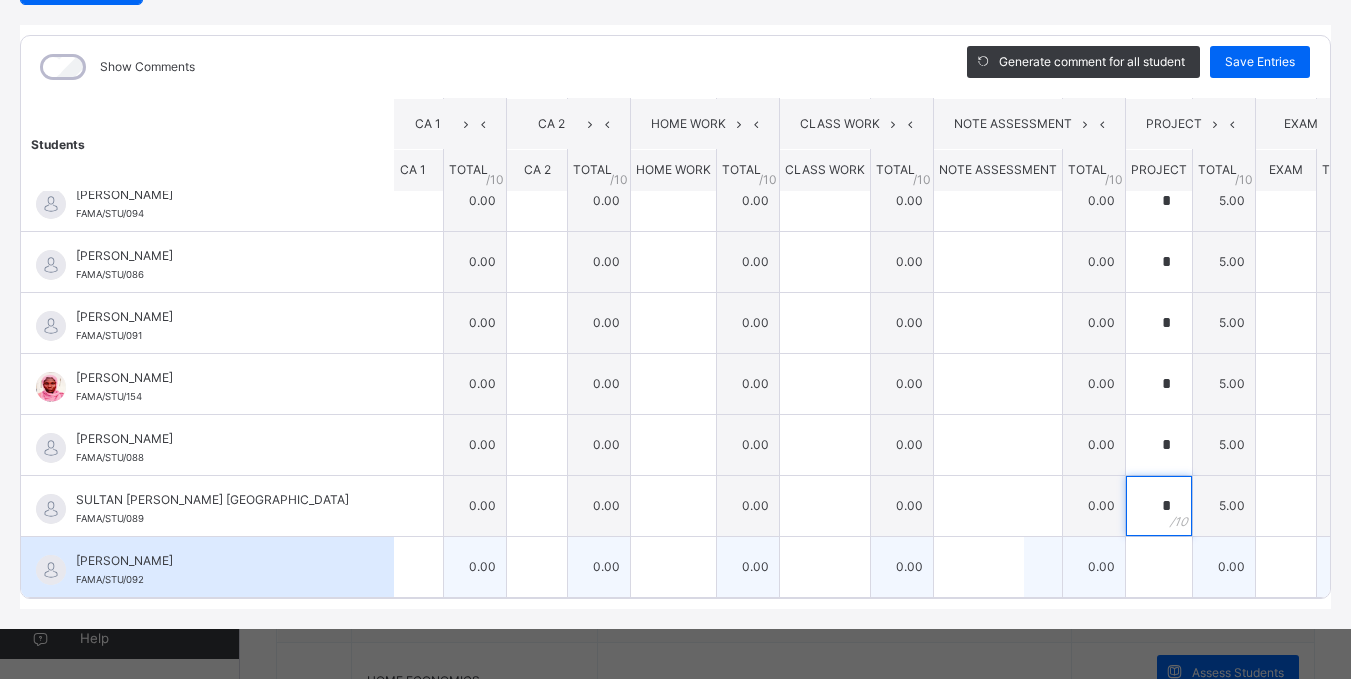 type on "*" 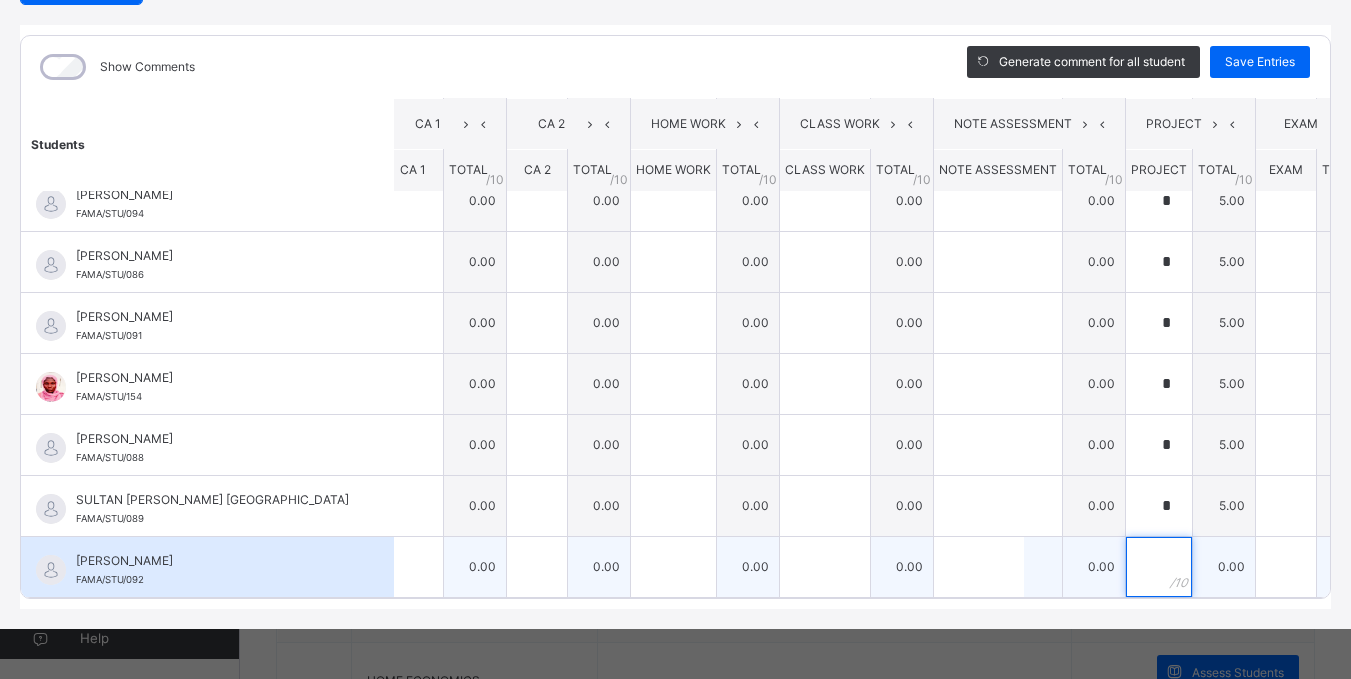 click at bounding box center [1159, 567] 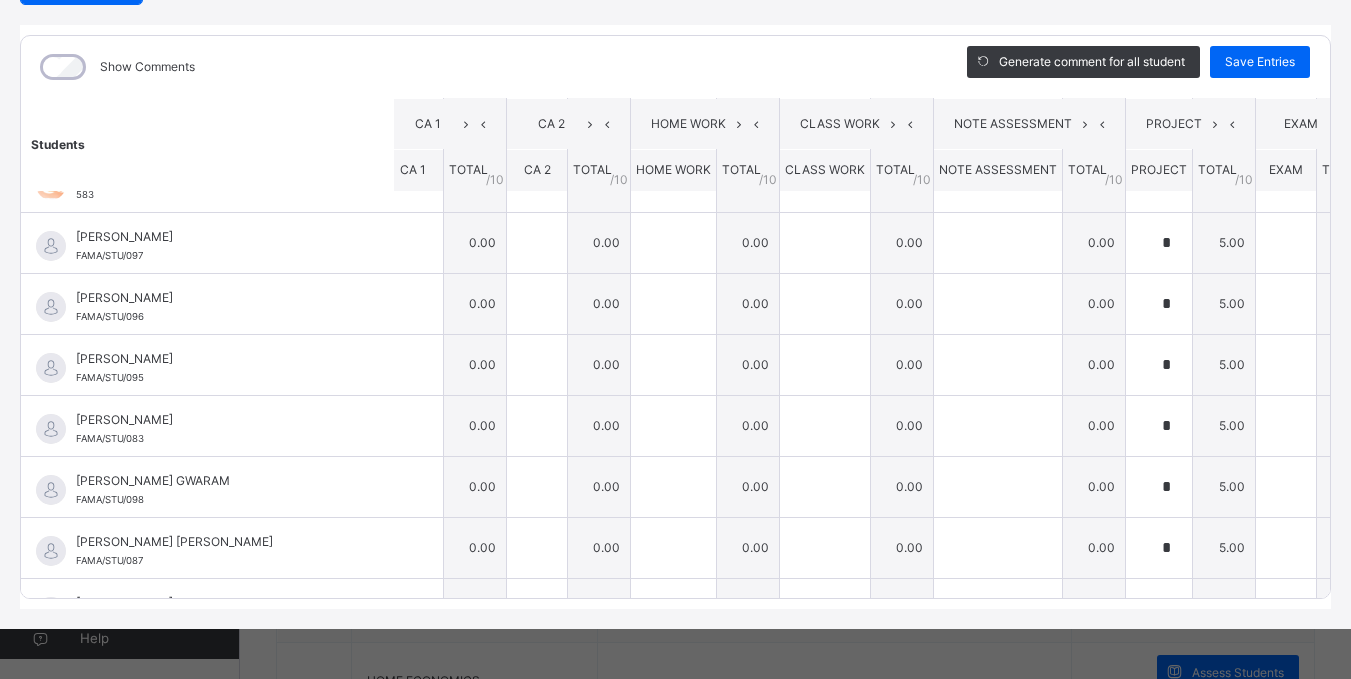 scroll, scrollTop: 0, scrollLeft: 12, axis: horizontal 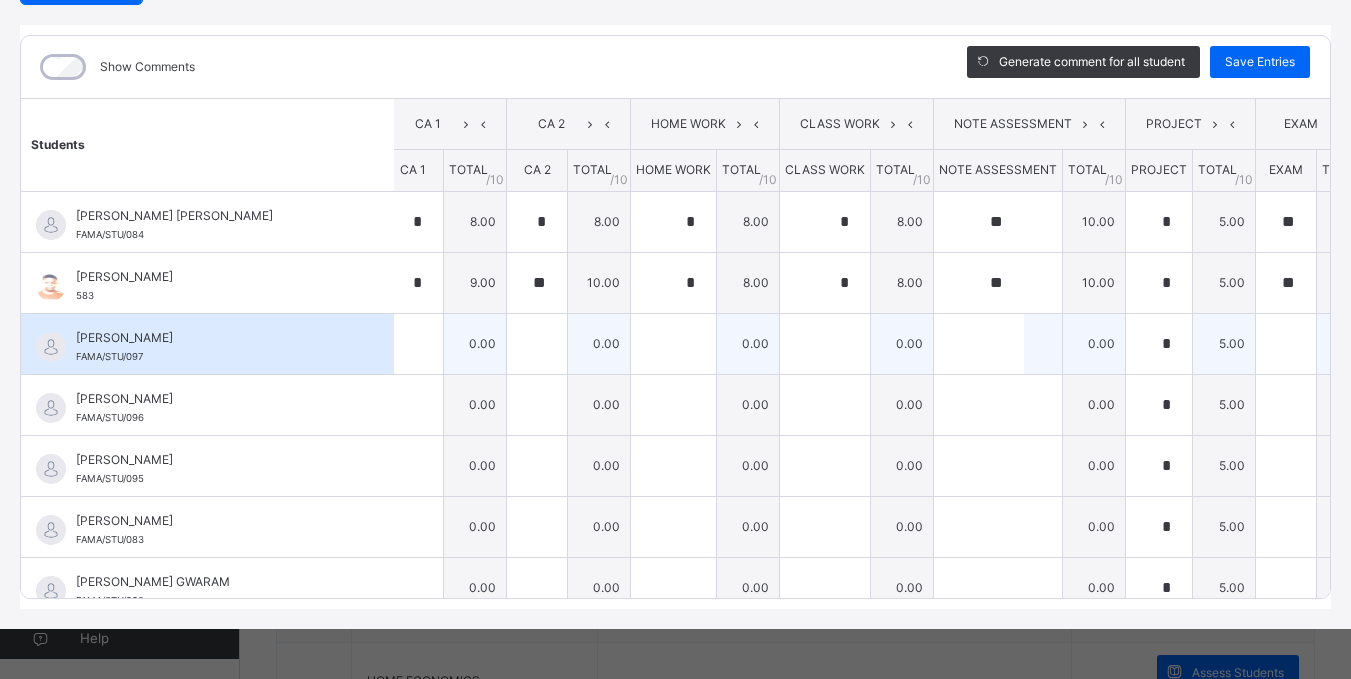 type on "*" 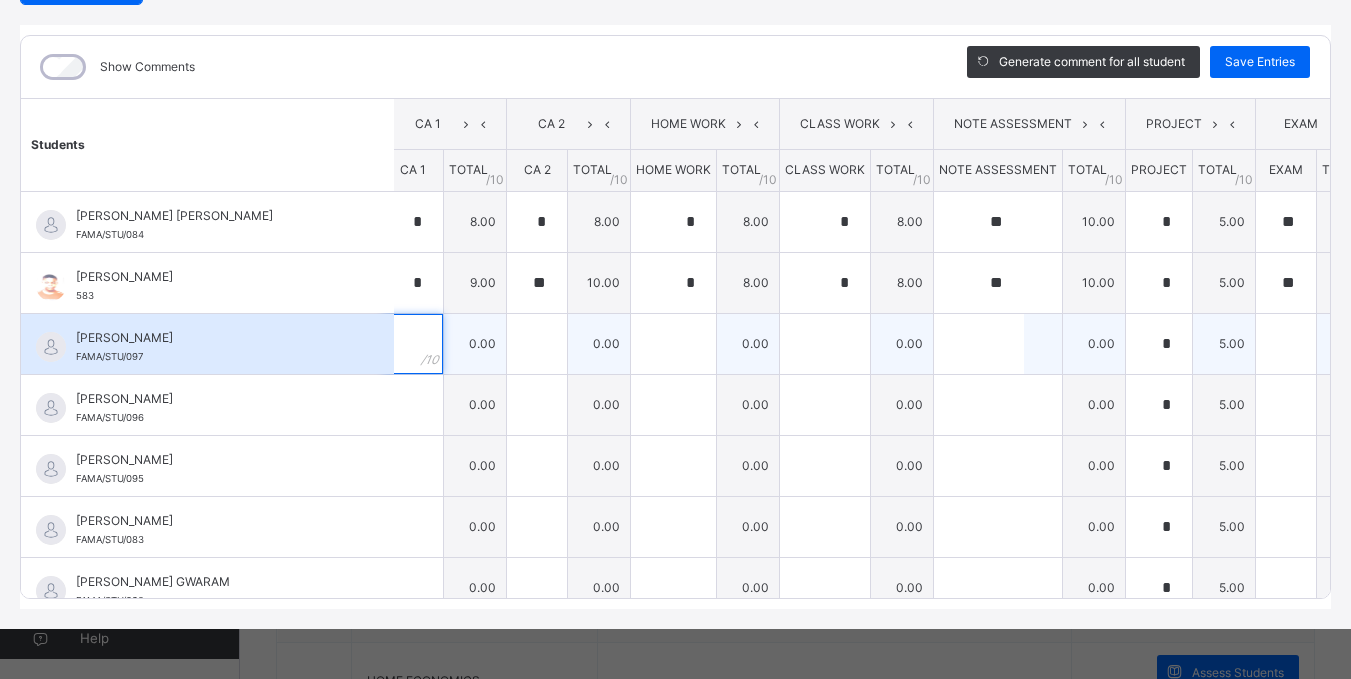 click at bounding box center [413, 344] 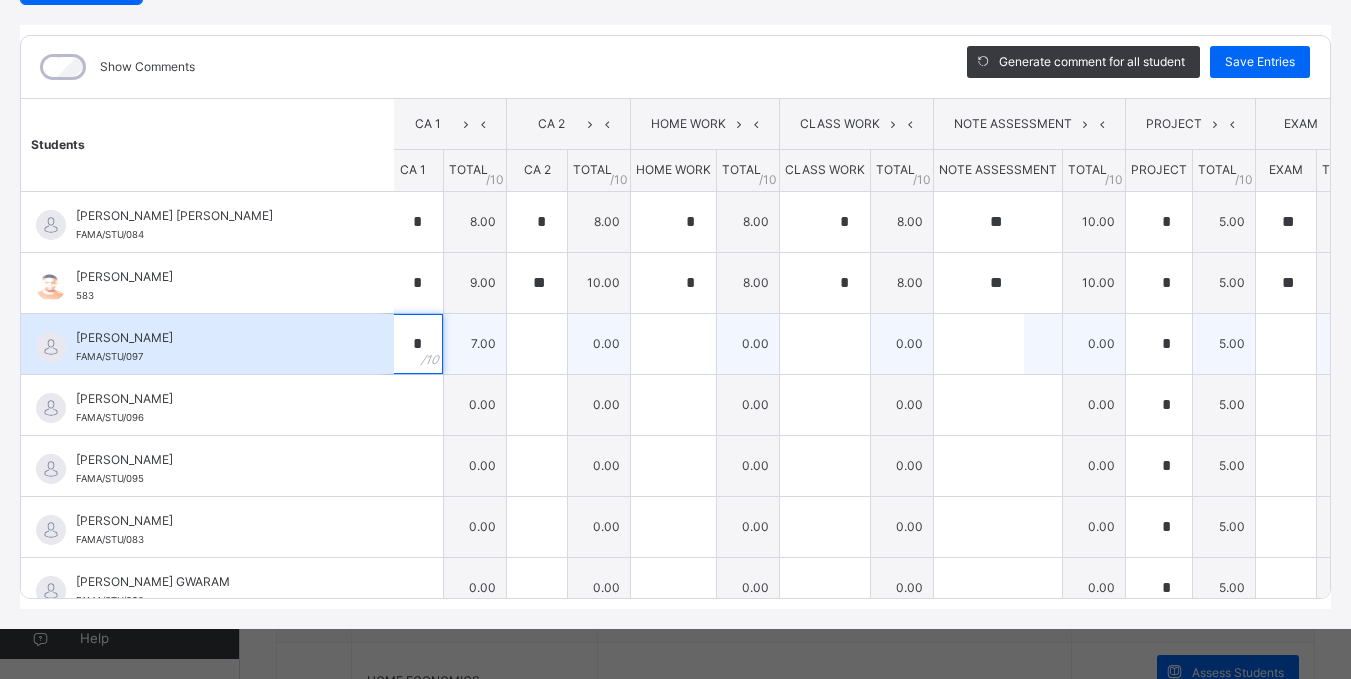 scroll, scrollTop: 0, scrollLeft: 13, axis: horizontal 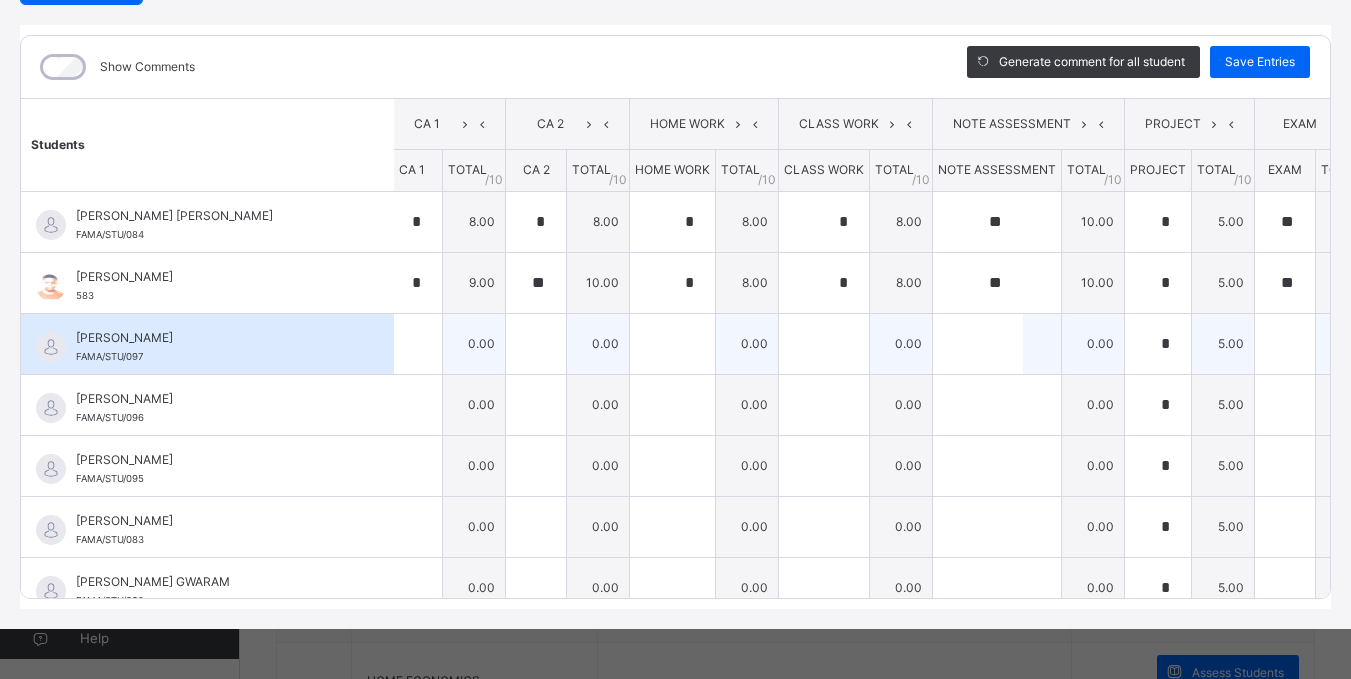 click at bounding box center (412, 344) 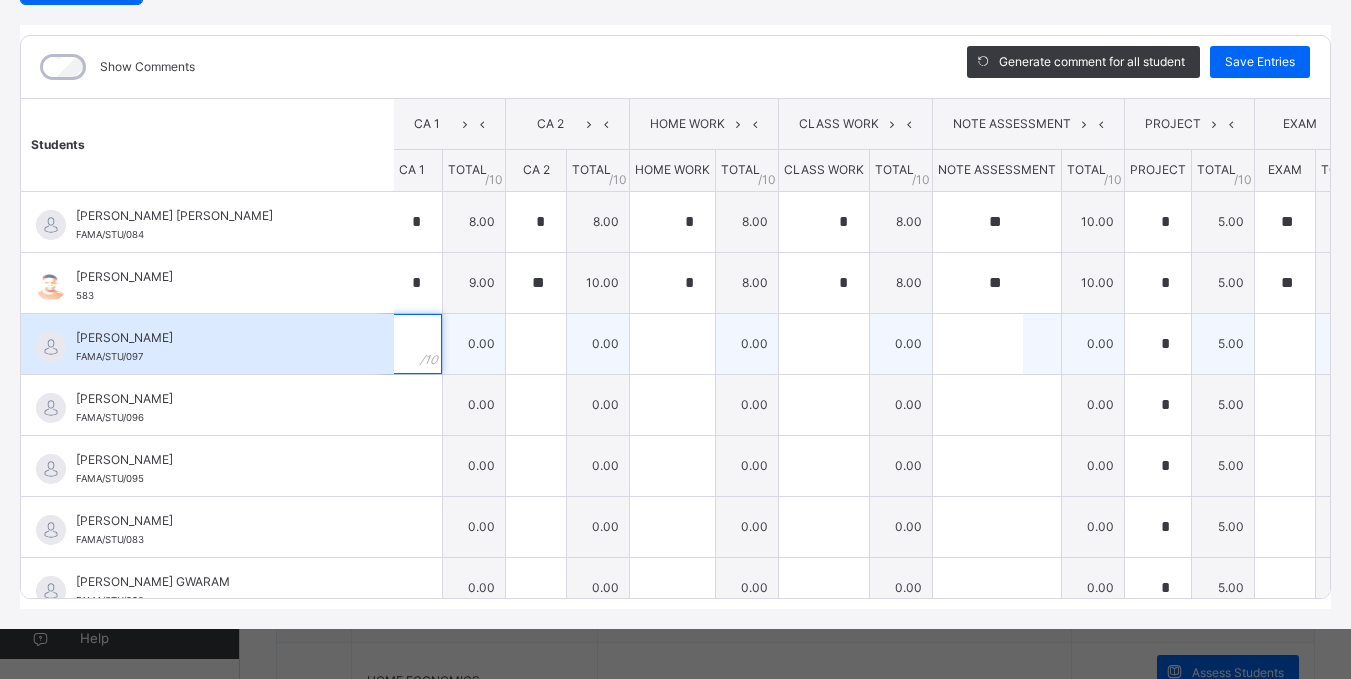 click at bounding box center (412, 344) 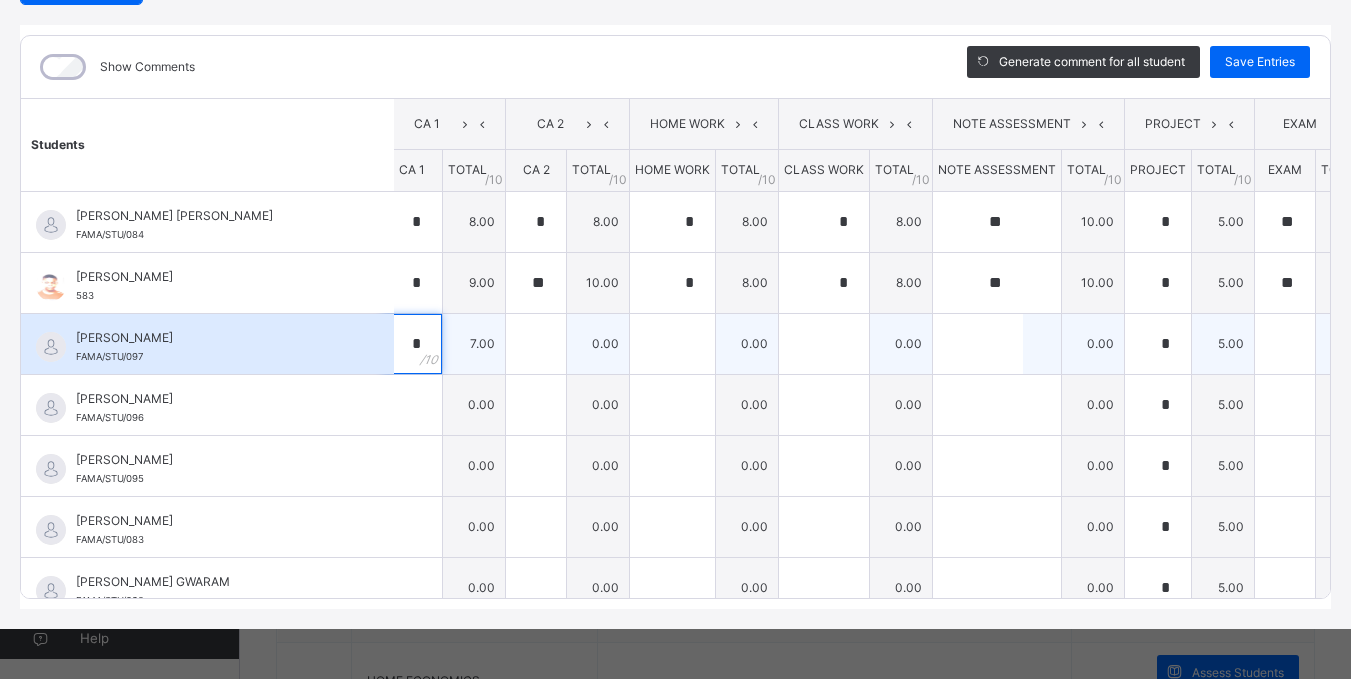 type on "*" 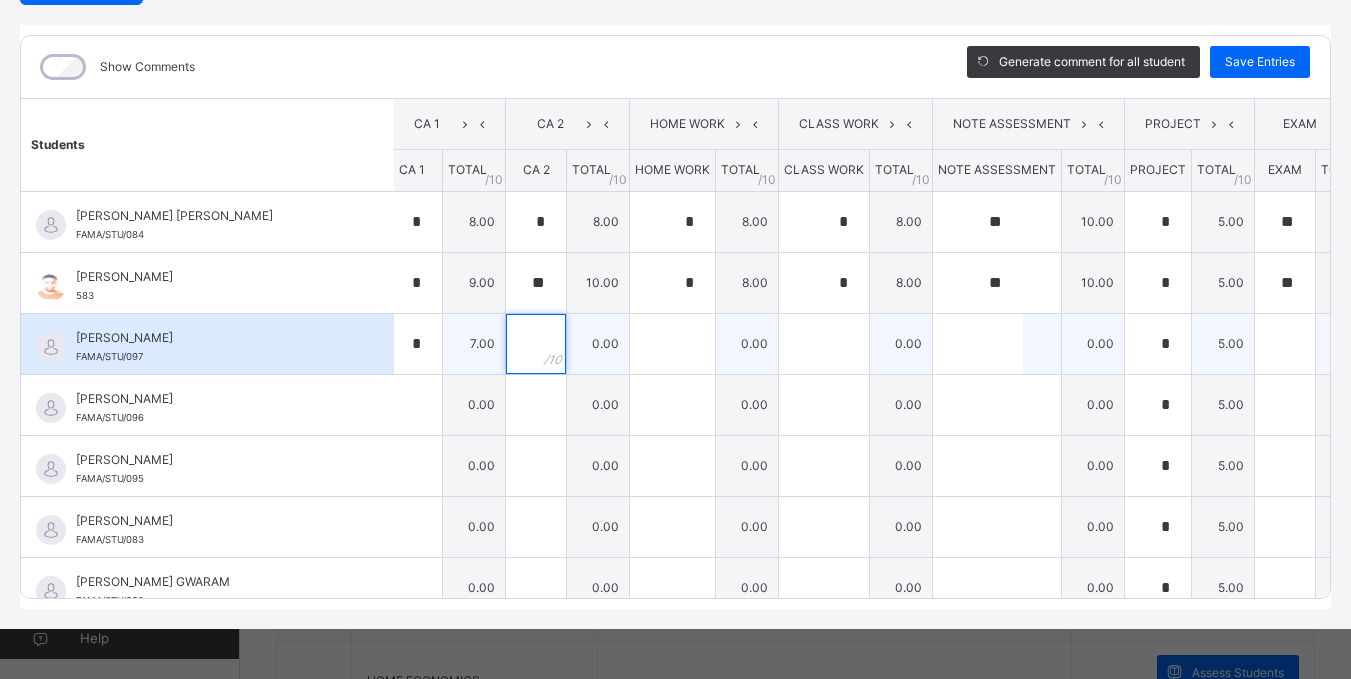 click at bounding box center [536, 344] 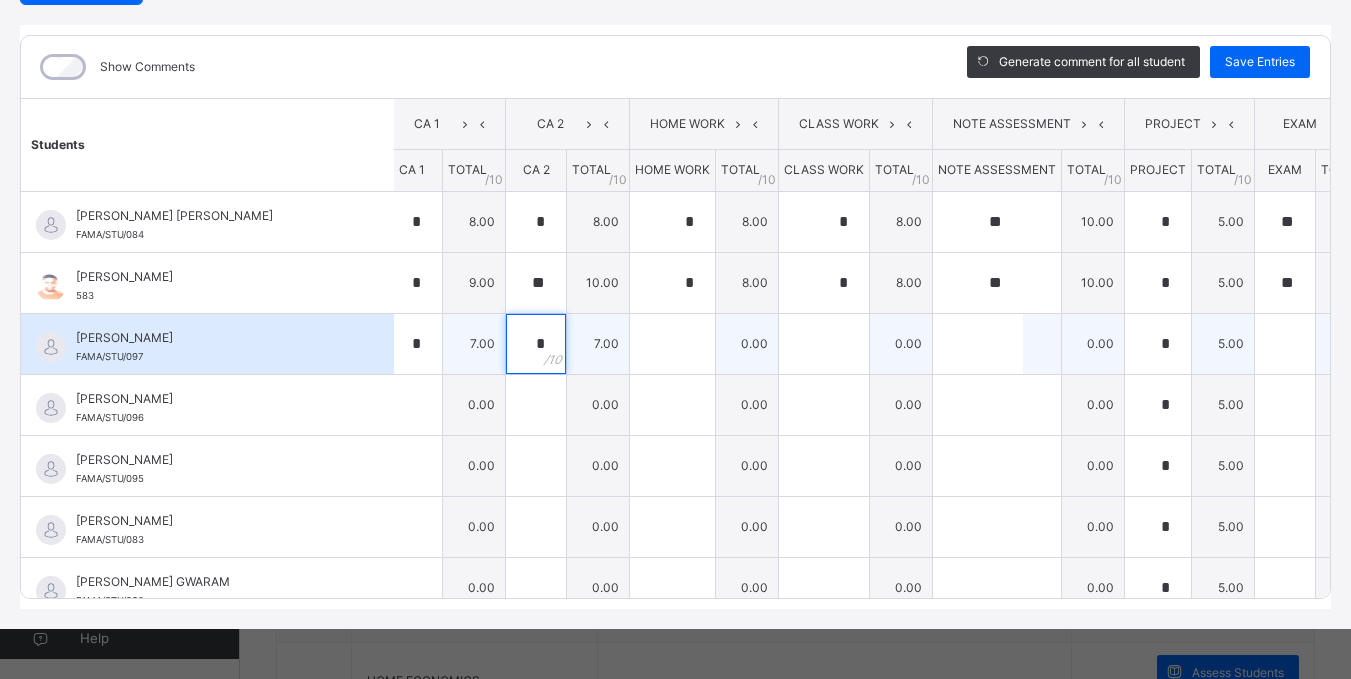 type on "*" 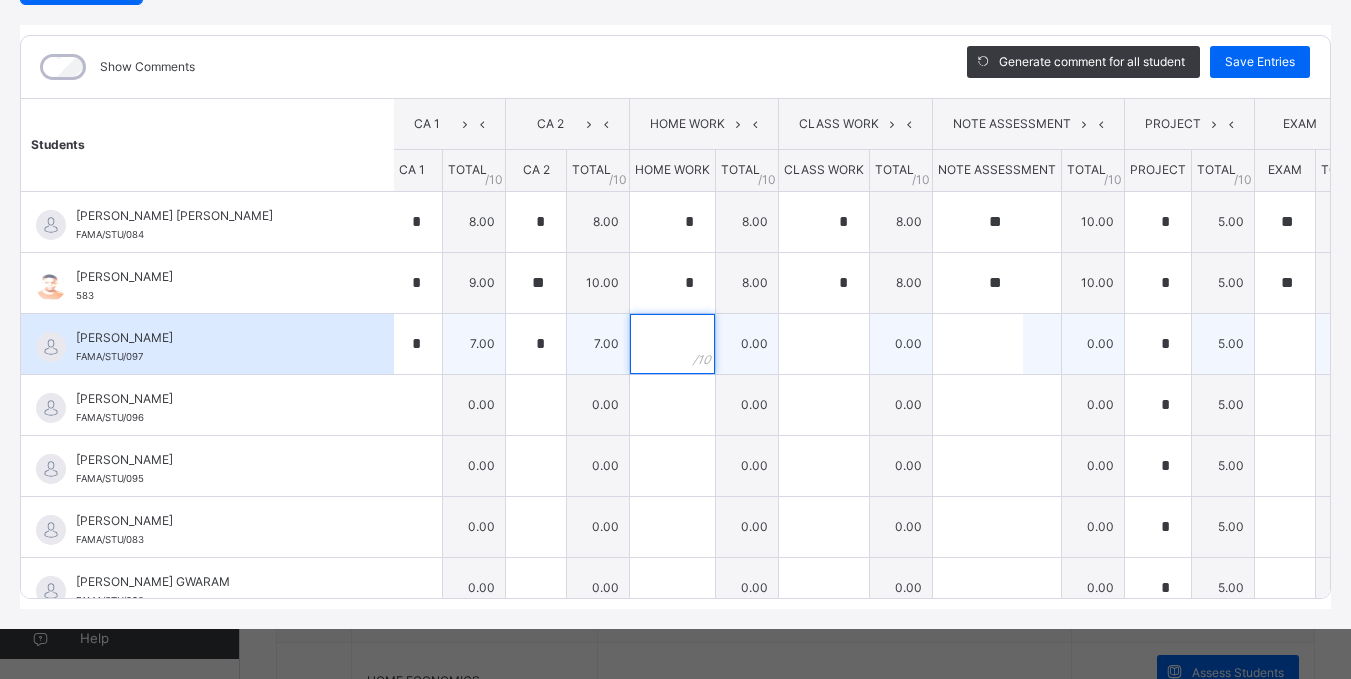 click at bounding box center (672, 344) 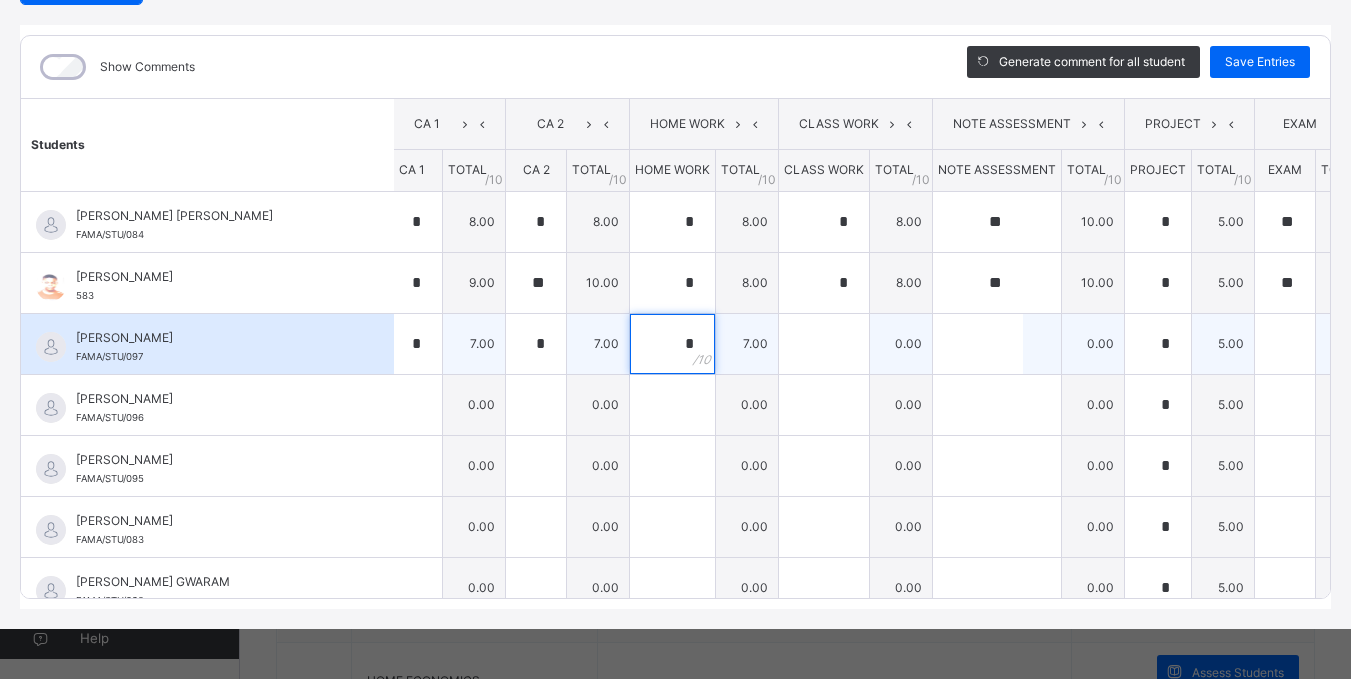 type on "*" 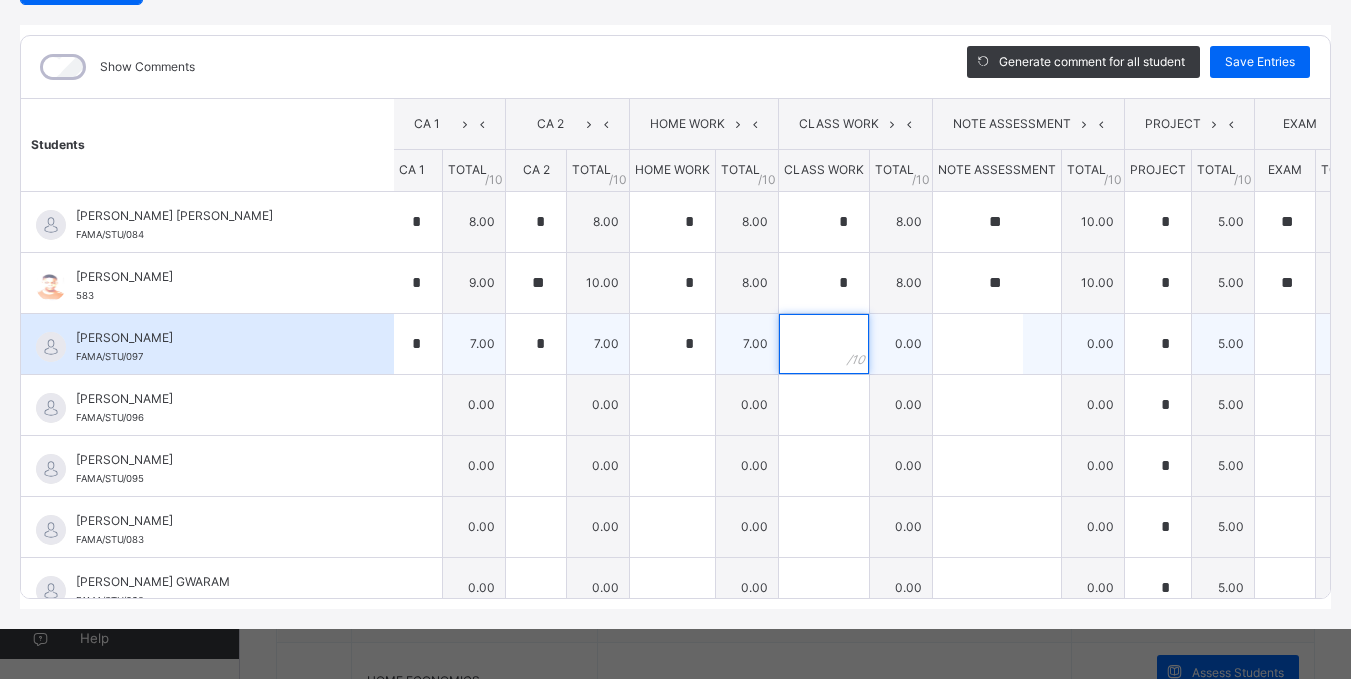 click at bounding box center (824, 344) 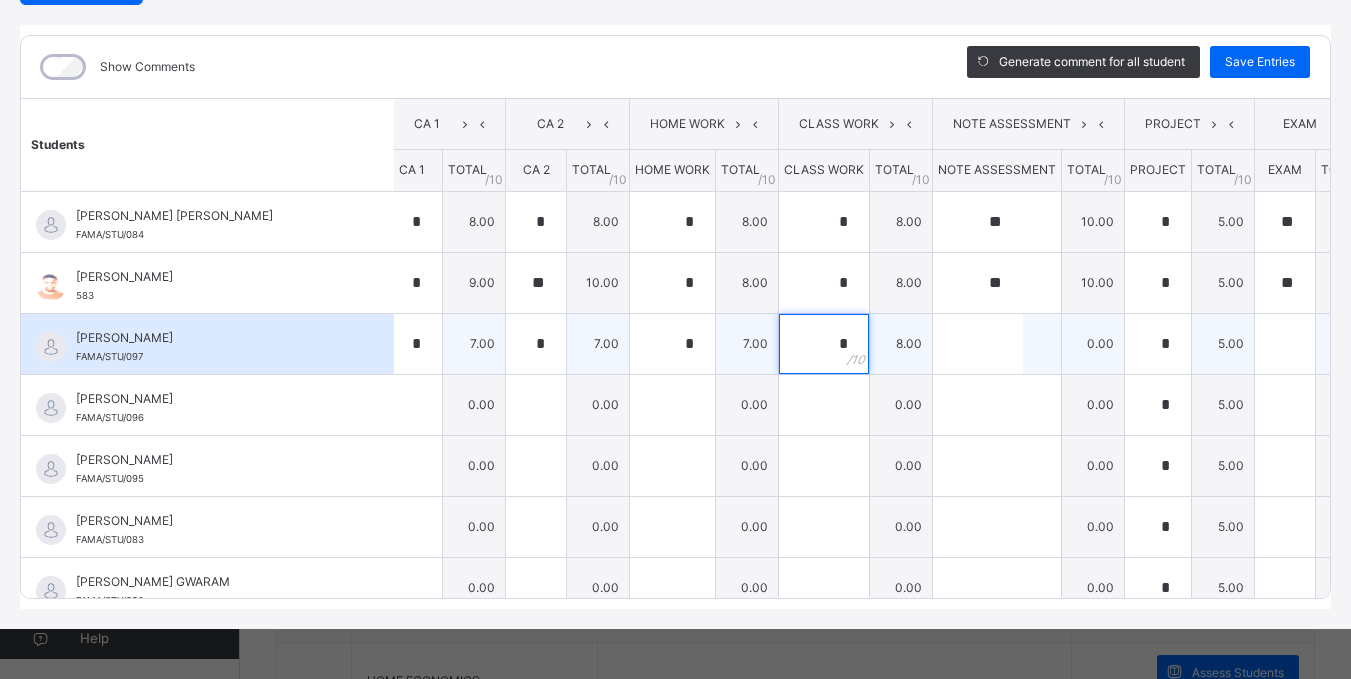 type on "*" 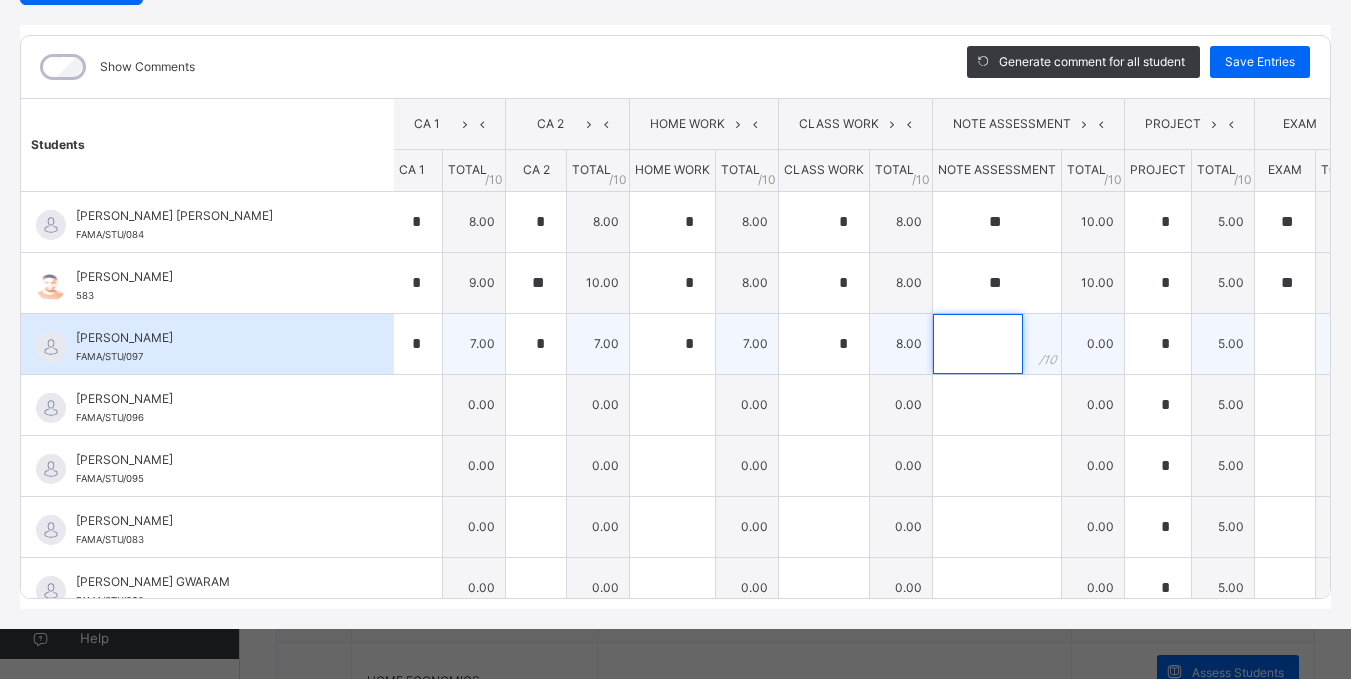 click at bounding box center (978, 344) 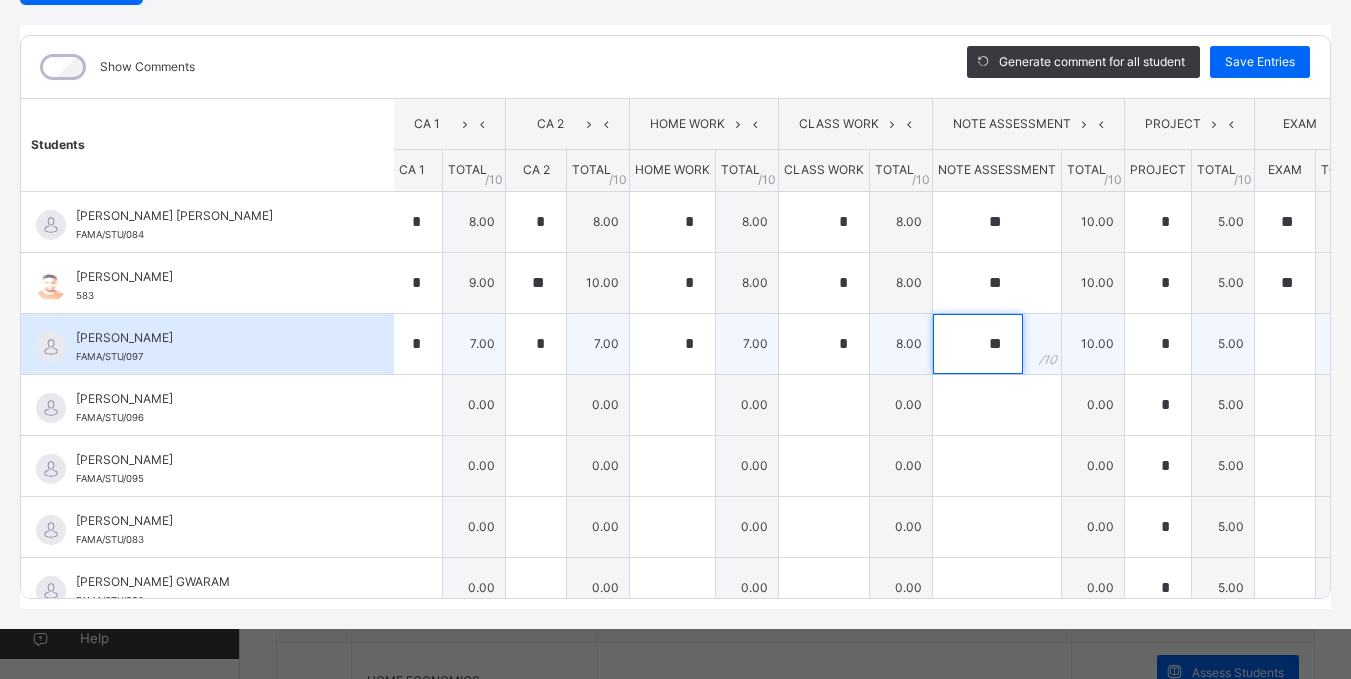 type on "**" 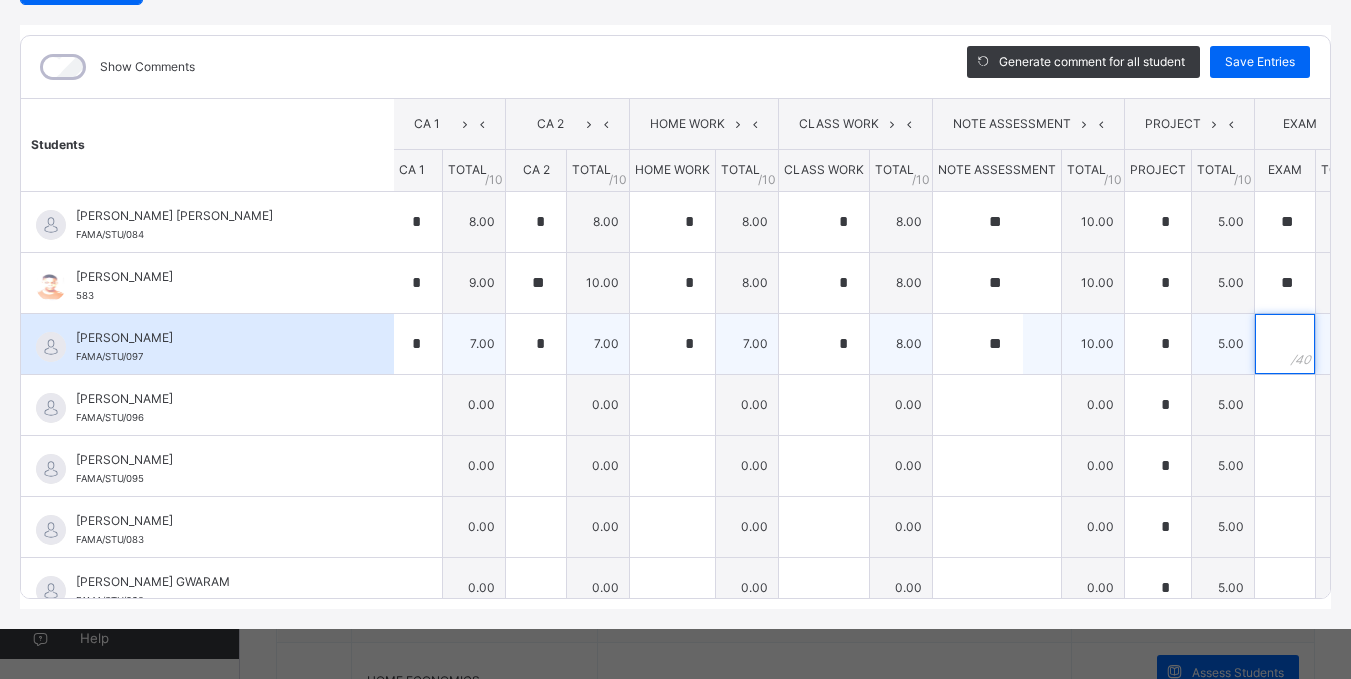 click at bounding box center [1285, 344] 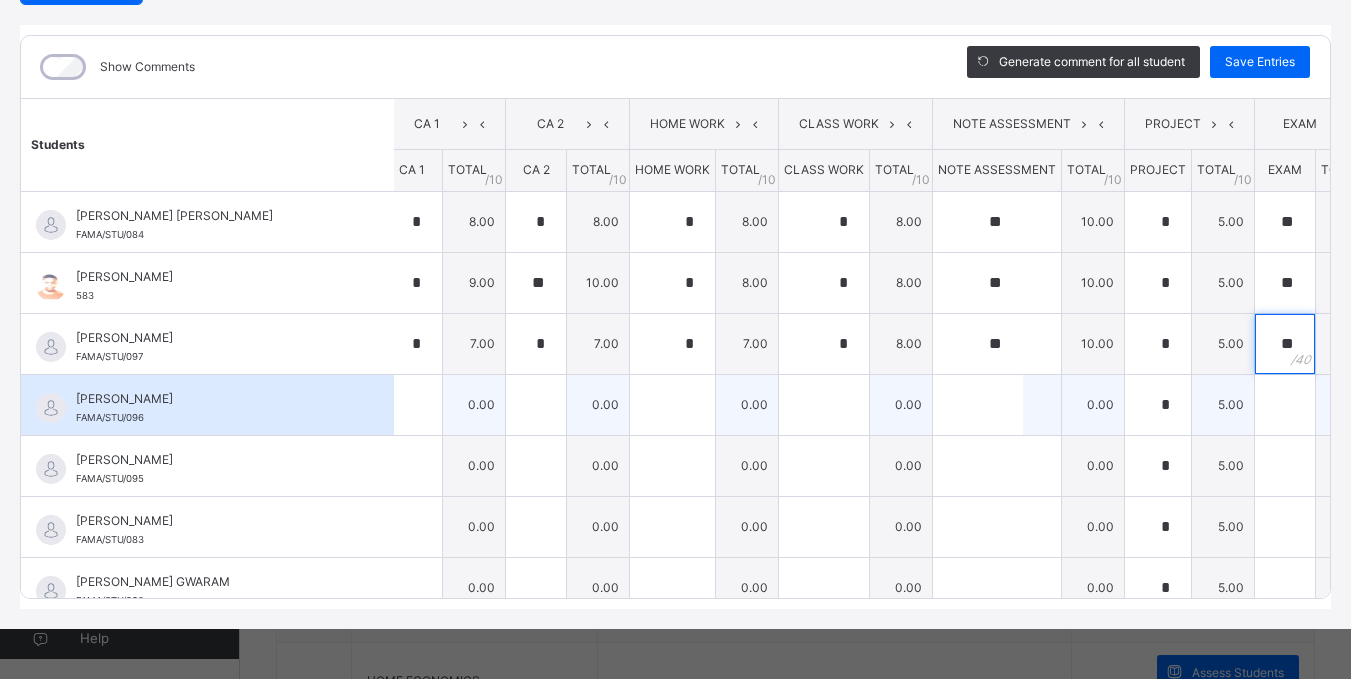 type on "**" 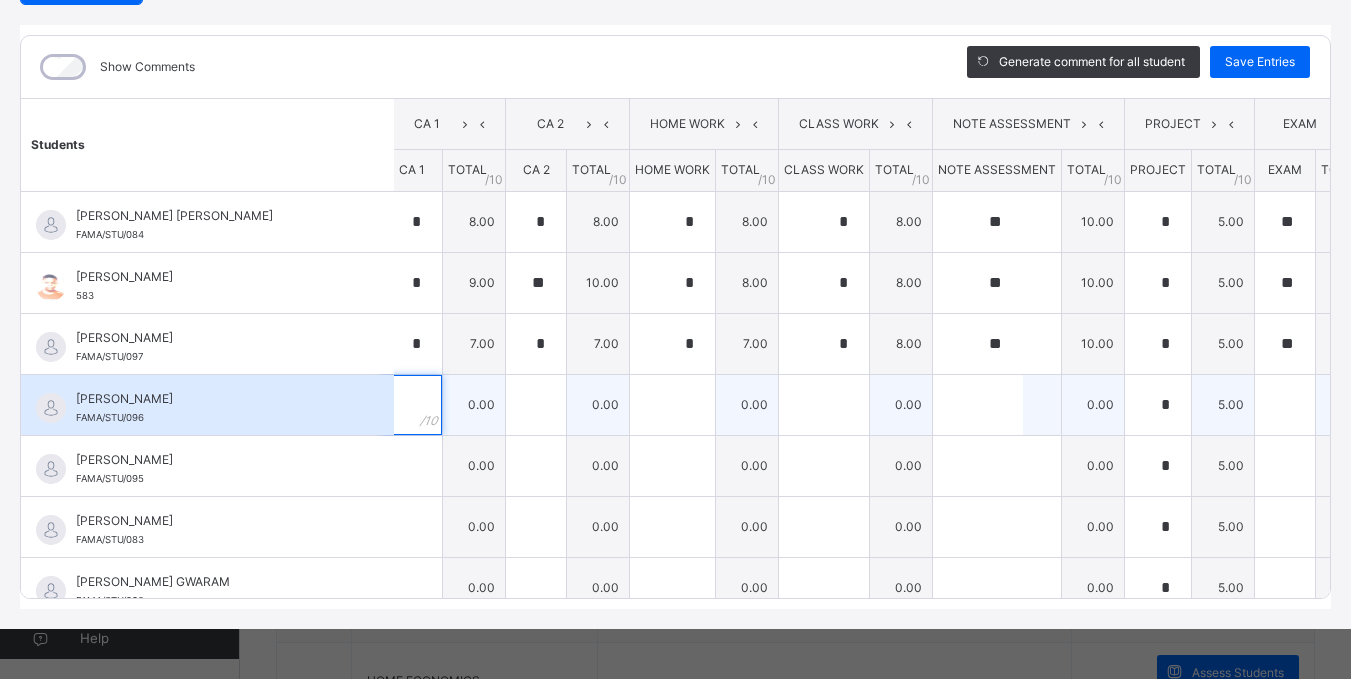 click at bounding box center [412, 405] 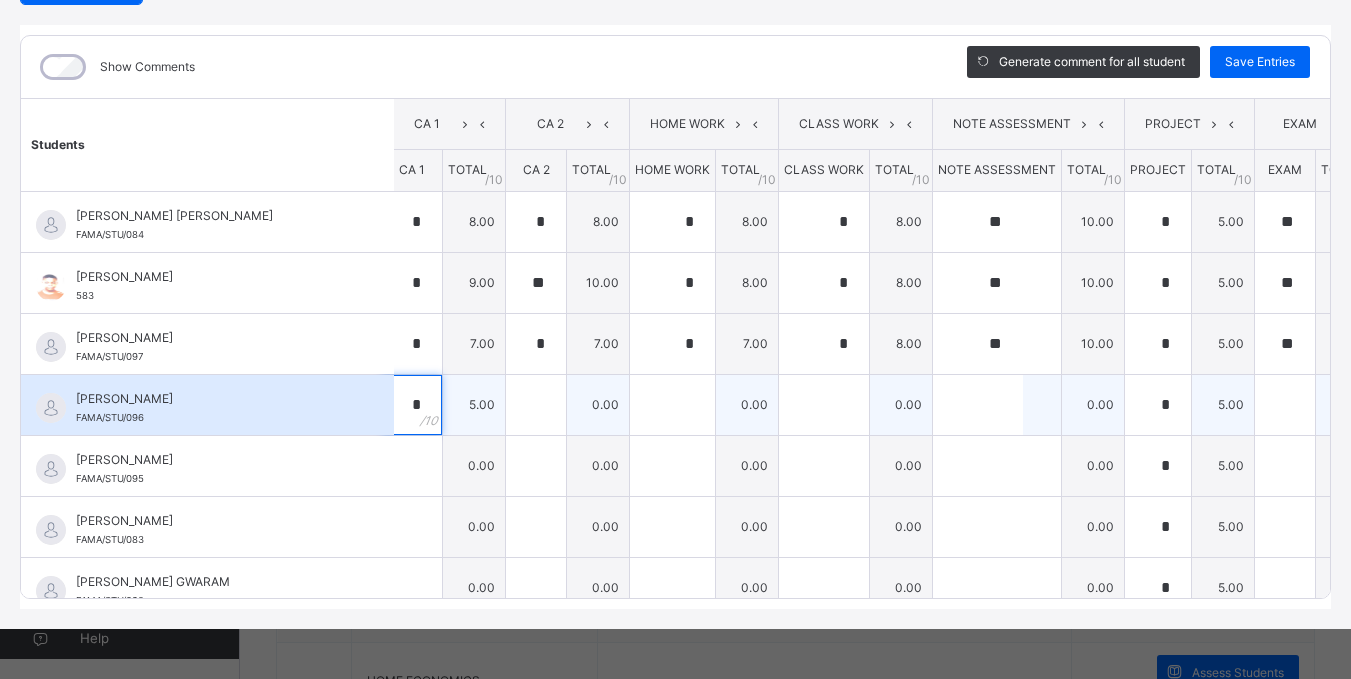 type on "*" 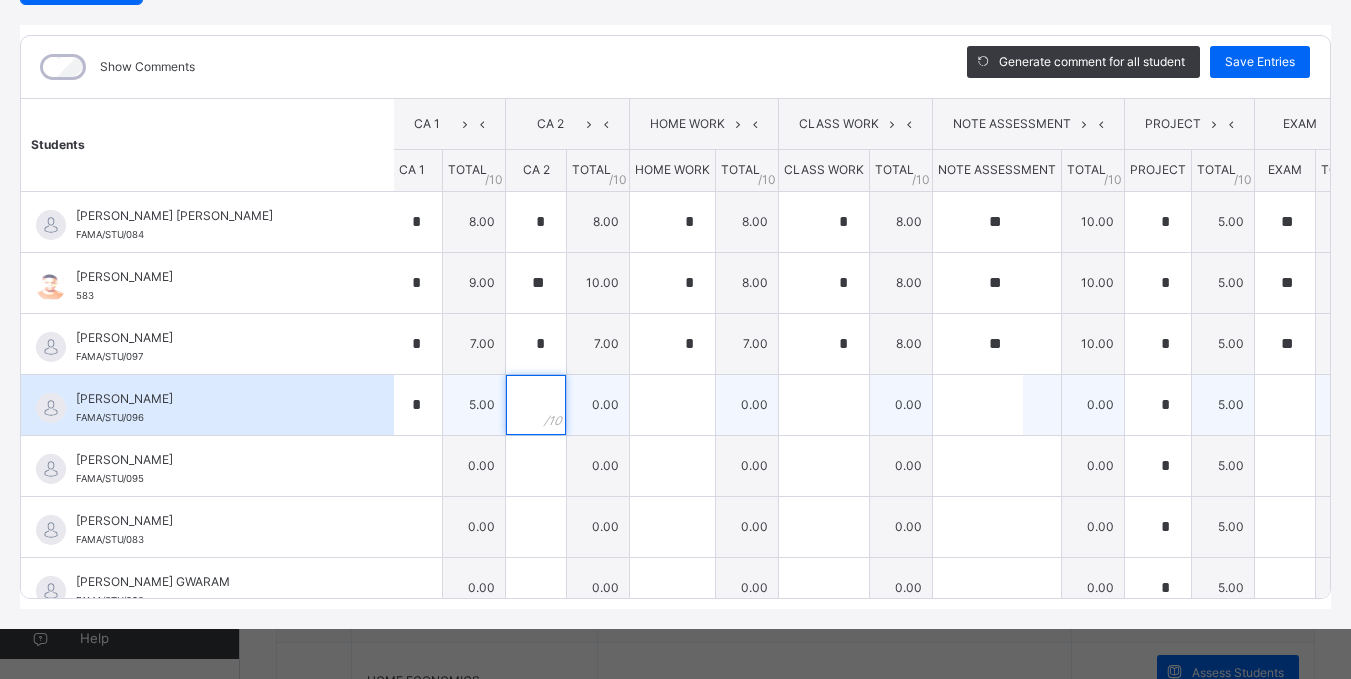 click at bounding box center [536, 405] 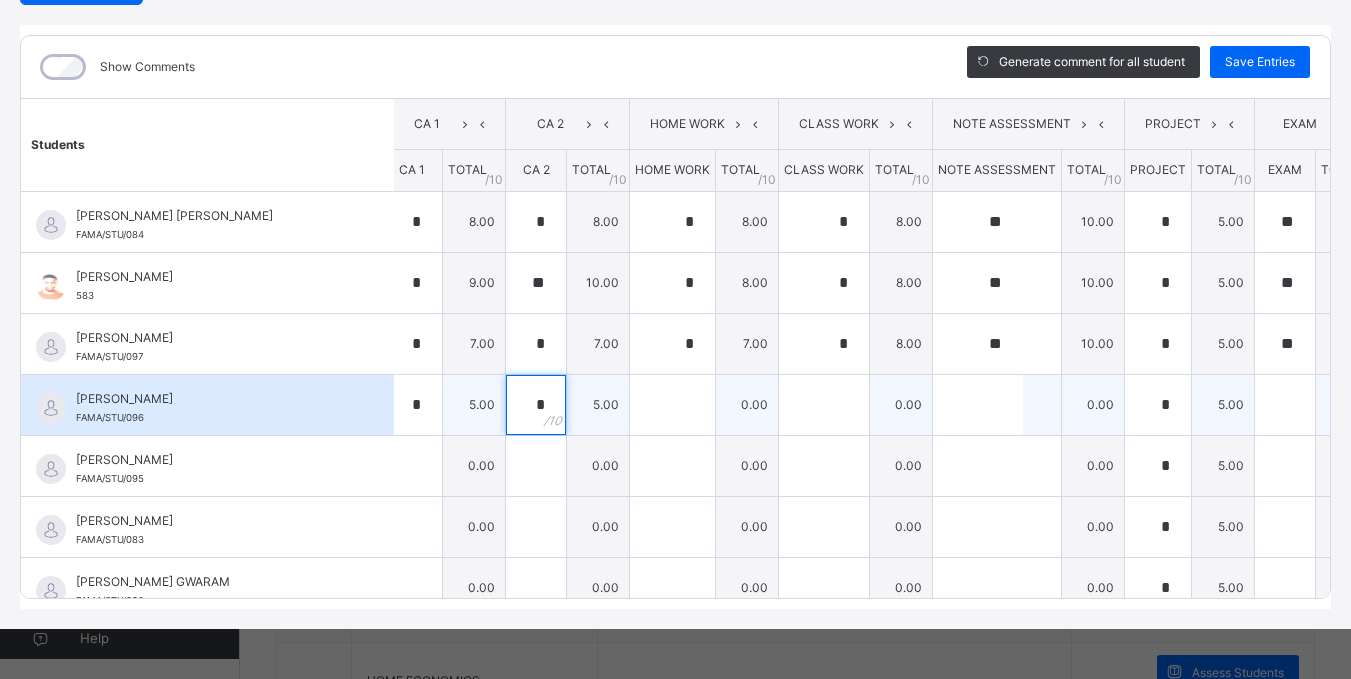 type on "*" 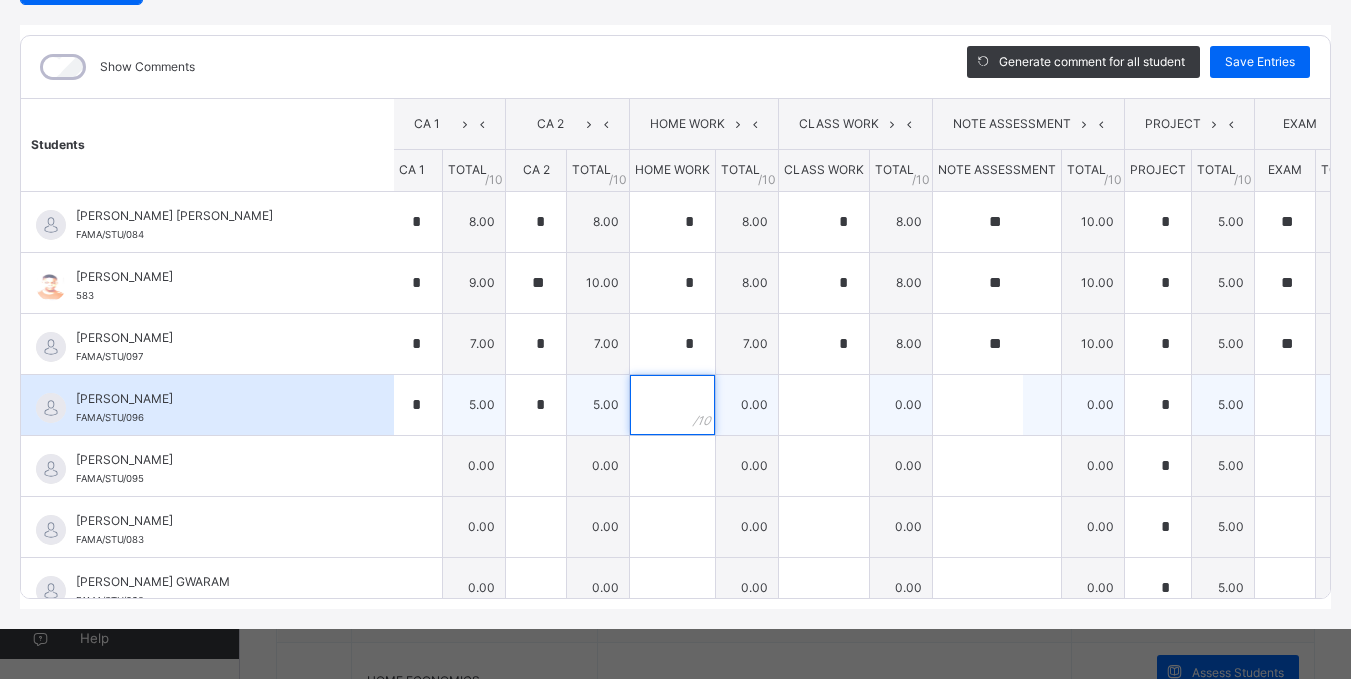 click at bounding box center [672, 405] 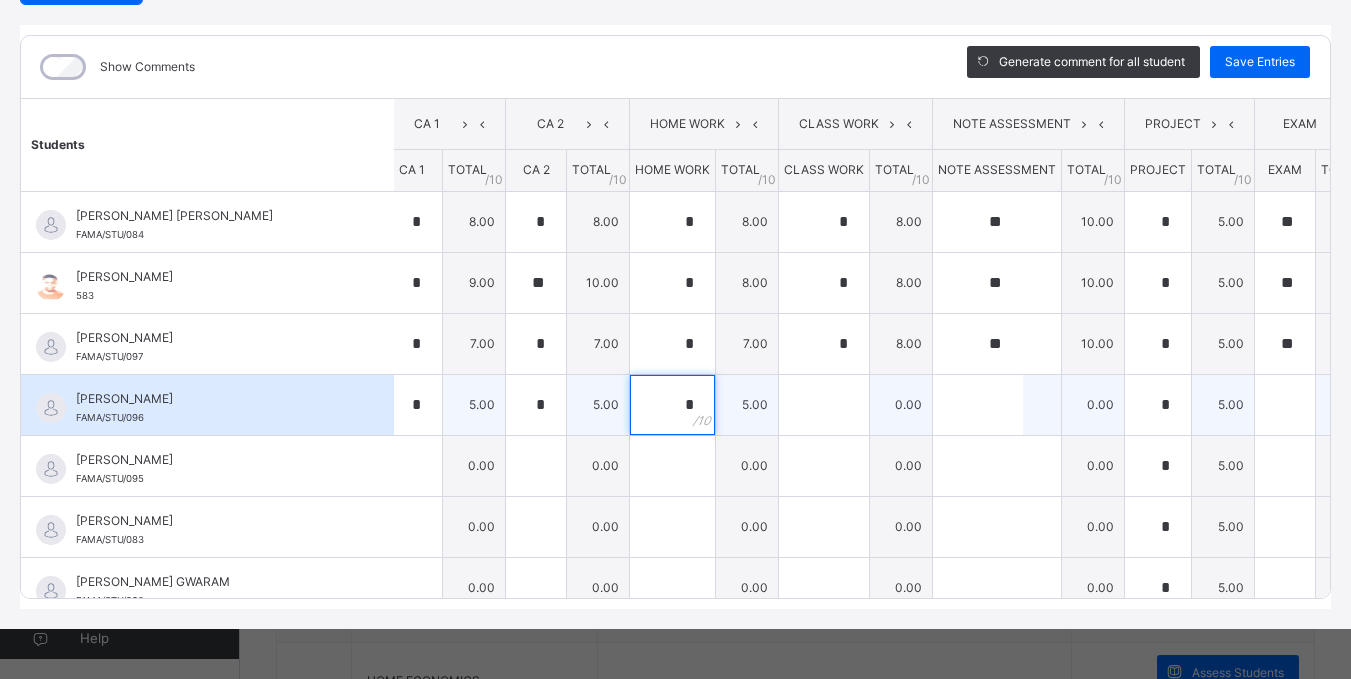 type on "*" 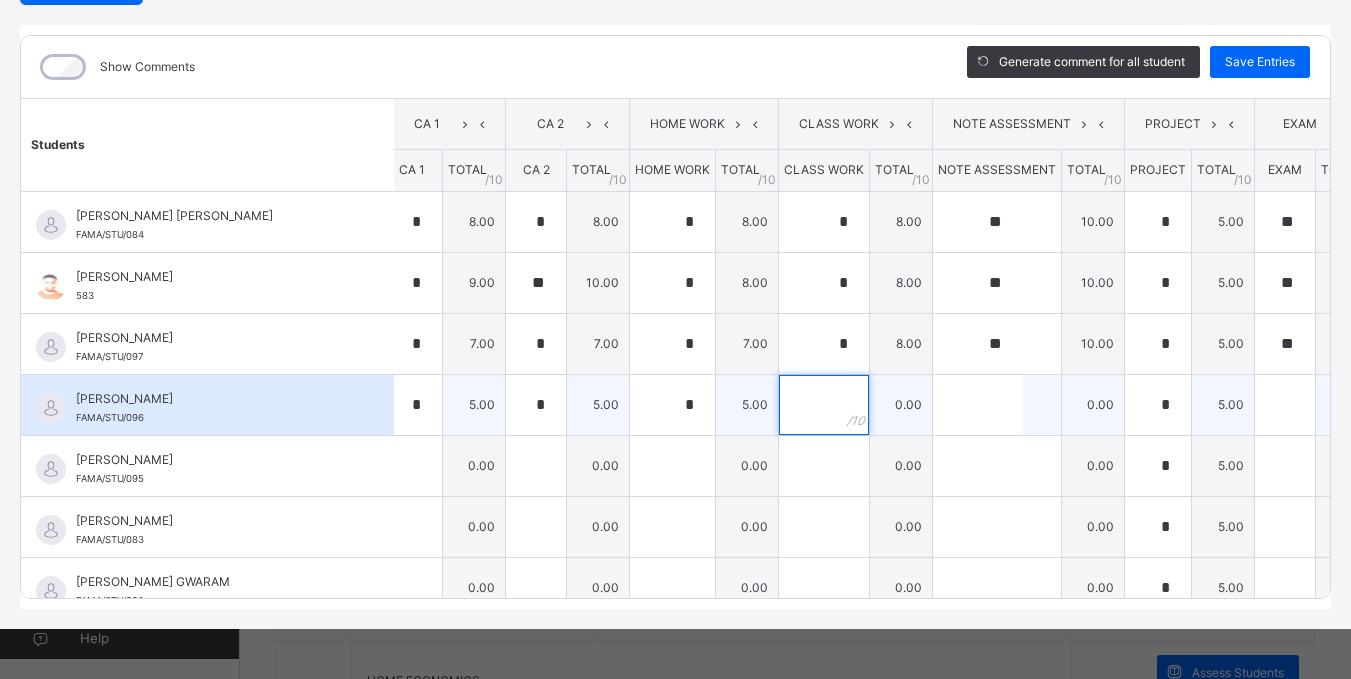 click at bounding box center (824, 405) 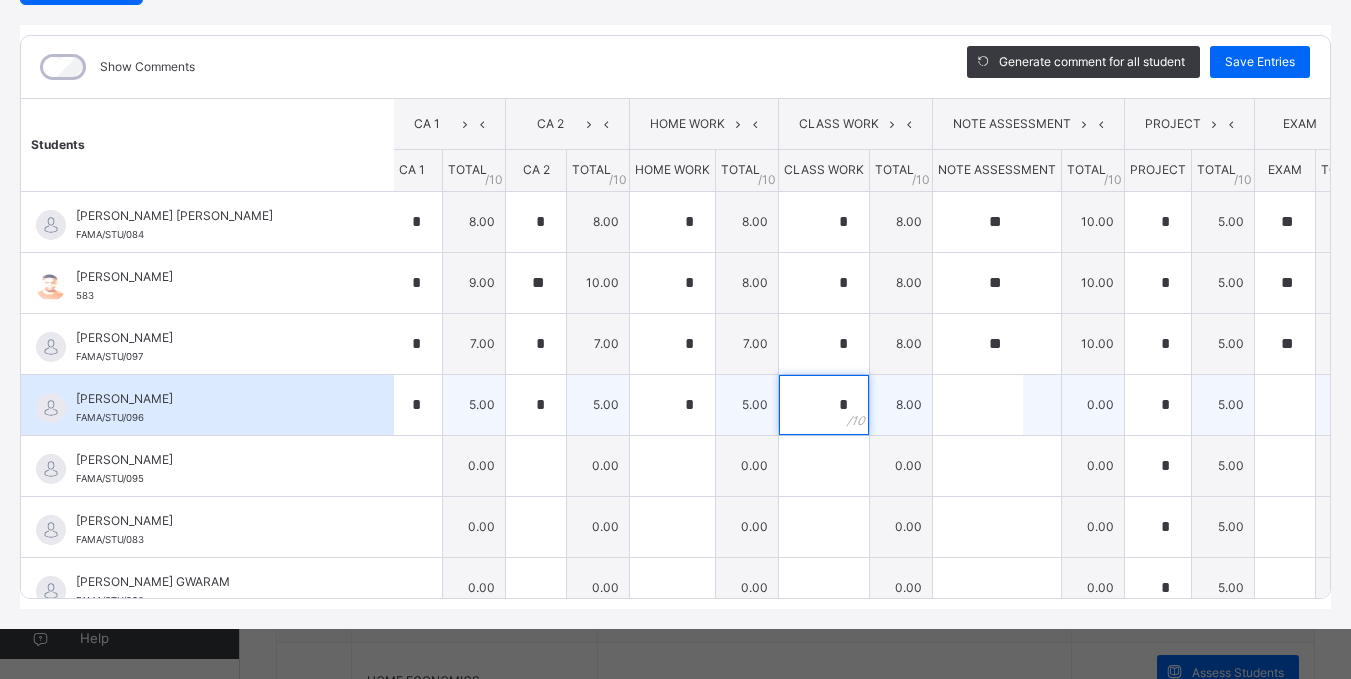 type on "*" 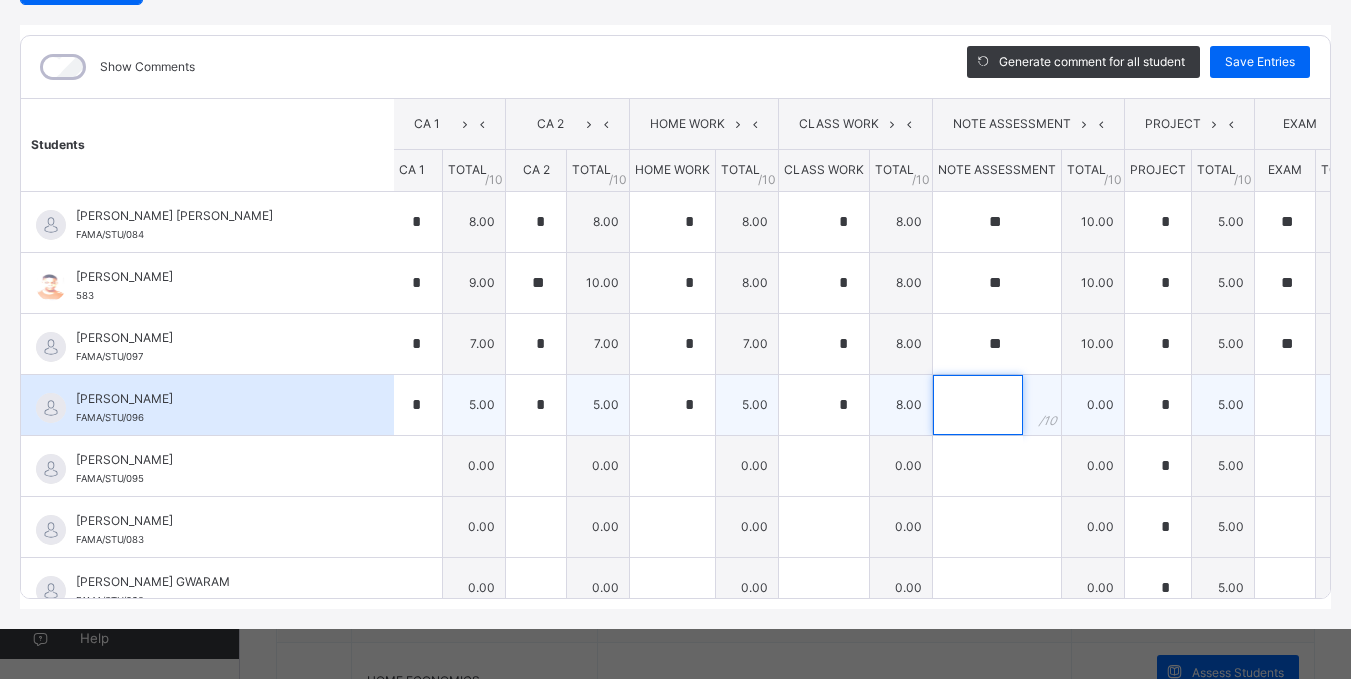 click at bounding box center [978, 405] 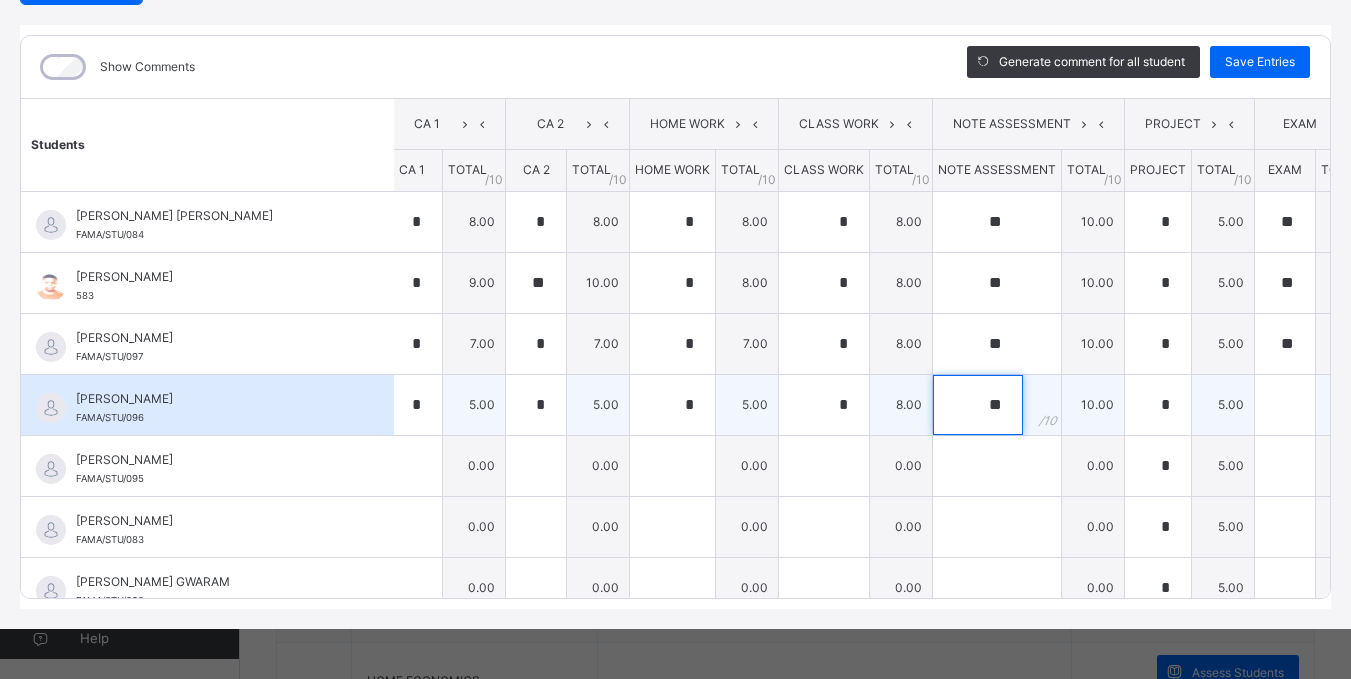 type on "**" 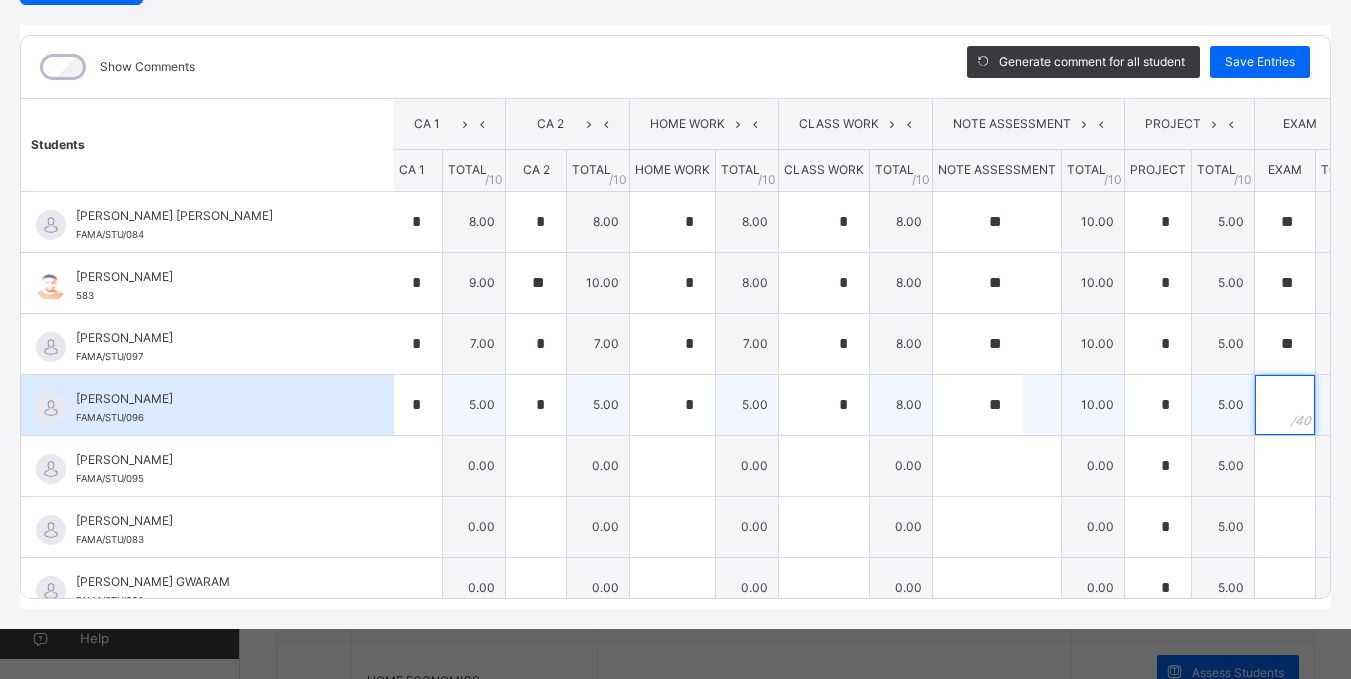 click at bounding box center (1285, 405) 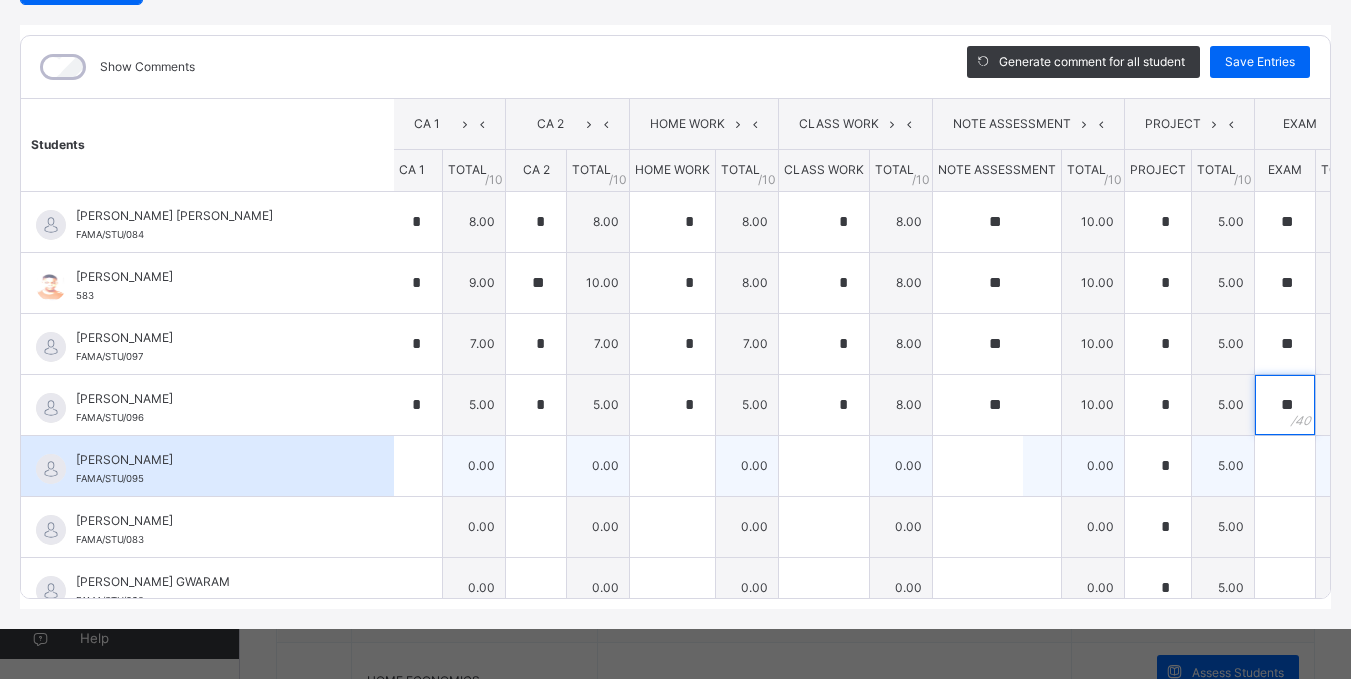type on "**" 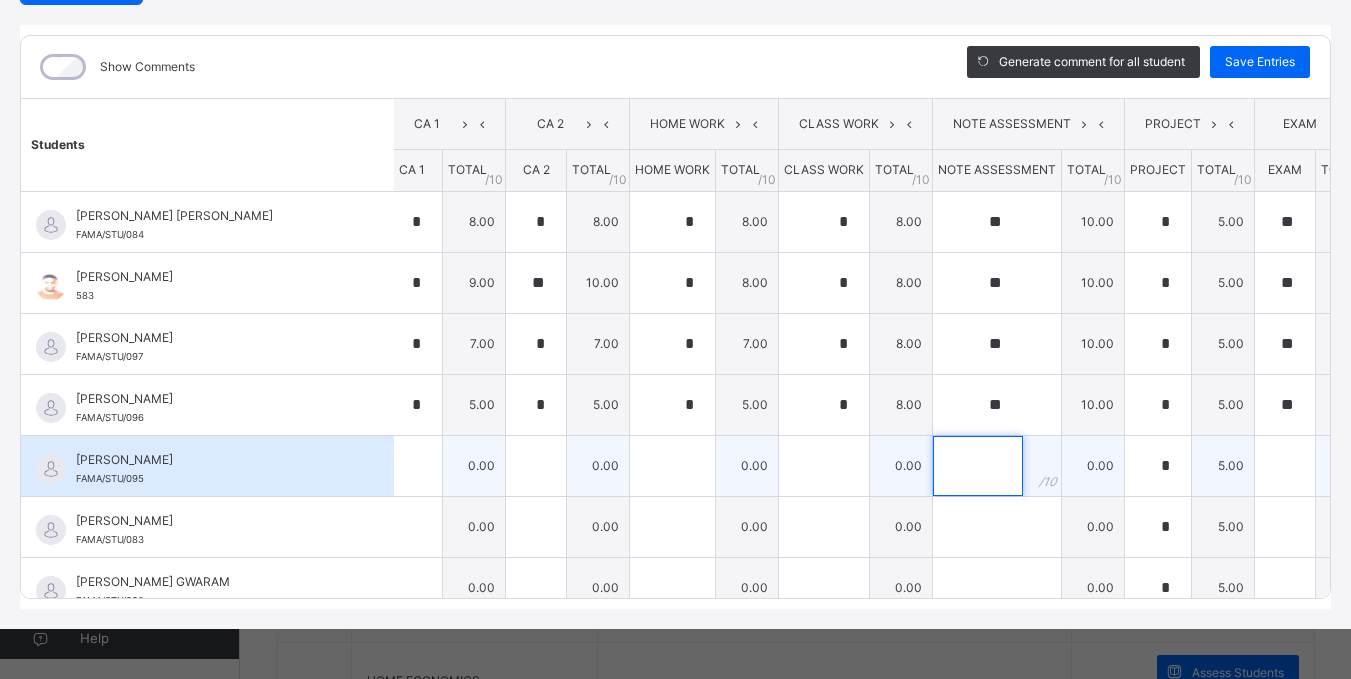 click at bounding box center [978, 466] 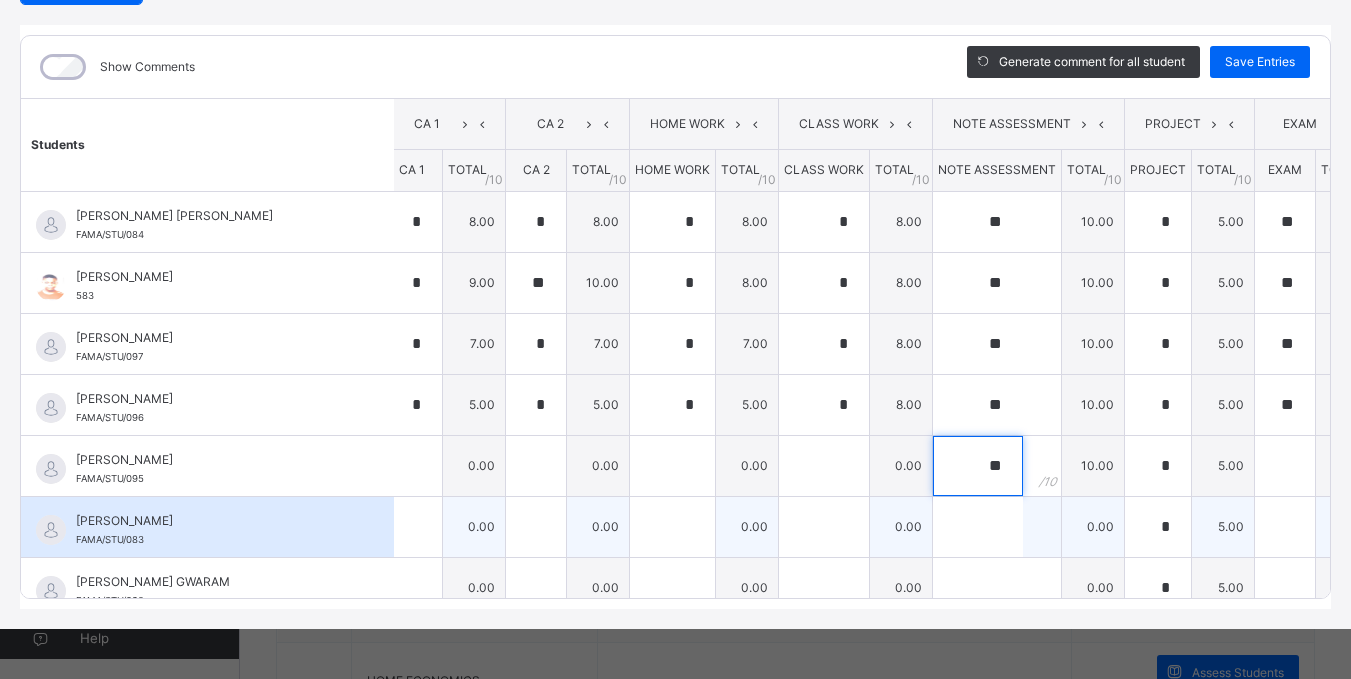 type on "**" 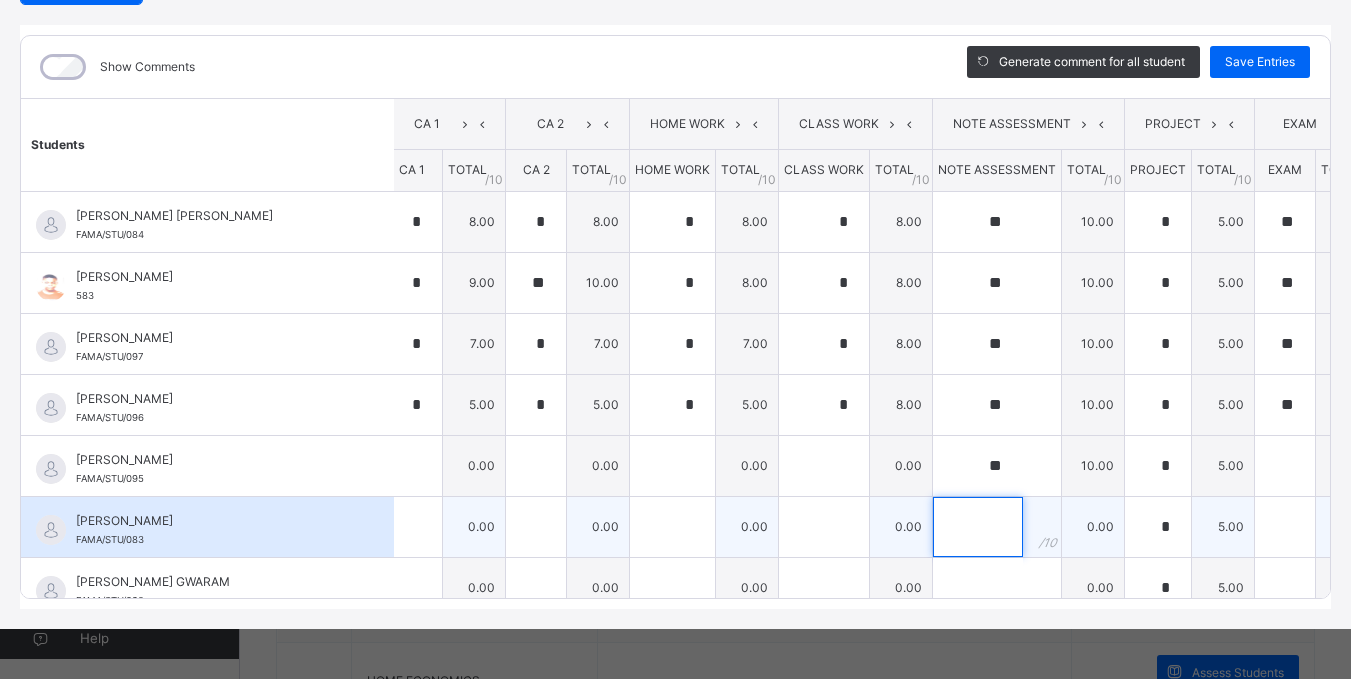 click at bounding box center [978, 527] 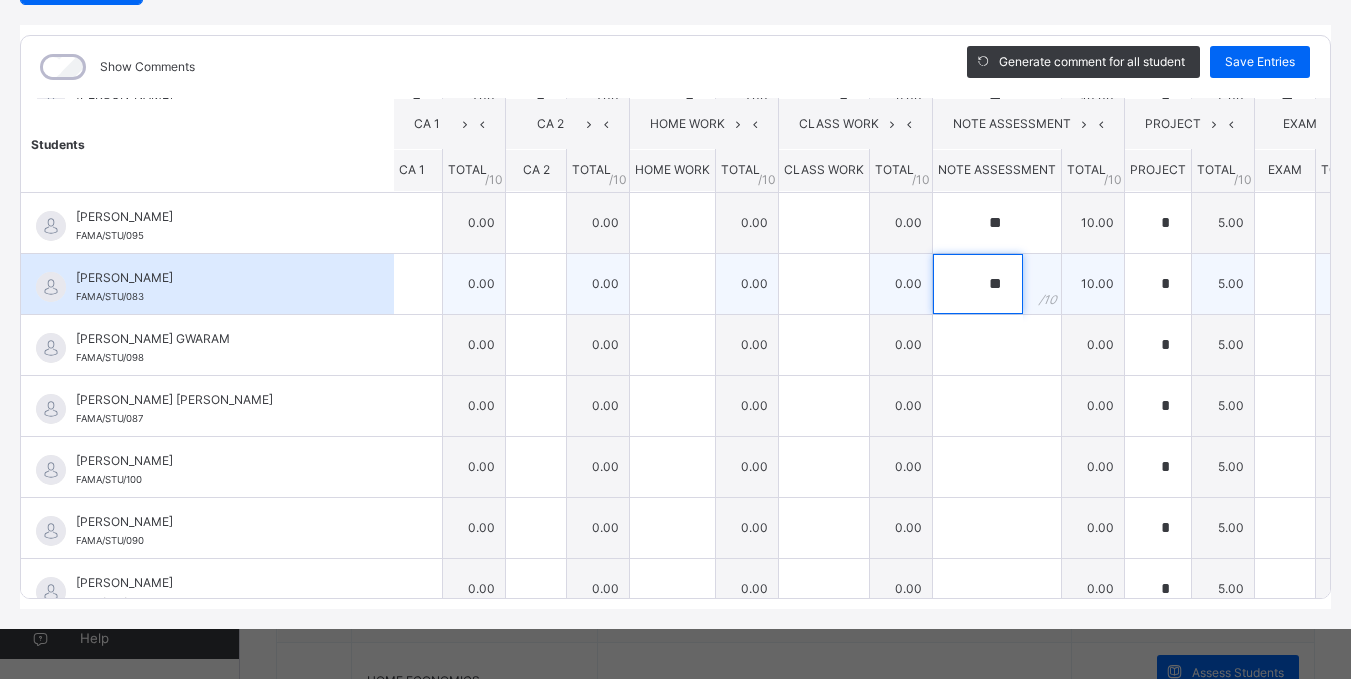 scroll, scrollTop: 247, scrollLeft: 13, axis: both 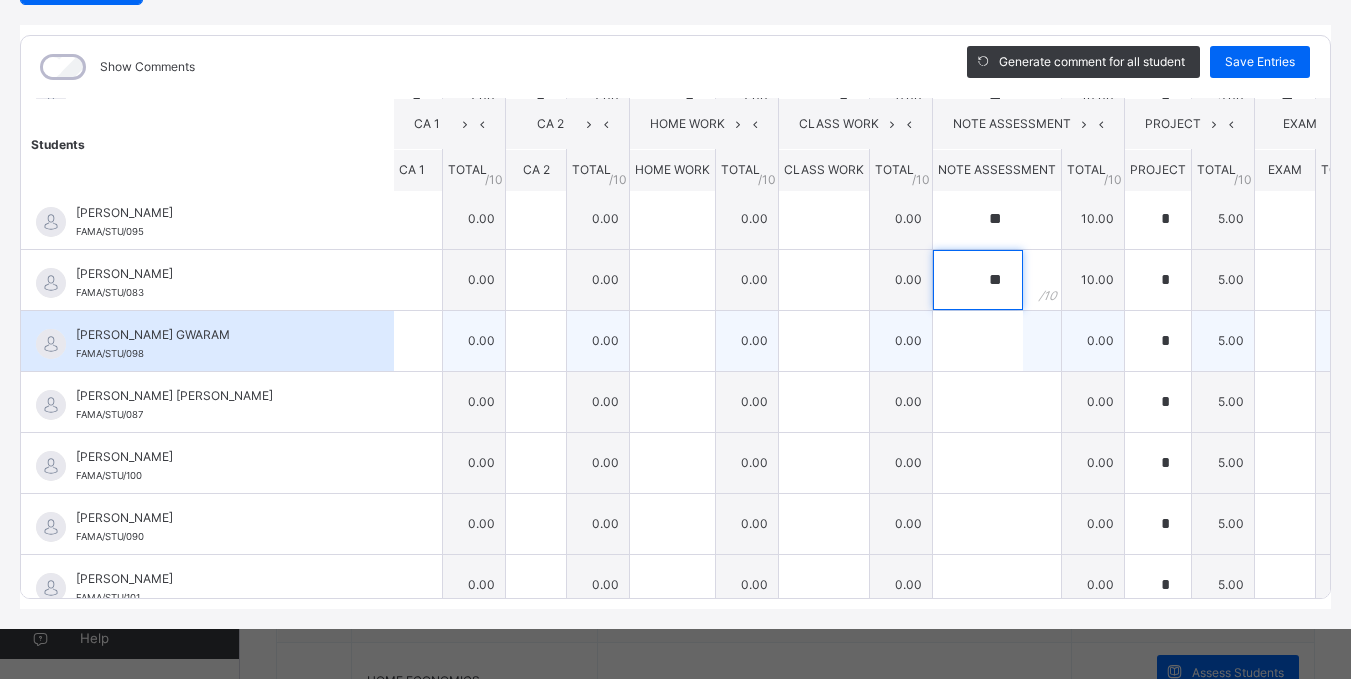 type on "**" 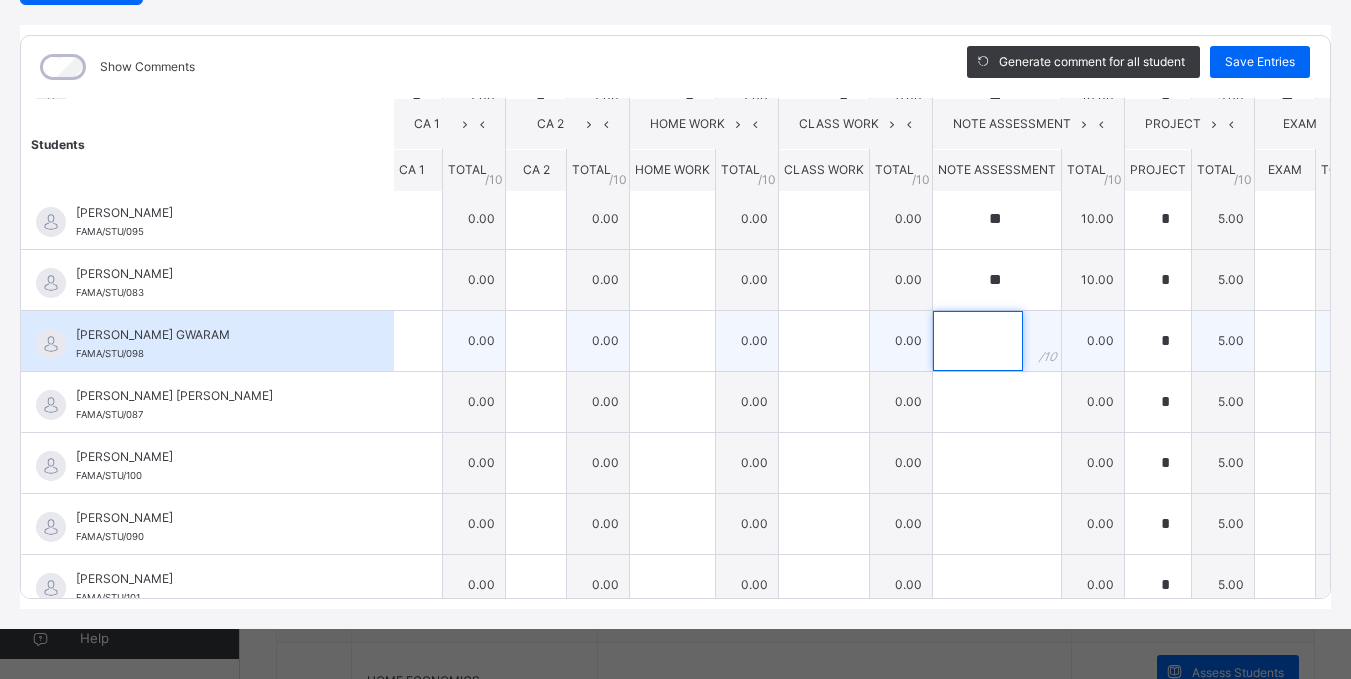 click at bounding box center (978, 341) 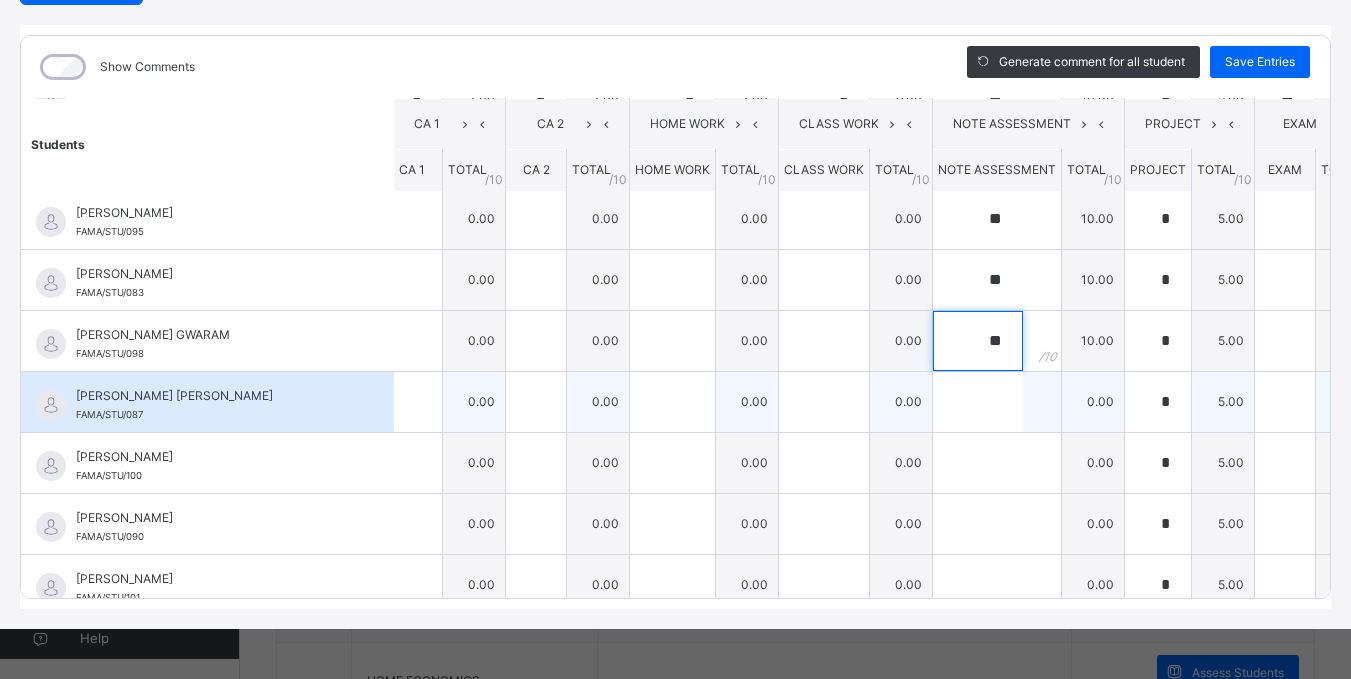 type on "**" 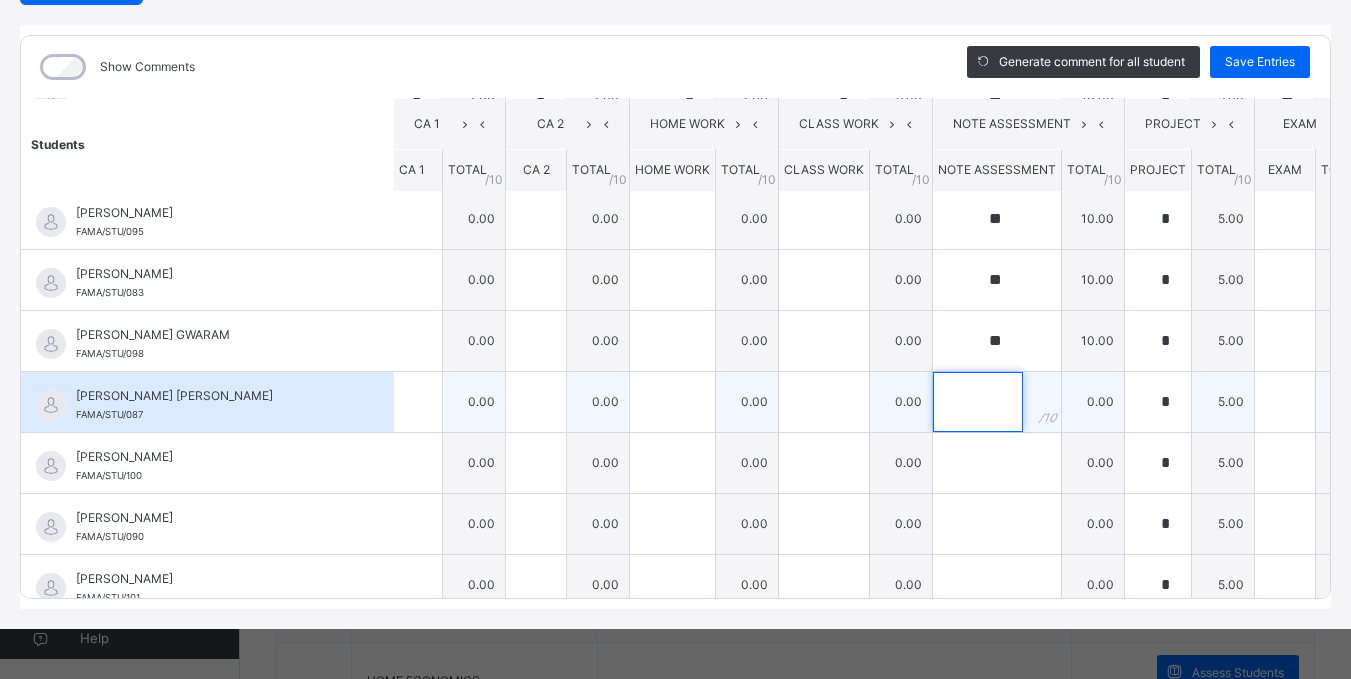 click at bounding box center [978, 402] 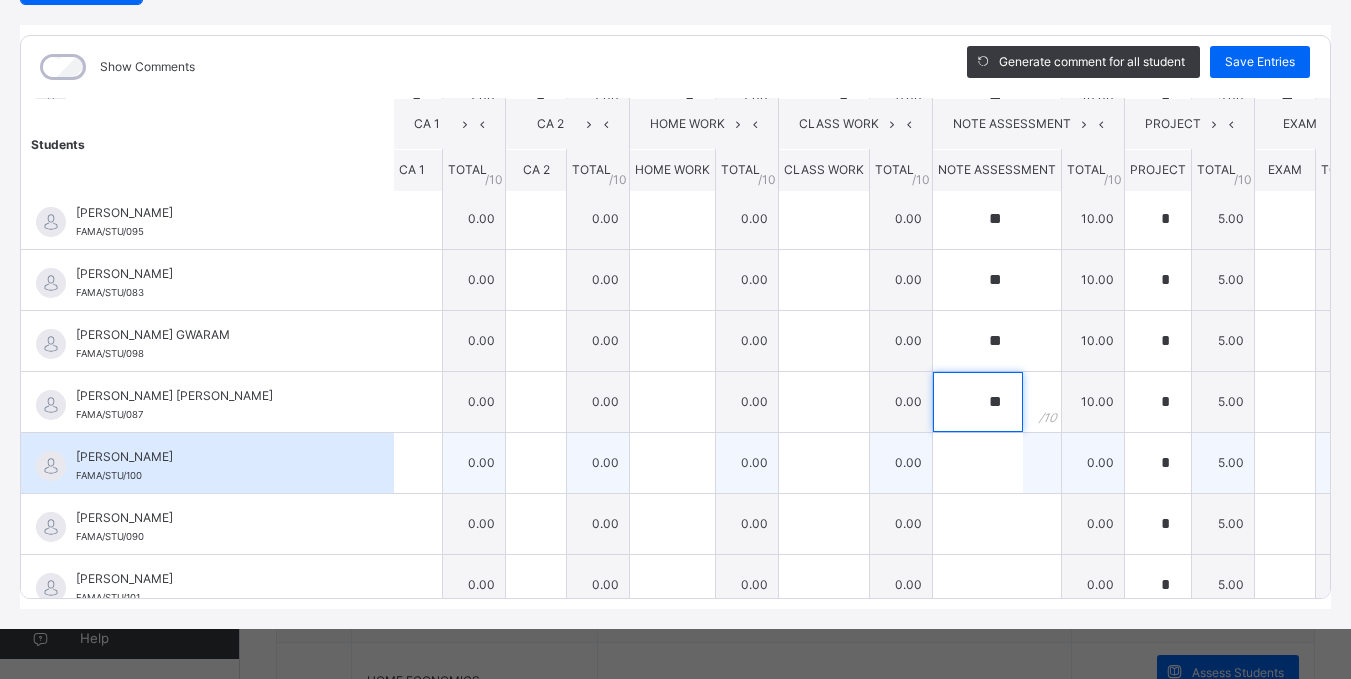 type on "**" 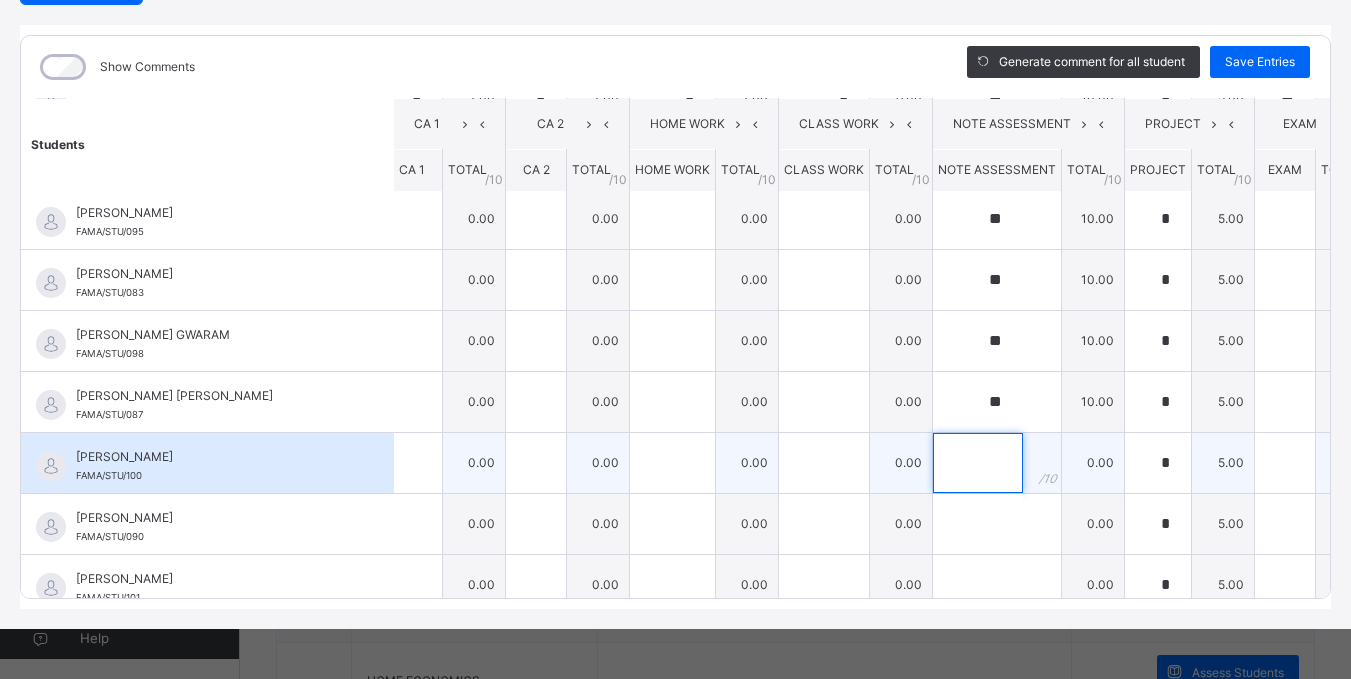 click at bounding box center (978, 463) 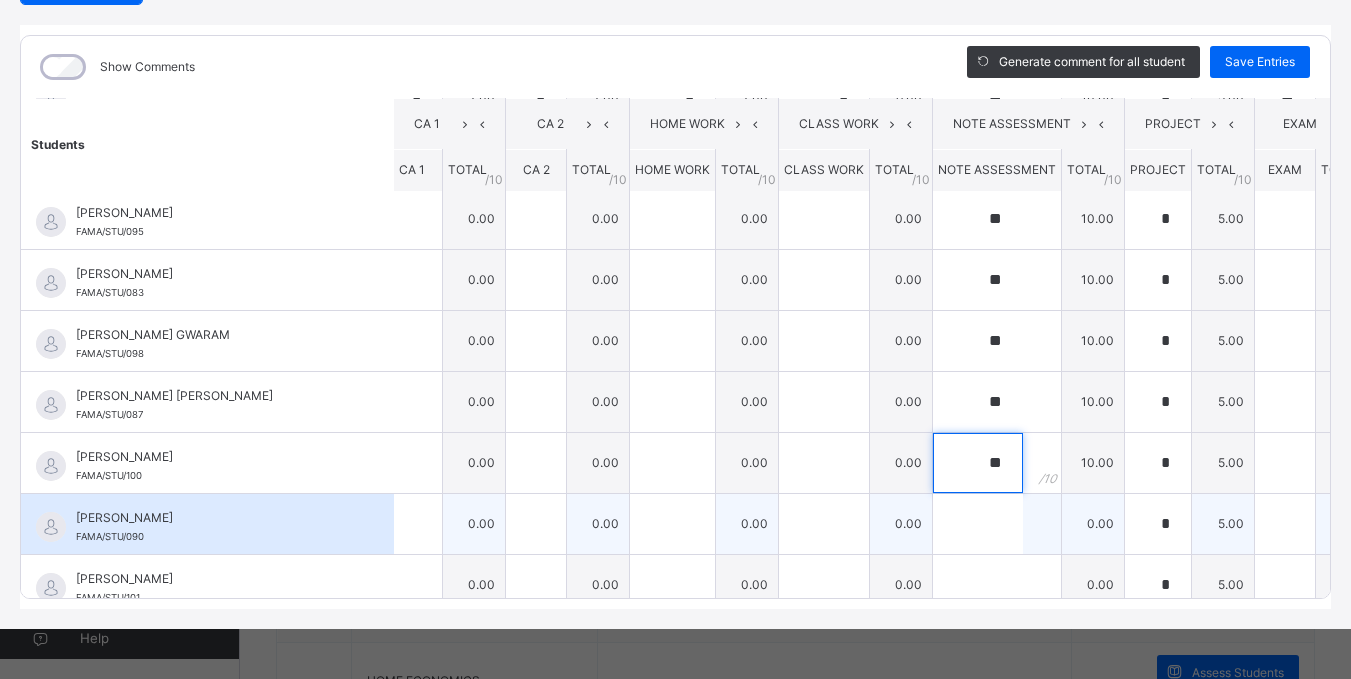 type on "**" 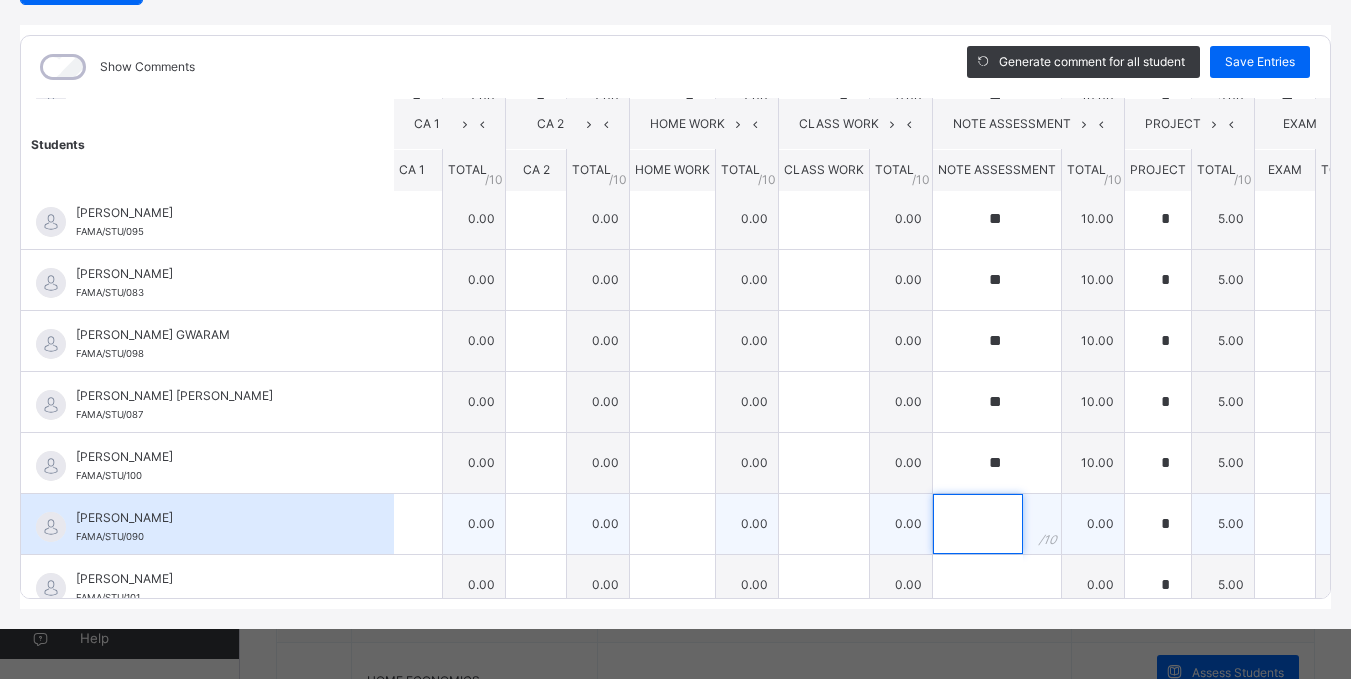 click at bounding box center [978, 524] 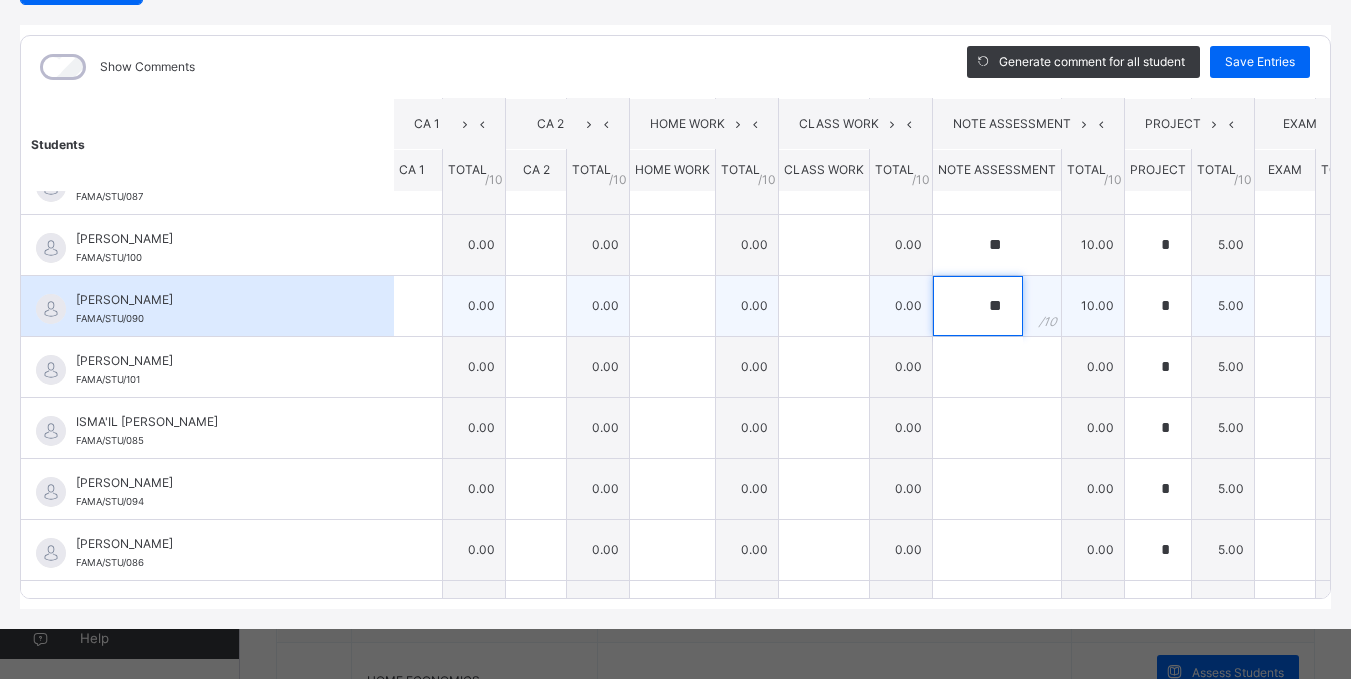 scroll, scrollTop: 474, scrollLeft: 13, axis: both 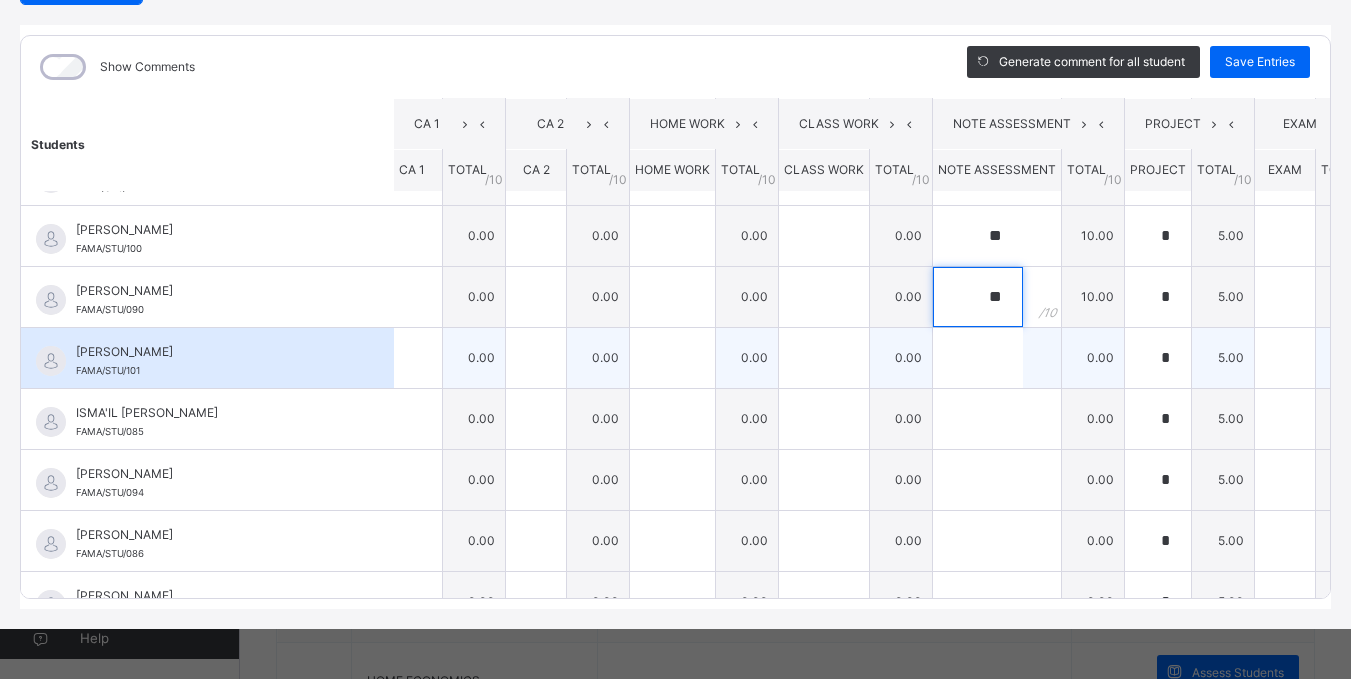 type on "**" 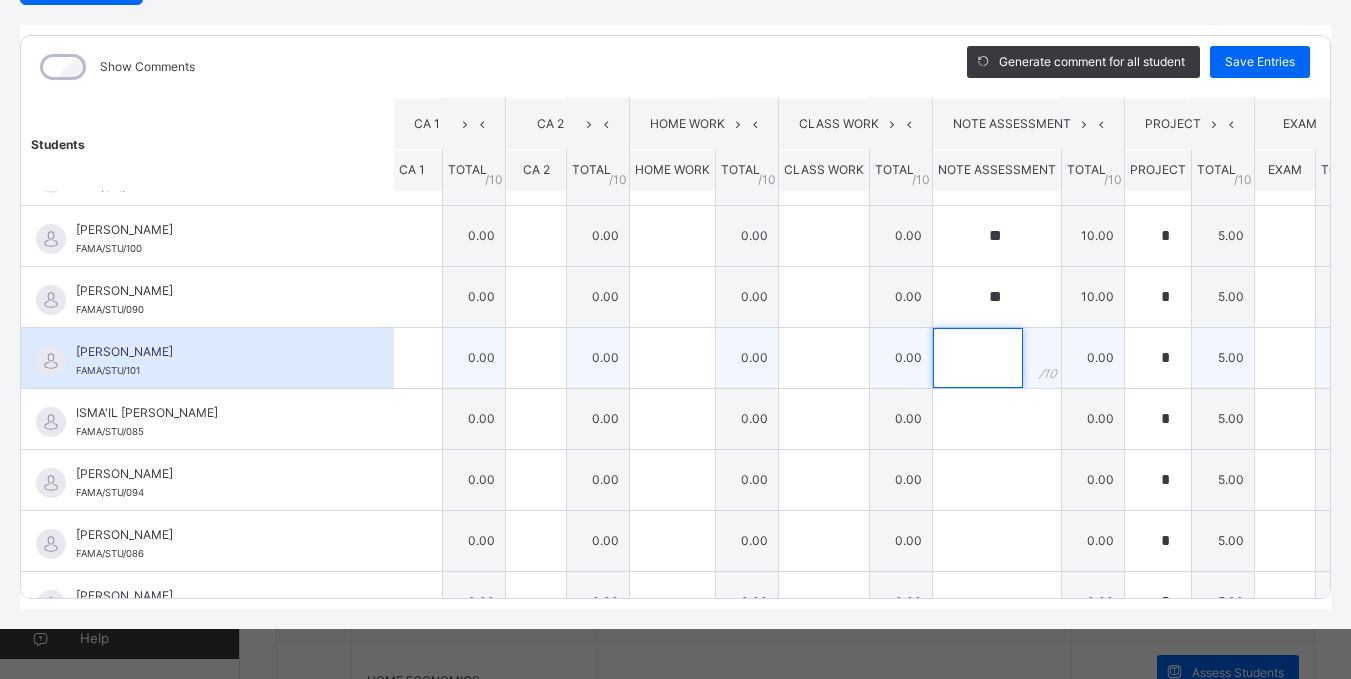 click at bounding box center [978, 358] 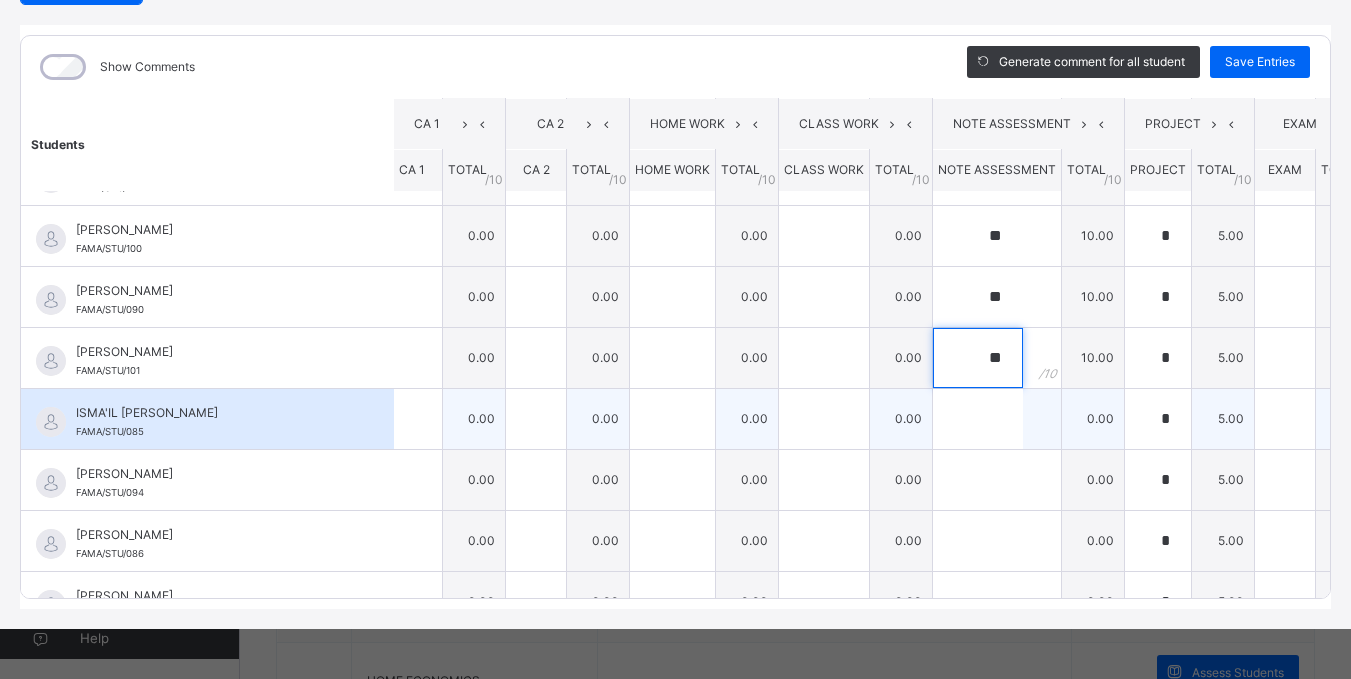 type on "**" 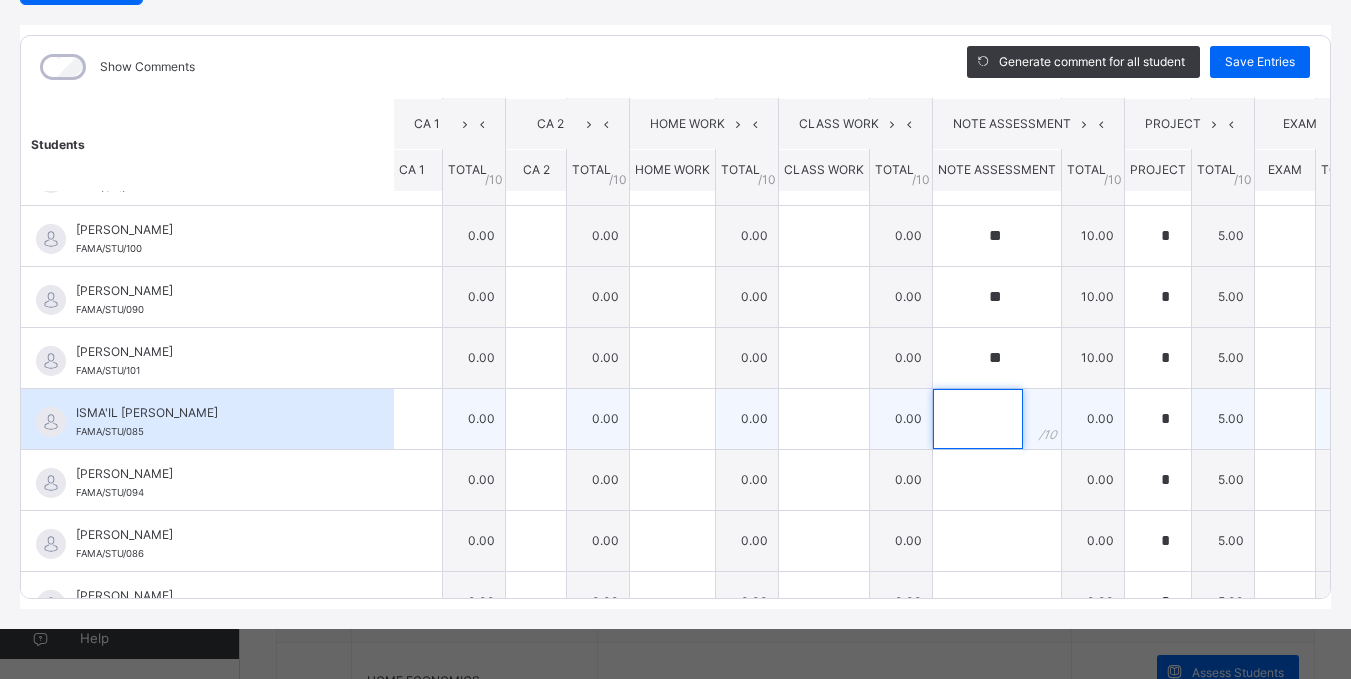click at bounding box center [978, 419] 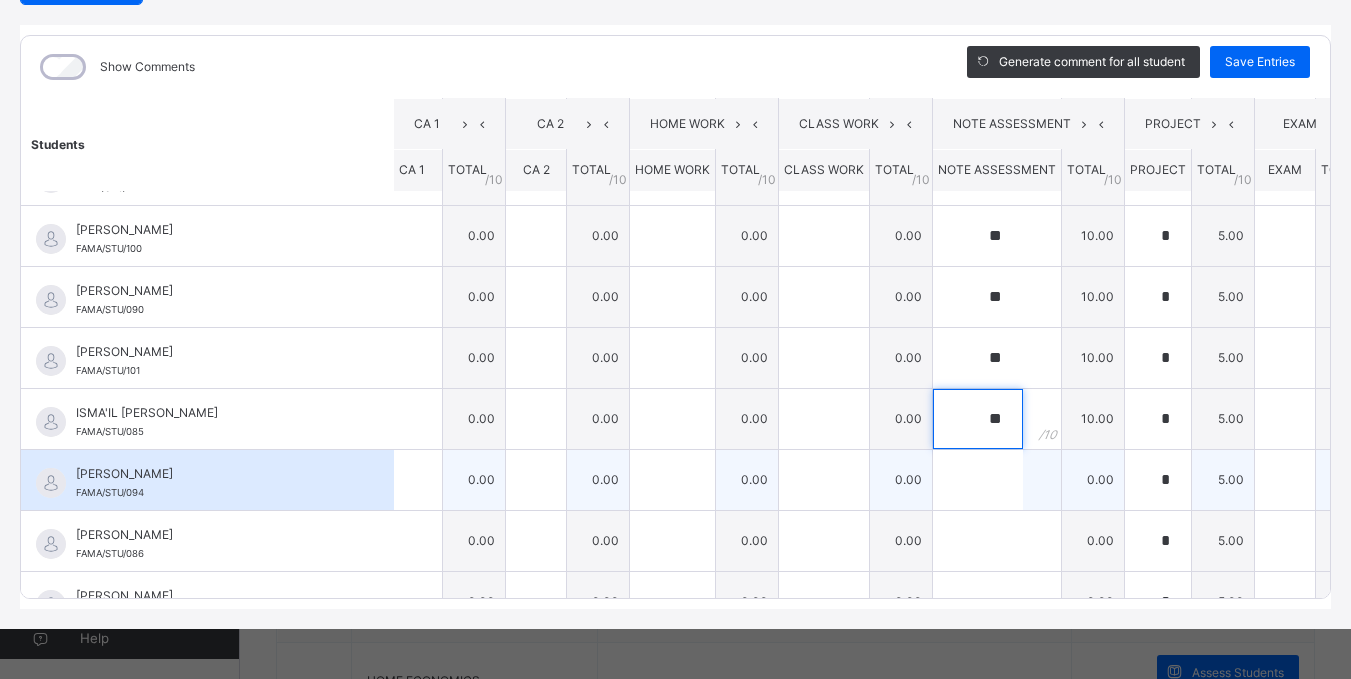type on "**" 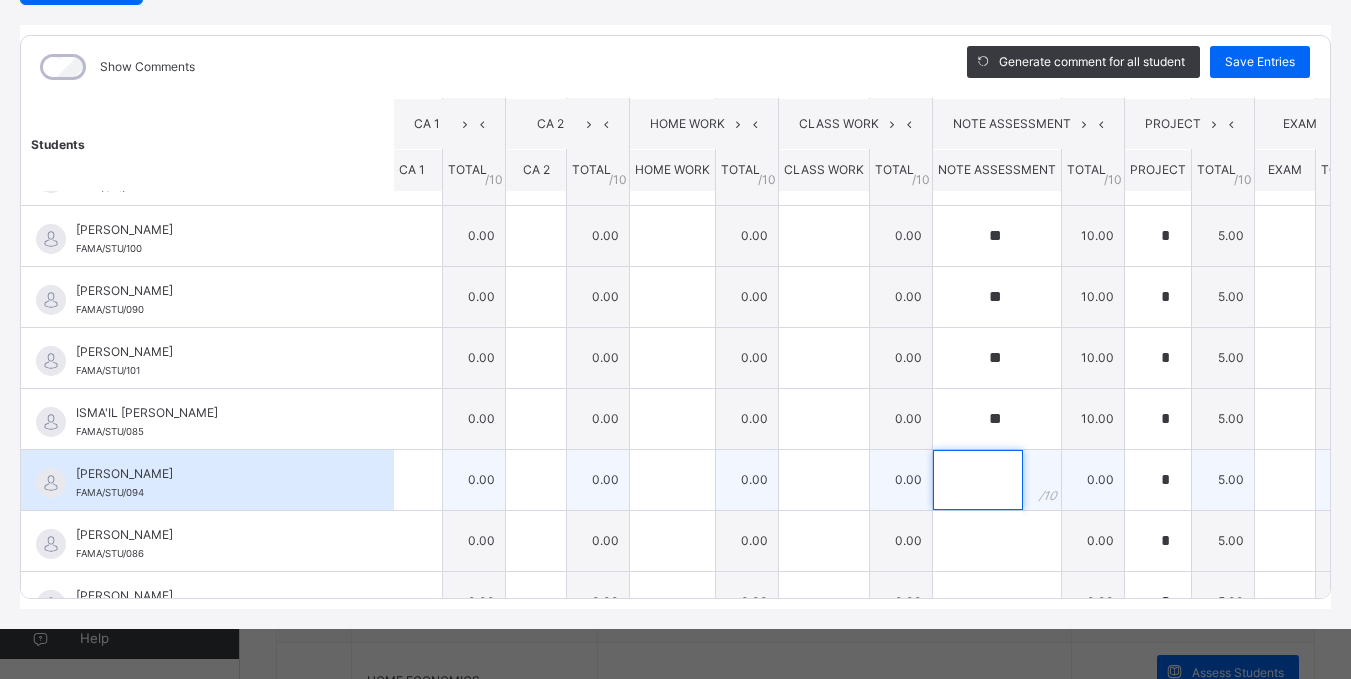 click at bounding box center (978, 480) 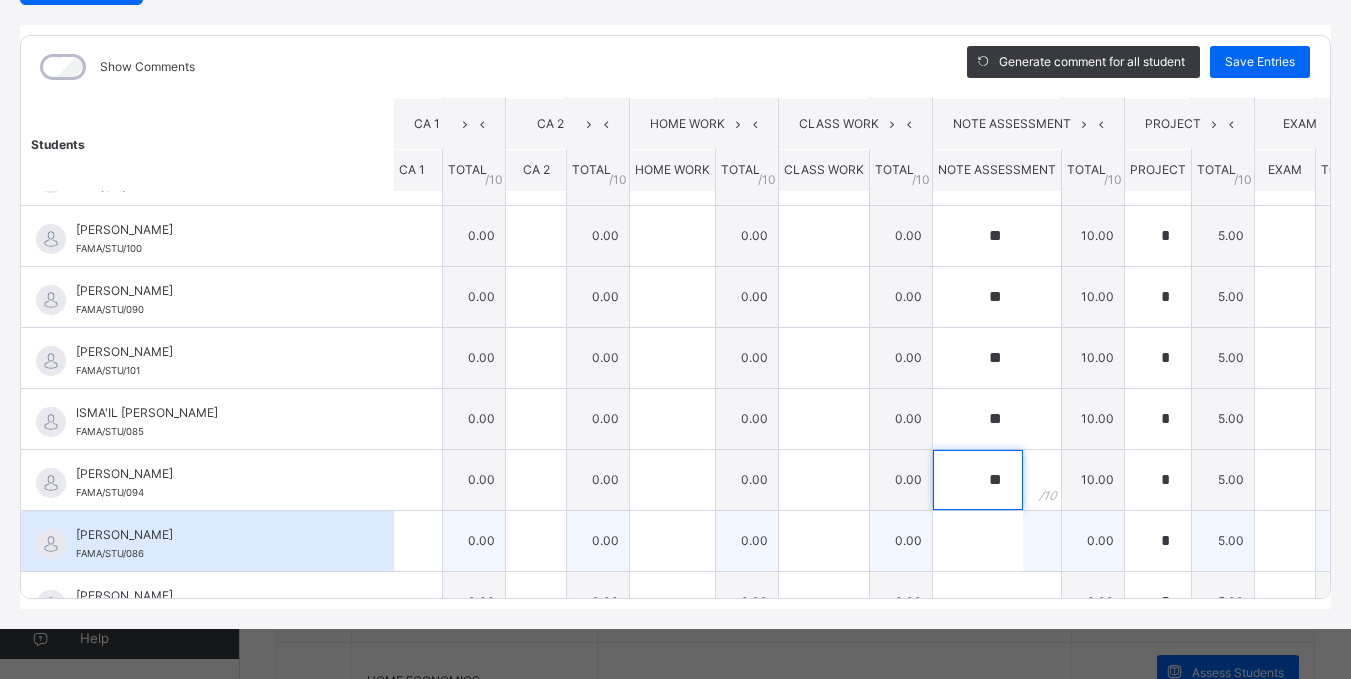 type on "**" 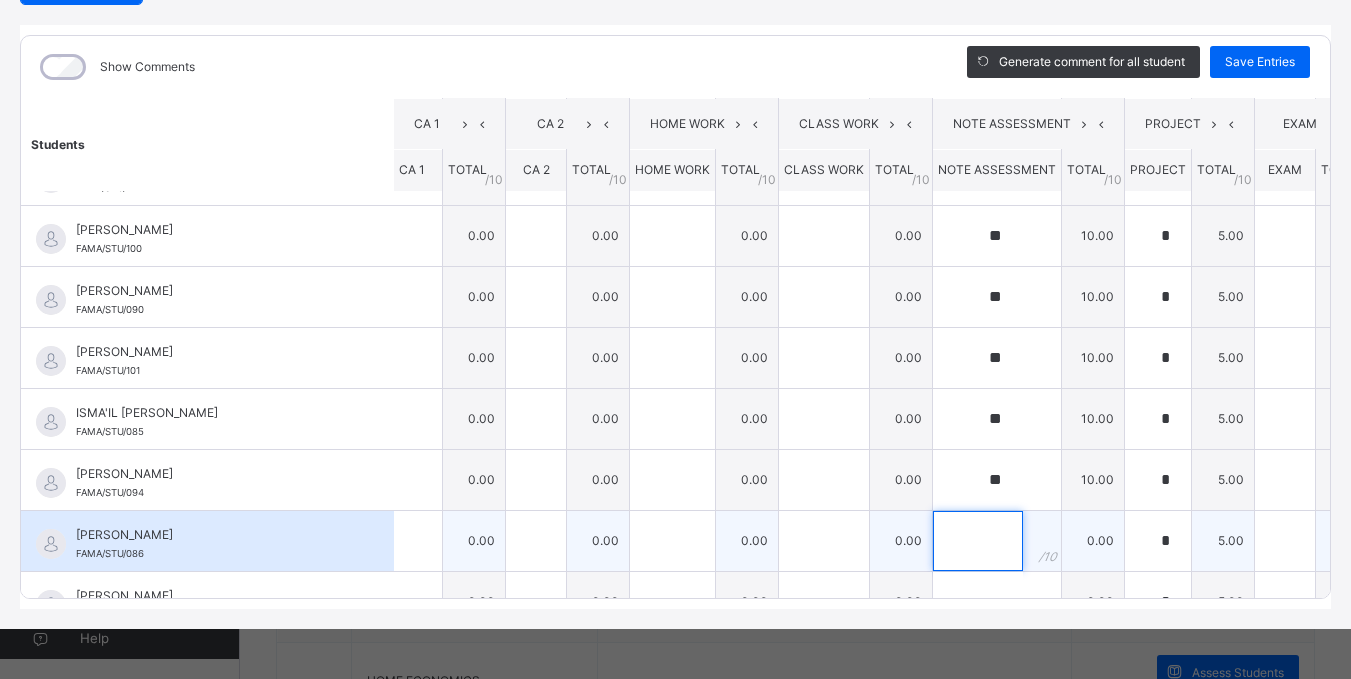 click at bounding box center (978, 541) 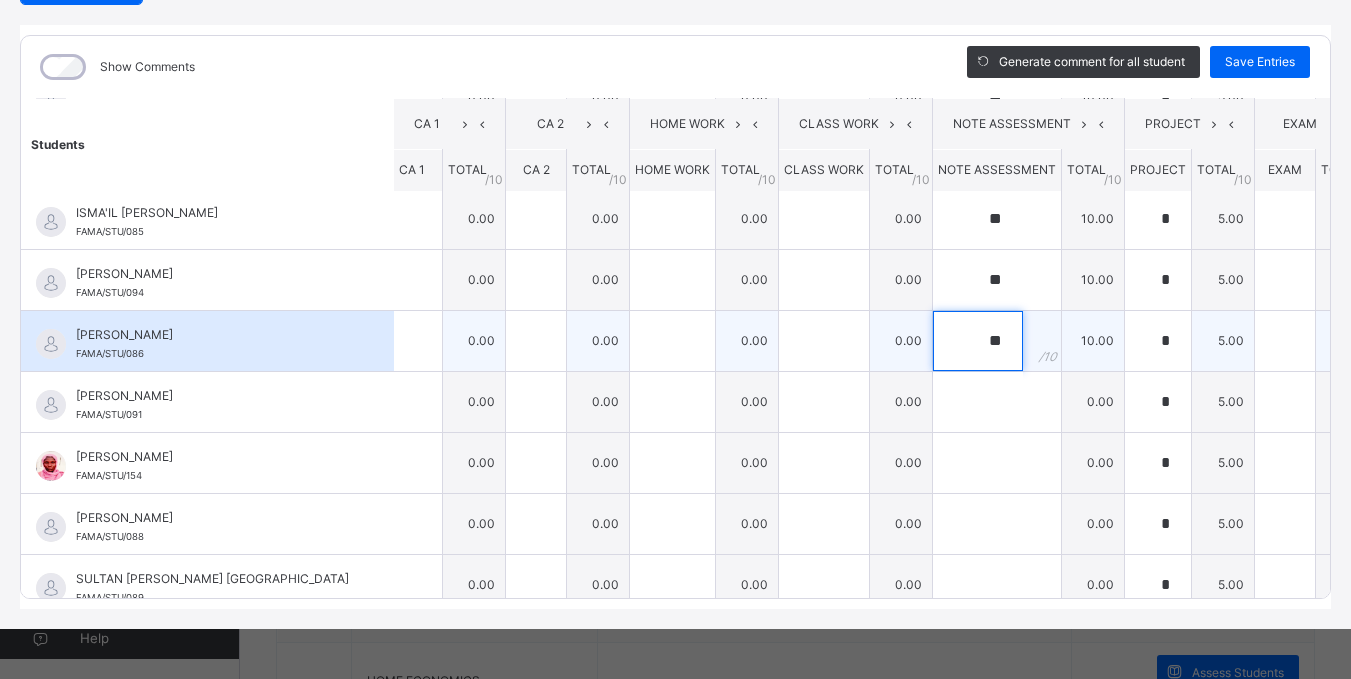 scroll, scrollTop: 768, scrollLeft: 13, axis: both 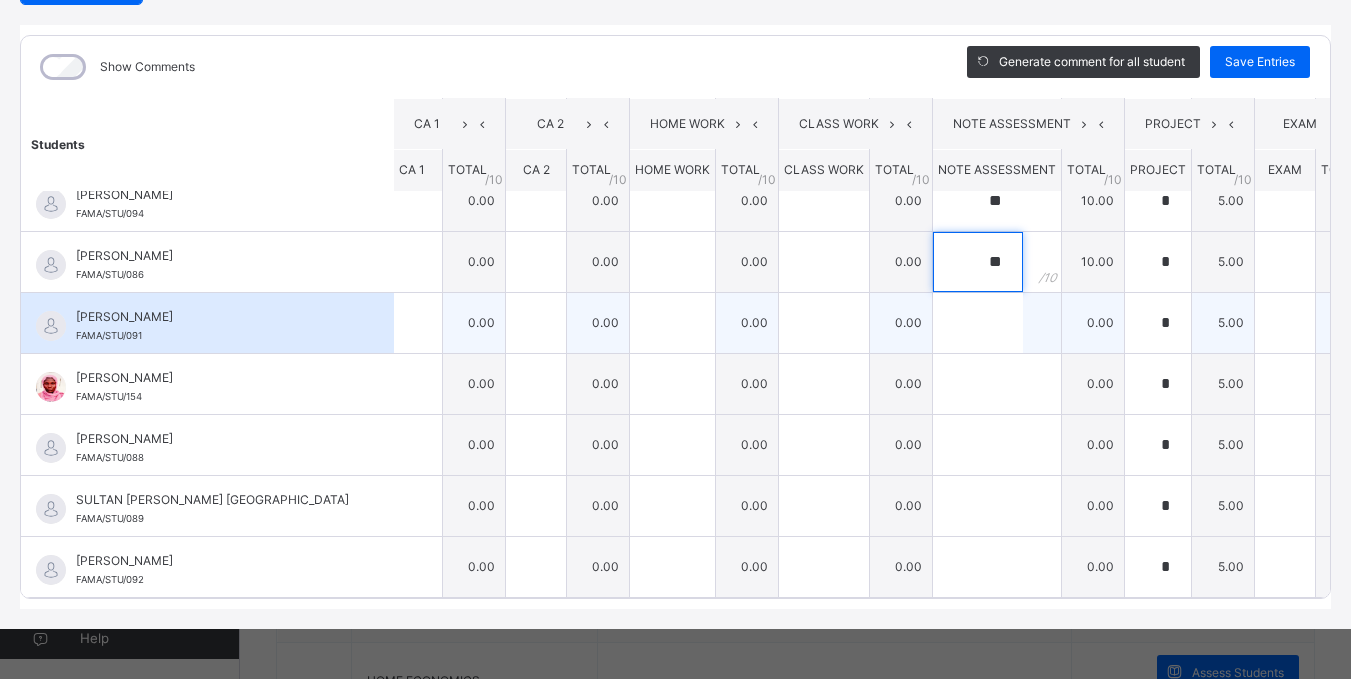 type on "**" 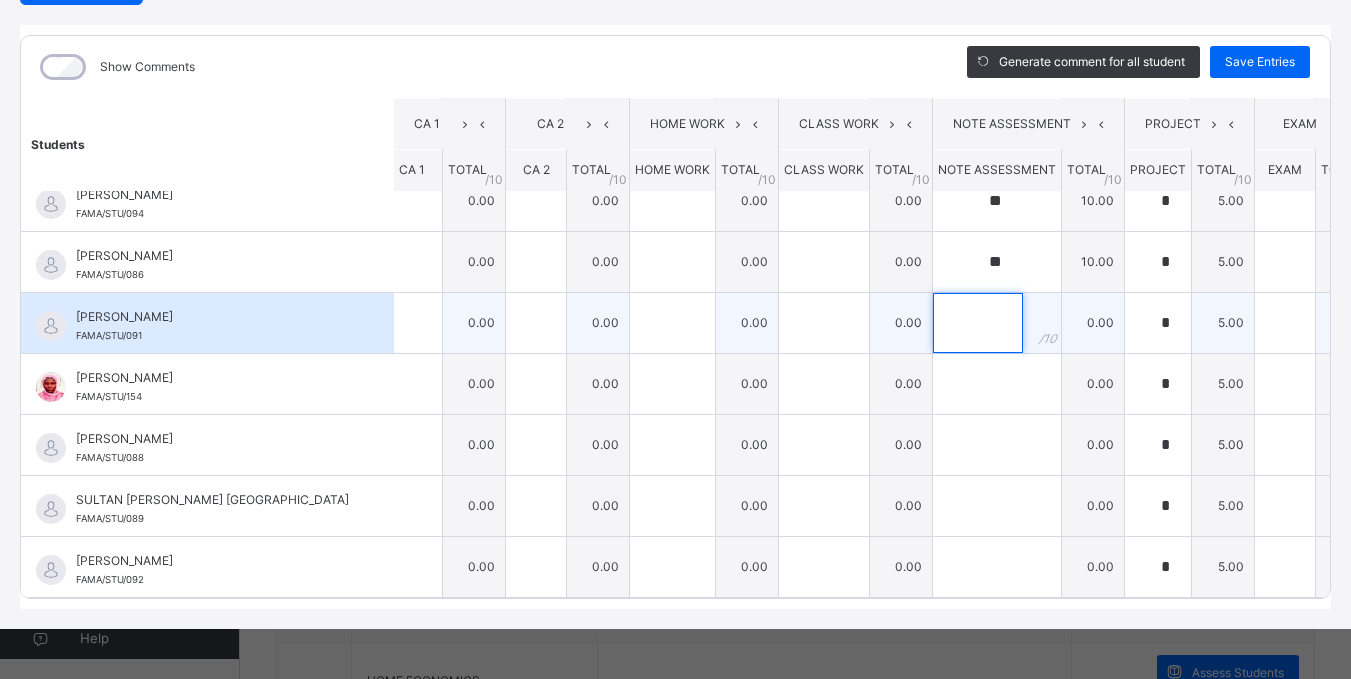click at bounding box center [978, 323] 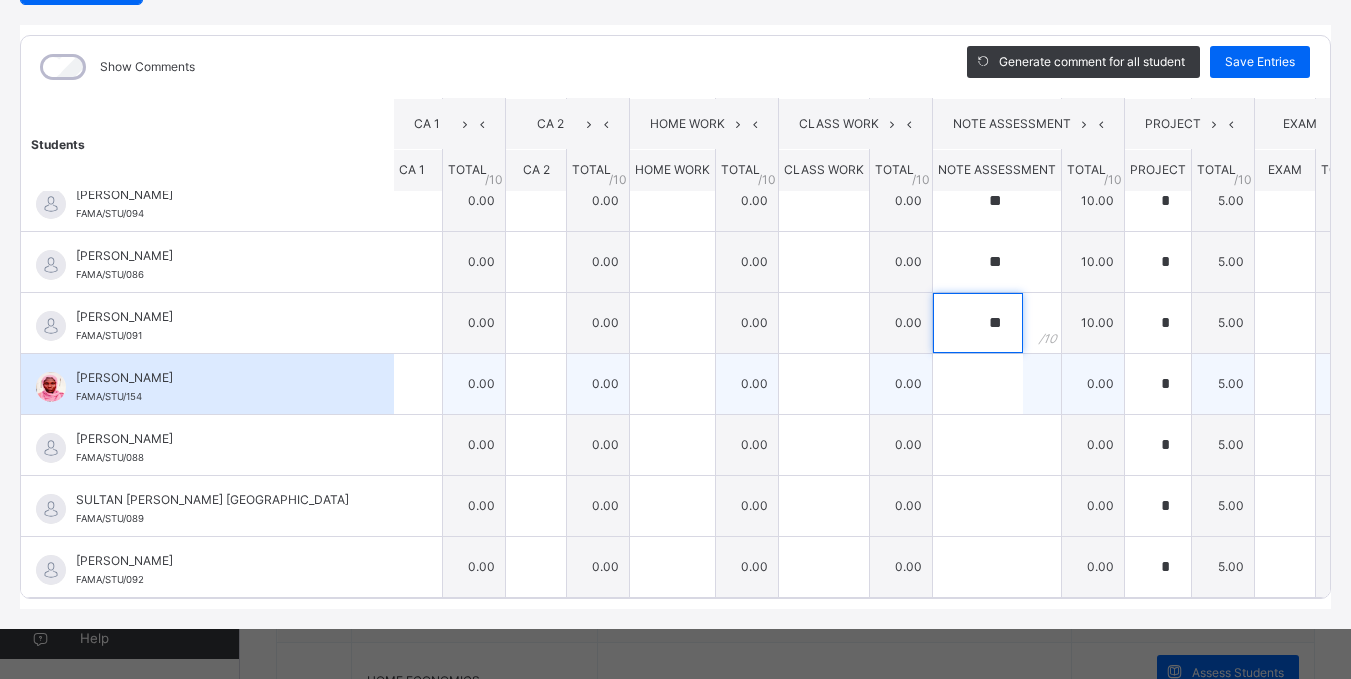 type on "**" 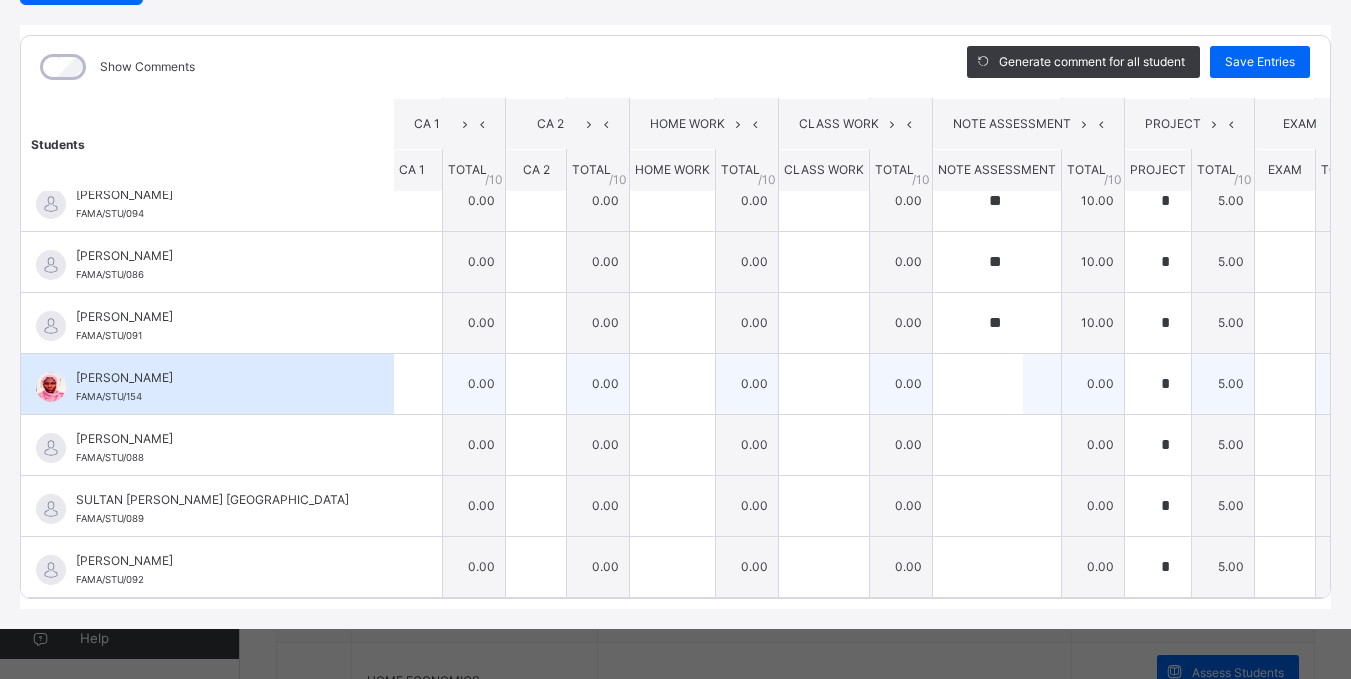 click at bounding box center [997, 384] 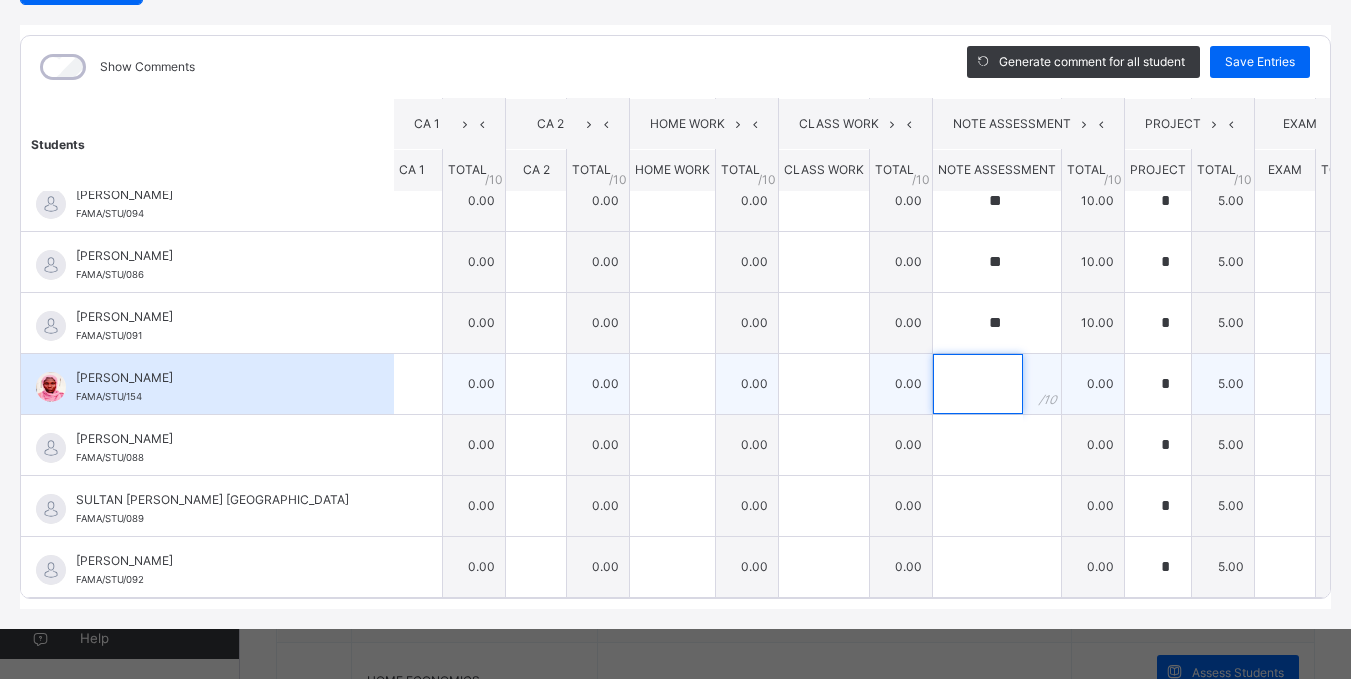 click at bounding box center (978, 384) 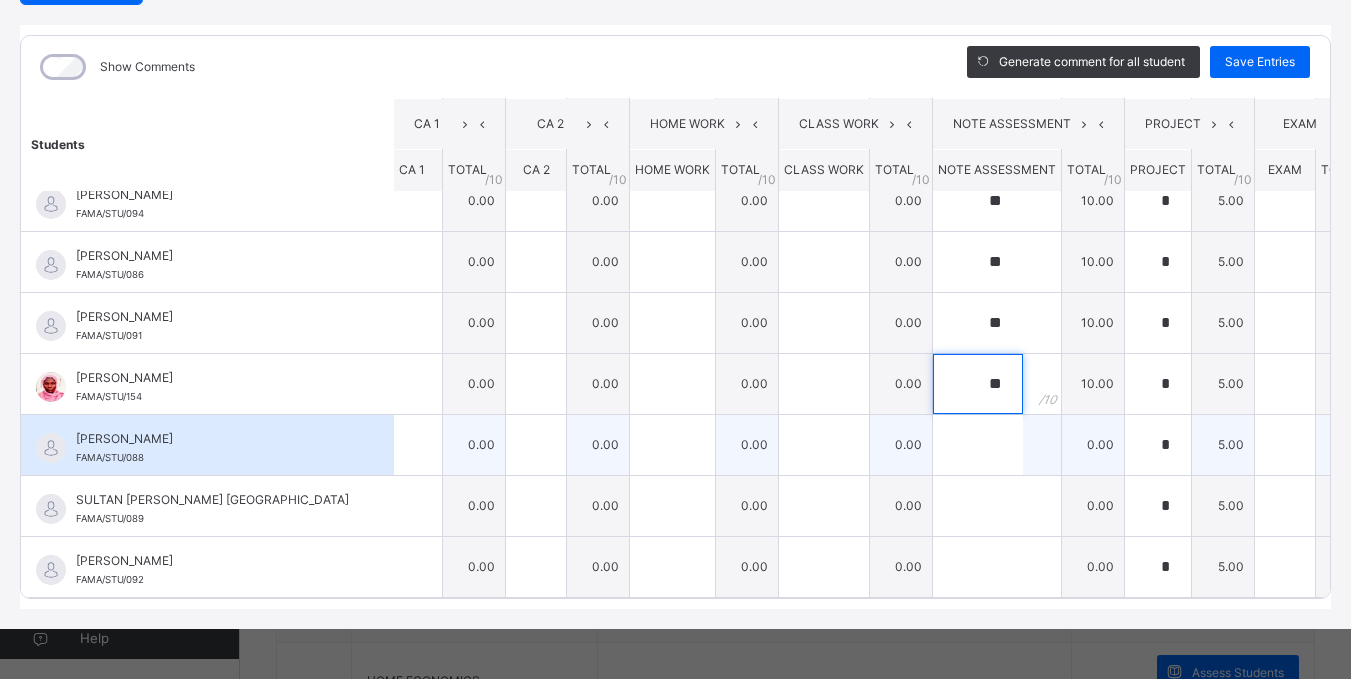 type on "**" 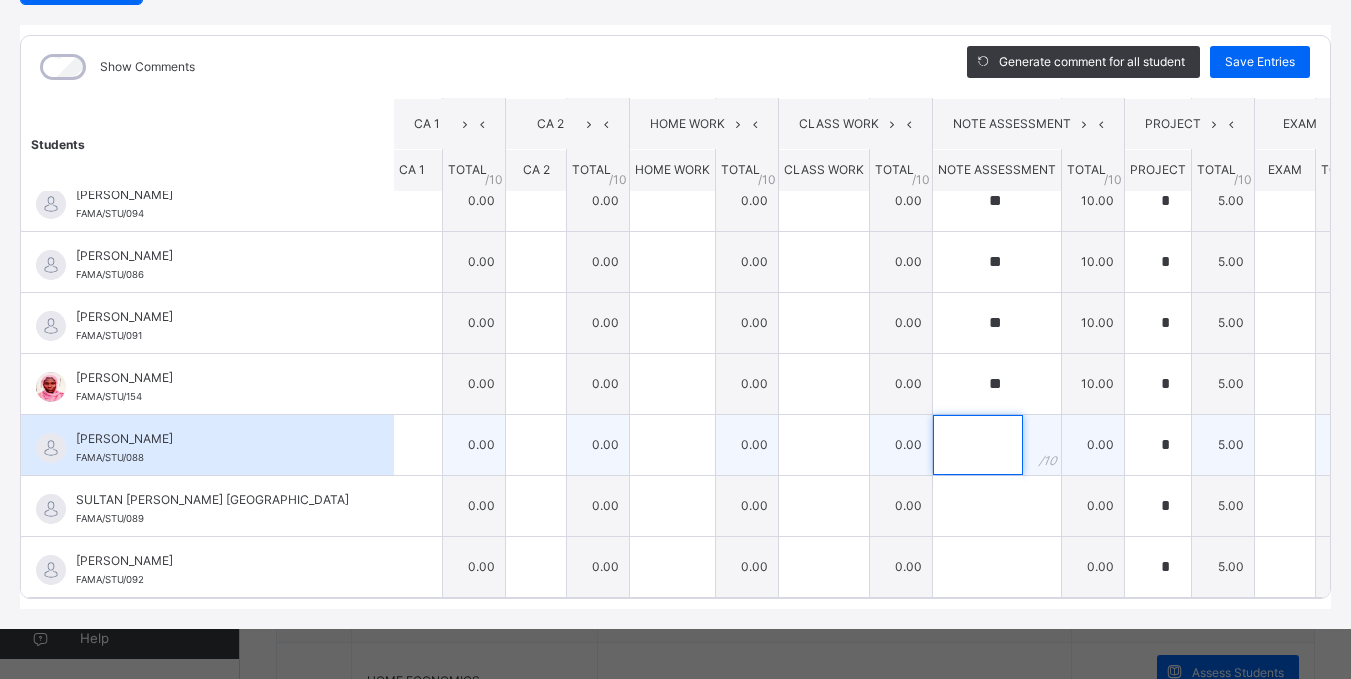 click at bounding box center (978, 445) 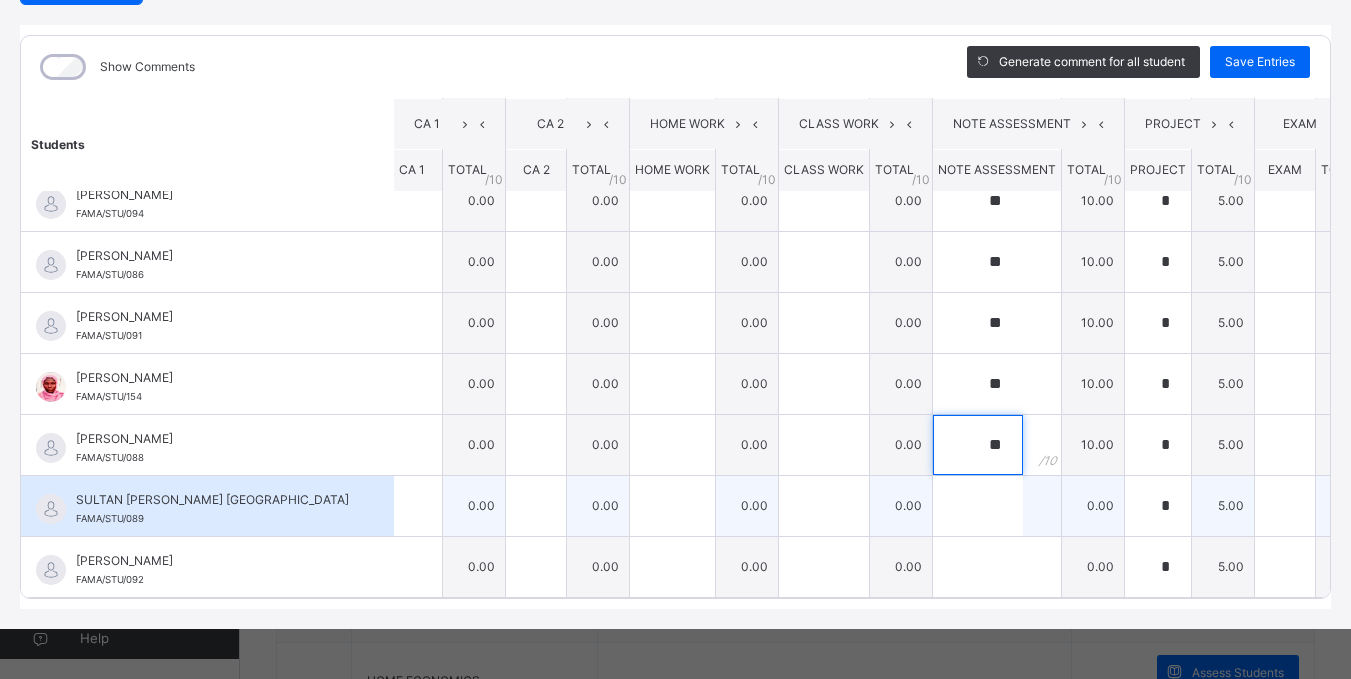 type on "**" 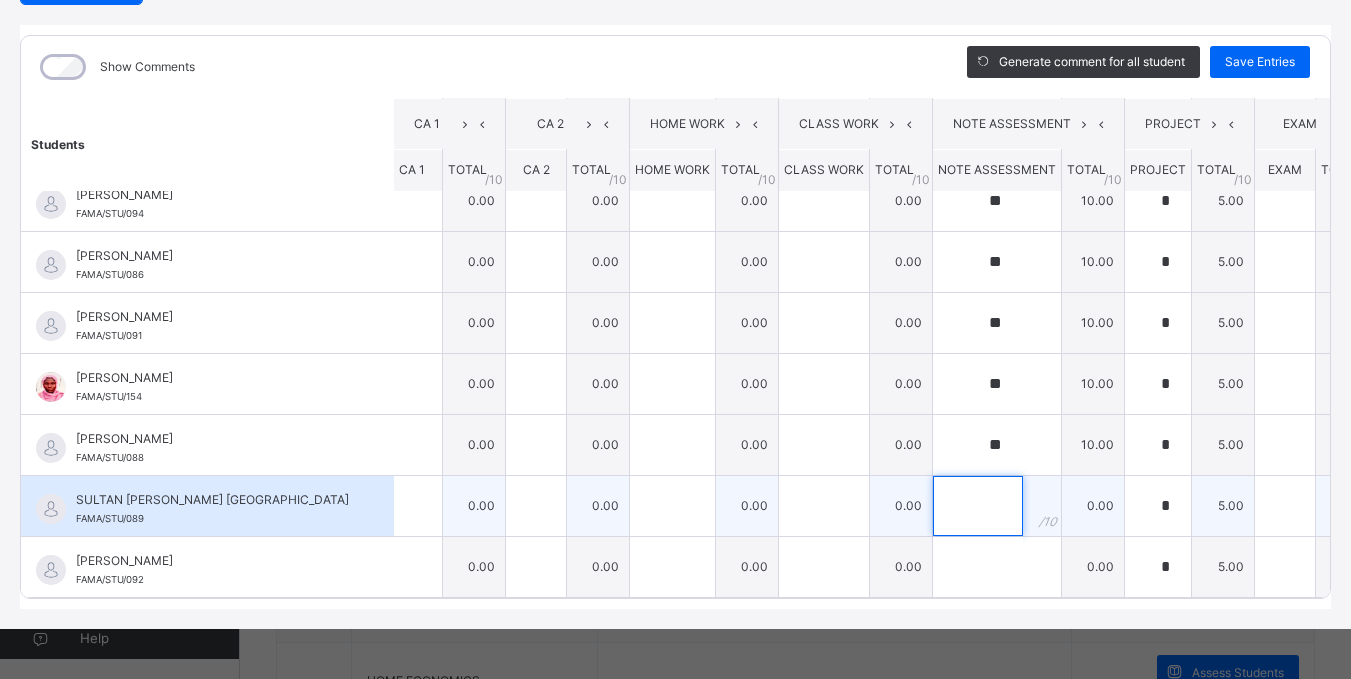 click at bounding box center (978, 506) 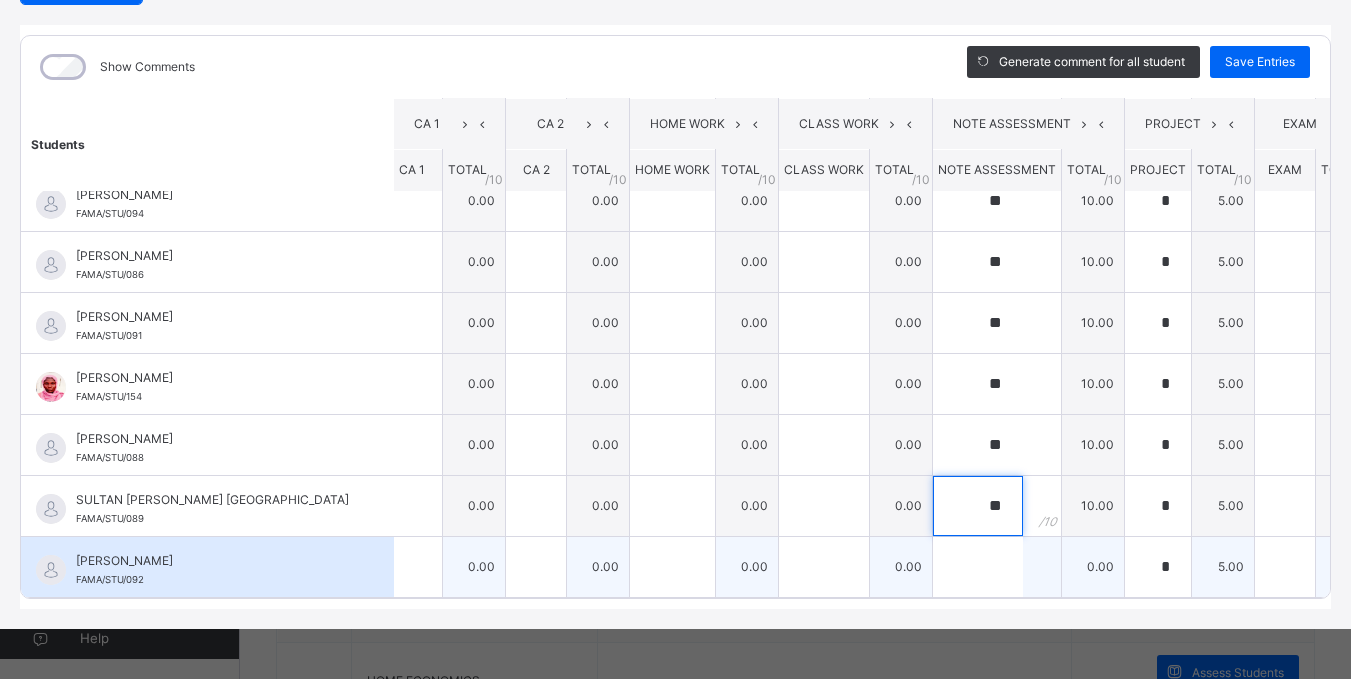 type on "**" 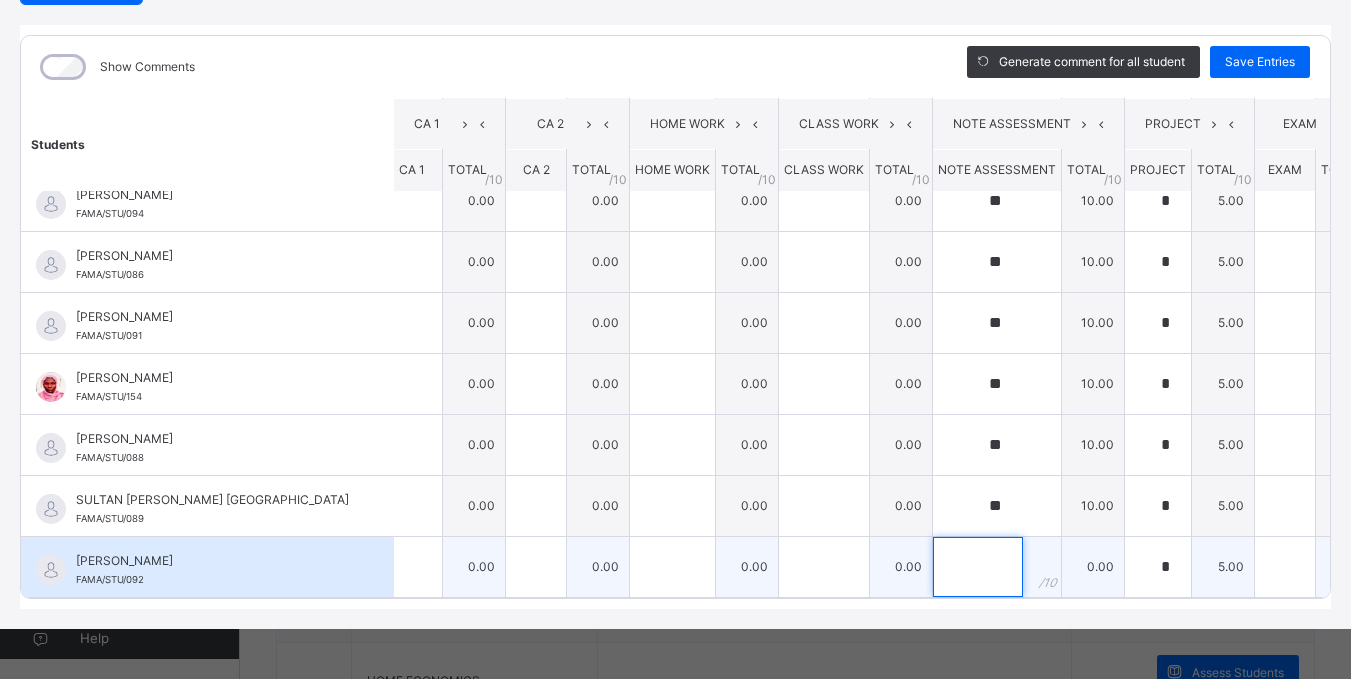 click at bounding box center (978, 567) 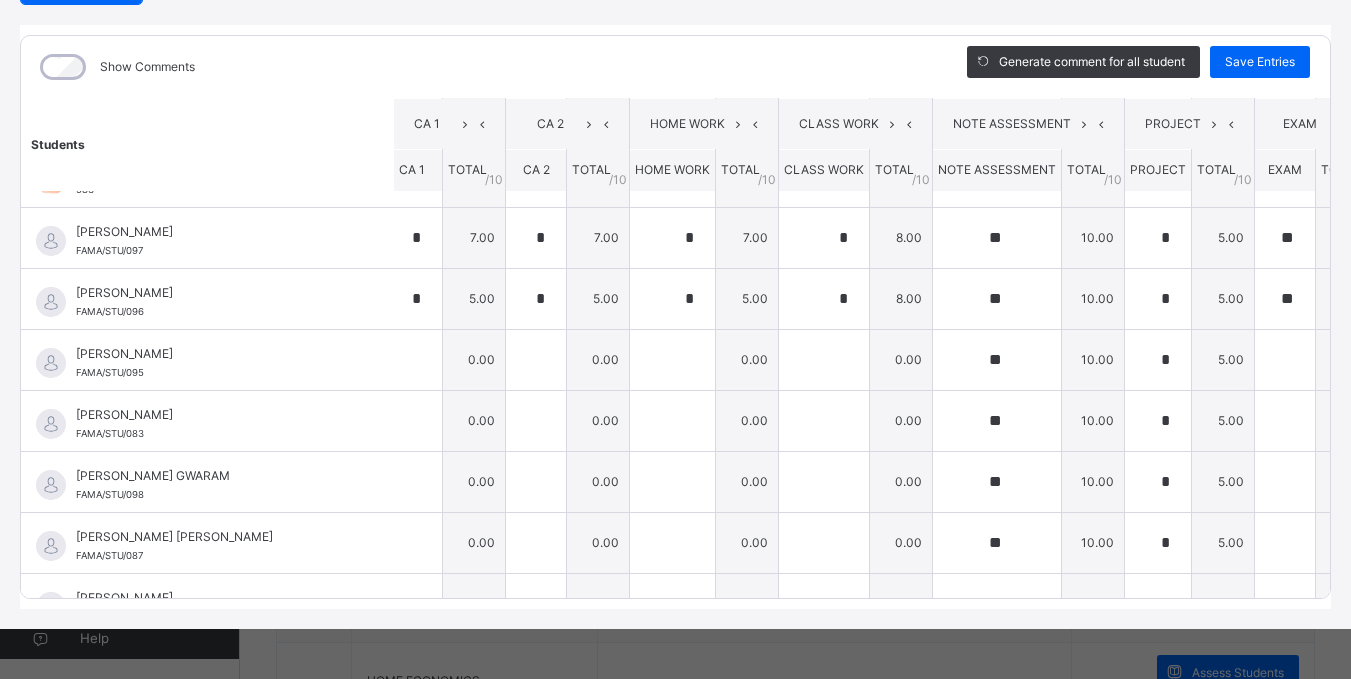 scroll, scrollTop: 75, scrollLeft: 13, axis: both 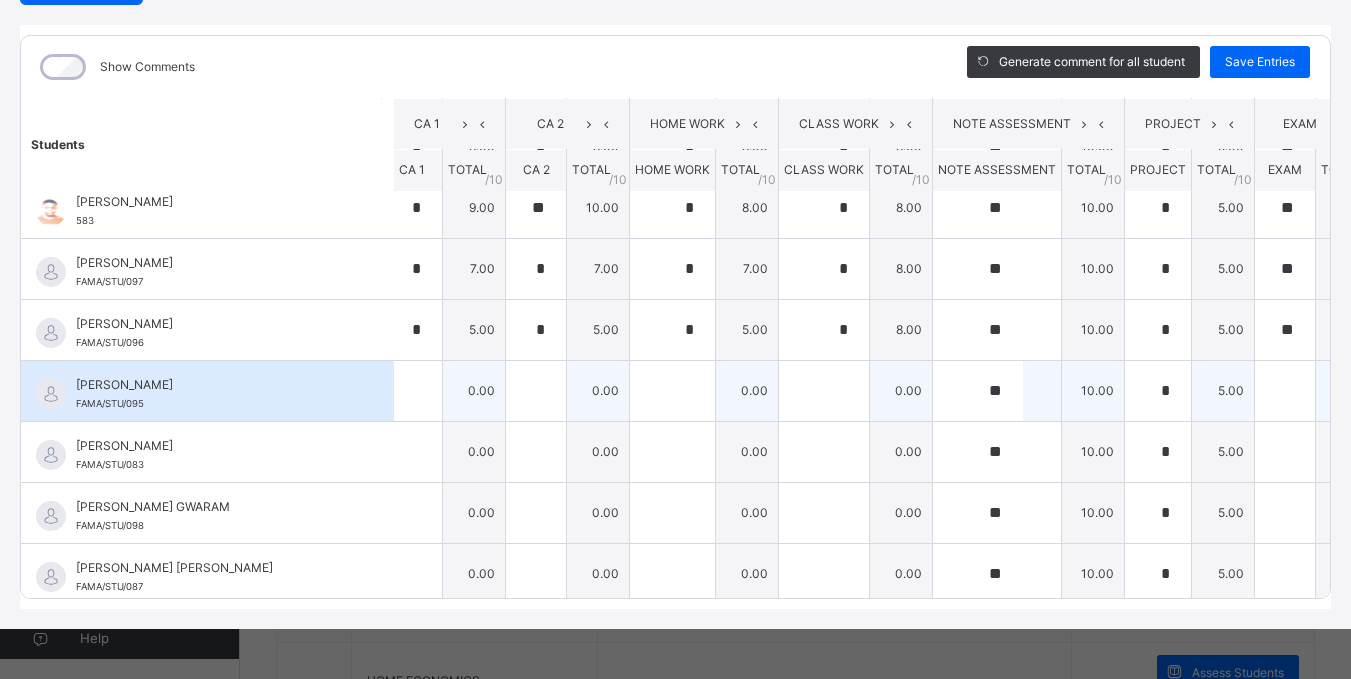 type on "**" 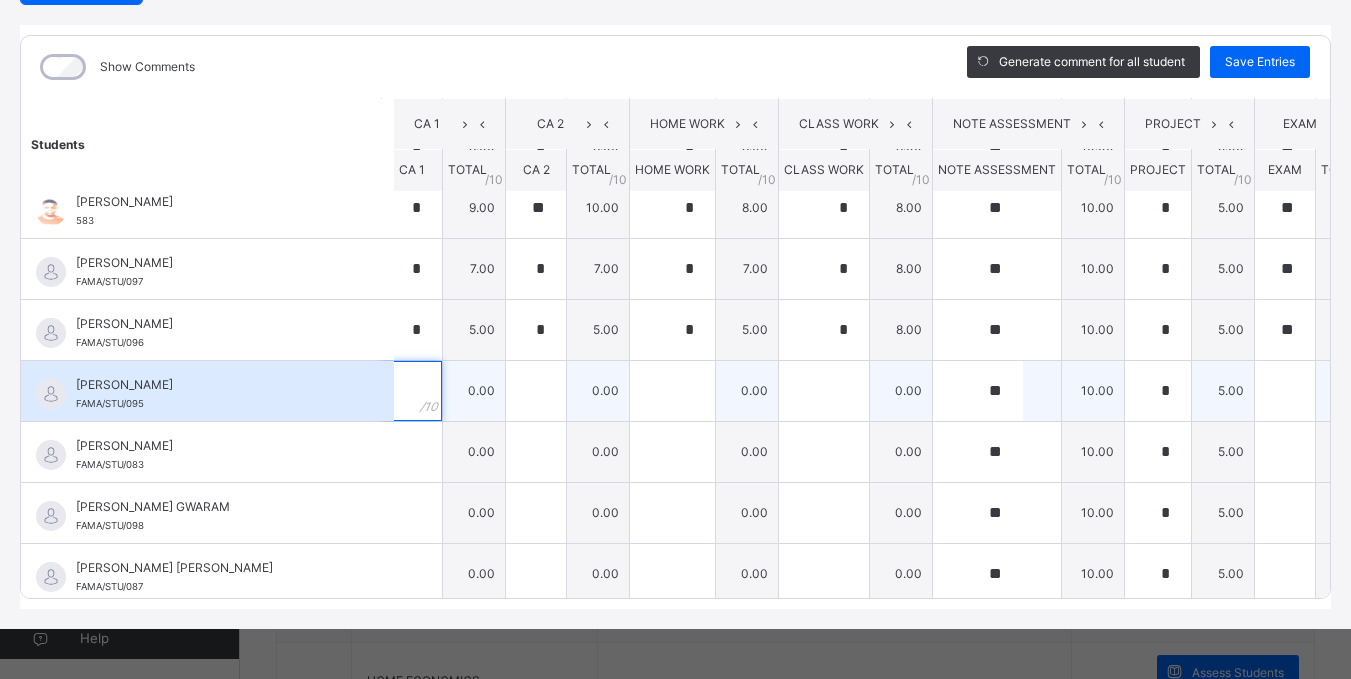click at bounding box center [412, 391] 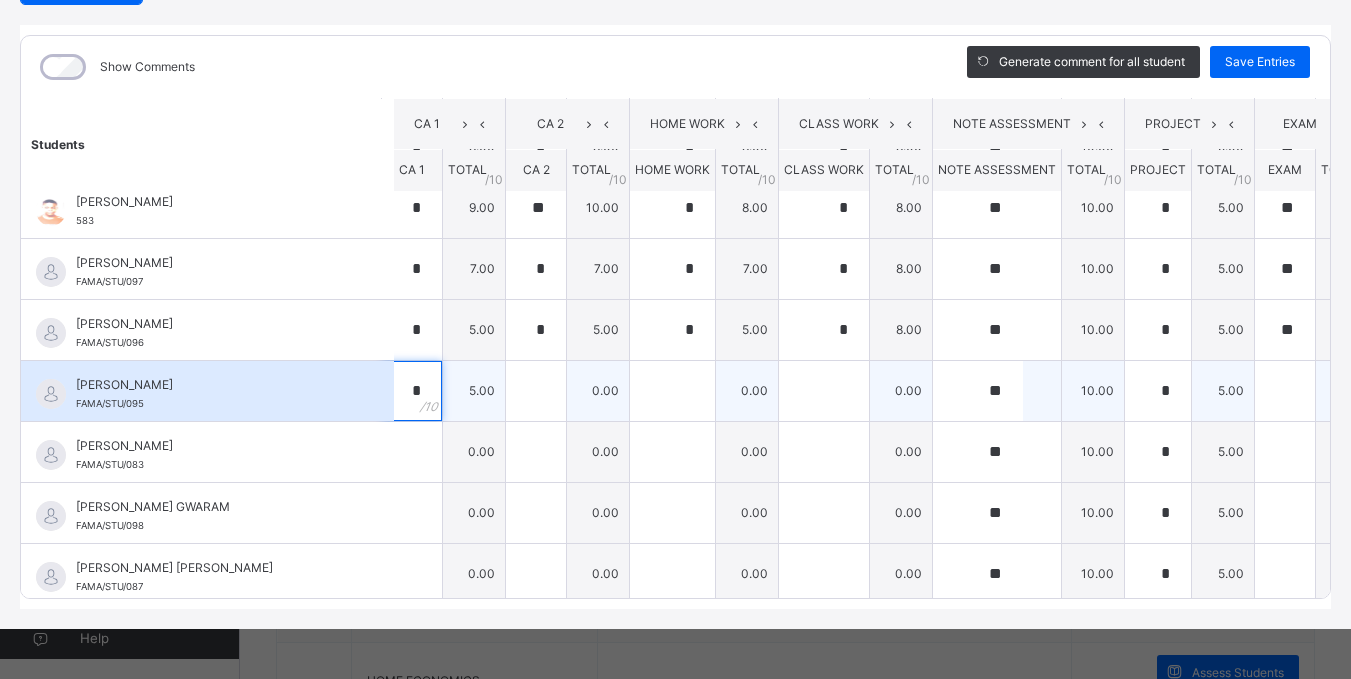 type on "*" 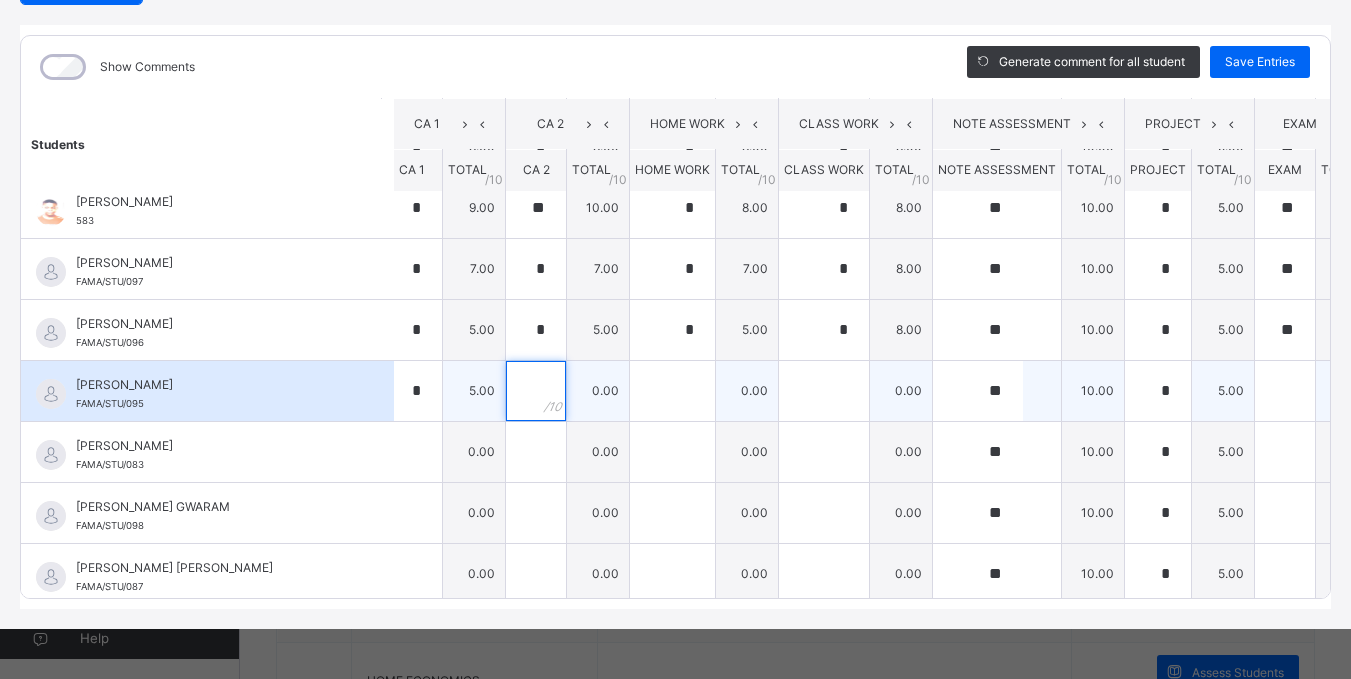 click at bounding box center [536, 391] 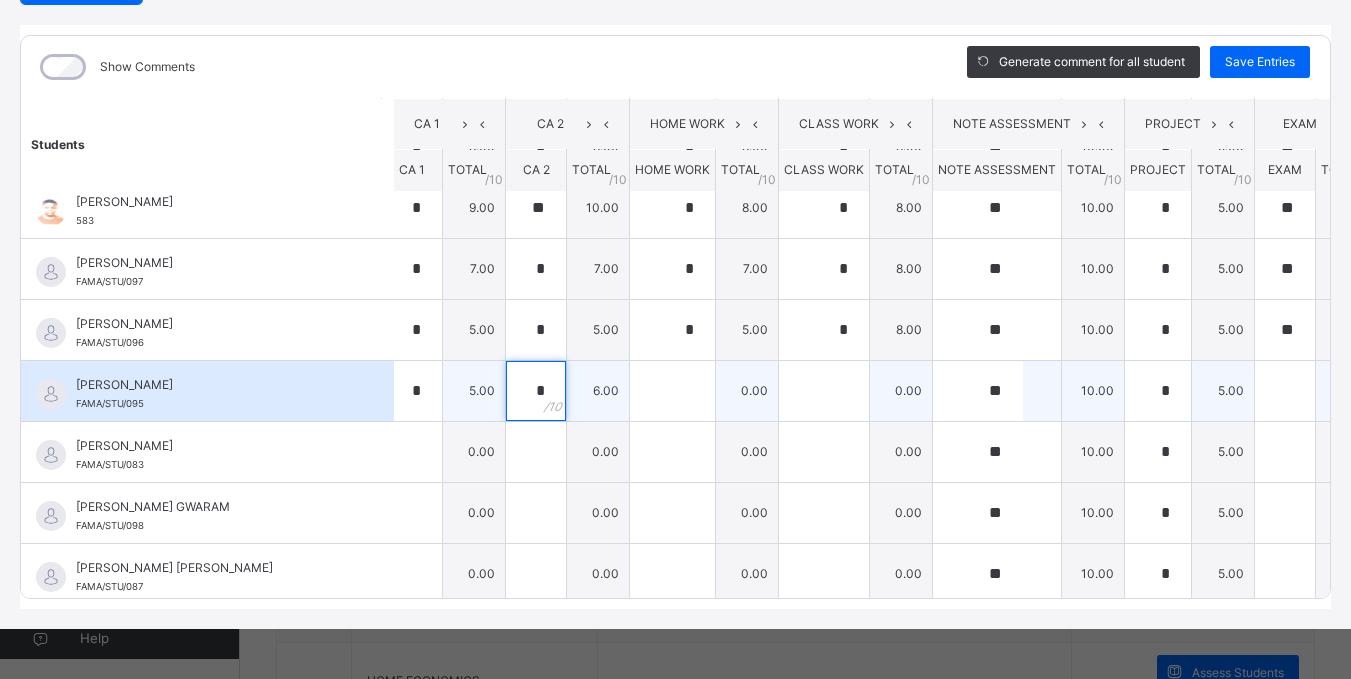 type on "*" 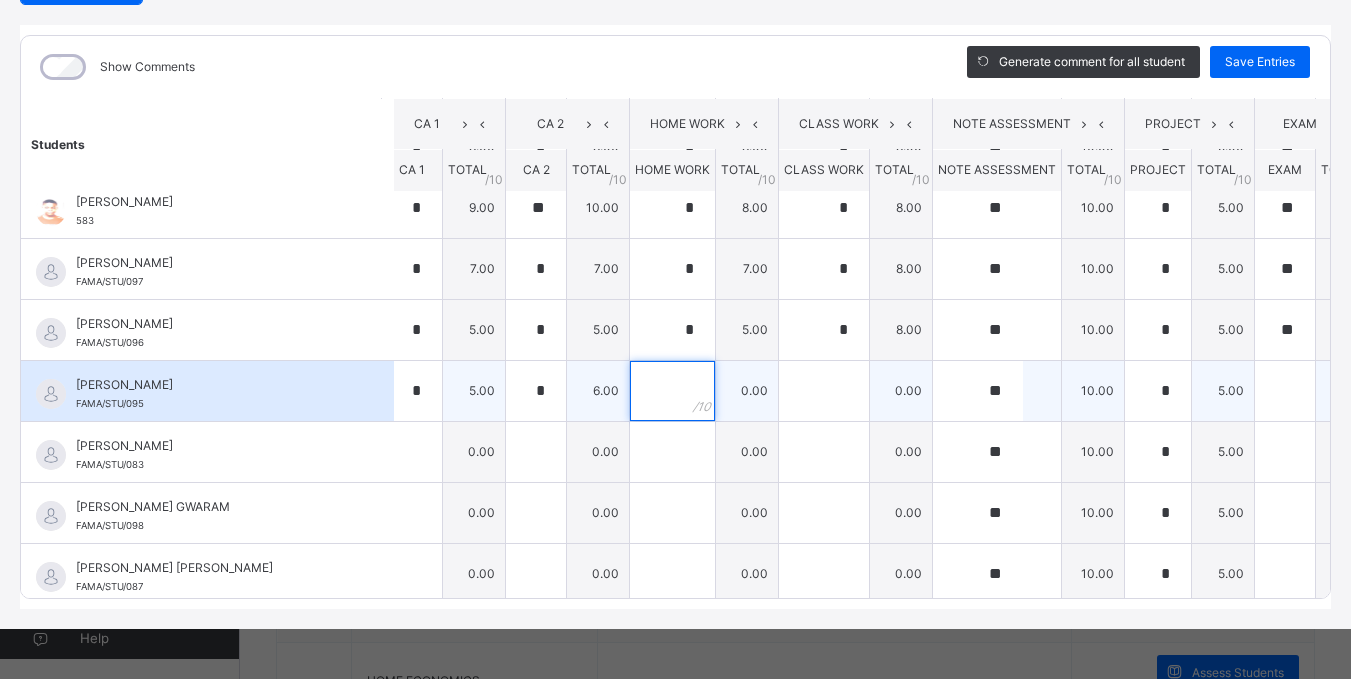 click at bounding box center [672, 391] 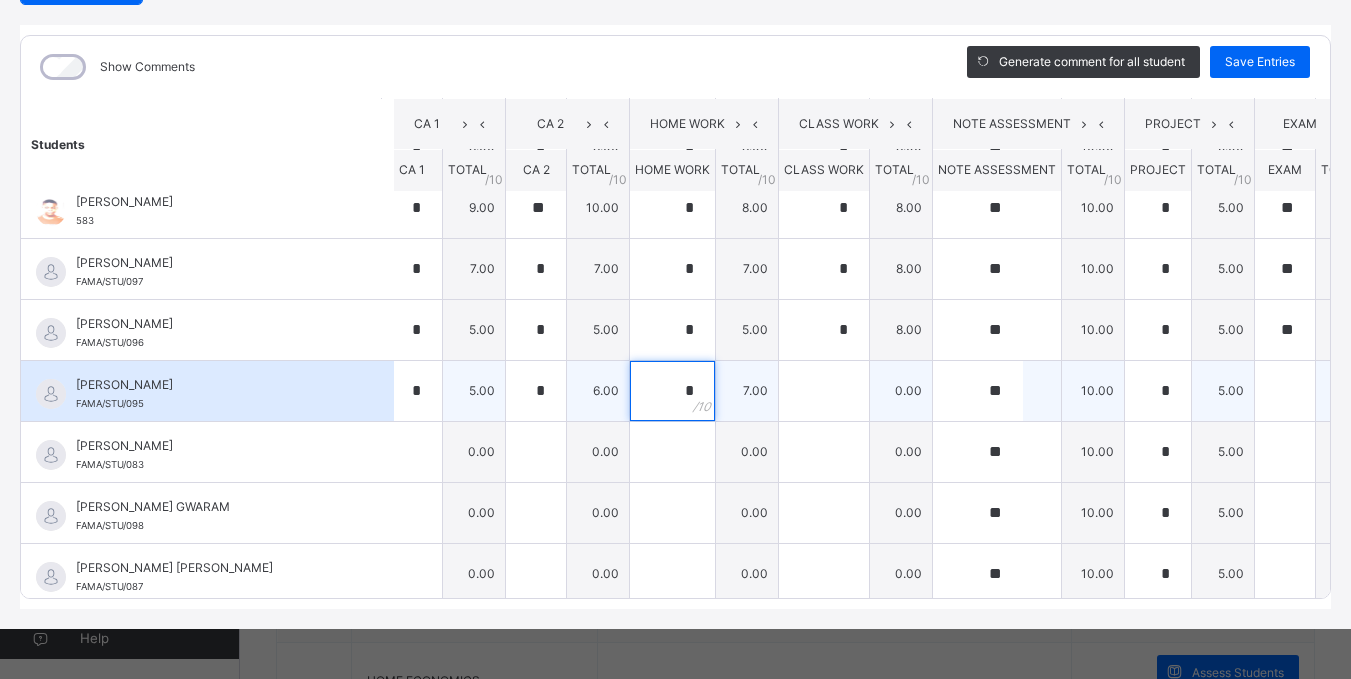 type on "*" 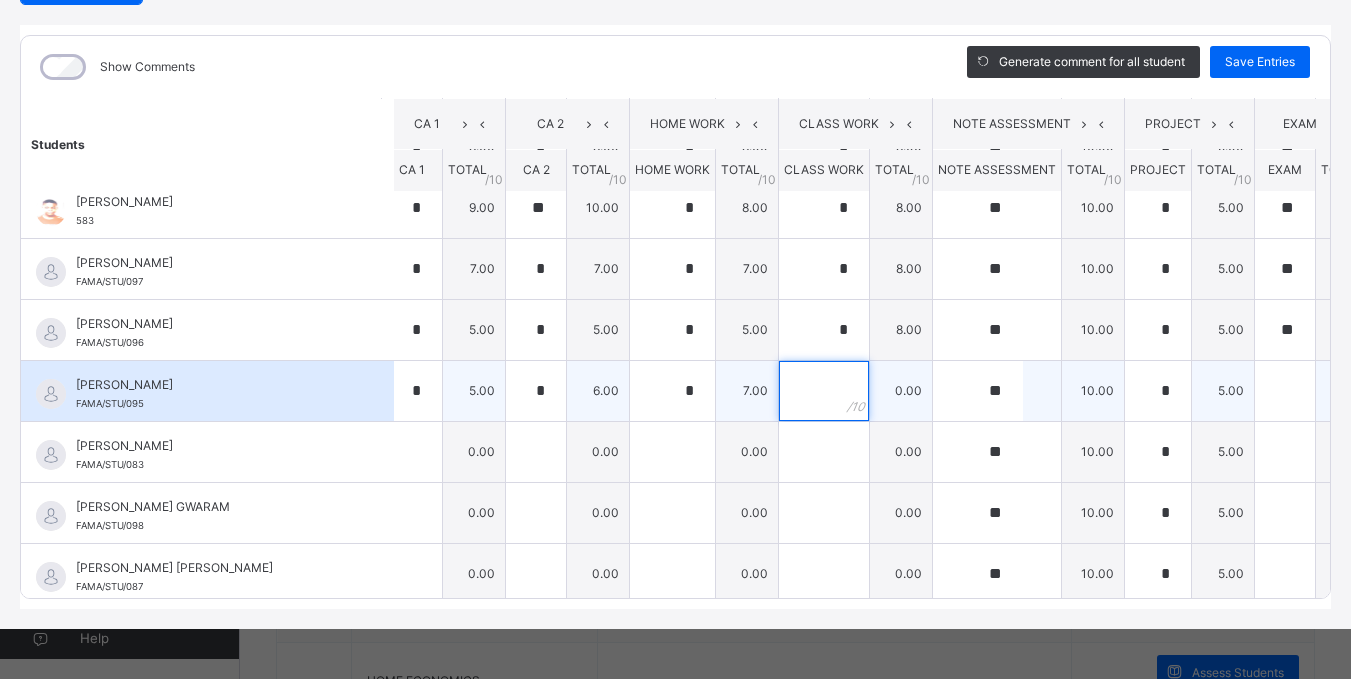 click at bounding box center (824, 391) 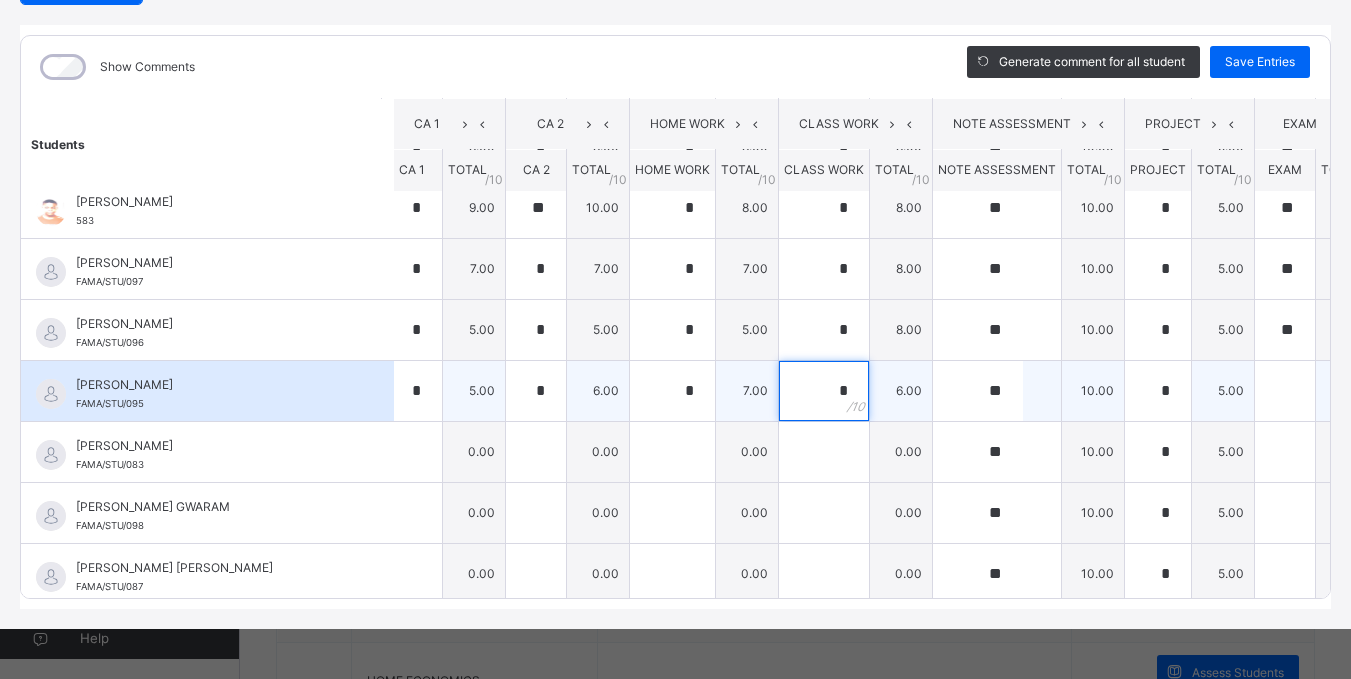 type on "*" 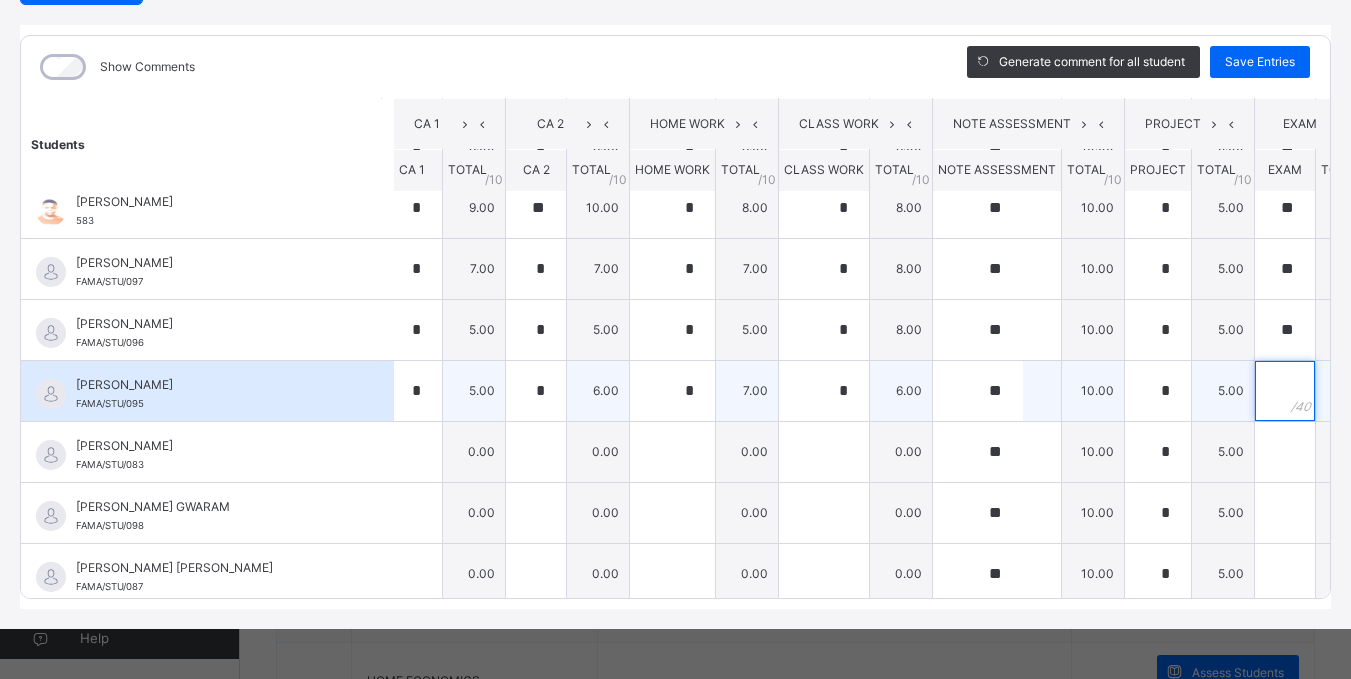 click at bounding box center (1285, 391) 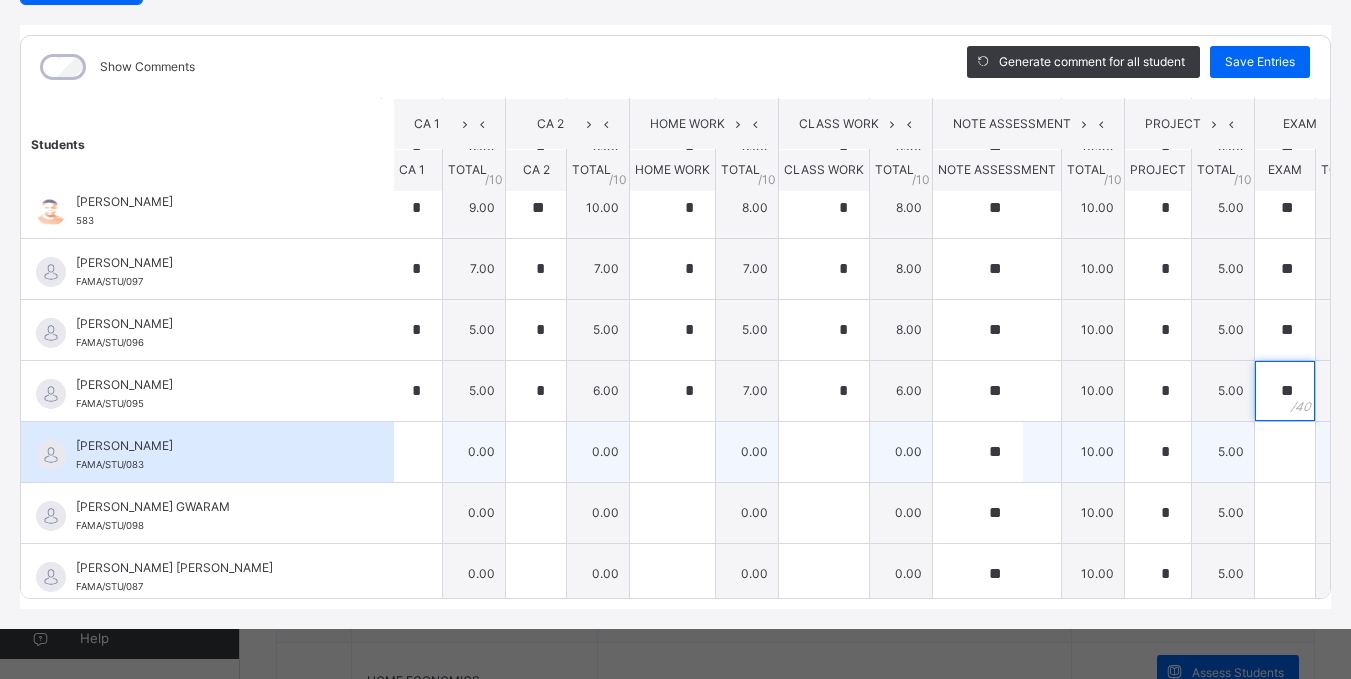 type on "**" 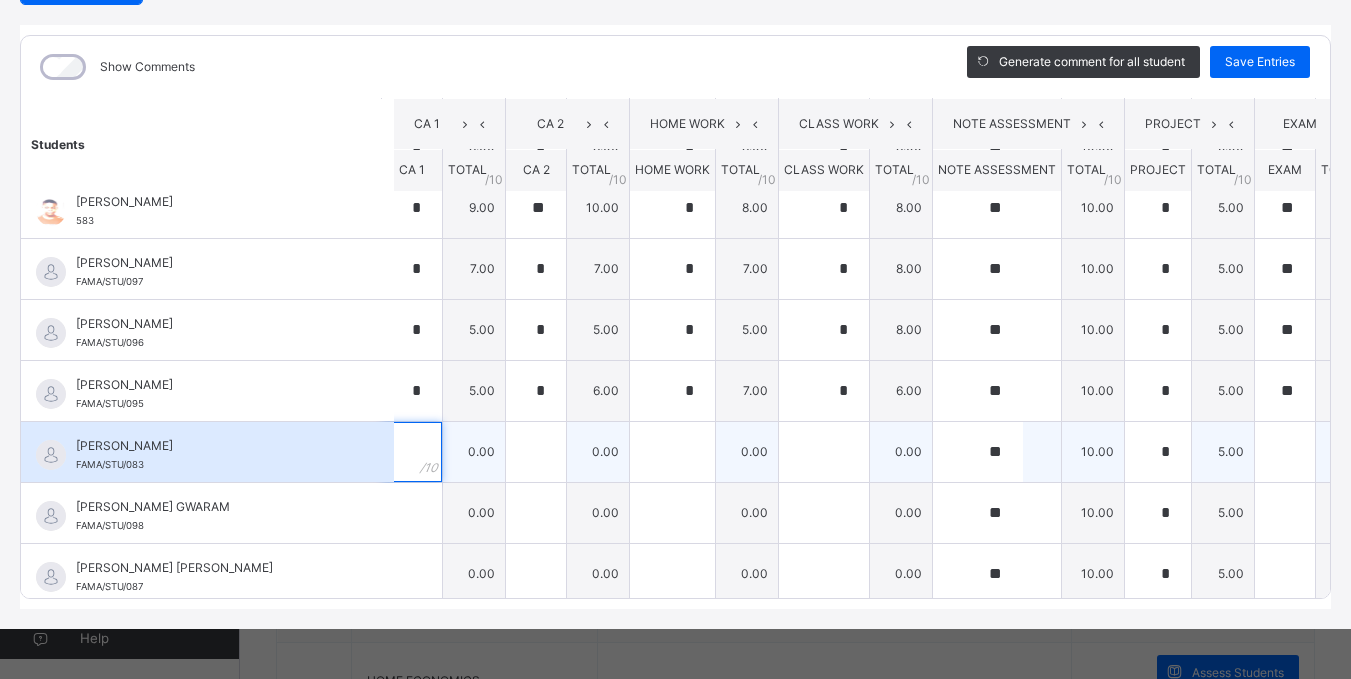 click at bounding box center (412, 452) 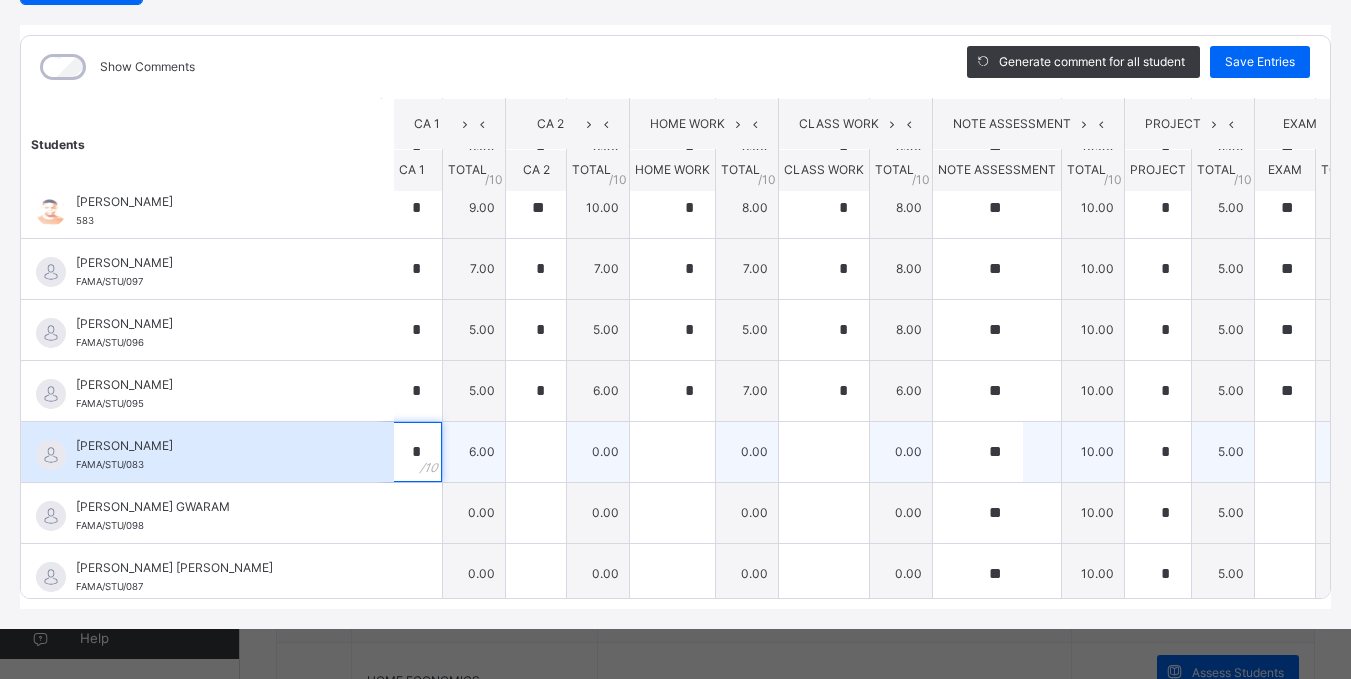 type on "*" 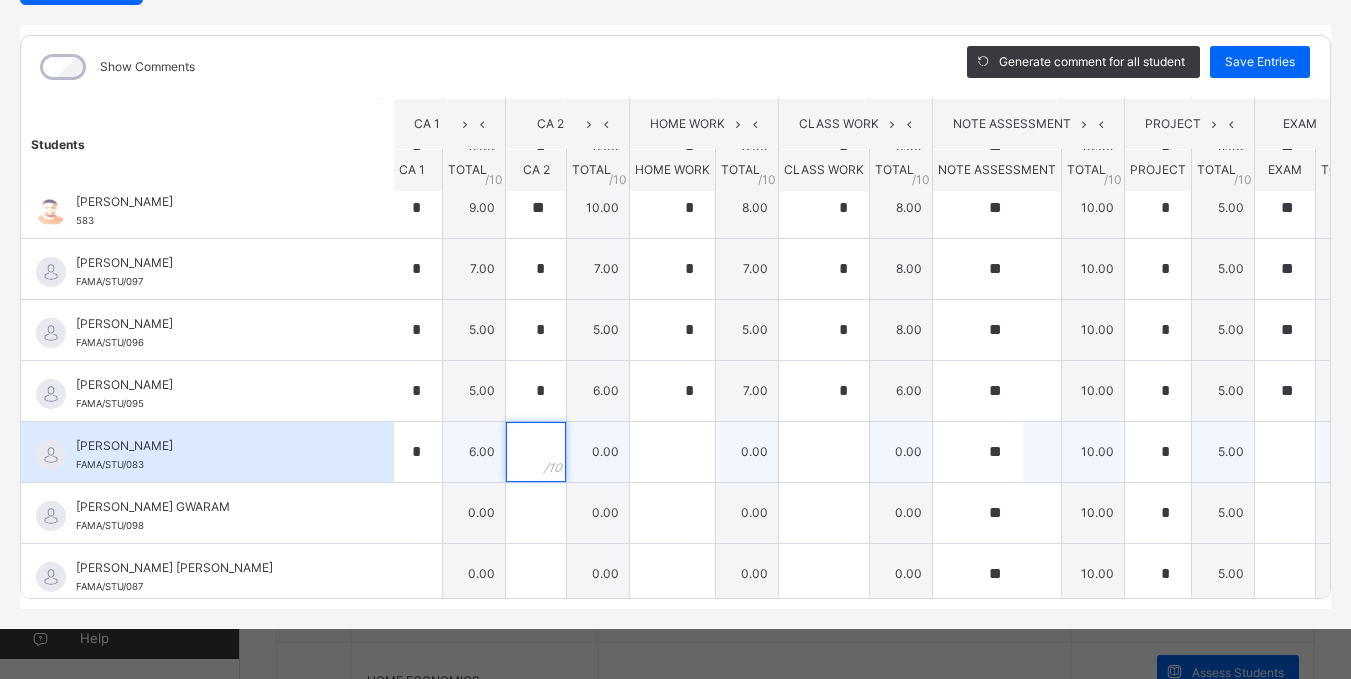 click at bounding box center [536, 452] 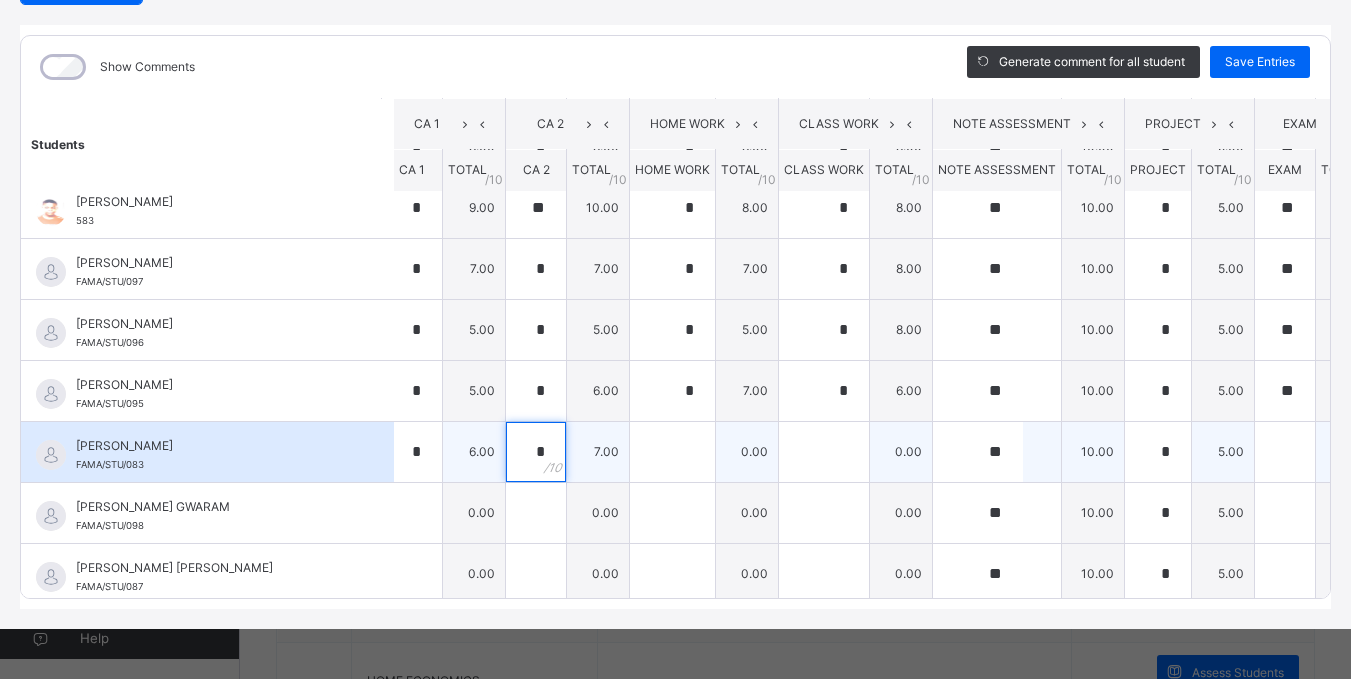 type on "*" 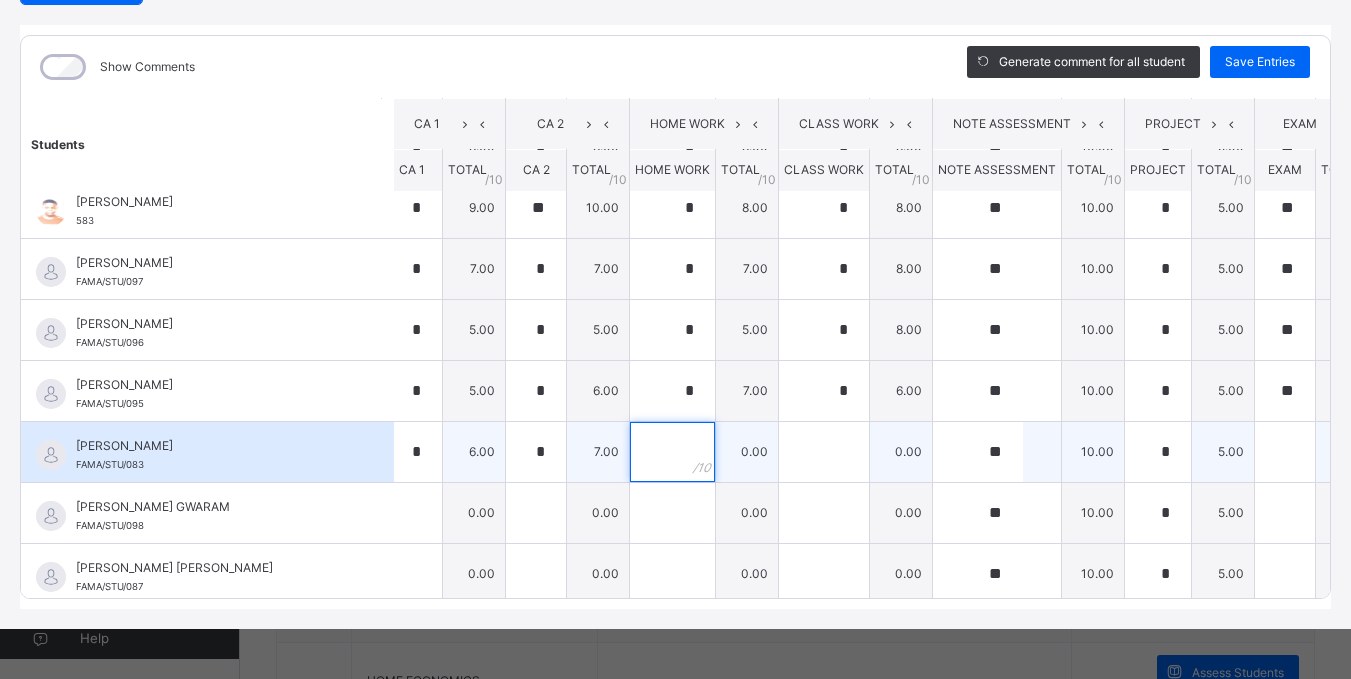 click at bounding box center [672, 452] 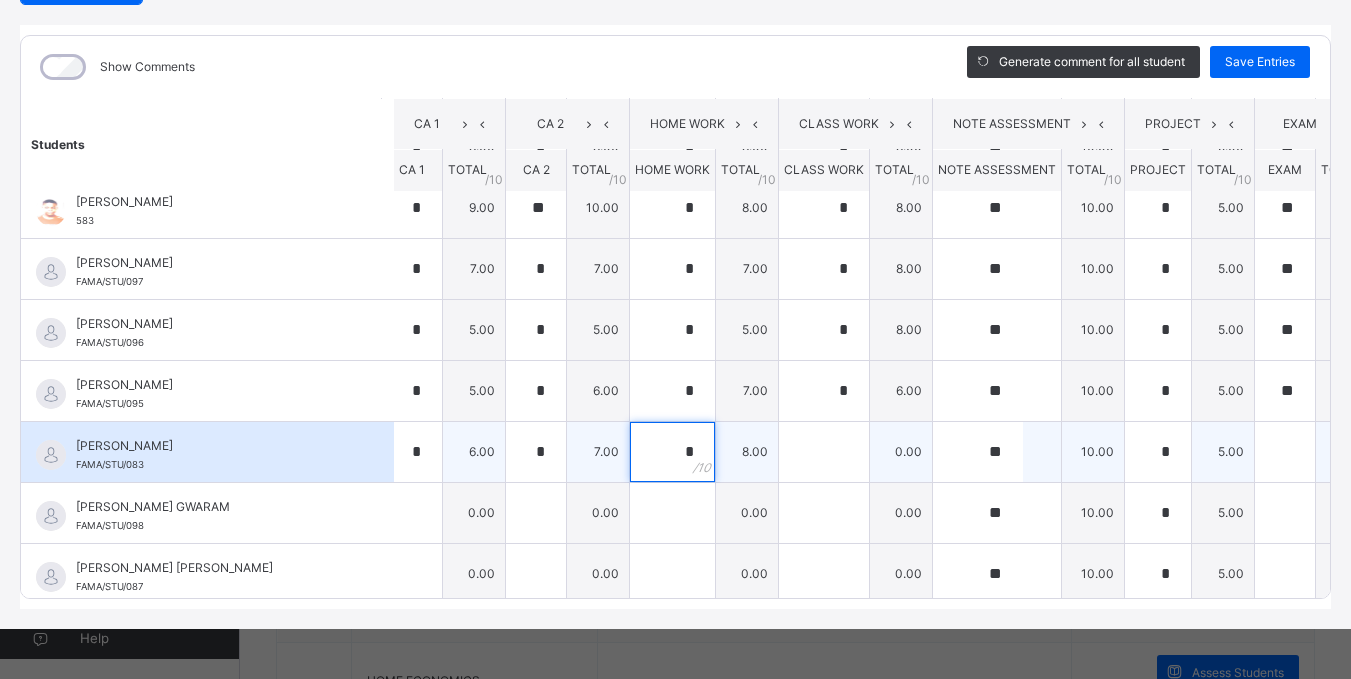 type on "*" 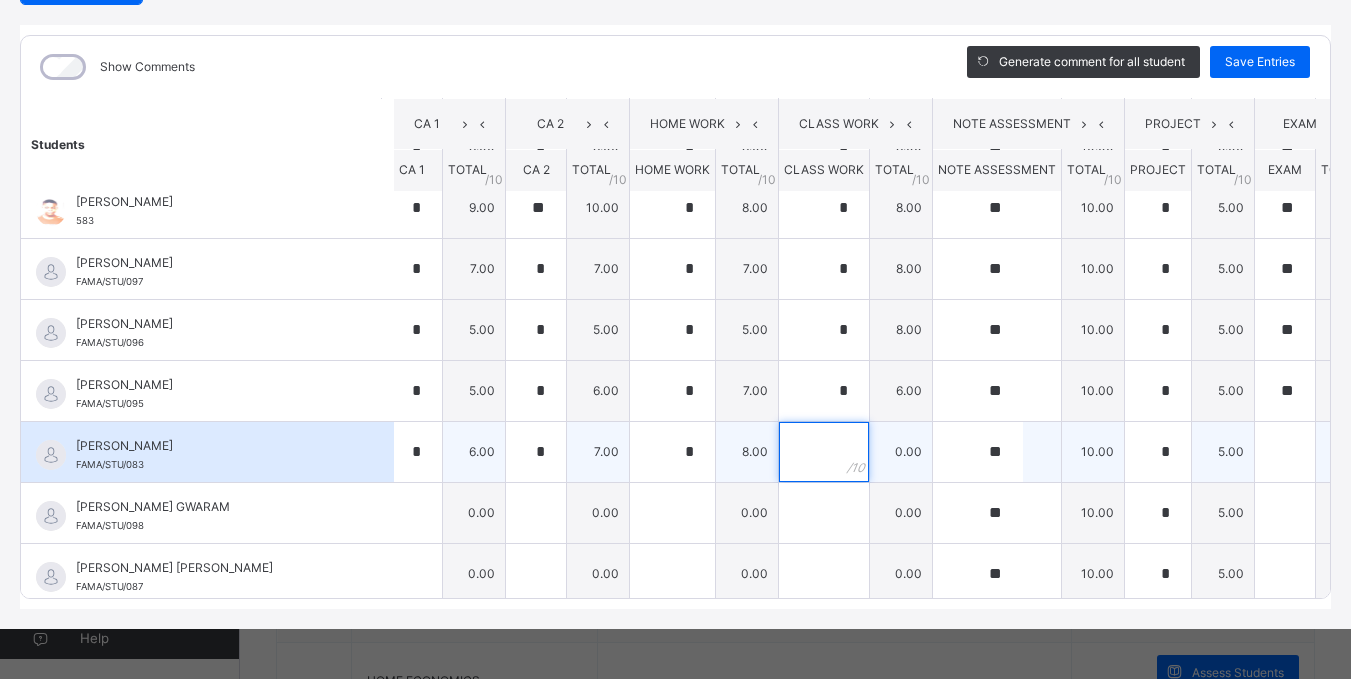 click at bounding box center [824, 452] 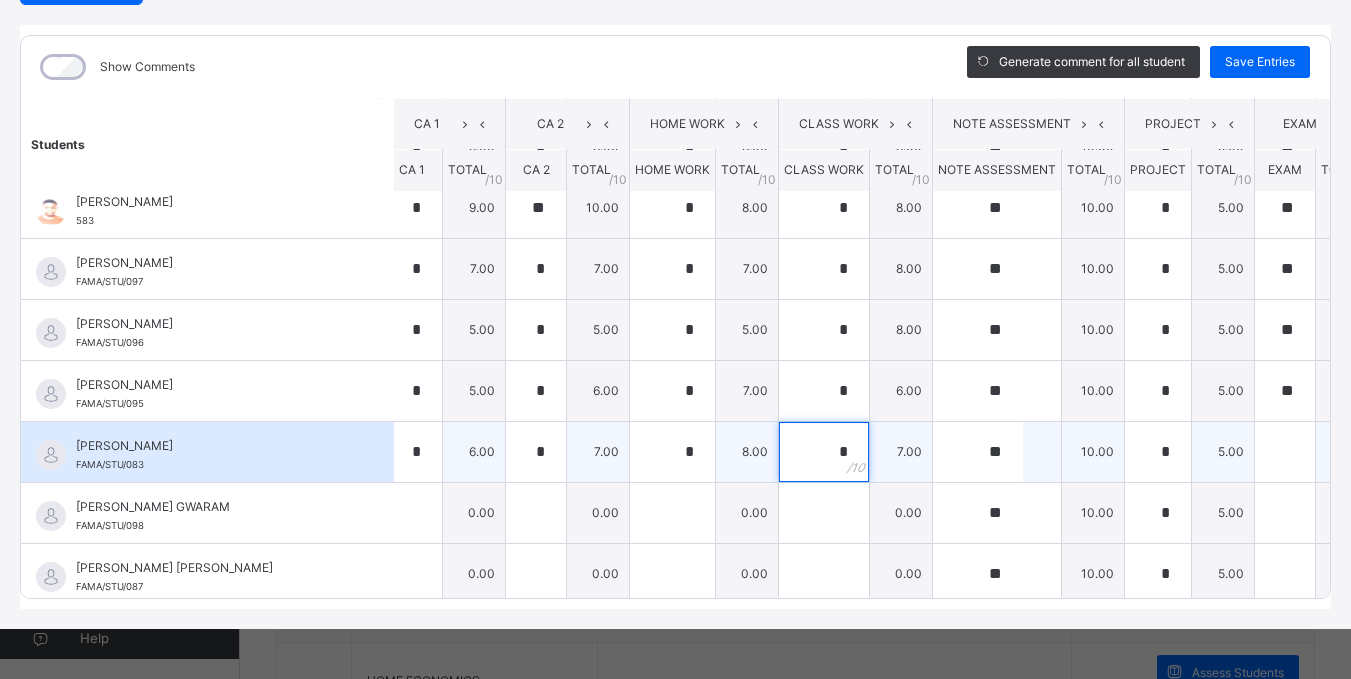 type on "*" 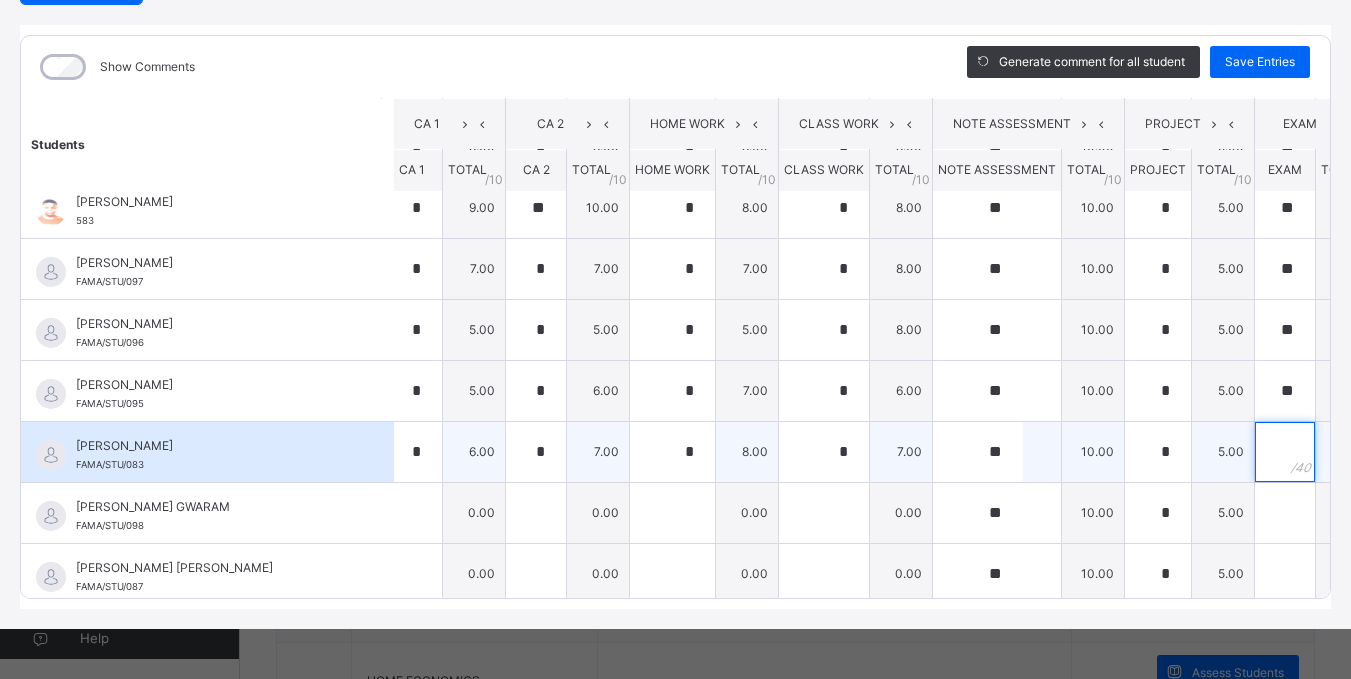 click at bounding box center (1285, 452) 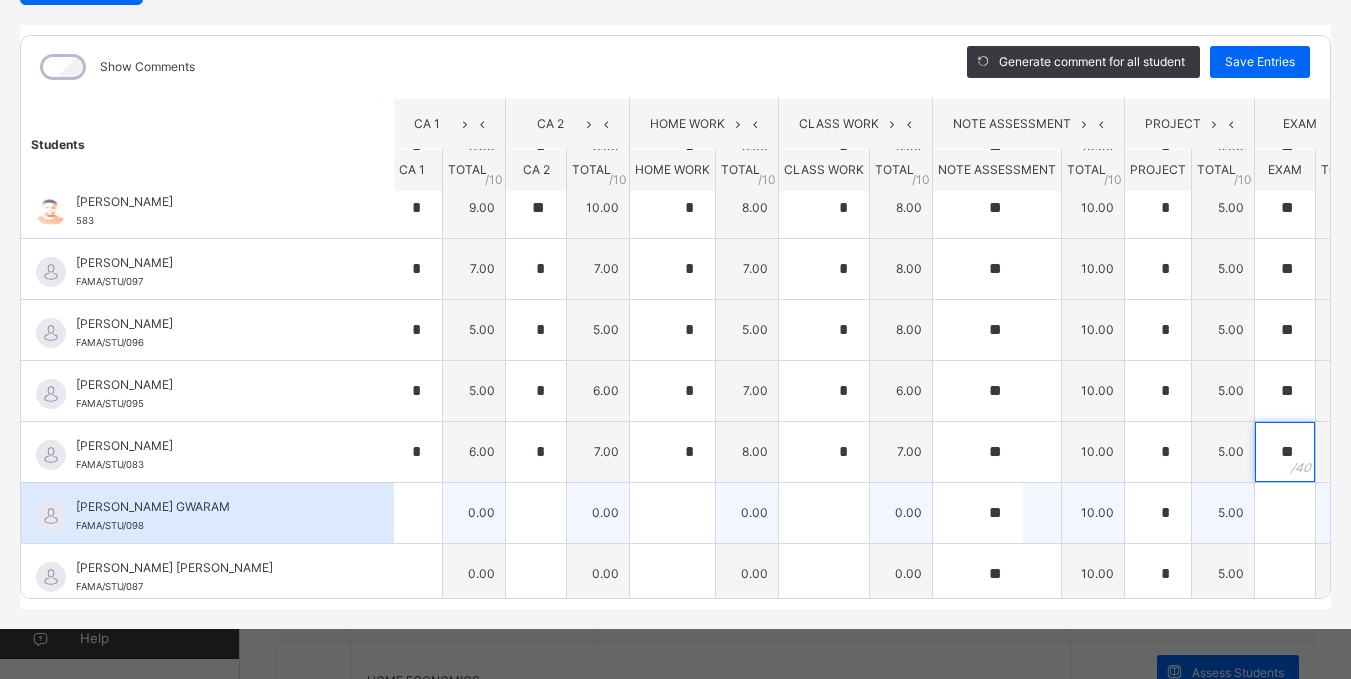 type on "**" 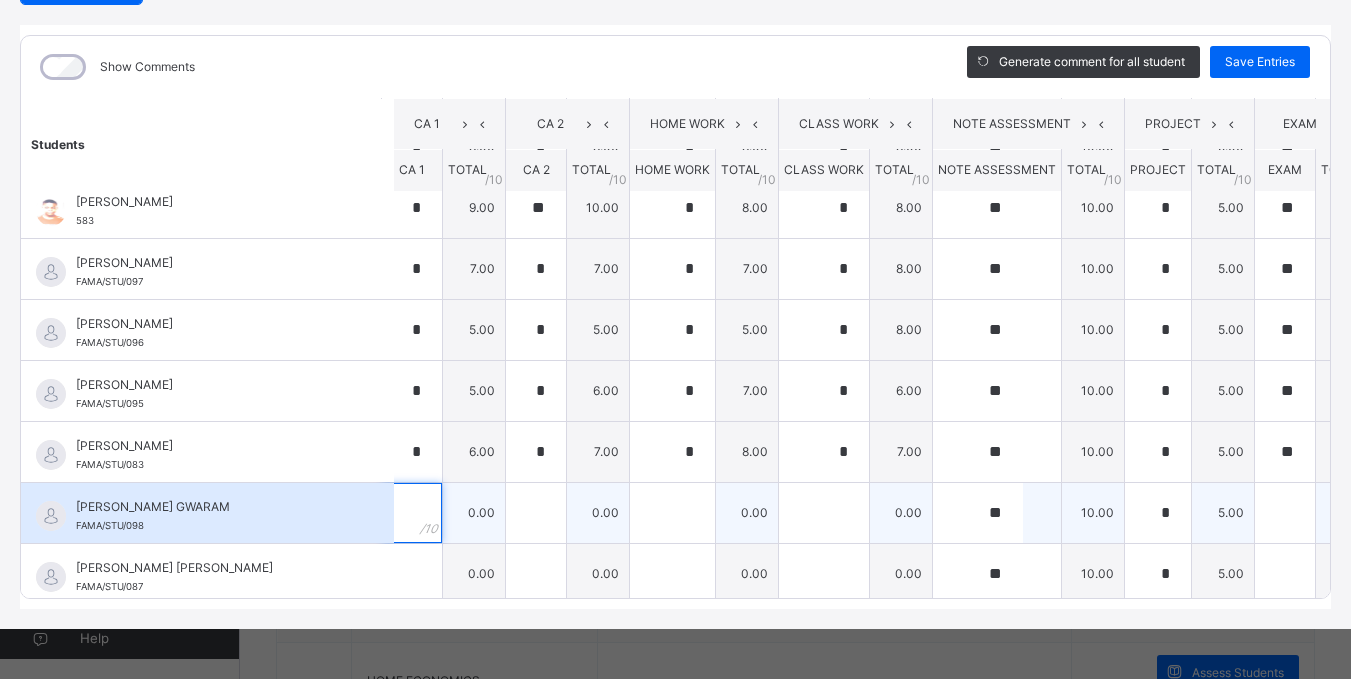 click at bounding box center [412, 513] 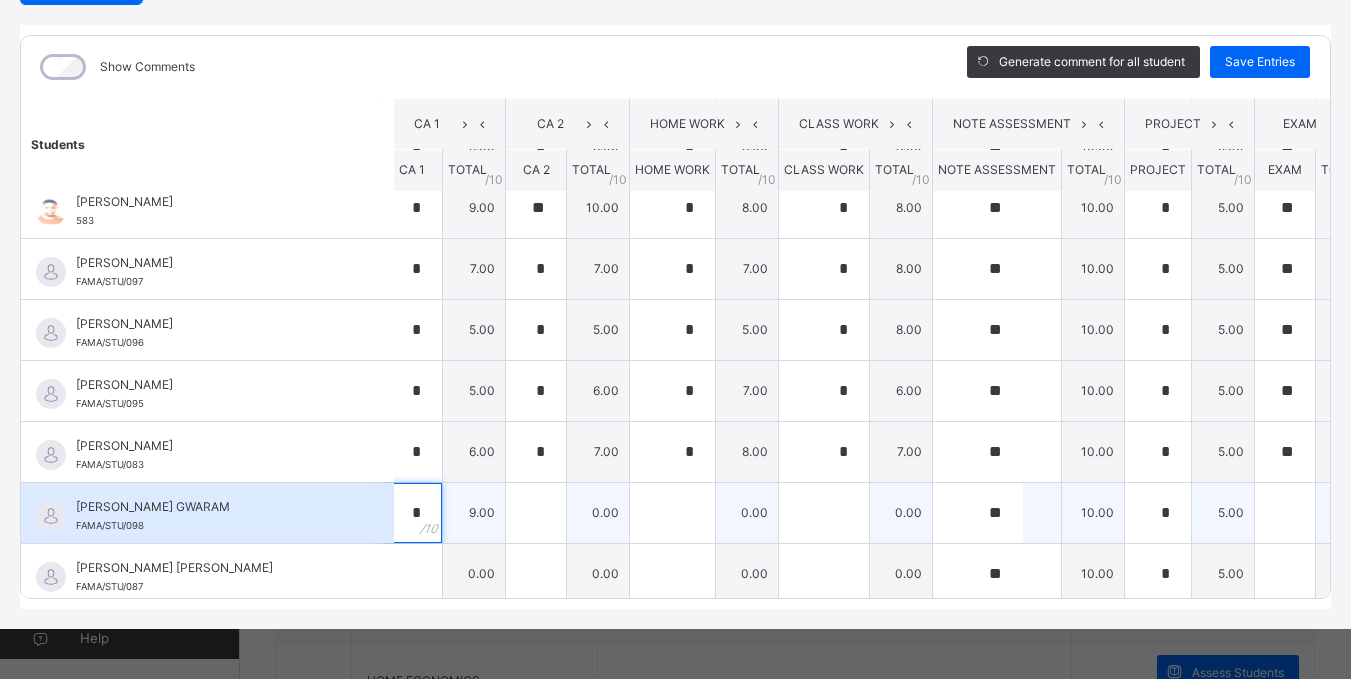 type on "*" 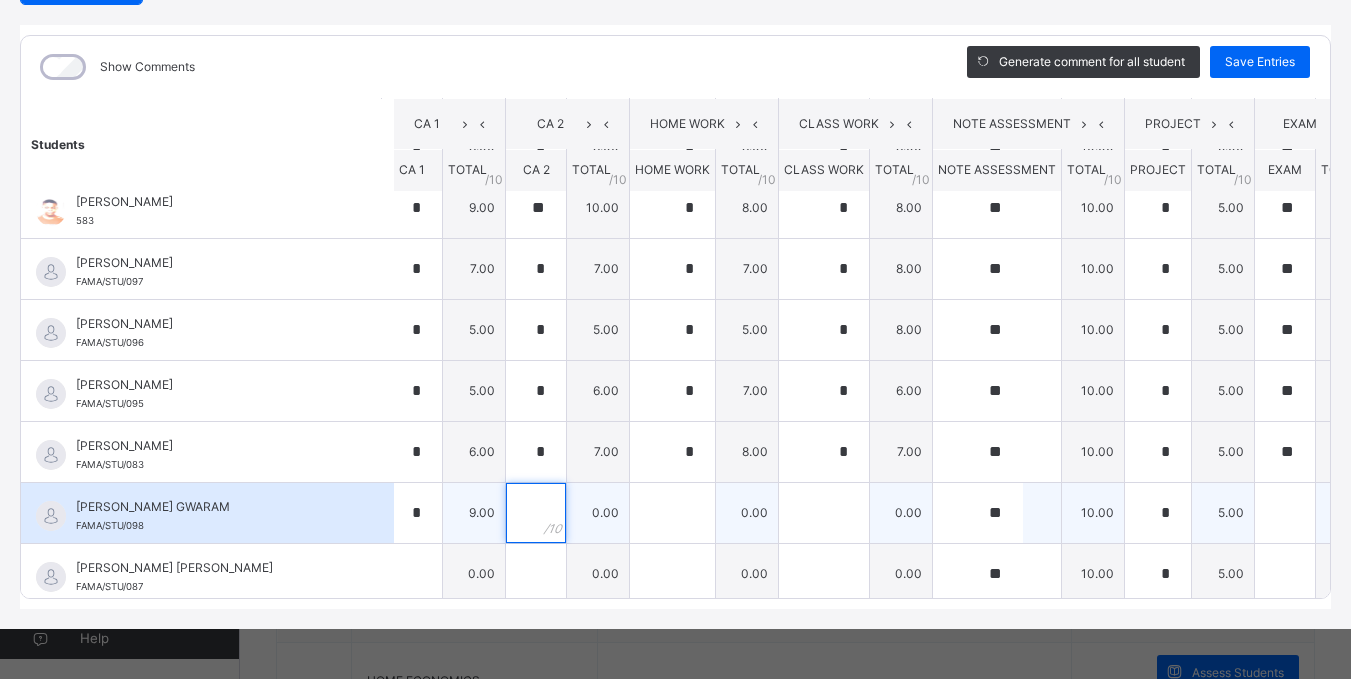 click at bounding box center [536, 513] 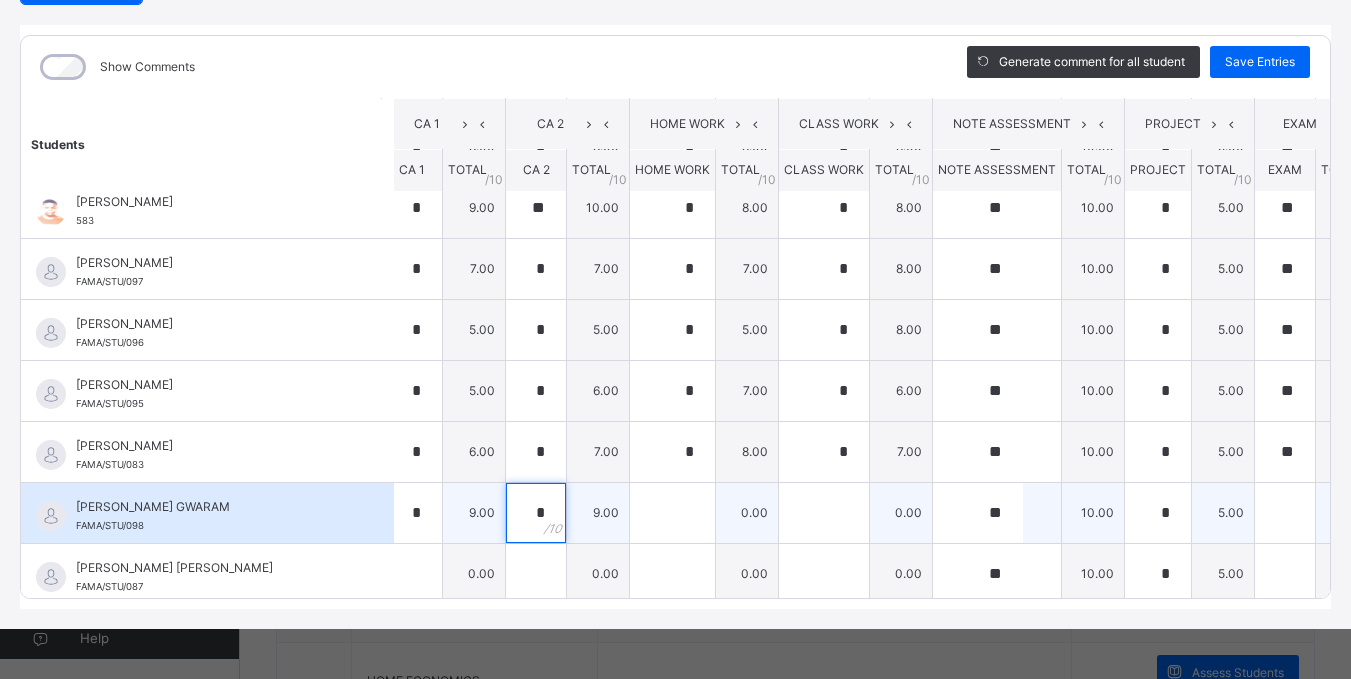 type on "*" 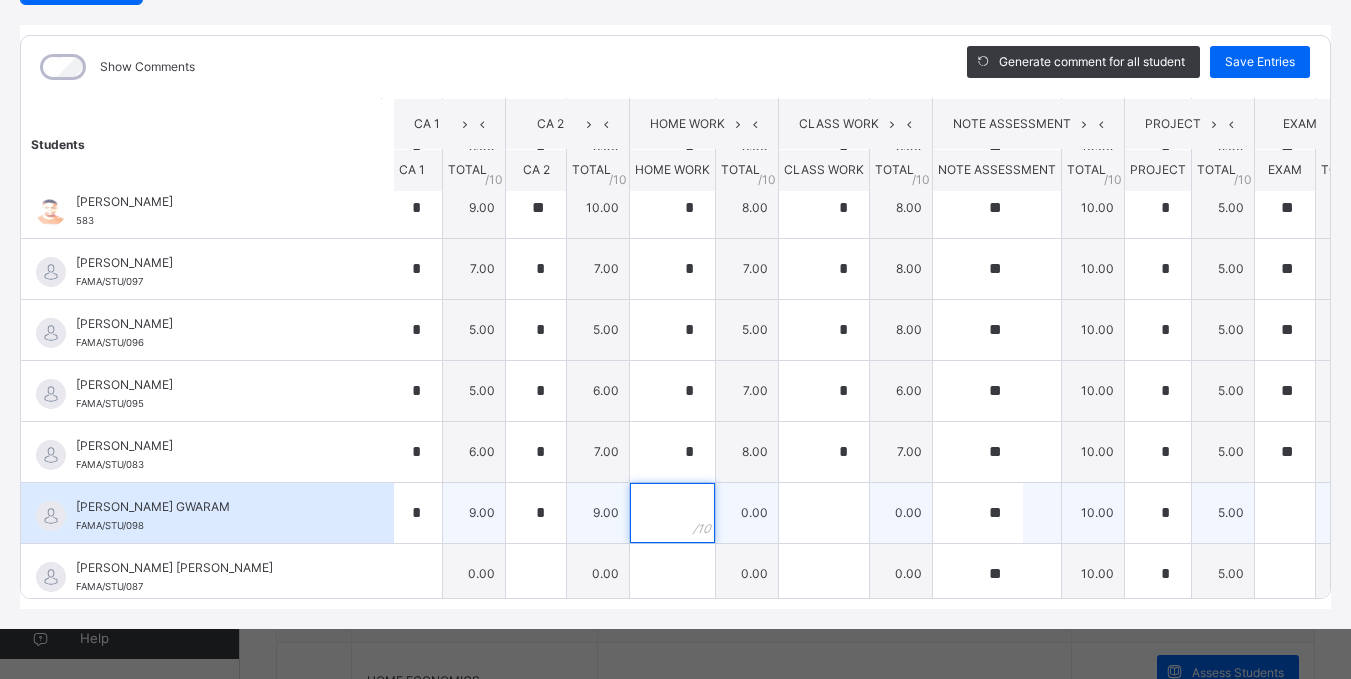 click at bounding box center (672, 513) 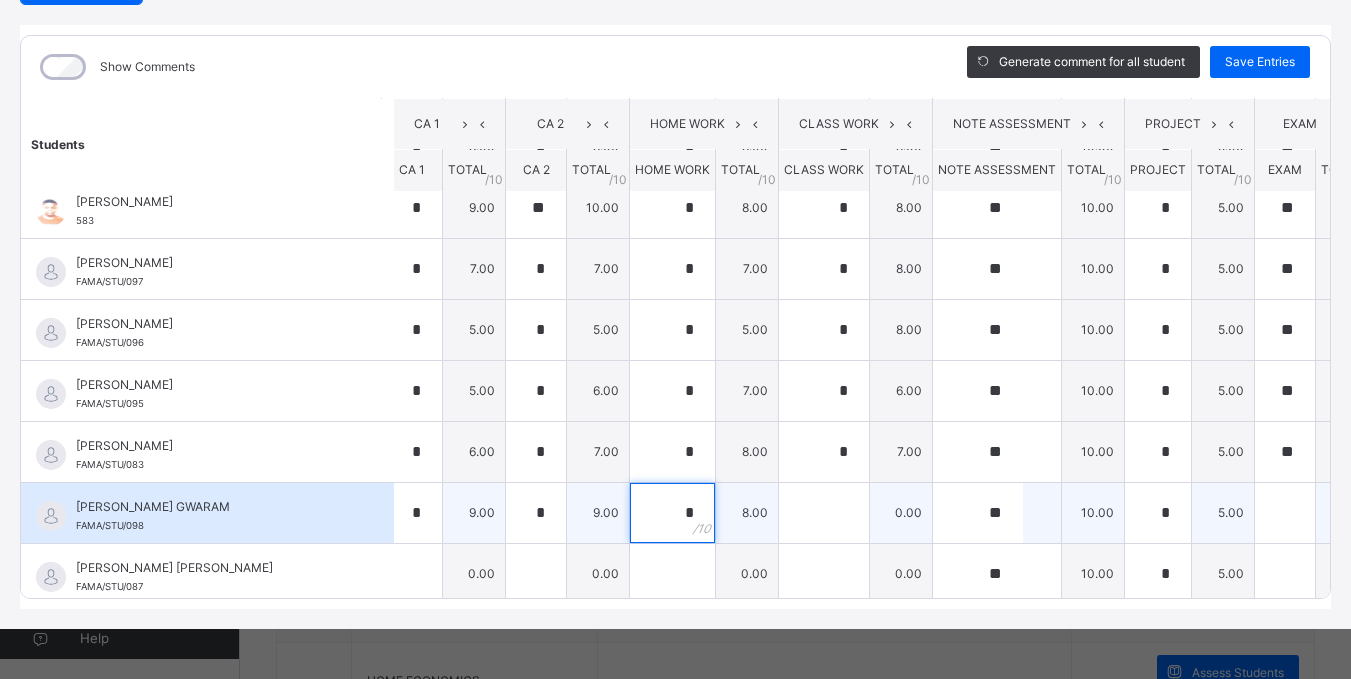 type on "*" 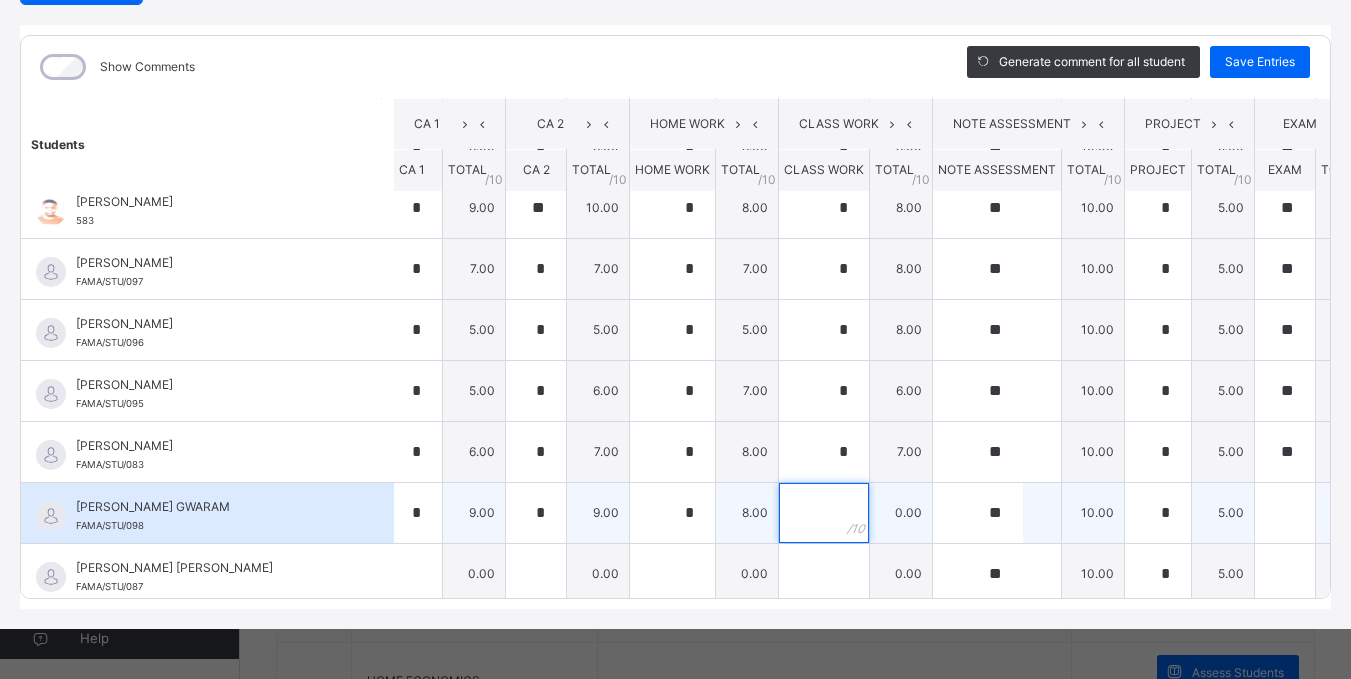 click at bounding box center (824, 513) 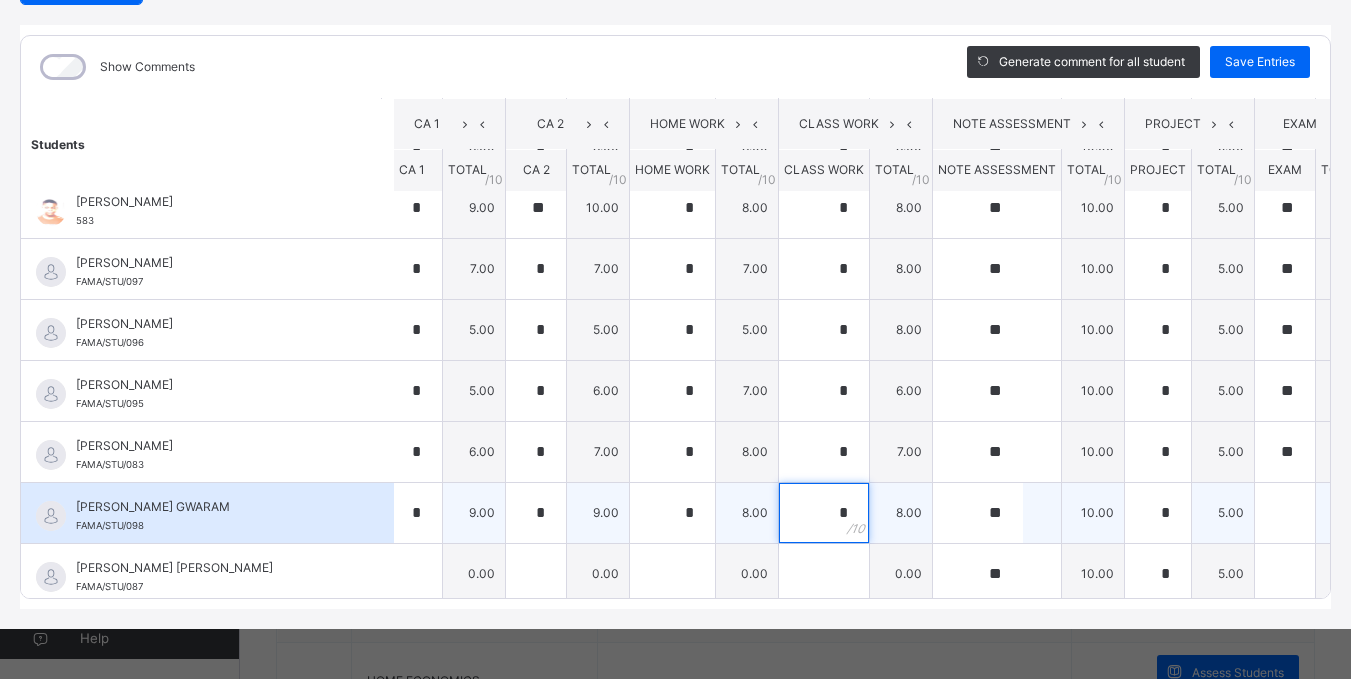 type on "*" 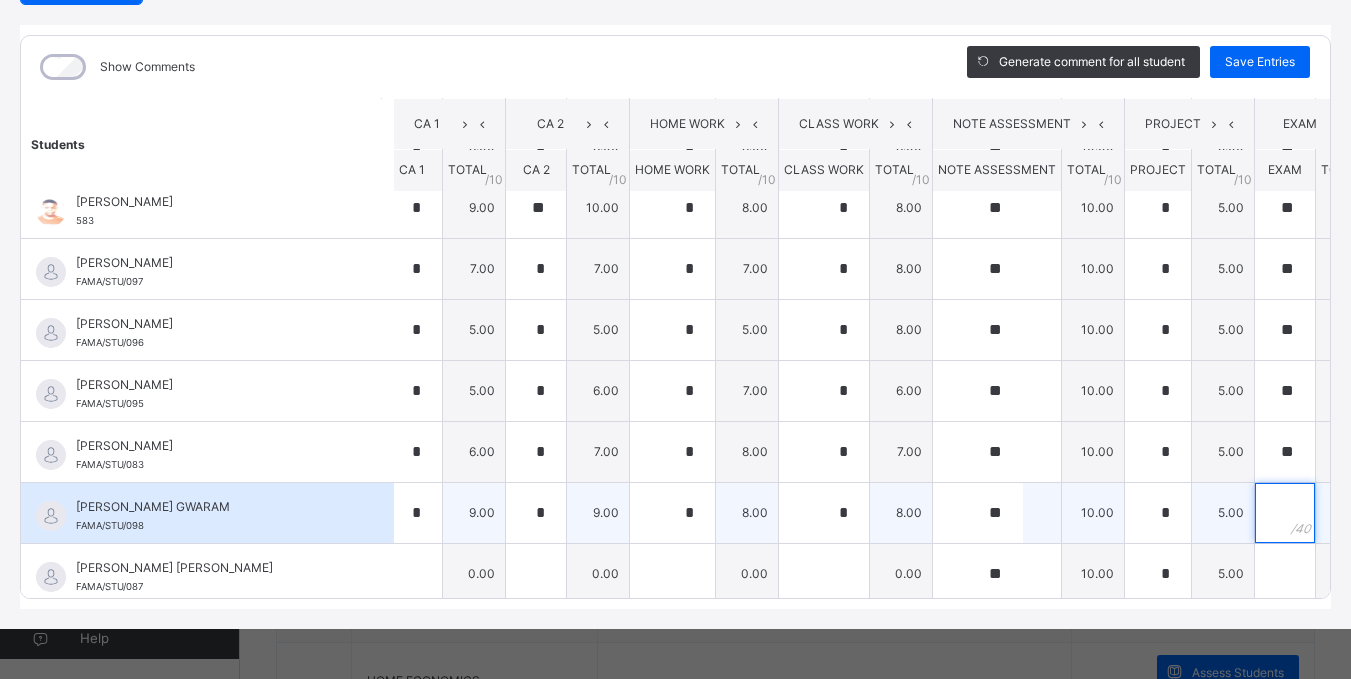 click at bounding box center [1285, 513] 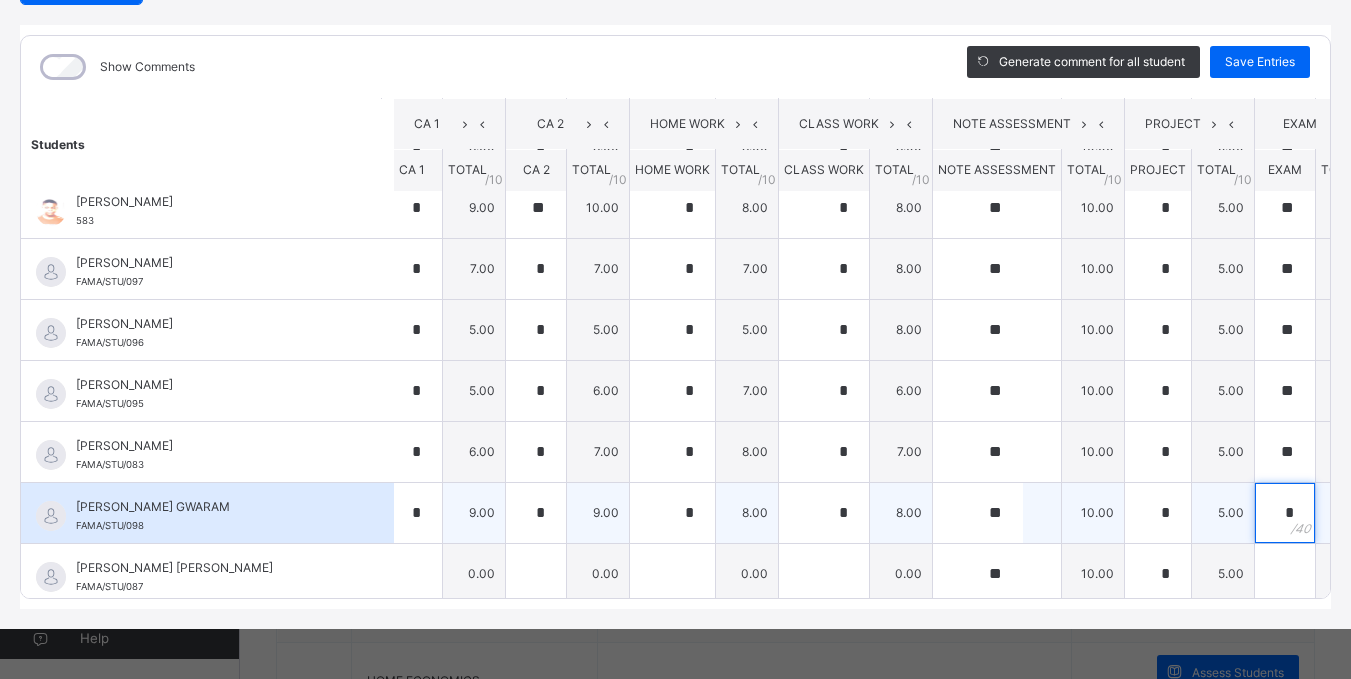 type on "**" 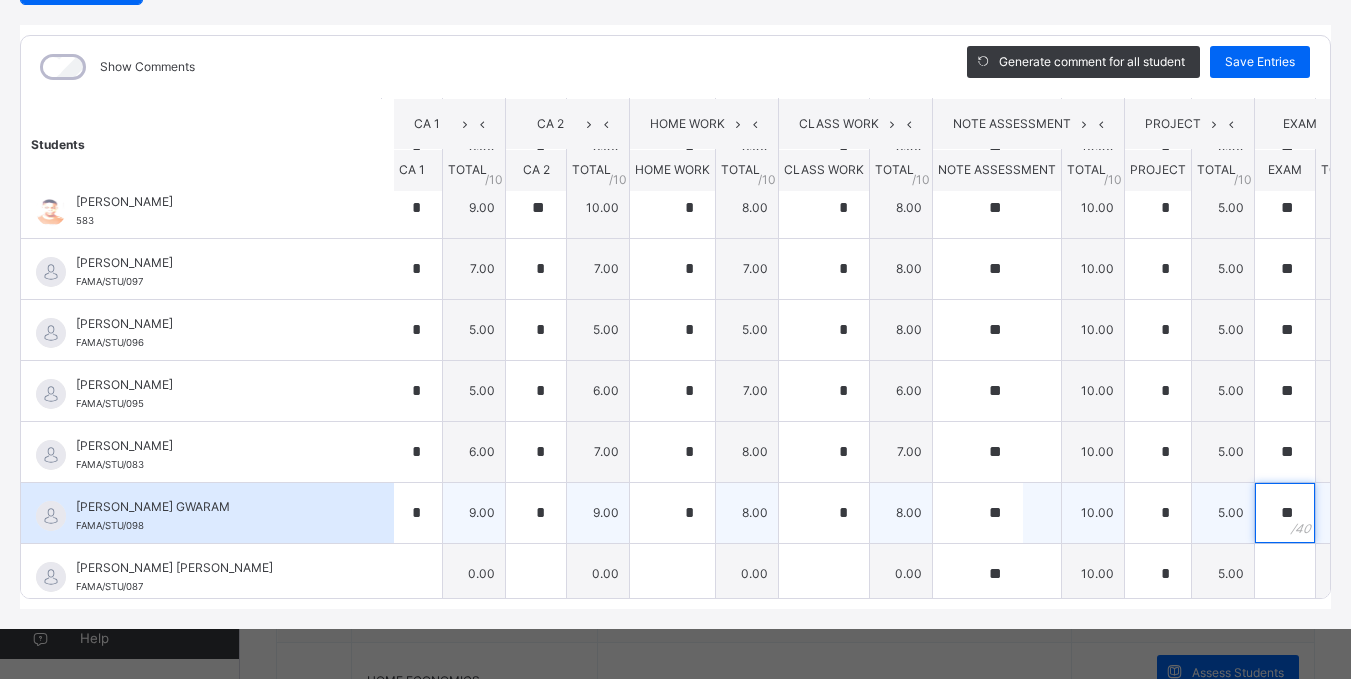 type 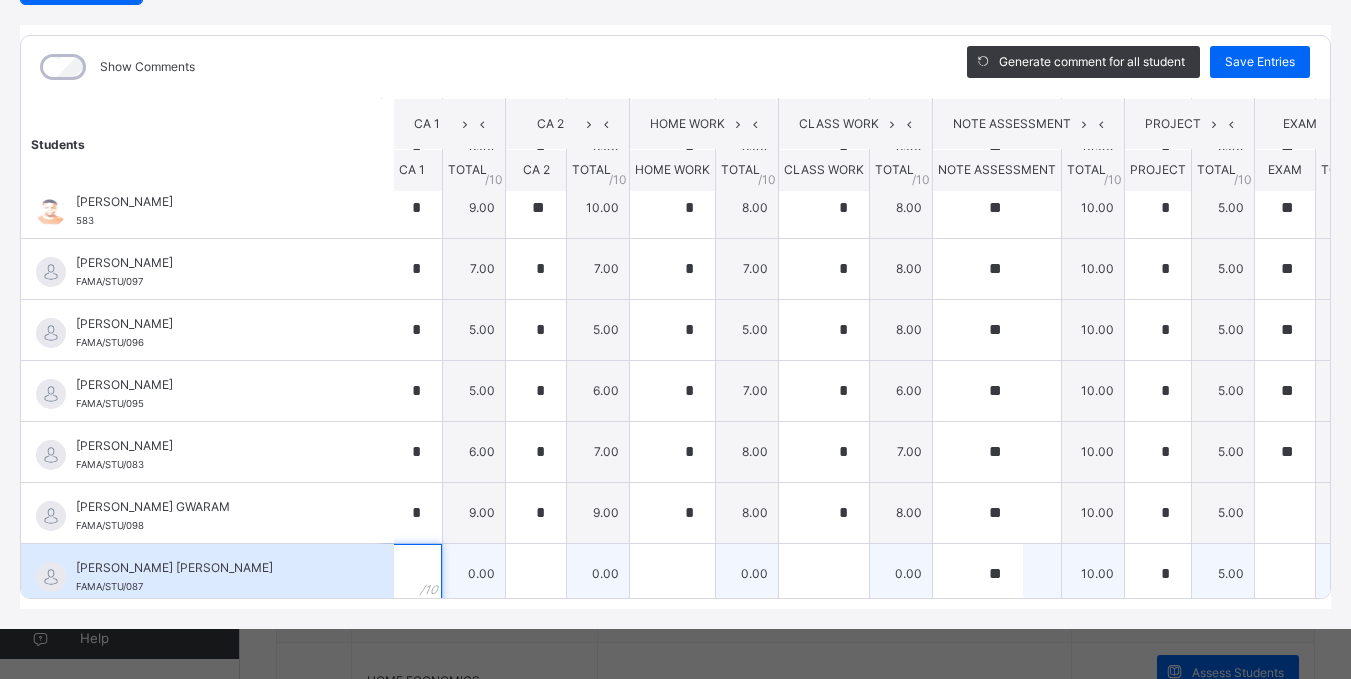 click at bounding box center (412, 574) 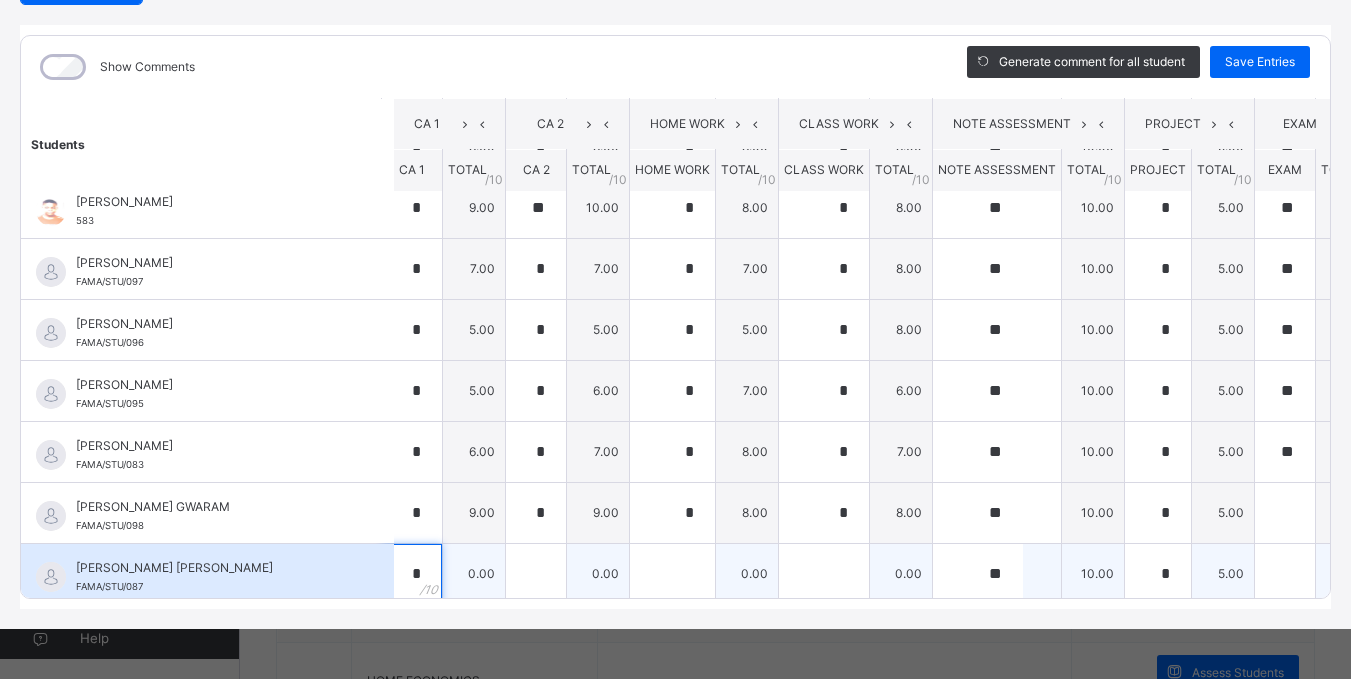 scroll, scrollTop: 76, scrollLeft: 13, axis: both 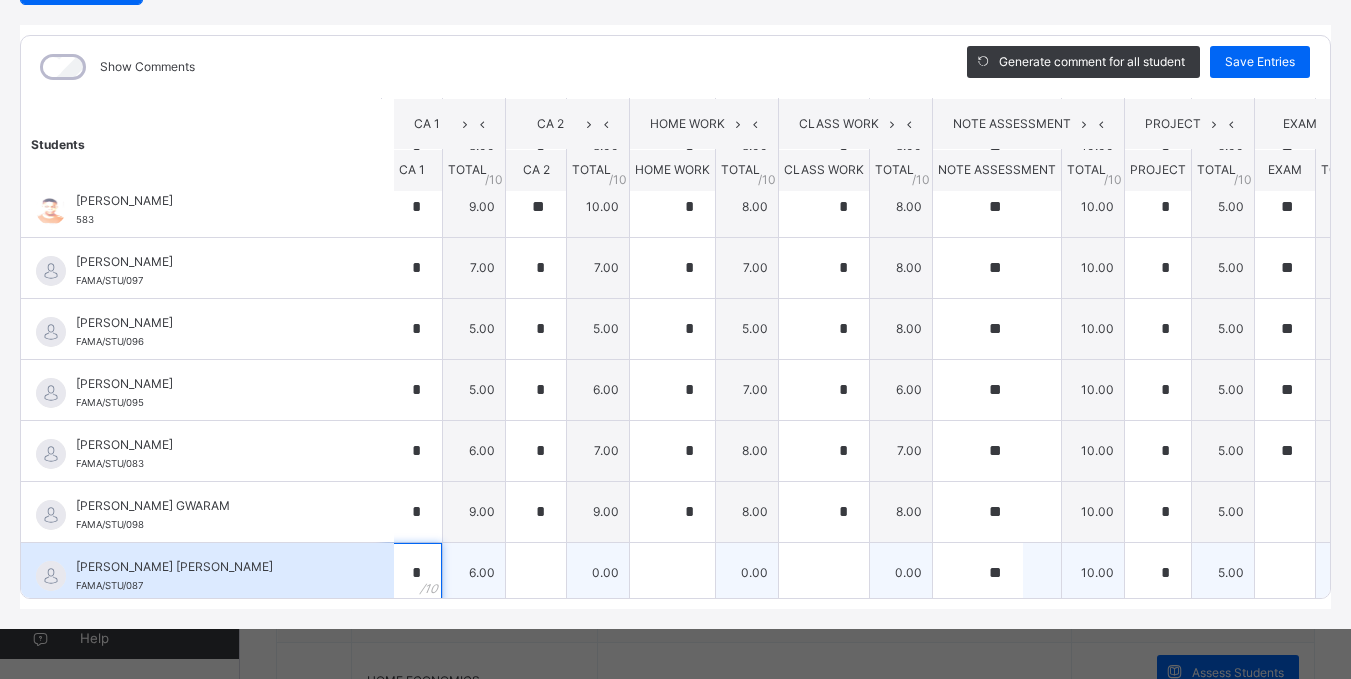 type on "*" 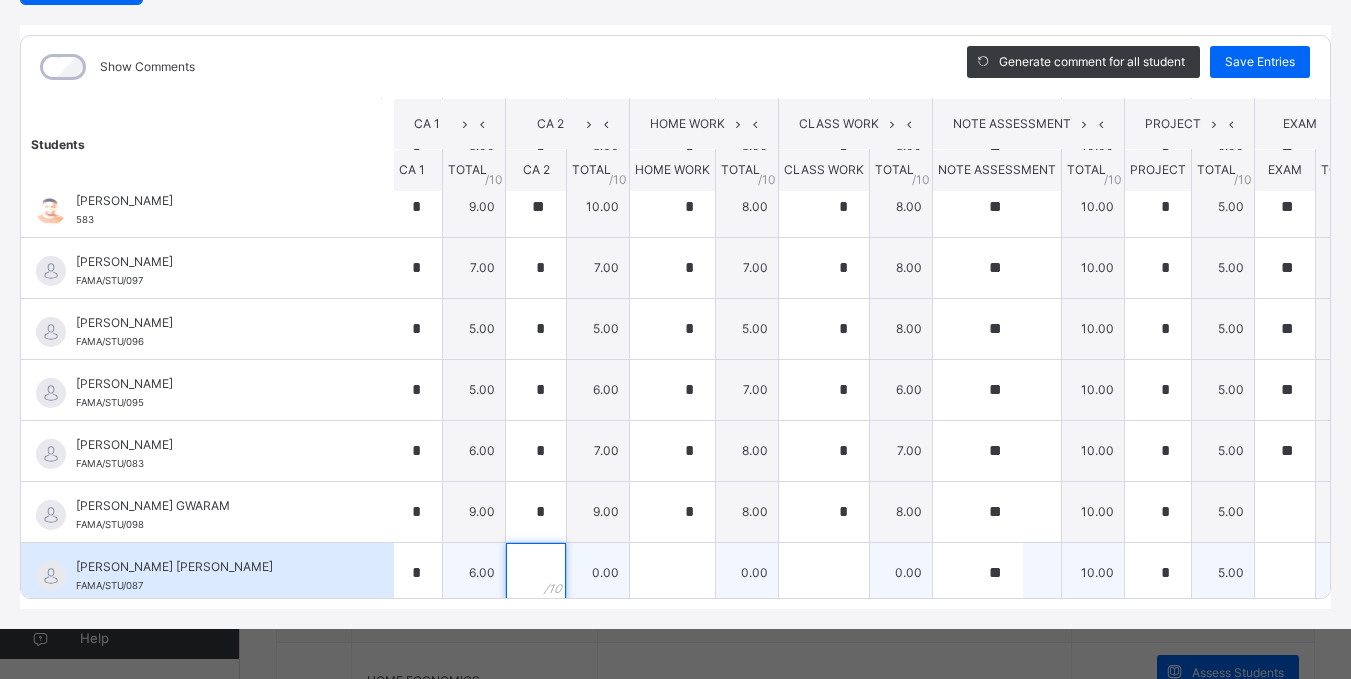 click at bounding box center (536, 573) 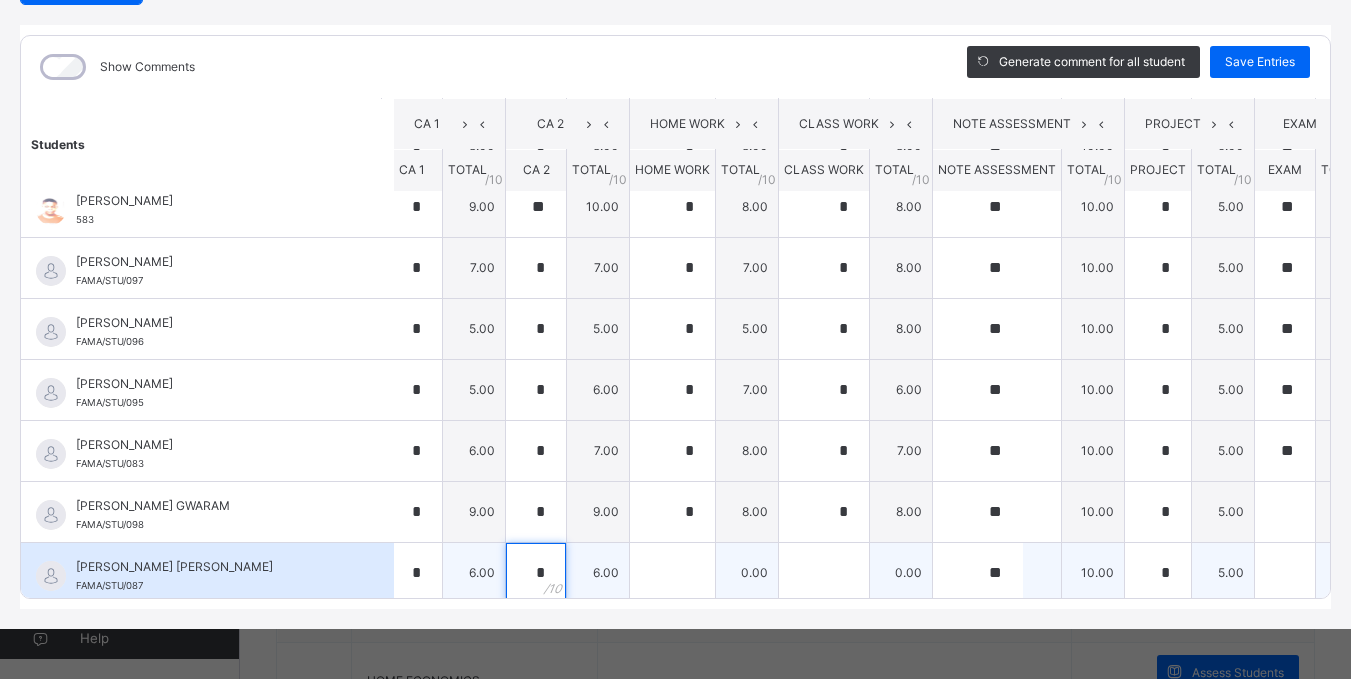 type on "*" 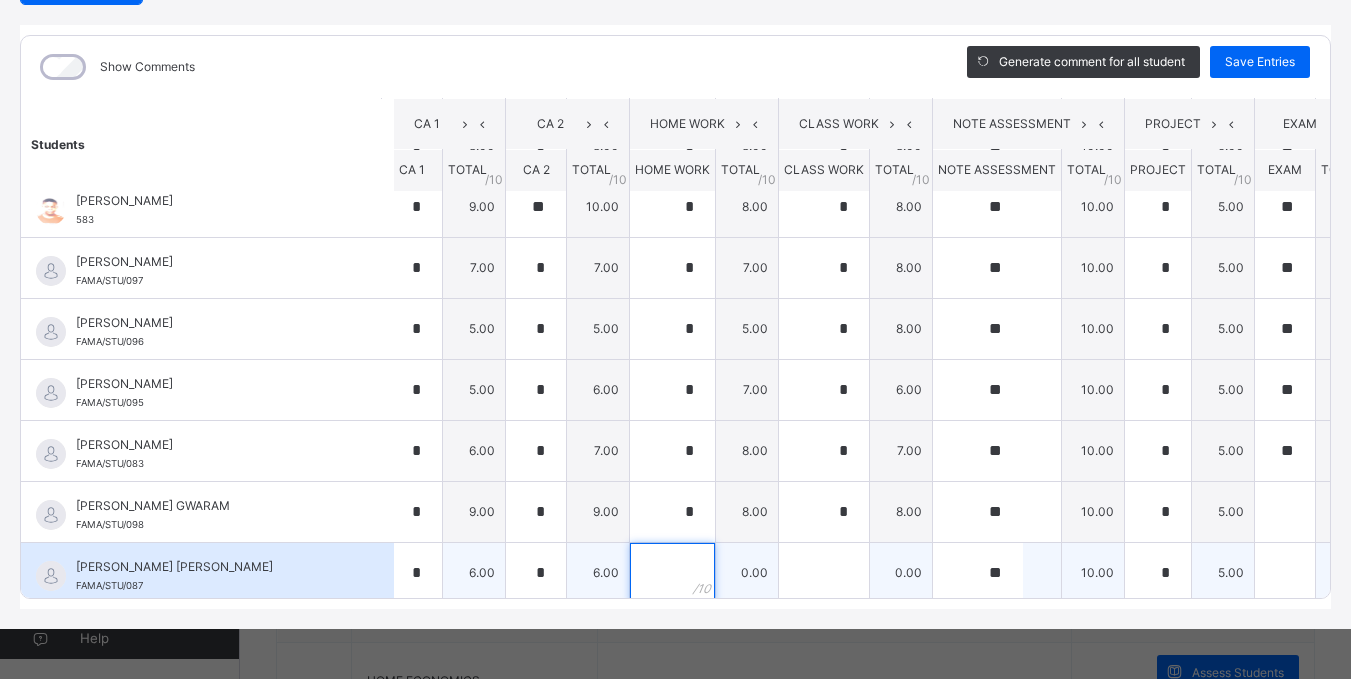 click at bounding box center (672, 573) 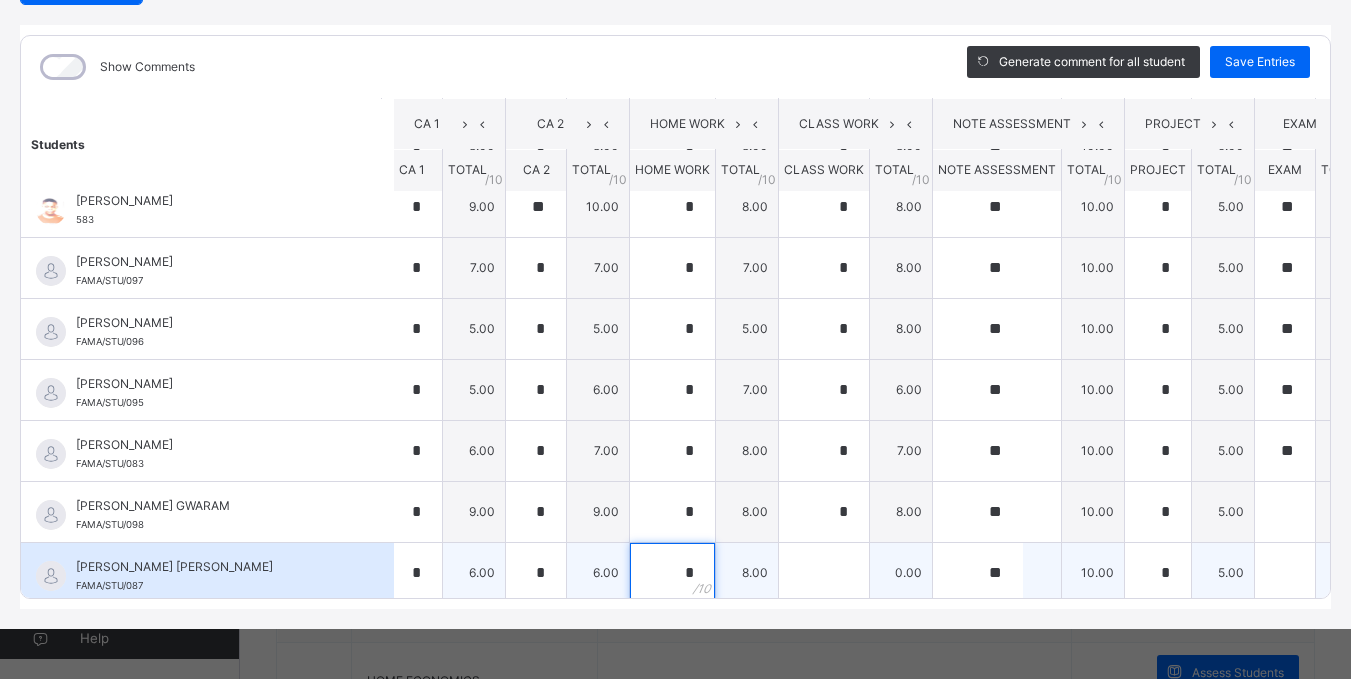 type on "*" 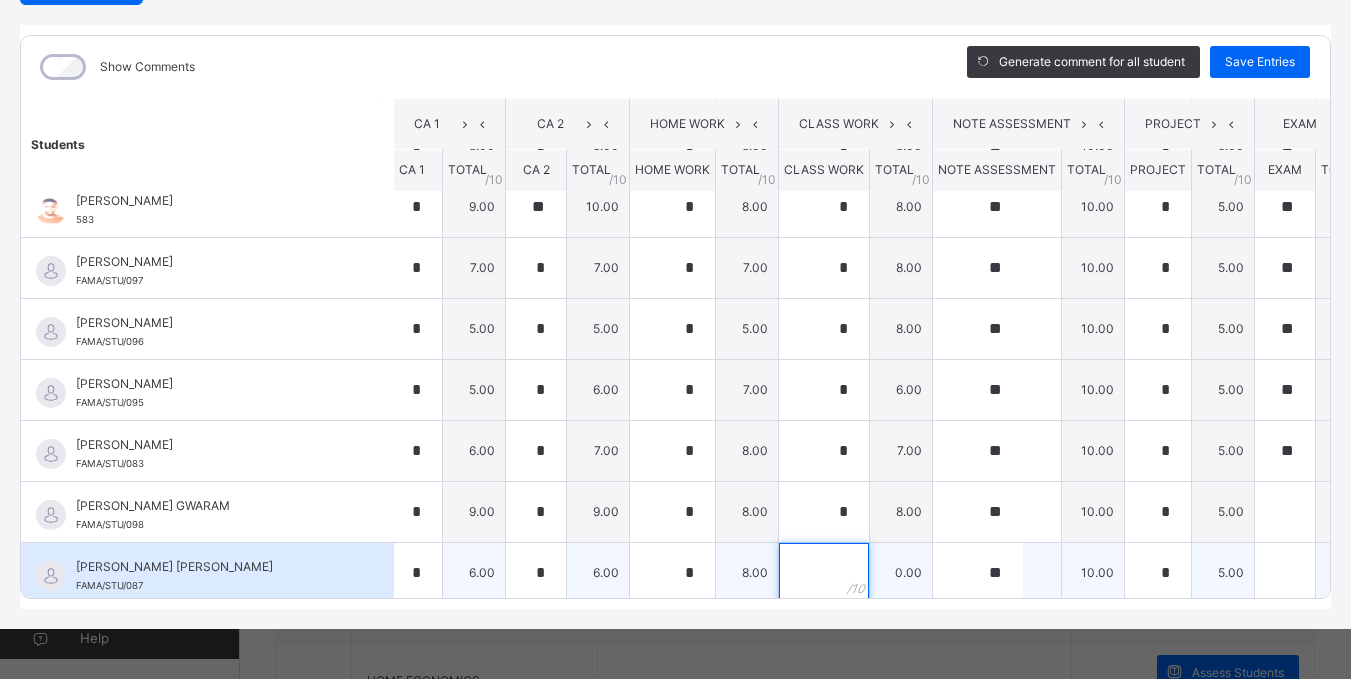 click at bounding box center [824, 573] 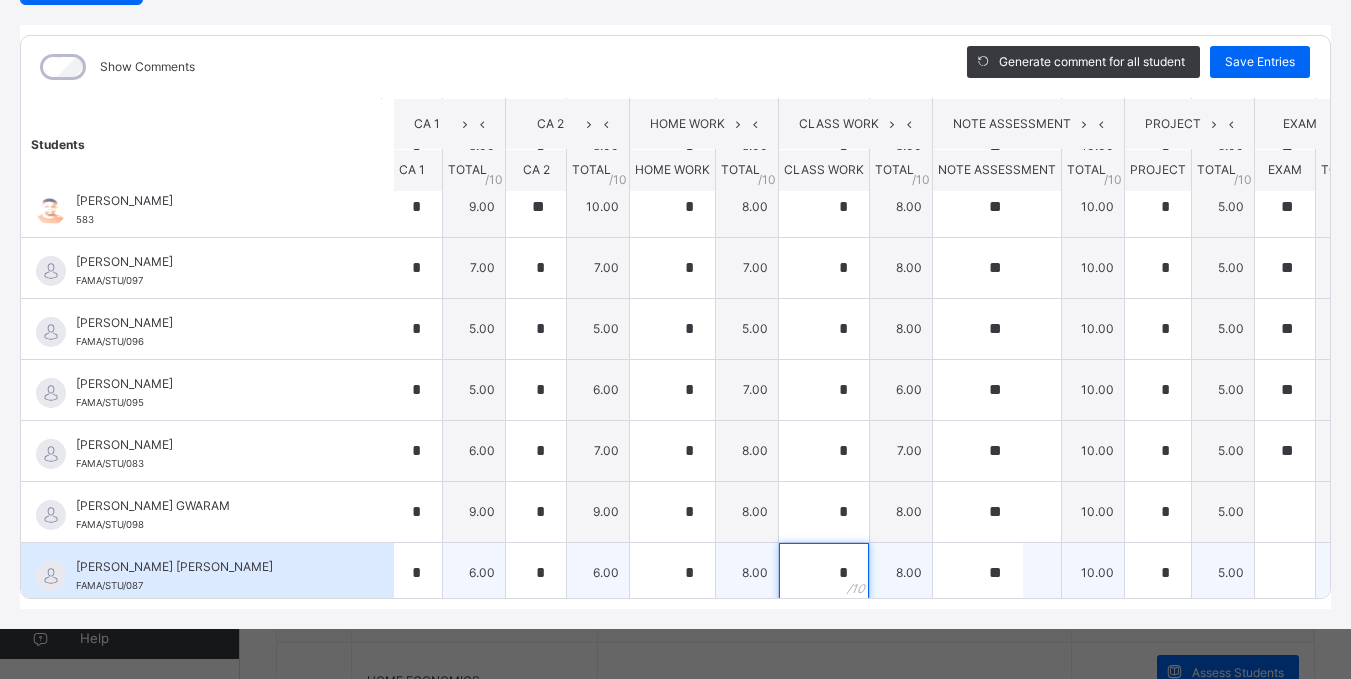 type on "*" 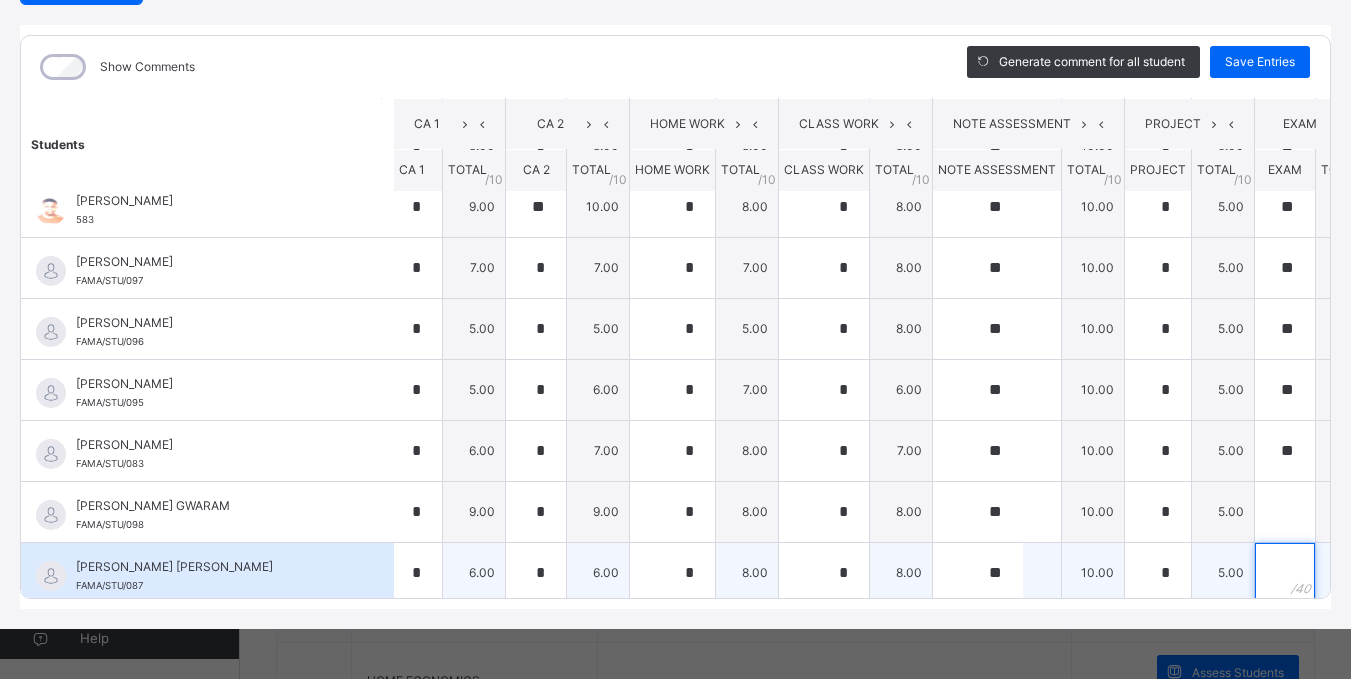 click at bounding box center (1285, 573) 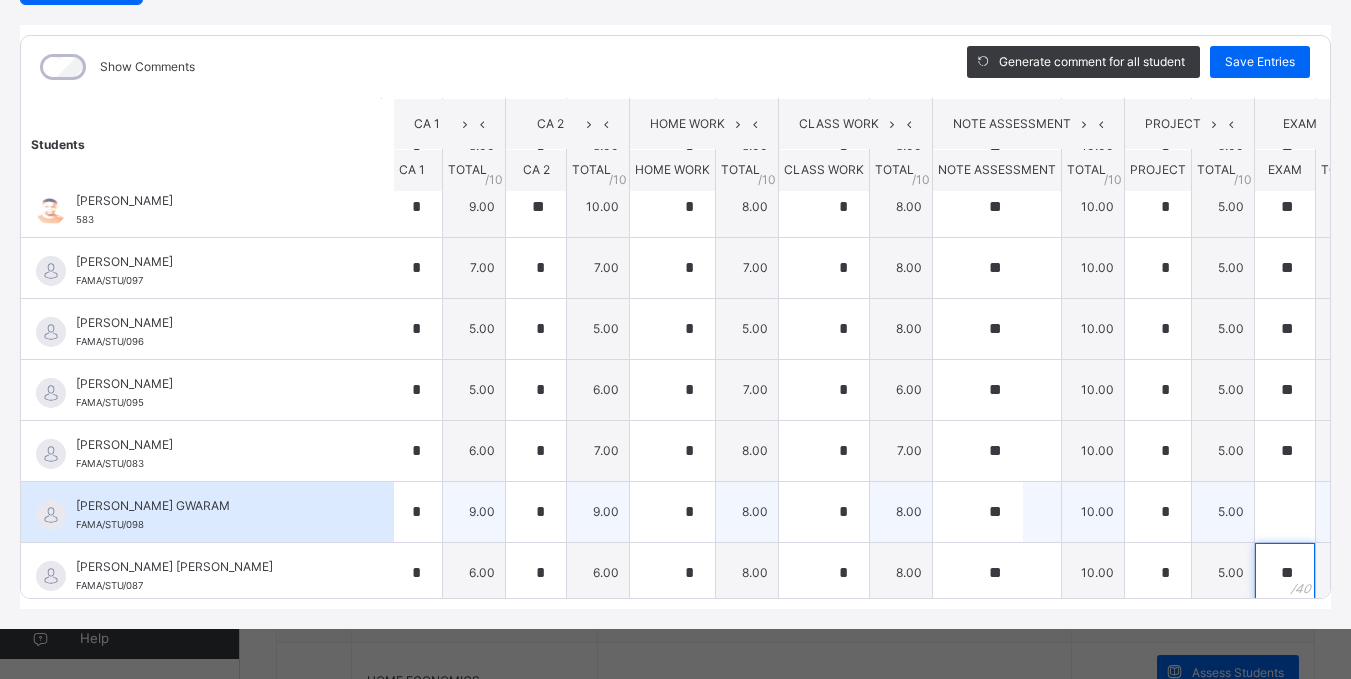 type on "**" 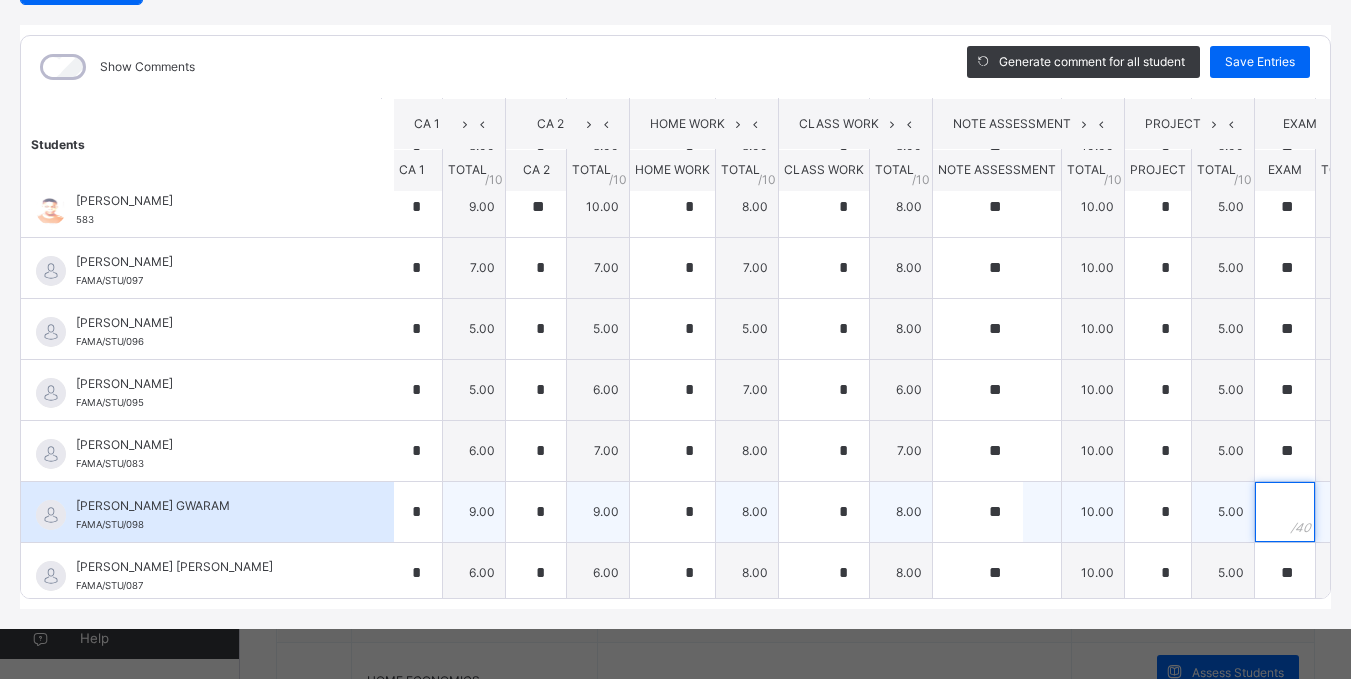click at bounding box center [1285, 512] 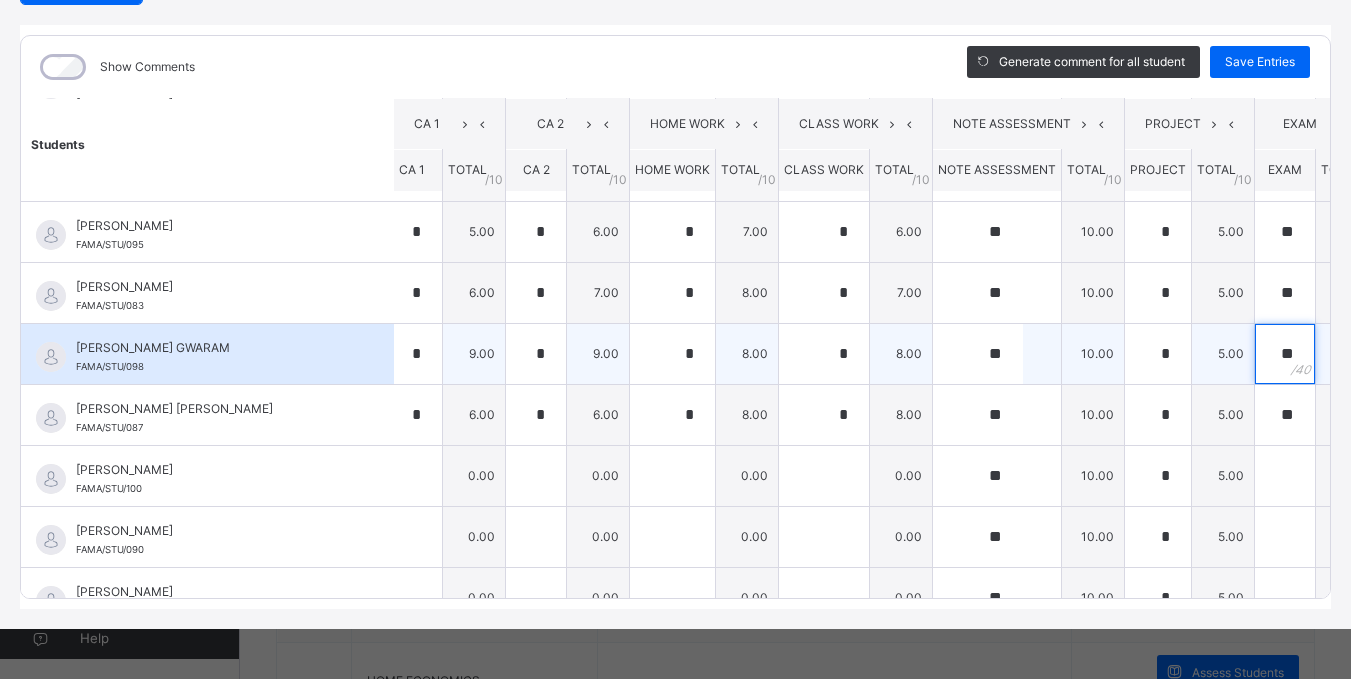 scroll, scrollTop: 309, scrollLeft: 13, axis: both 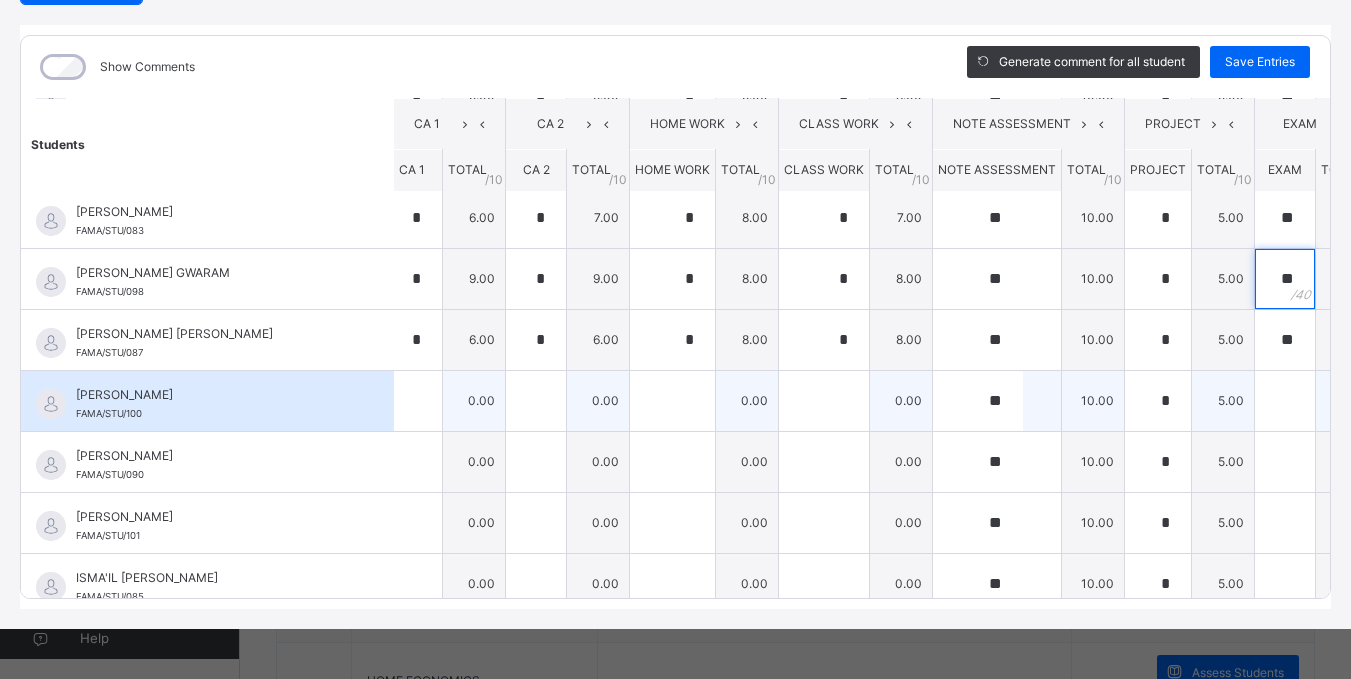 type on "**" 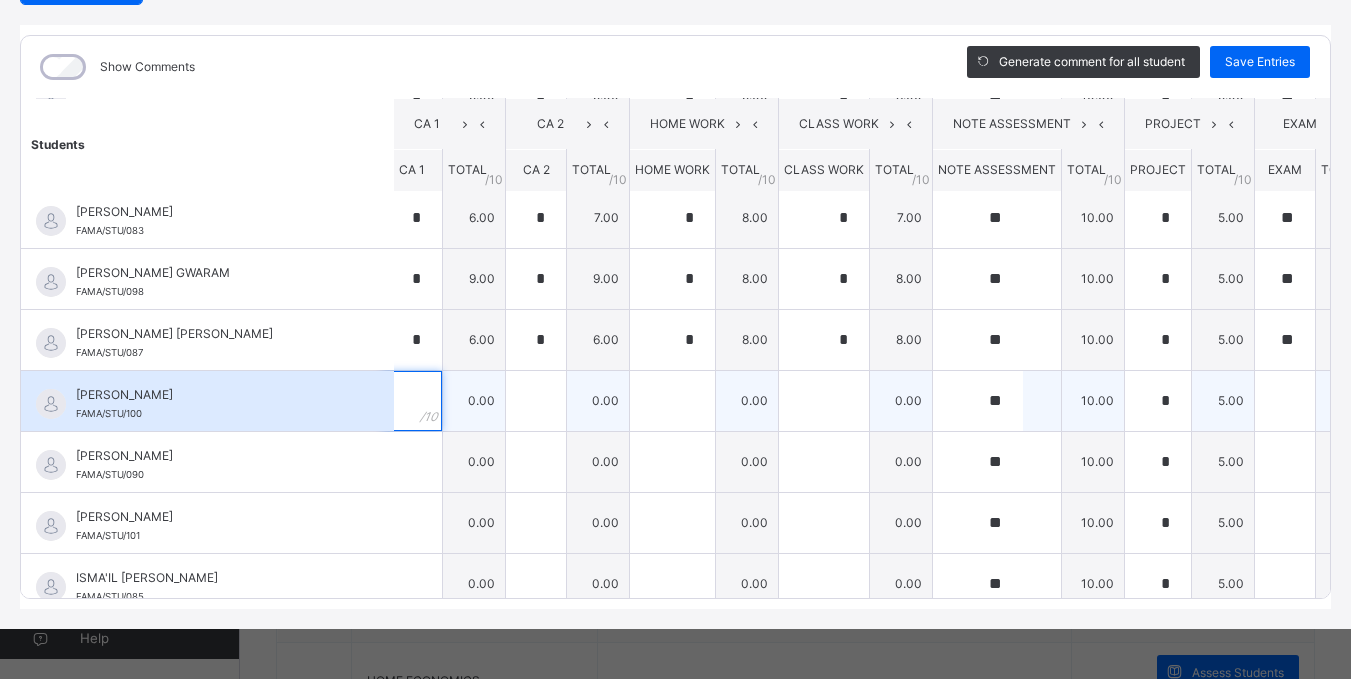 click at bounding box center (412, 401) 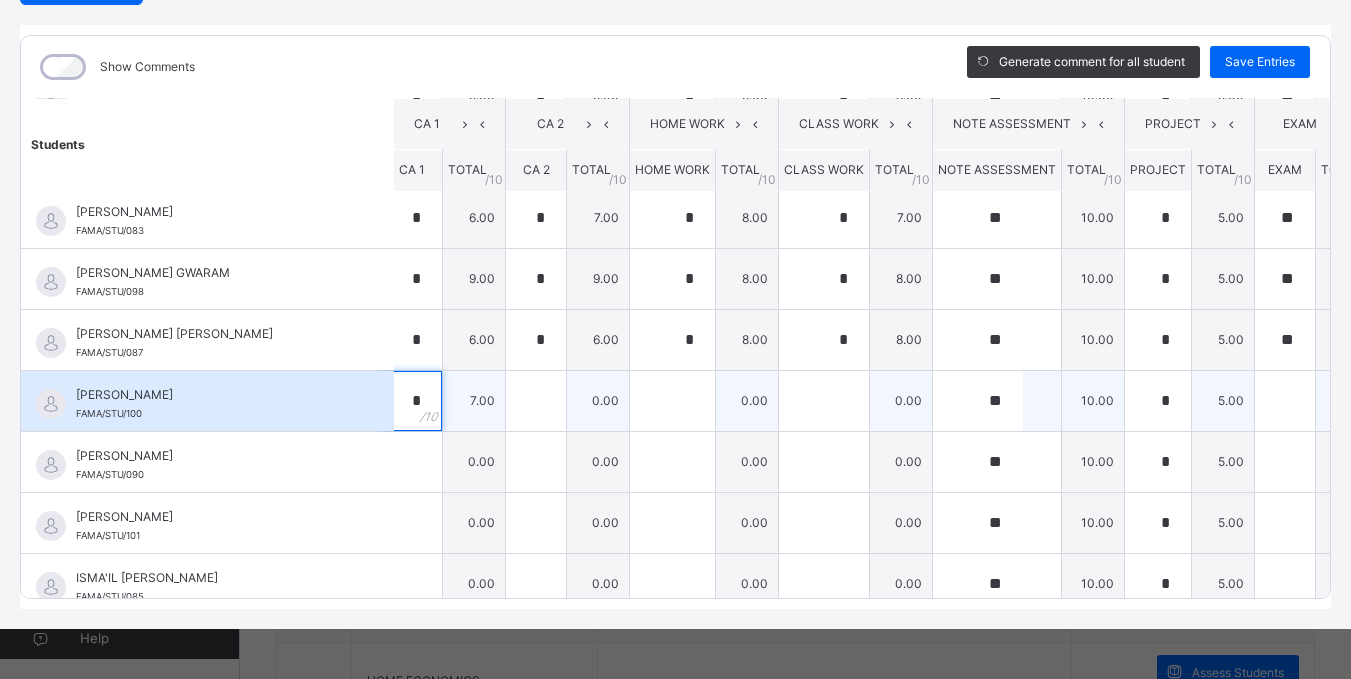 type on "*" 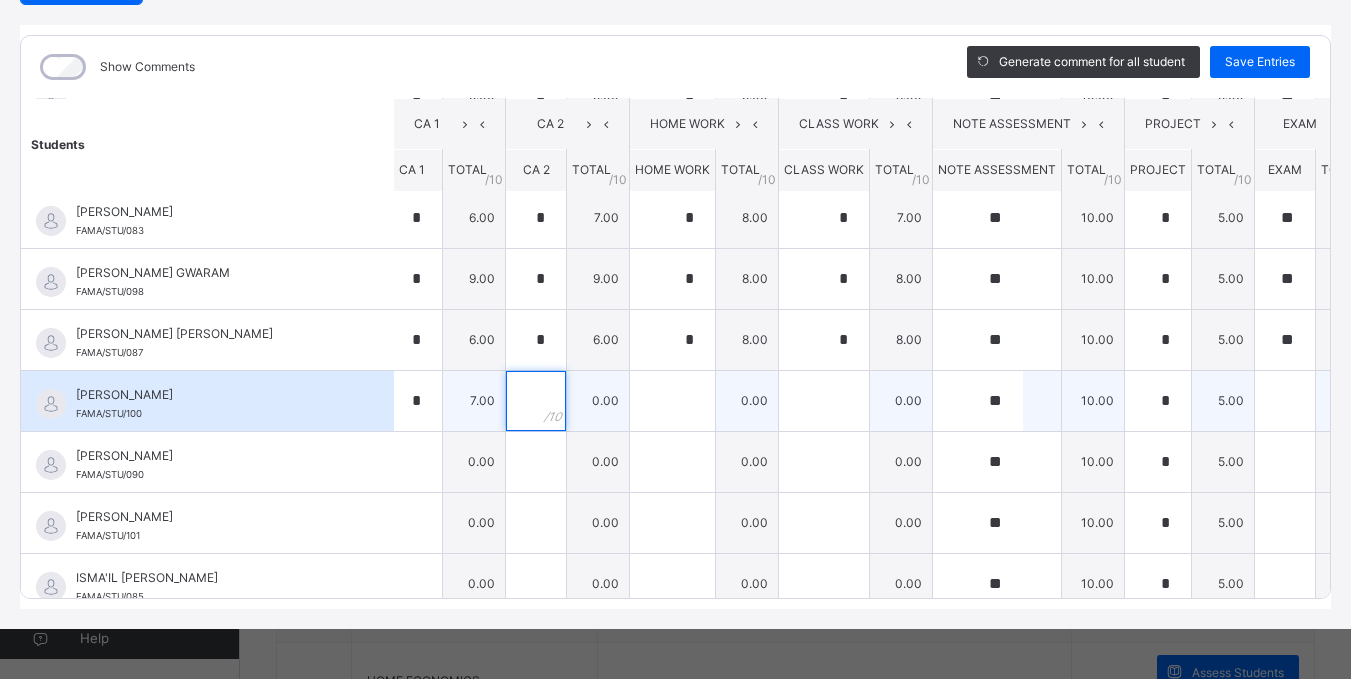 click at bounding box center [536, 401] 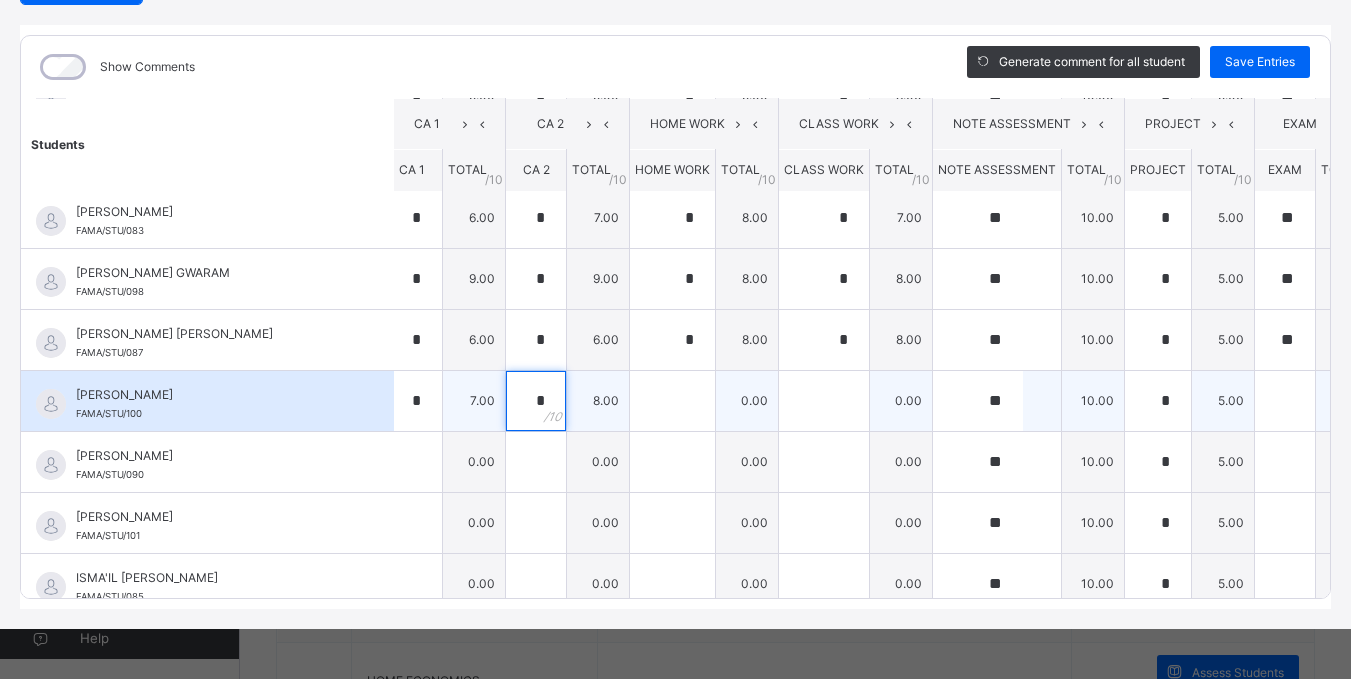 type on "*" 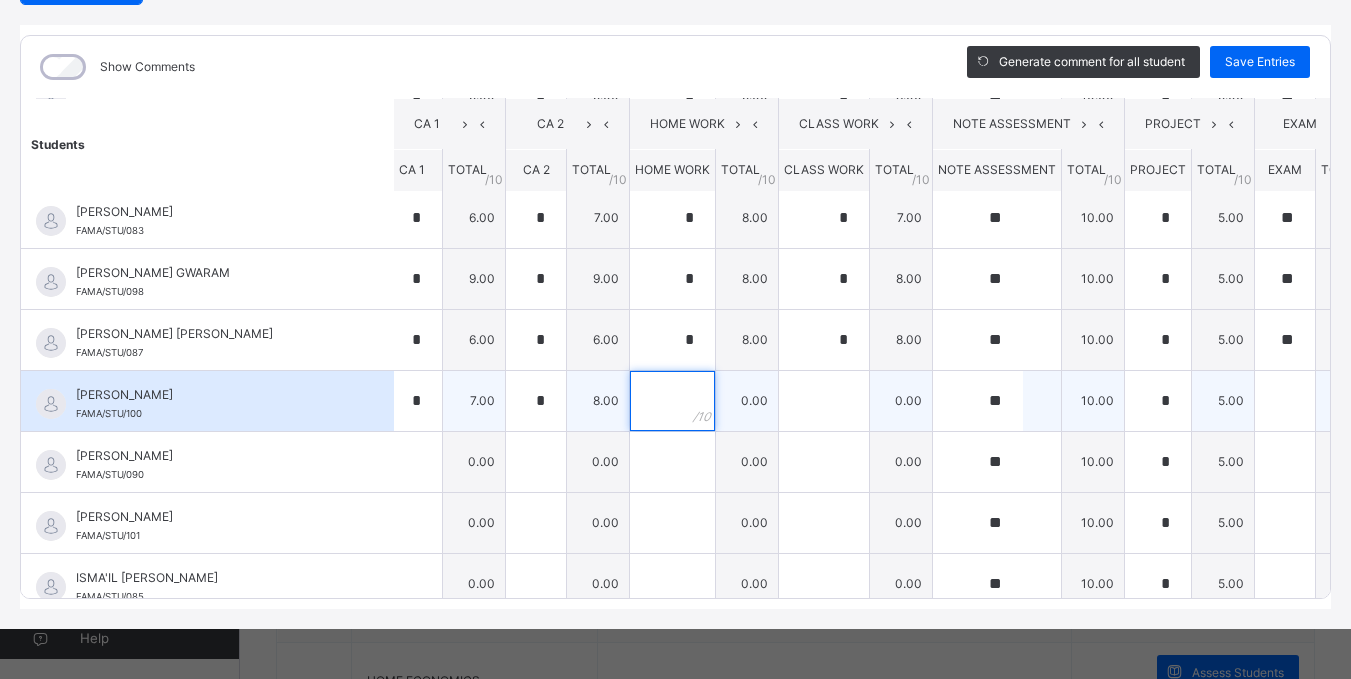 click at bounding box center [672, 401] 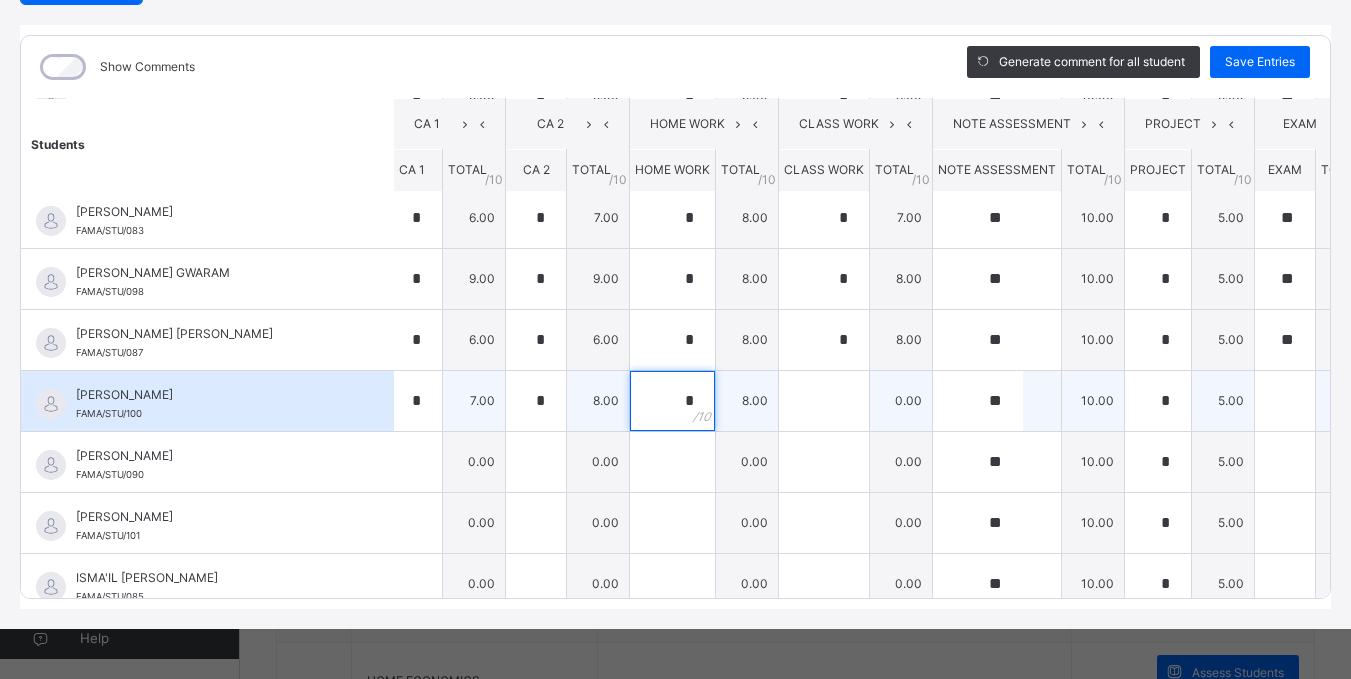 type on "*" 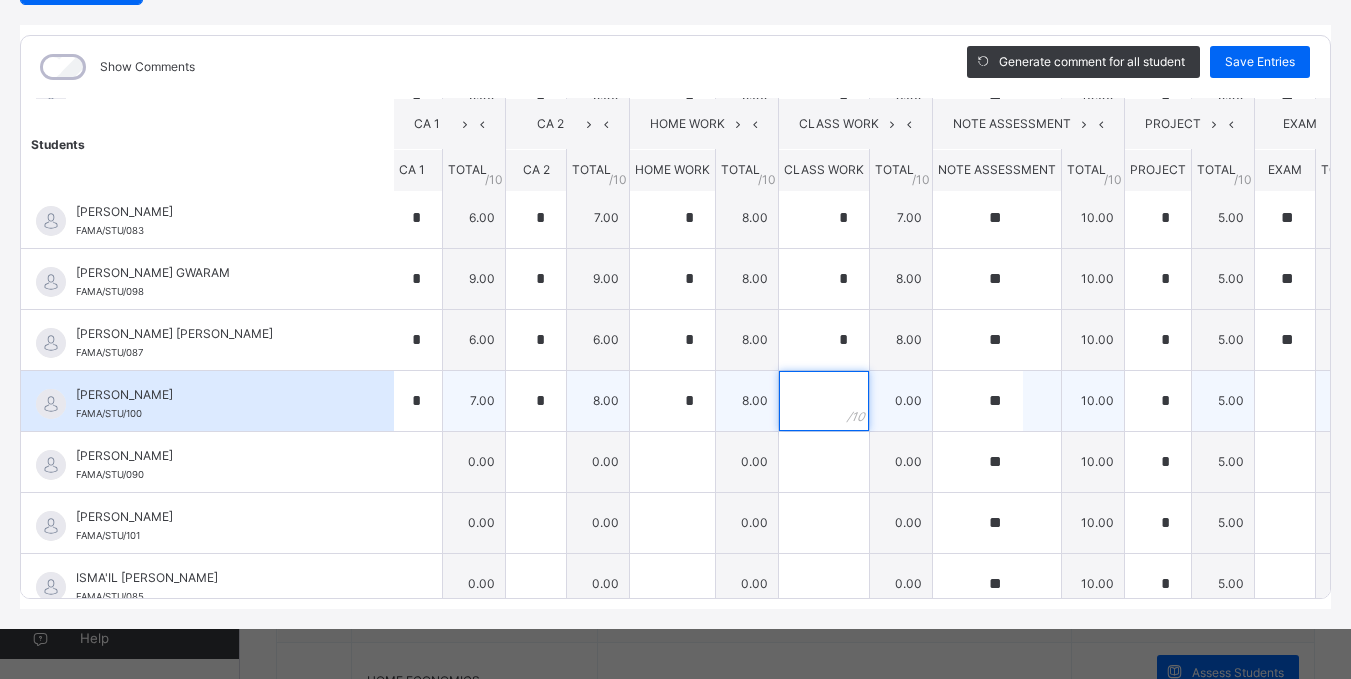 click at bounding box center [824, 401] 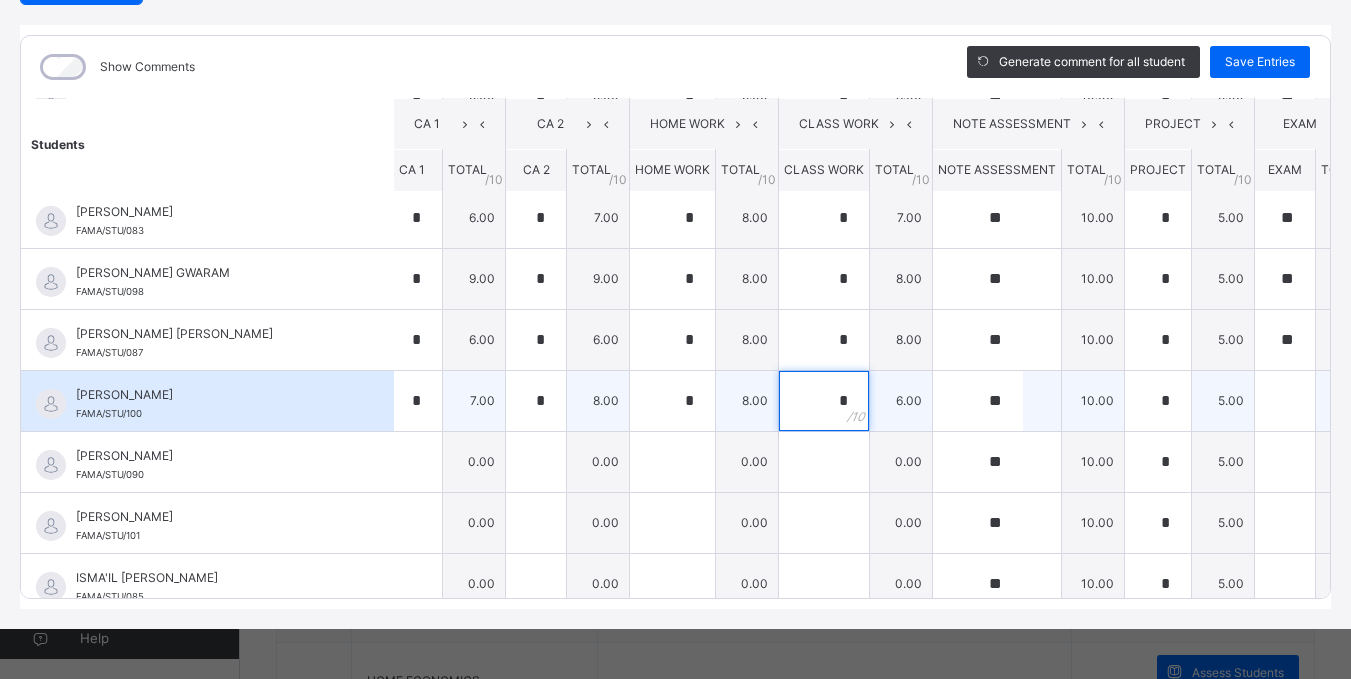type on "*" 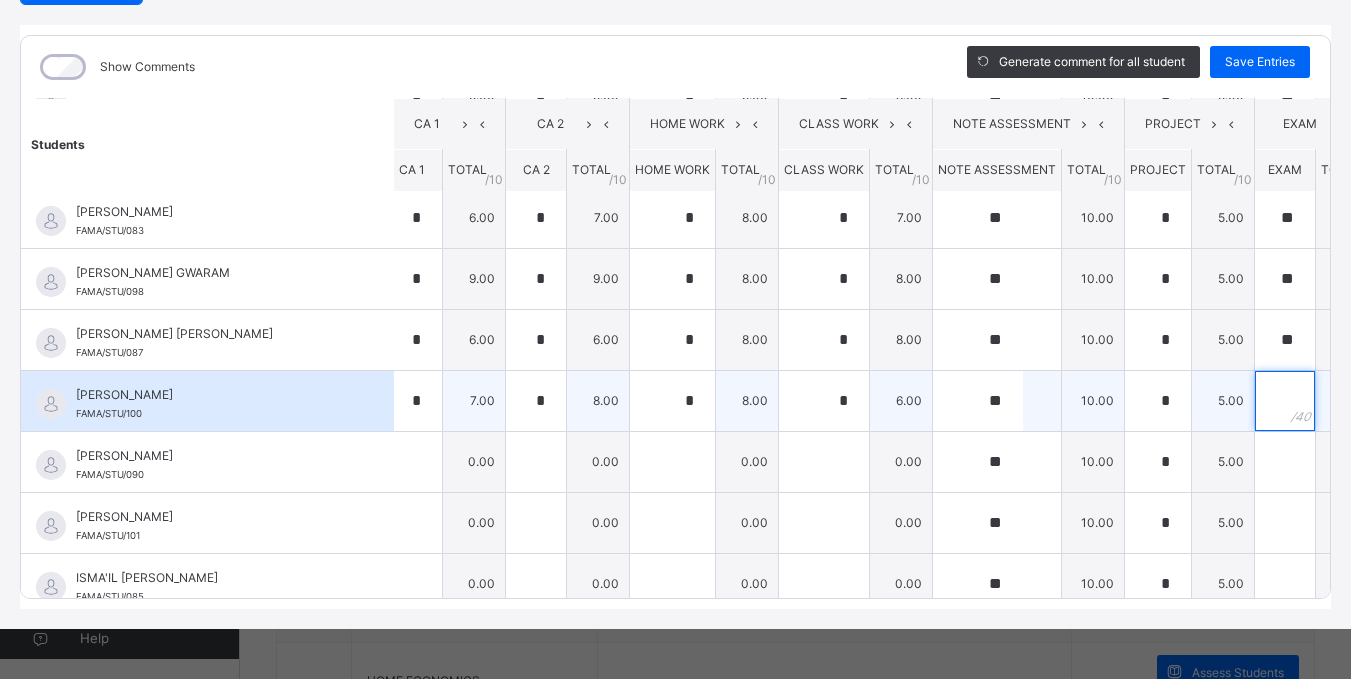 click at bounding box center (1285, 401) 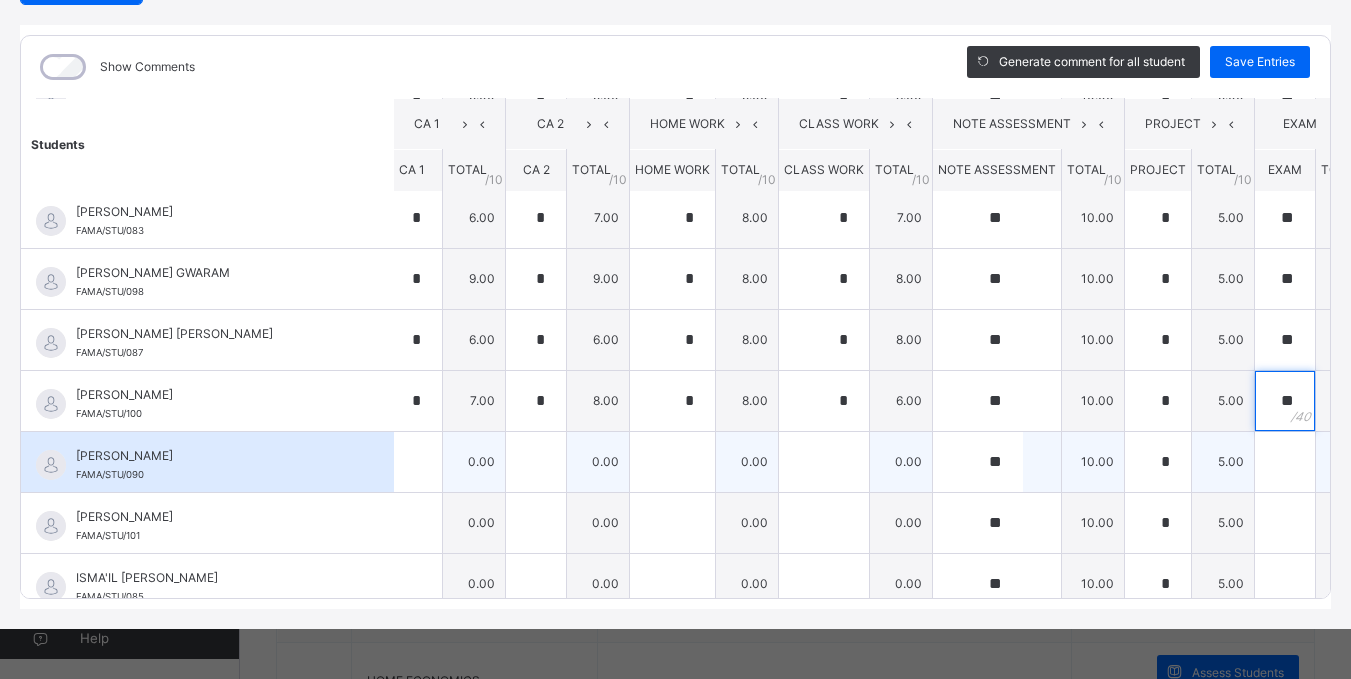 type on "**" 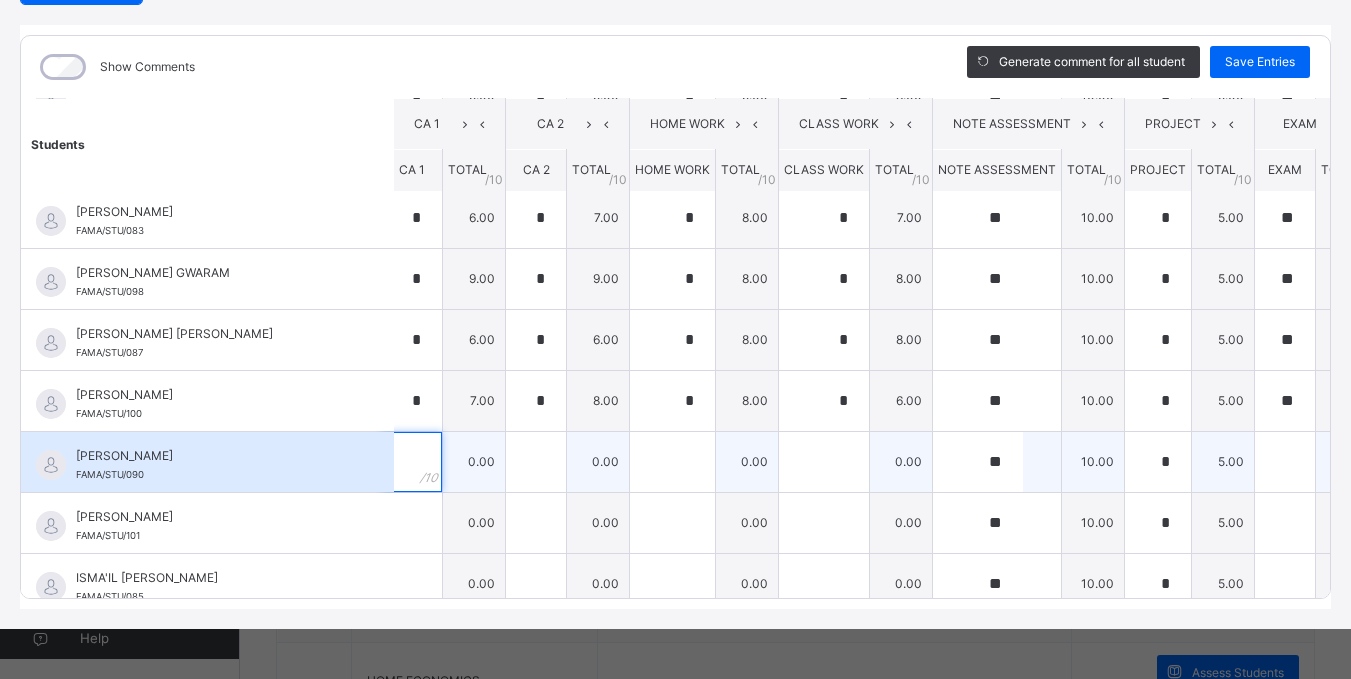 click at bounding box center (412, 462) 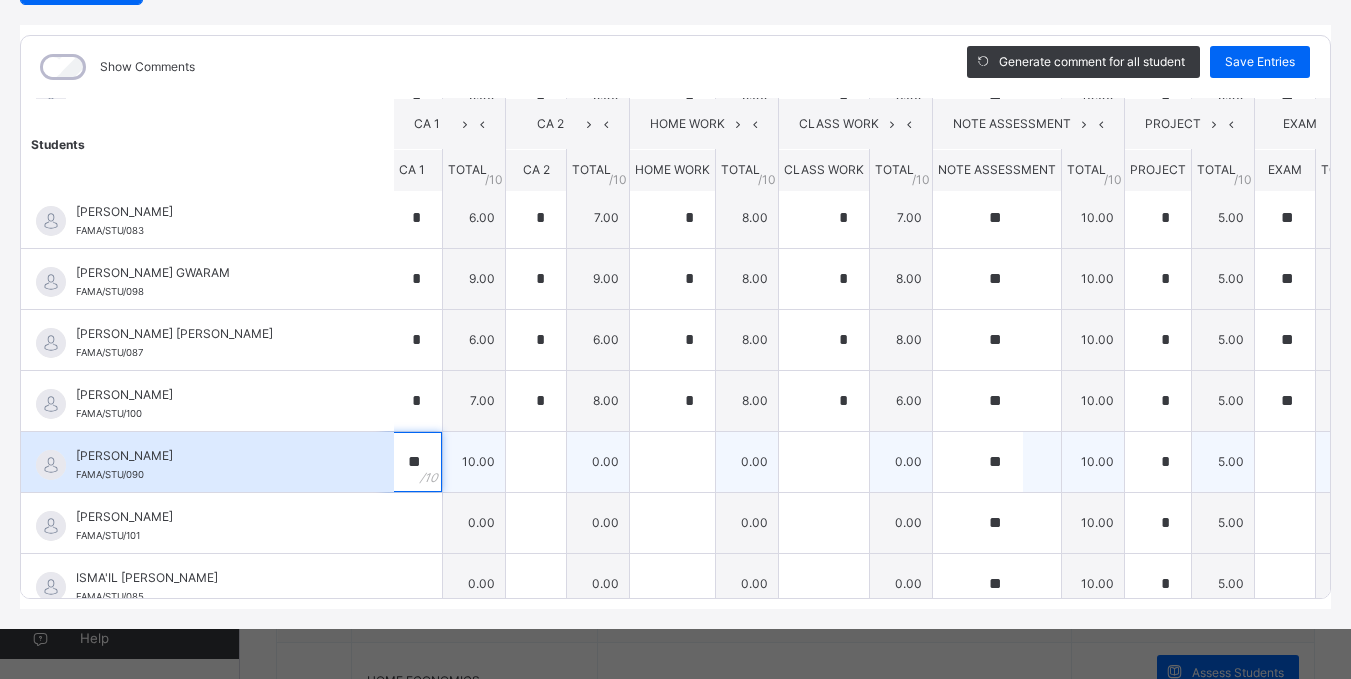 type on "**" 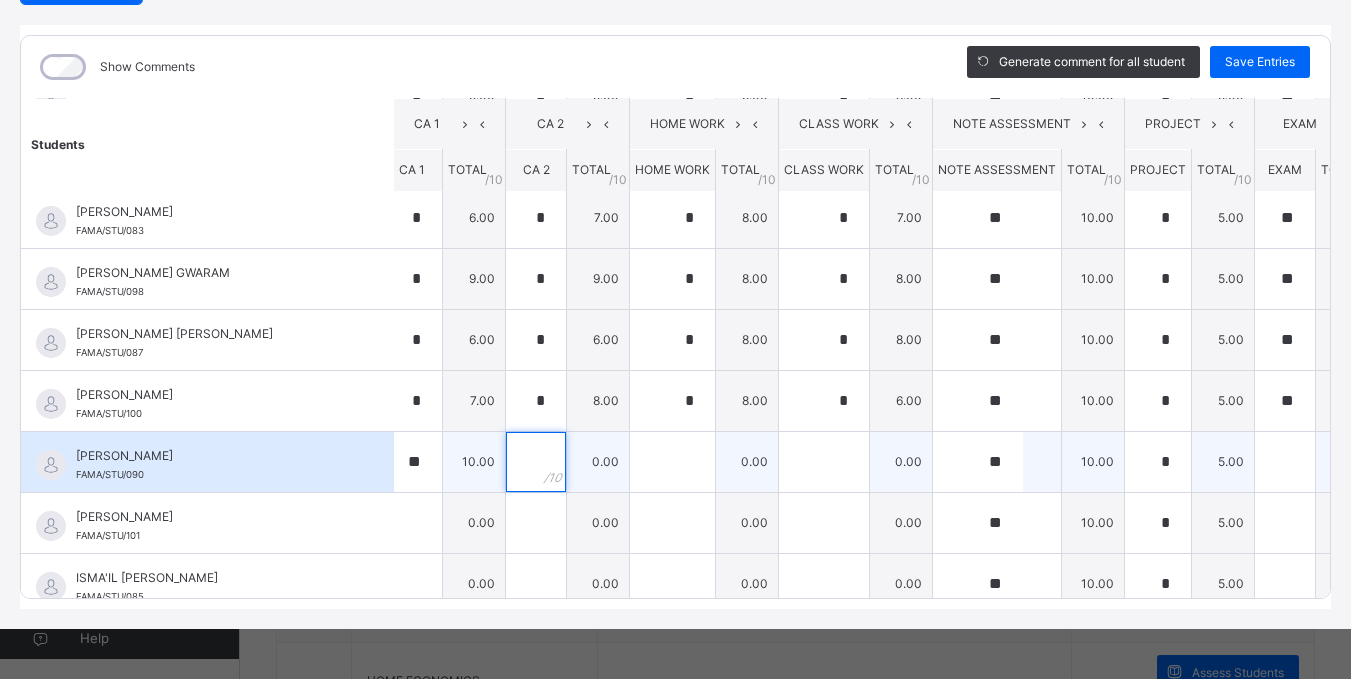 click at bounding box center (536, 462) 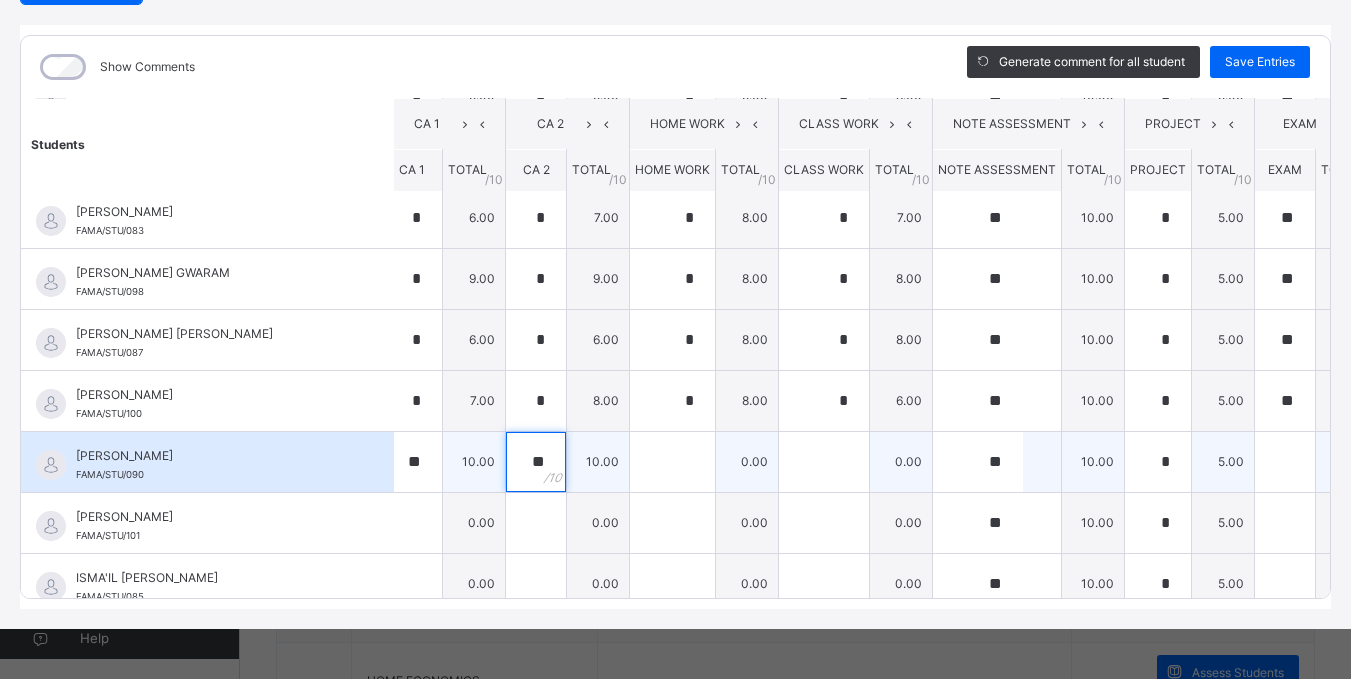 type on "**" 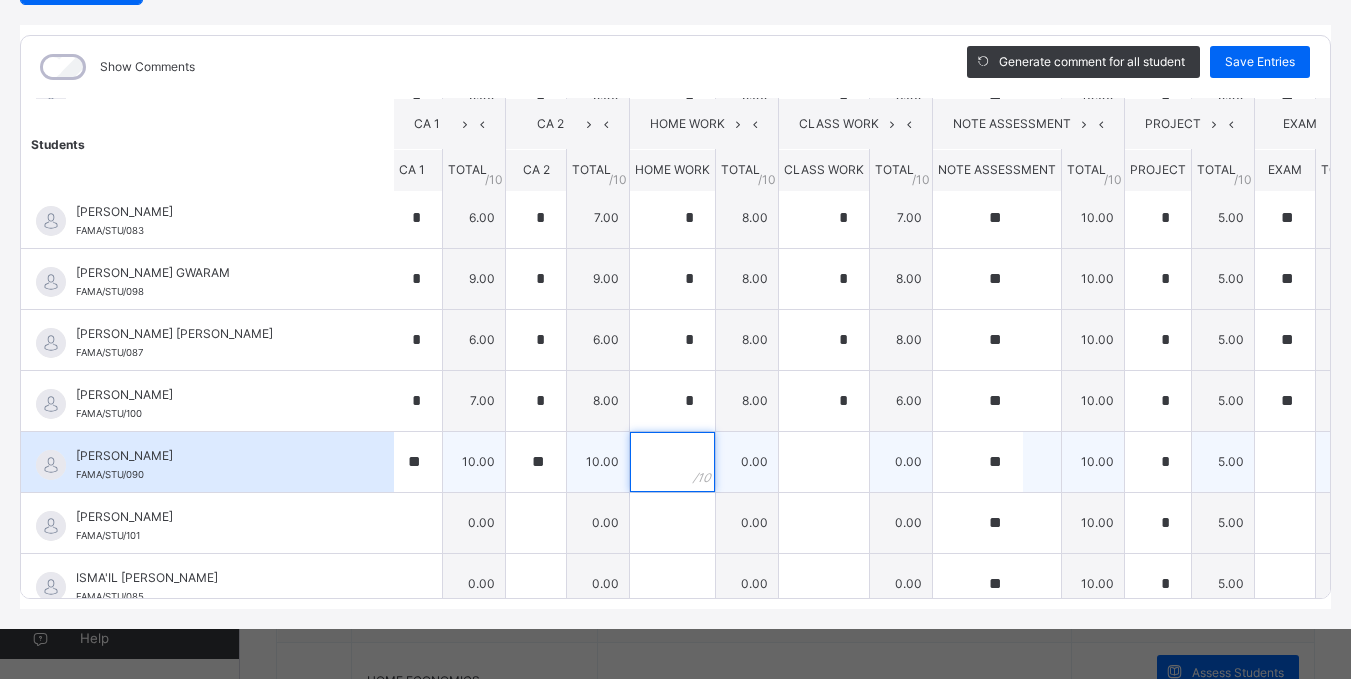 click at bounding box center [672, 462] 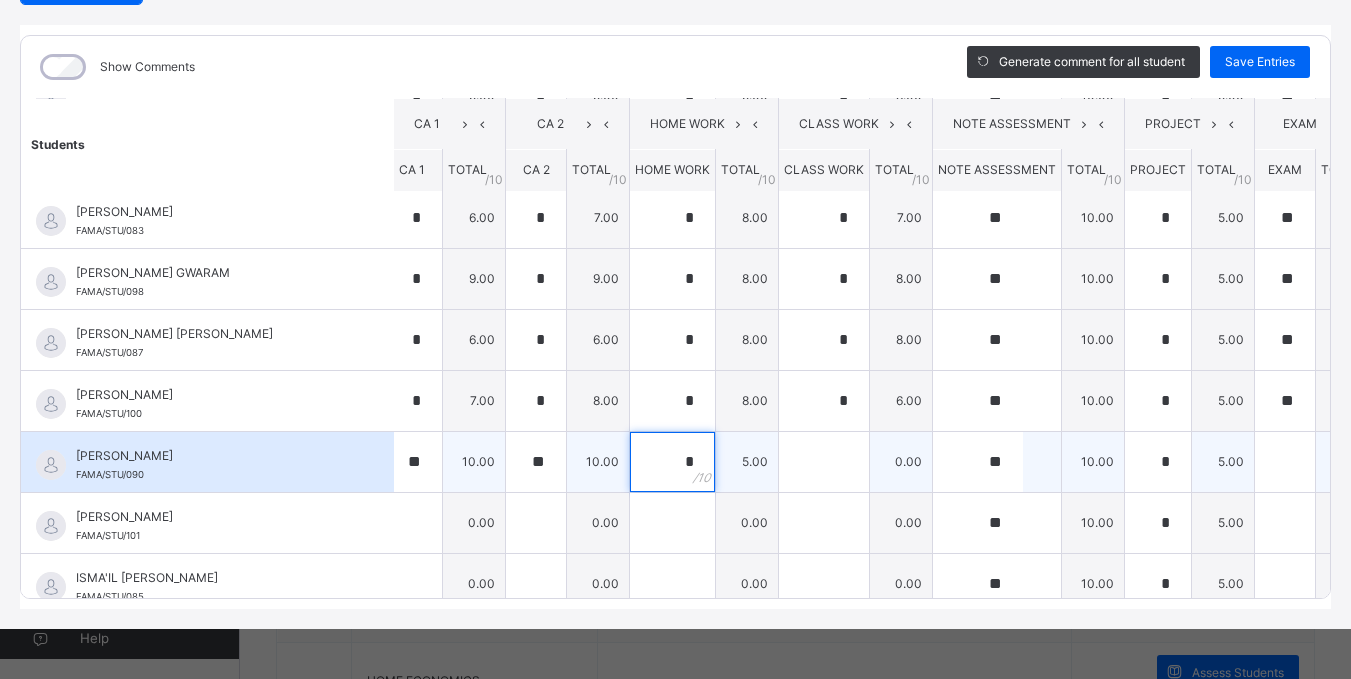 type on "*" 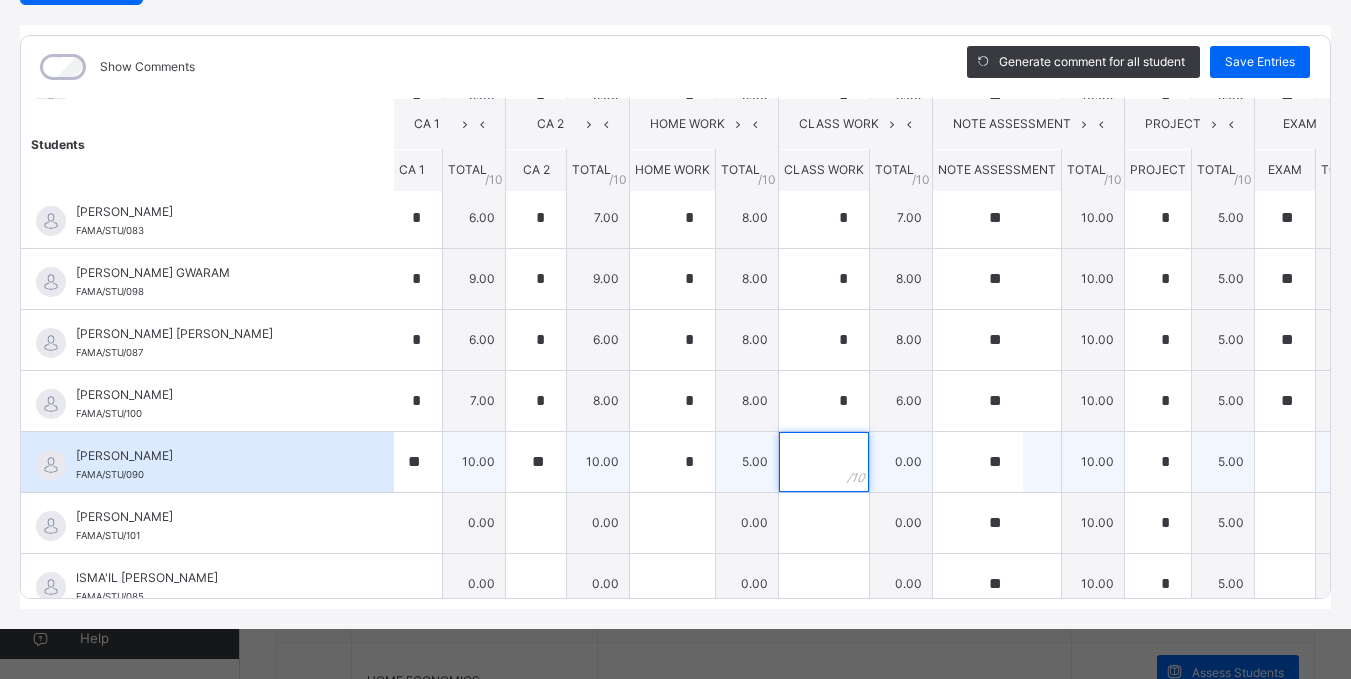 click at bounding box center (824, 462) 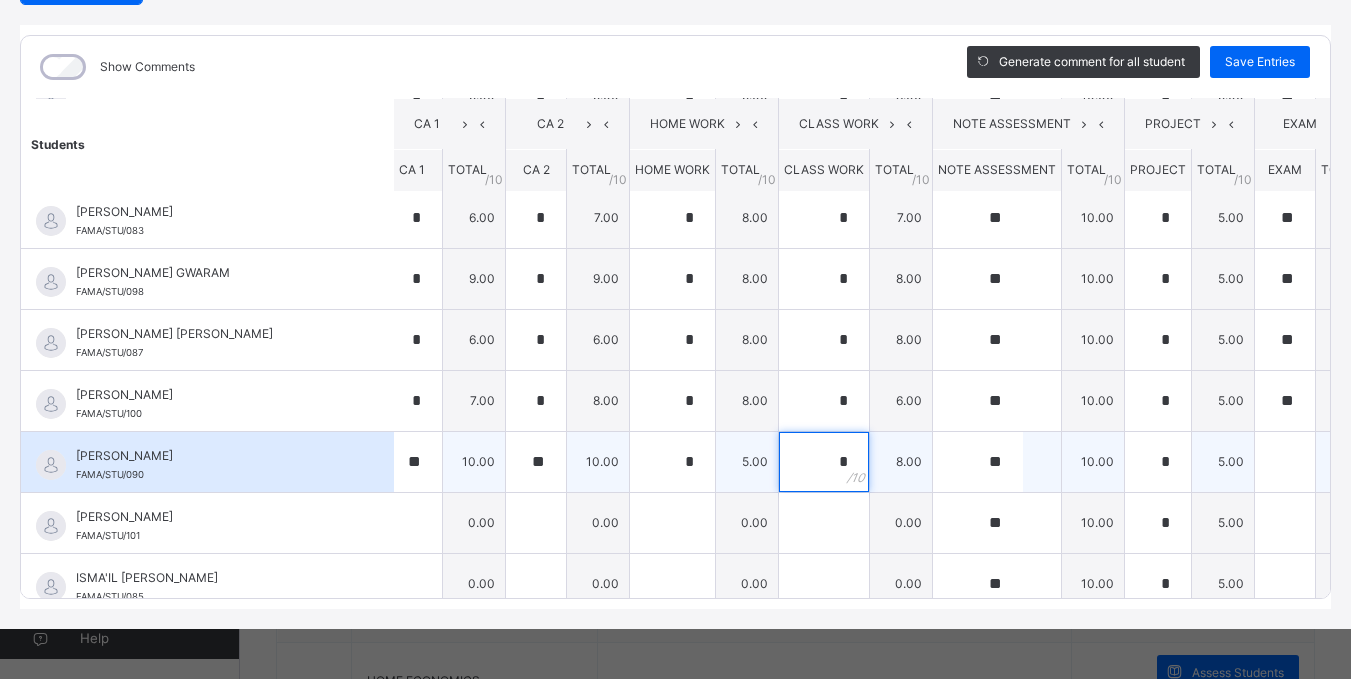 type on "*" 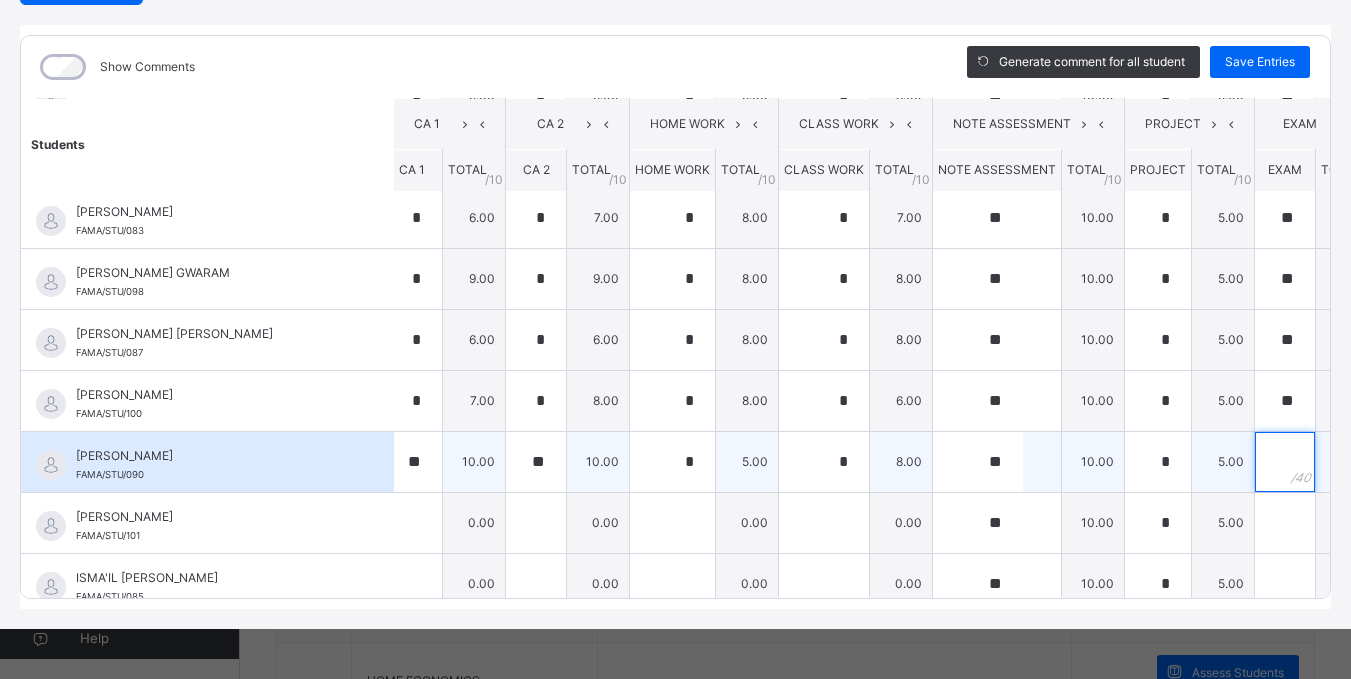 click at bounding box center (1285, 462) 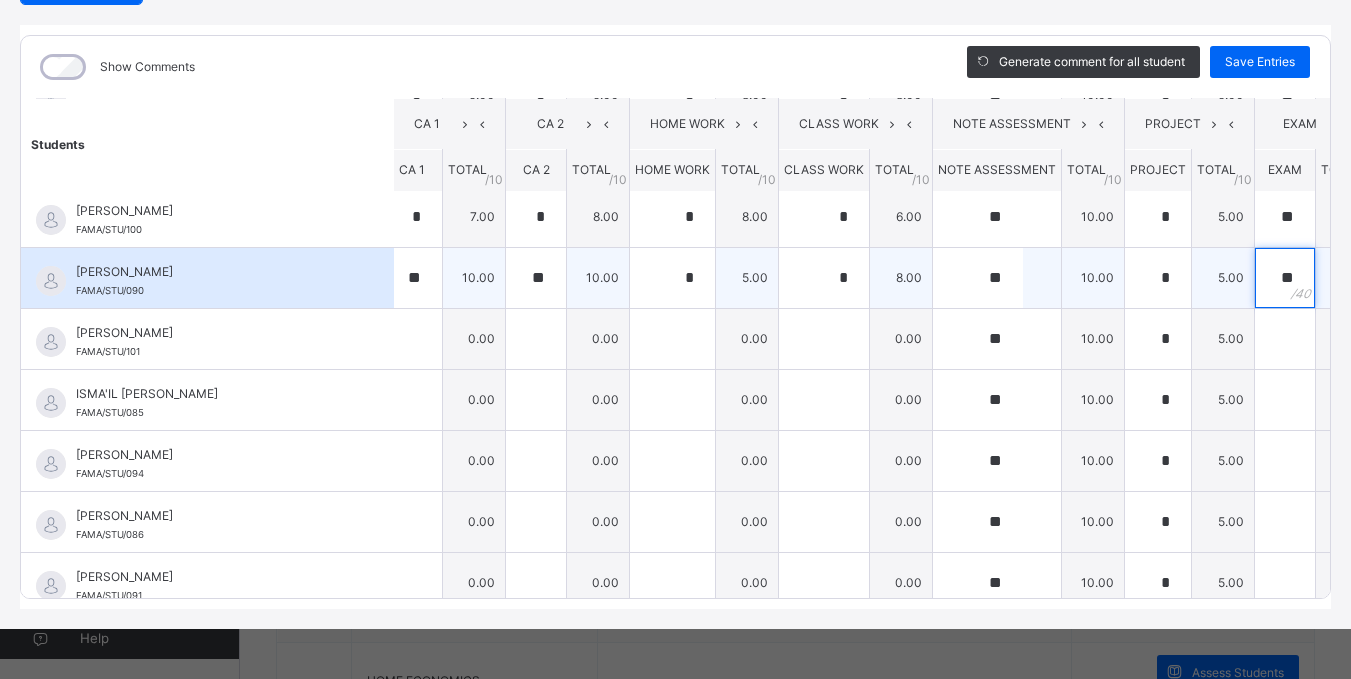 scroll, scrollTop: 501, scrollLeft: 13, axis: both 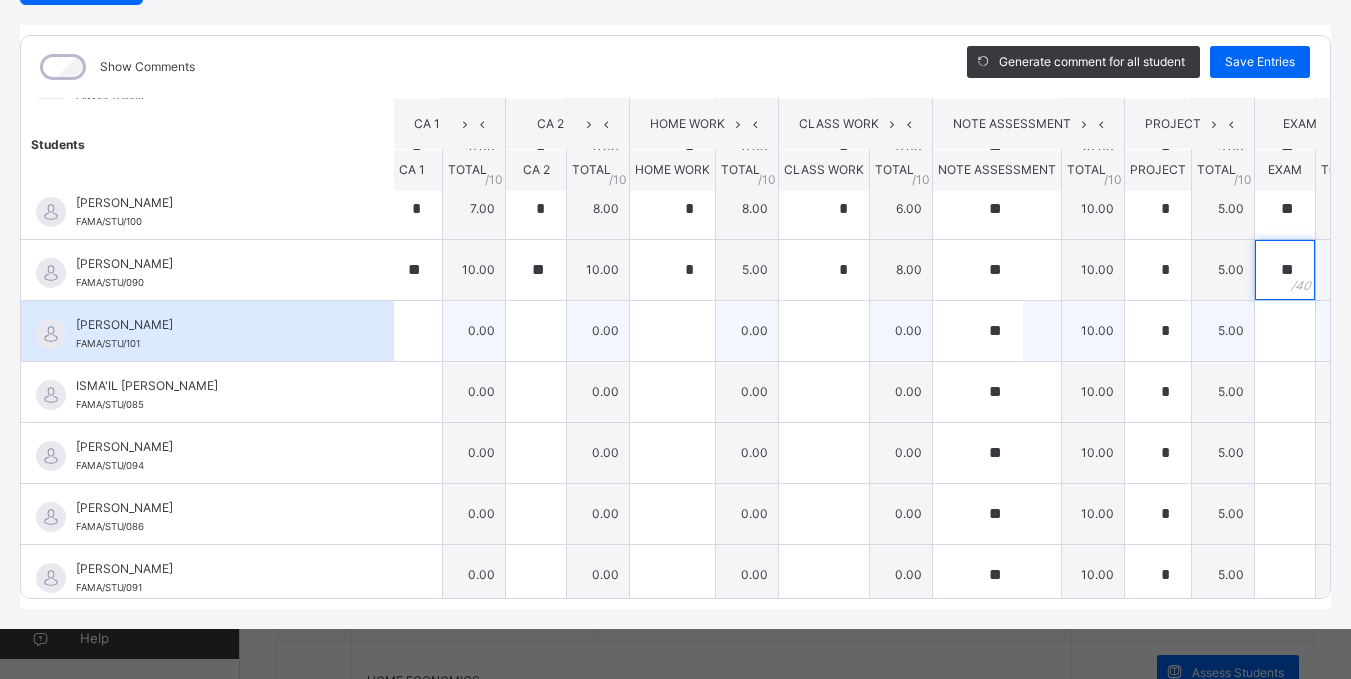 type on "**" 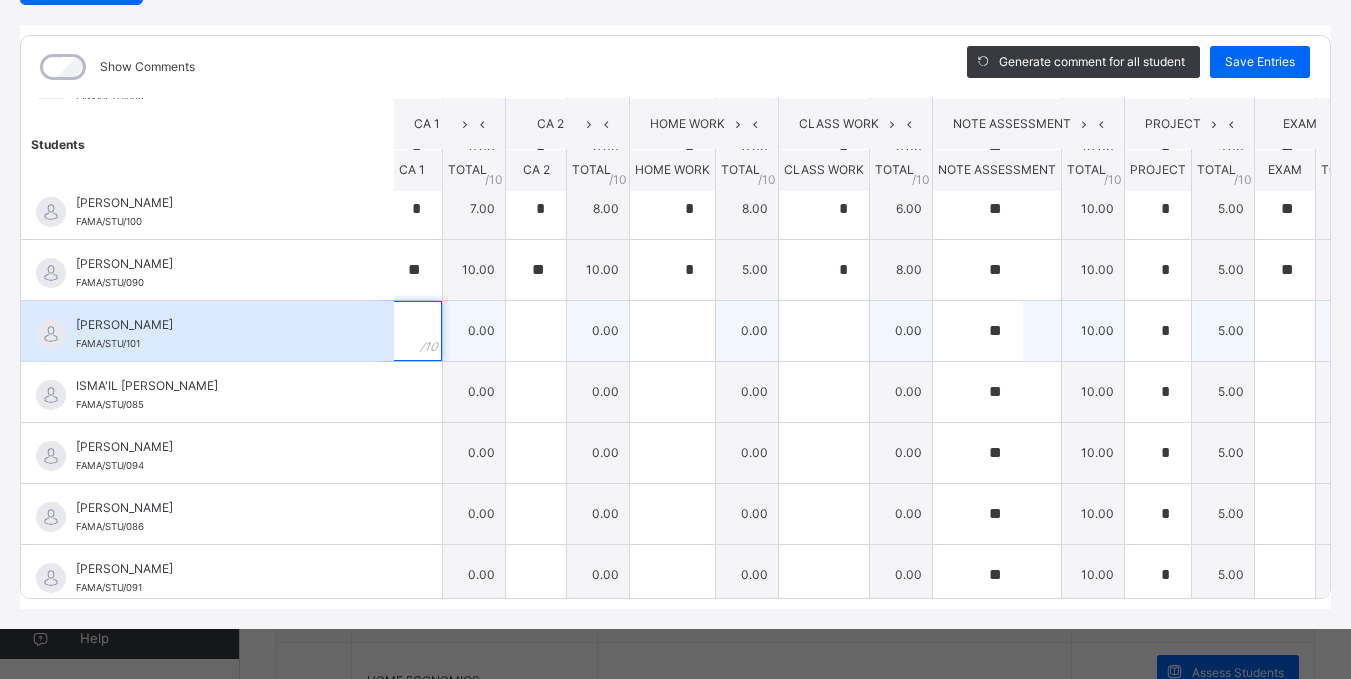 click at bounding box center [412, 331] 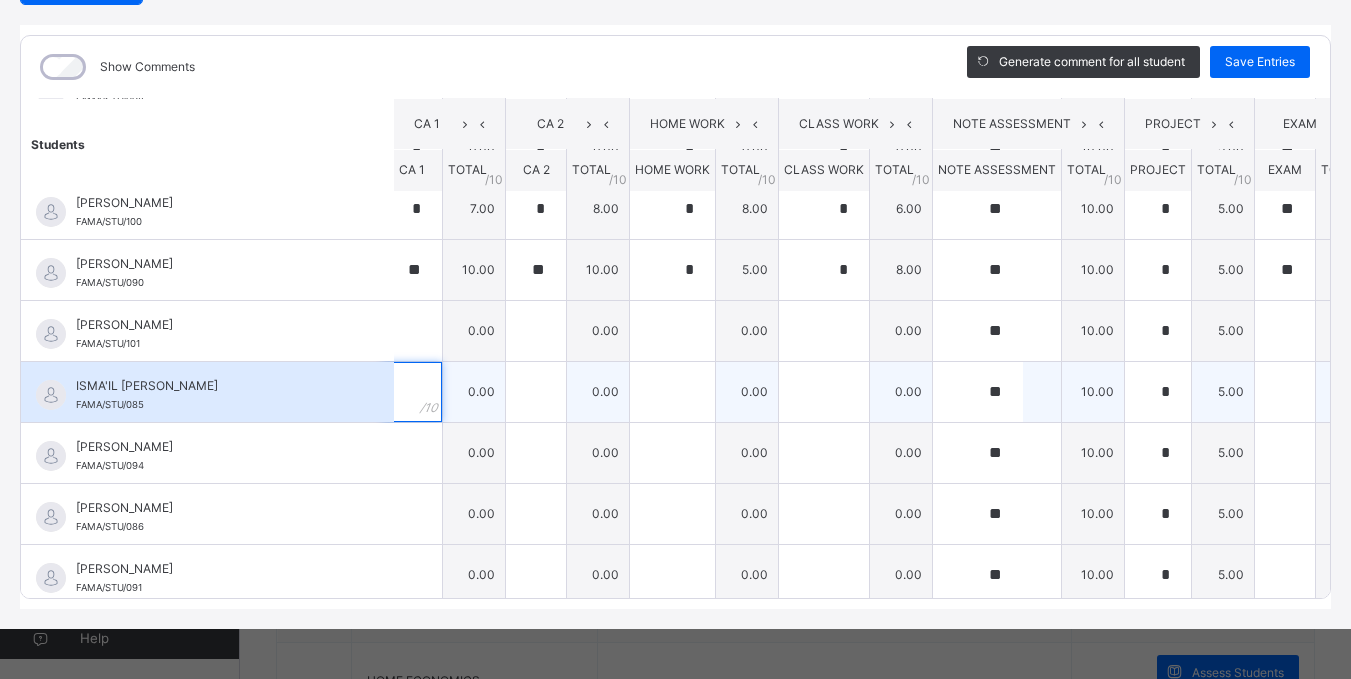 click at bounding box center [412, 392] 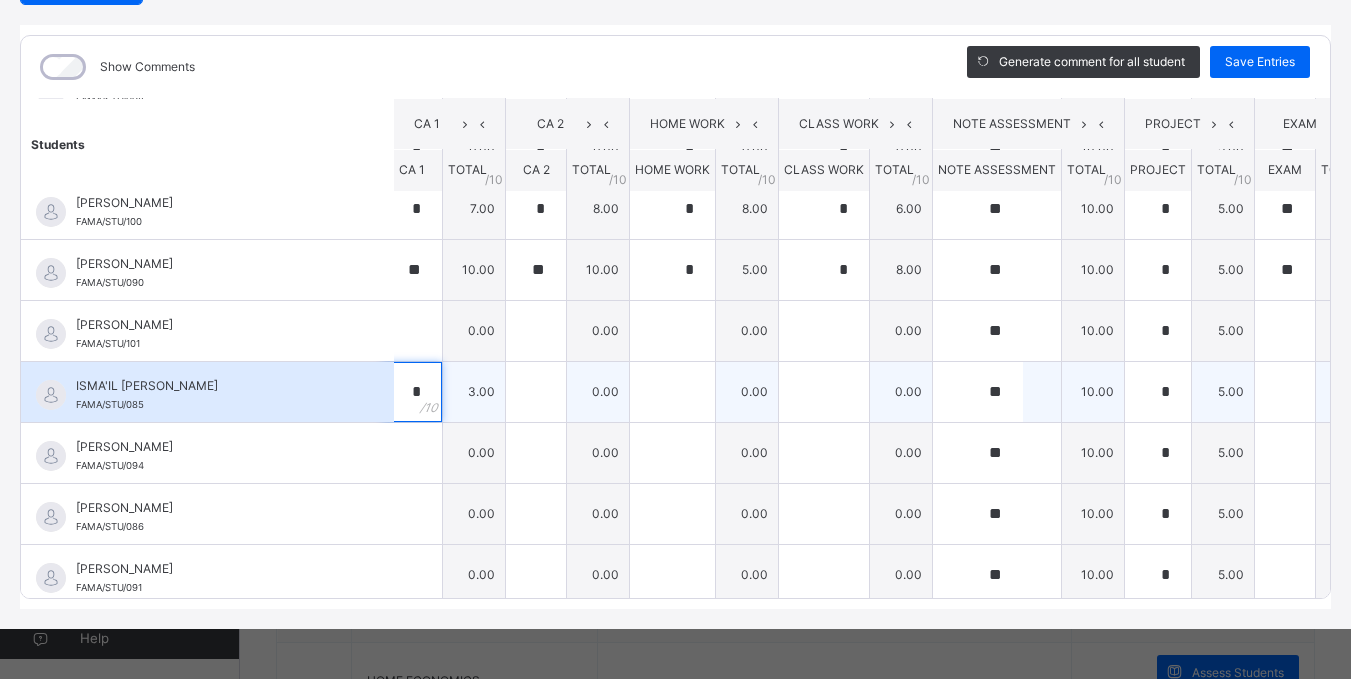type on "*" 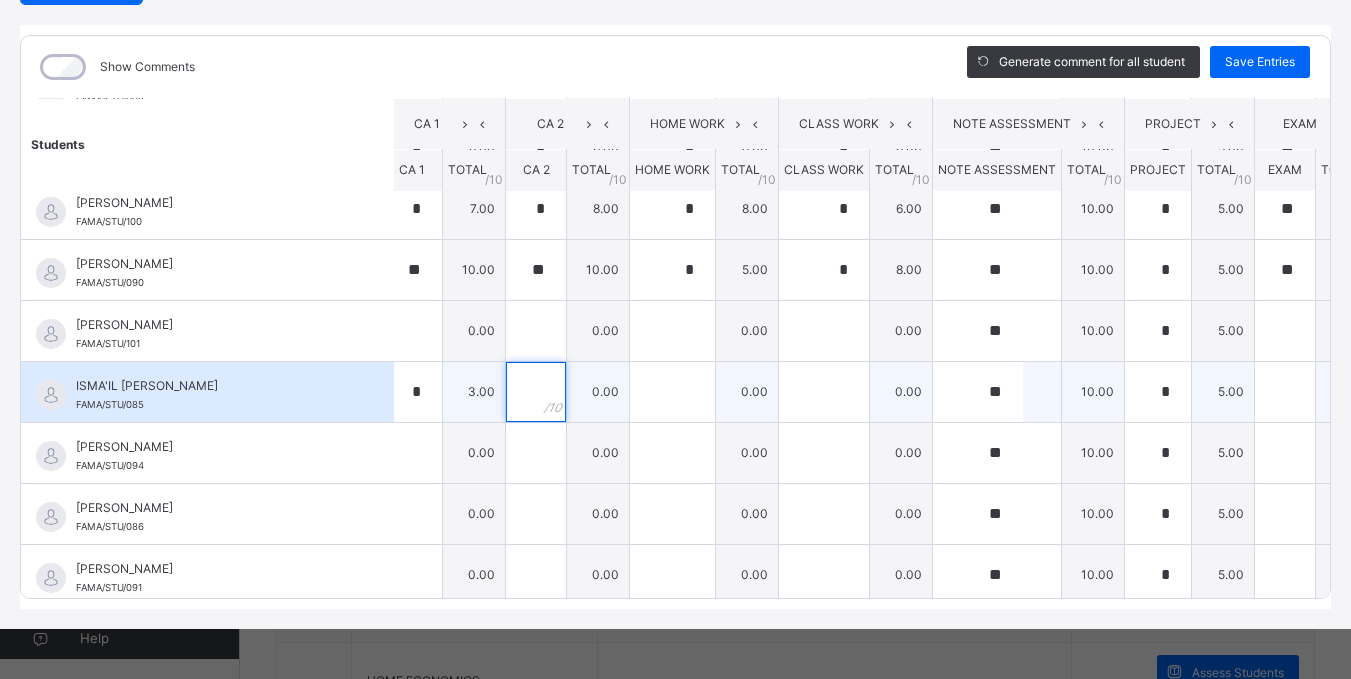 click at bounding box center [536, 392] 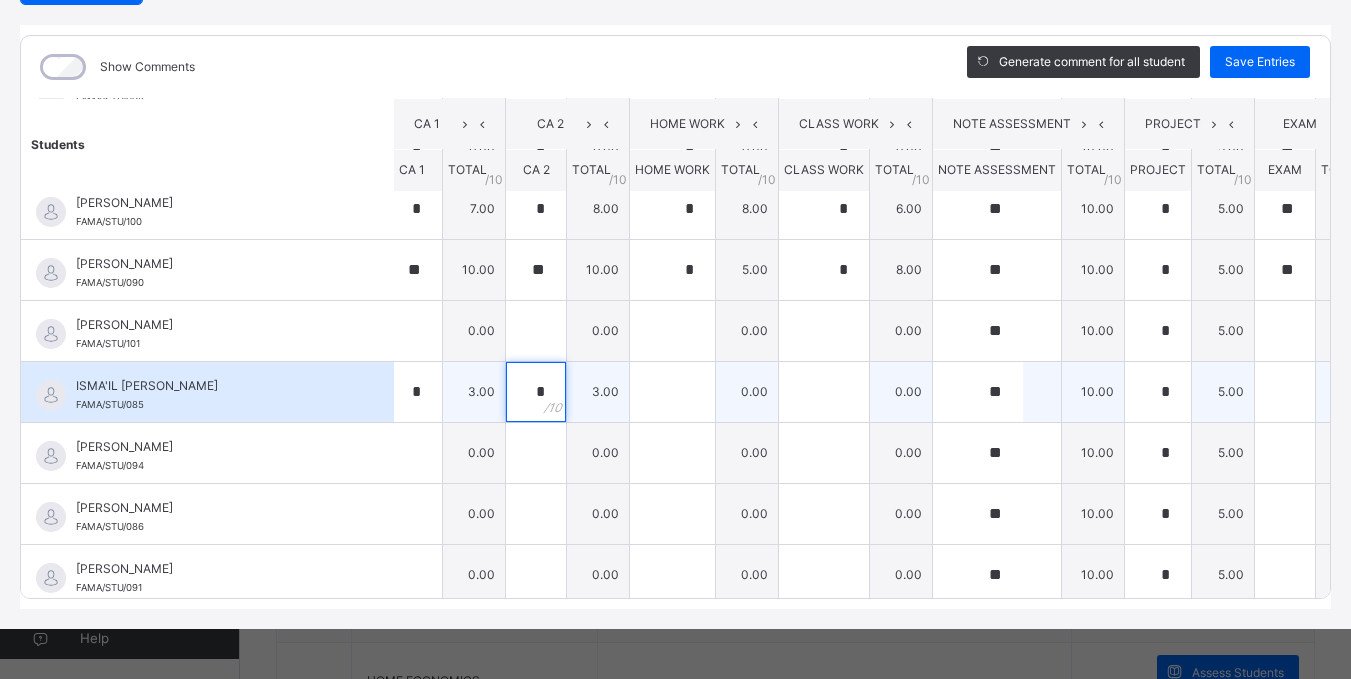 type on "*" 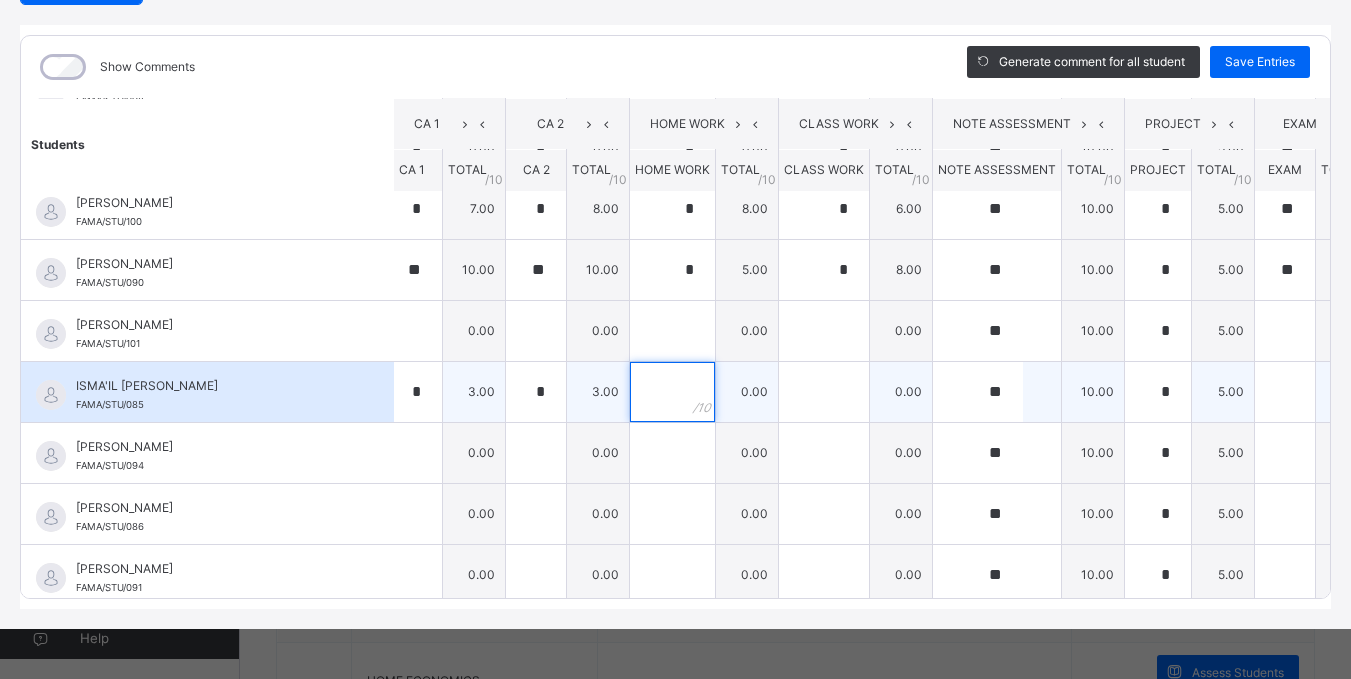 click at bounding box center [672, 392] 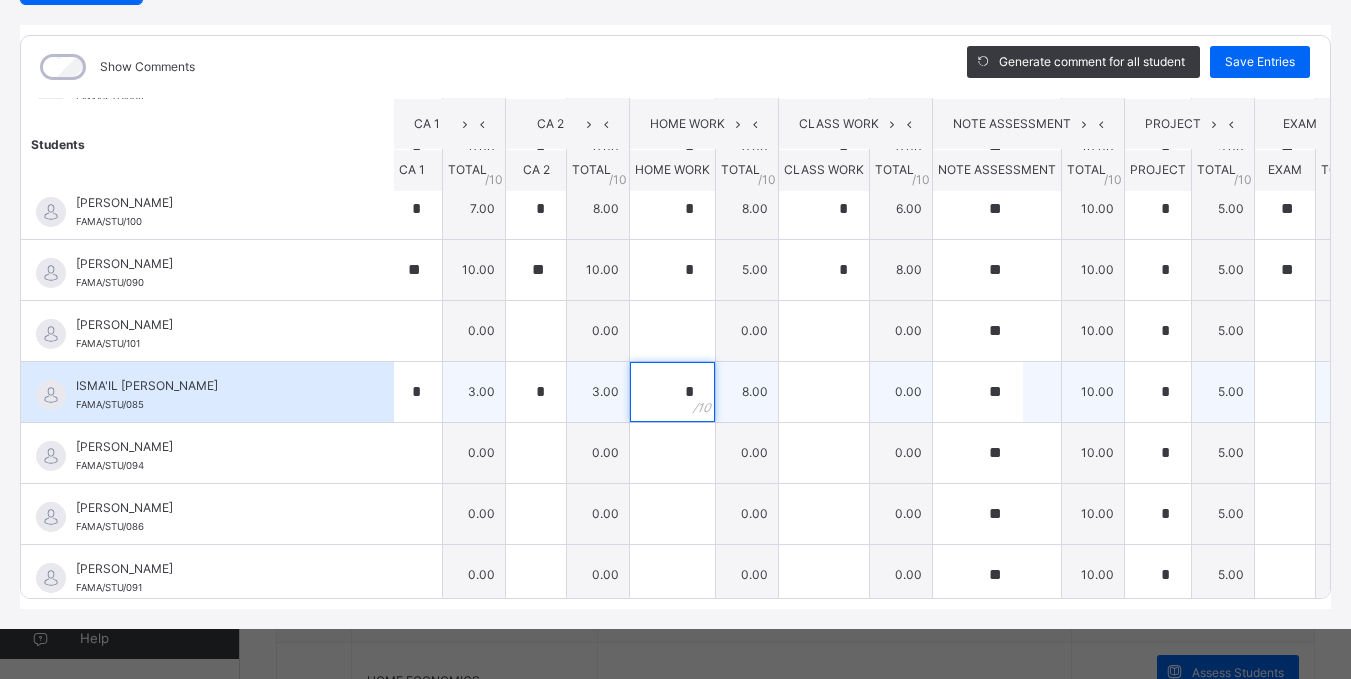 type on "*" 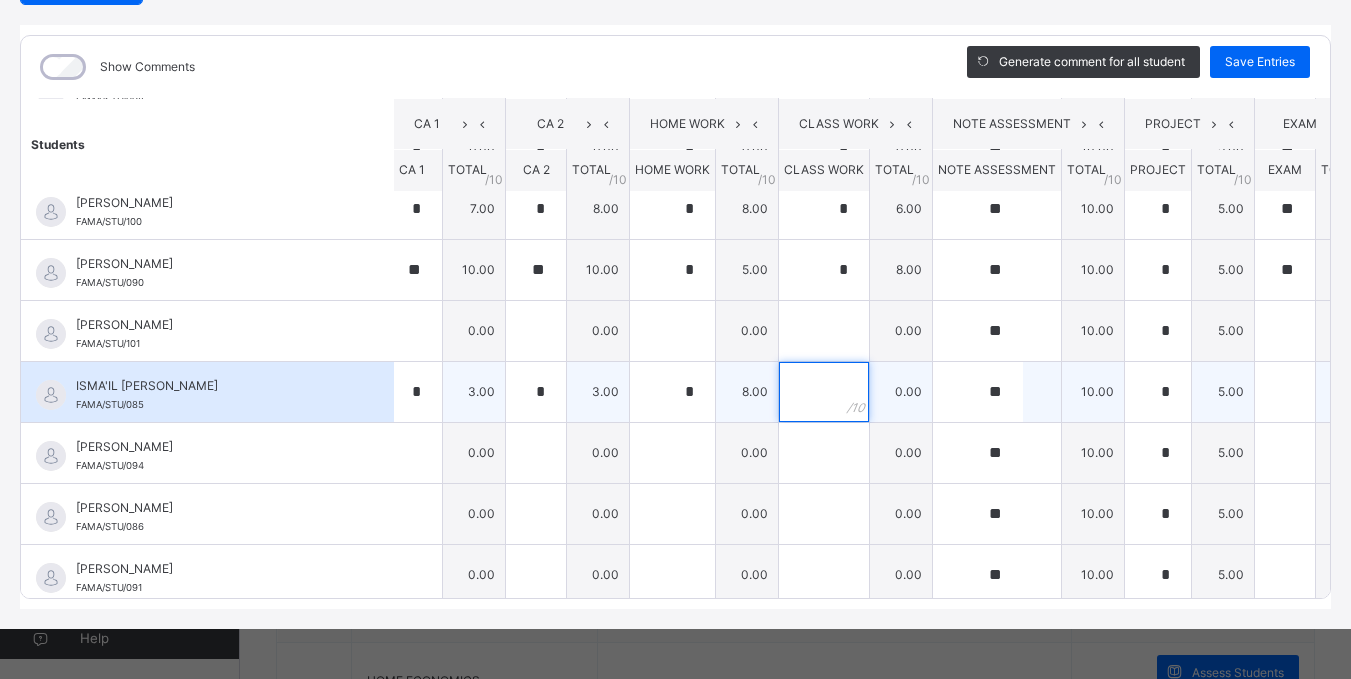 click at bounding box center (824, 392) 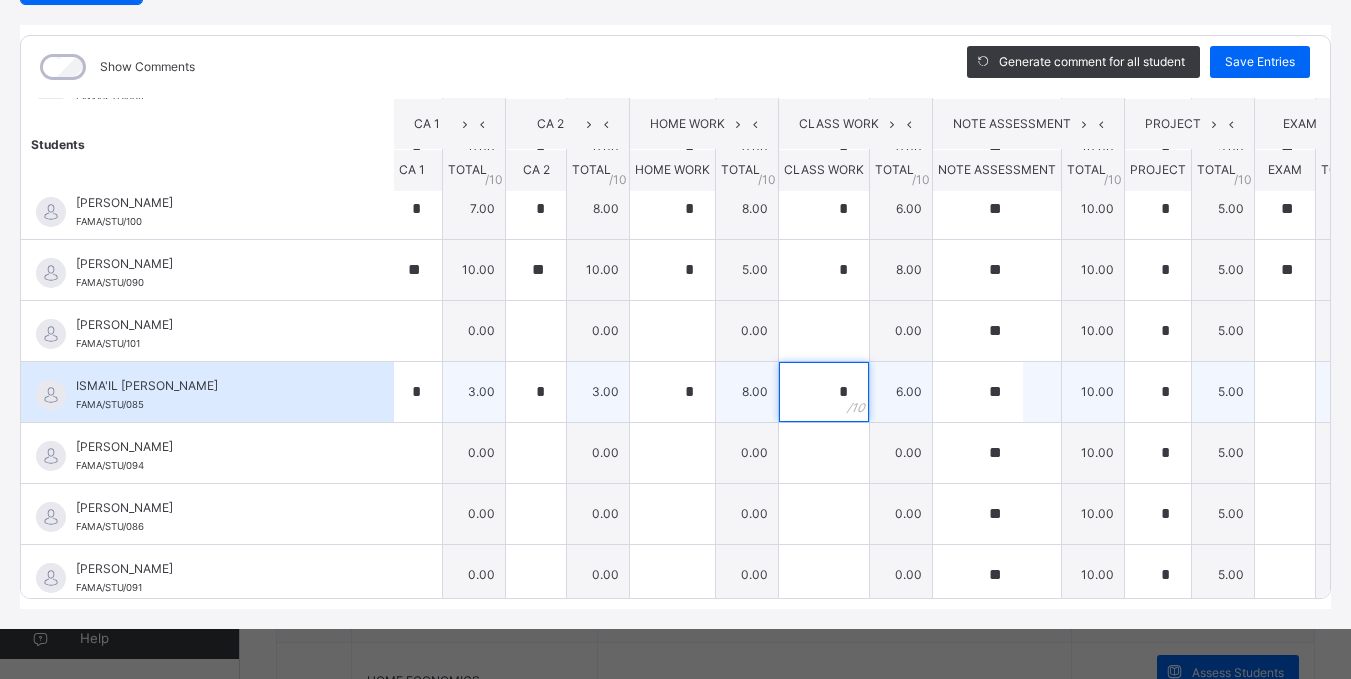 type on "*" 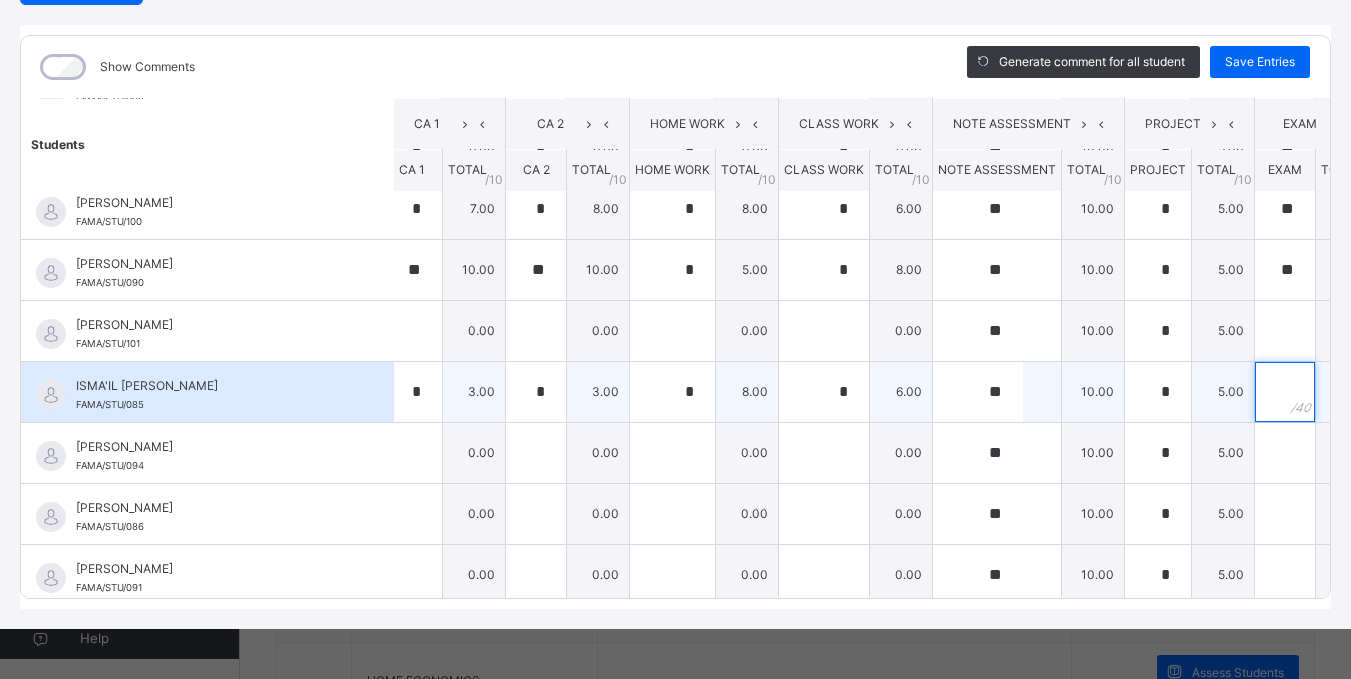 click at bounding box center [1285, 392] 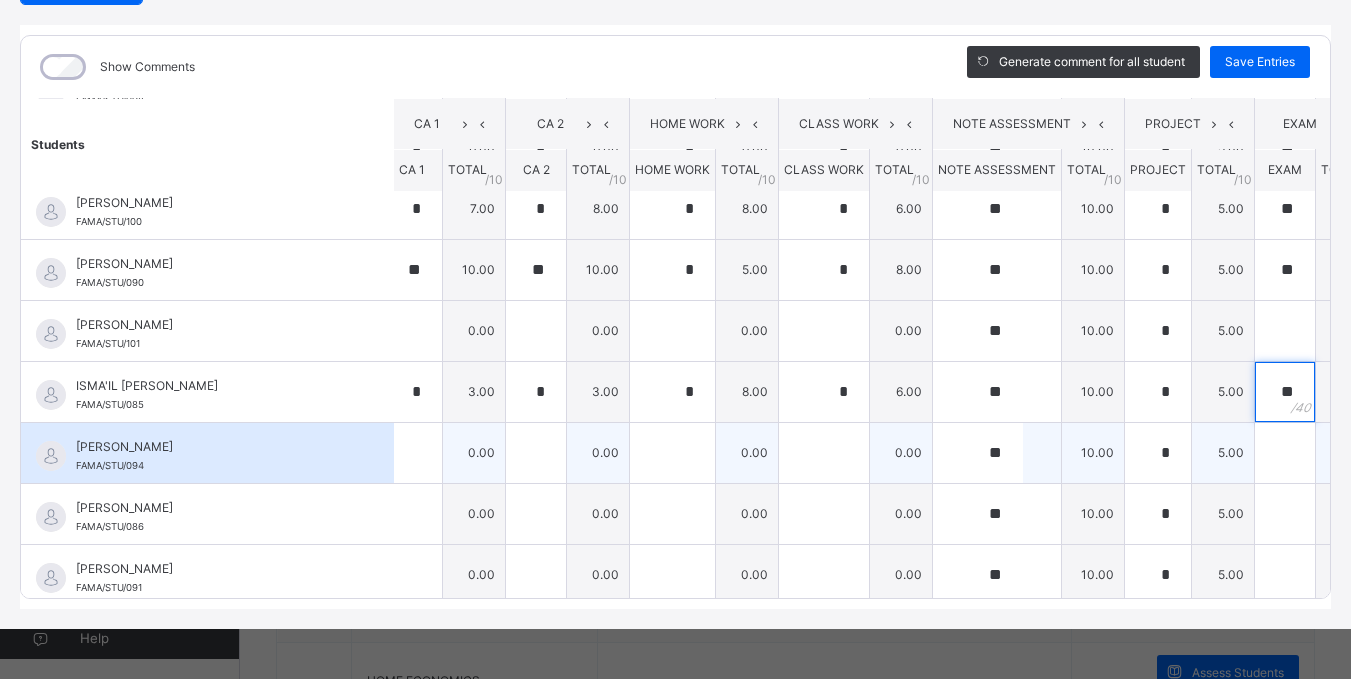 type on "**" 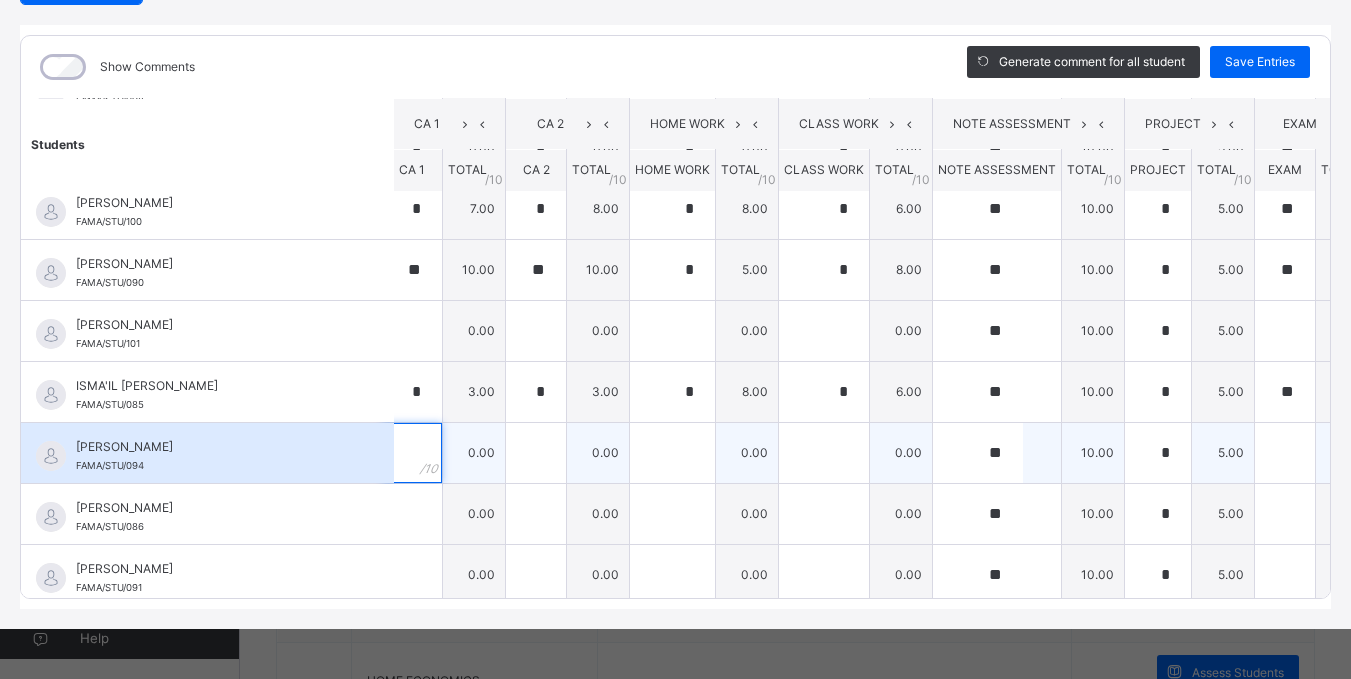 click at bounding box center (412, 453) 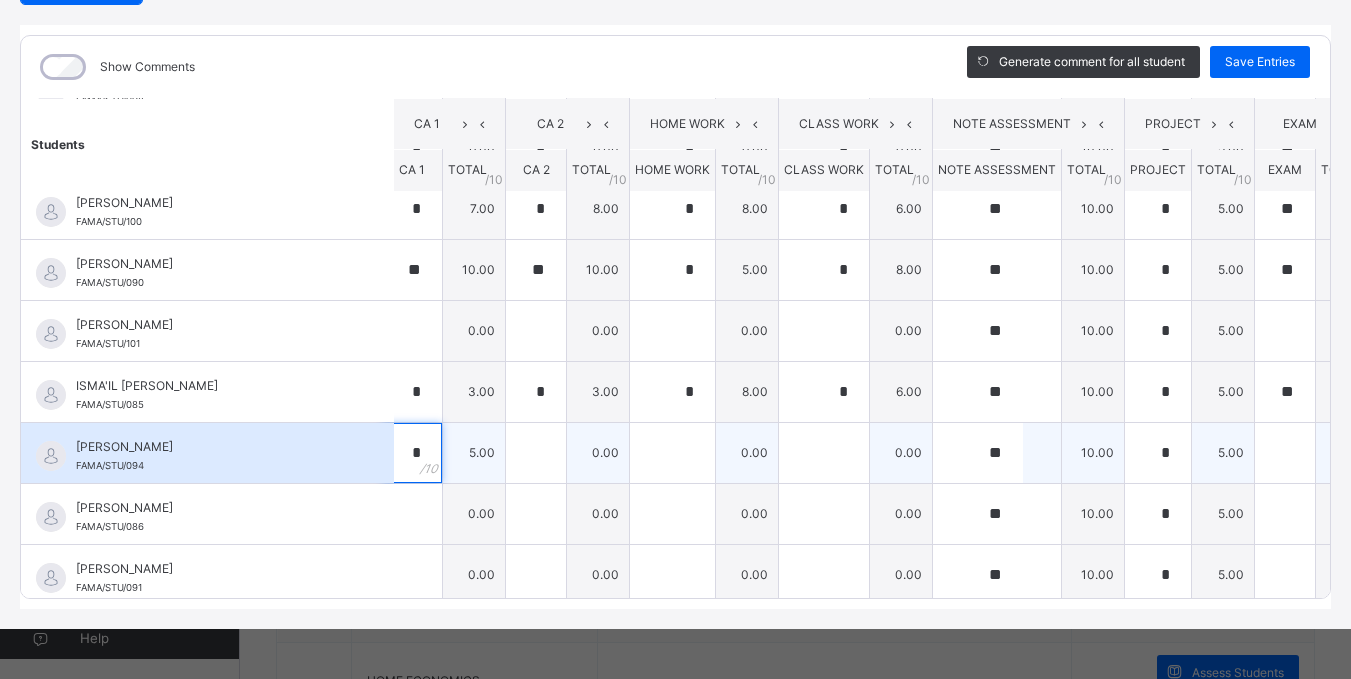 type on "*" 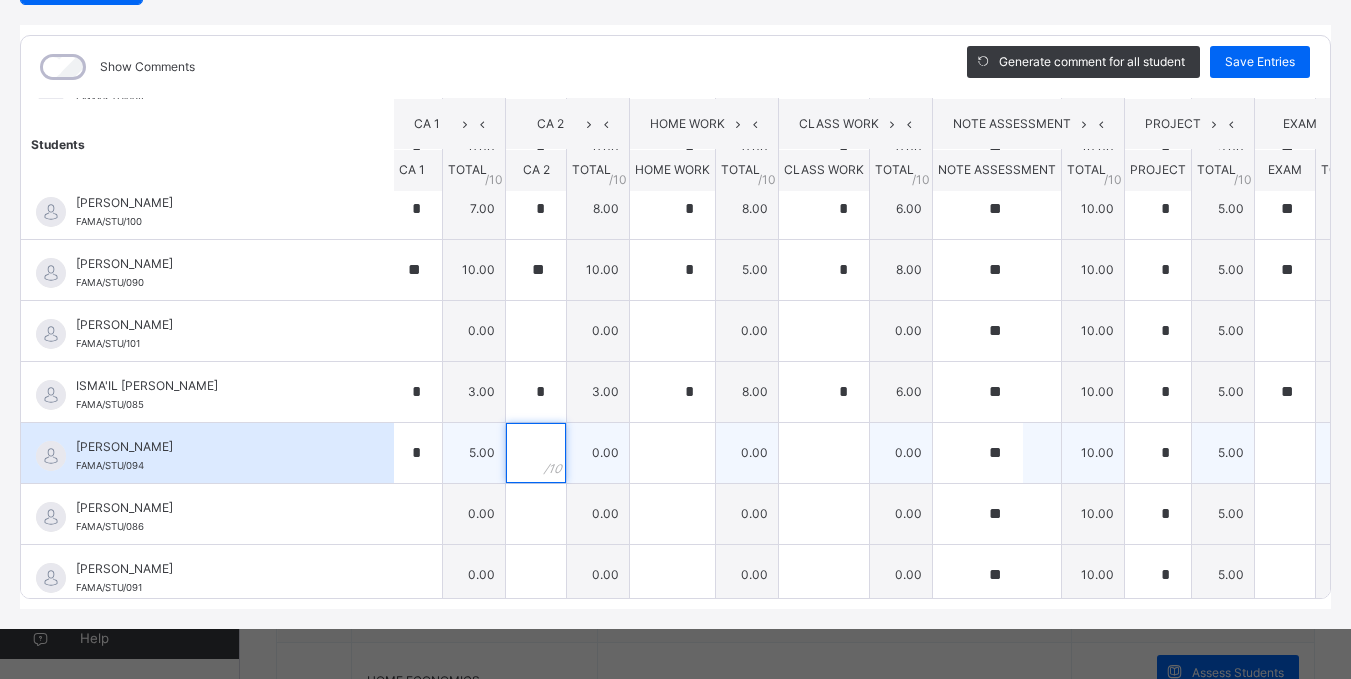 click at bounding box center (536, 453) 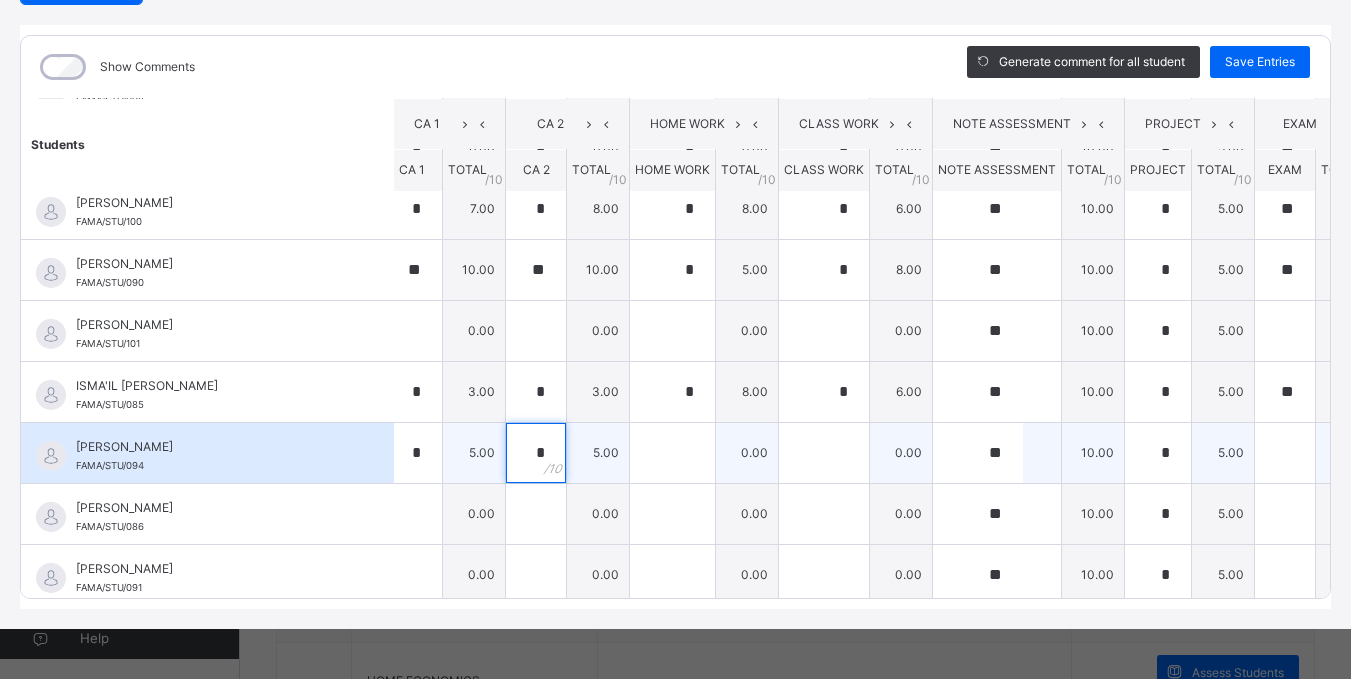 type on "*" 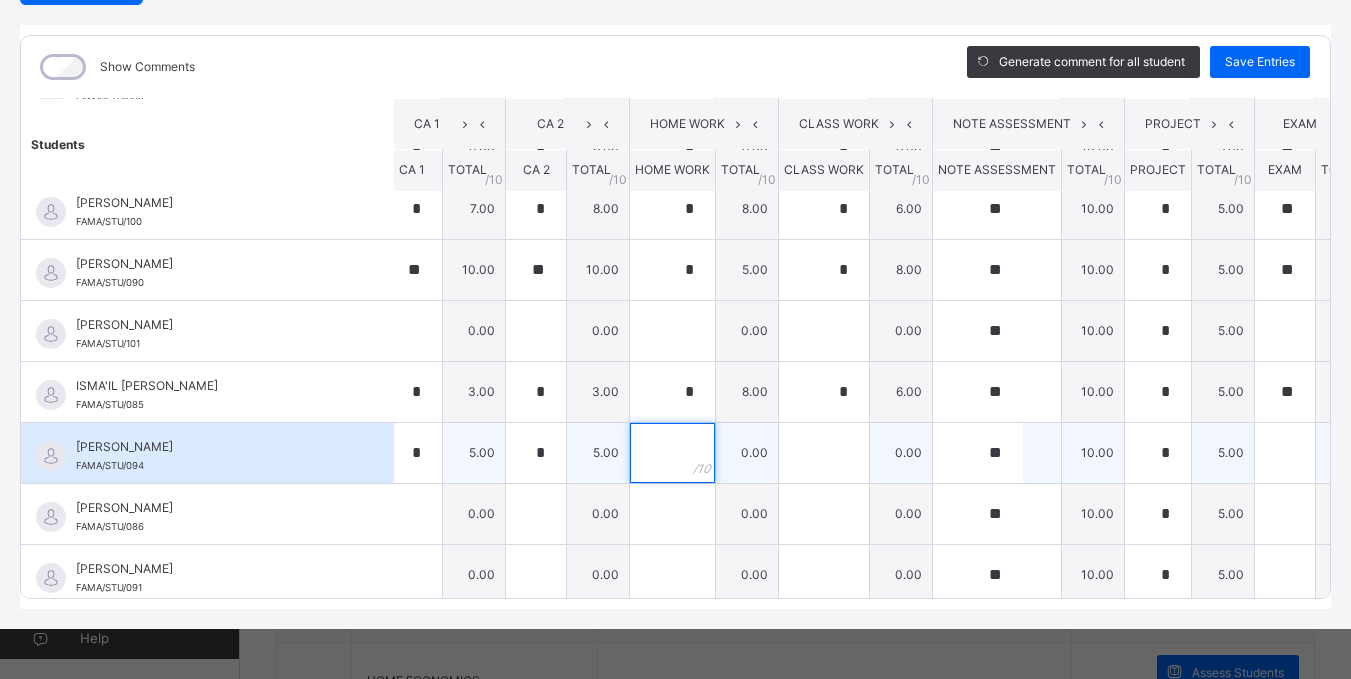 click at bounding box center [672, 453] 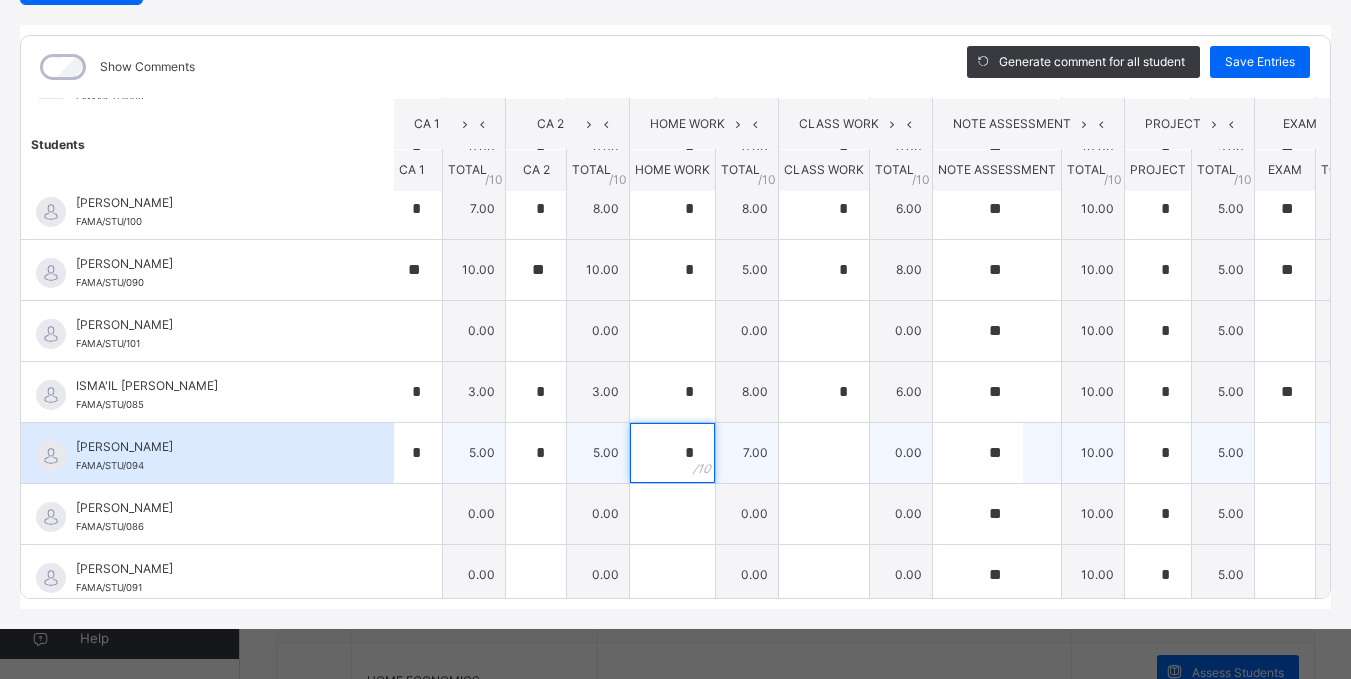 type on "*" 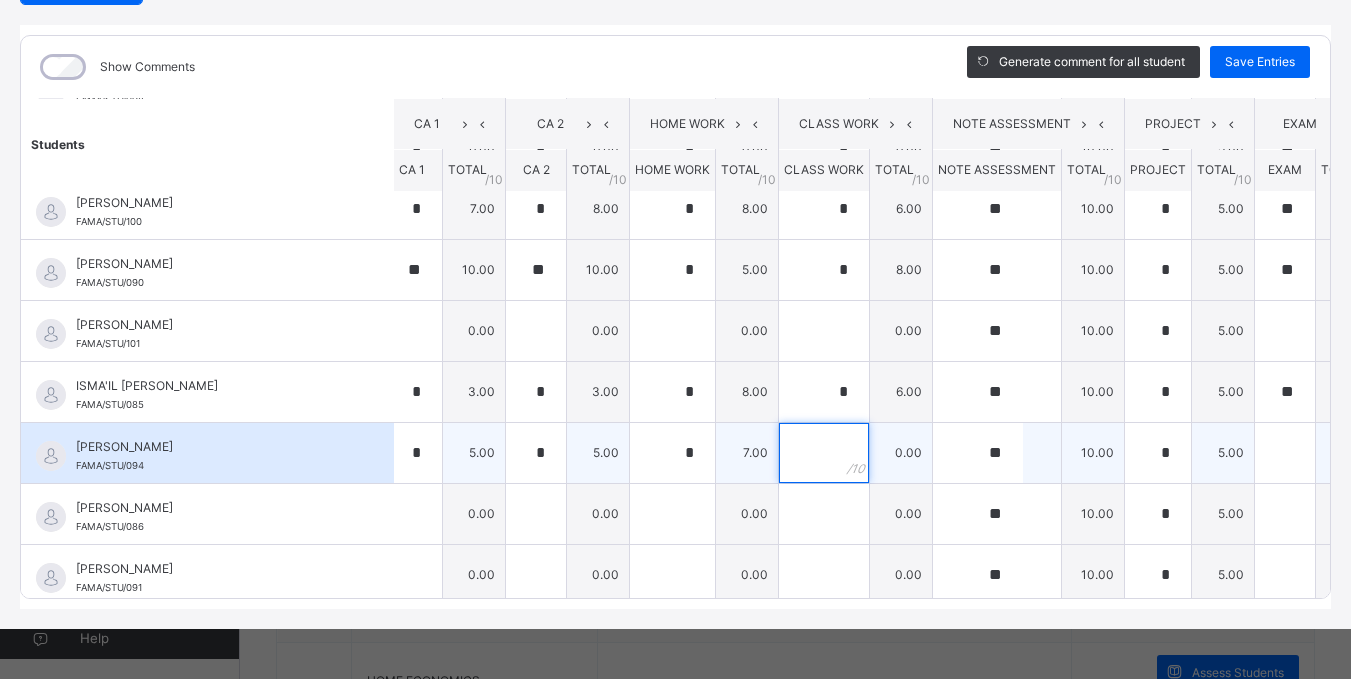 click at bounding box center (824, 453) 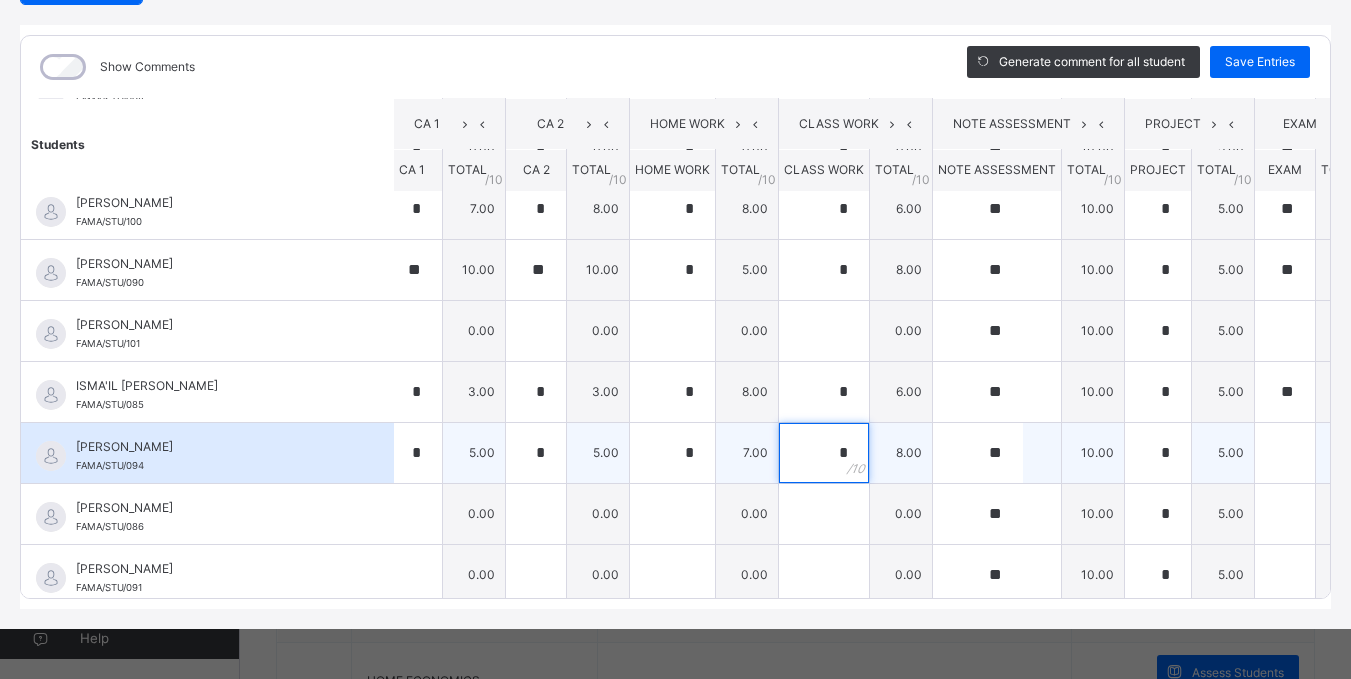 type on "*" 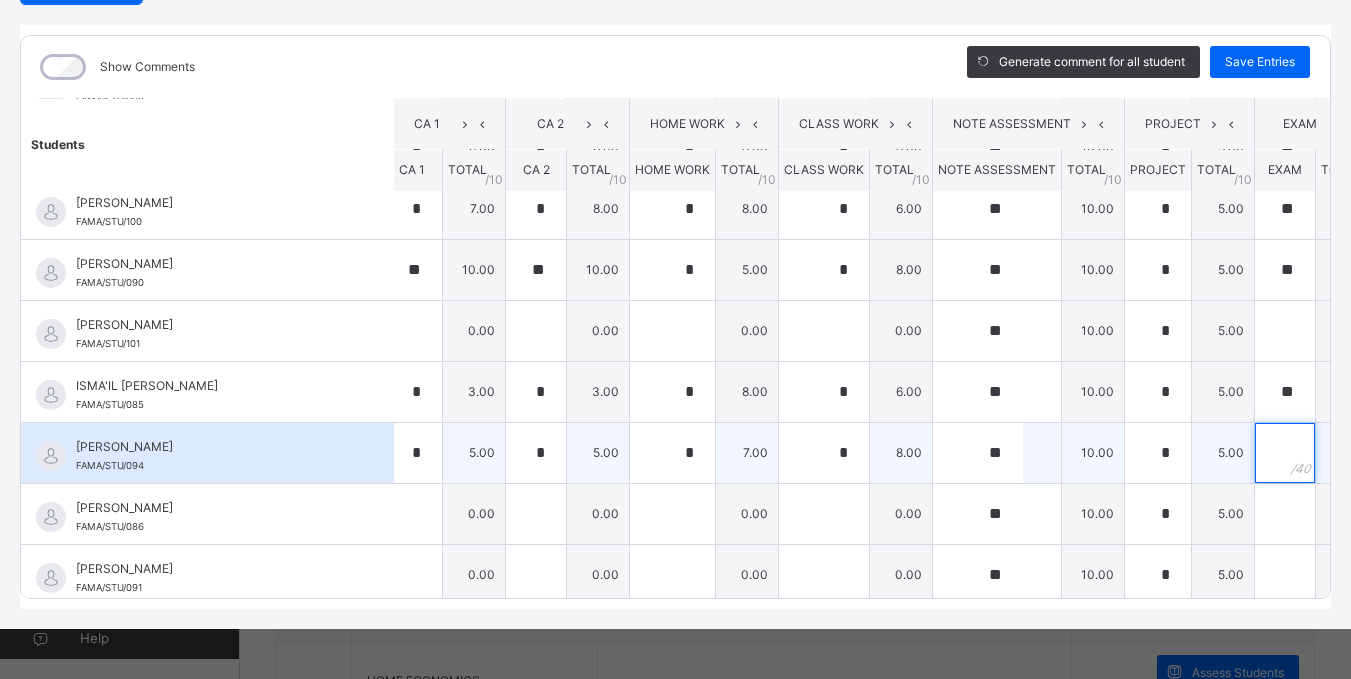 click at bounding box center [1285, 453] 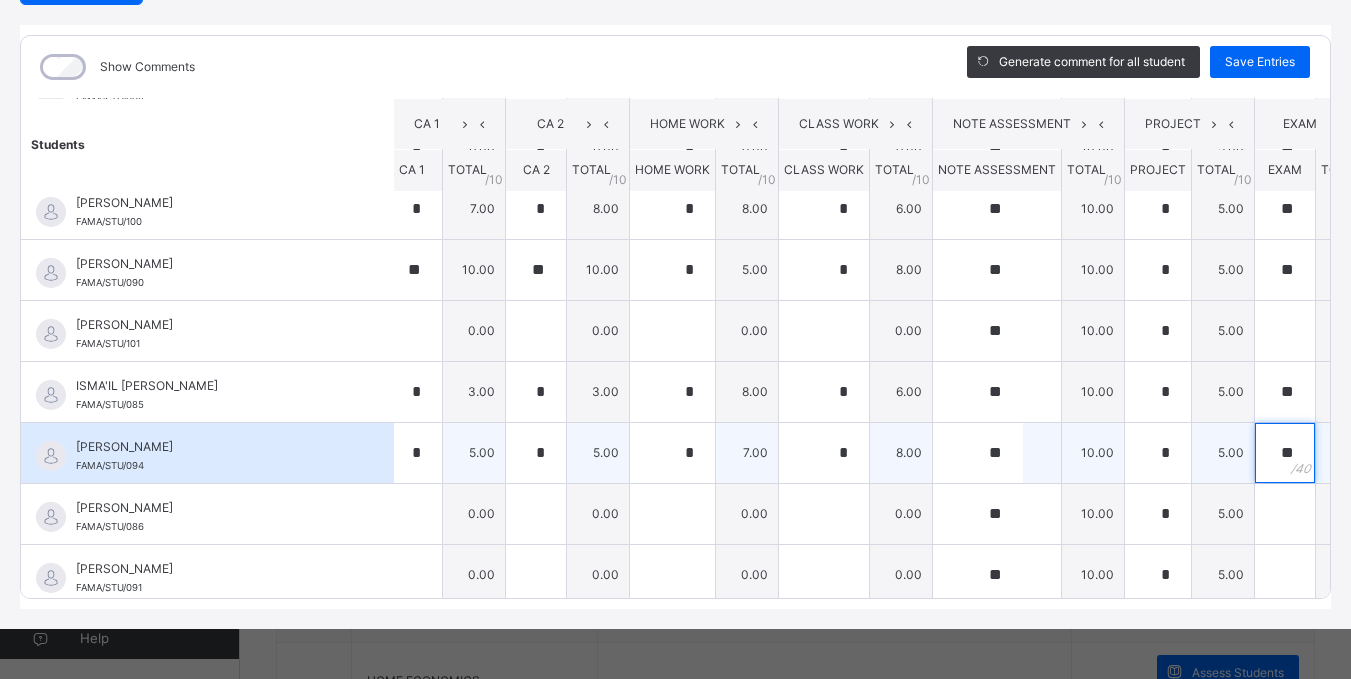 scroll, scrollTop: 501, scrollLeft: 18, axis: both 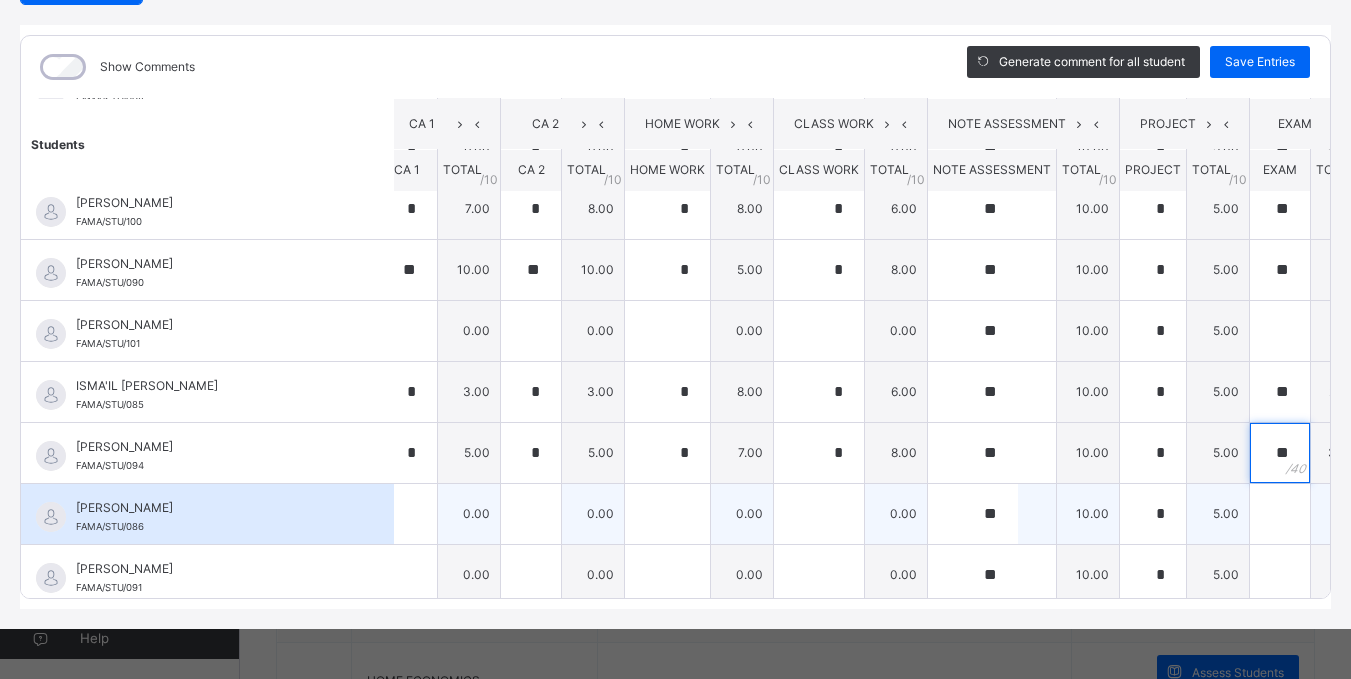 type on "**" 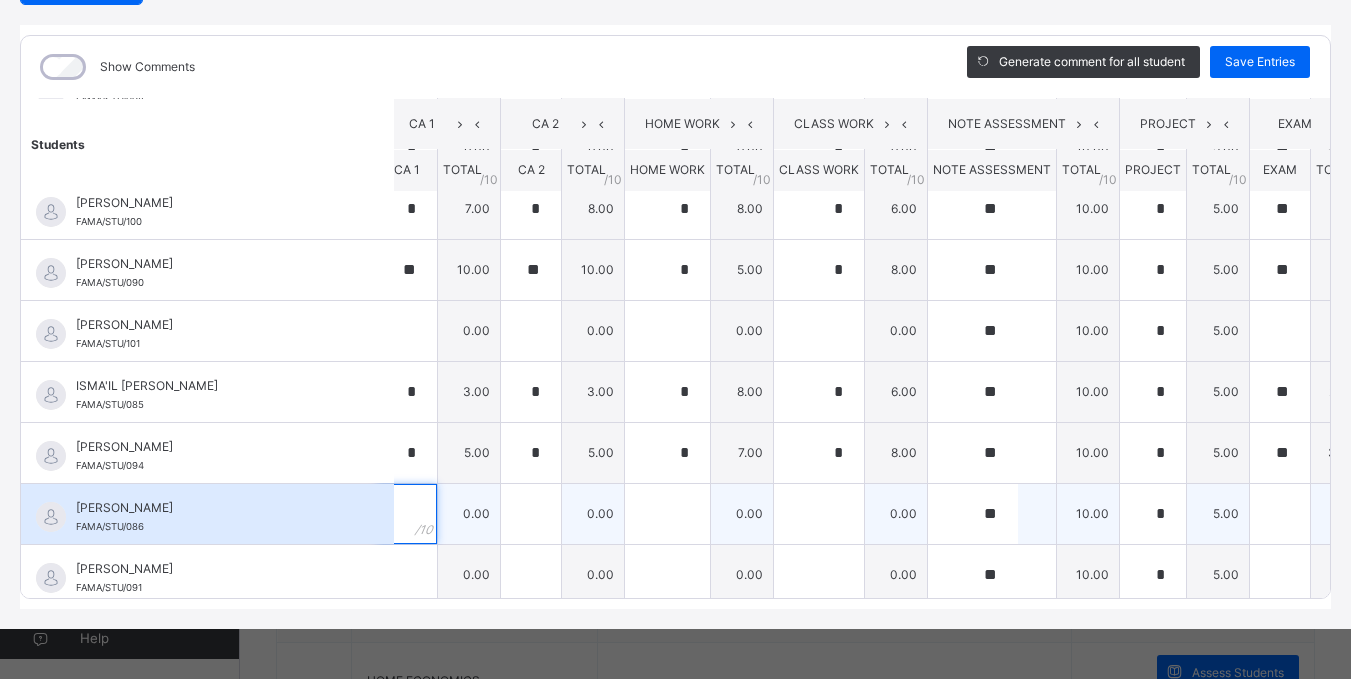 click at bounding box center [407, 514] 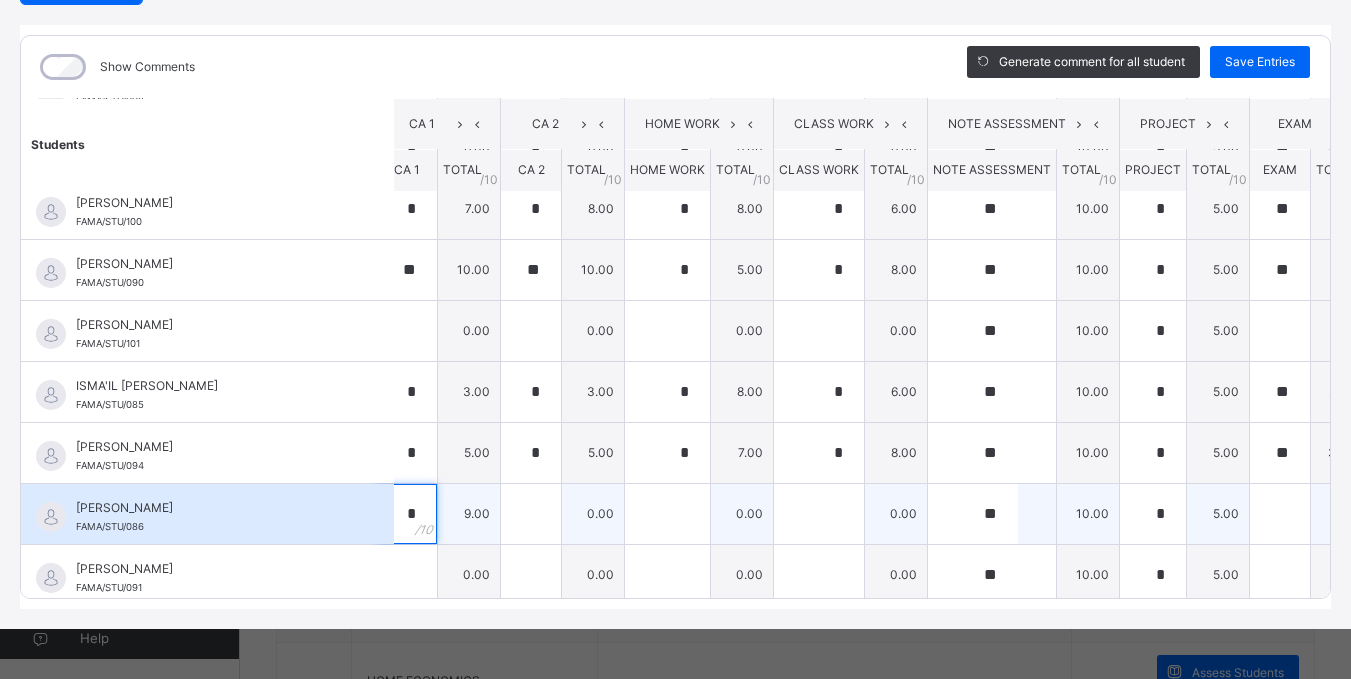 type on "*" 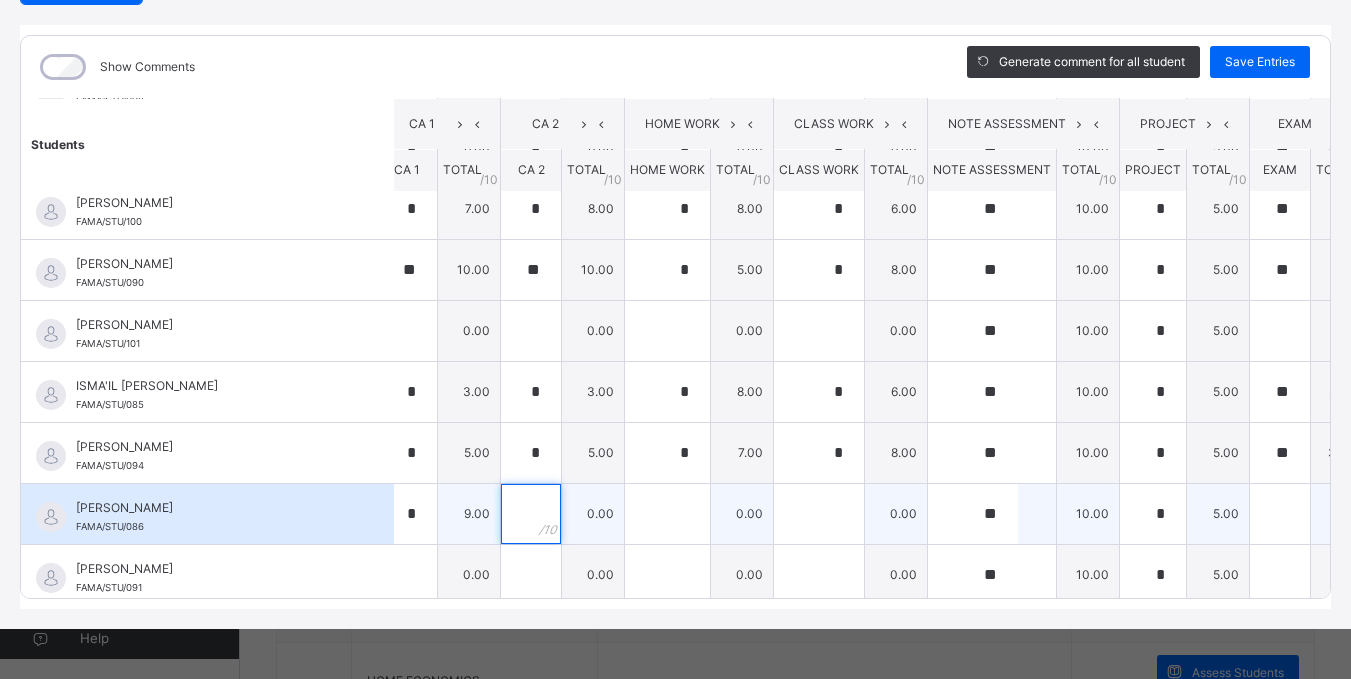 click at bounding box center [531, 514] 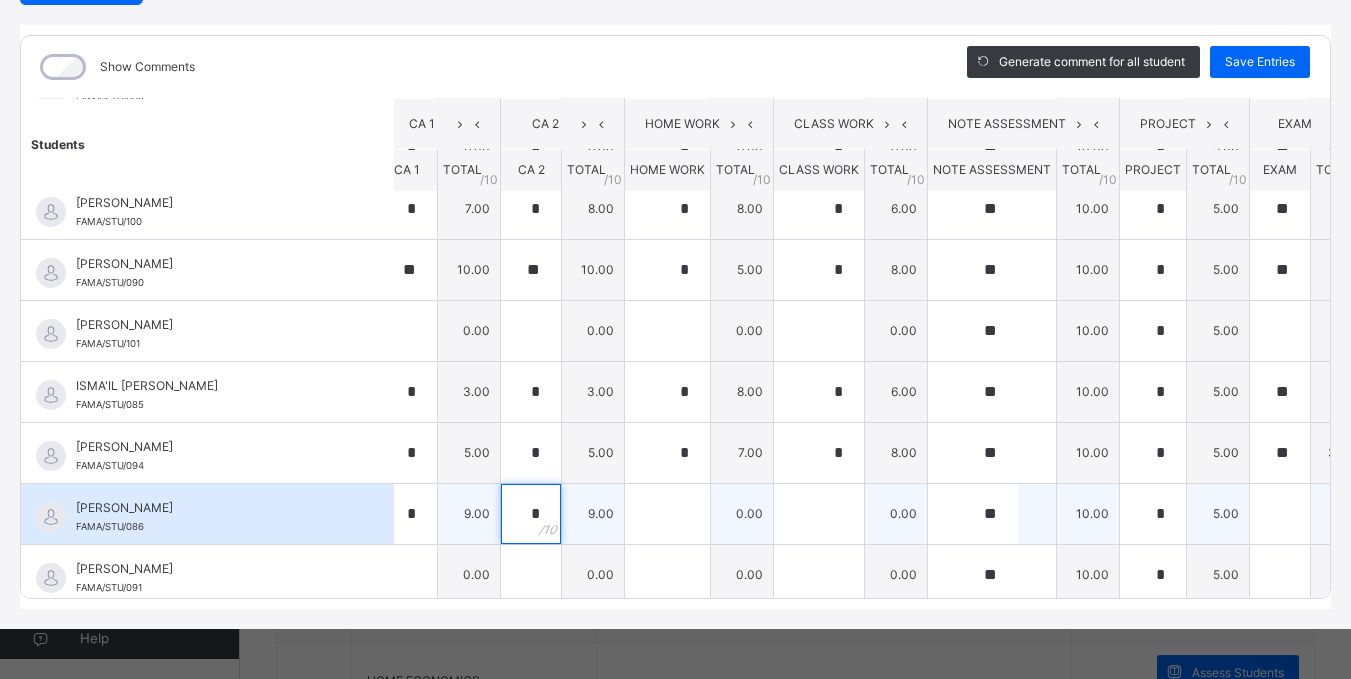 type on "*" 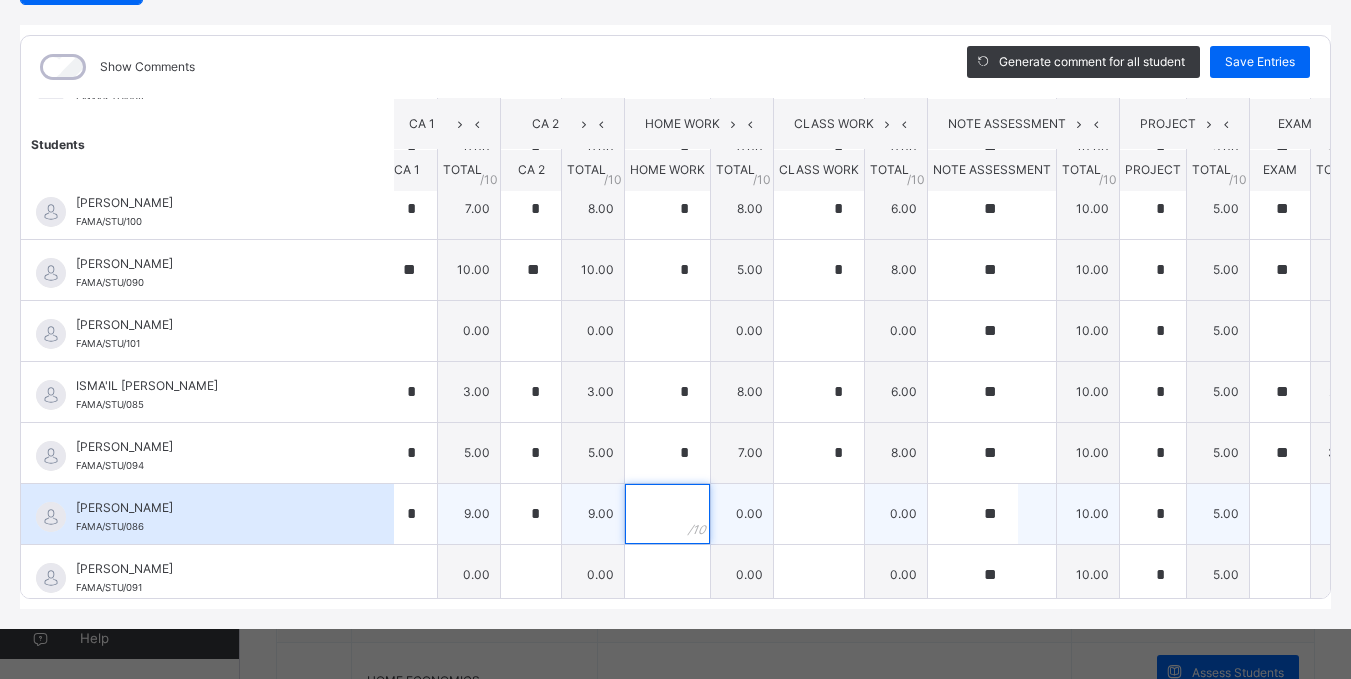 click at bounding box center [667, 514] 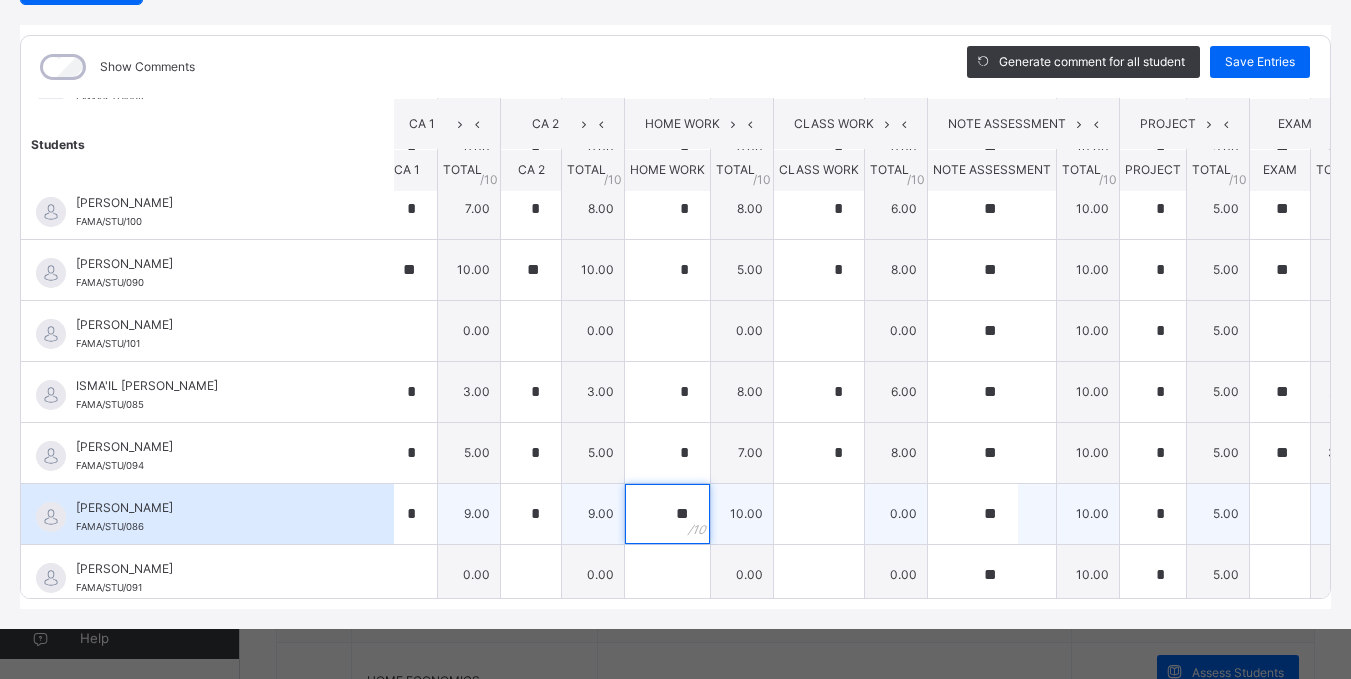 type on "**" 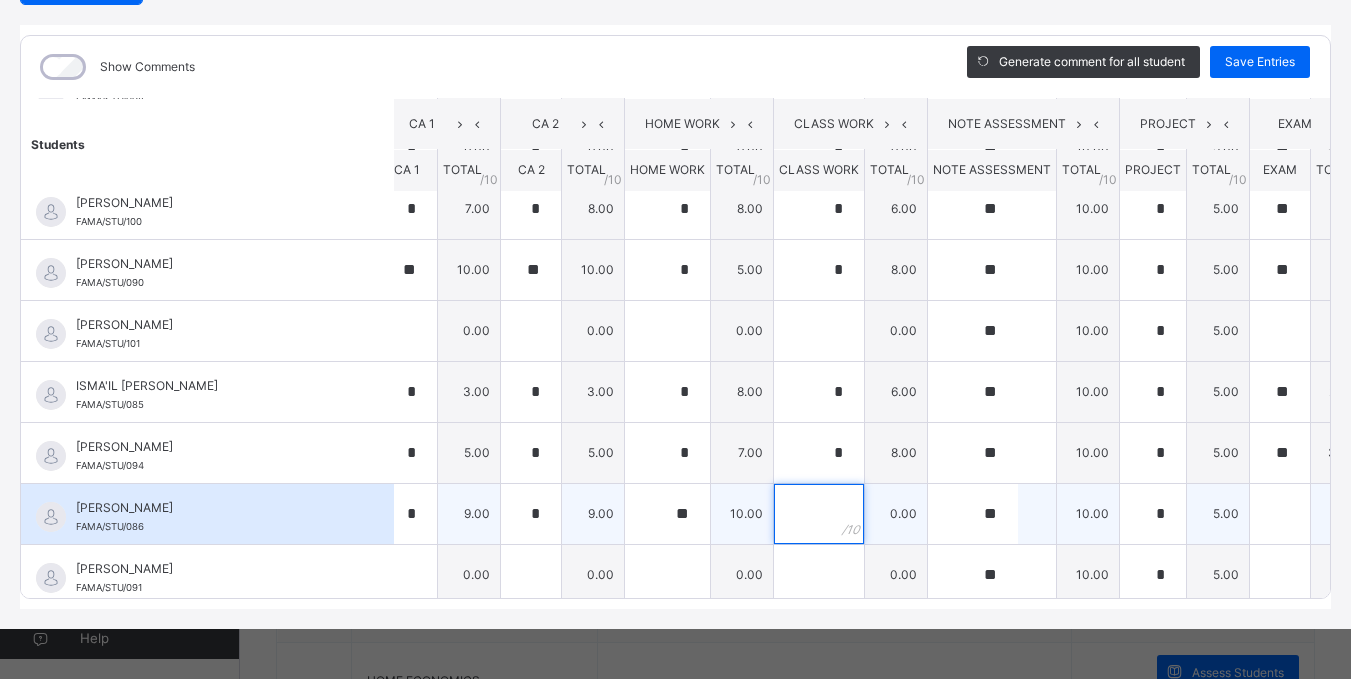 click at bounding box center [819, 514] 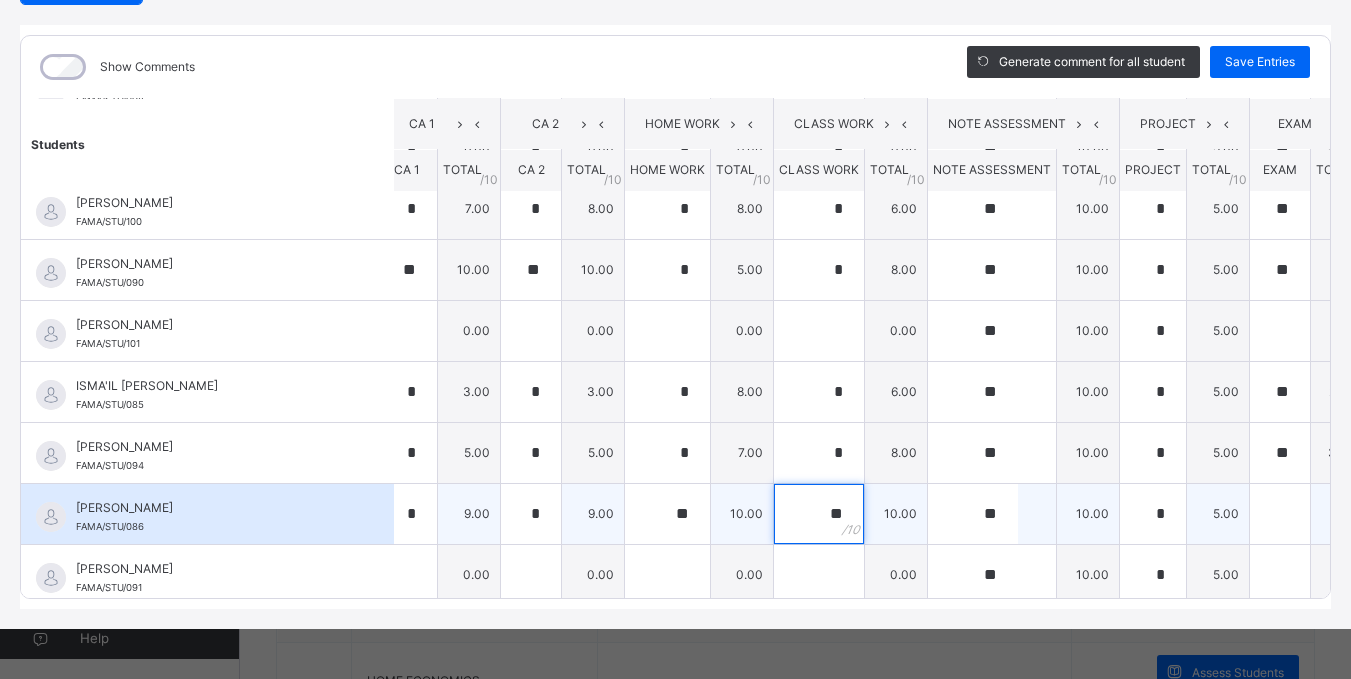 type on "**" 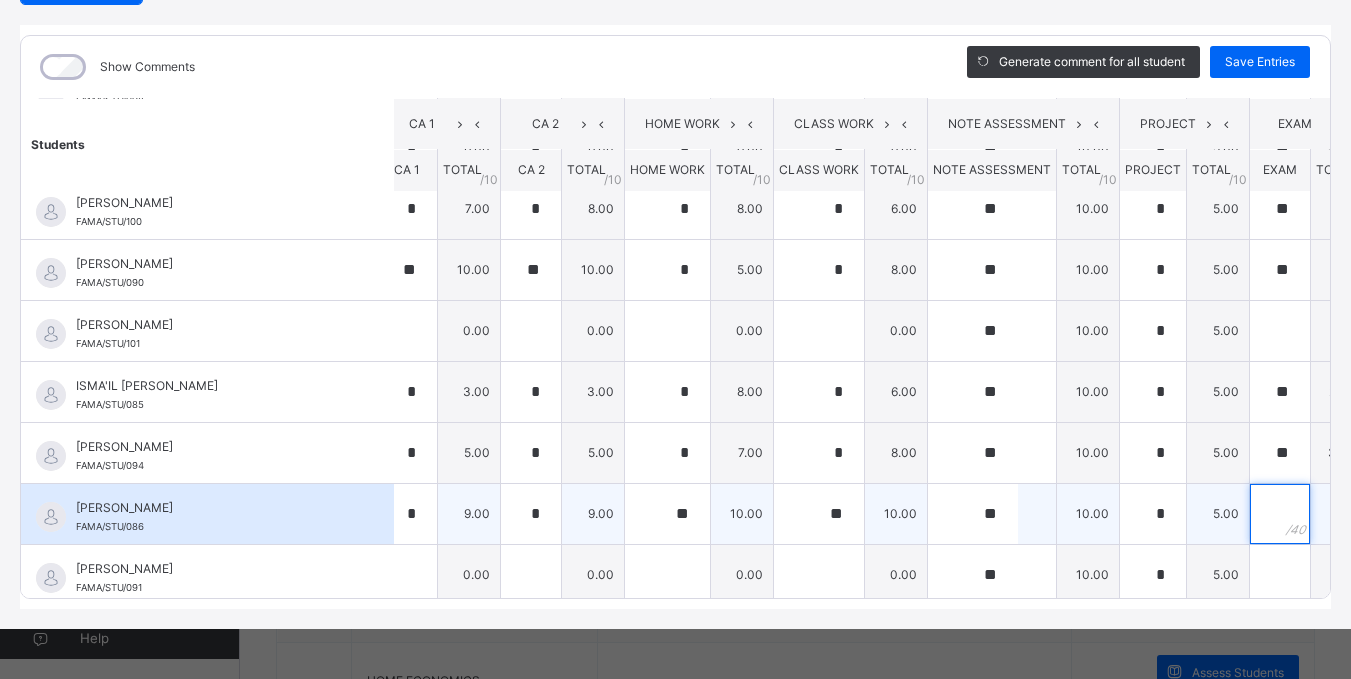 click at bounding box center (1280, 514) 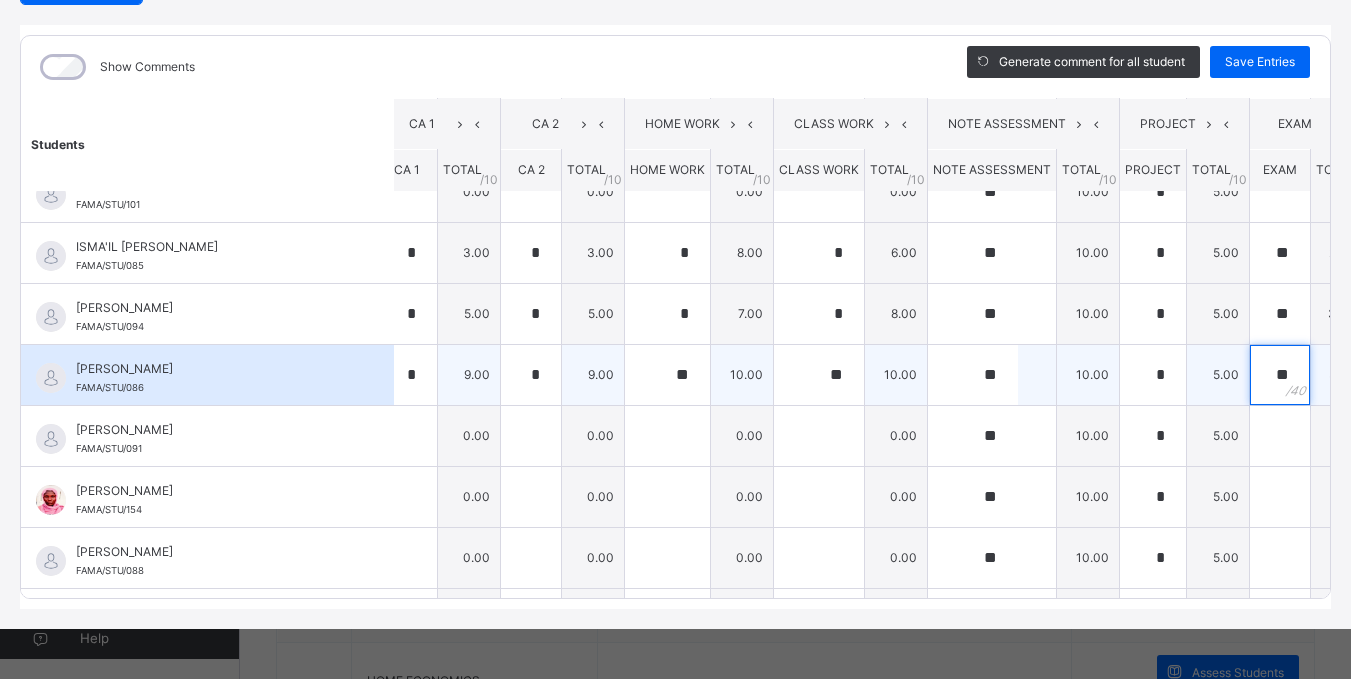scroll, scrollTop: 643, scrollLeft: 18, axis: both 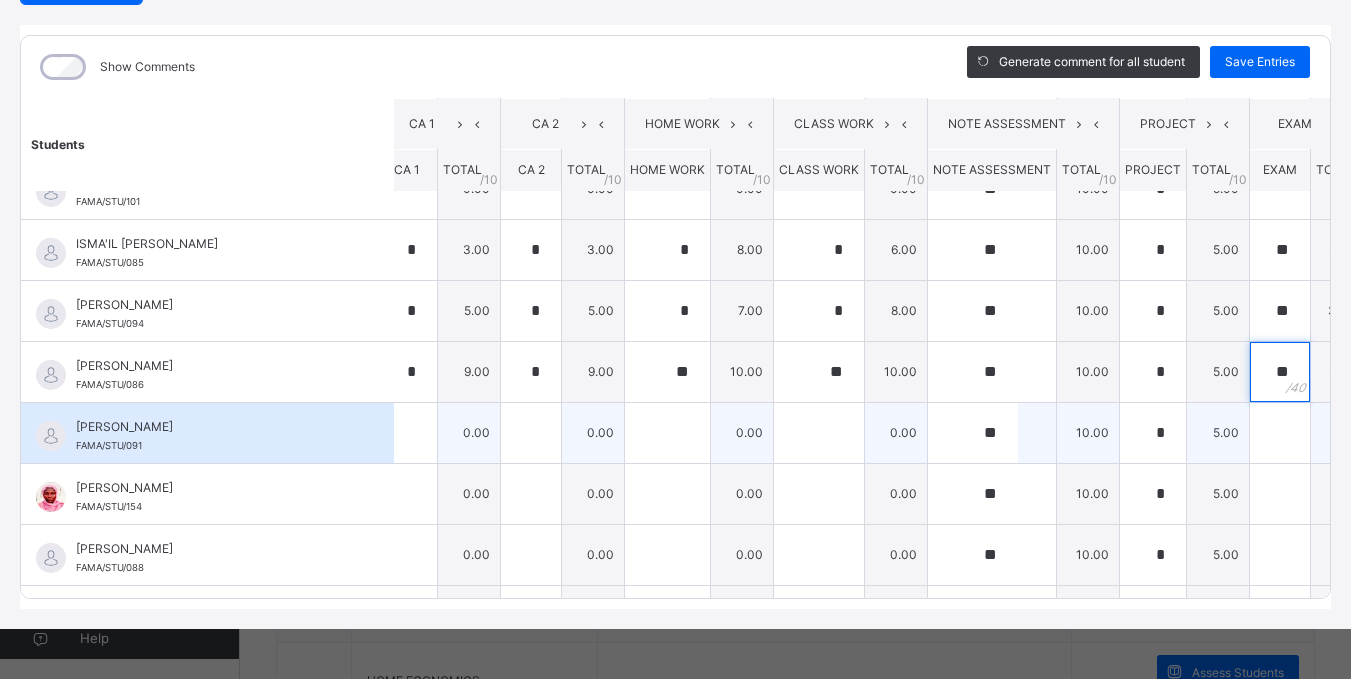 type on "**" 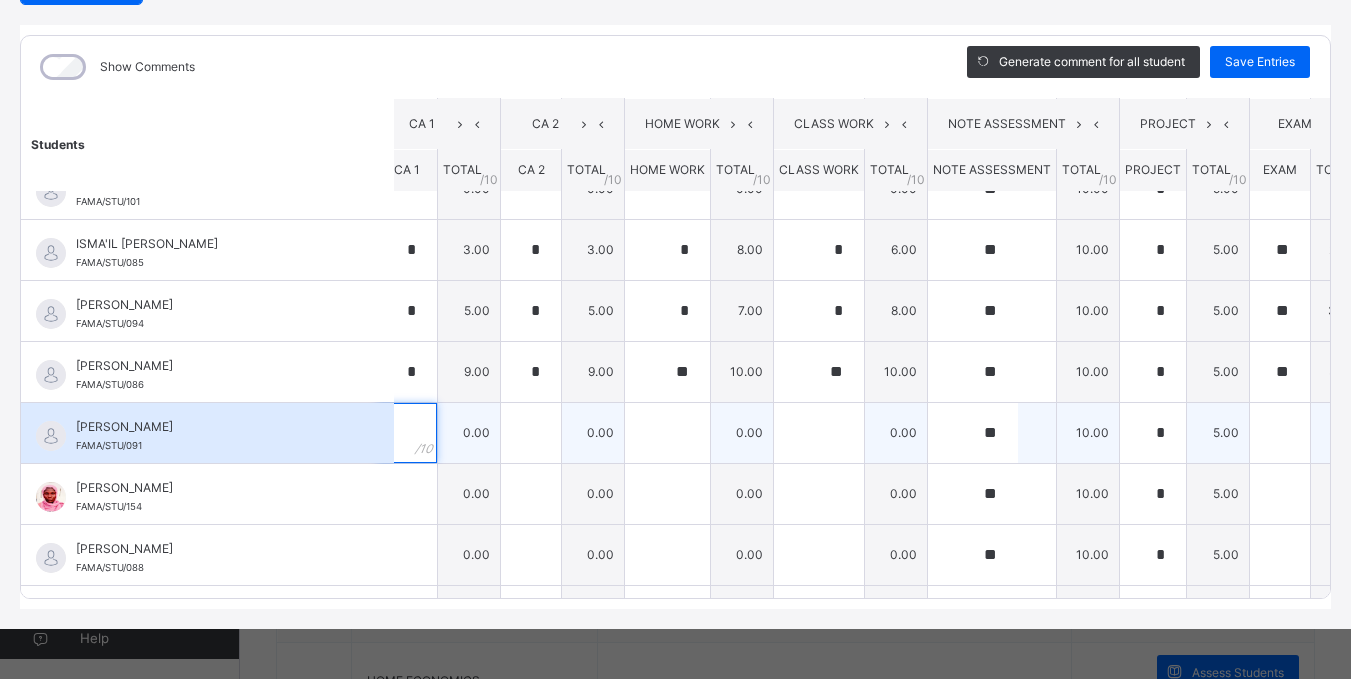 click at bounding box center (407, 433) 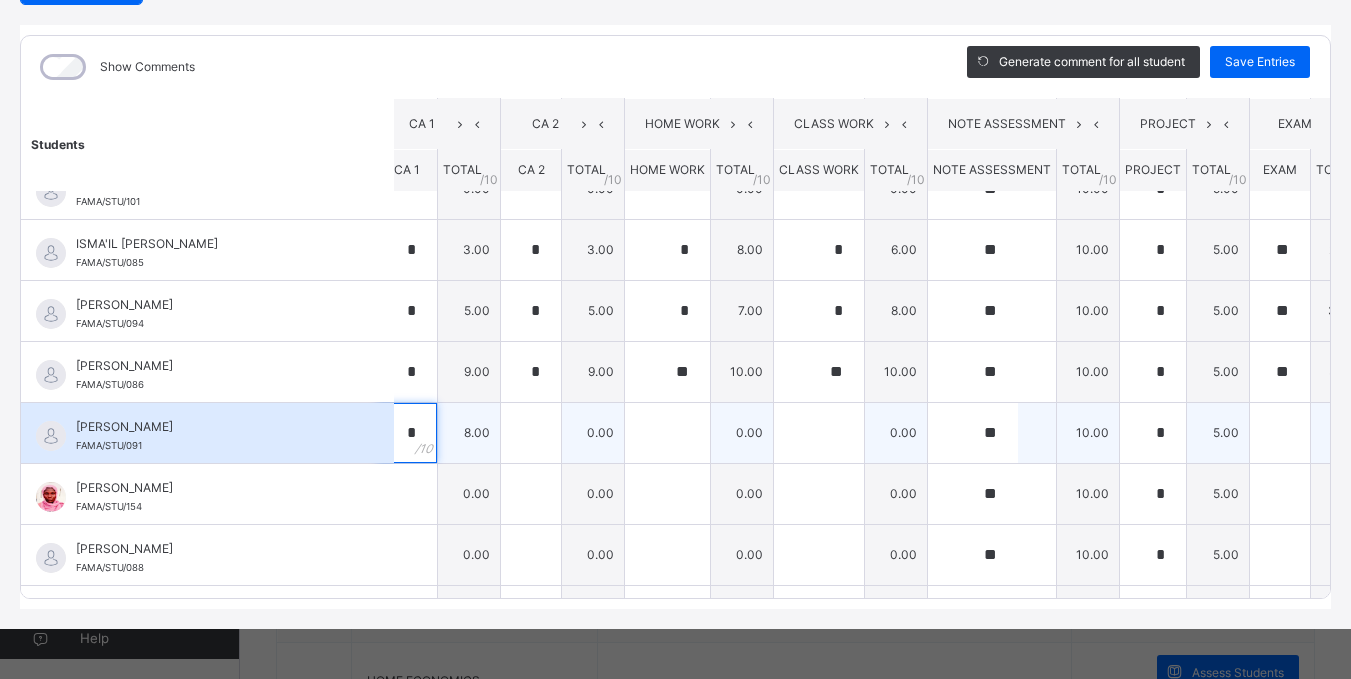 type on "*" 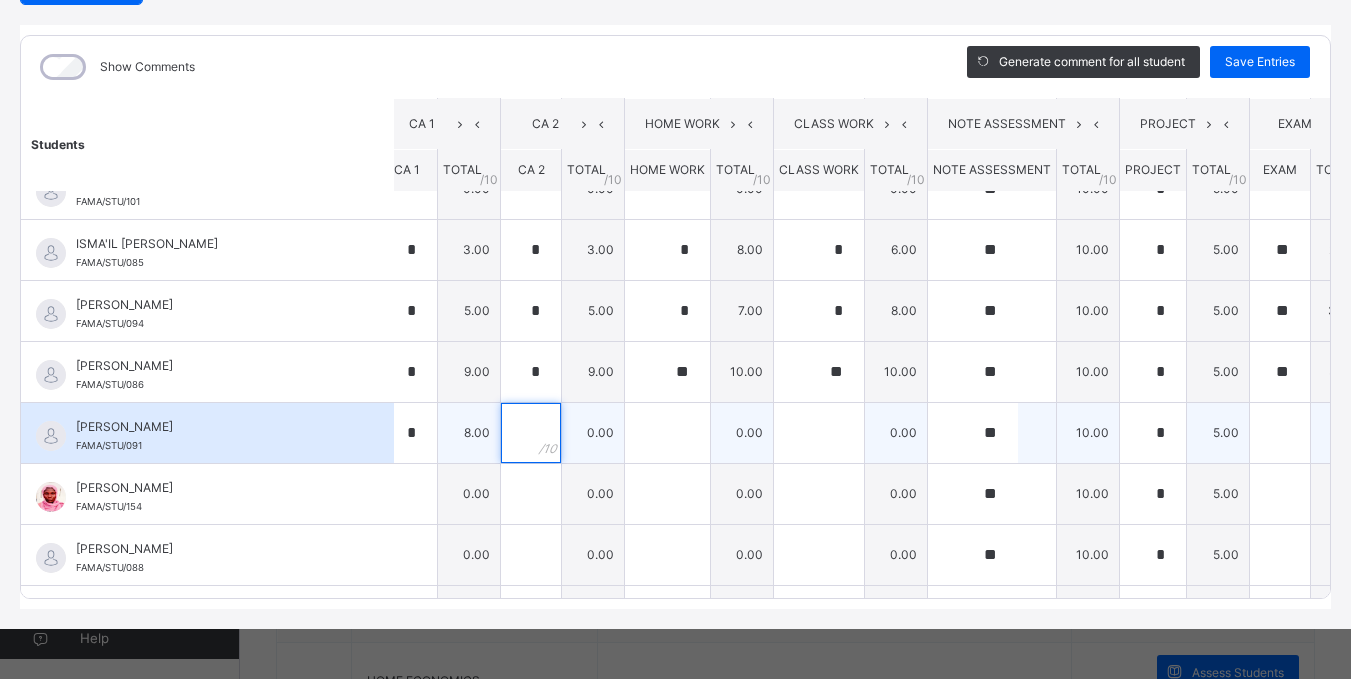 click at bounding box center [531, 433] 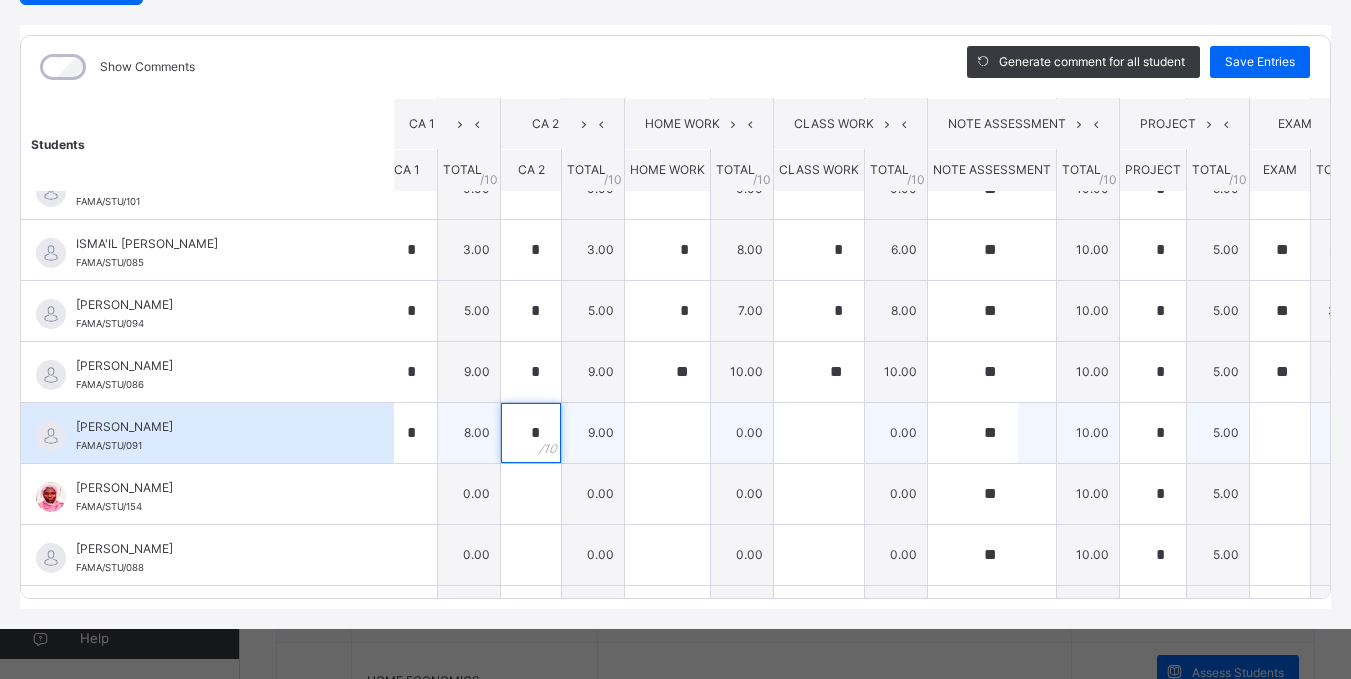 type on "*" 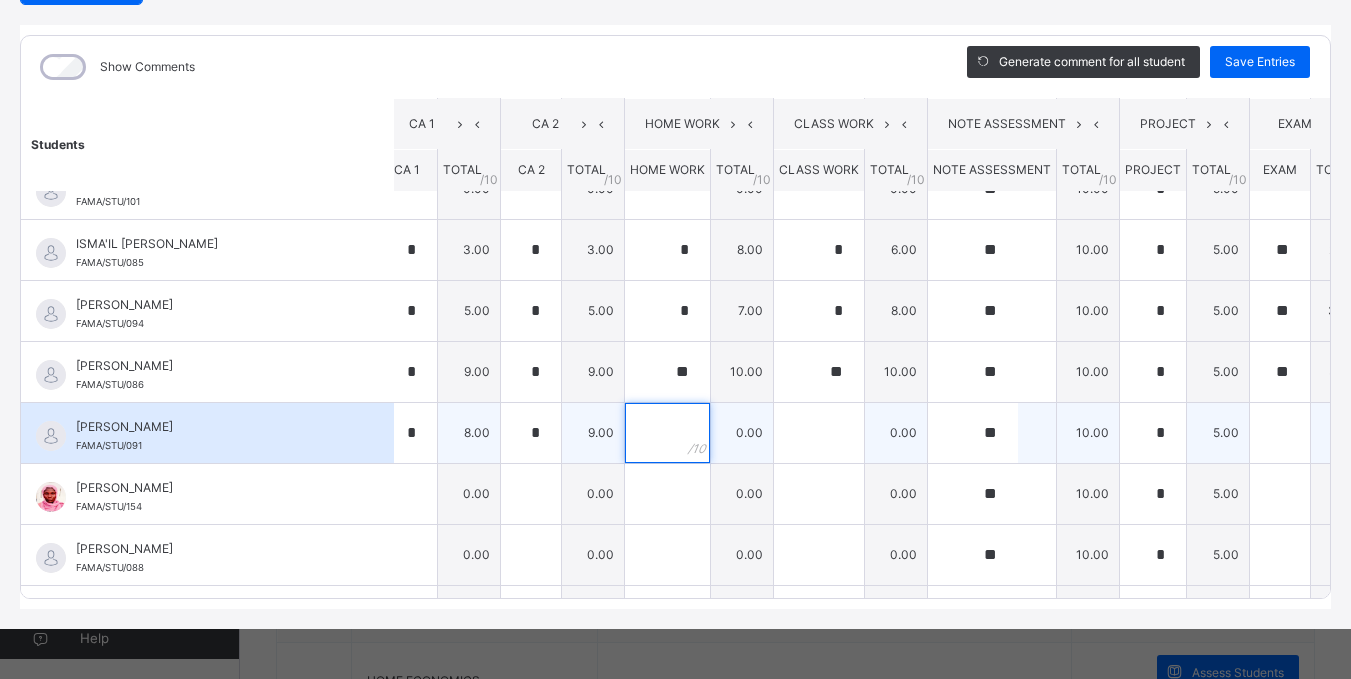 click at bounding box center [667, 433] 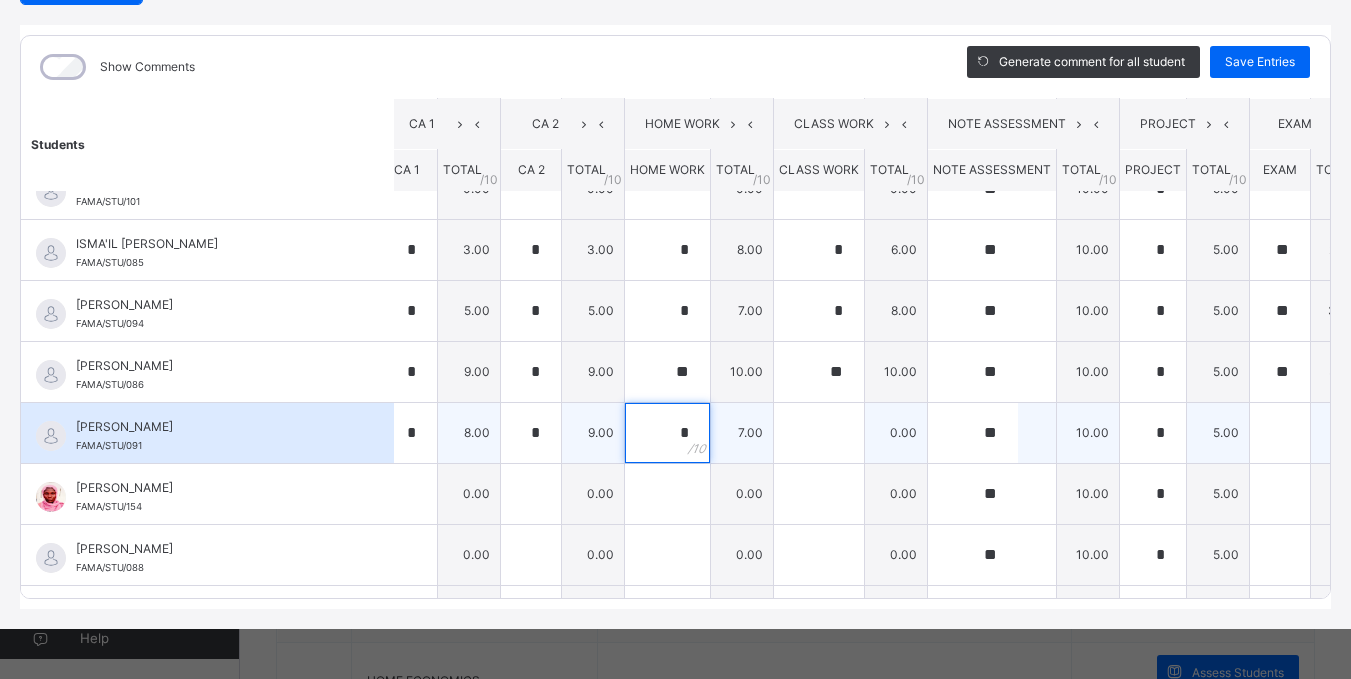 type on "*" 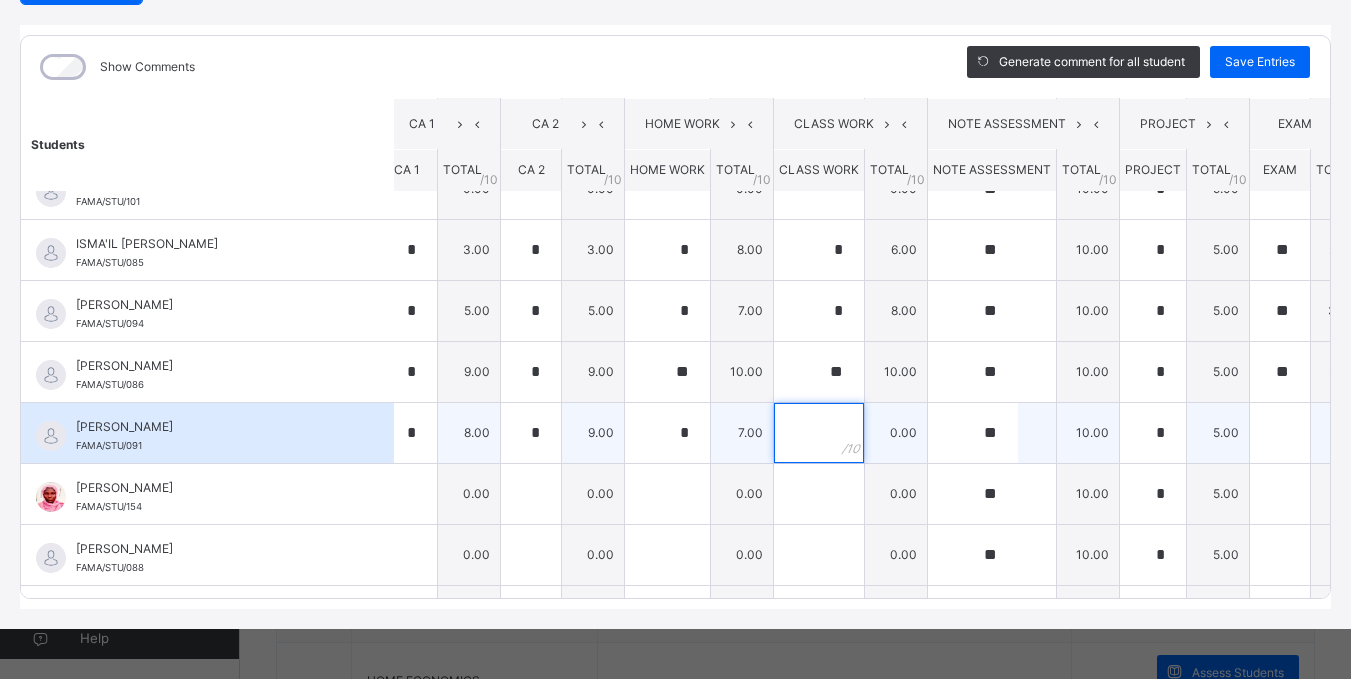 click at bounding box center (819, 433) 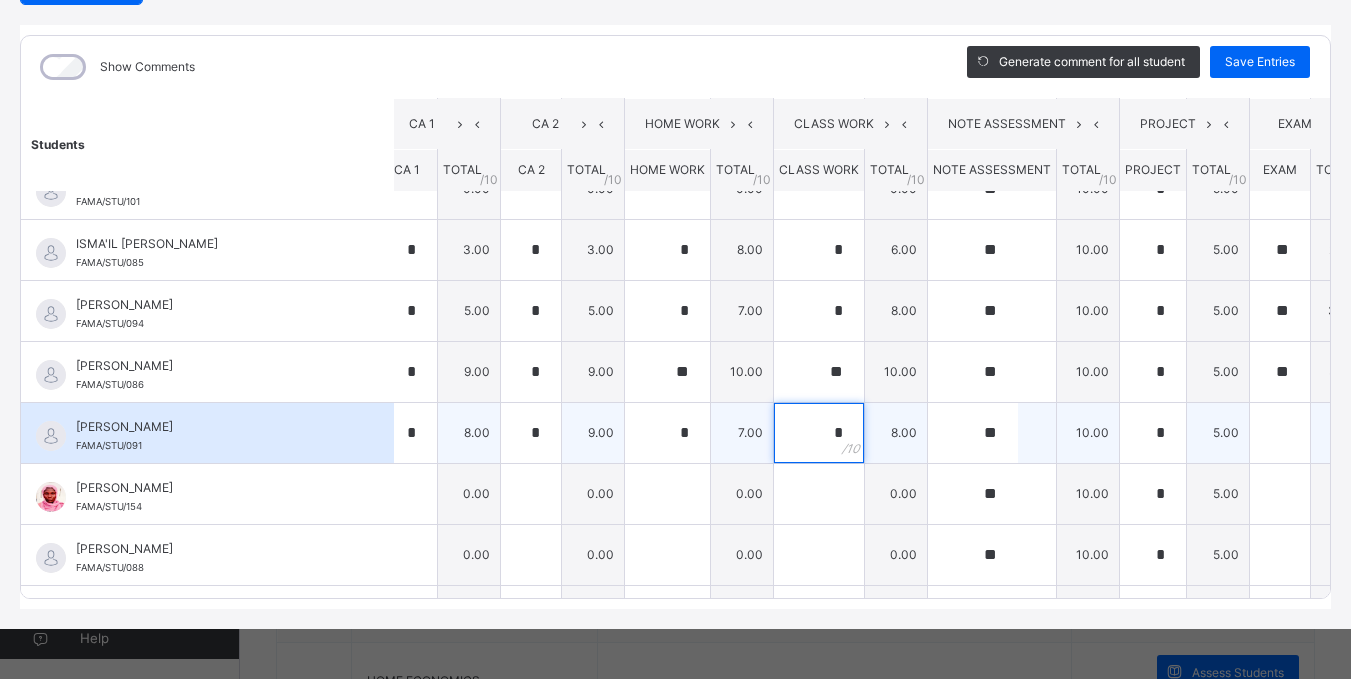 type on "*" 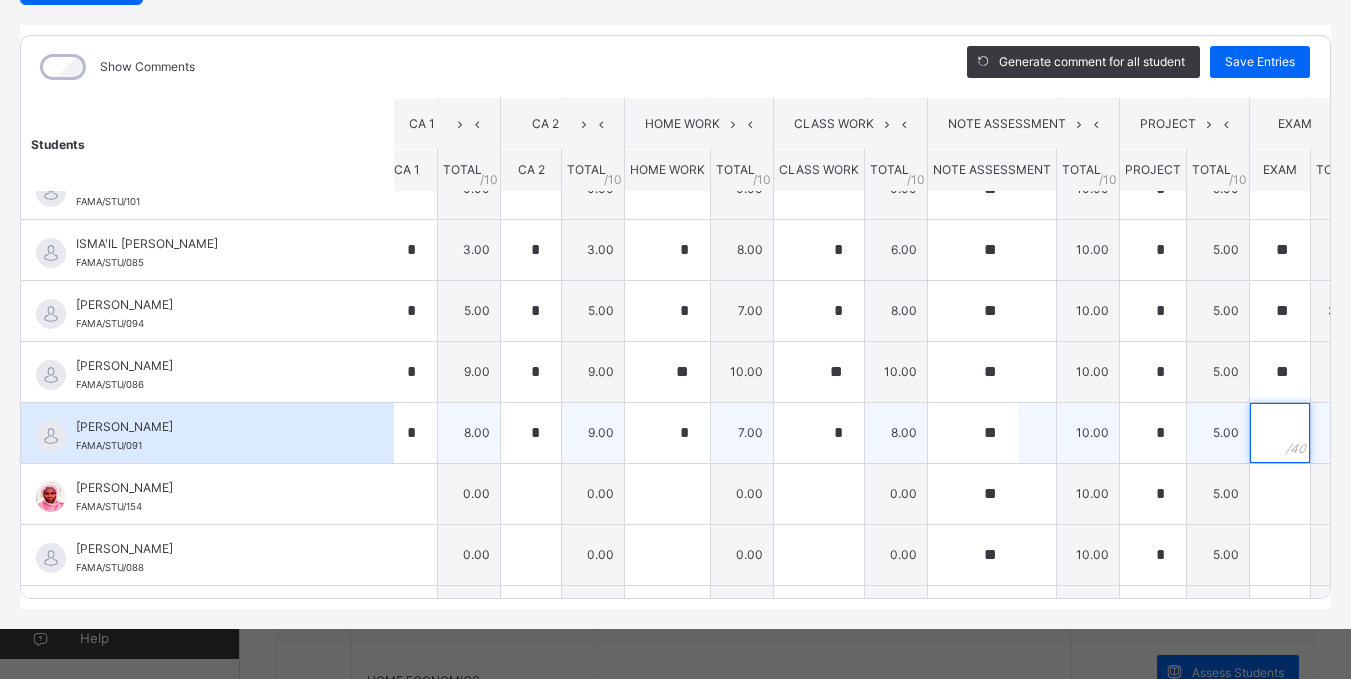click at bounding box center (1280, 433) 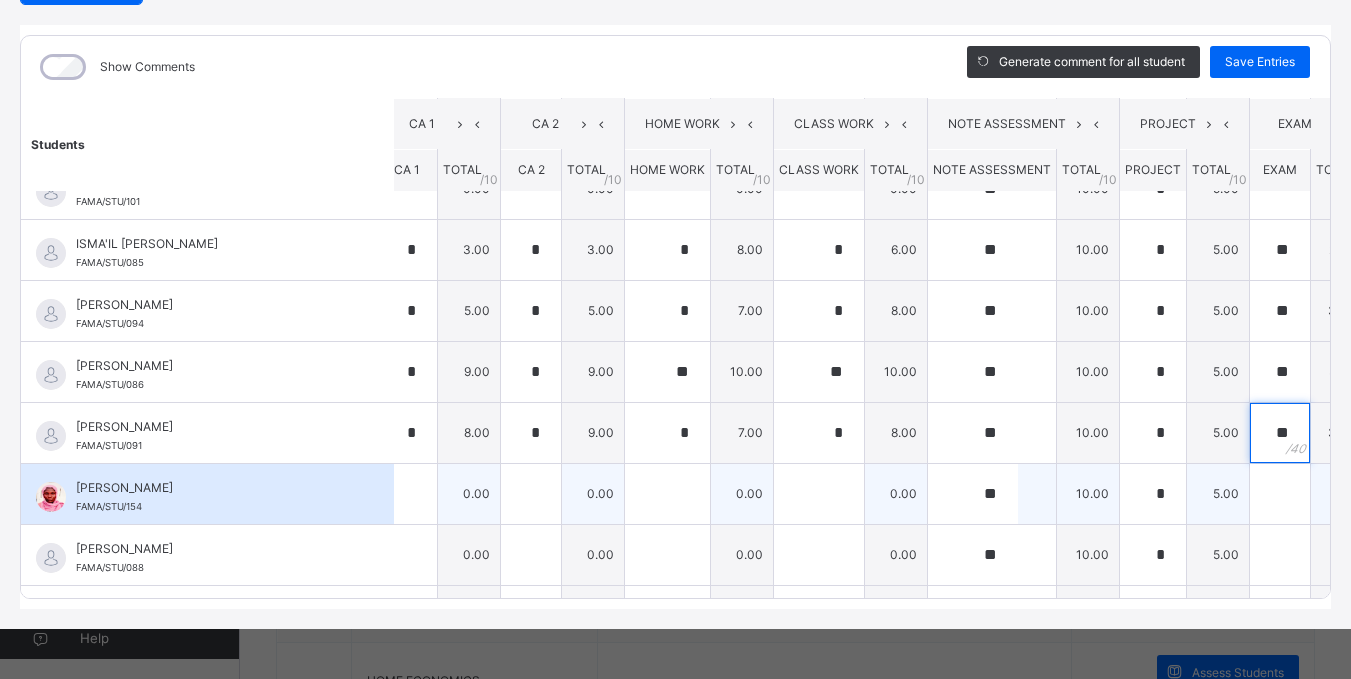 type on "**" 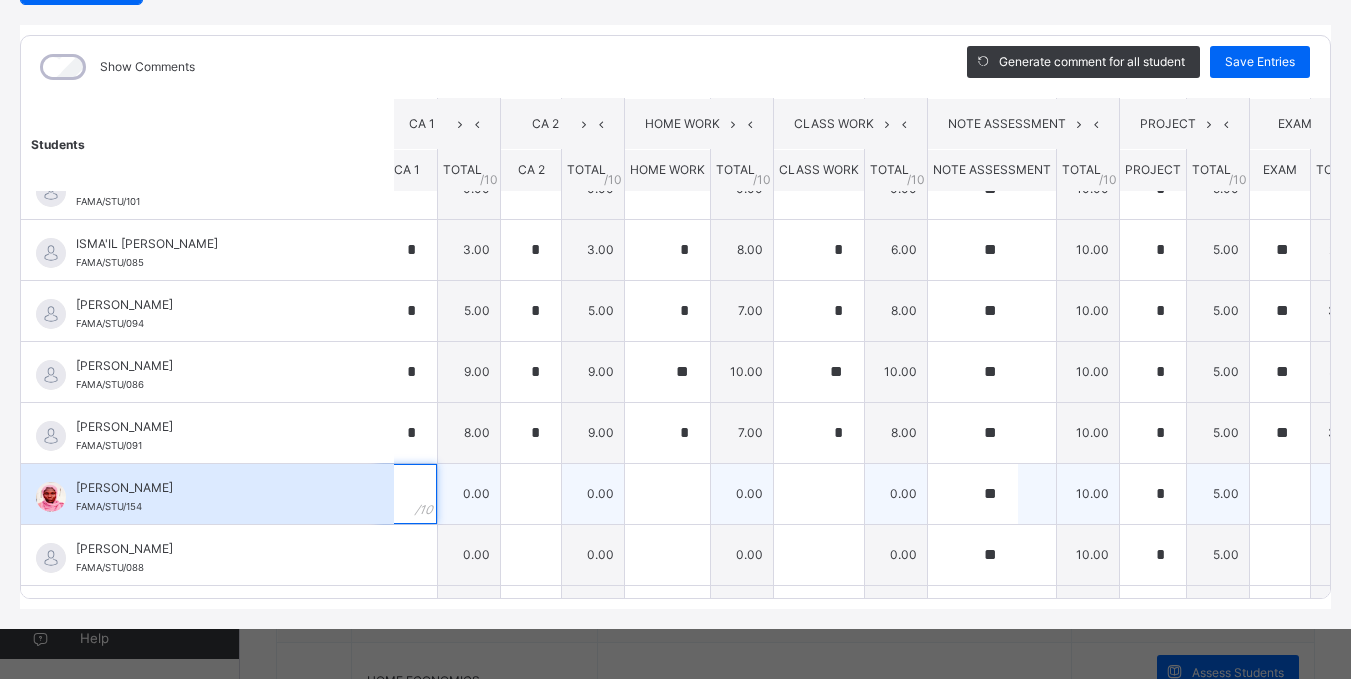 click at bounding box center [407, 494] 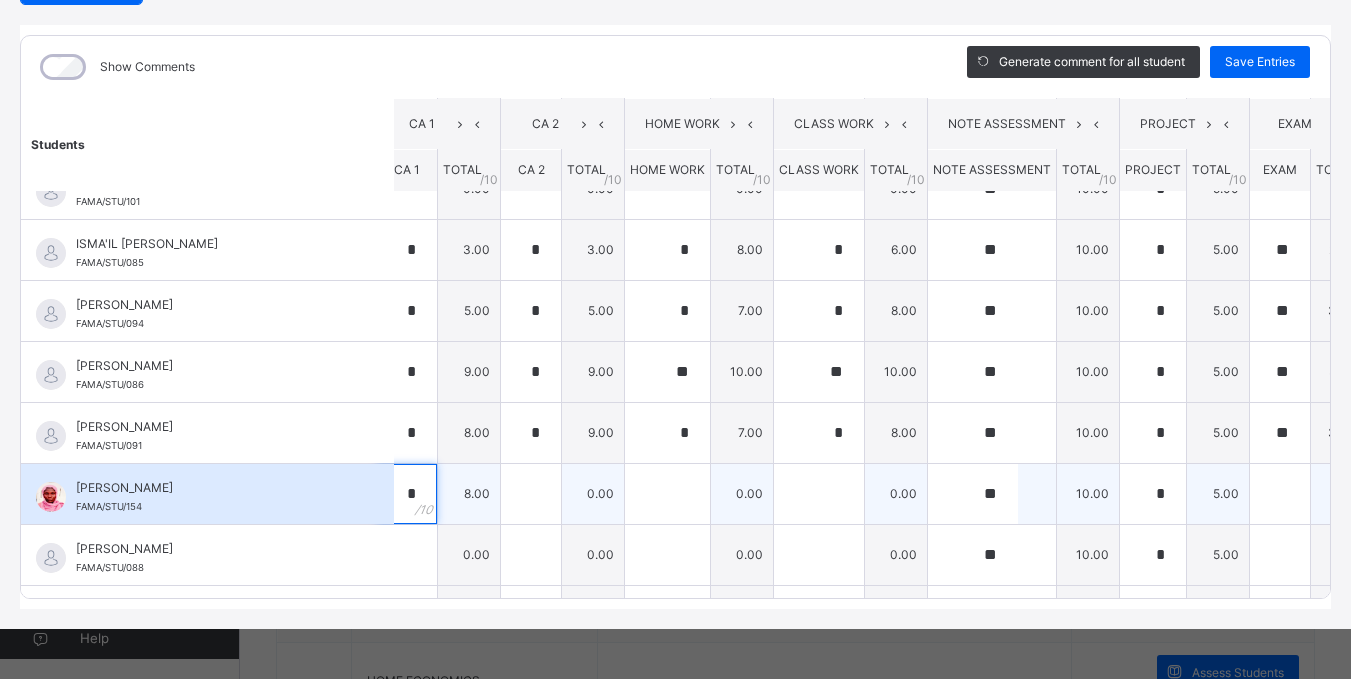 type on "*" 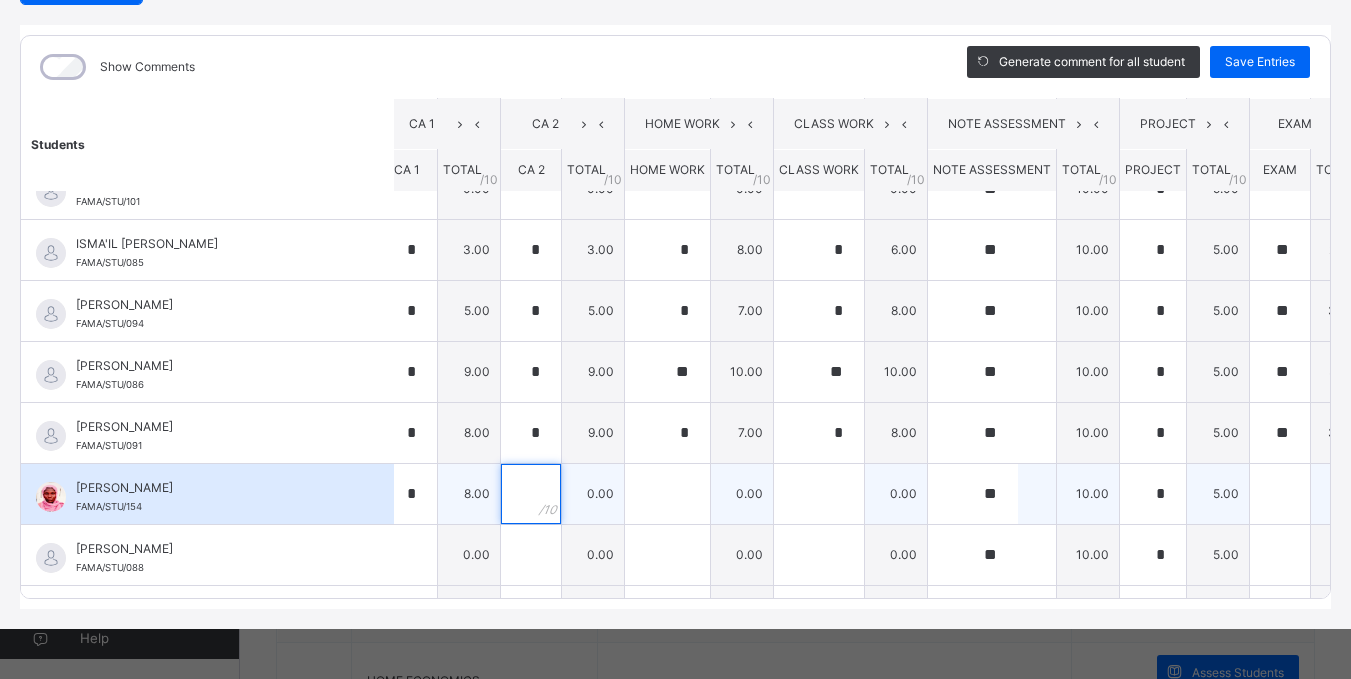 click at bounding box center (531, 494) 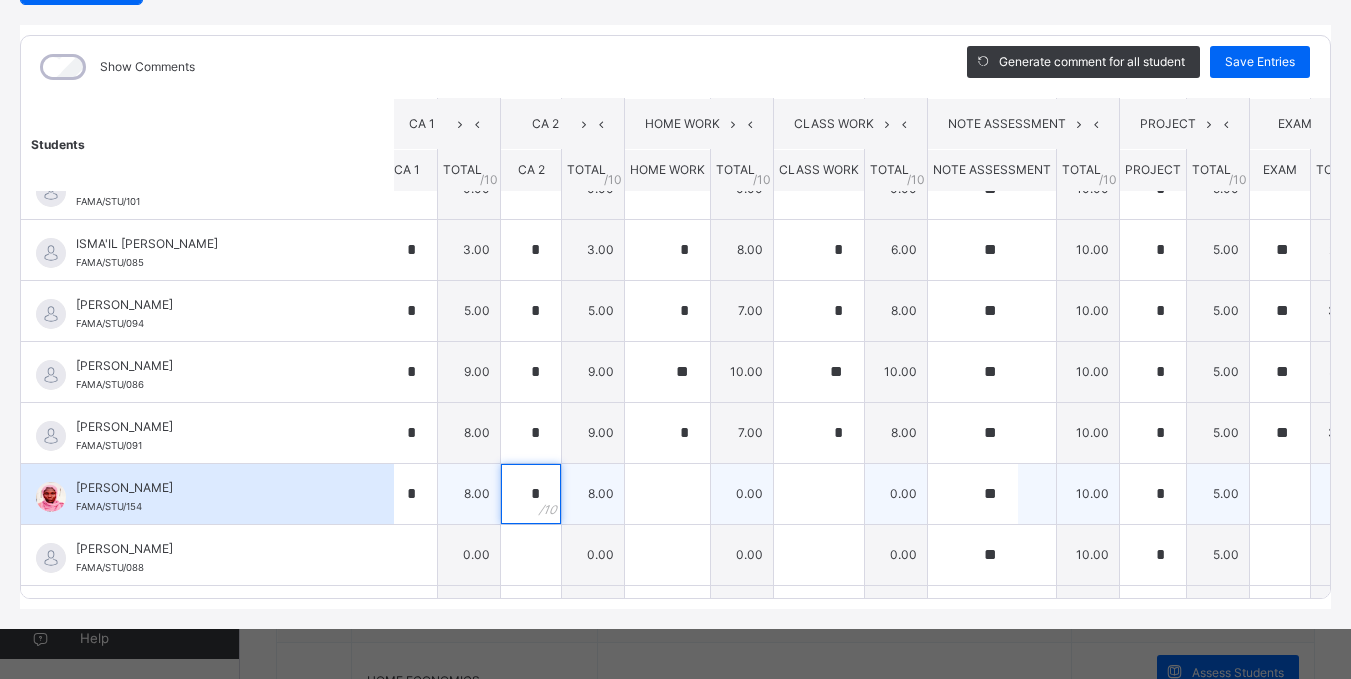 type on "*" 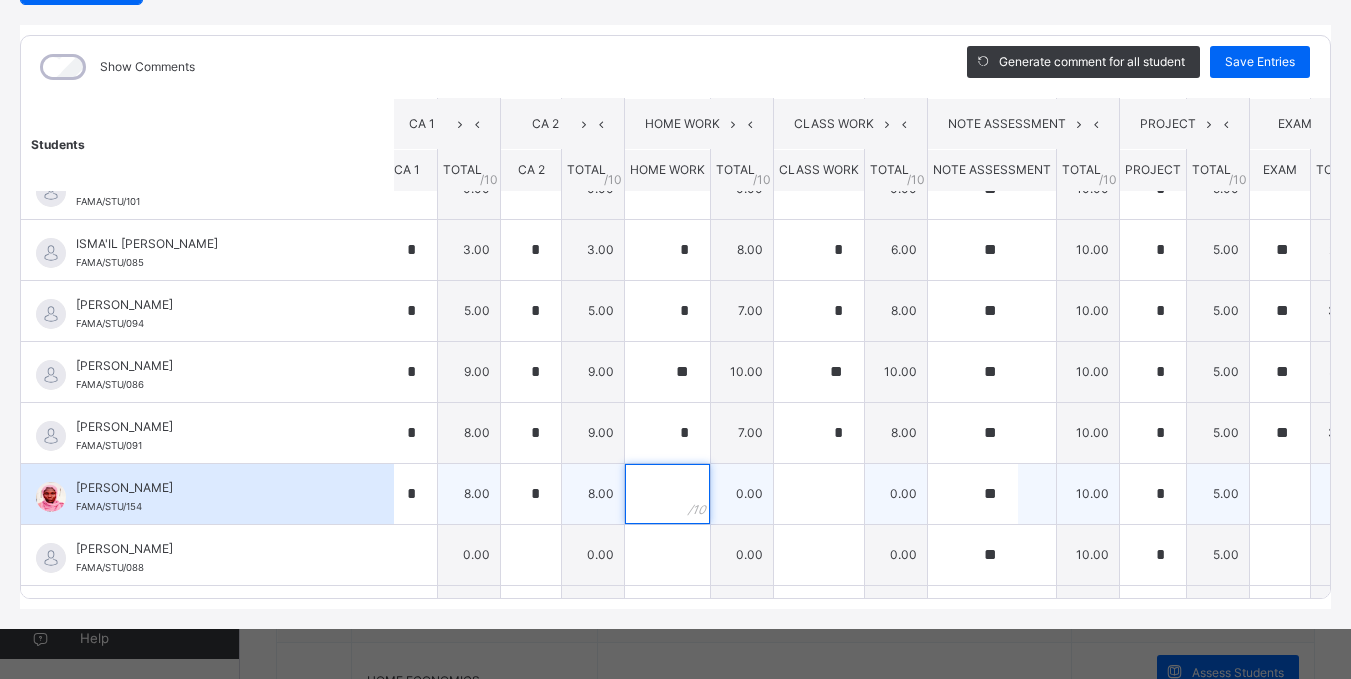 click at bounding box center (667, 494) 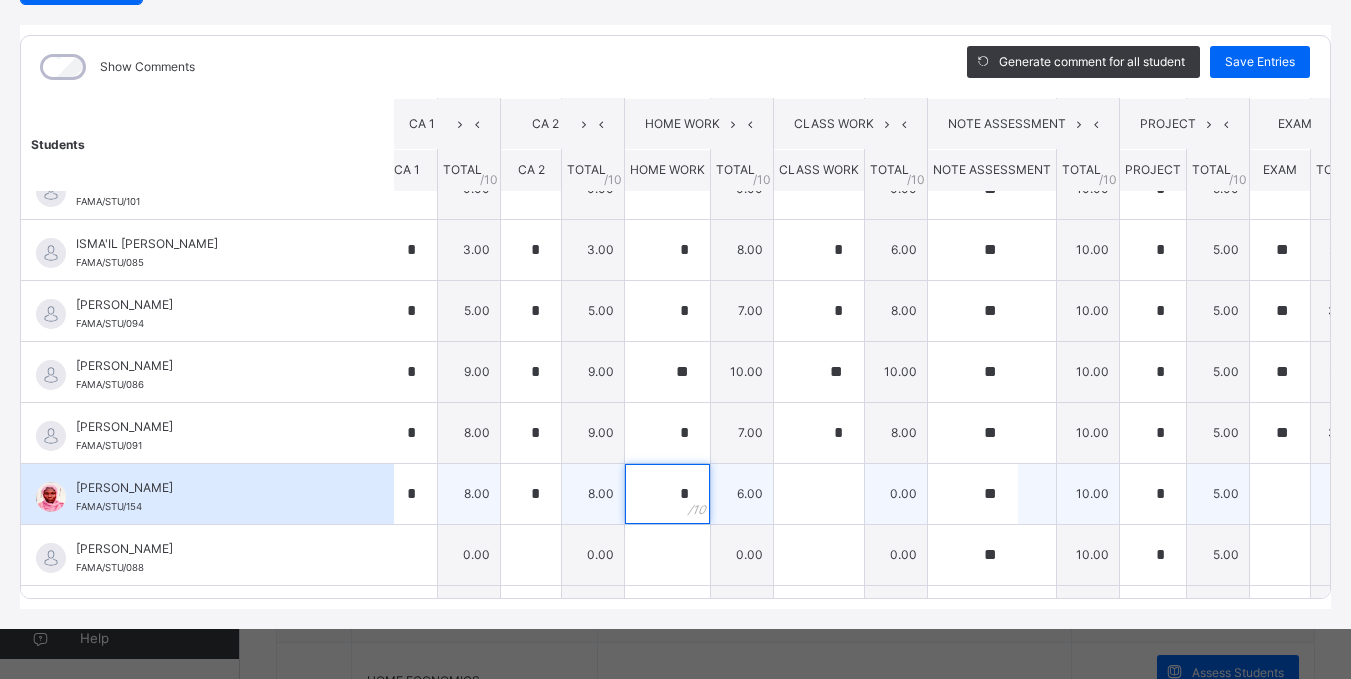 type on "*" 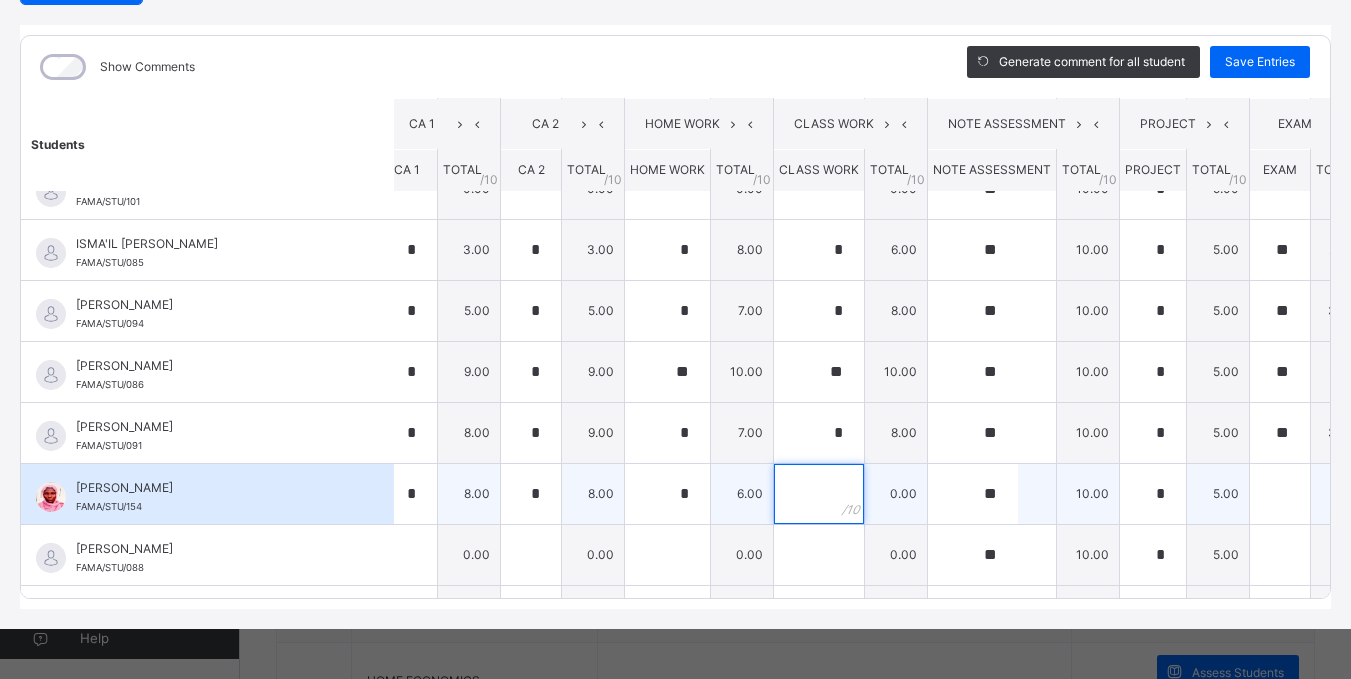 click at bounding box center [819, 494] 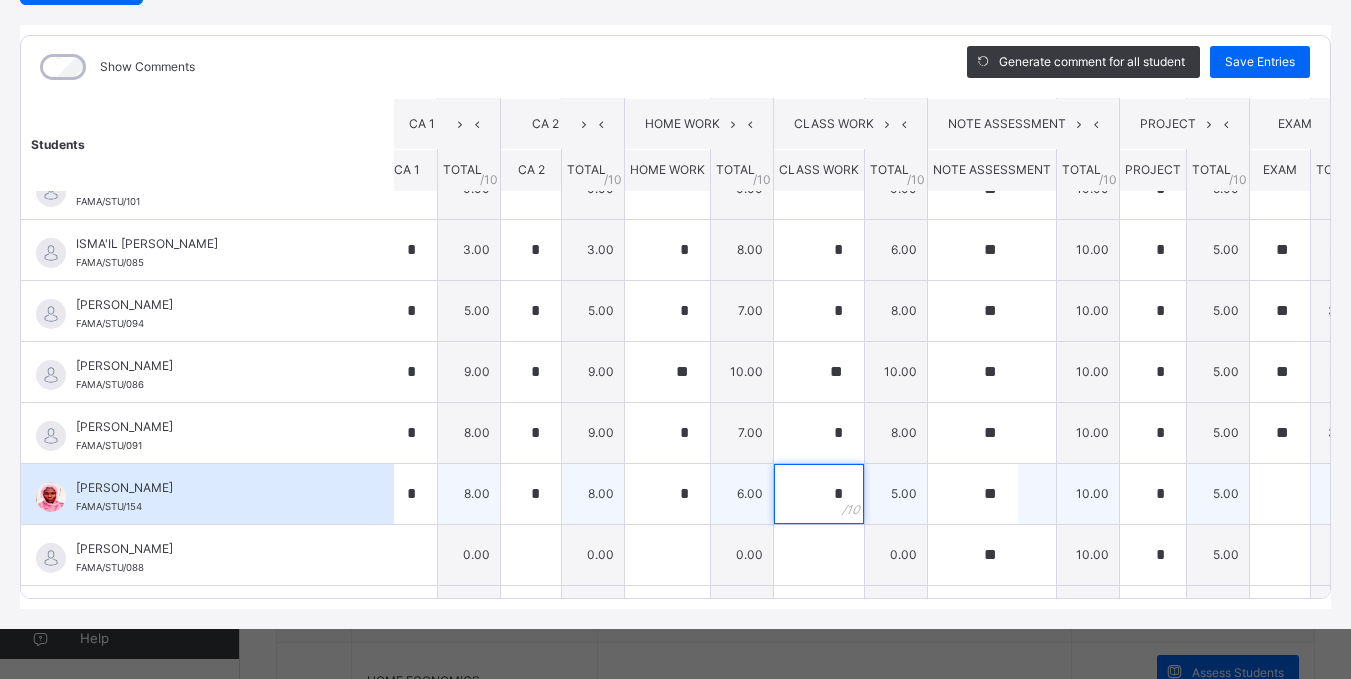 type on "*" 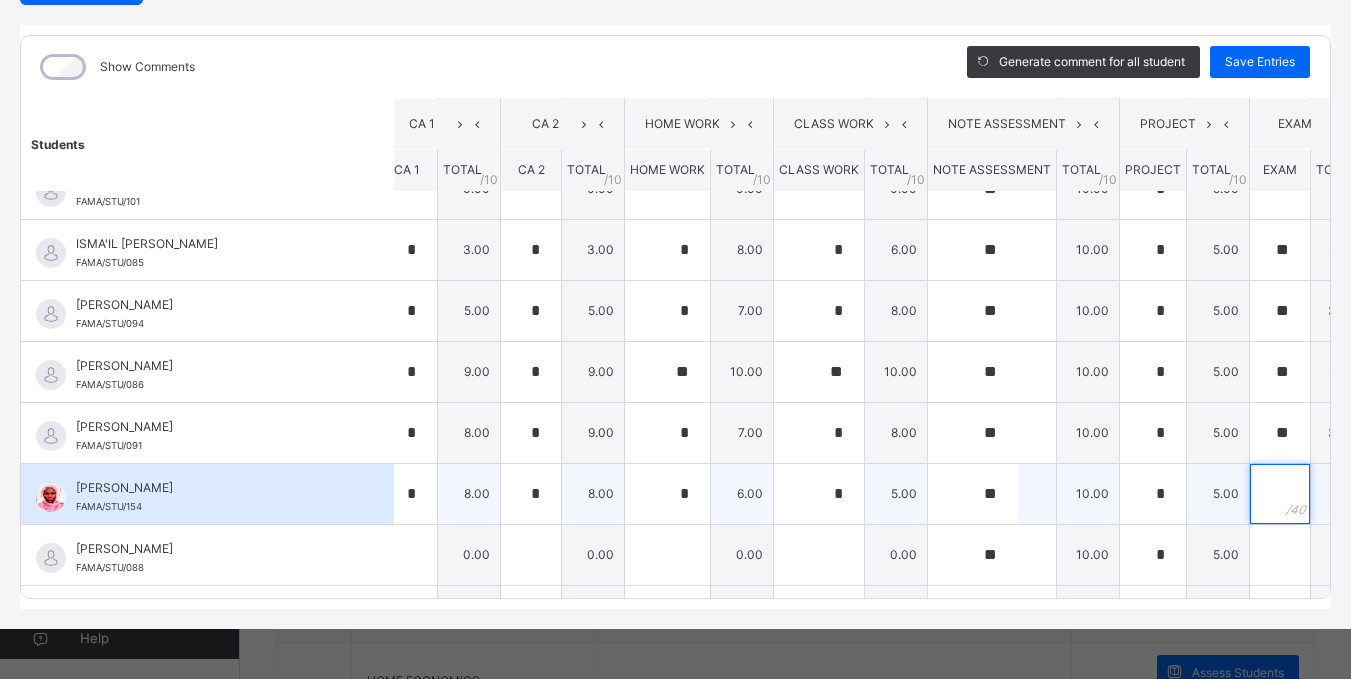 click at bounding box center (1280, 494) 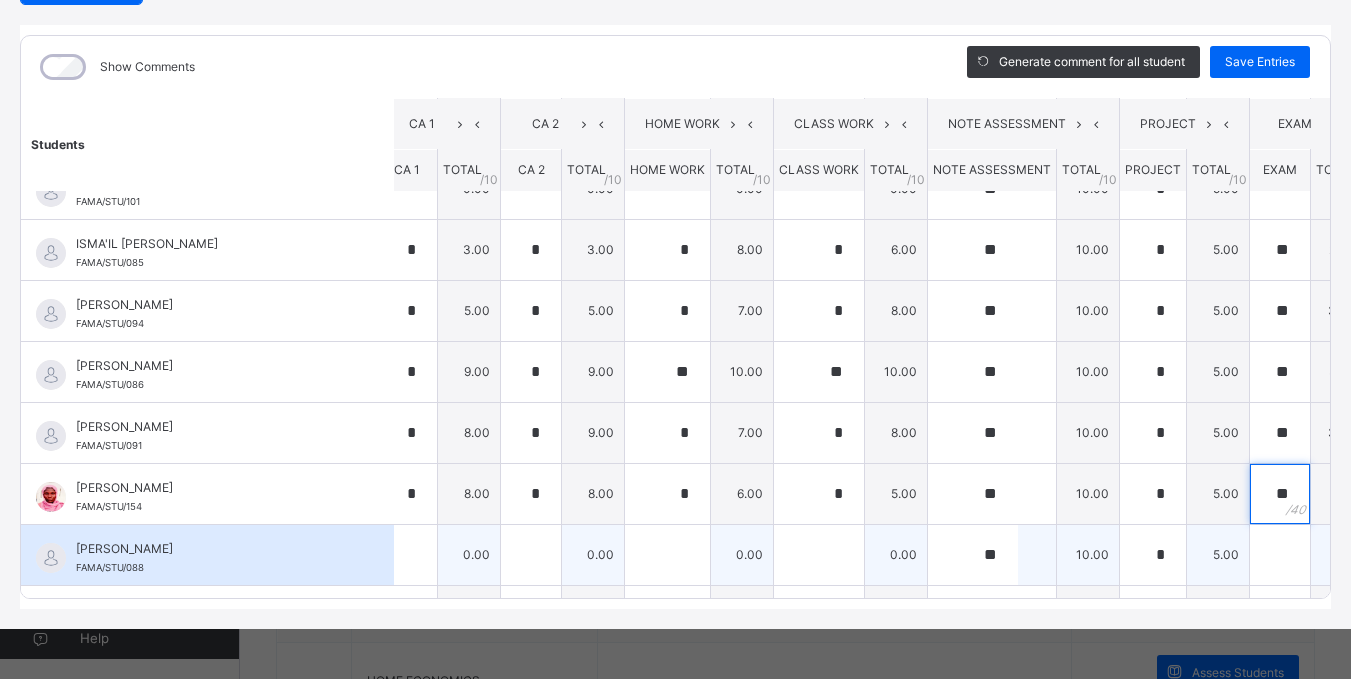type on "**" 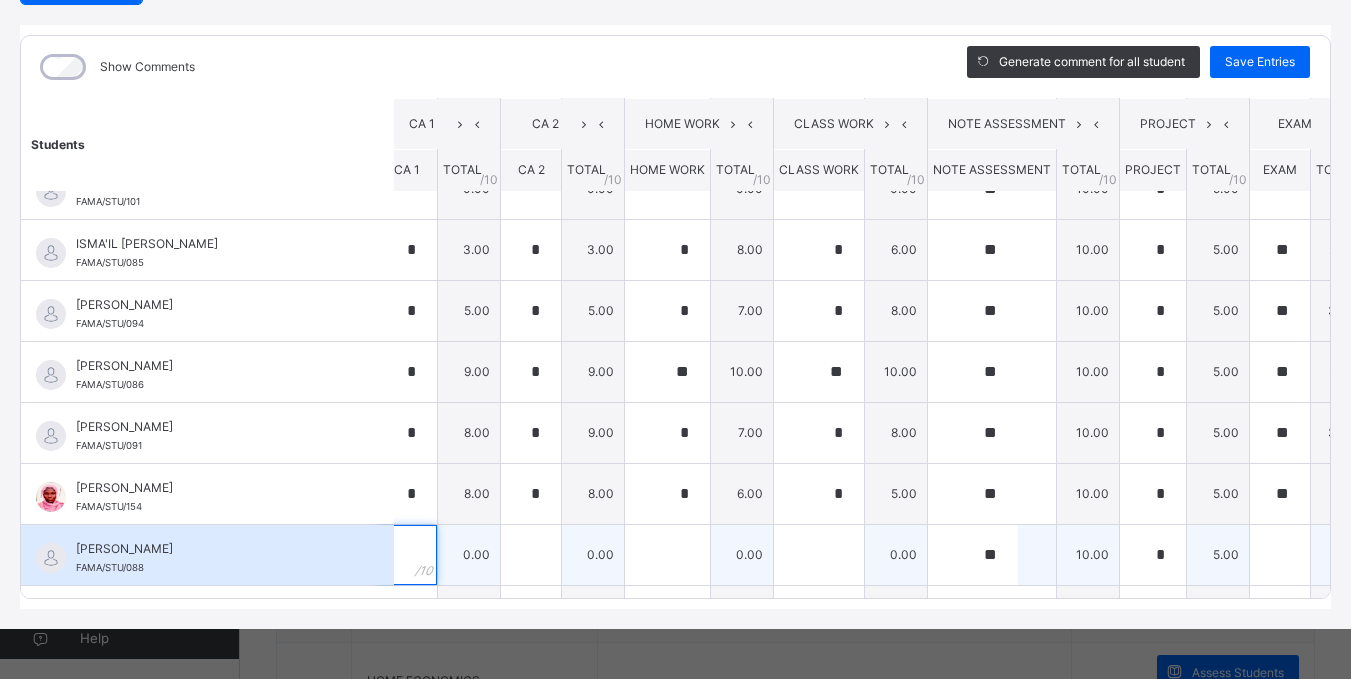 click at bounding box center (407, 555) 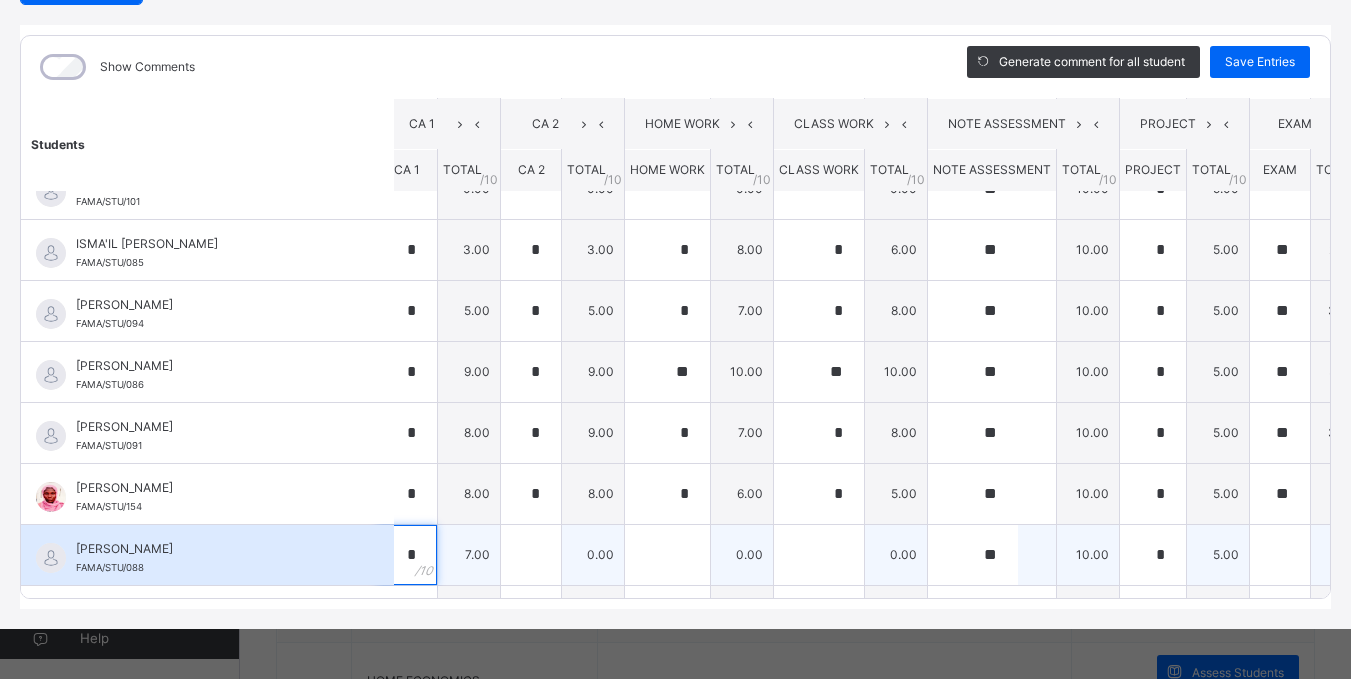 type on "*" 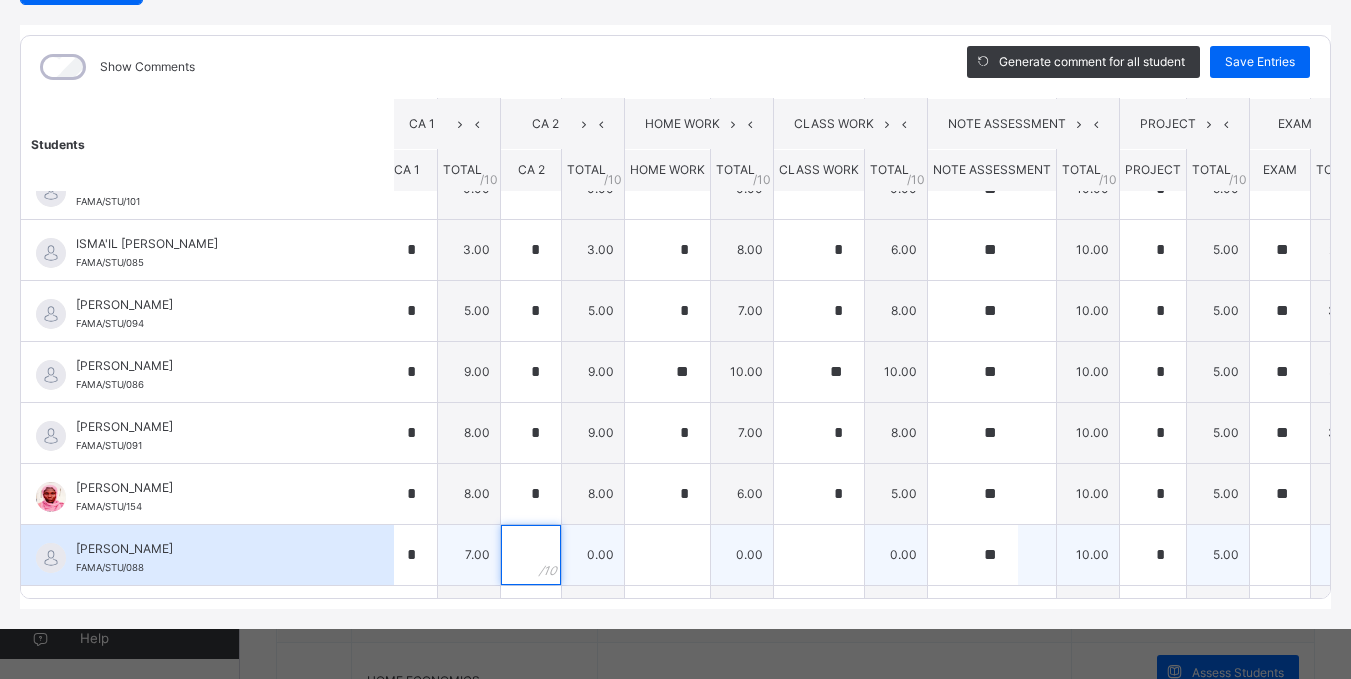 click at bounding box center (531, 555) 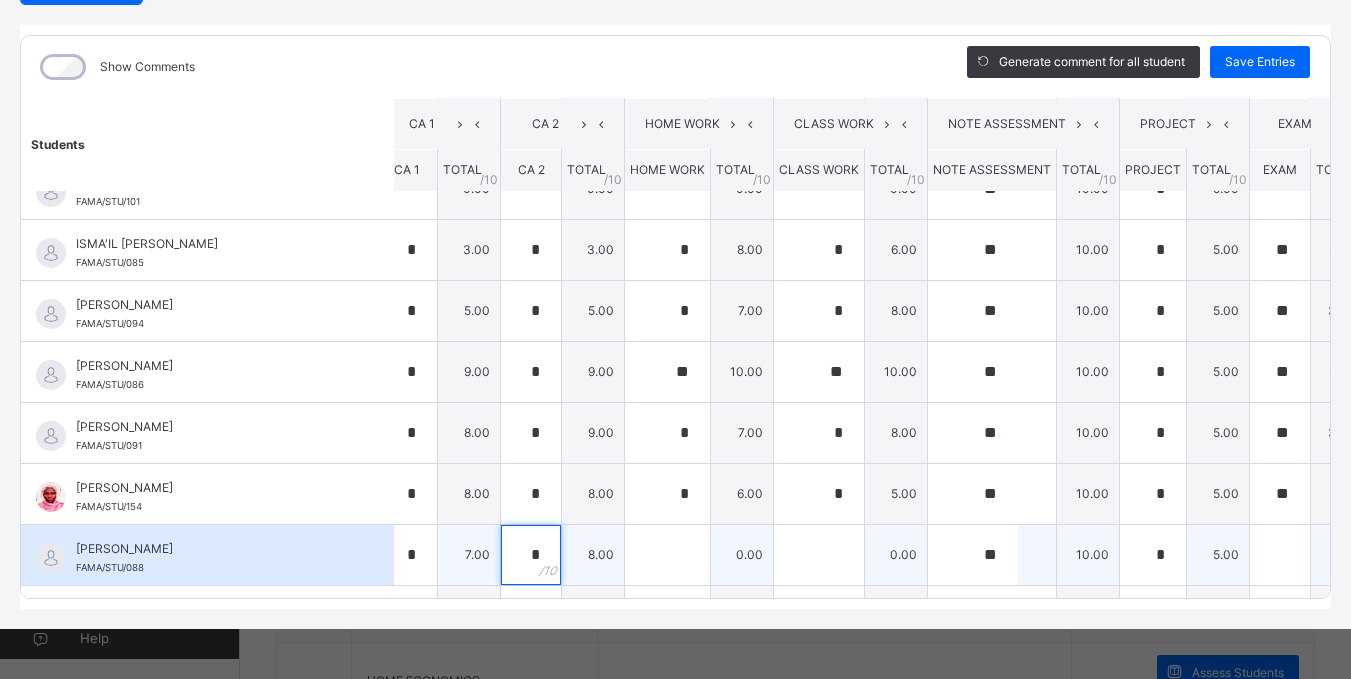 type on "*" 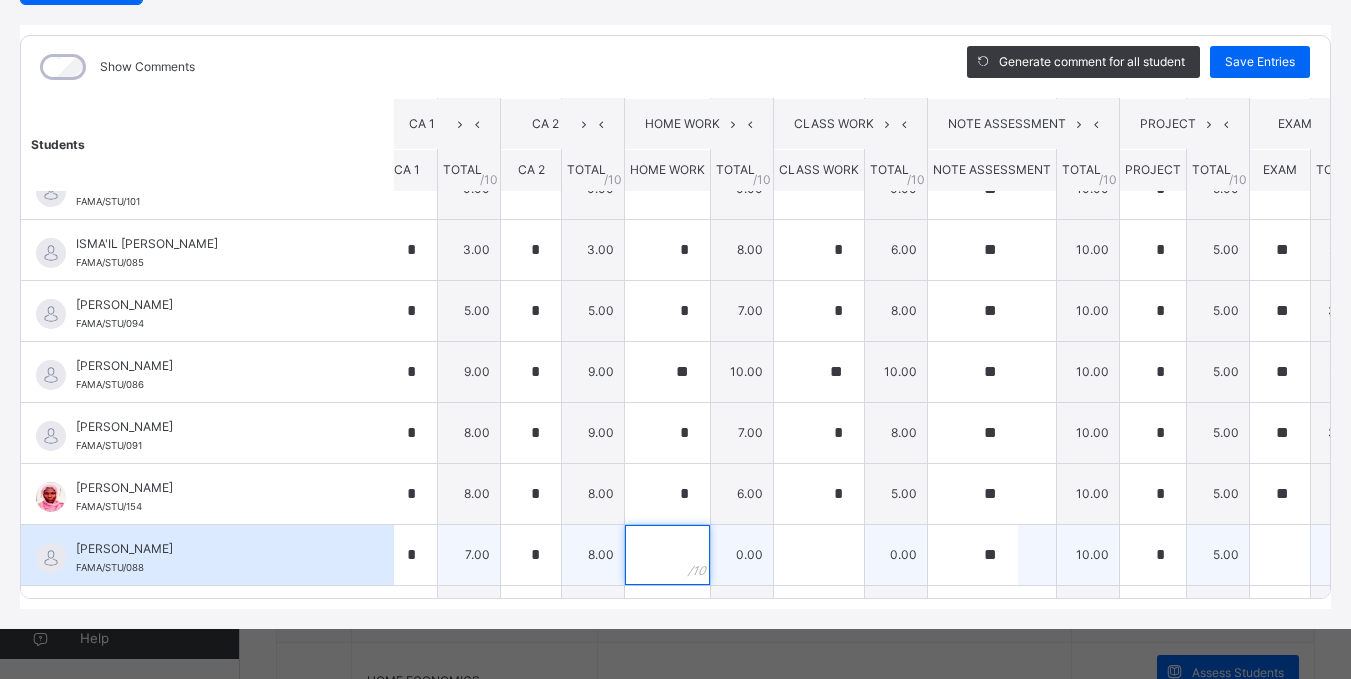 click at bounding box center (667, 555) 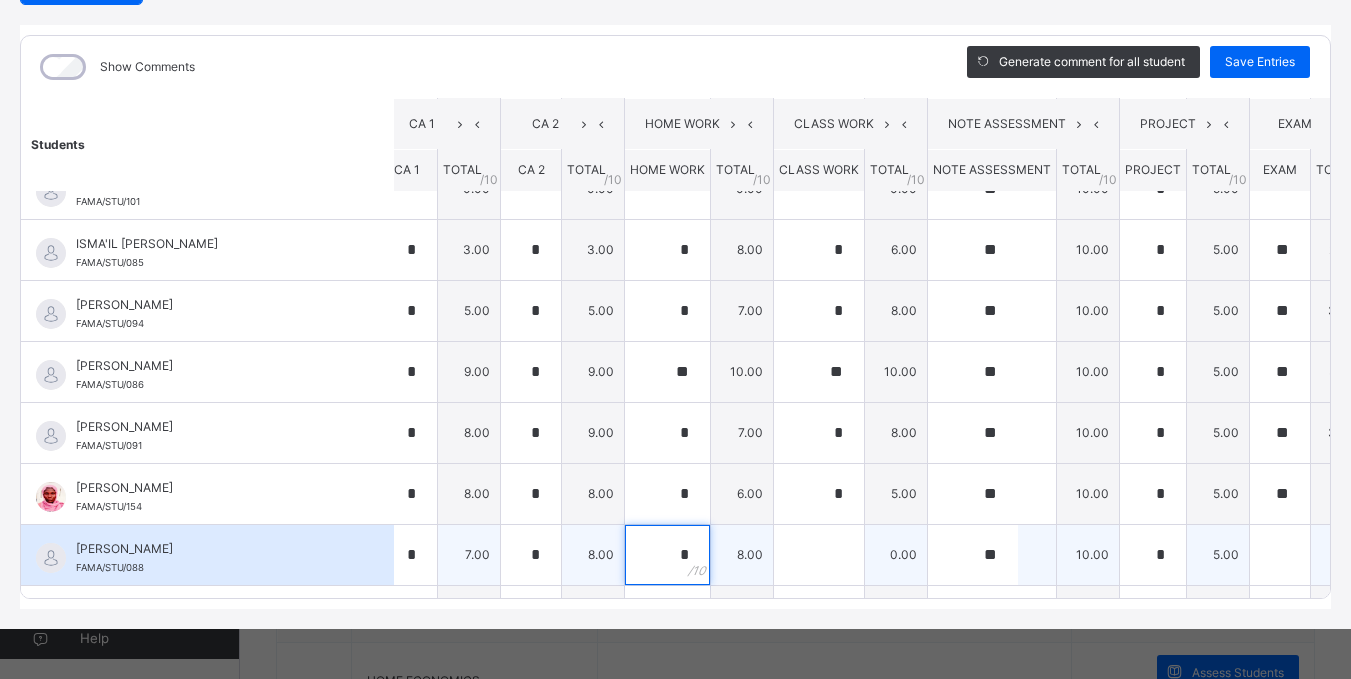 type on "*" 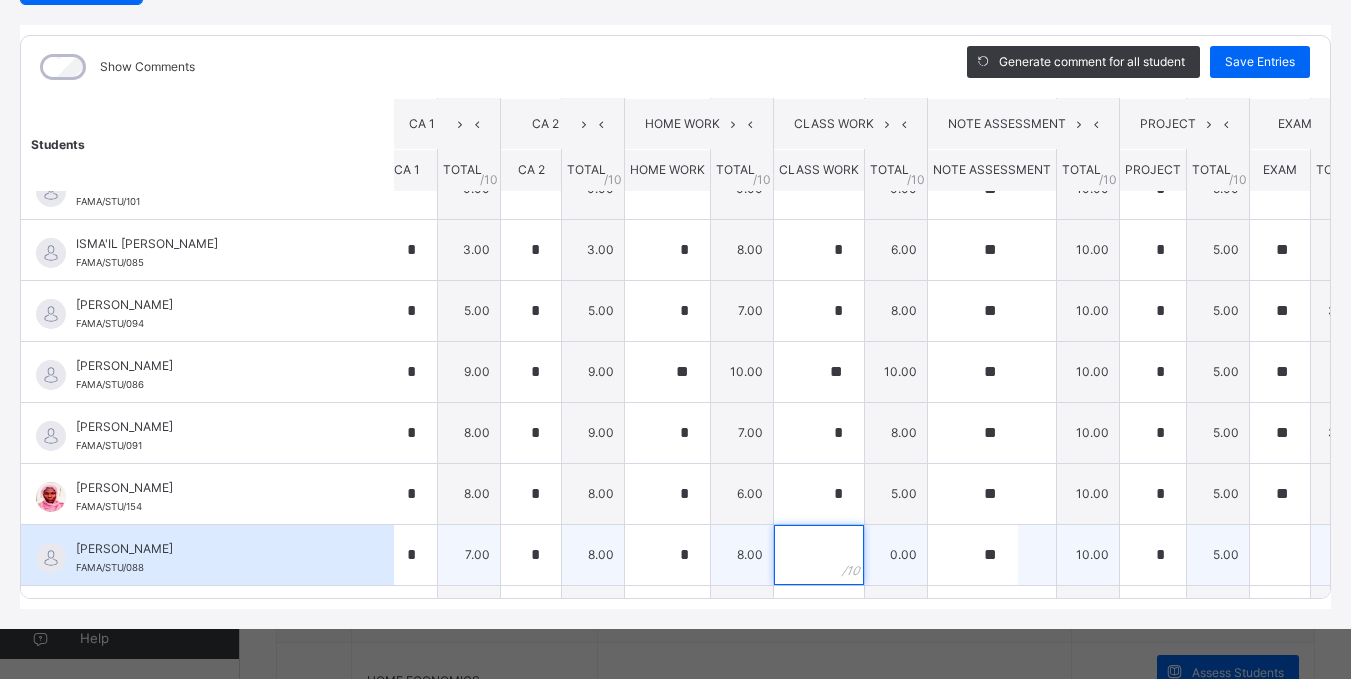 click at bounding box center [819, 555] 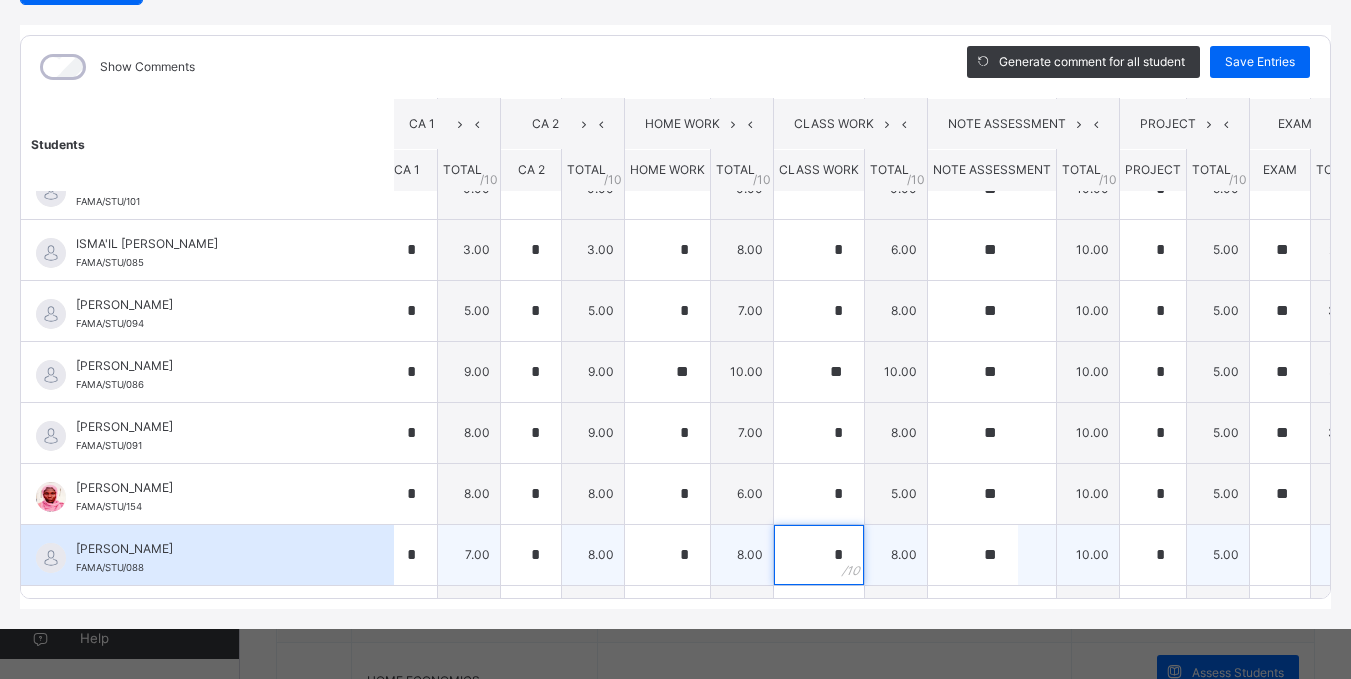 type on "*" 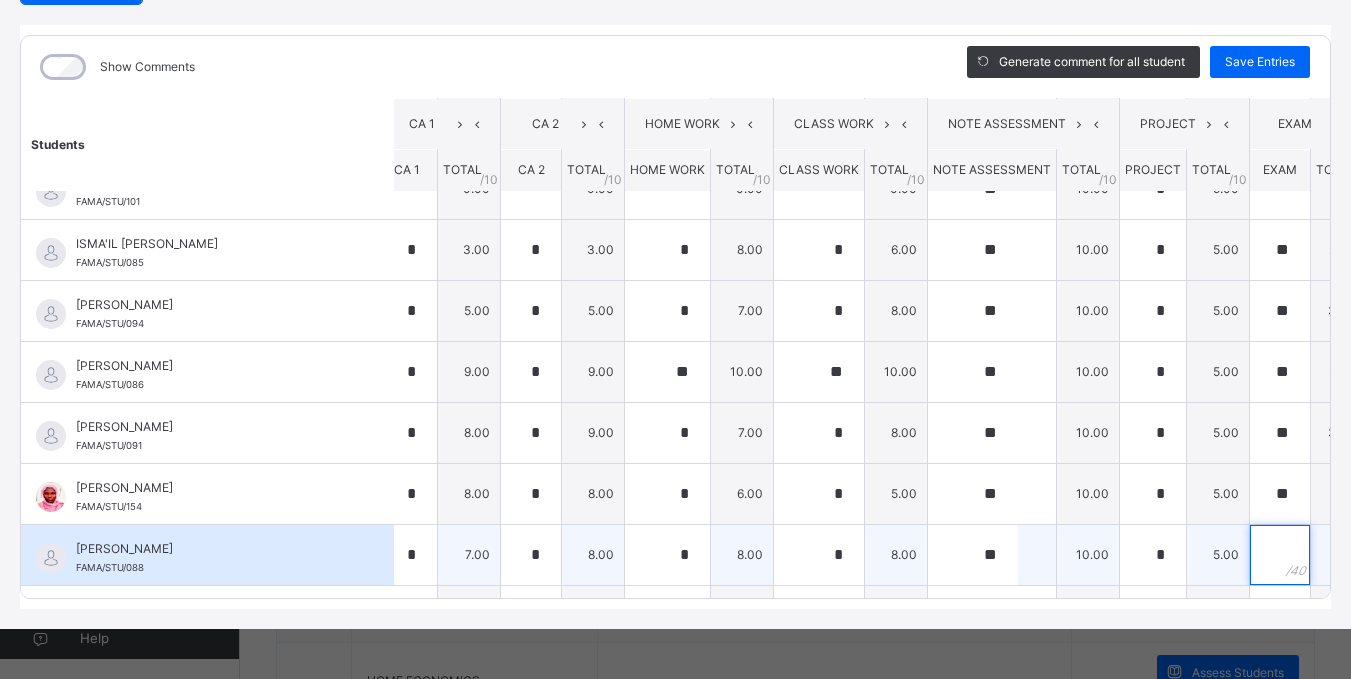 click at bounding box center (1280, 555) 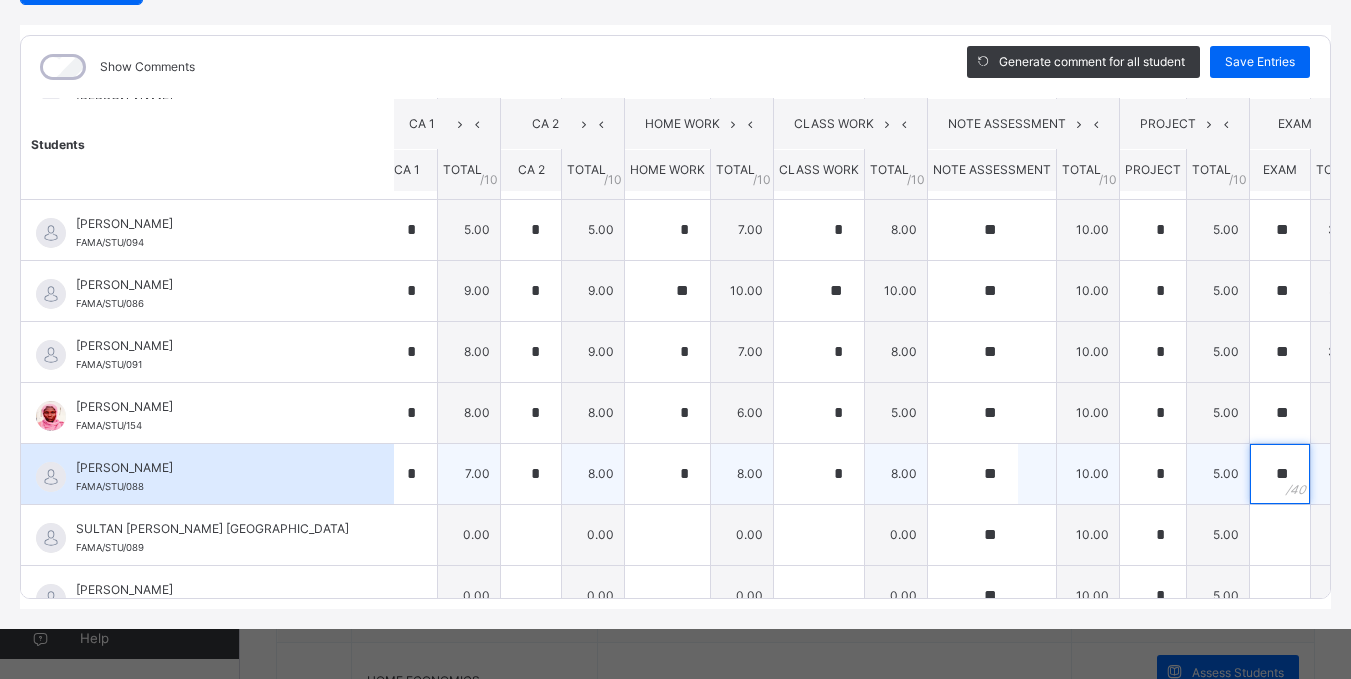 scroll, scrollTop: 768, scrollLeft: 18, axis: both 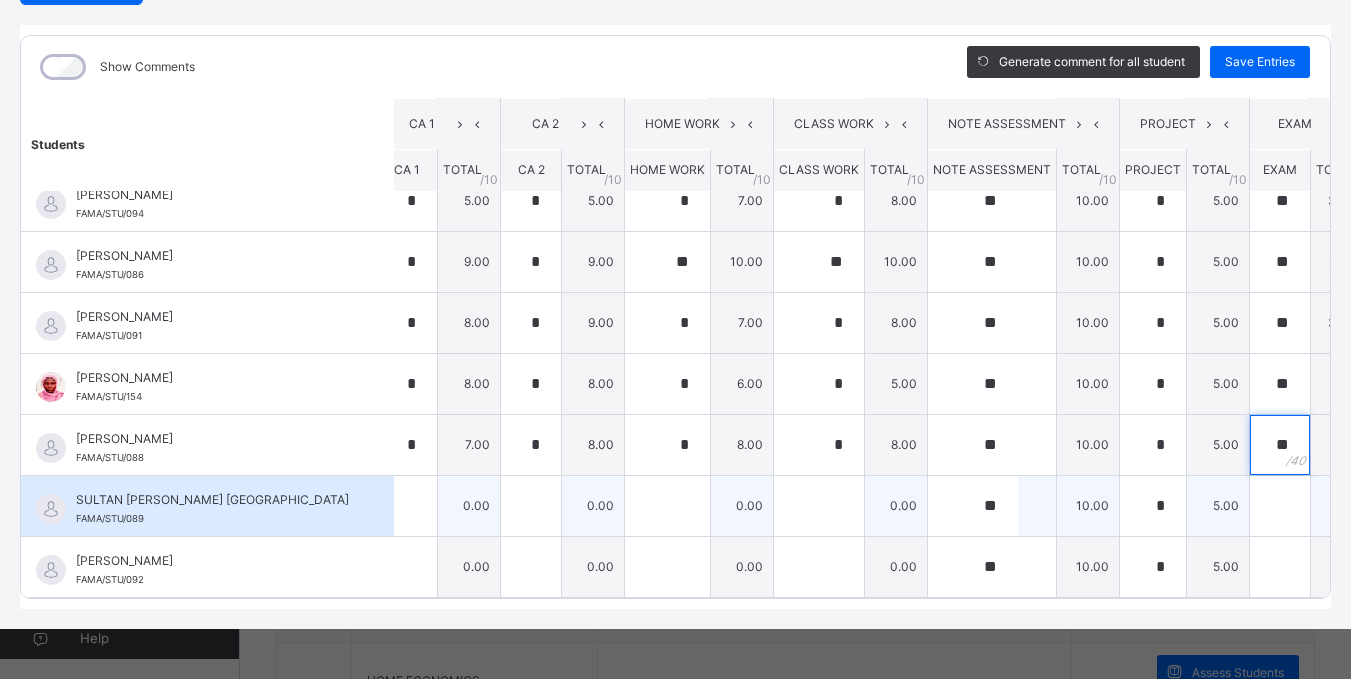 type on "**" 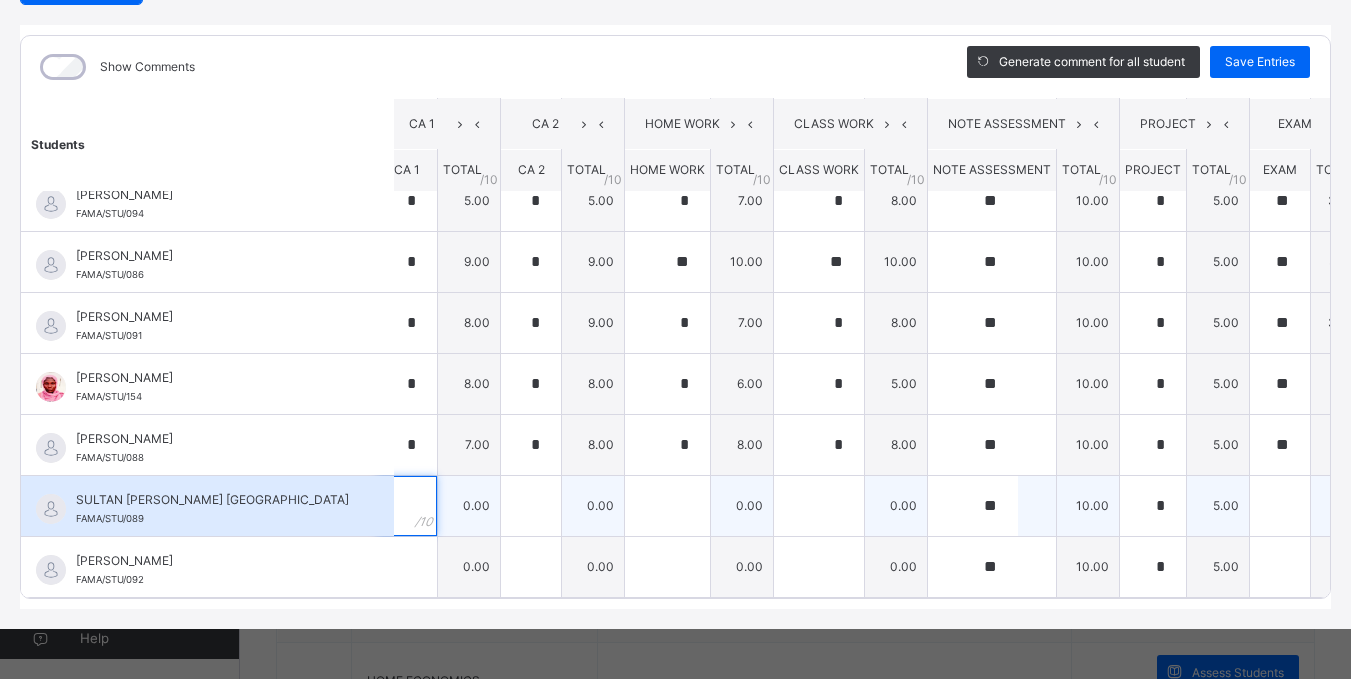 click at bounding box center [407, 506] 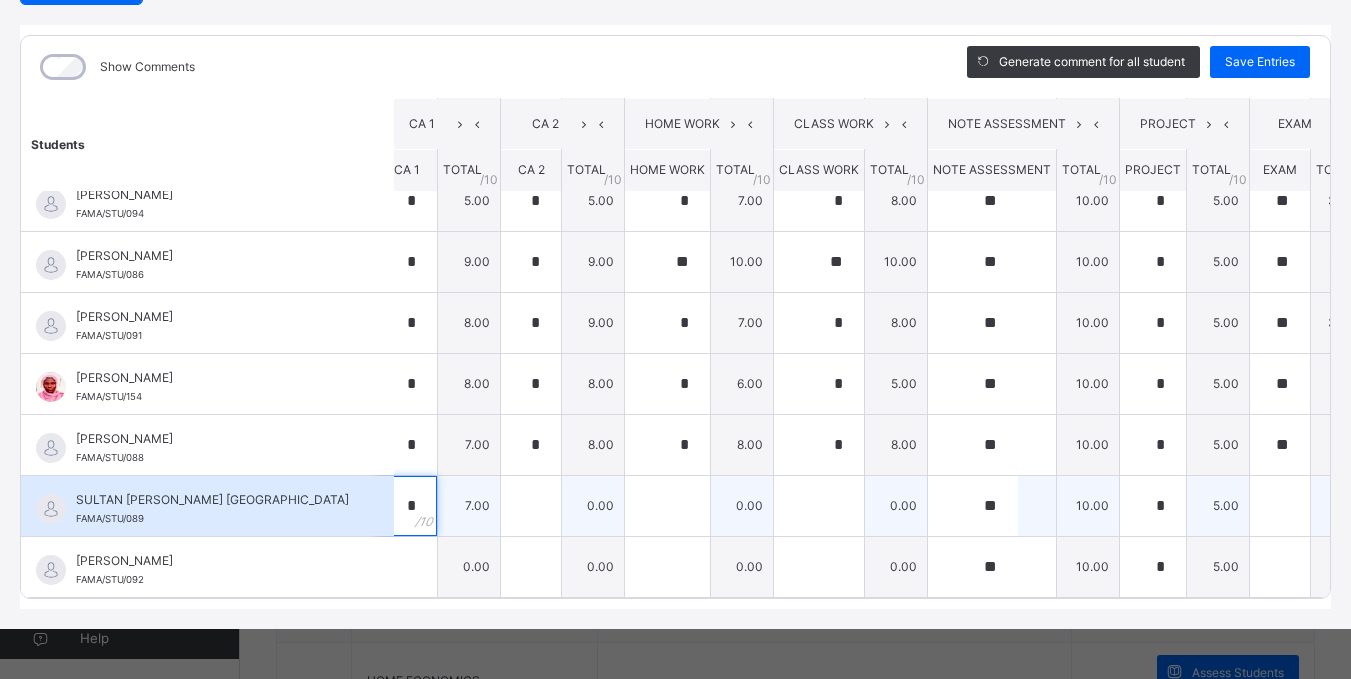 type on "*" 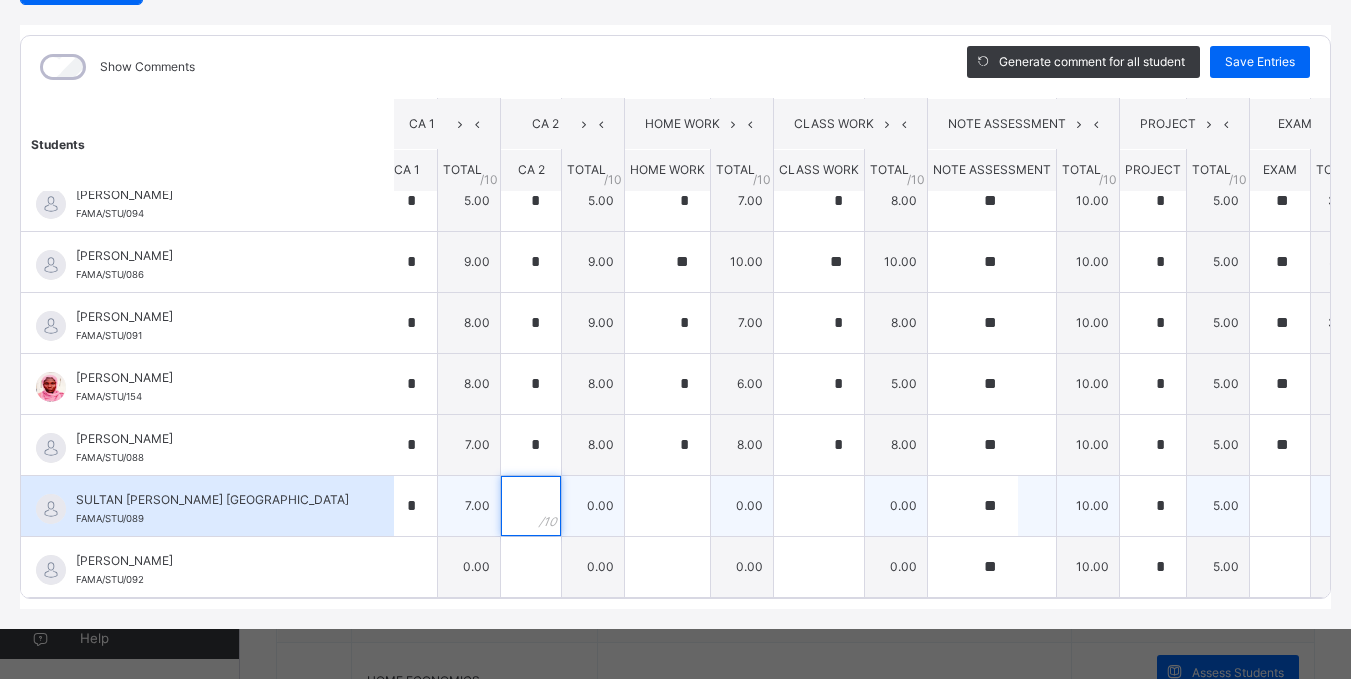 click at bounding box center (531, 506) 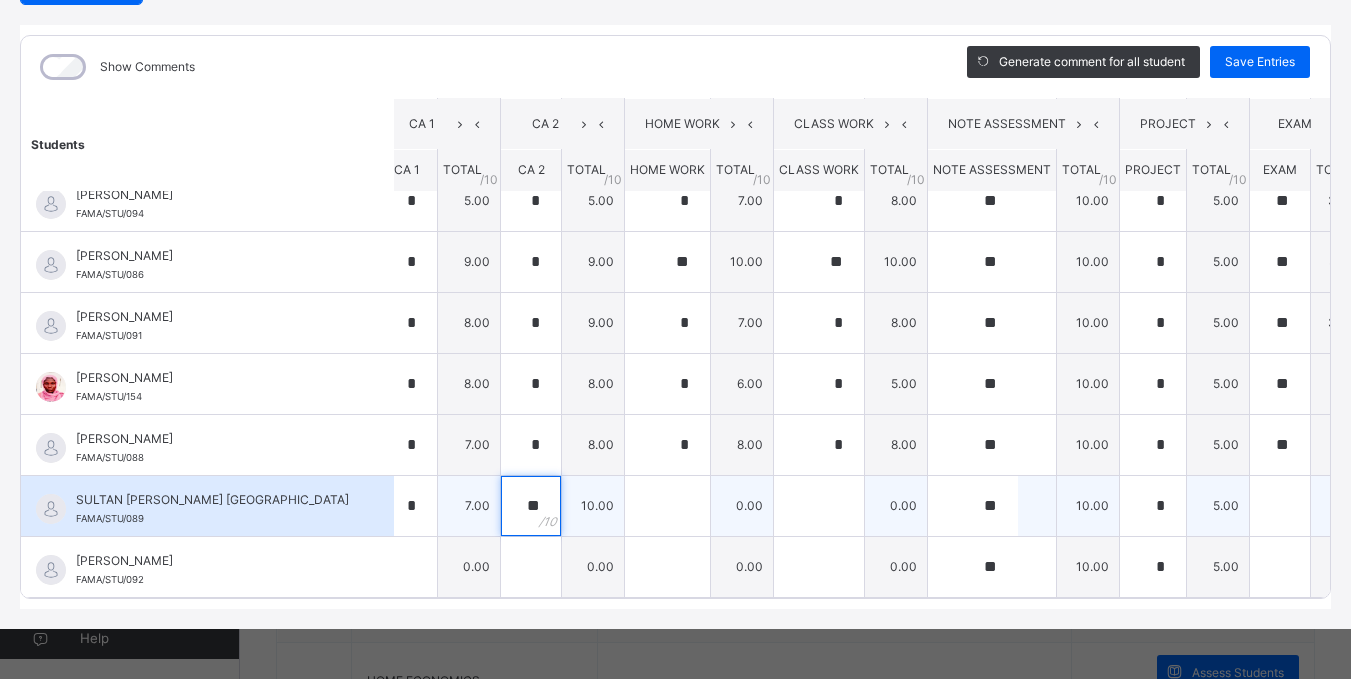 type on "**" 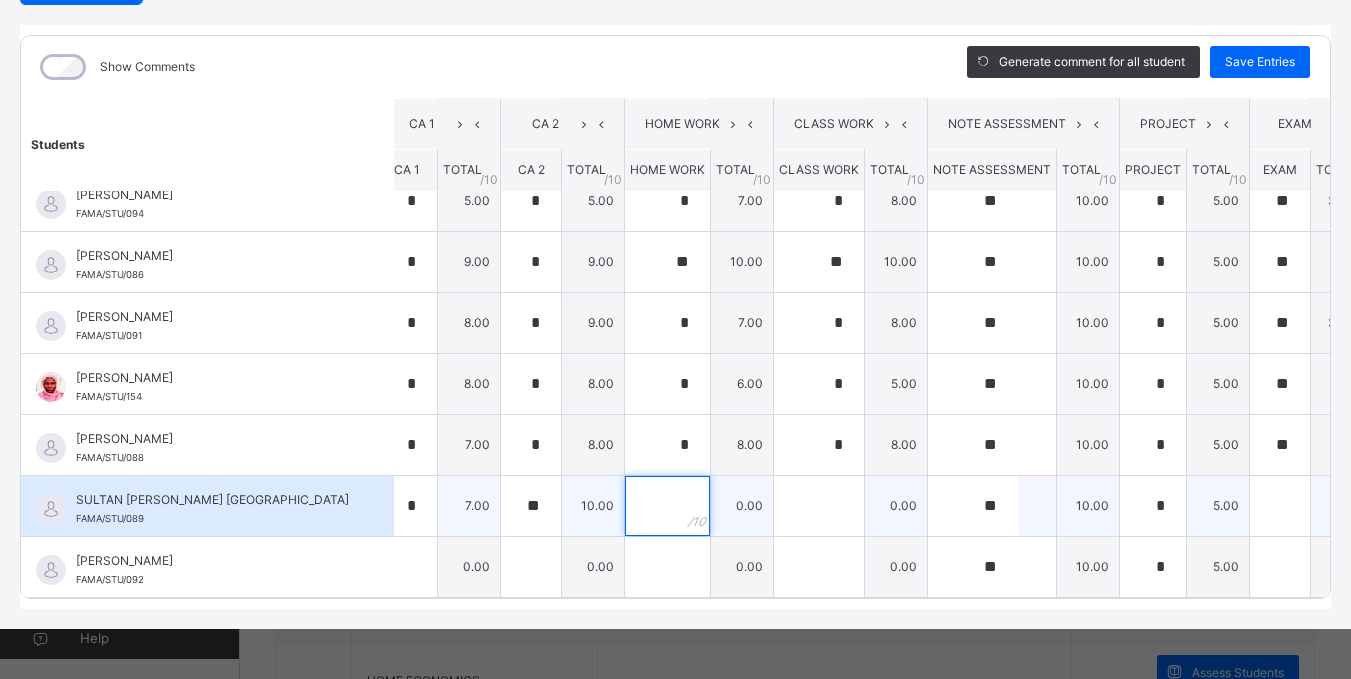 click at bounding box center [667, 506] 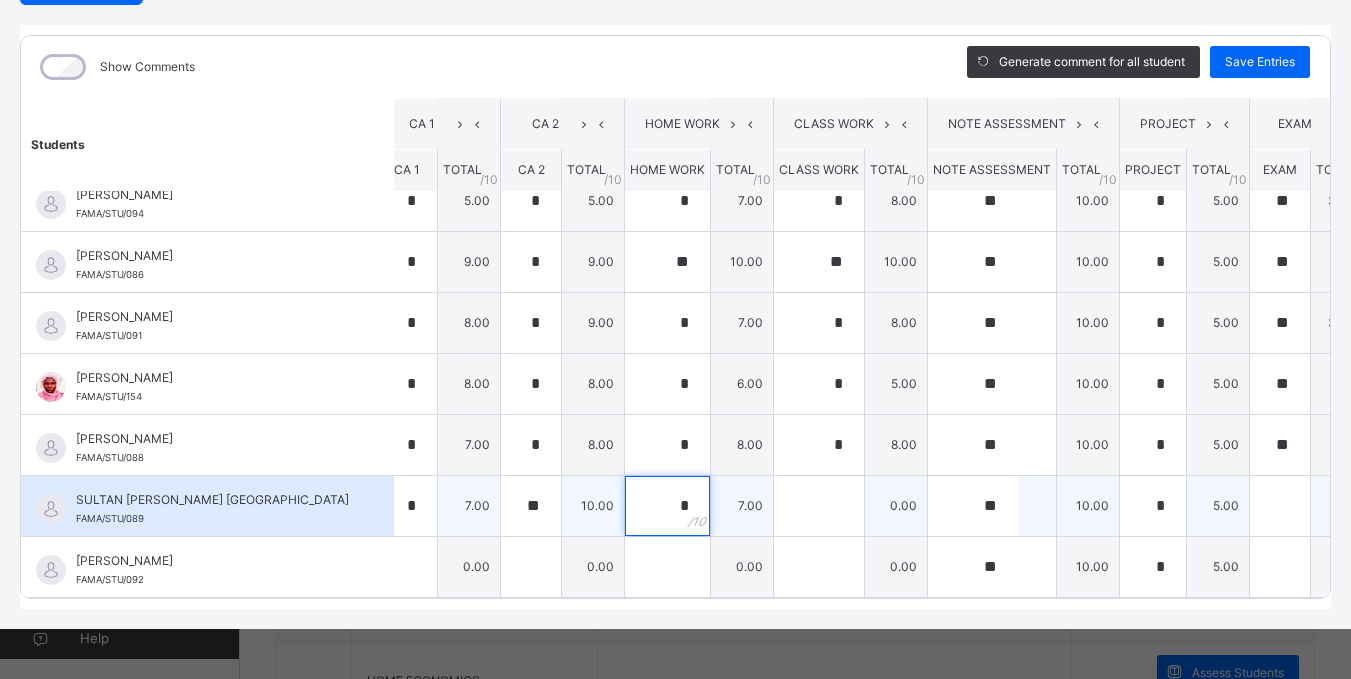 type on "*" 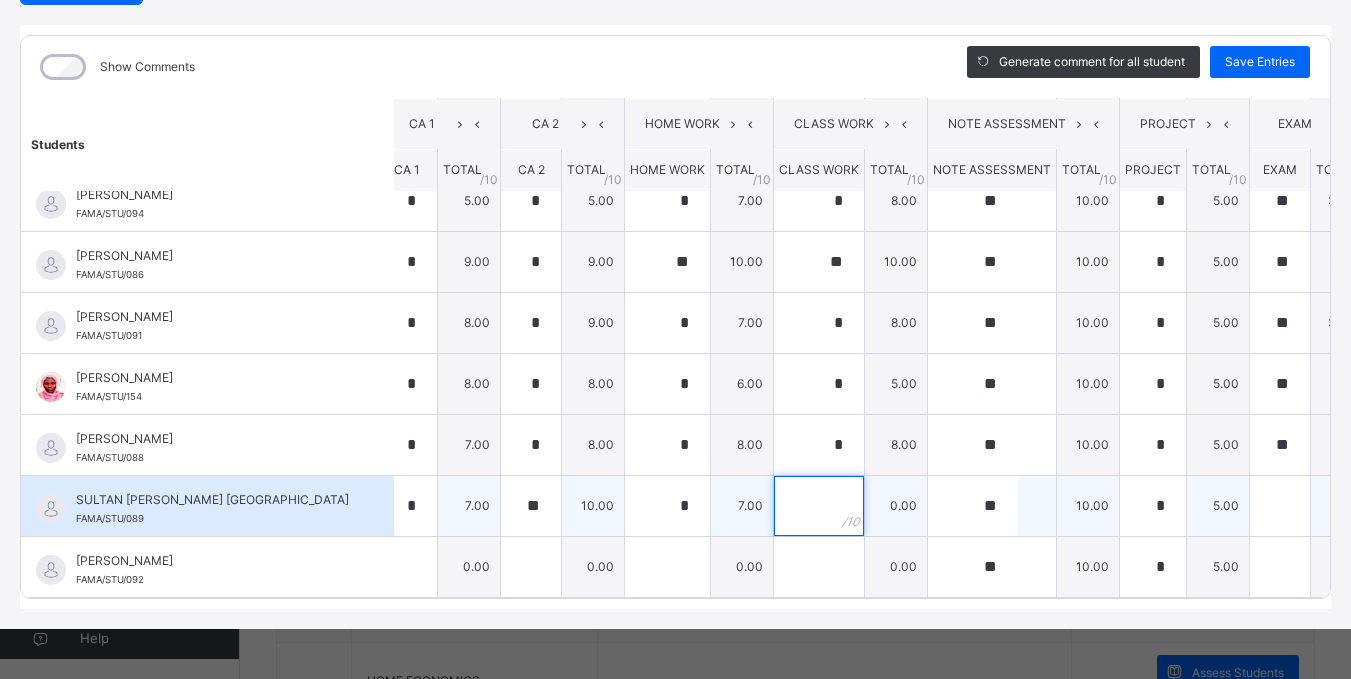 click at bounding box center [819, 506] 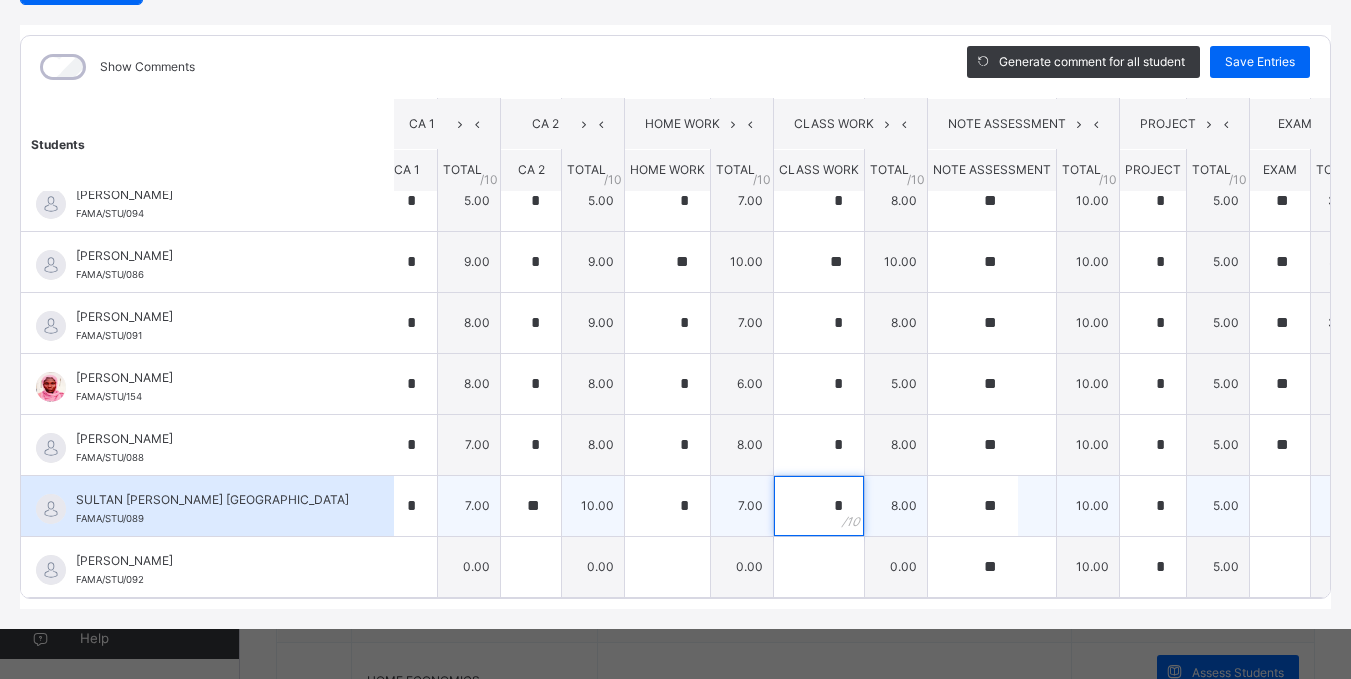 type on "*" 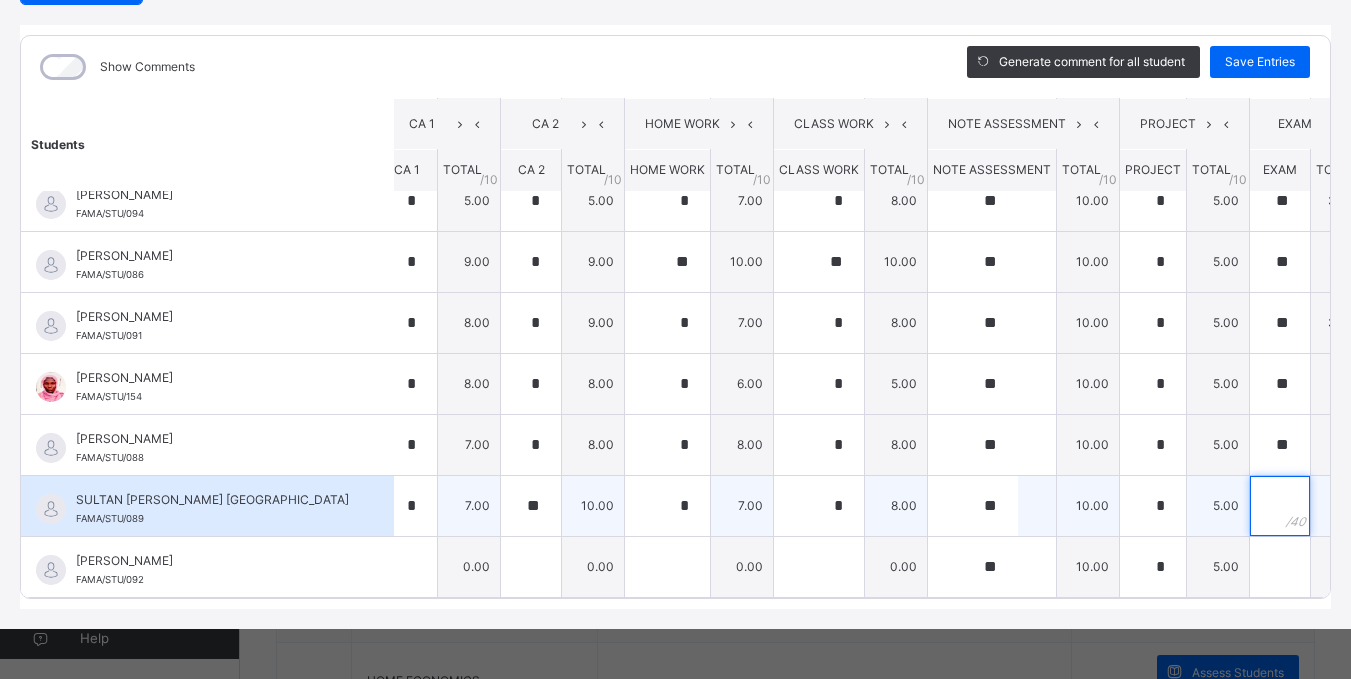 click at bounding box center (1280, 506) 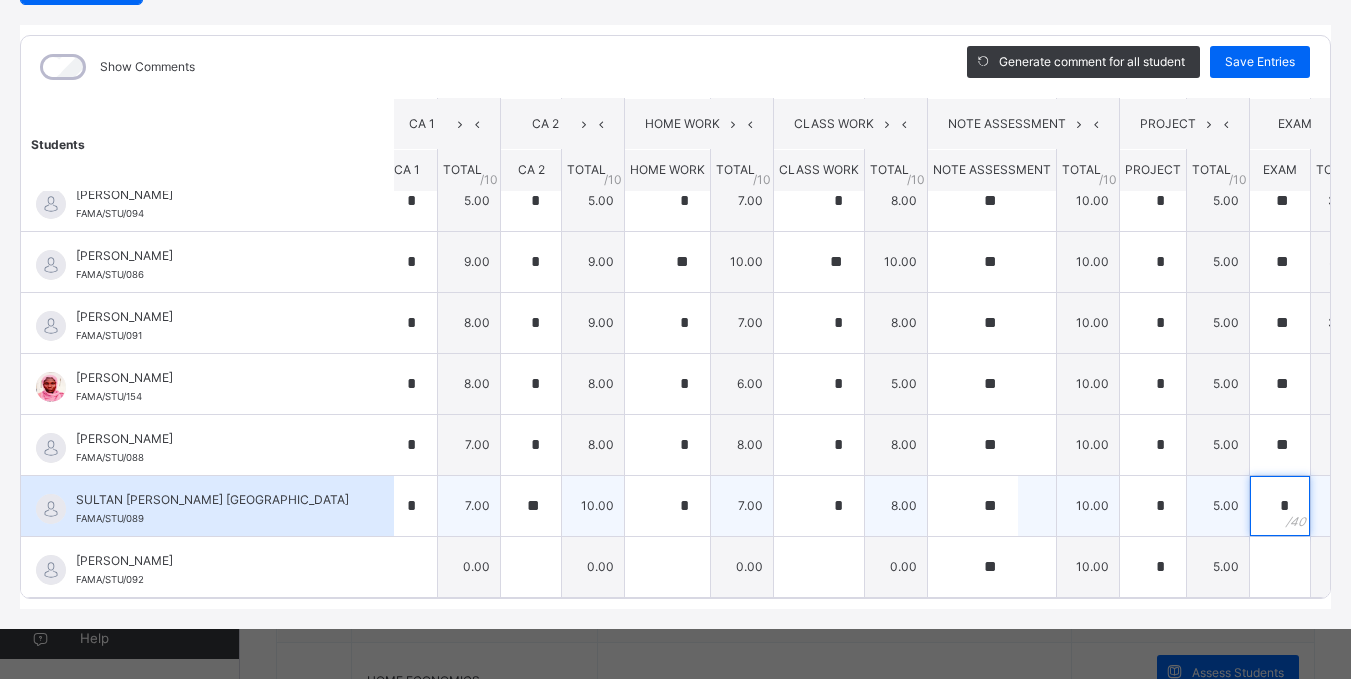 type on "**" 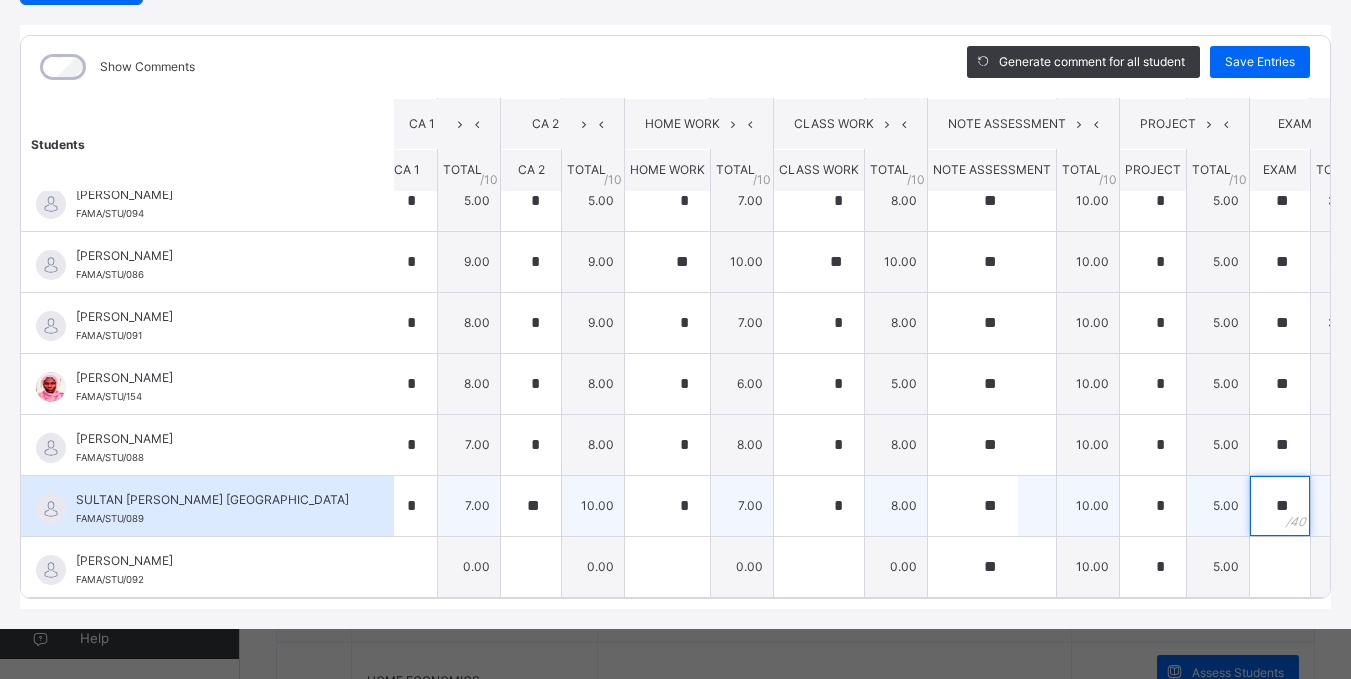scroll, scrollTop: 247, scrollLeft: 0, axis: vertical 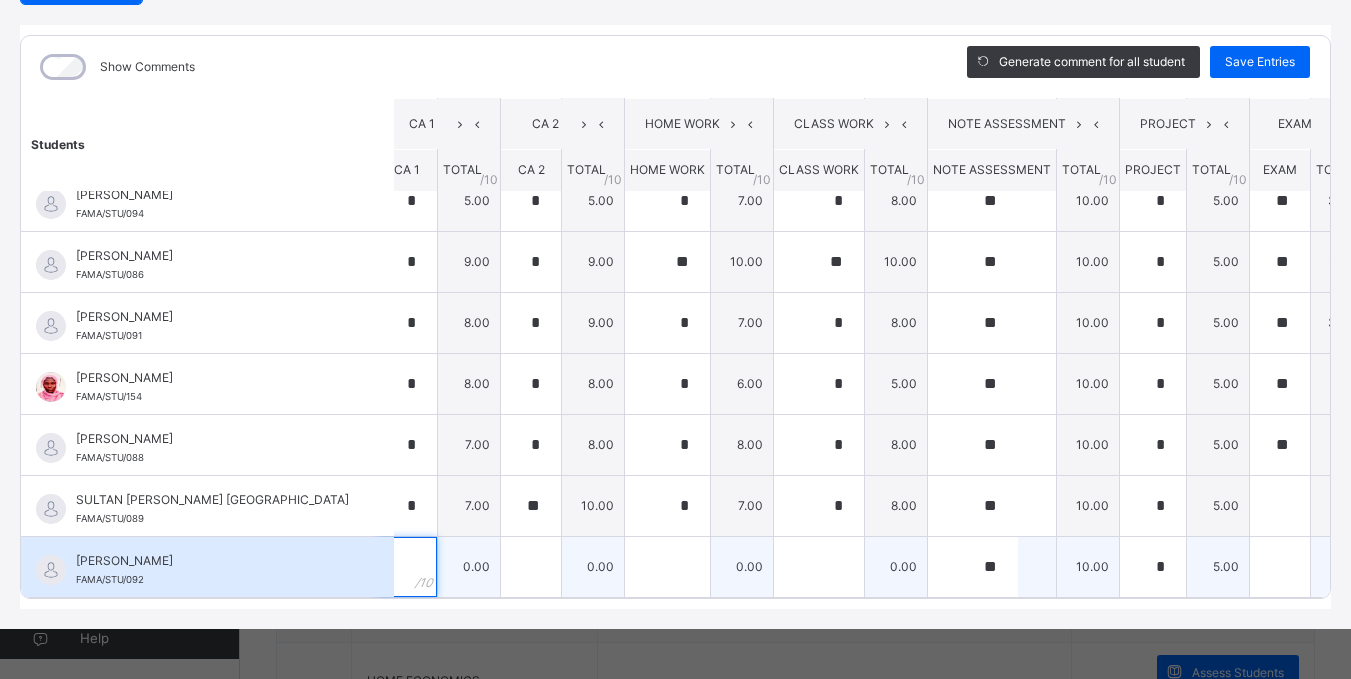 click at bounding box center (407, 567) 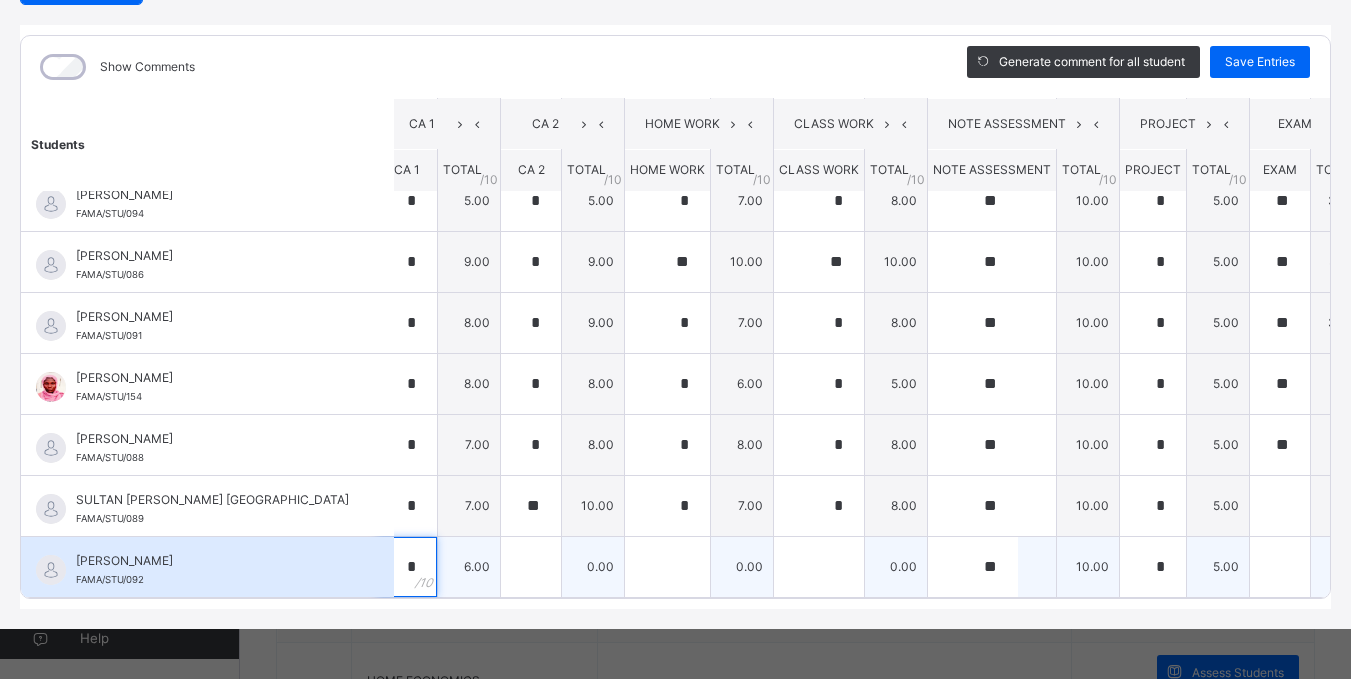 type on "*" 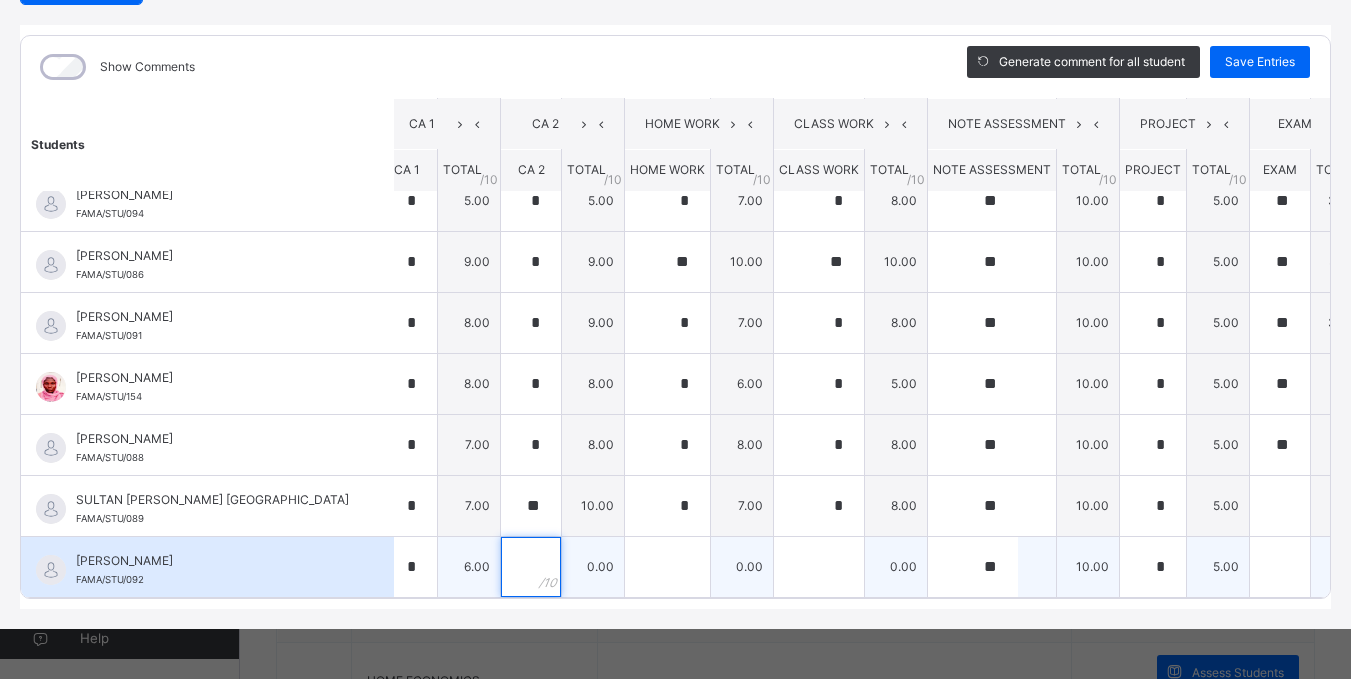 click at bounding box center (531, 567) 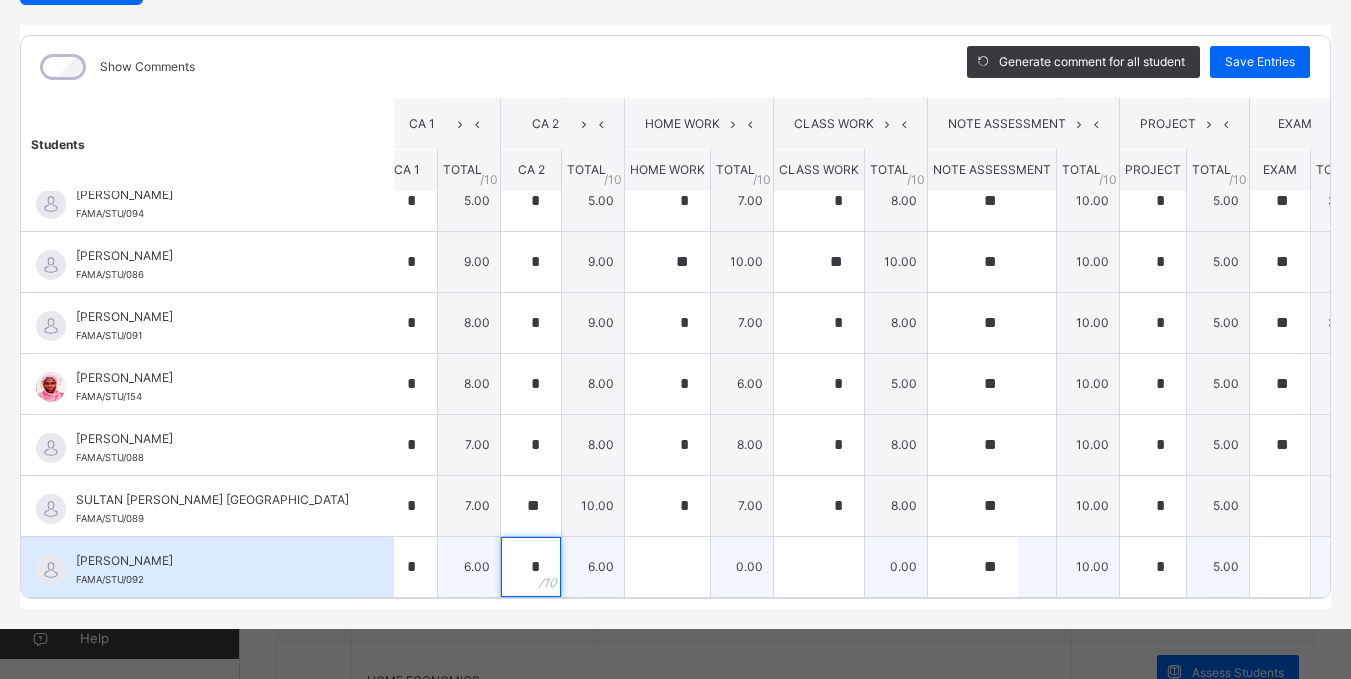 type on "*" 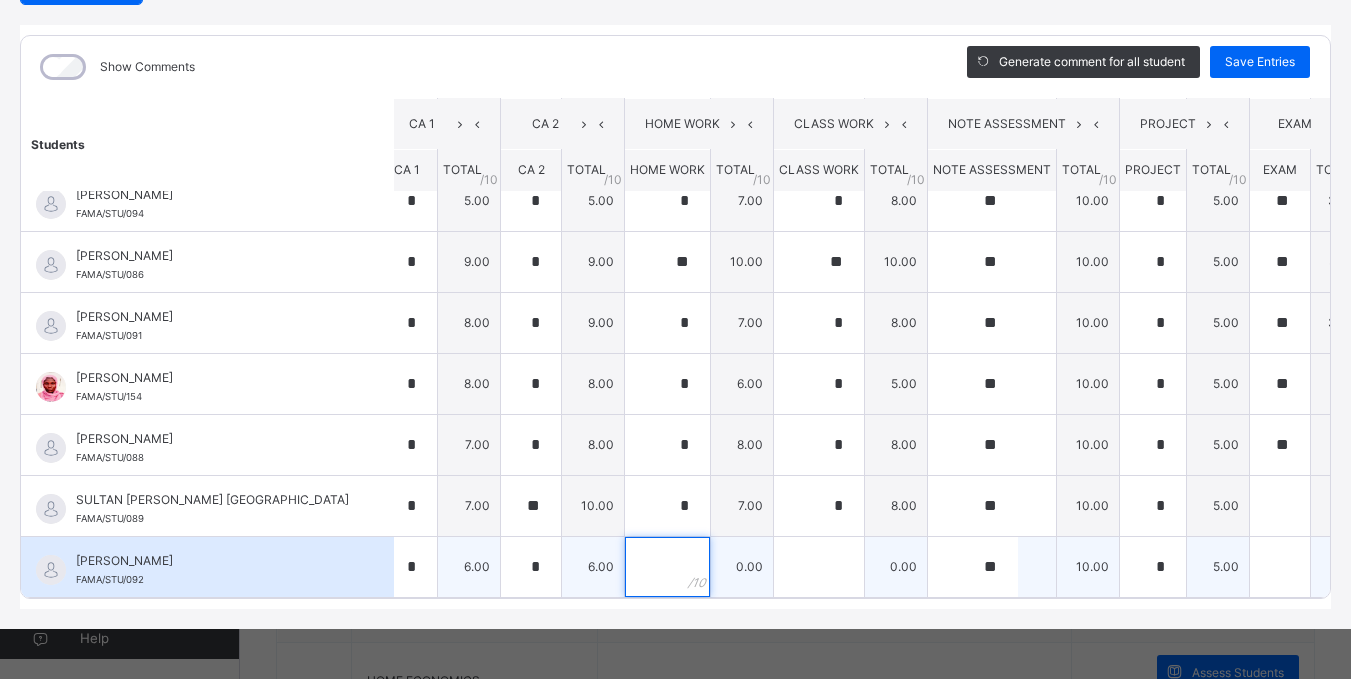 click at bounding box center [667, 567] 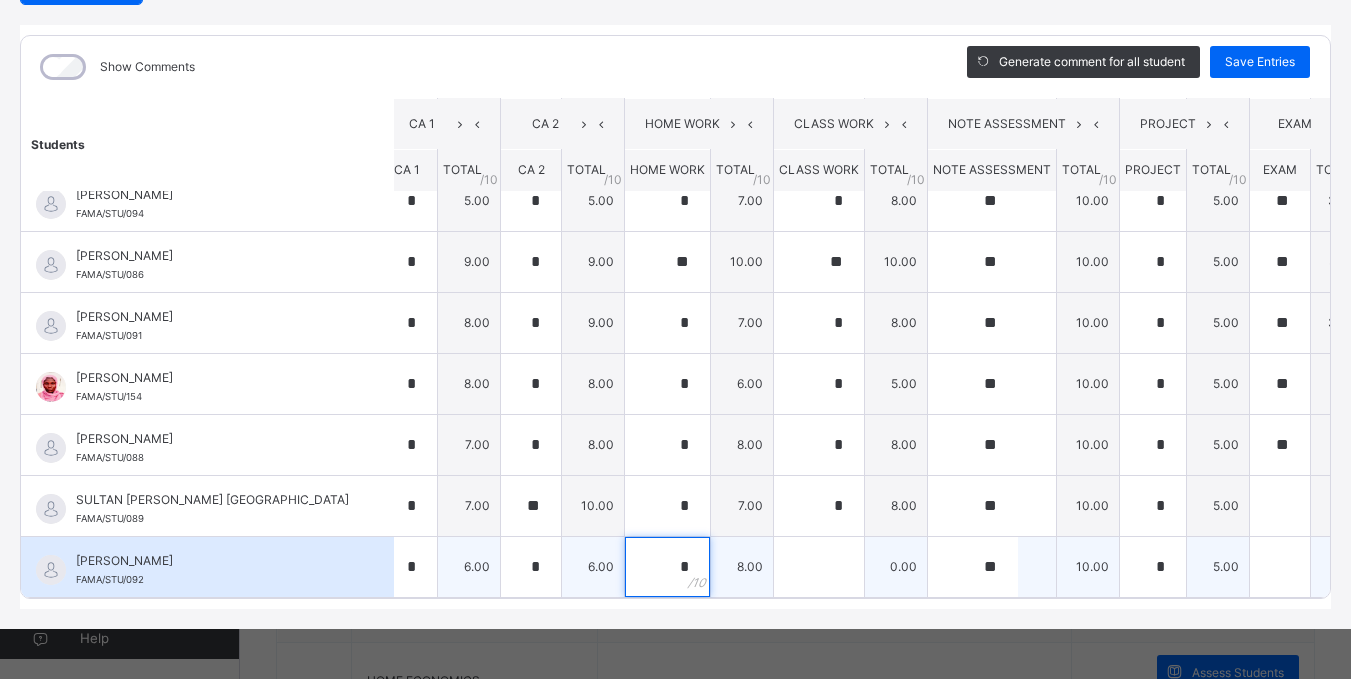 type on "*" 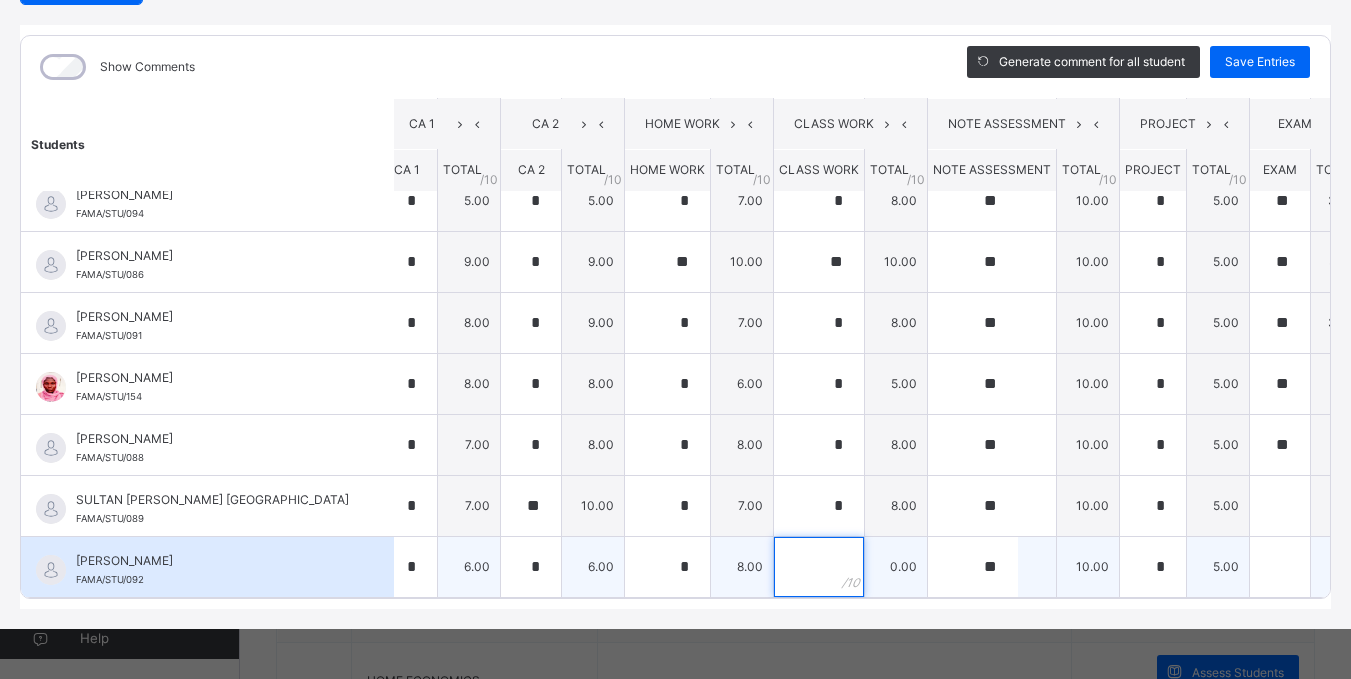 click at bounding box center [819, 567] 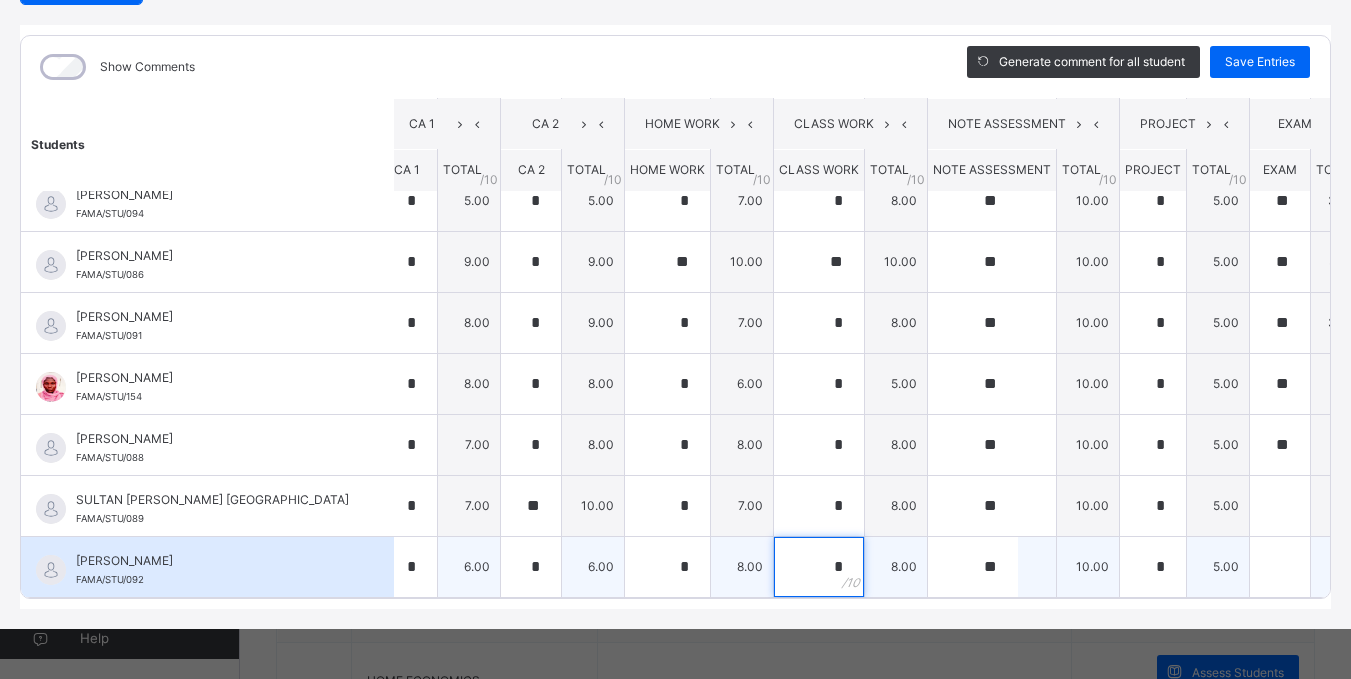 type on "*" 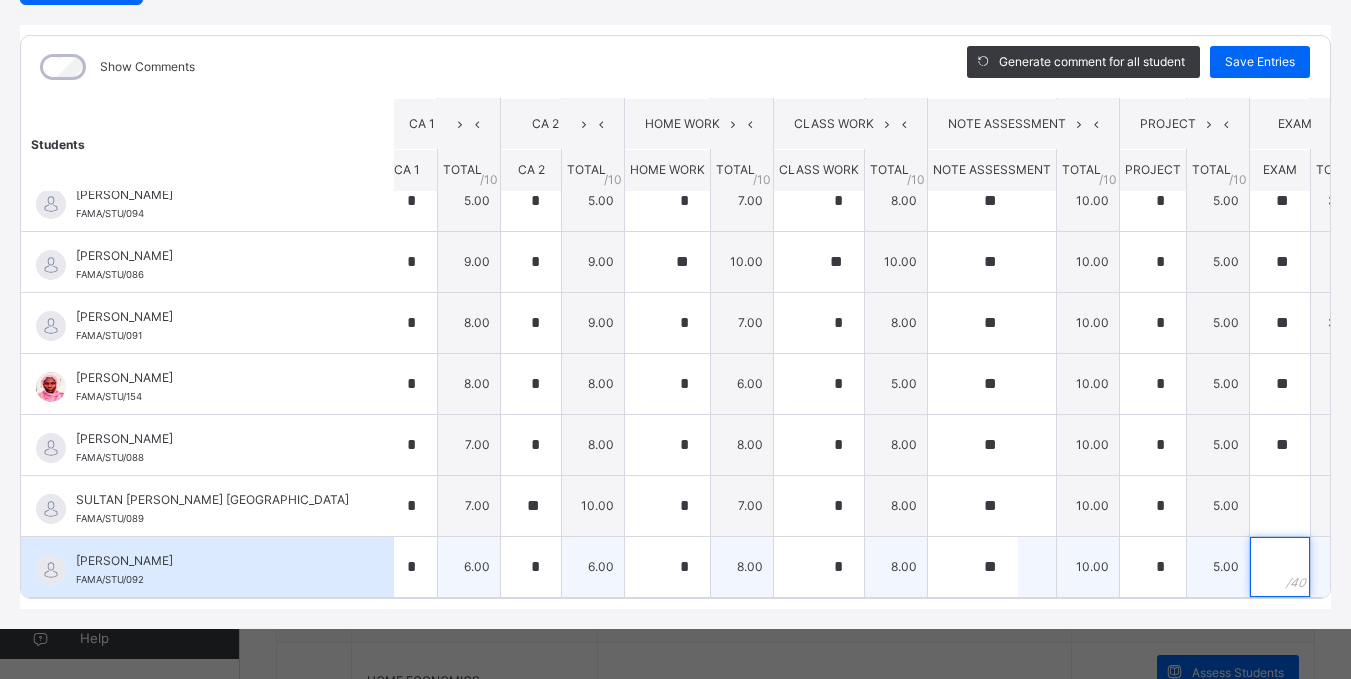 click at bounding box center [1280, 567] 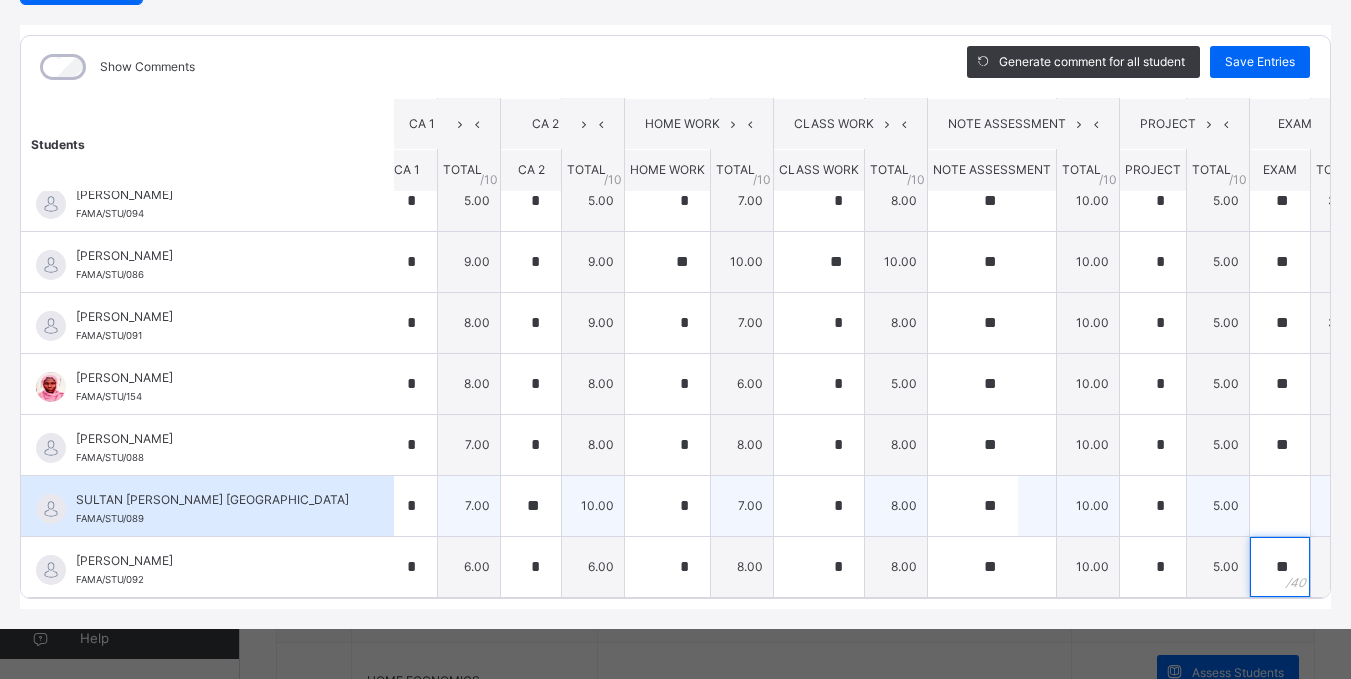 type on "**" 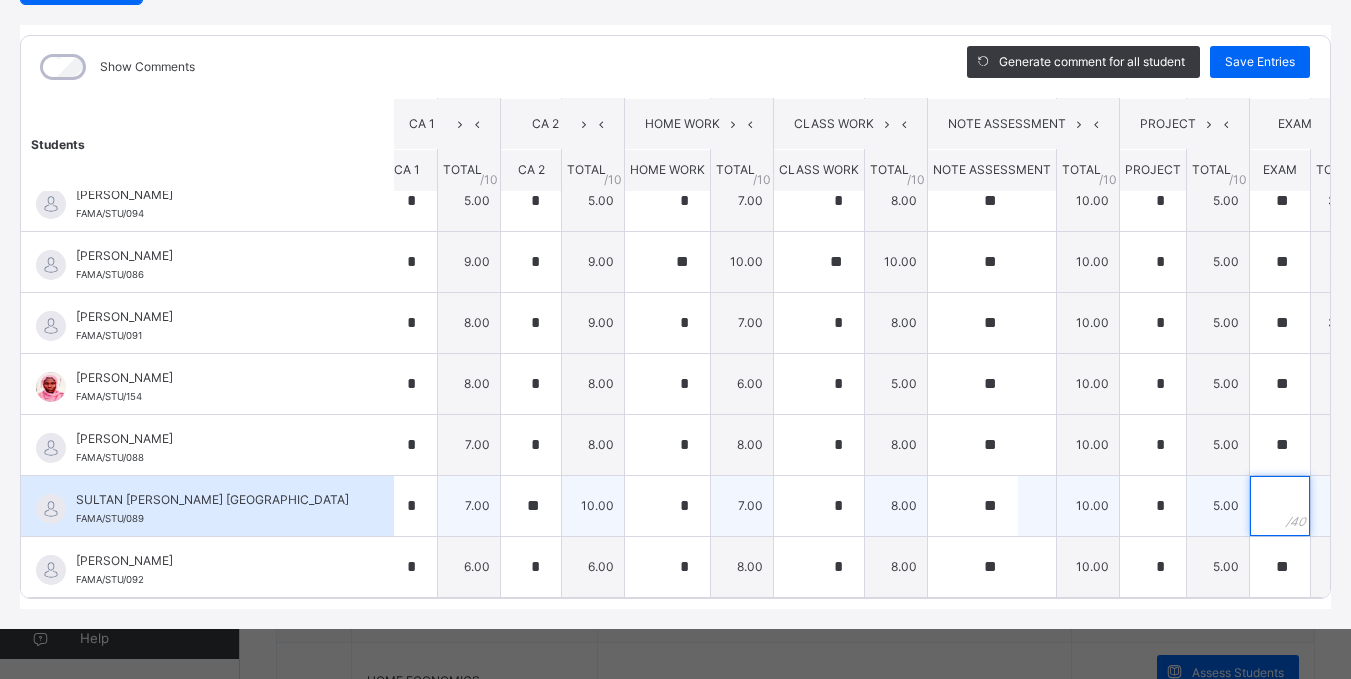 click at bounding box center (1280, 506) 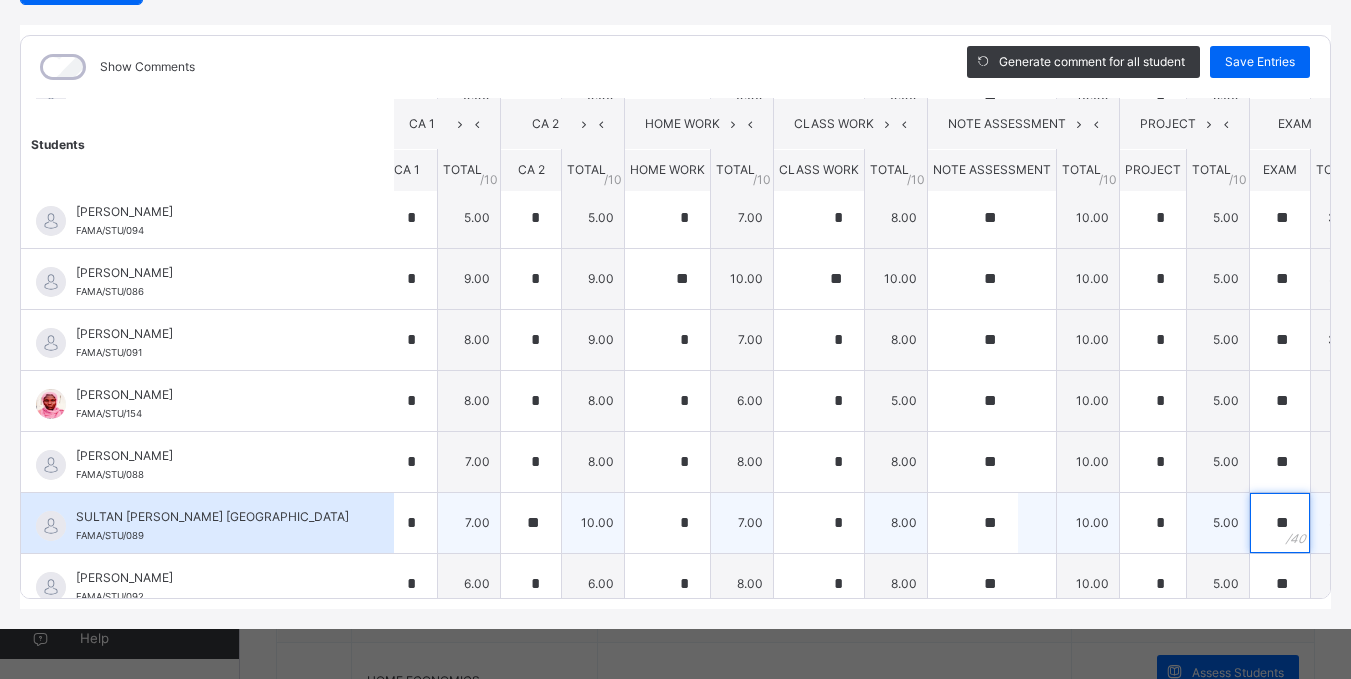 scroll, scrollTop: 768, scrollLeft: 18, axis: both 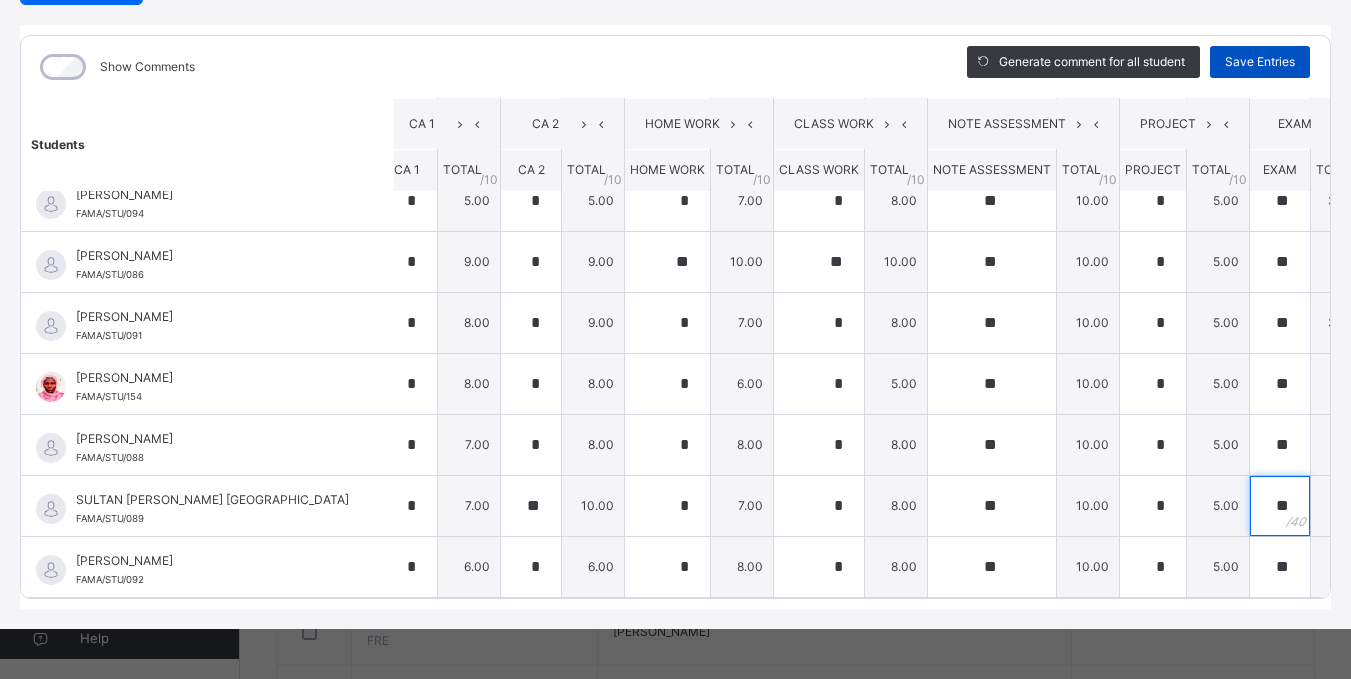 type on "**" 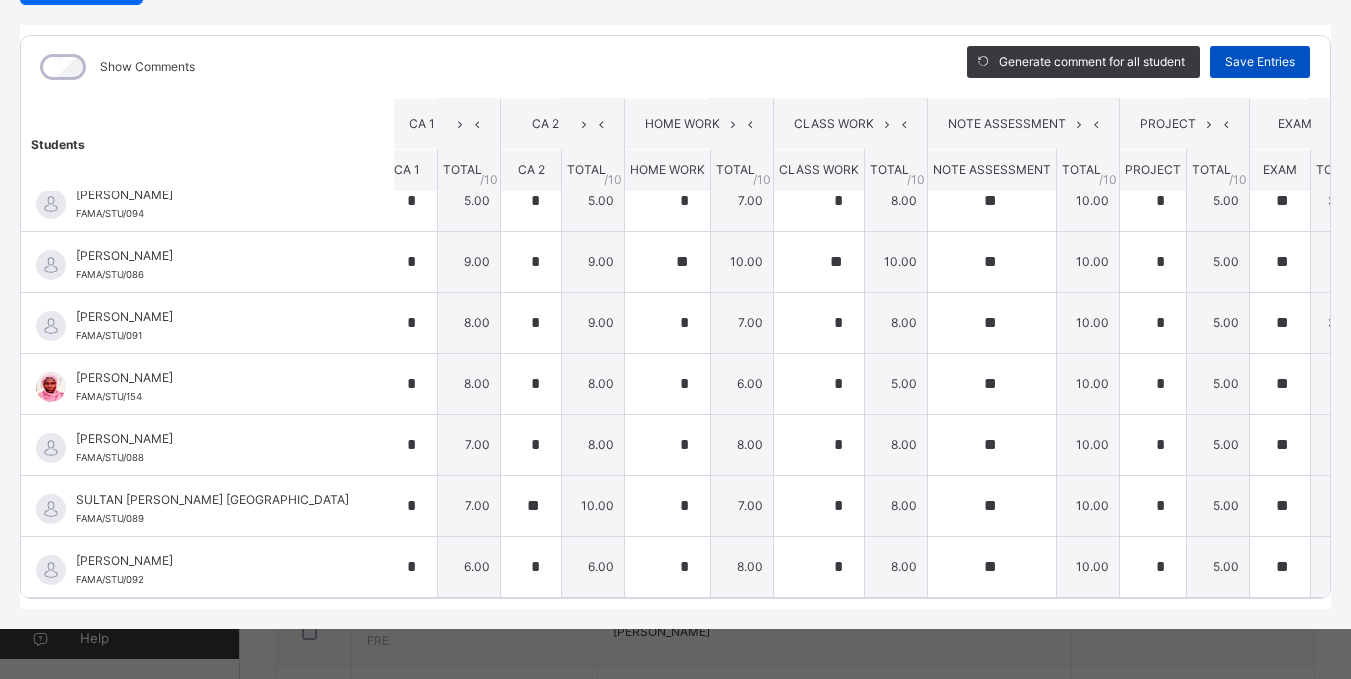 click on "Save Entries" at bounding box center (1260, 62) 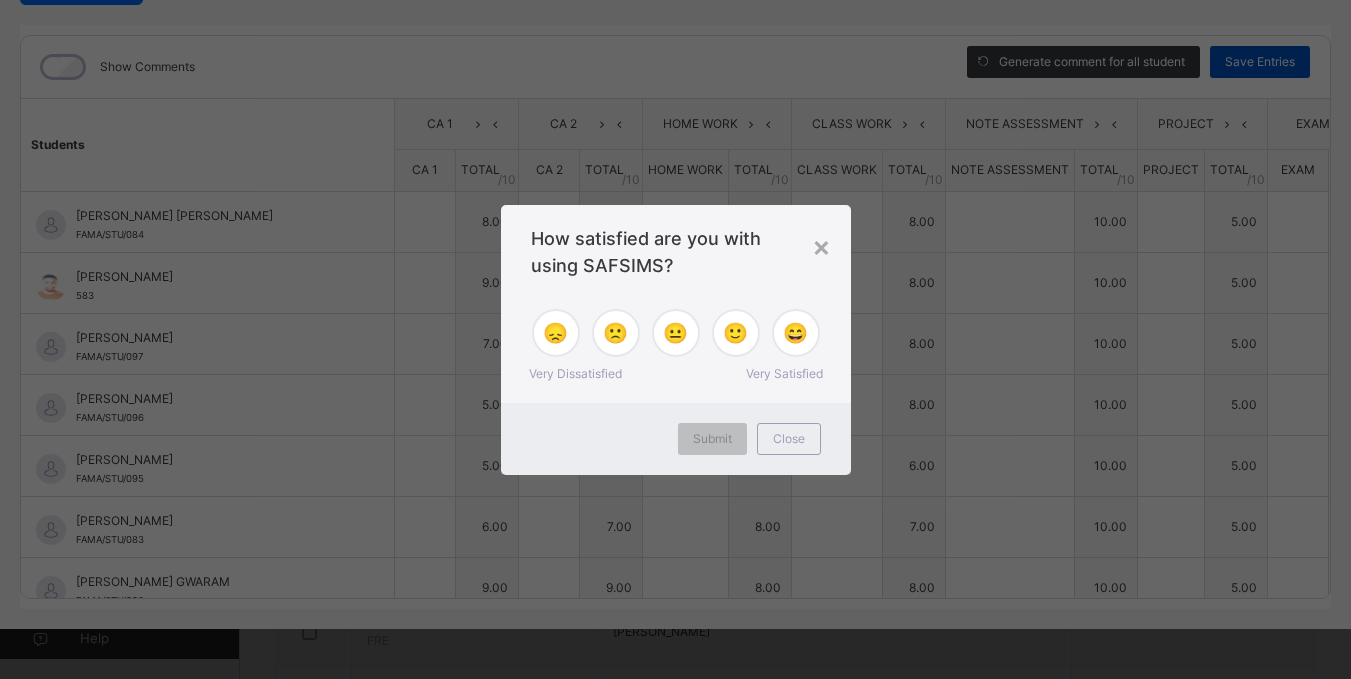 type on "*" 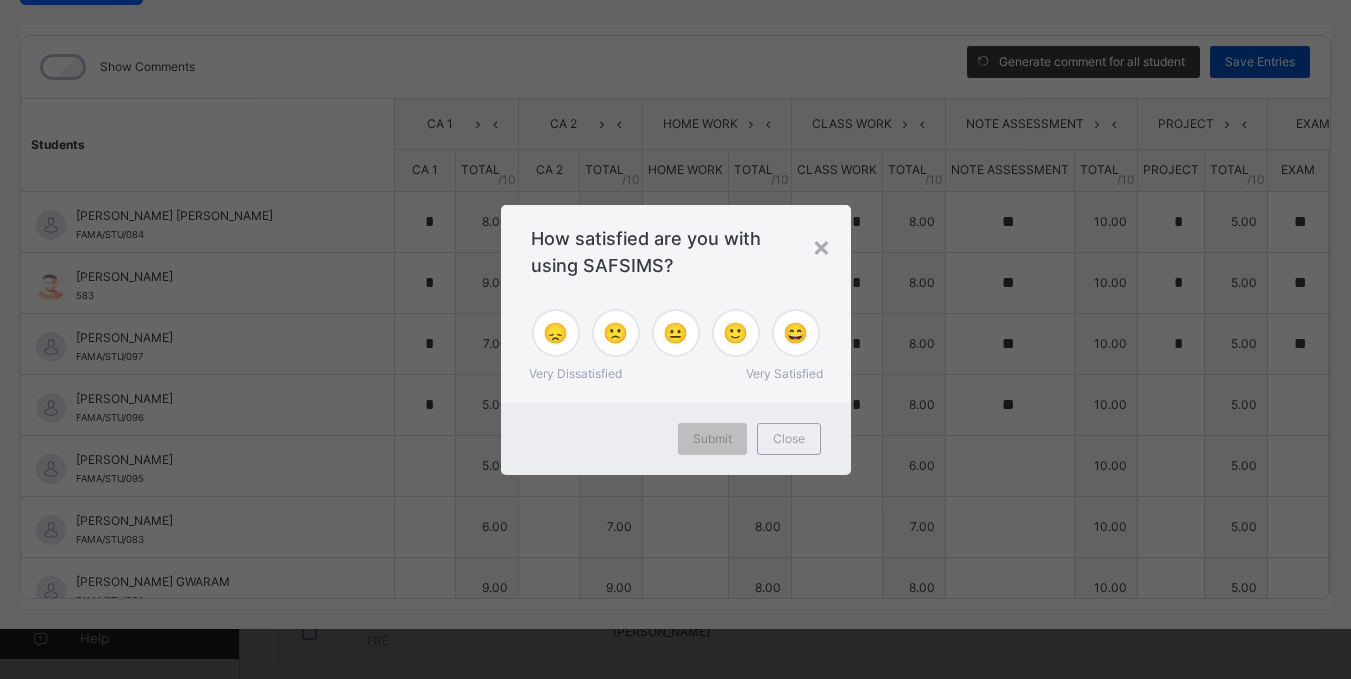 type on "*" 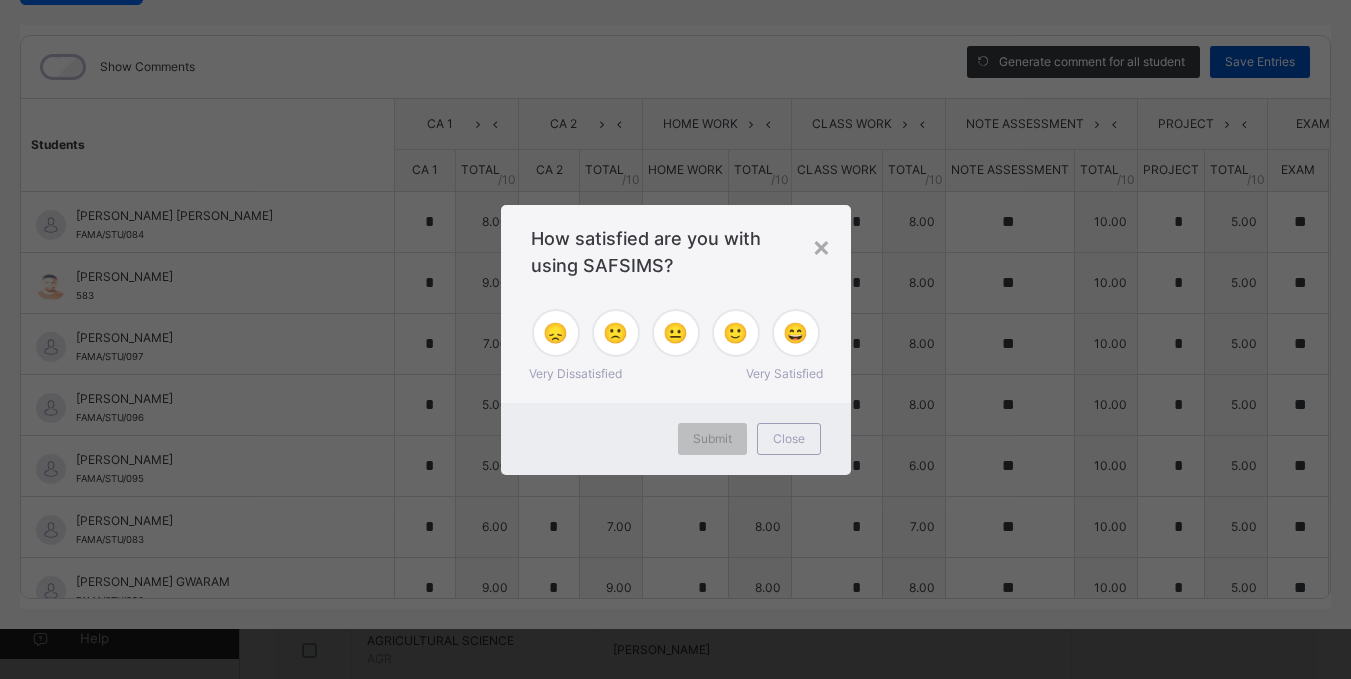 scroll, scrollTop: 0, scrollLeft: 0, axis: both 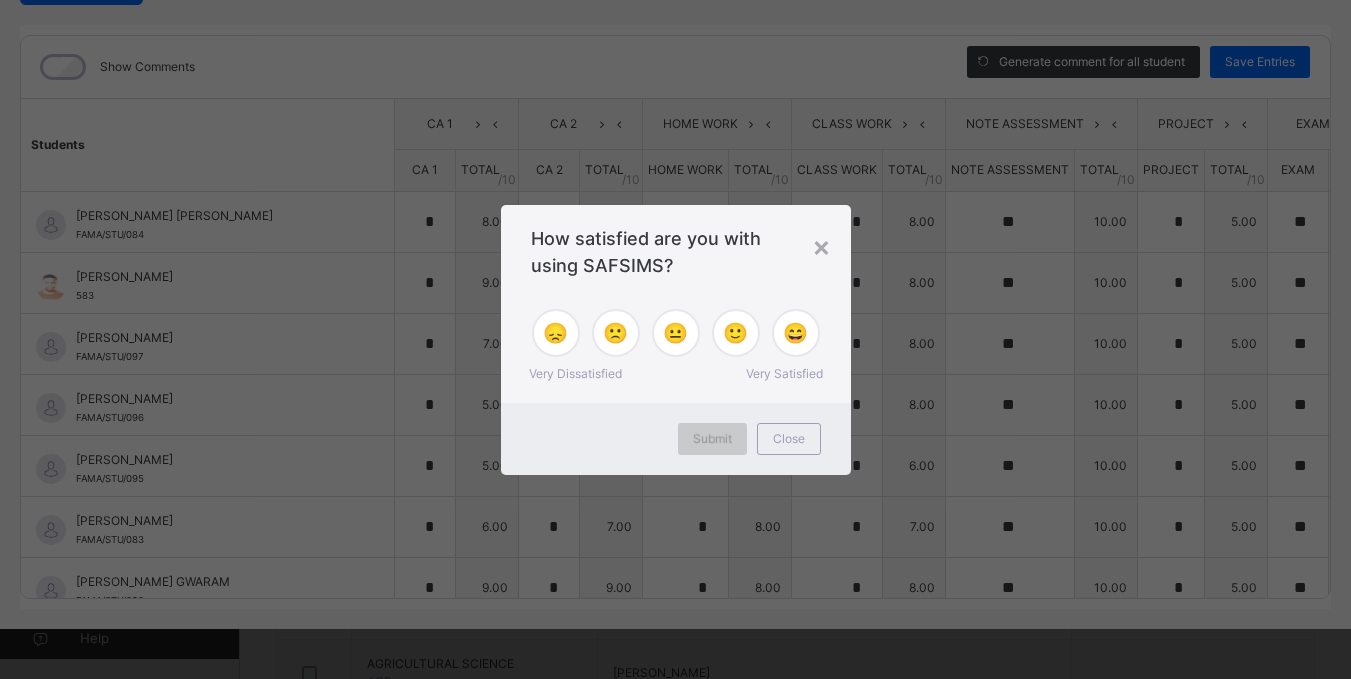 click on "Submit" at bounding box center (712, 439) 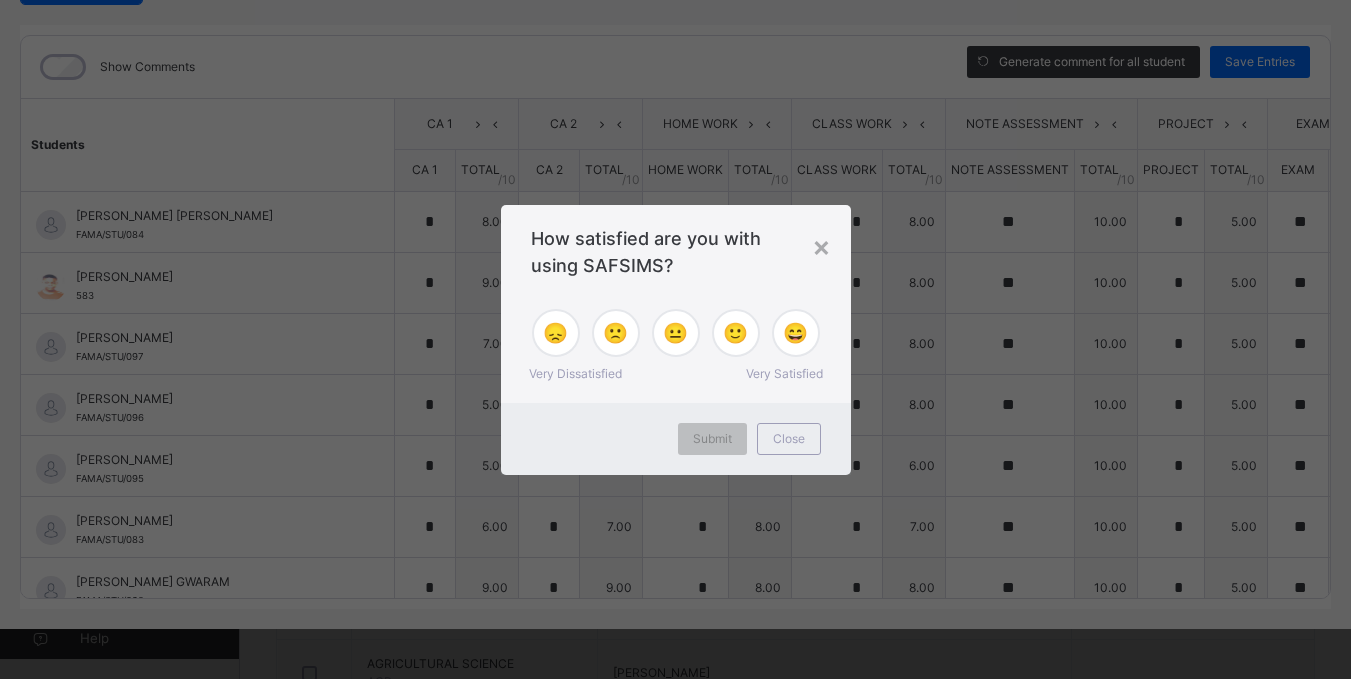 click on "Very Satisfied" at bounding box center (784, 374) 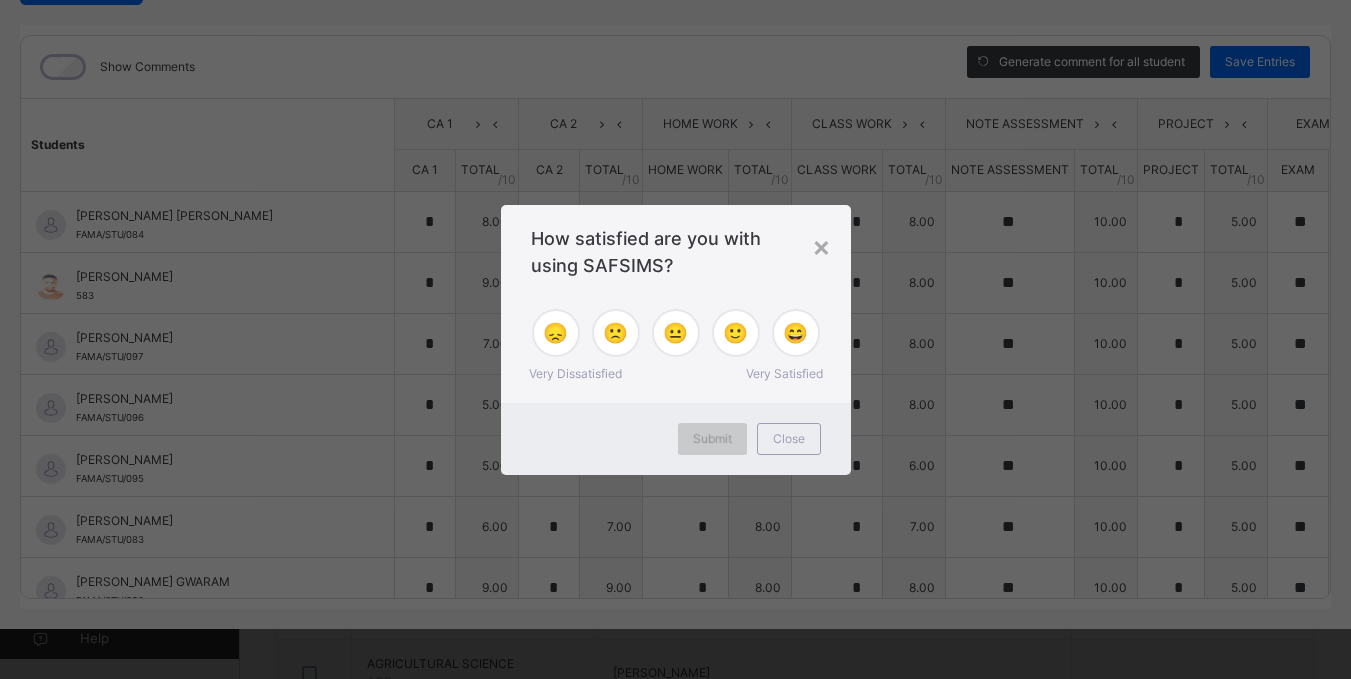 click on "Submit" at bounding box center (712, 439) 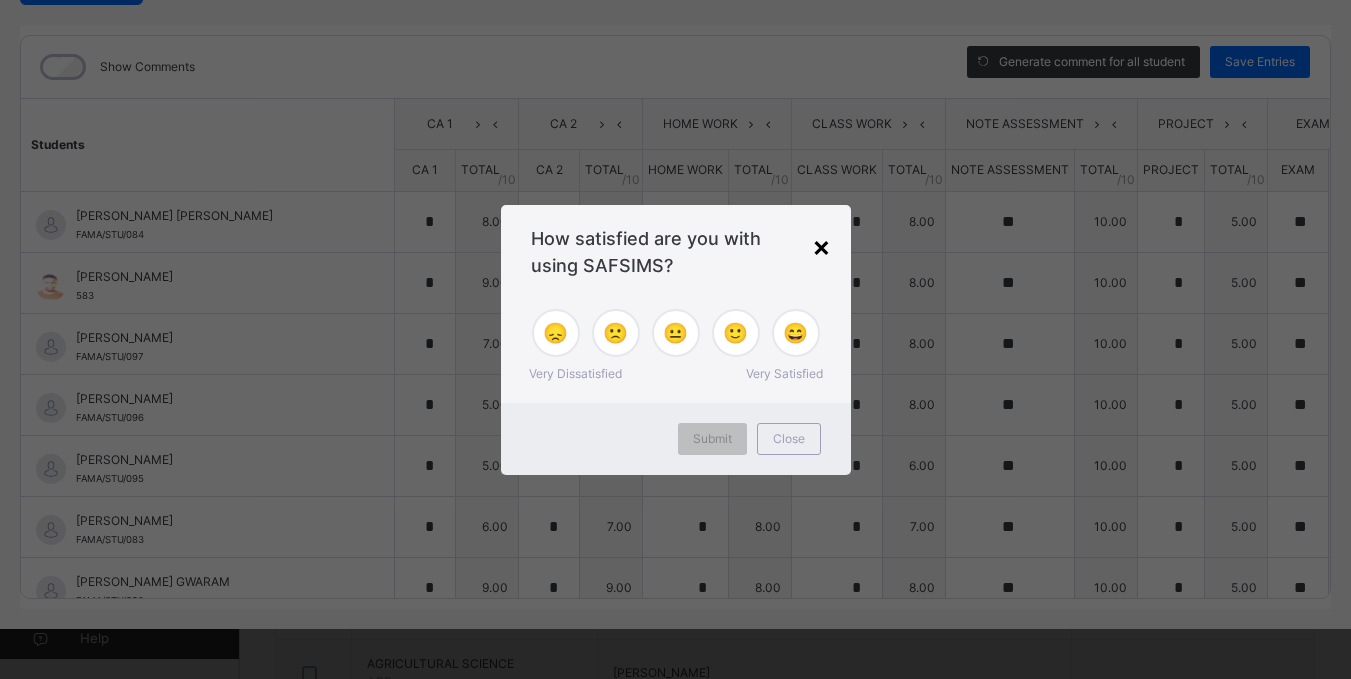 click on "×" at bounding box center (821, 246) 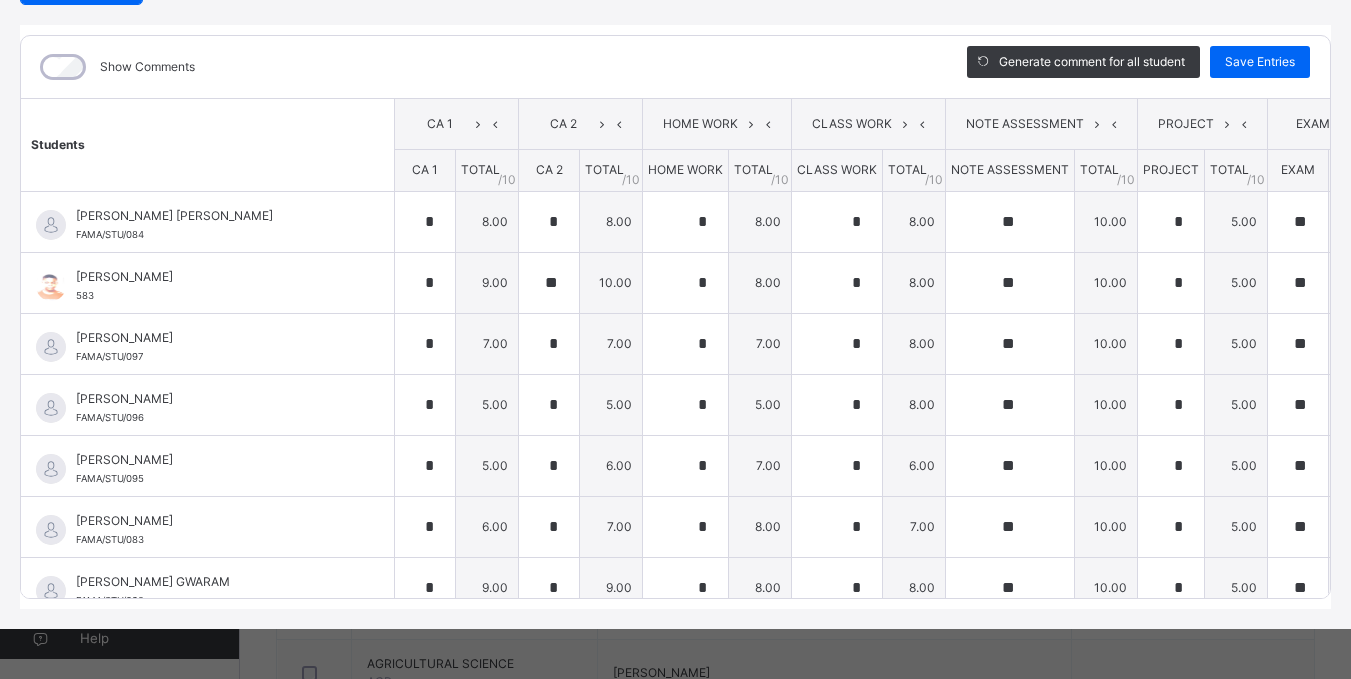 scroll, scrollTop: 0, scrollLeft: 46, axis: horizontal 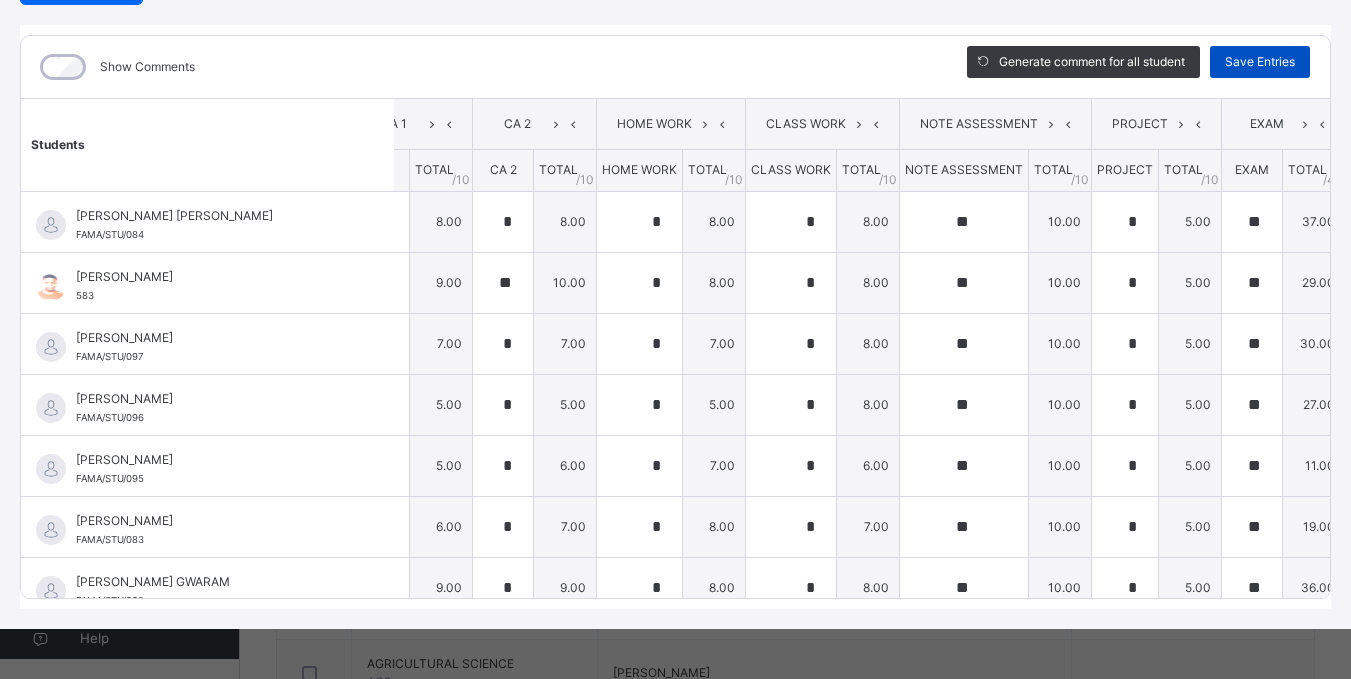 click on "Save Entries" at bounding box center (1260, 62) 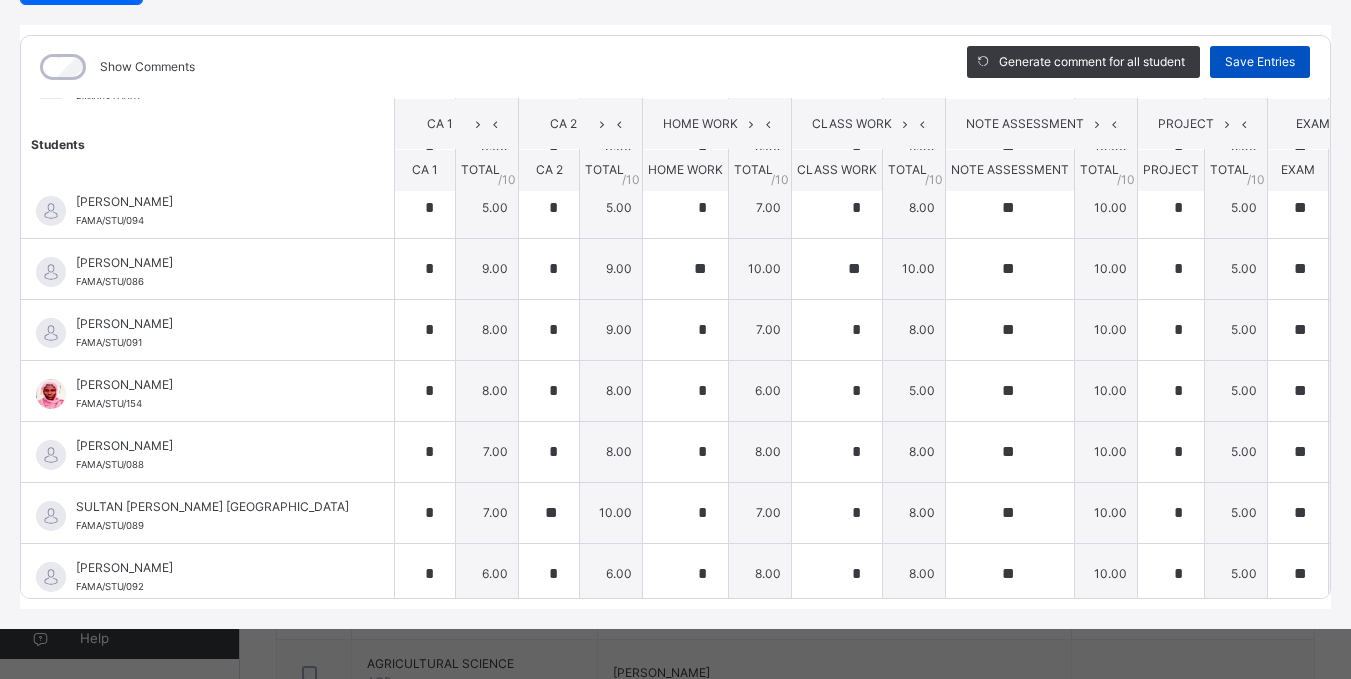 scroll, scrollTop: 768, scrollLeft: 0, axis: vertical 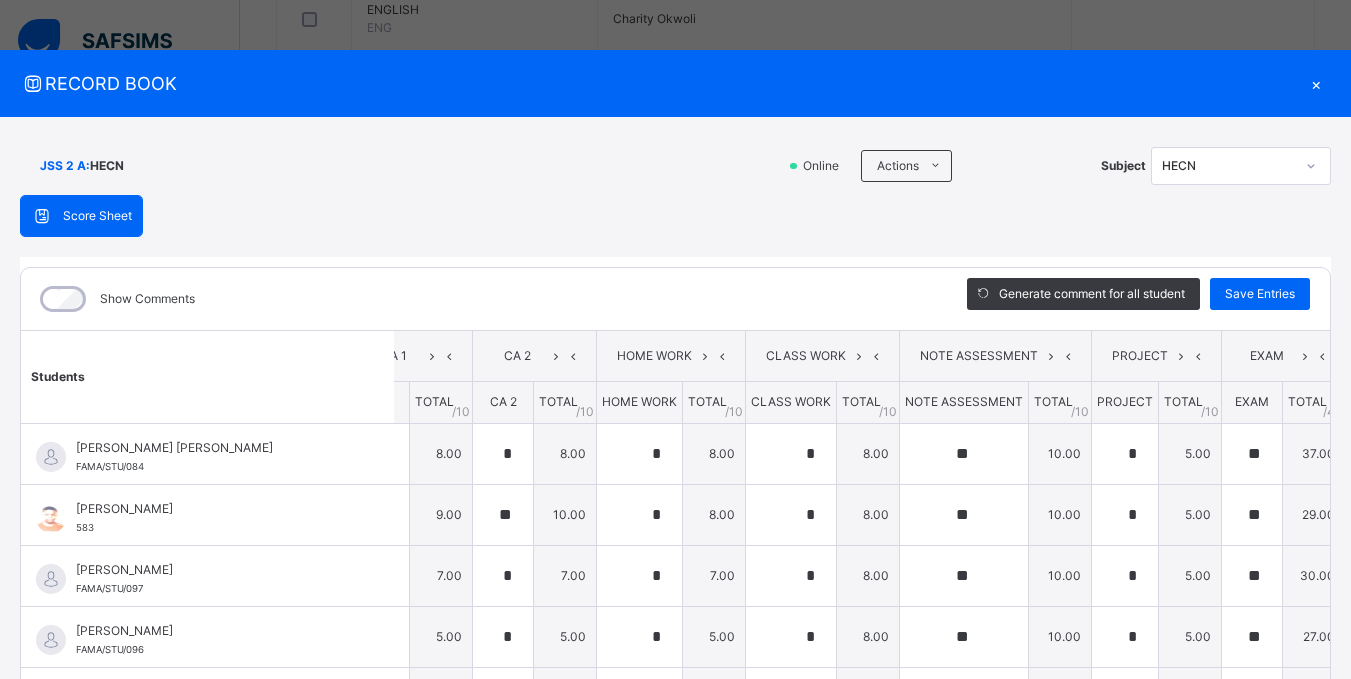 click on "HECN" at bounding box center [107, 166] 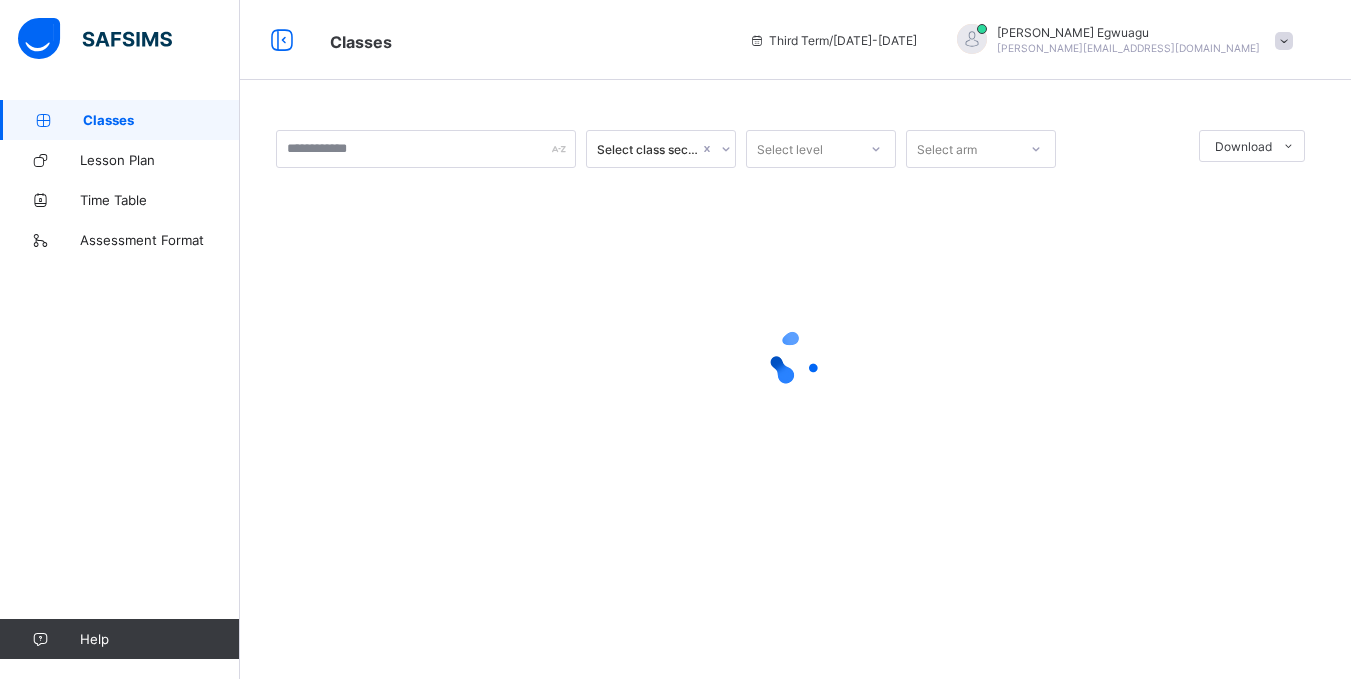 scroll, scrollTop: 0, scrollLeft: 0, axis: both 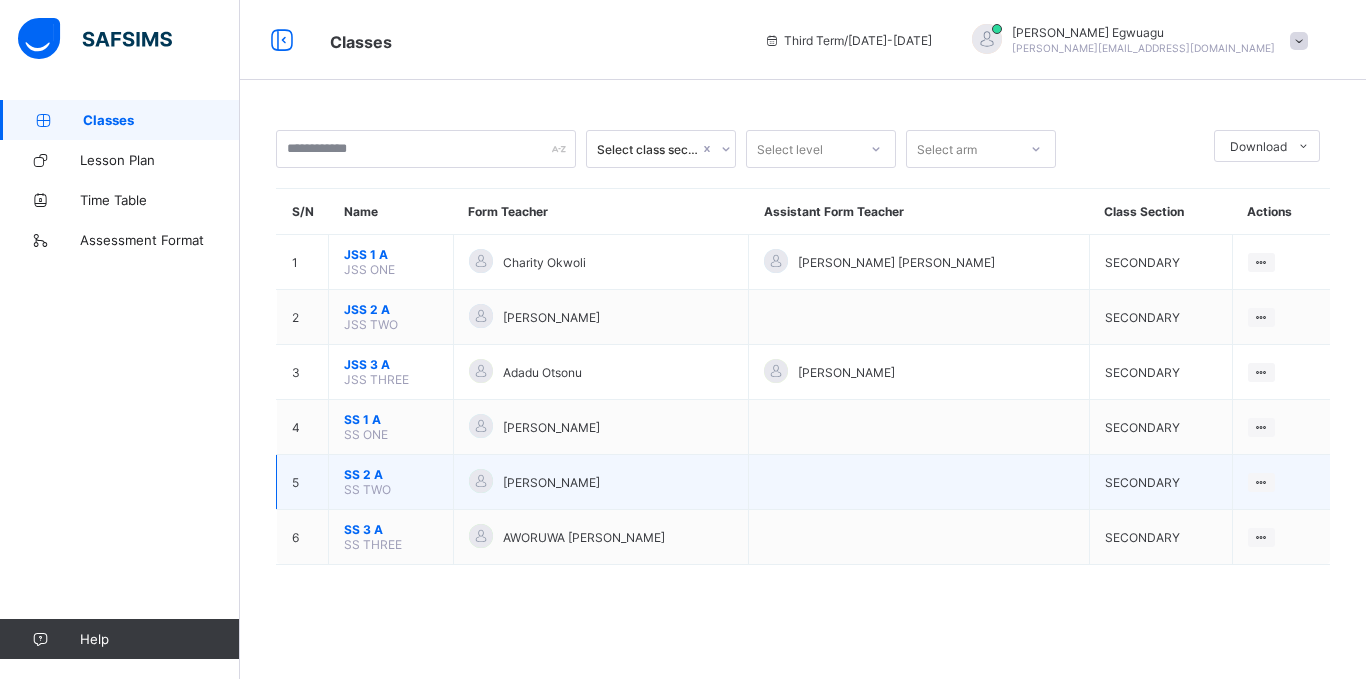 click on "SS 2   A" at bounding box center [391, 474] 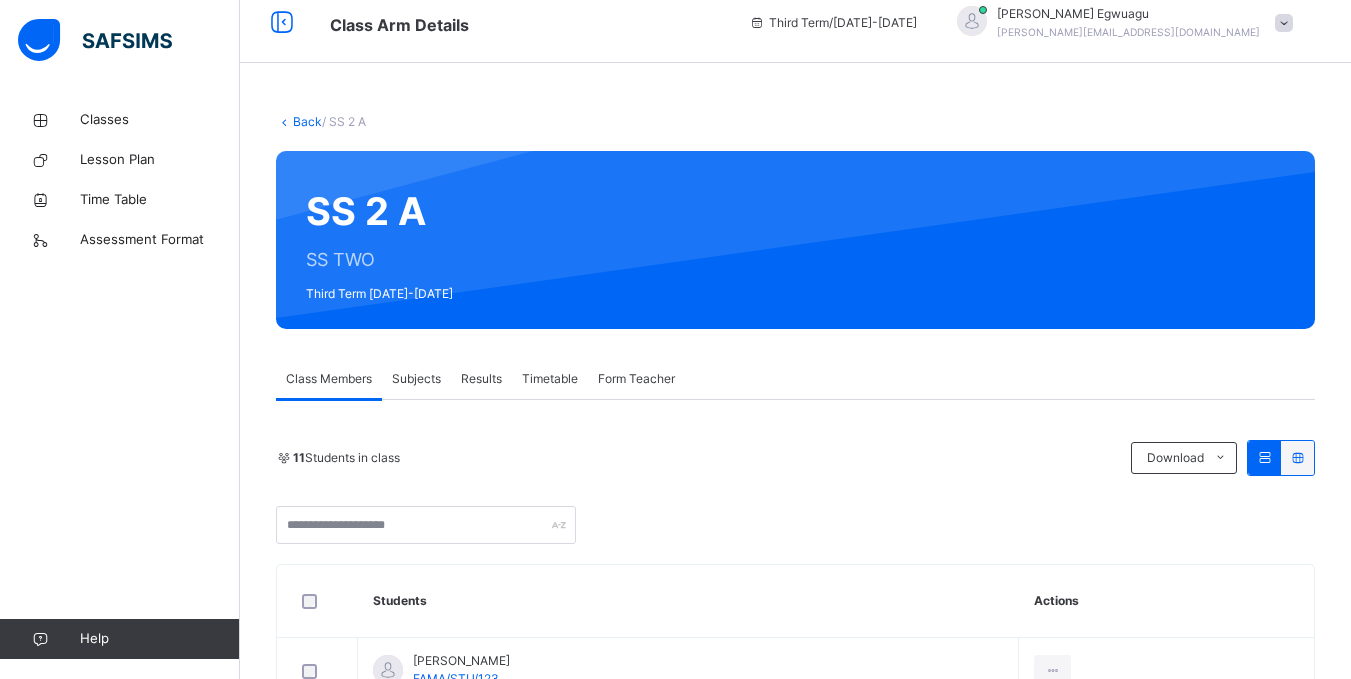 scroll, scrollTop: 18, scrollLeft: 0, axis: vertical 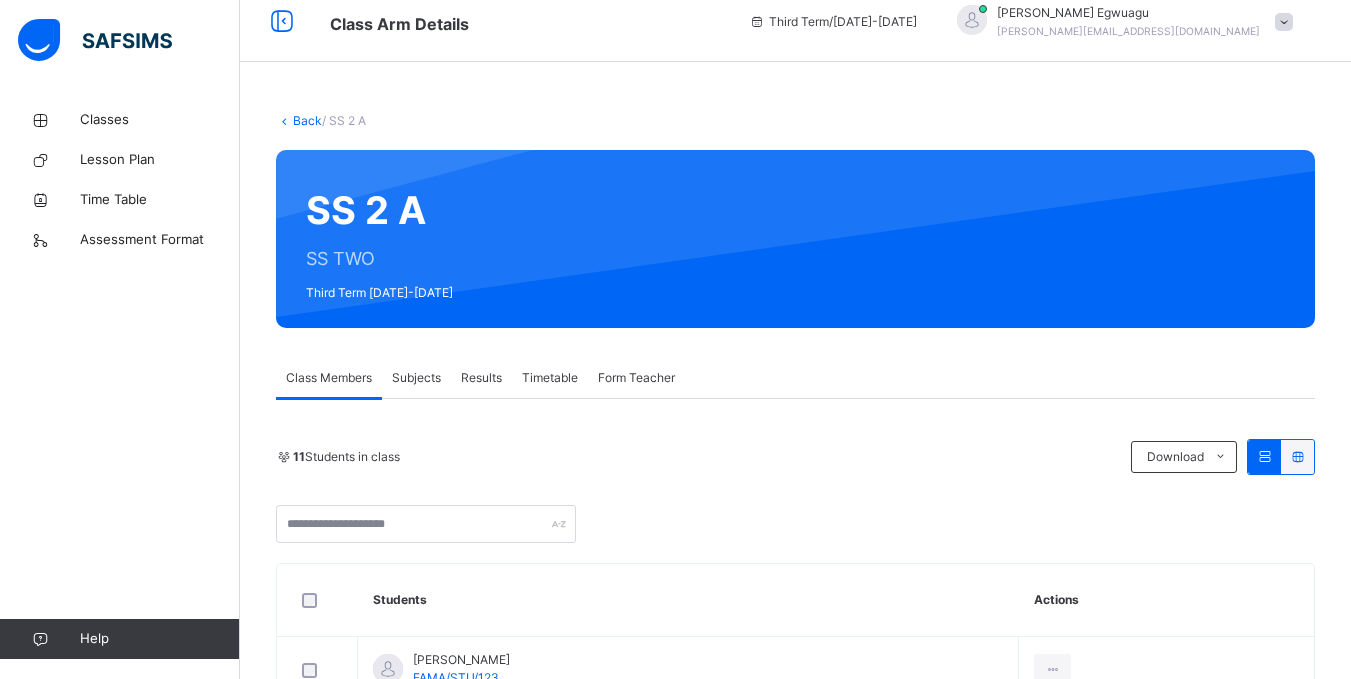 click on "Subjects" at bounding box center [416, 378] 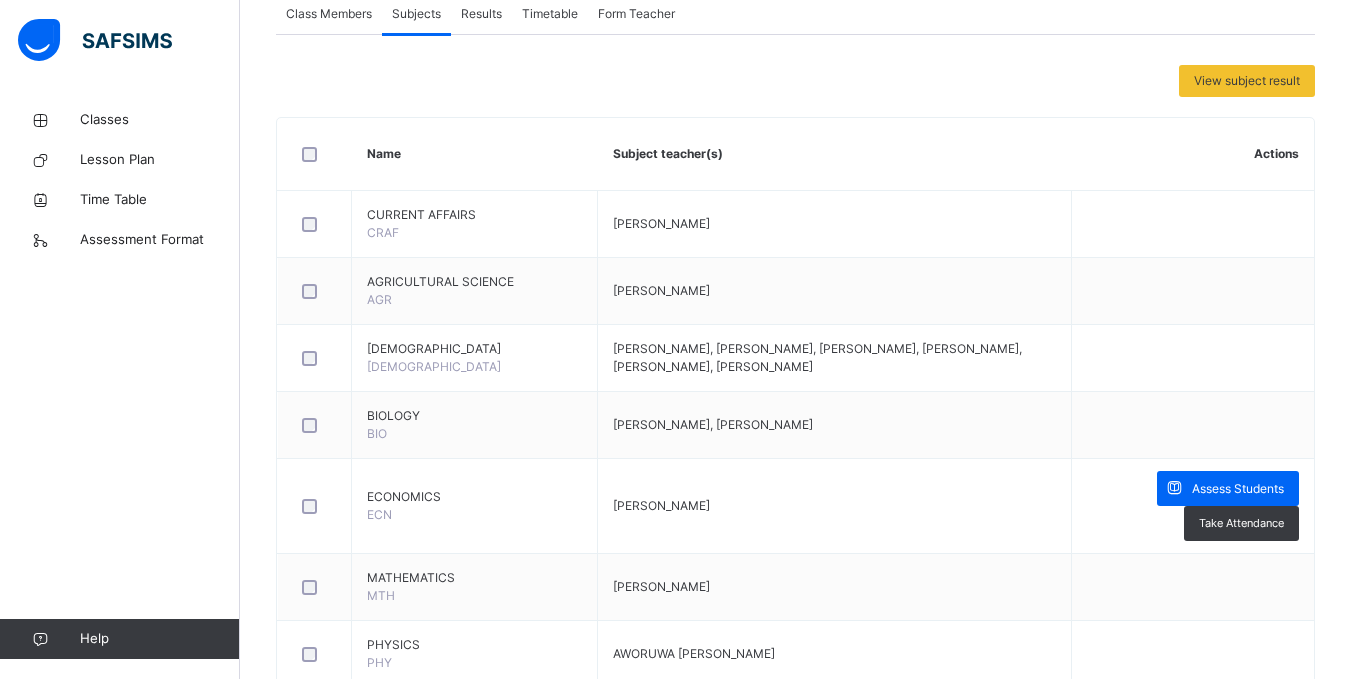 scroll, scrollTop: 384, scrollLeft: 0, axis: vertical 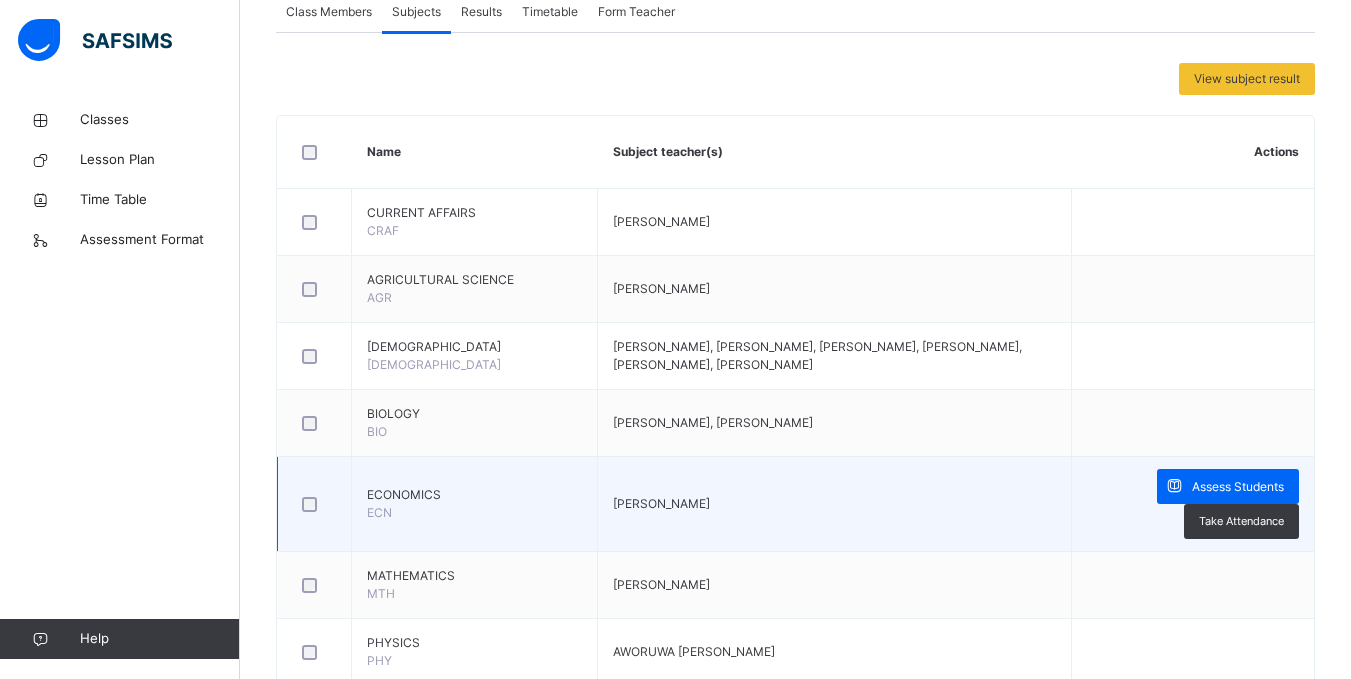 click on "ECONOMICS" at bounding box center [474, 495] 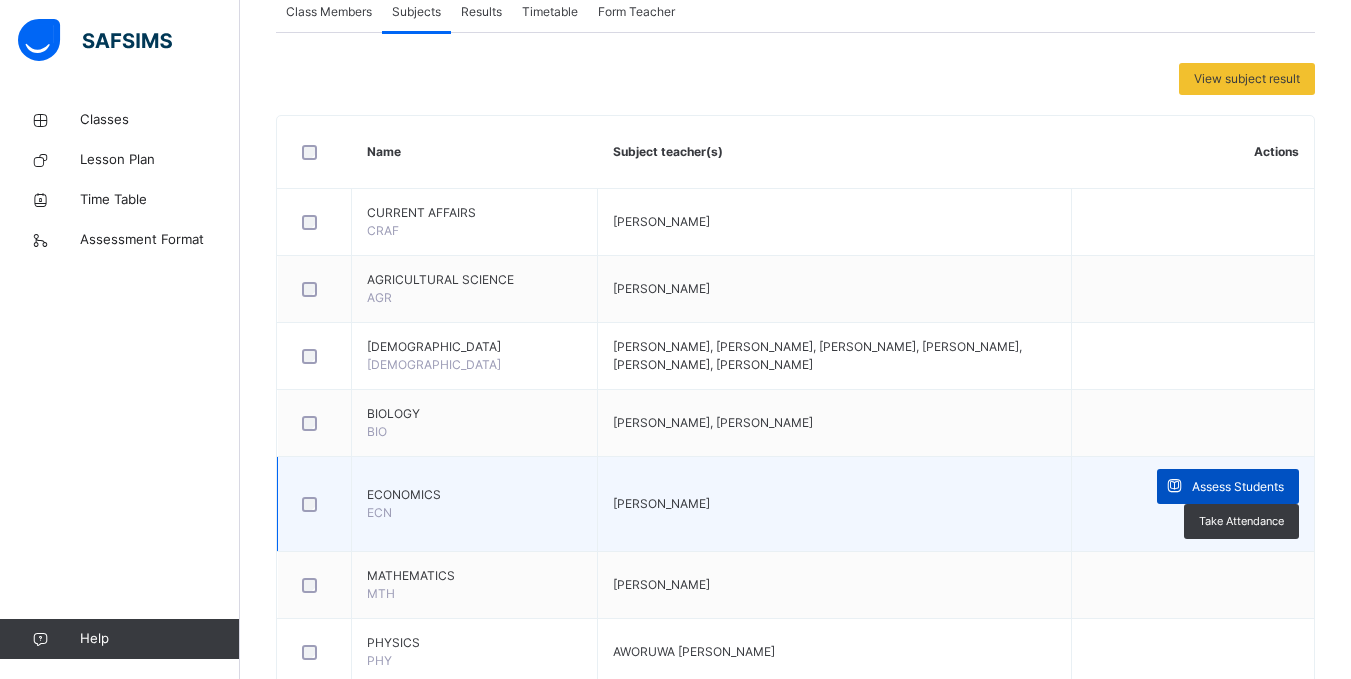 click on "Assess Students" at bounding box center (1238, 487) 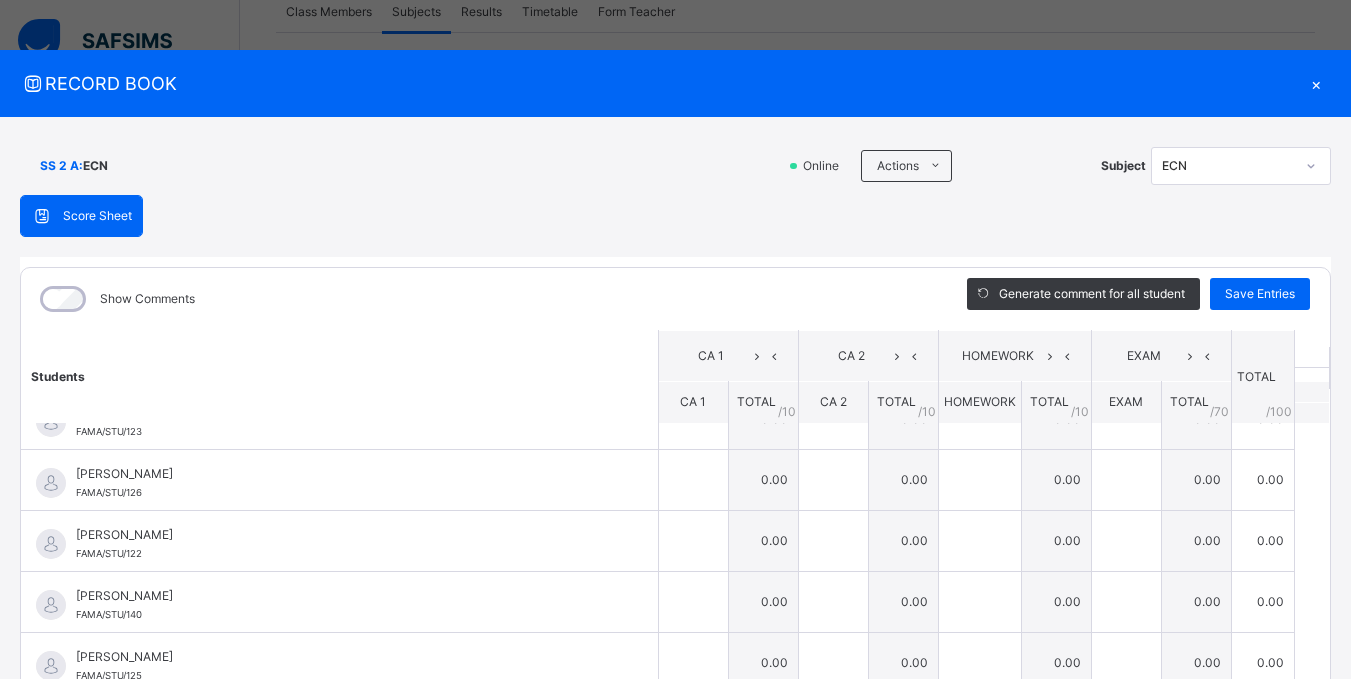 scroll, scrollTop: 0, scrollLeft: 0, axis: both 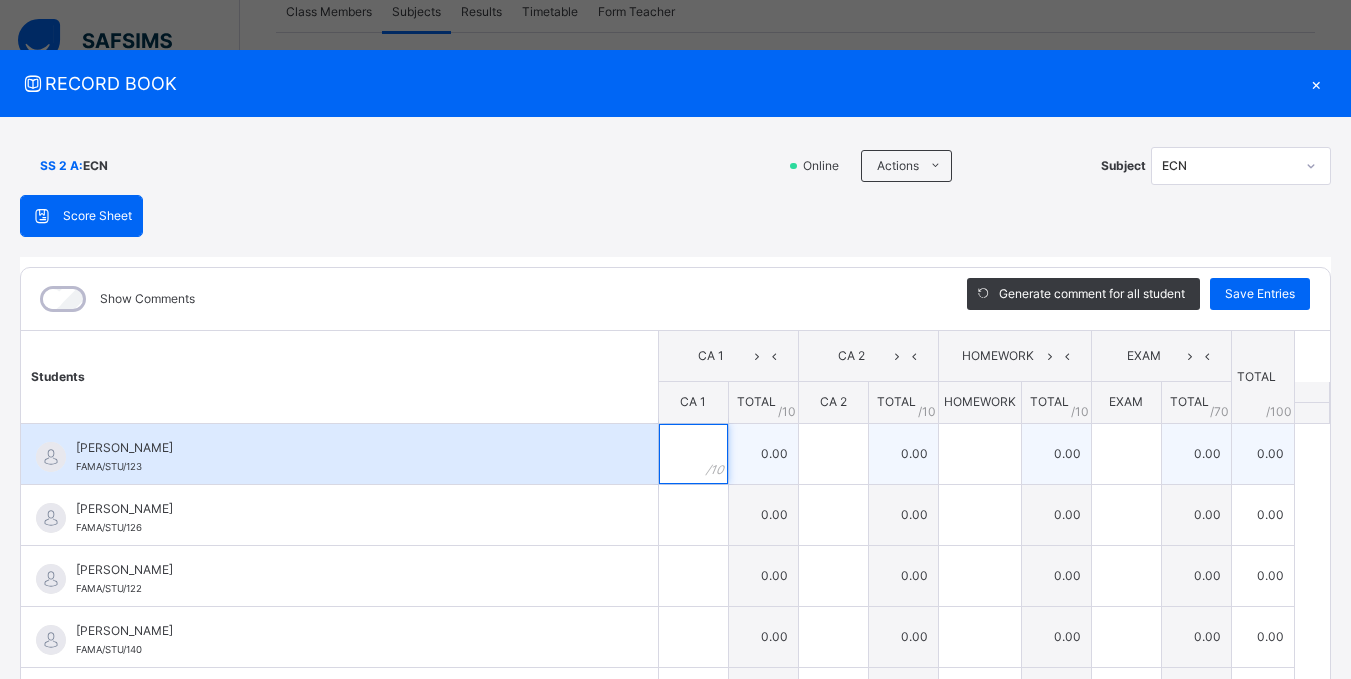 click at bounding box center [693, 454] 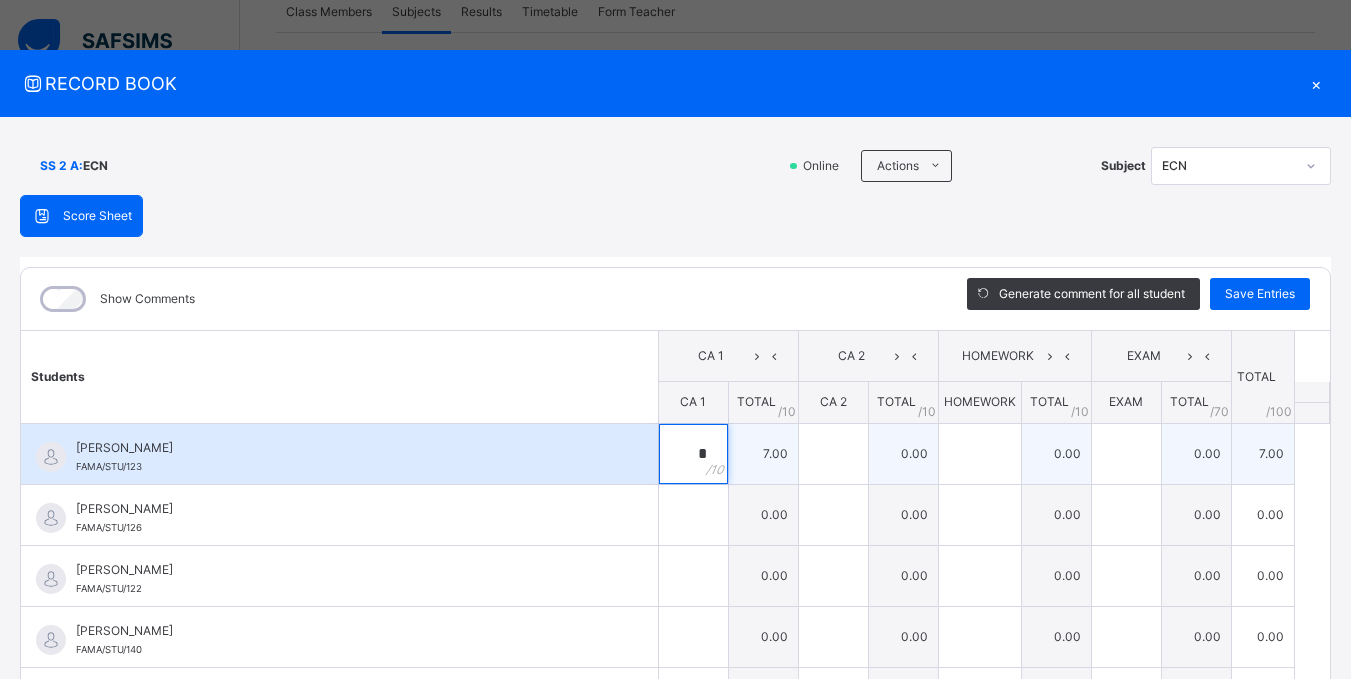 type on "*" 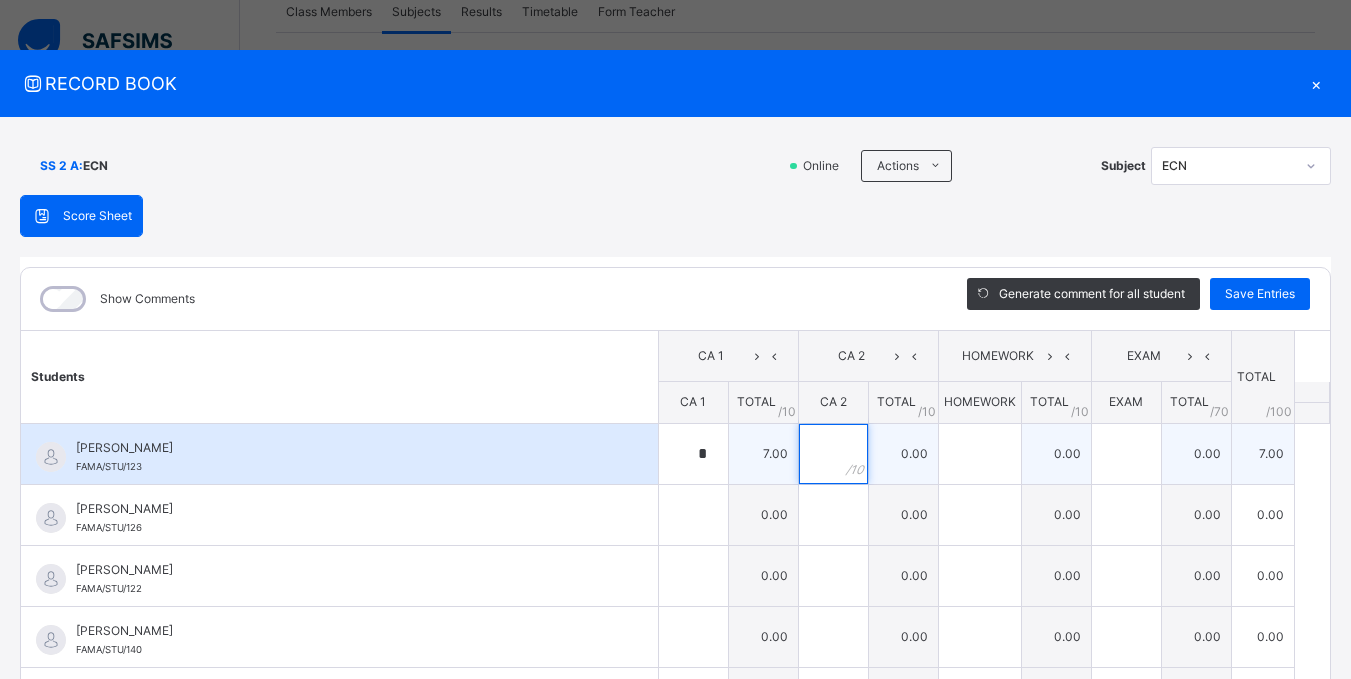 click at bounding box center [833, 454] 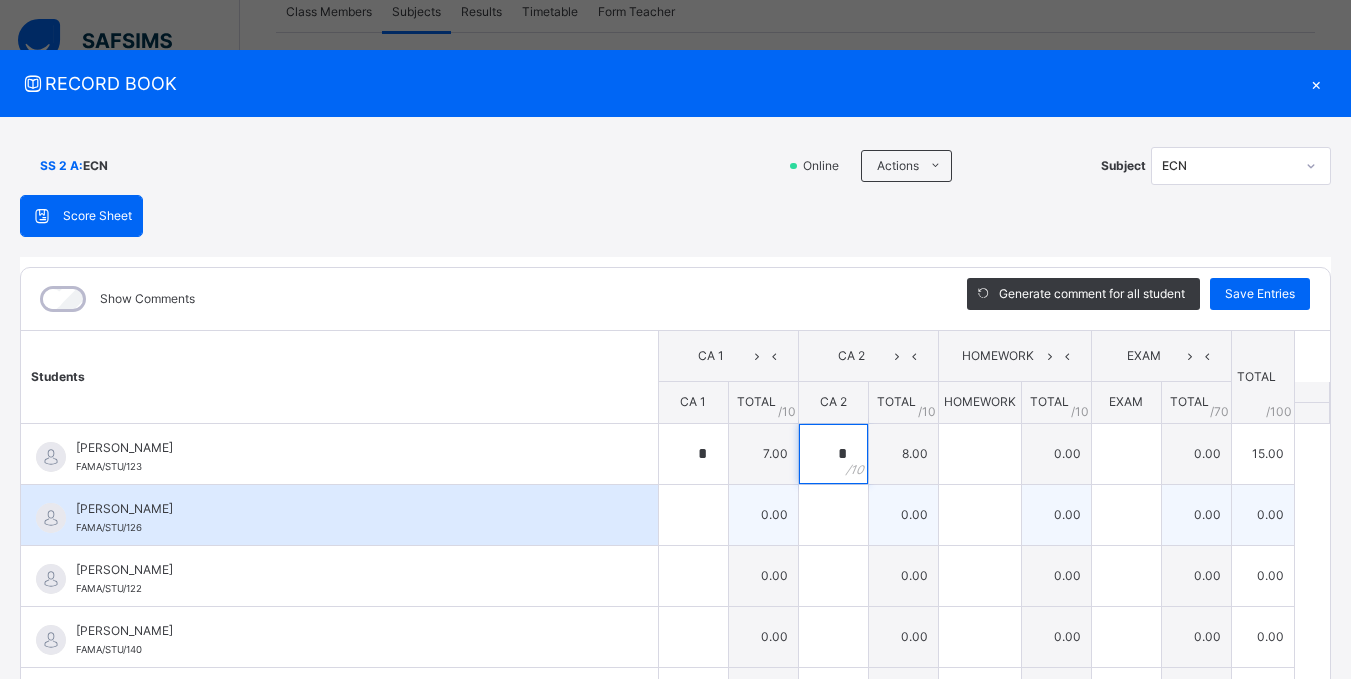type on "*" 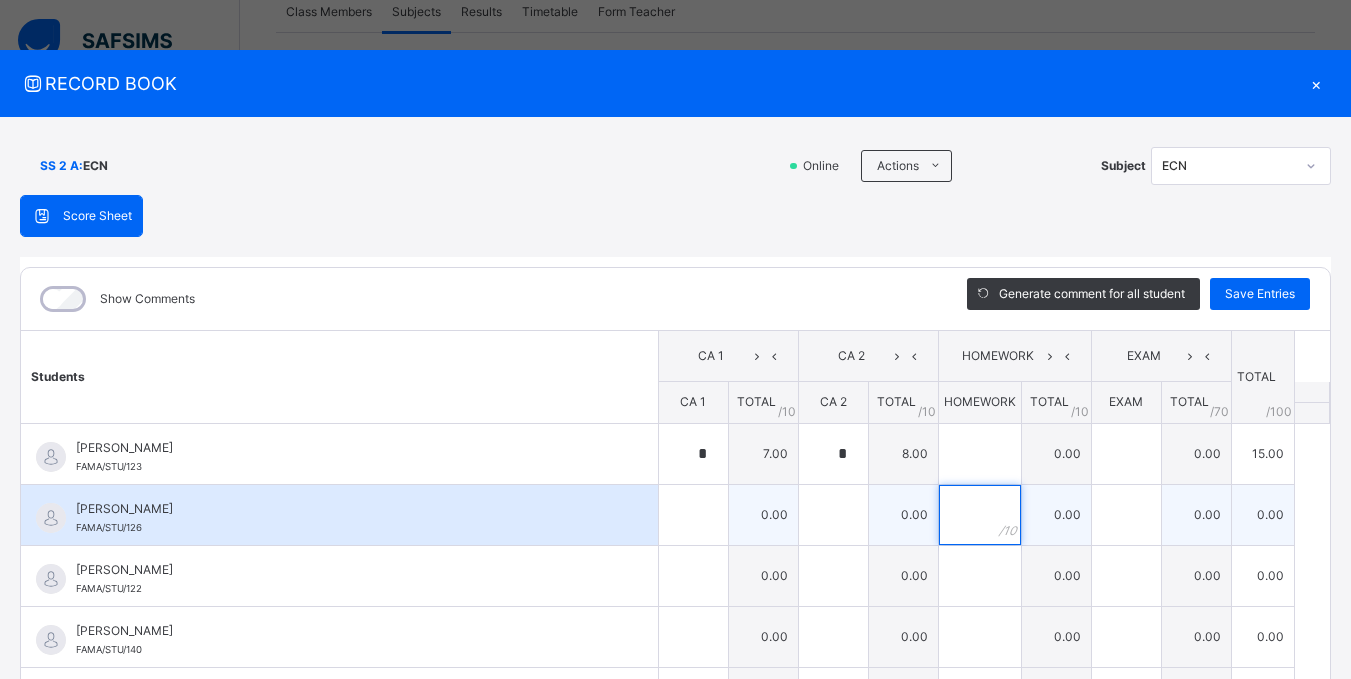 click at bounding box center (980, 515) 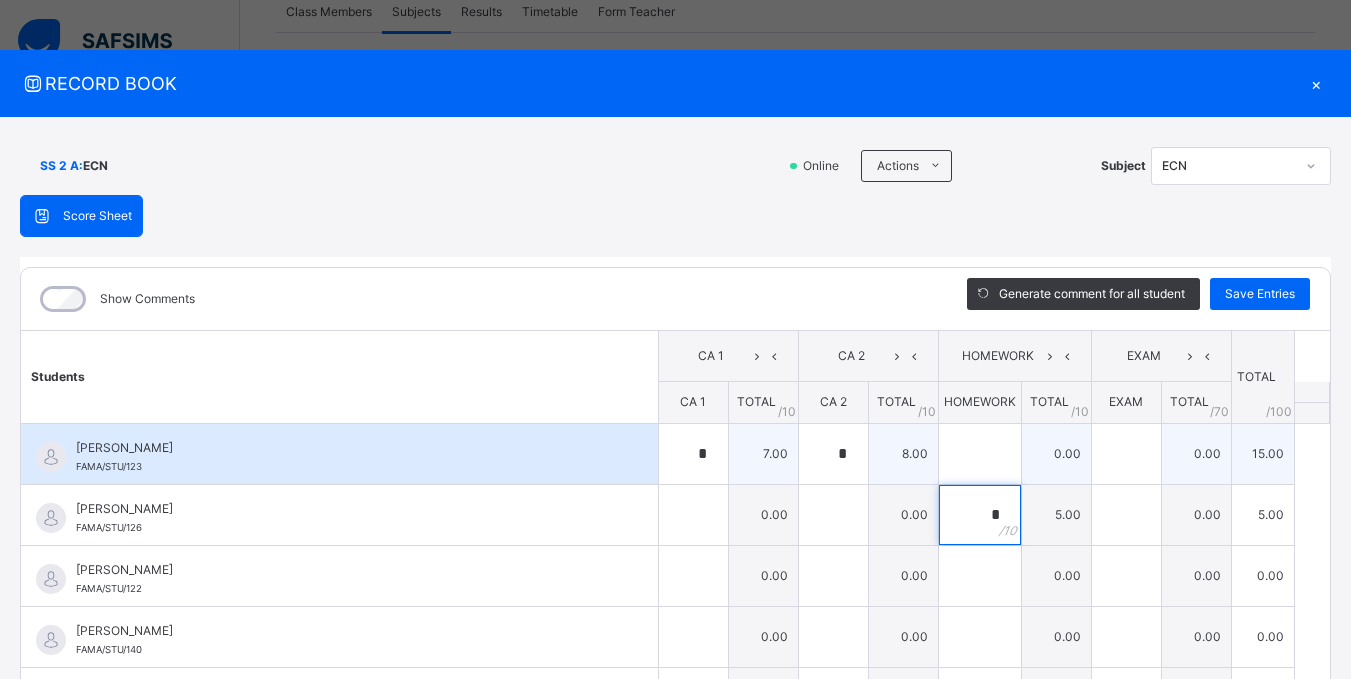 type on "*" 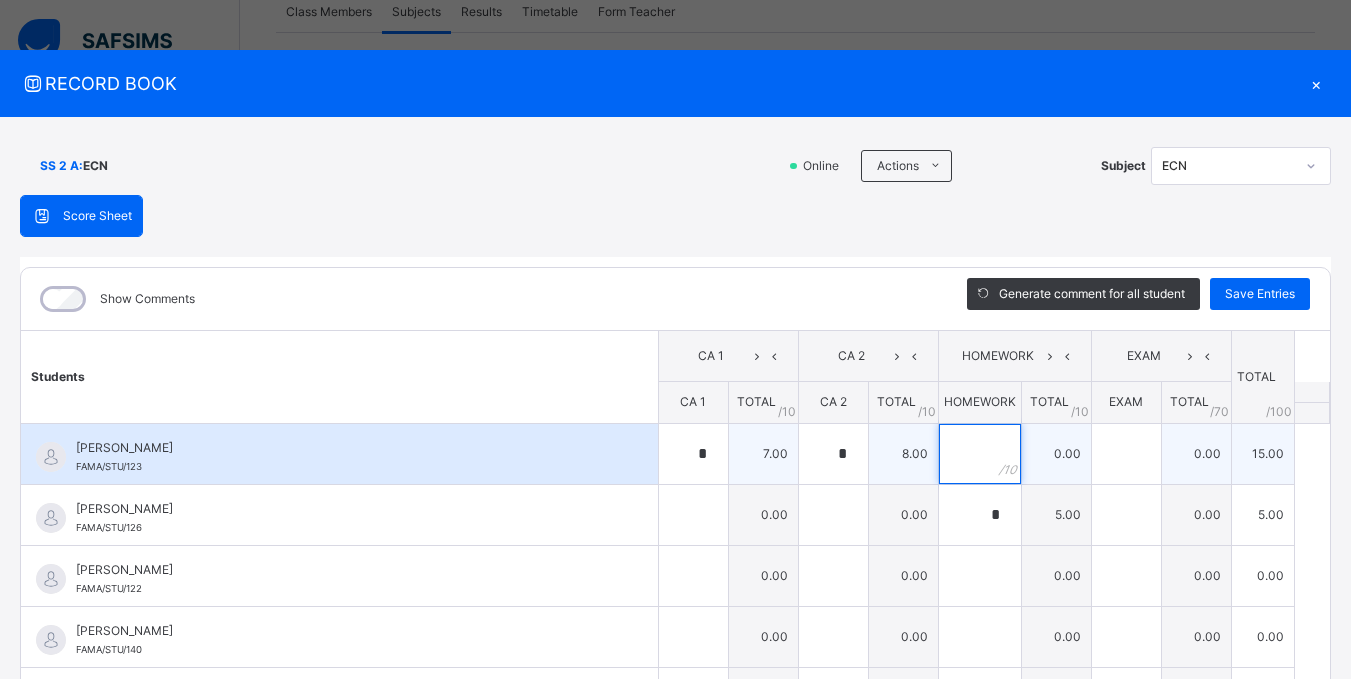 click at bounding box center [980, 454] 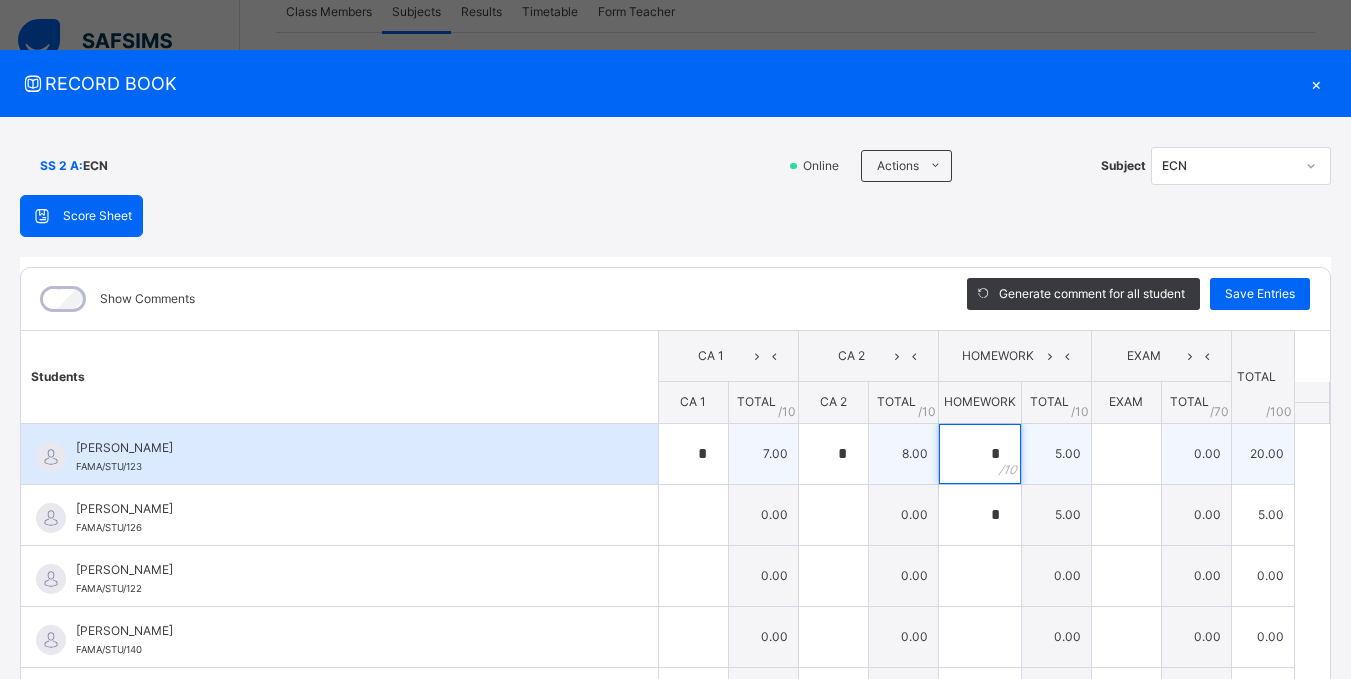 type on "*" 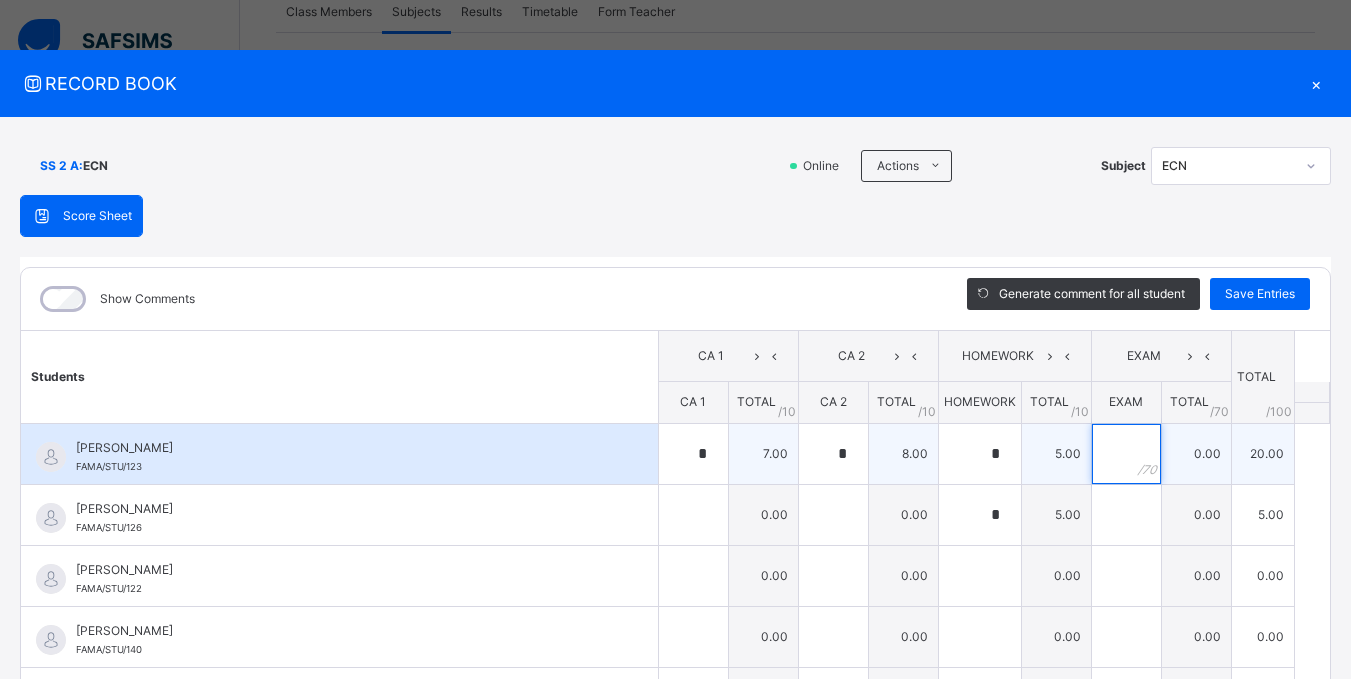 click at bounding box center [1126, 454] 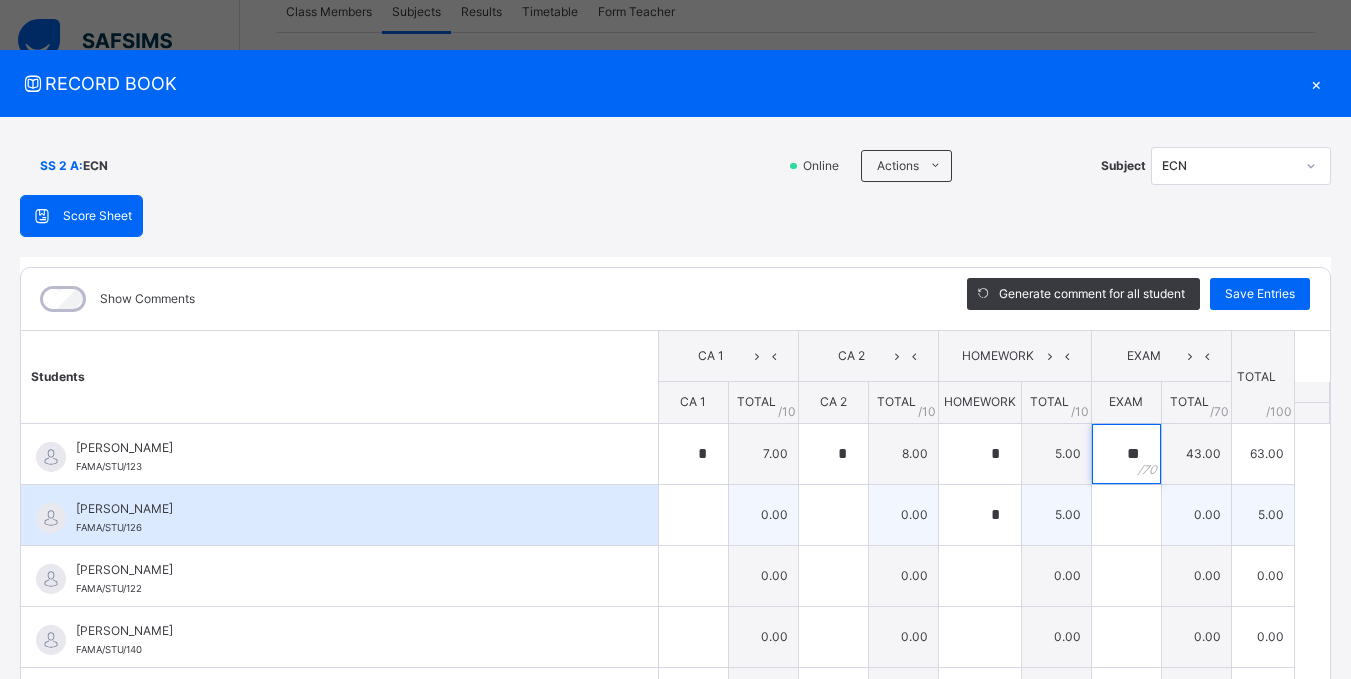 type on "**" 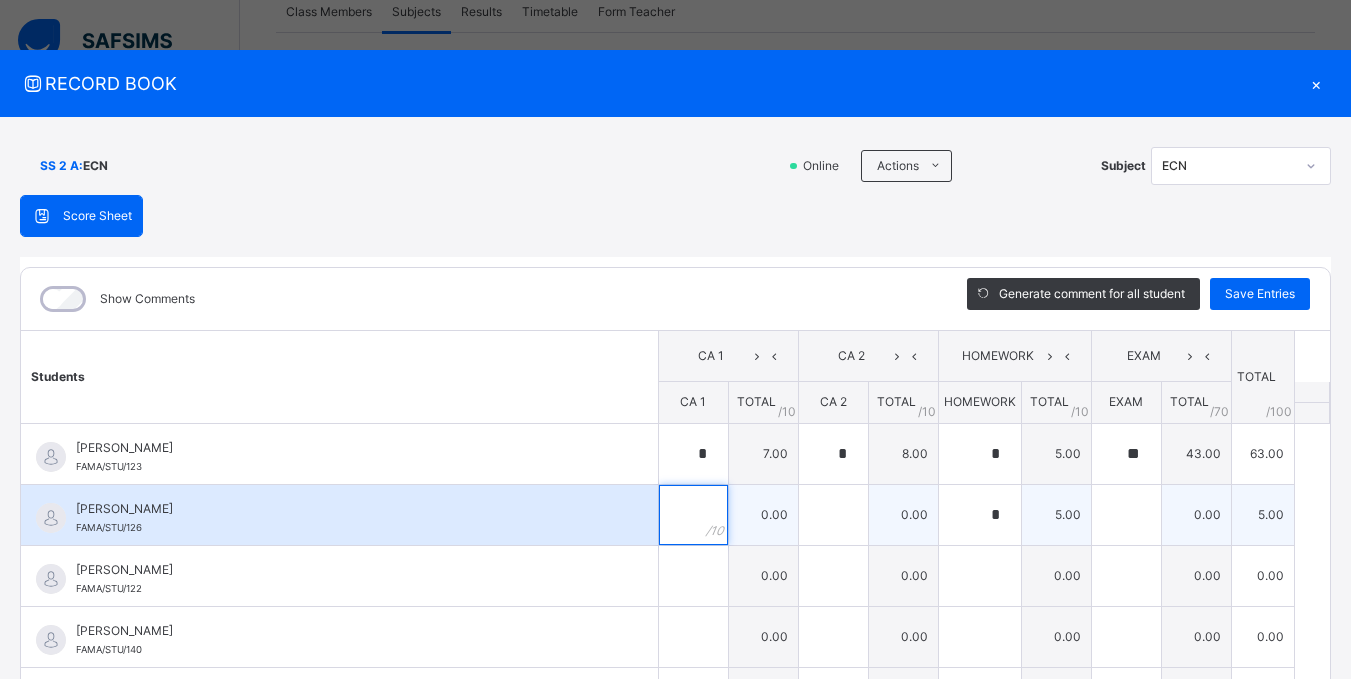 click at bounding box center (693, 515) 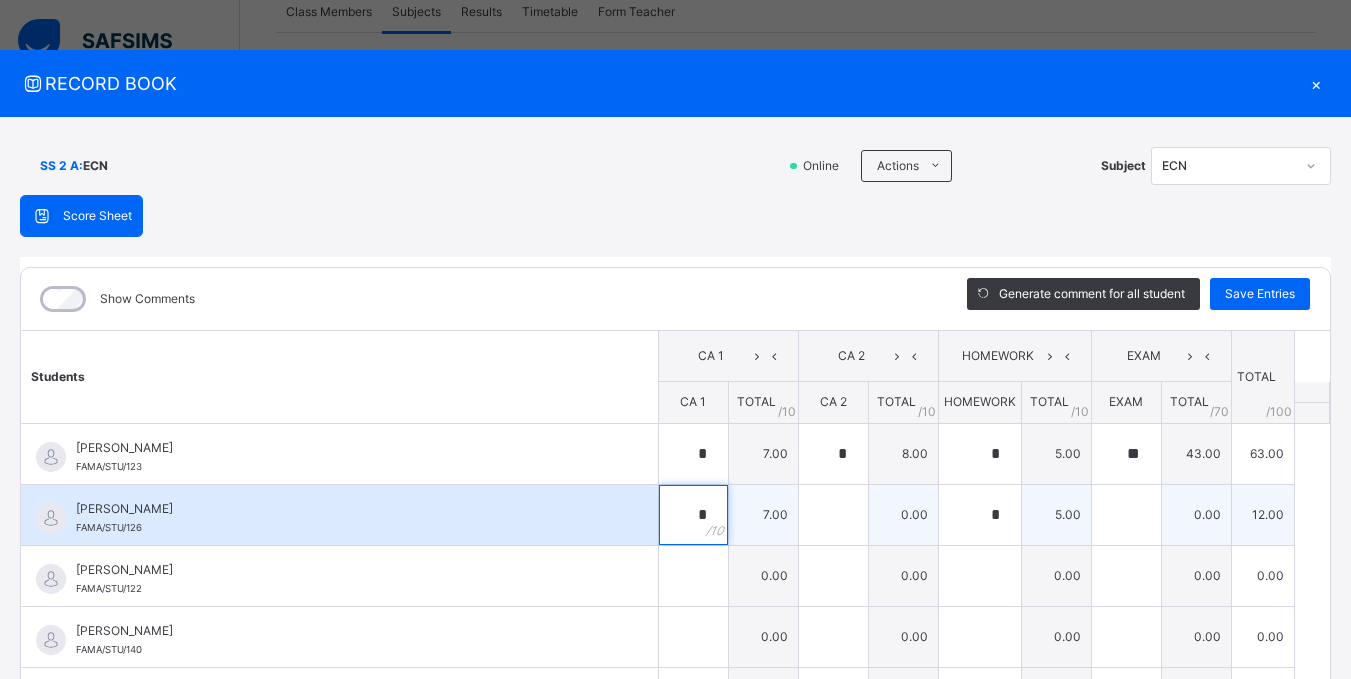type on "*" 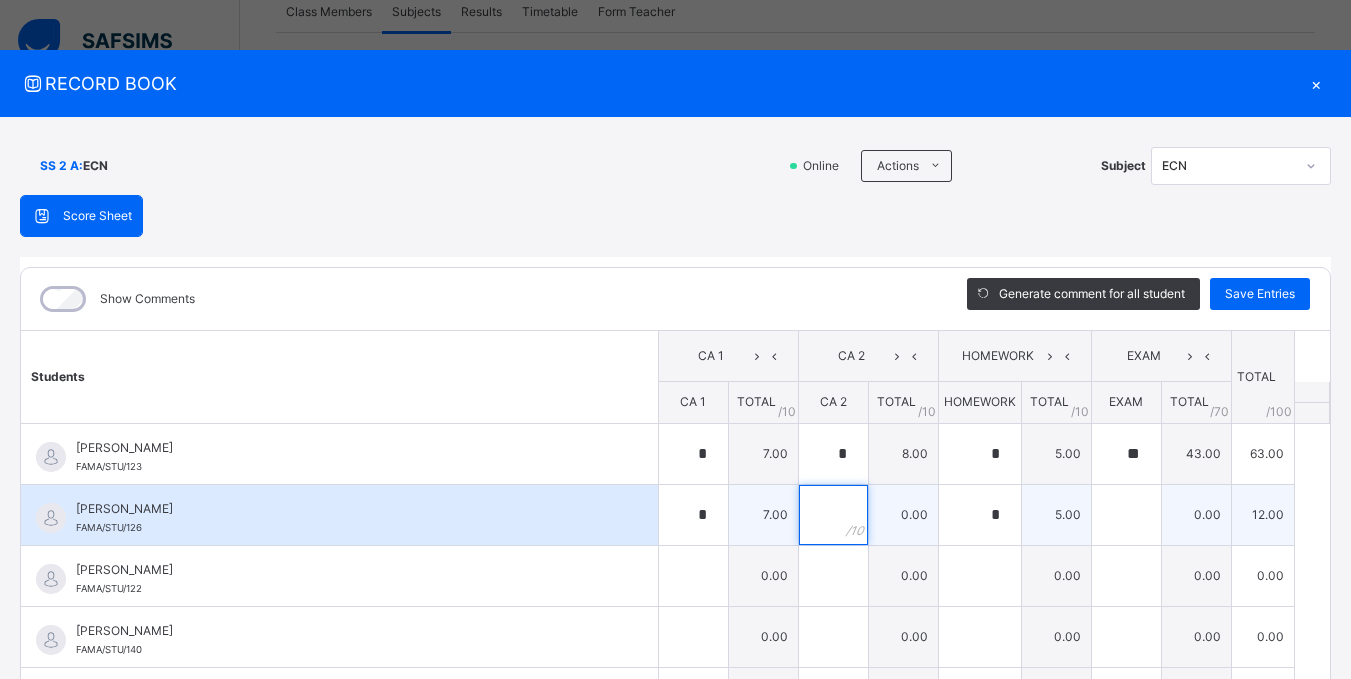 click at bounding box center (833, 515) 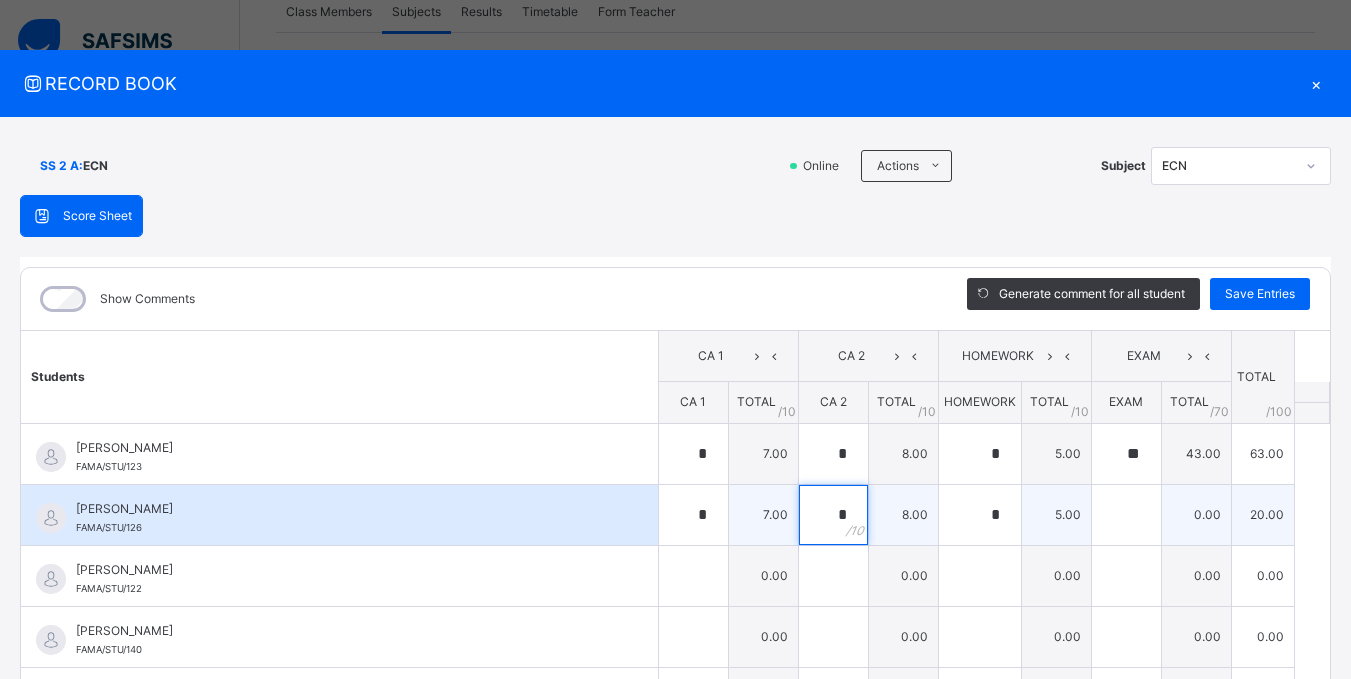 type on "*" 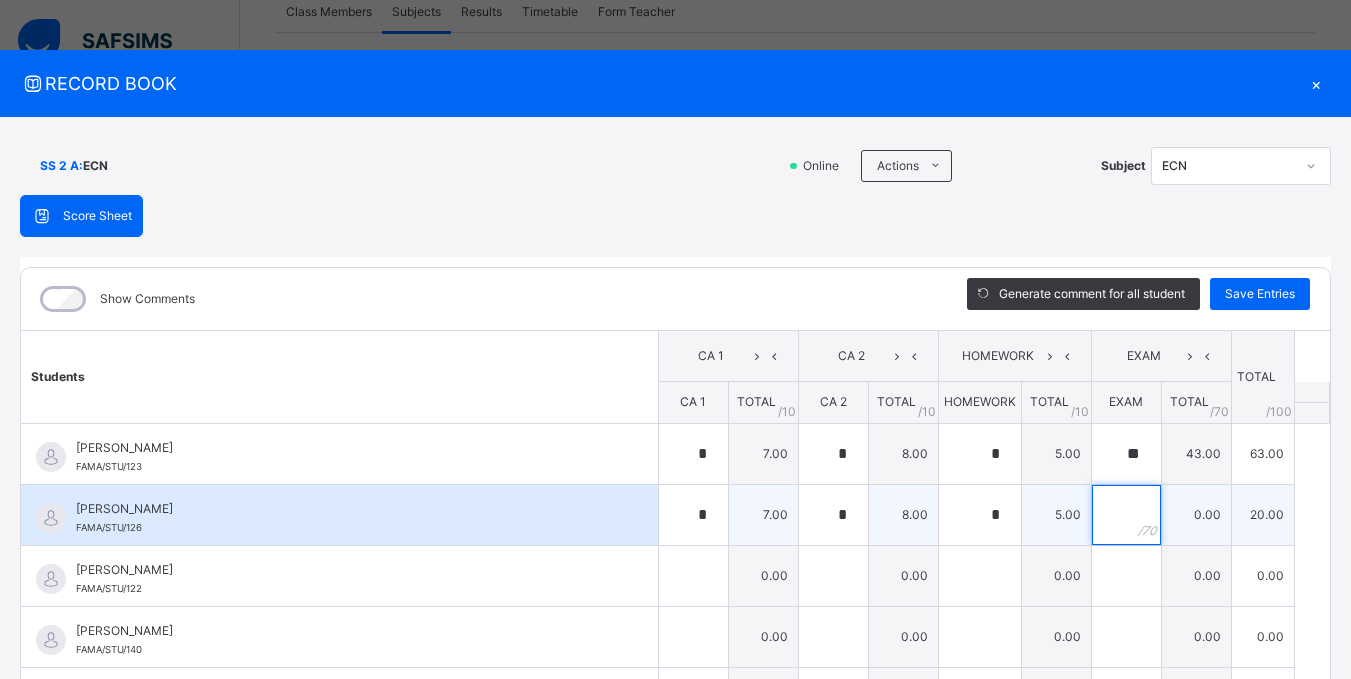 click at bounding box center (1126, 515) 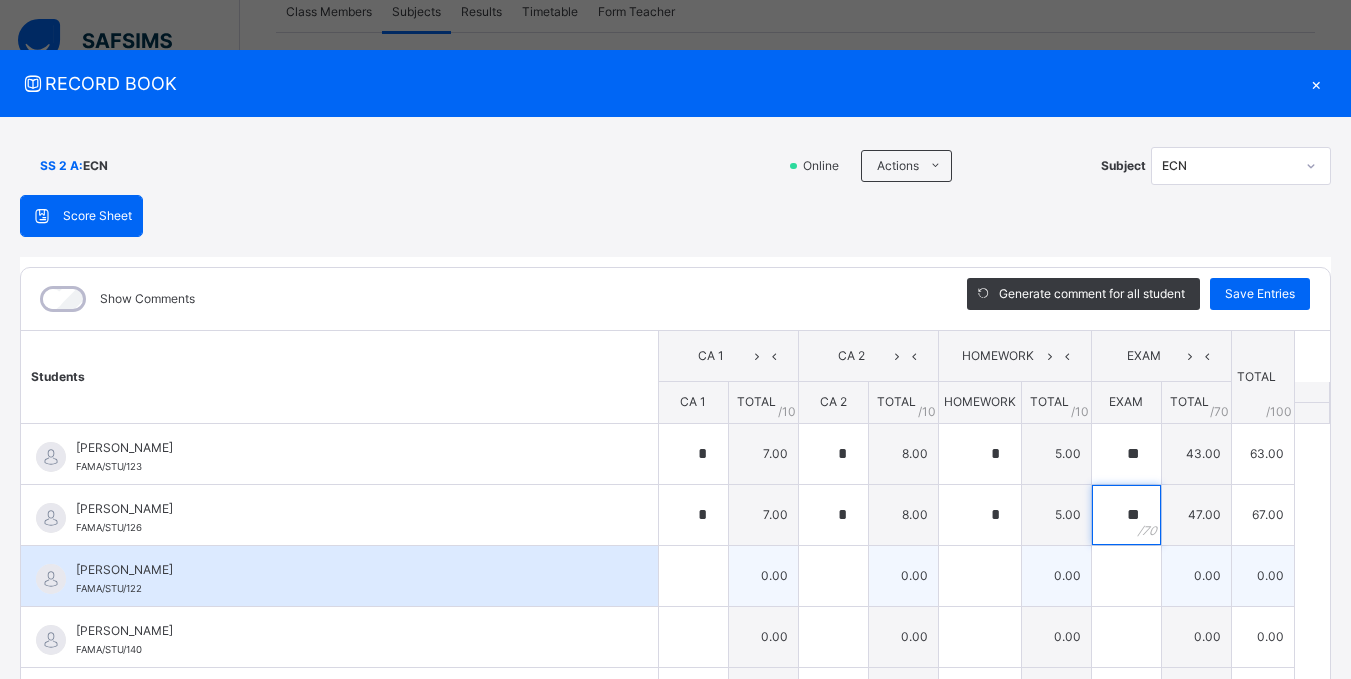 type on "**" 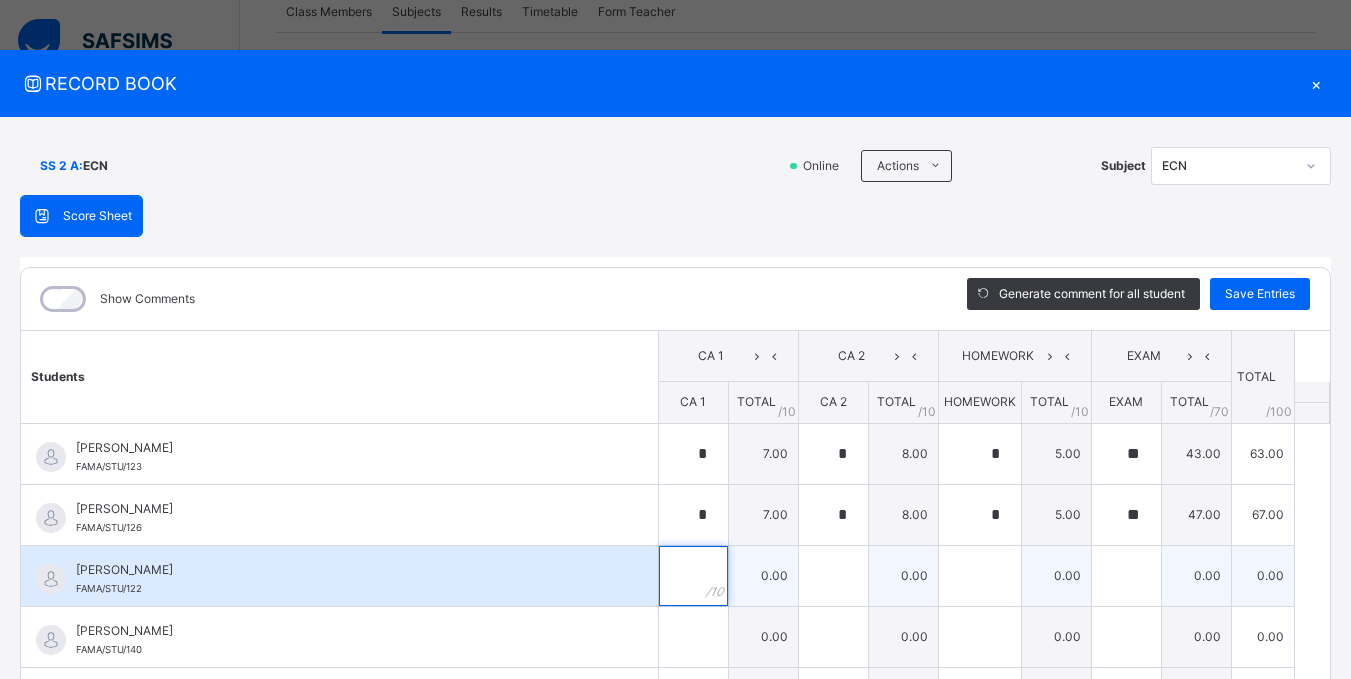 click at bounding box center (693, 576) 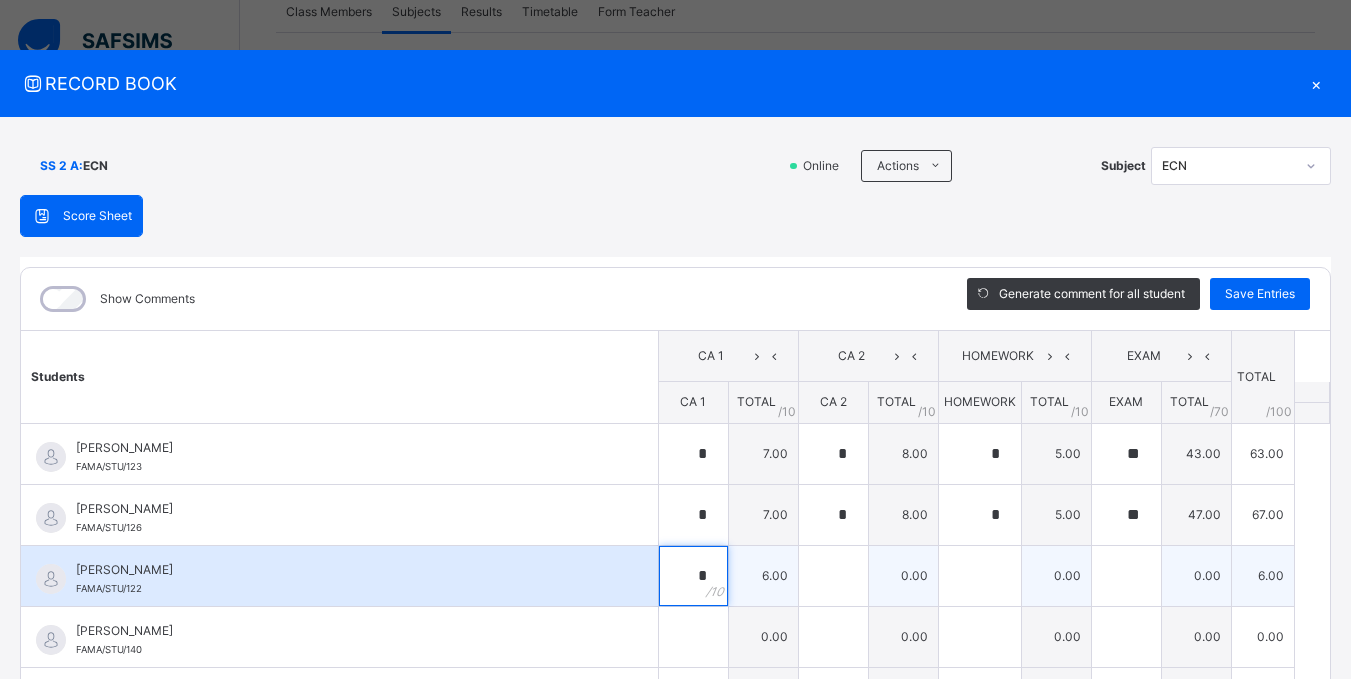 type on "*" 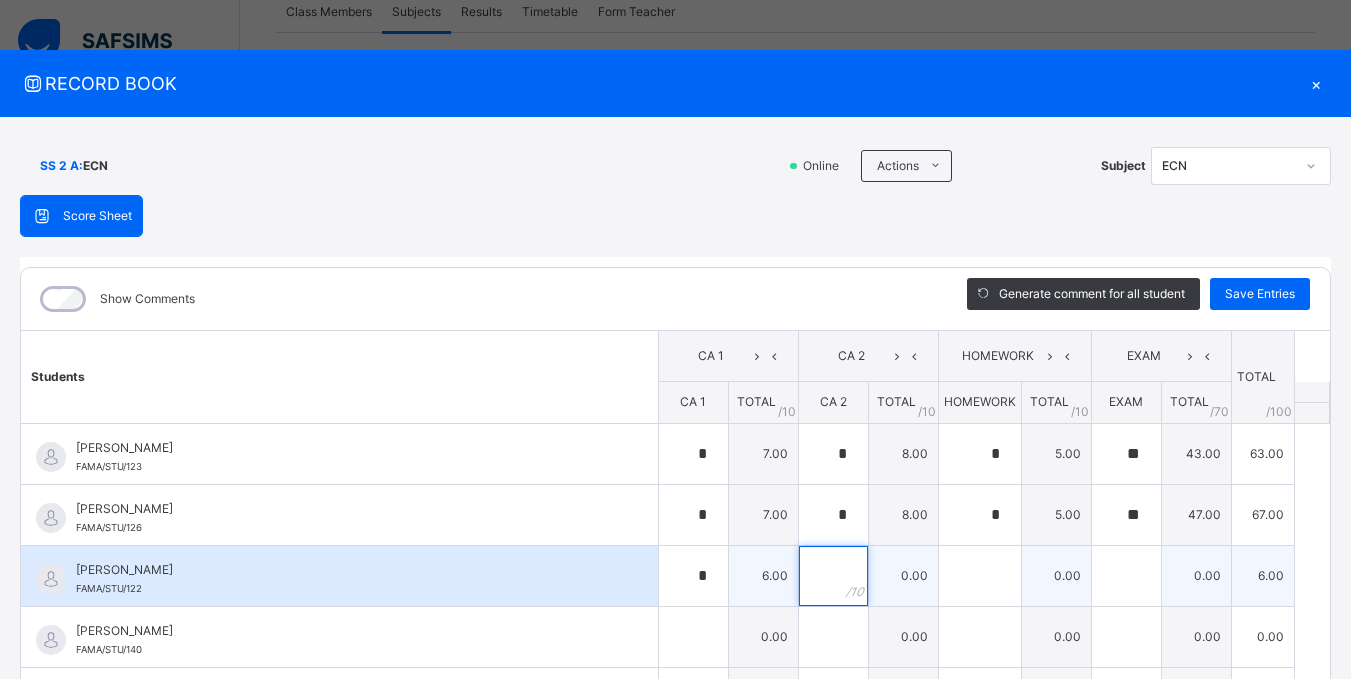 click at bounding box center (833, 576) 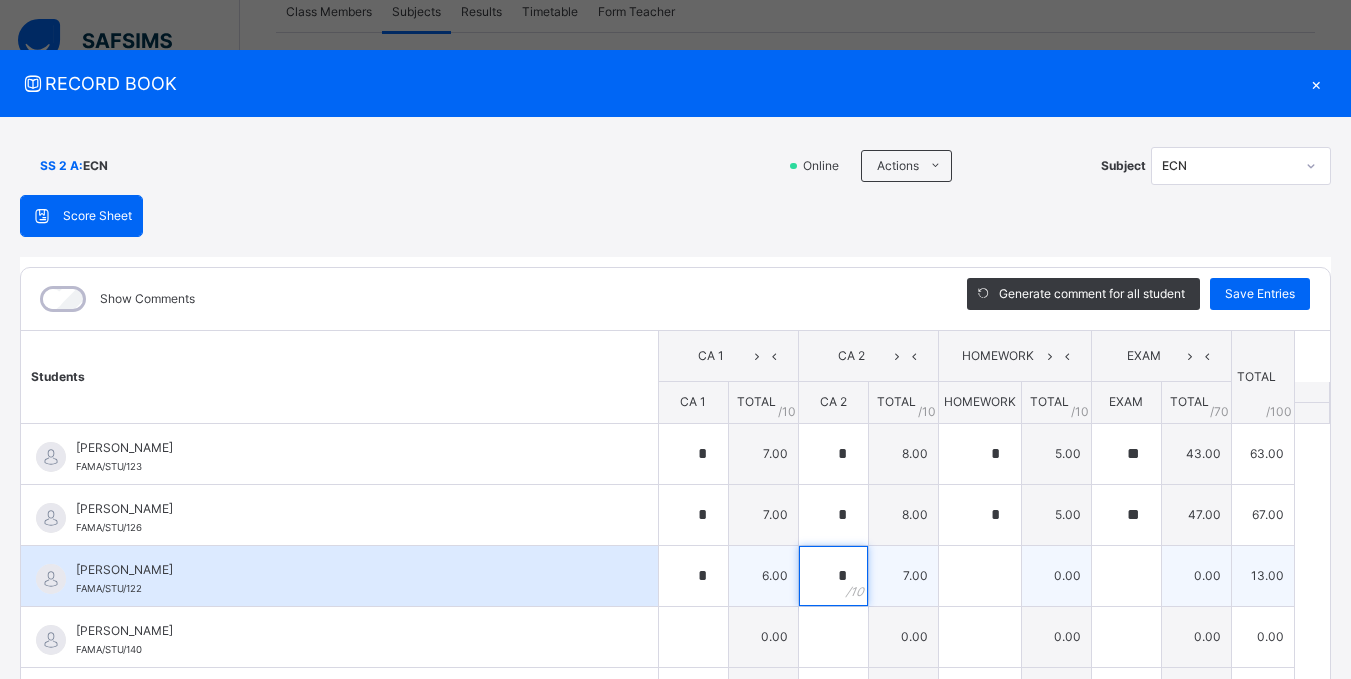 type on "*" 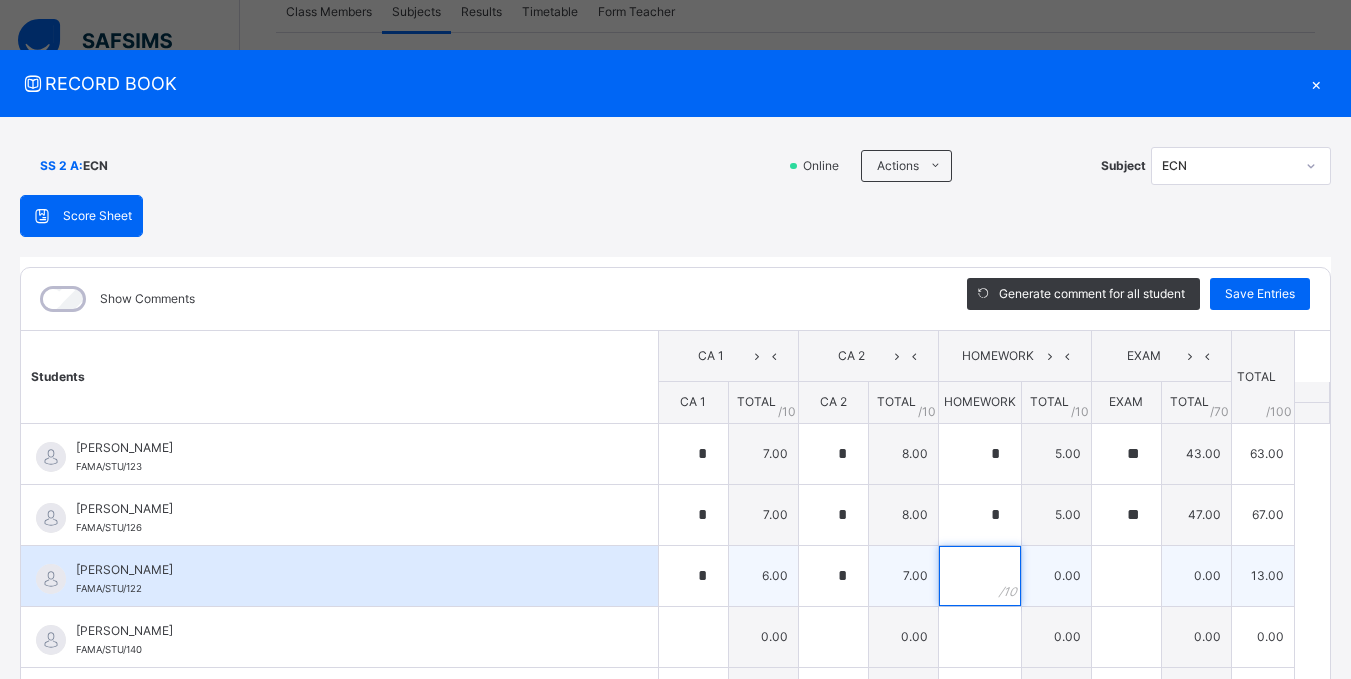 click at bounding box center (980, 576) 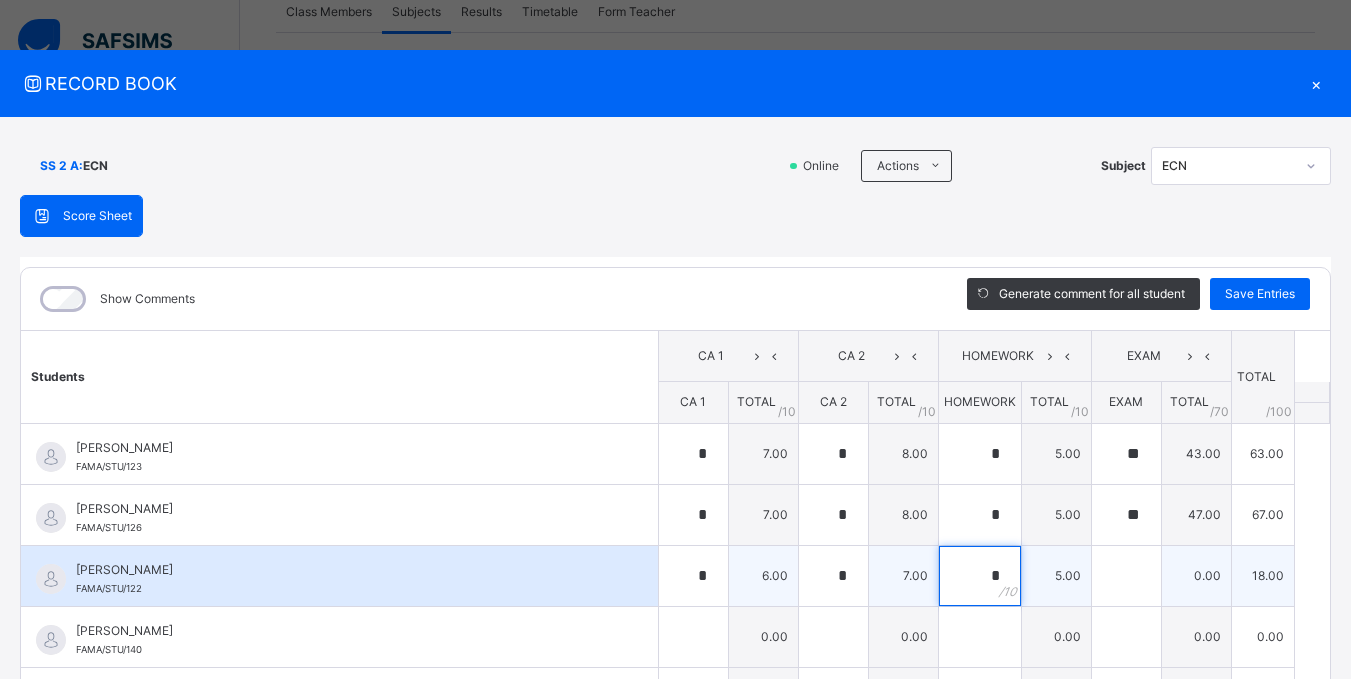 type on "*" 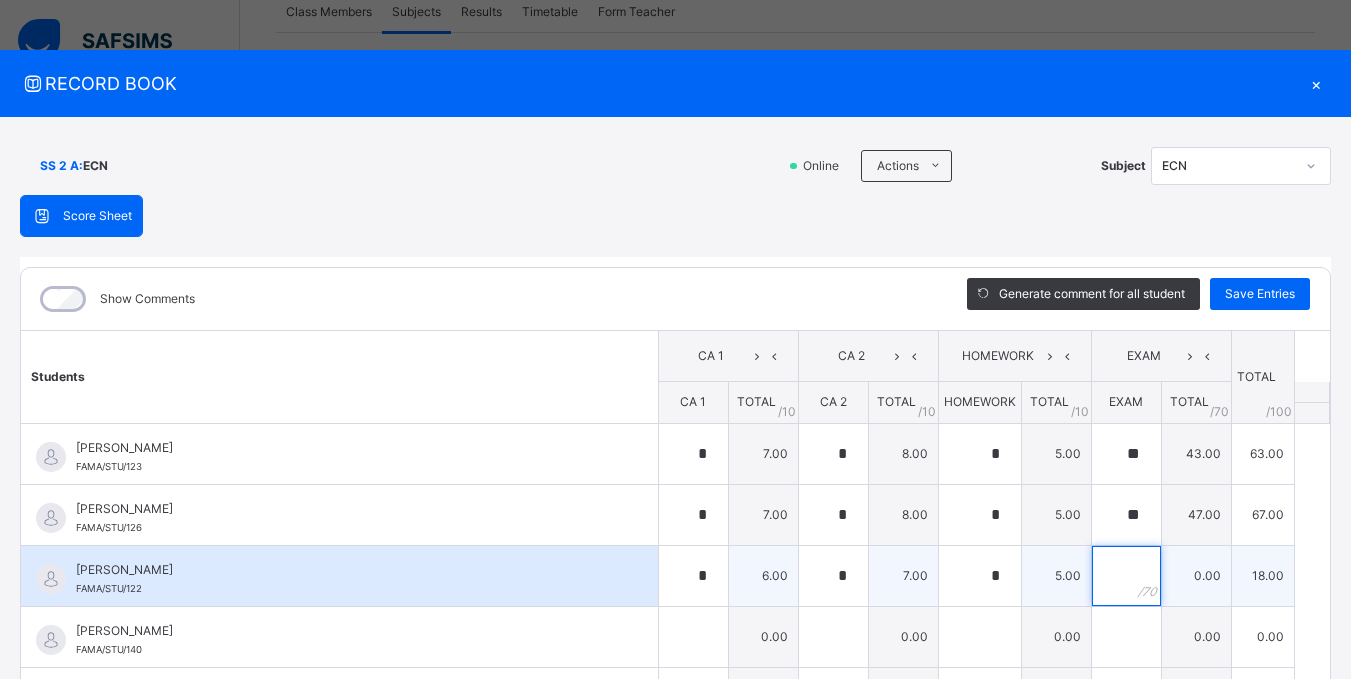 click at bounding box center [1126, 576] 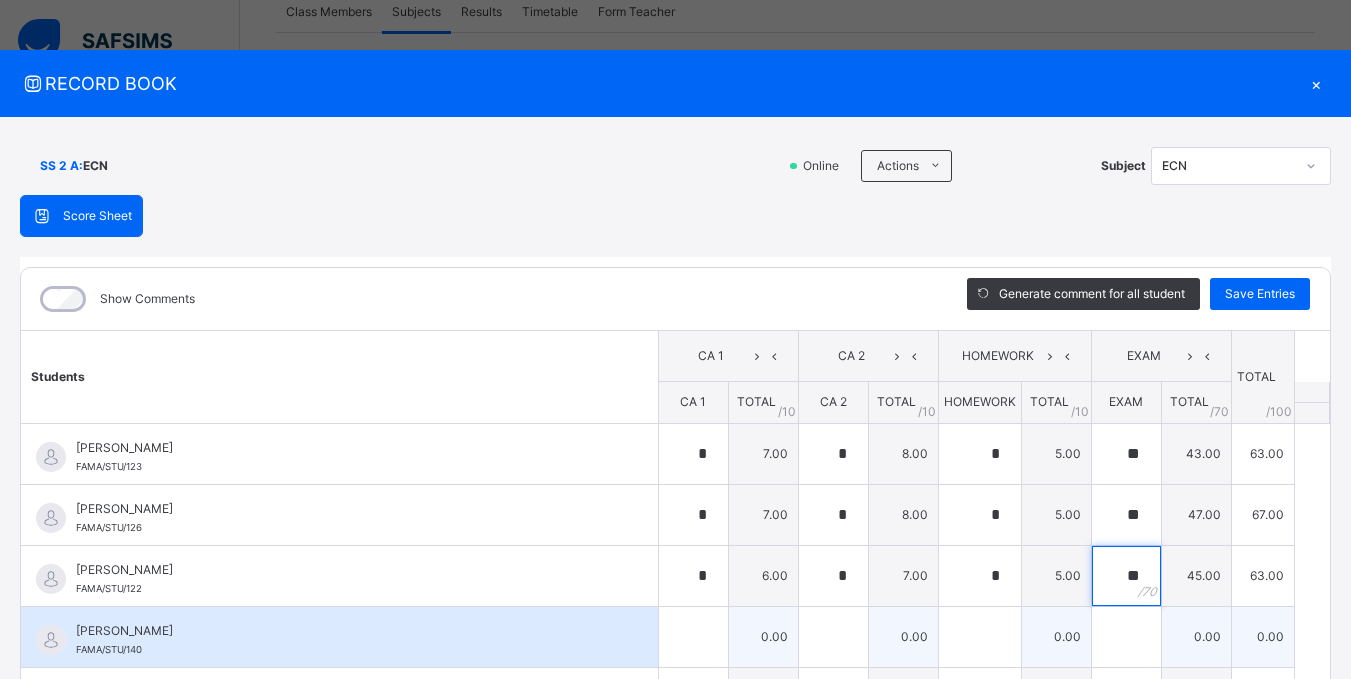 type on "**" 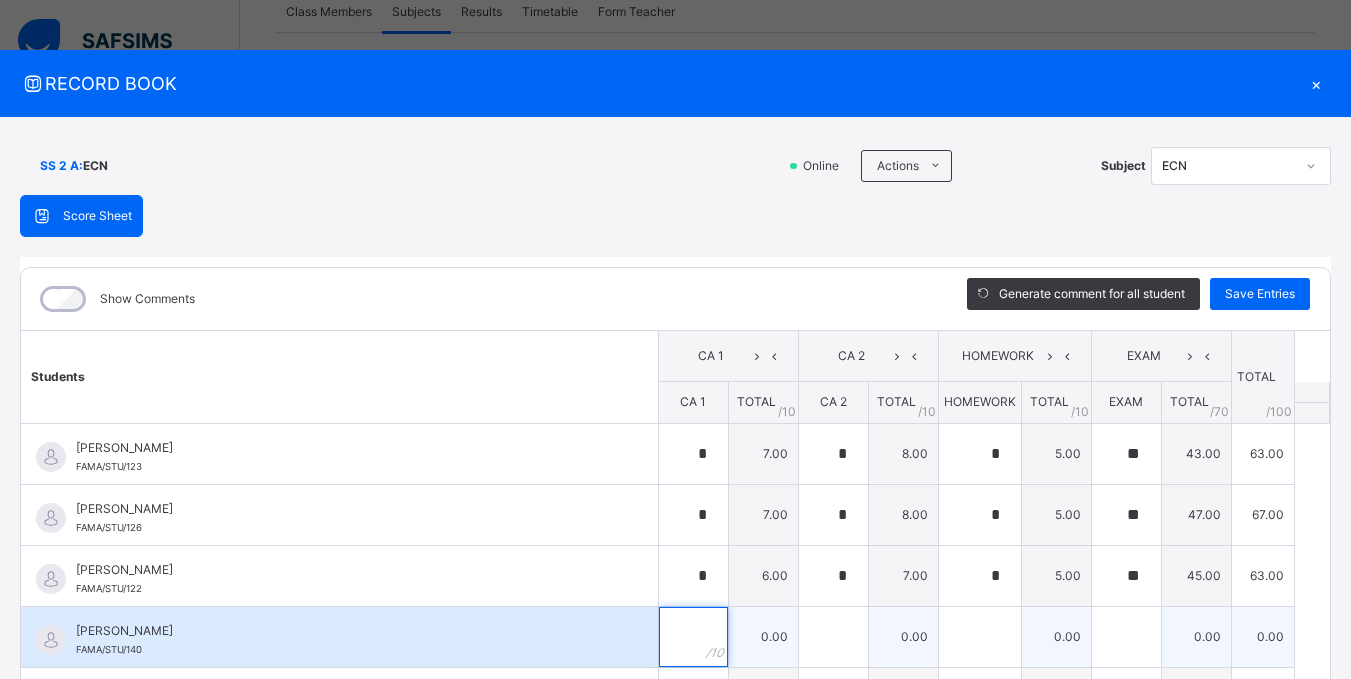 click at bounding box center [693, 637] 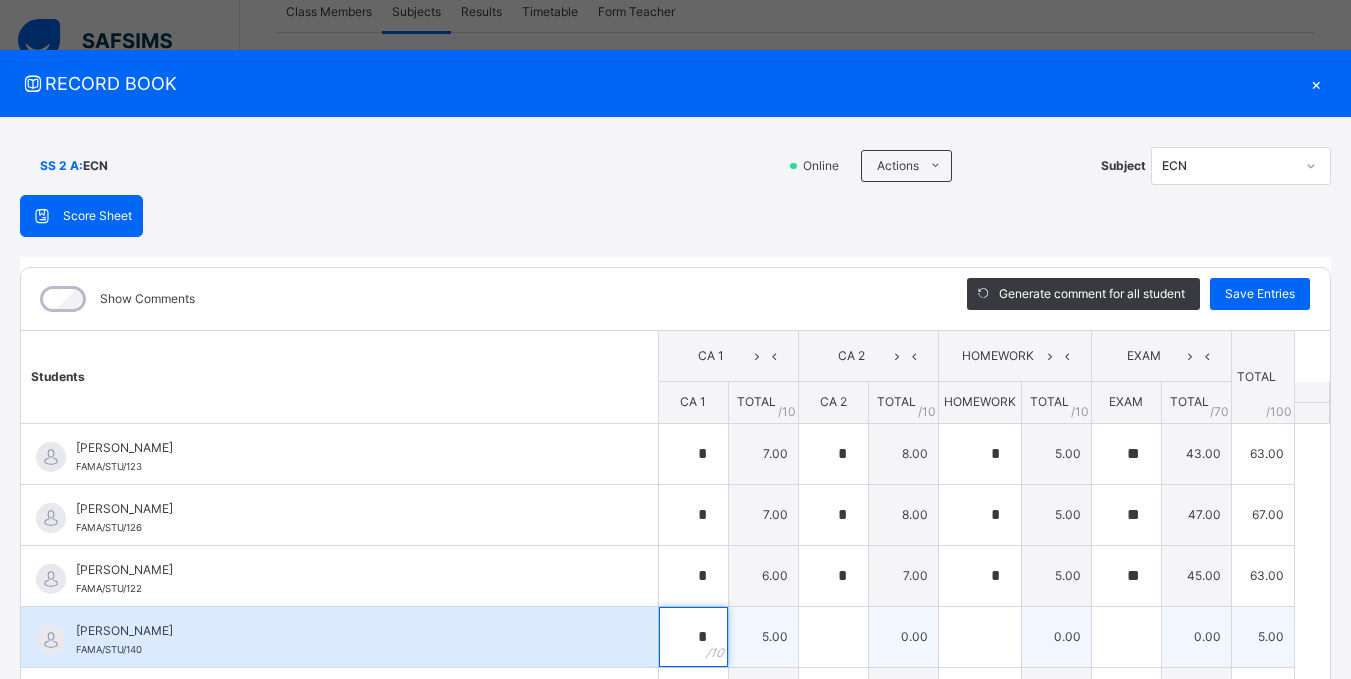 type on "*" 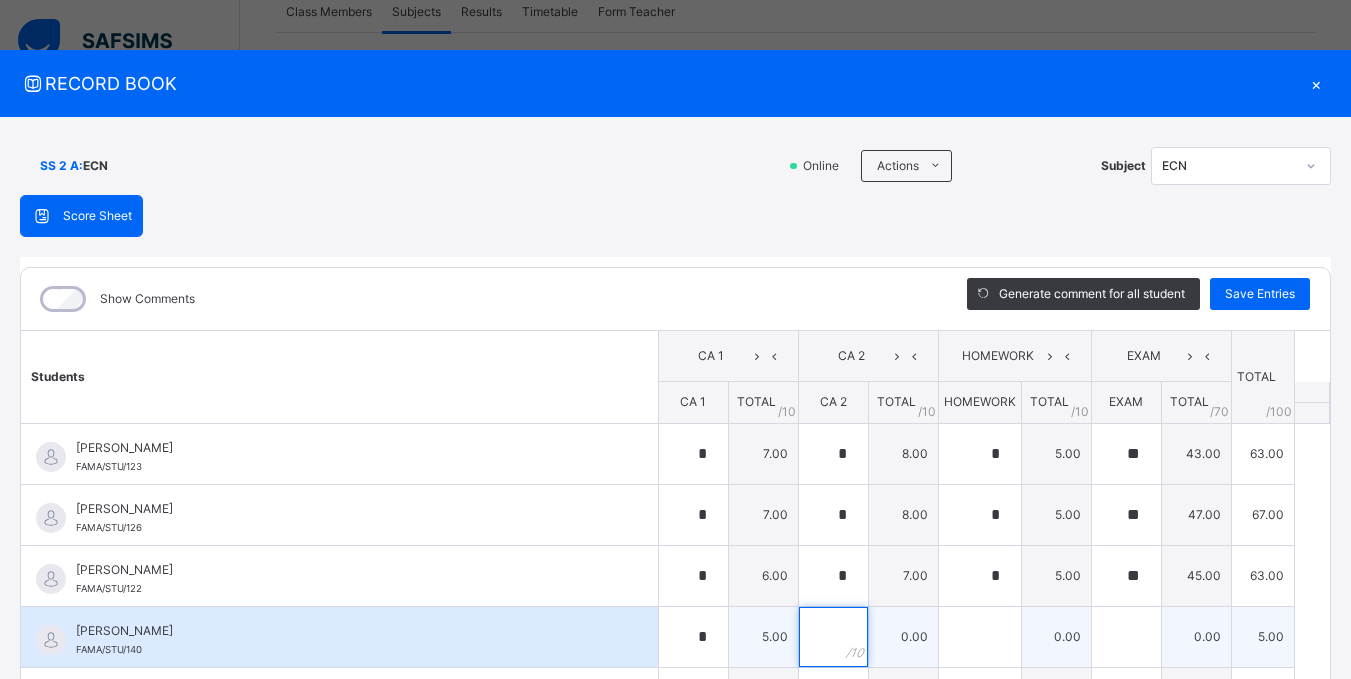 click at bounding box center (833, 637) 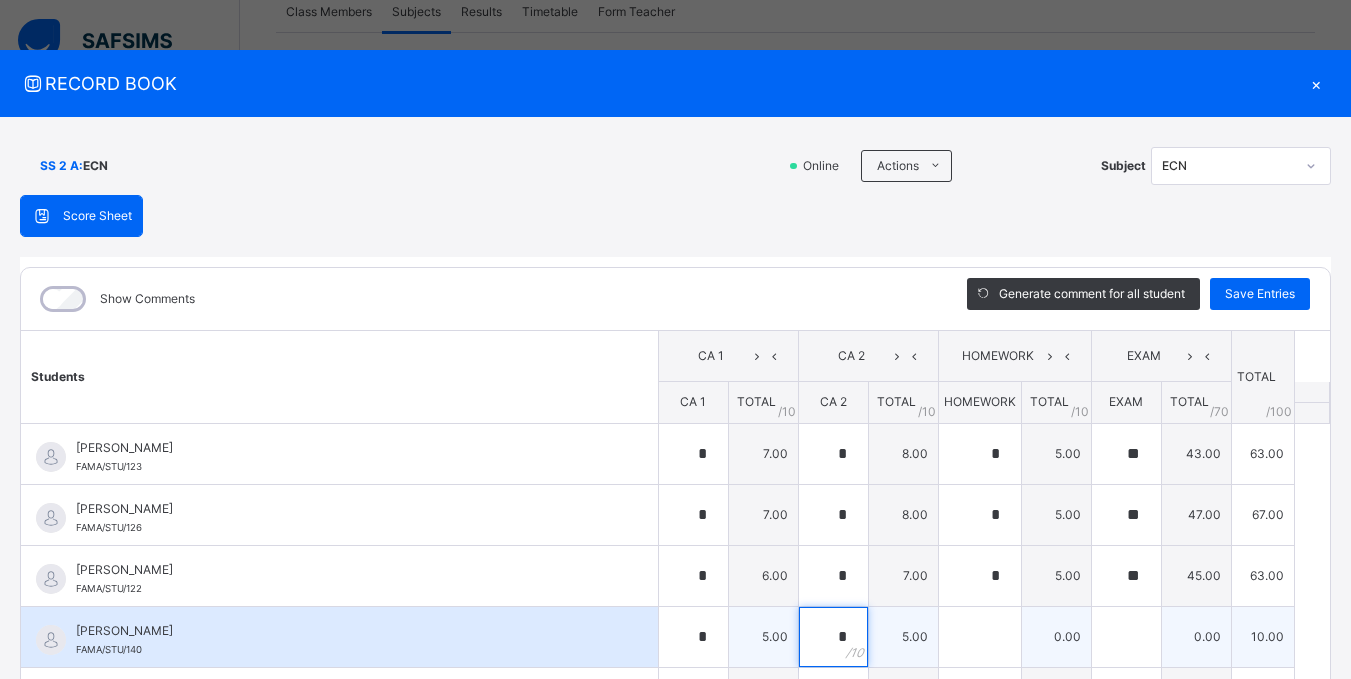 type on "*" 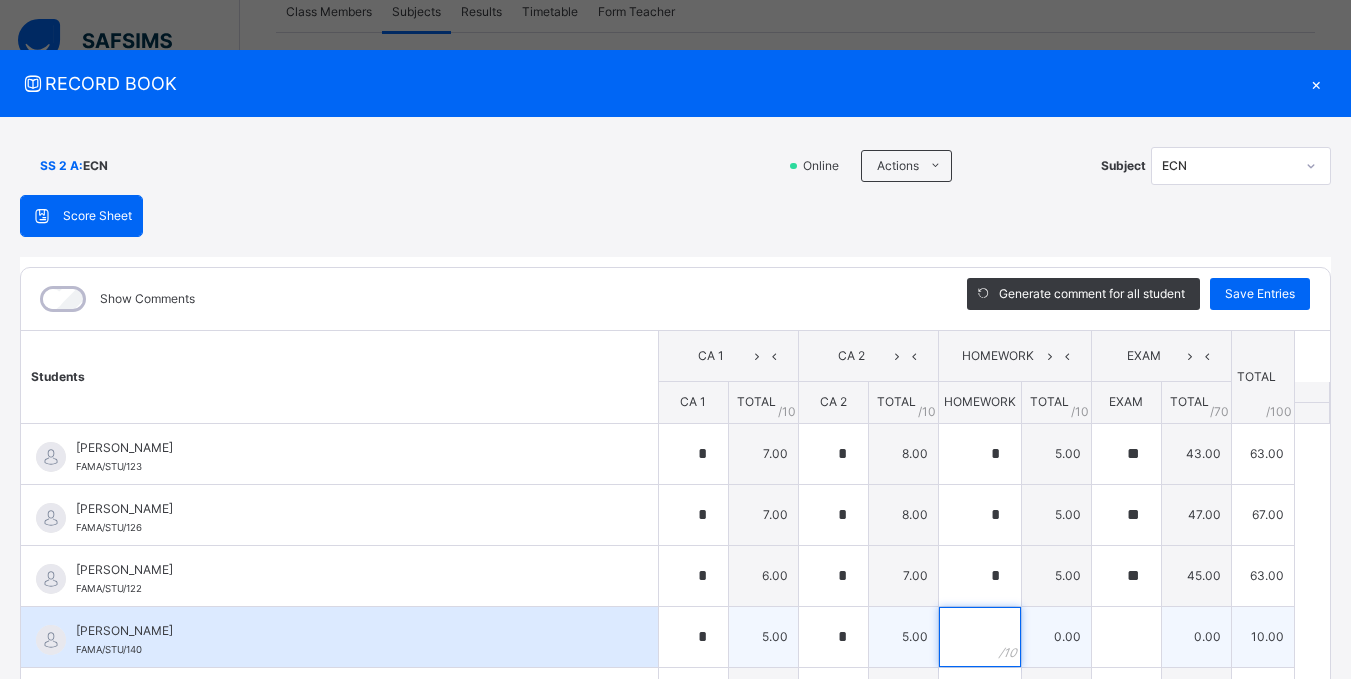 click at bounding box center [980, 637] 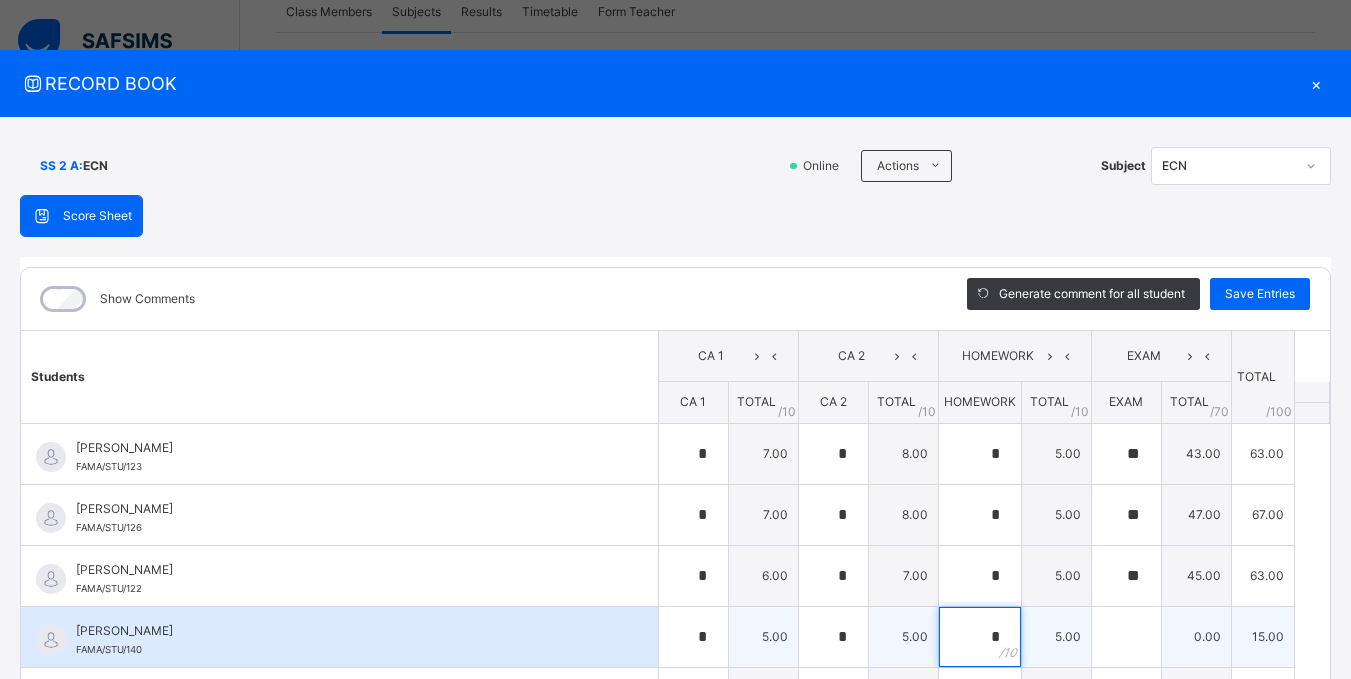 type on "*" 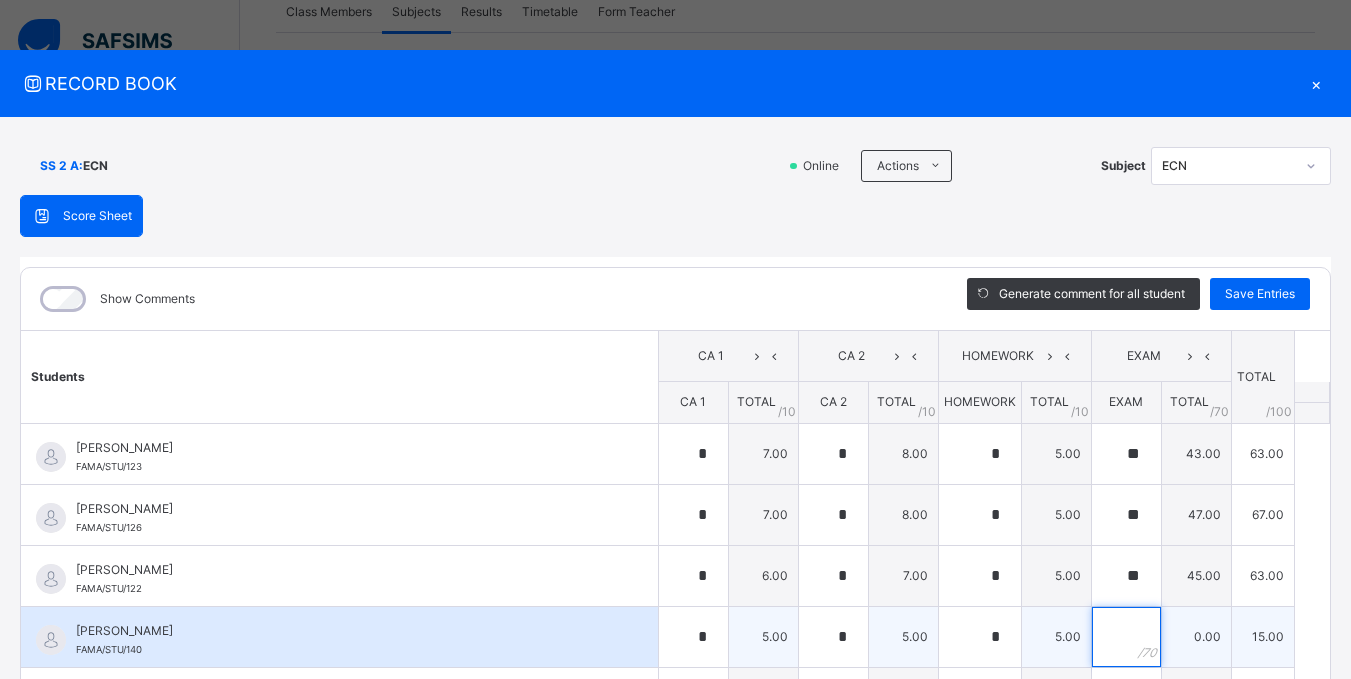 click at bounding box center [1126, 637] 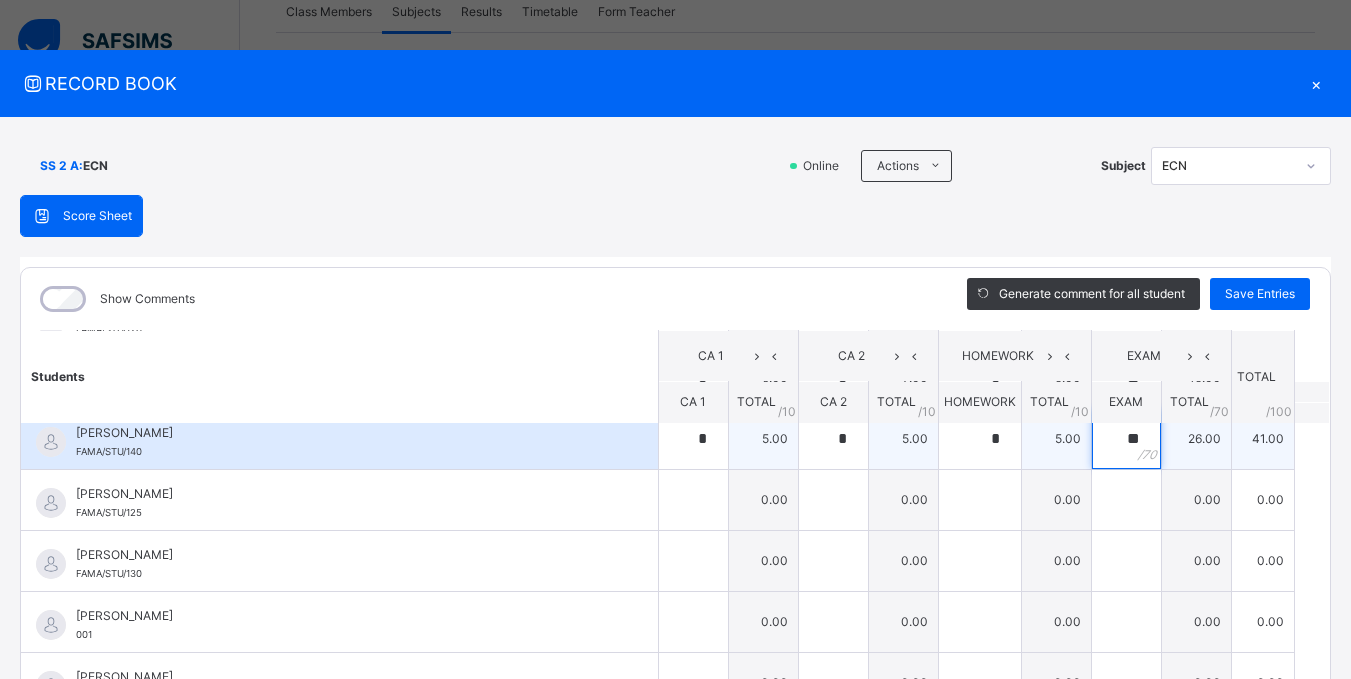 scroll, scrollTop: 203, scrollLeft: 0, axis: vertical 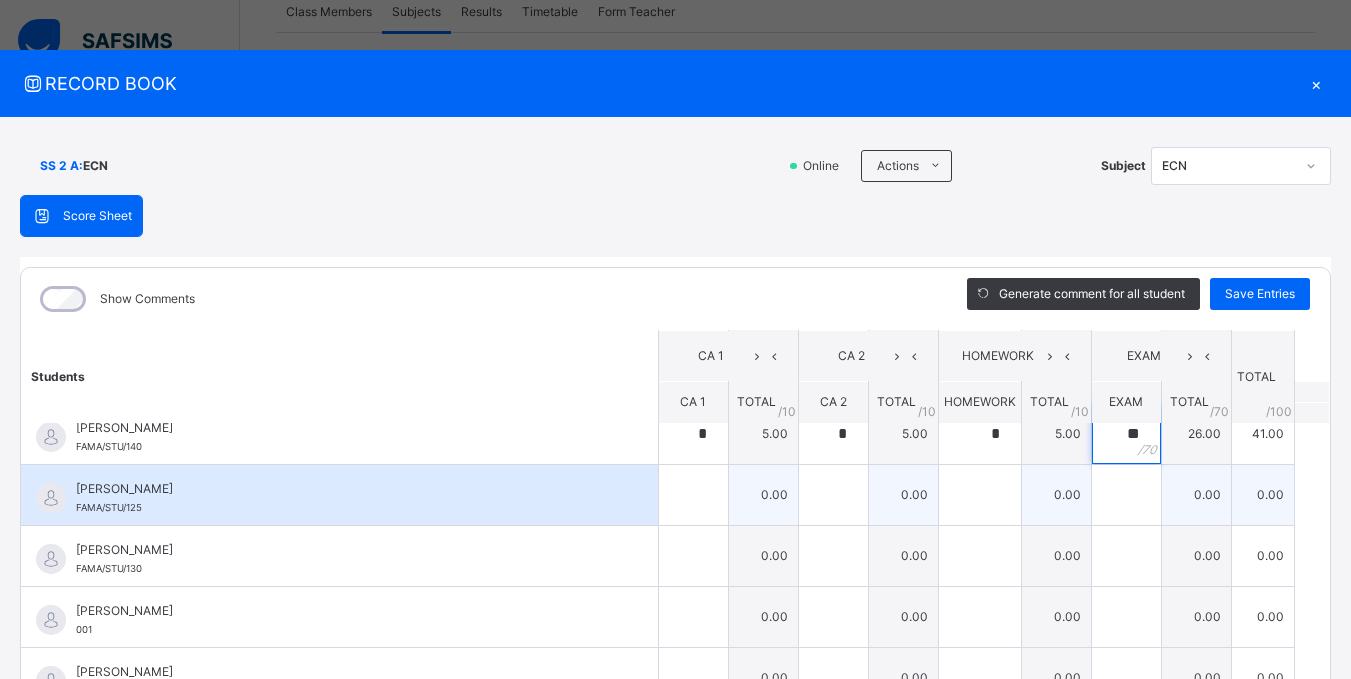 type on "**" 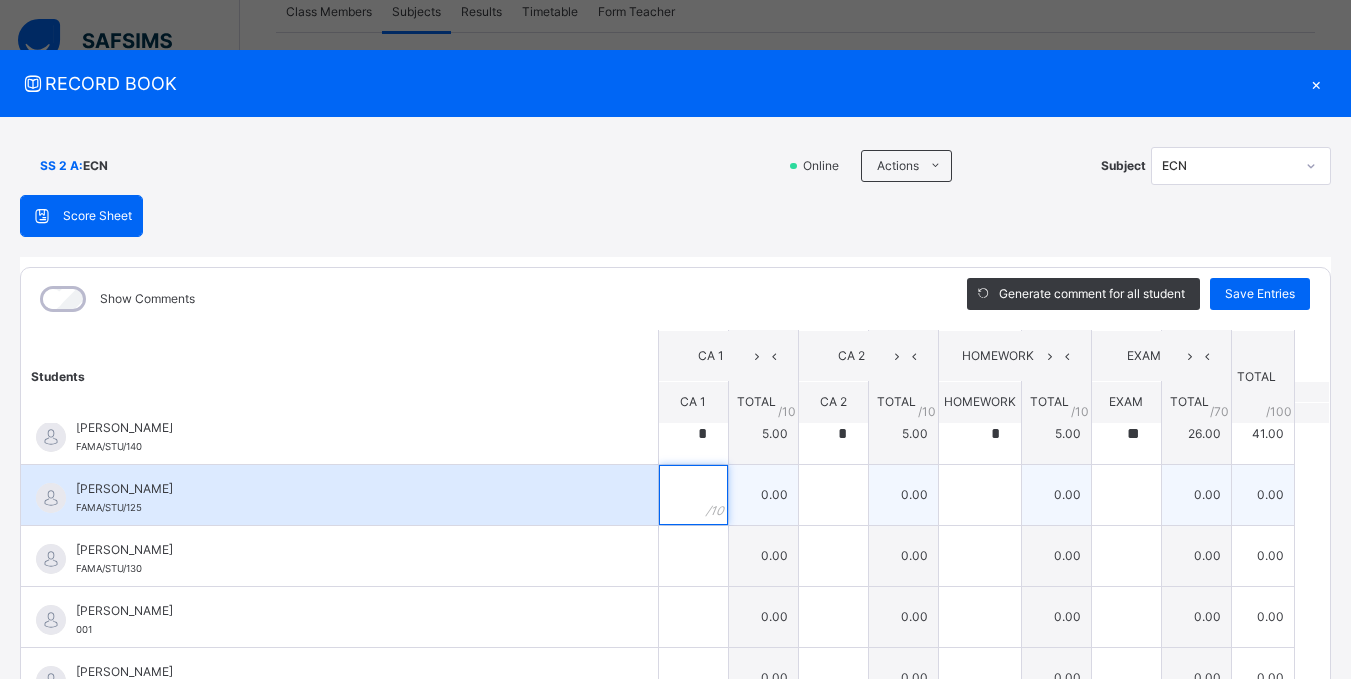 click at bounding box center (693, 495) 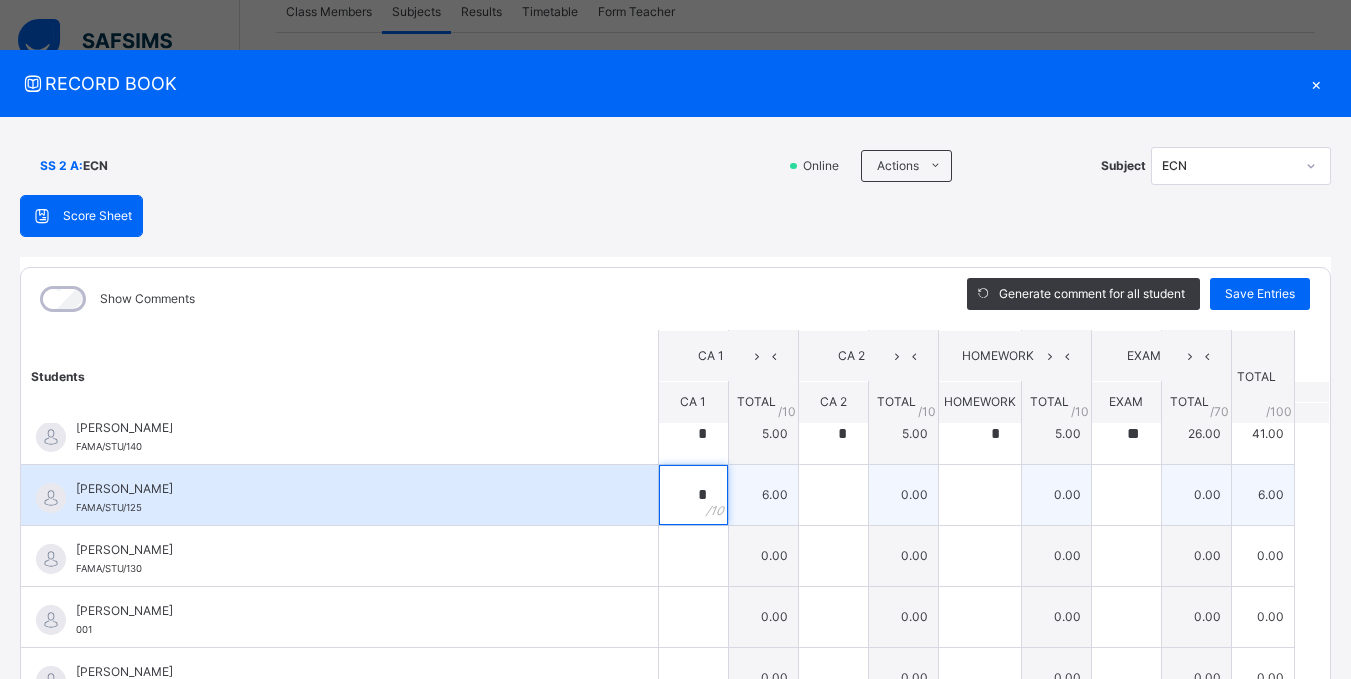 type on "*" 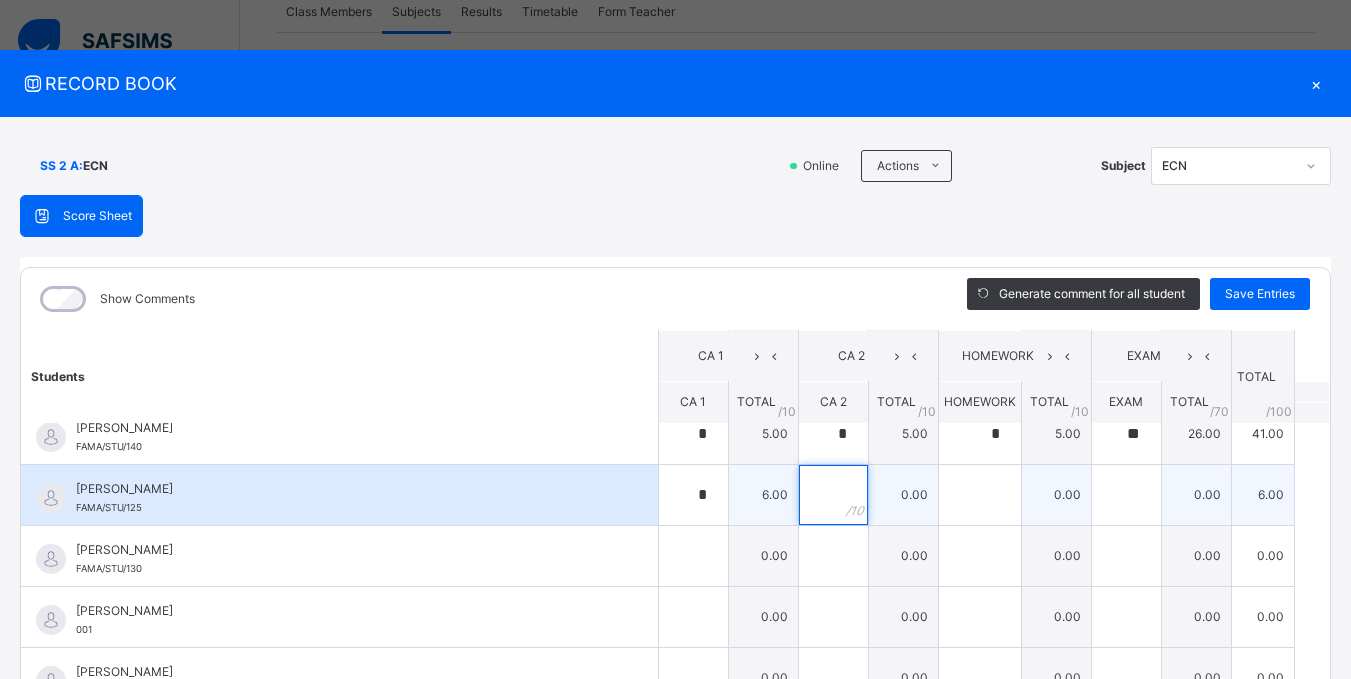 click at bounding box center (833, 495) 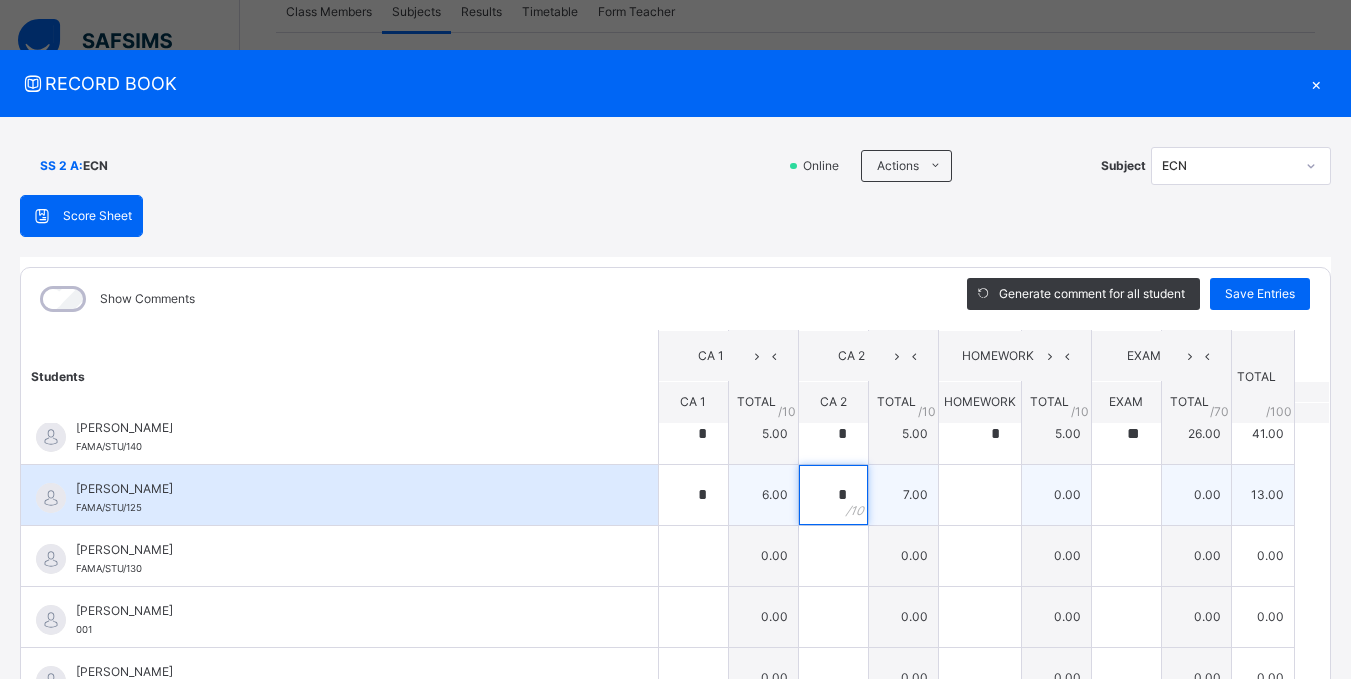 type on "*" 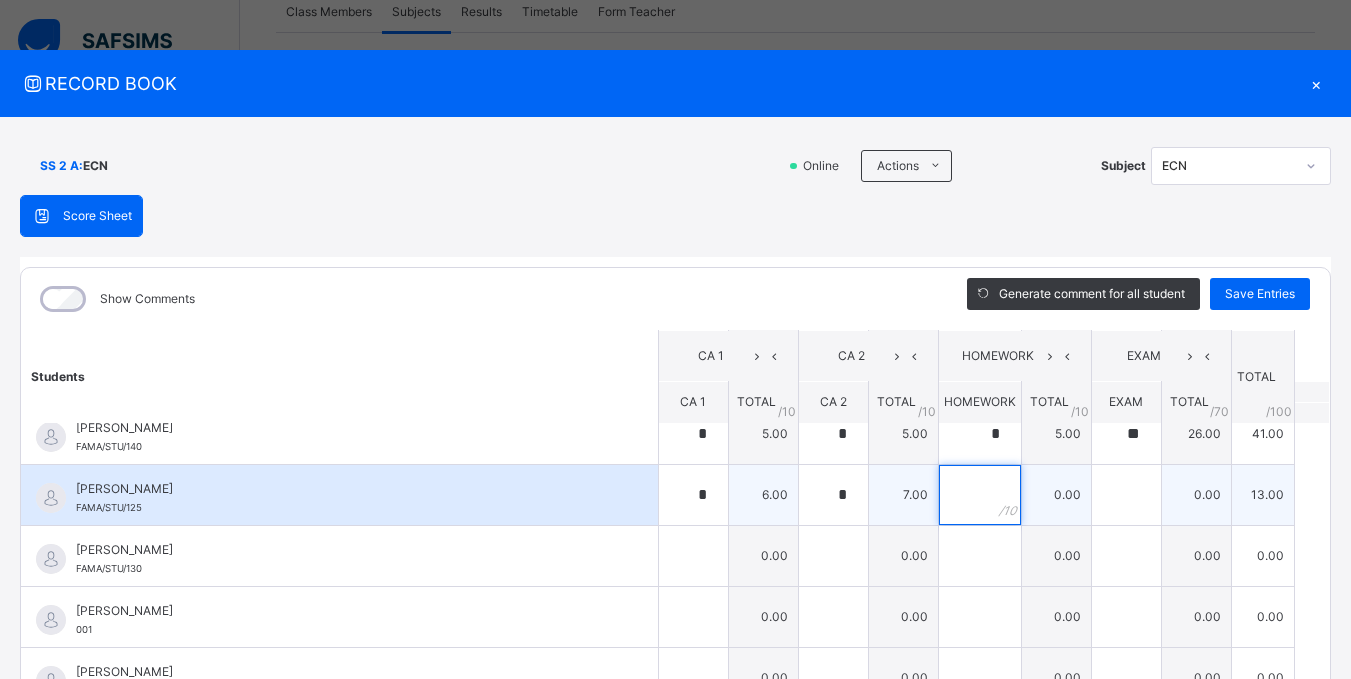 click at bounding box center [980, 495] 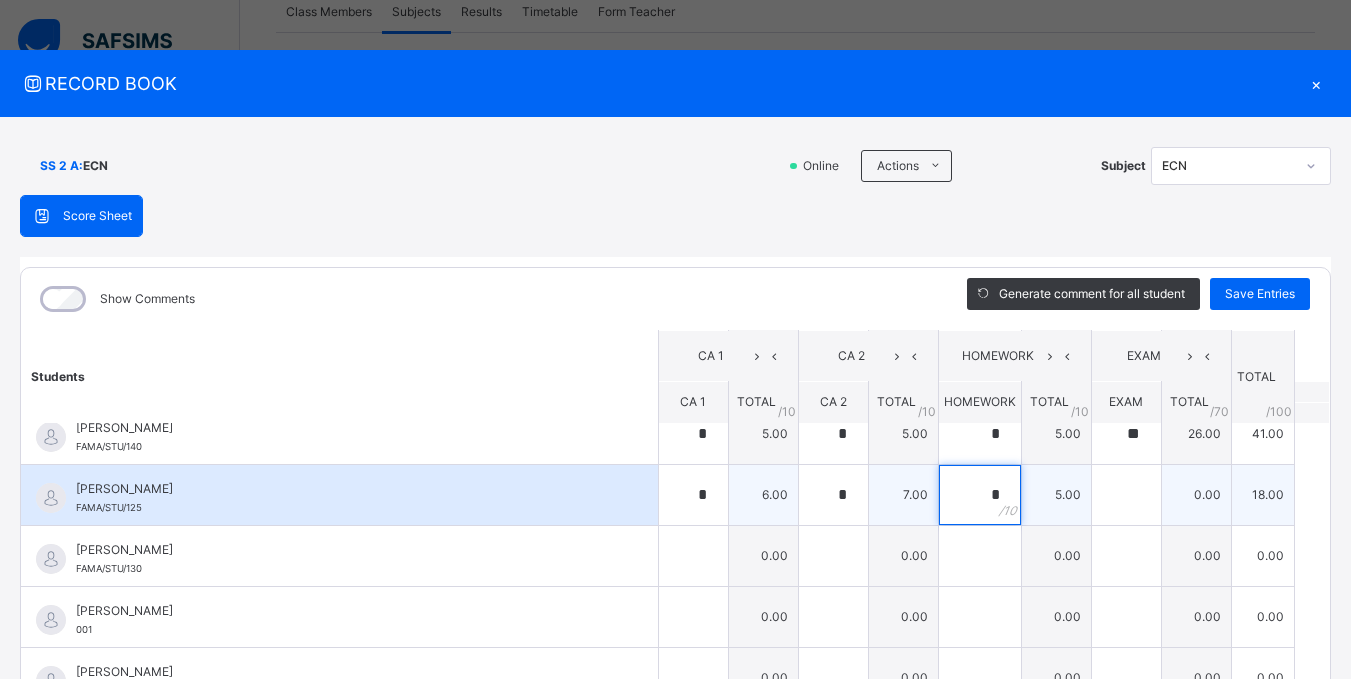 type on "*" 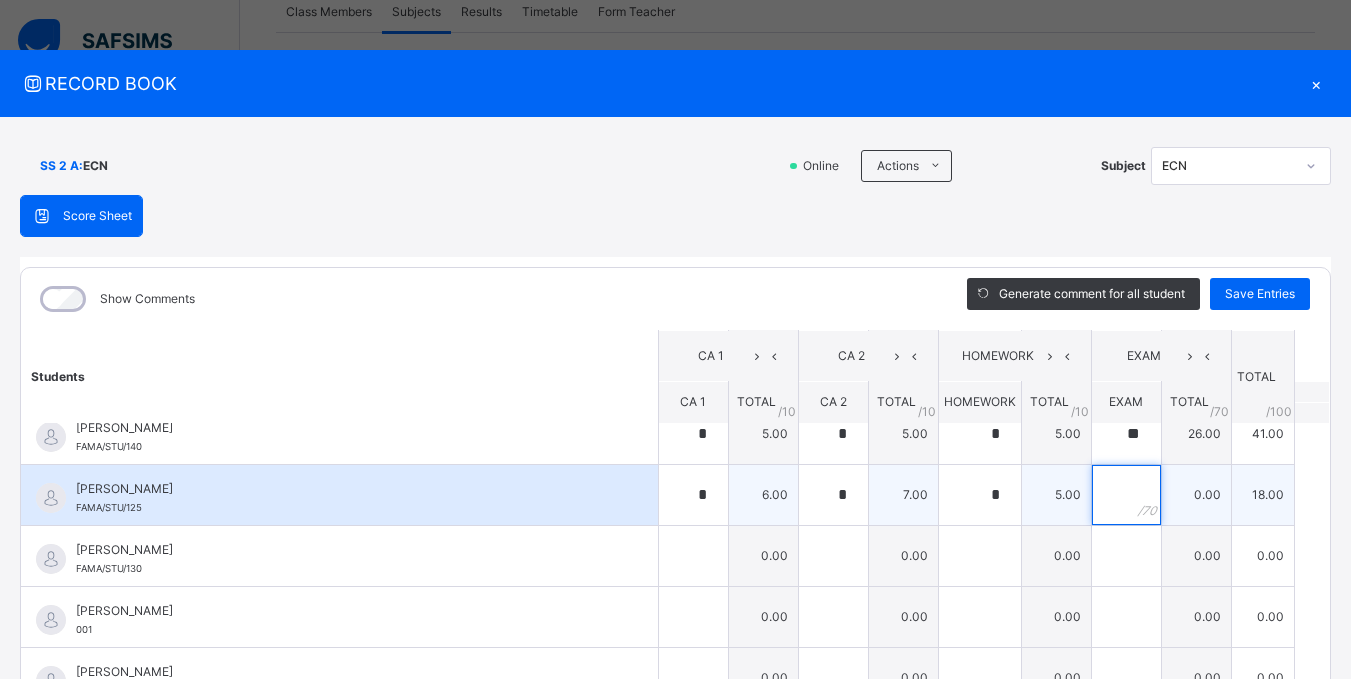 click at bounding box center [1126, 495] 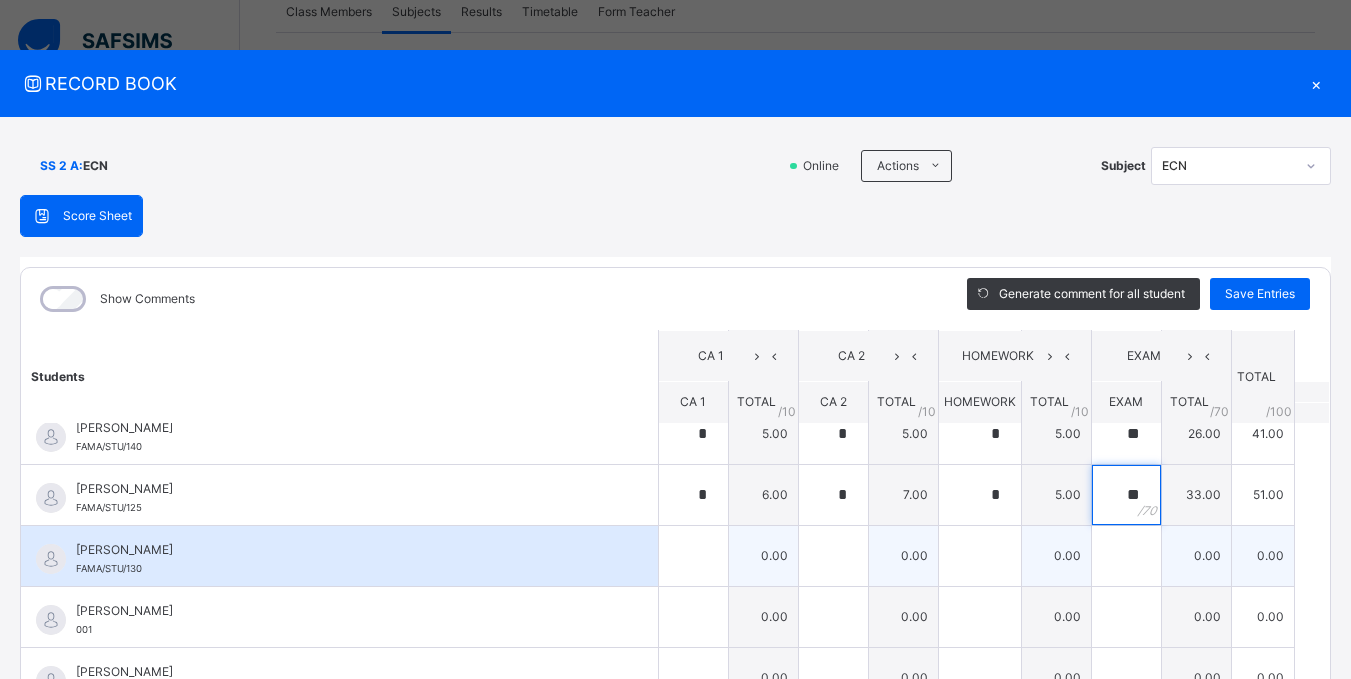 type on "**" 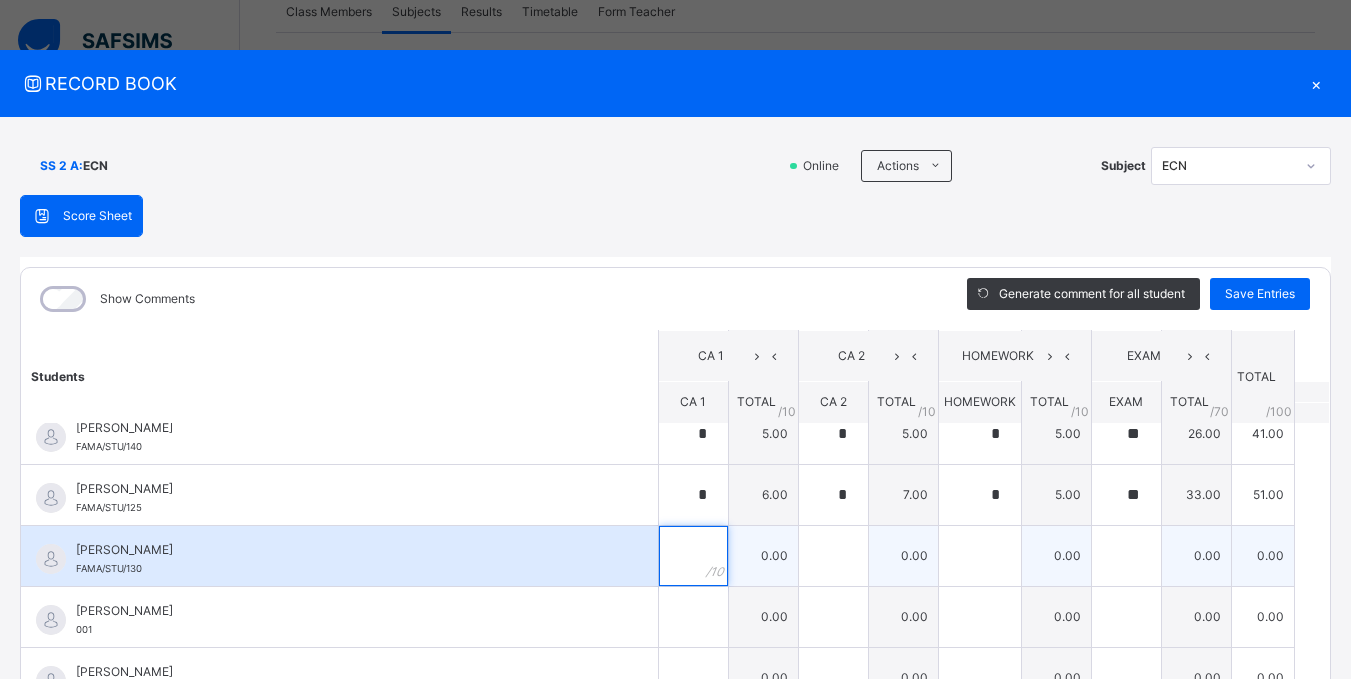 click at bounding box center (693, 556) 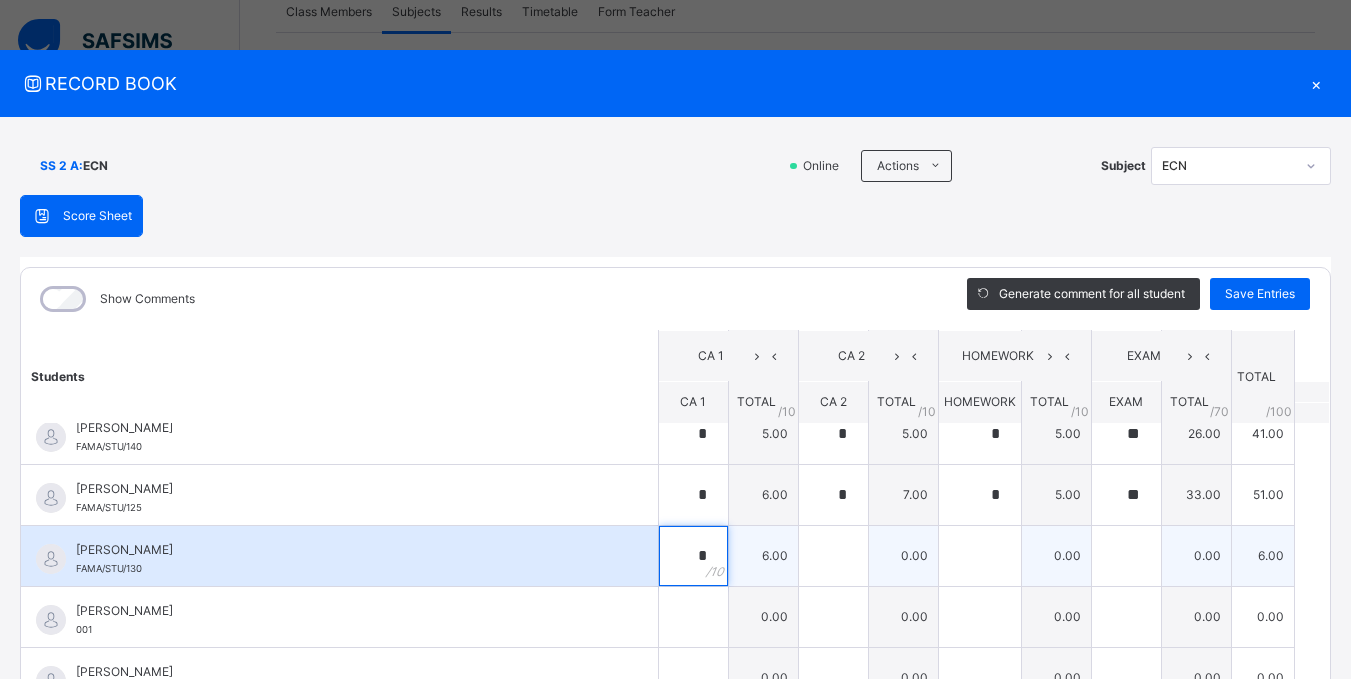 type on "*" 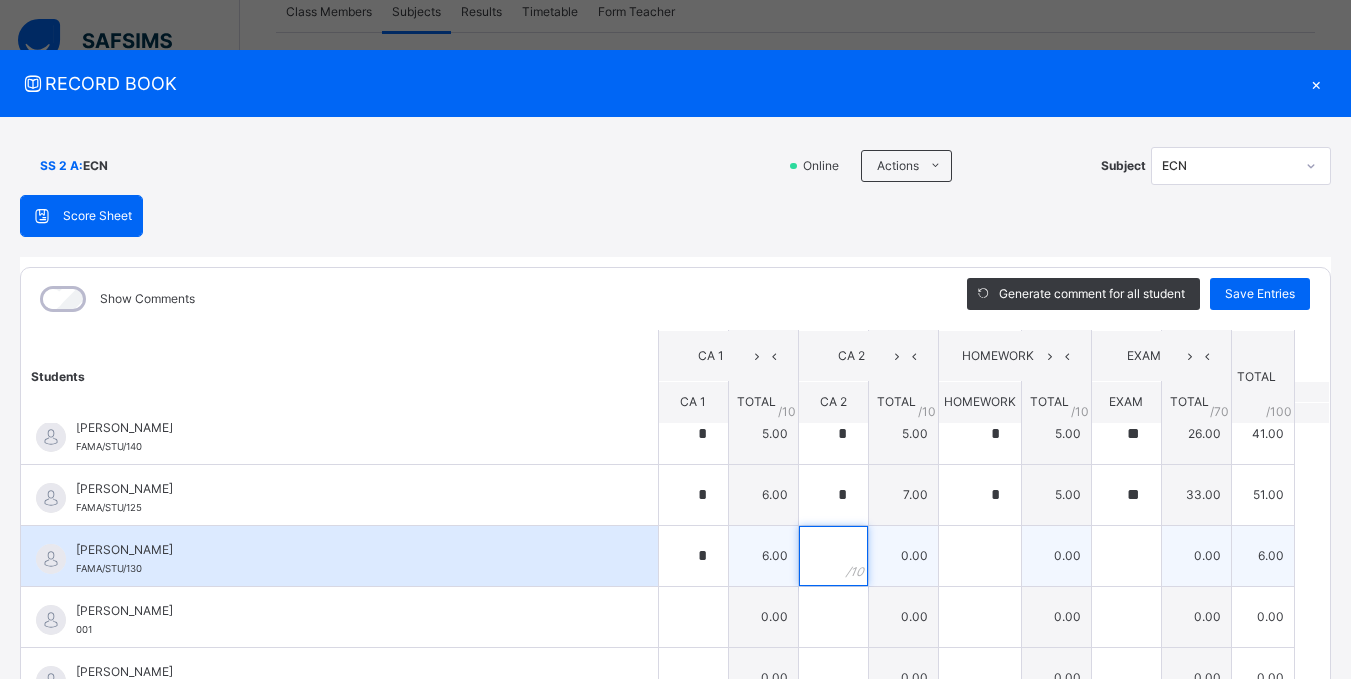 click at bounding box center [833, 556] 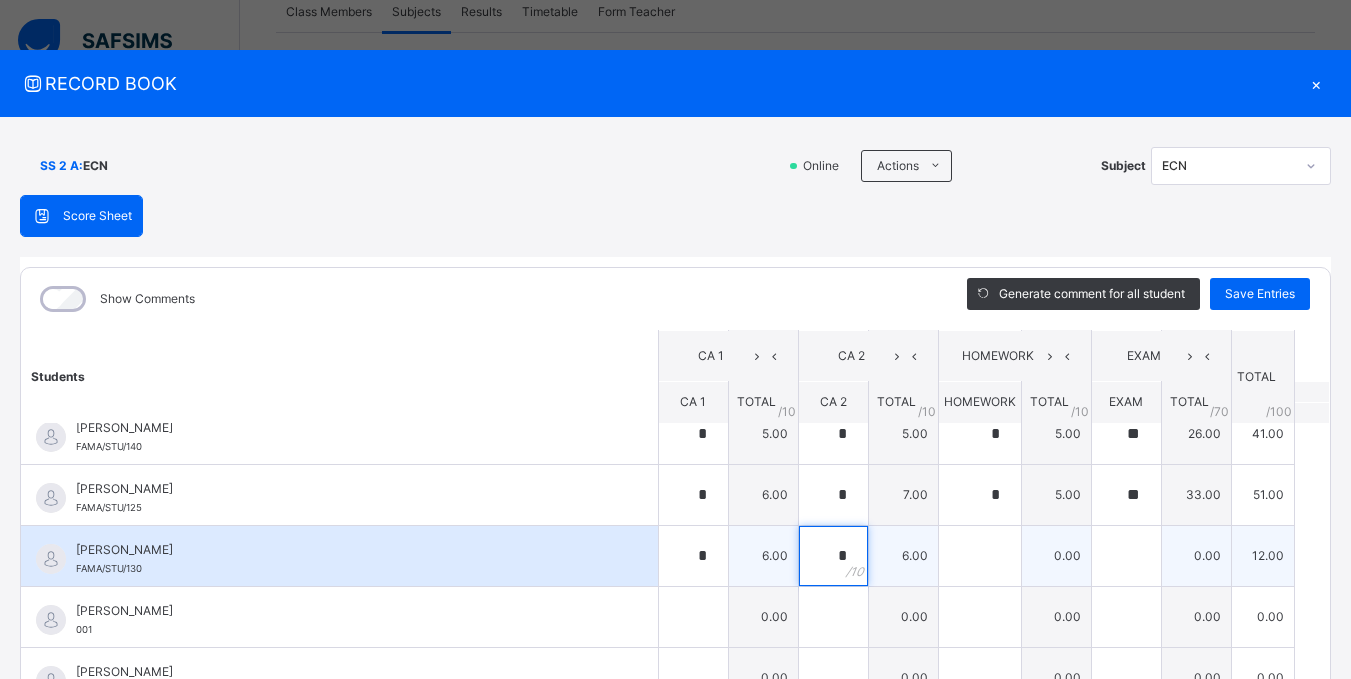 type on "*" 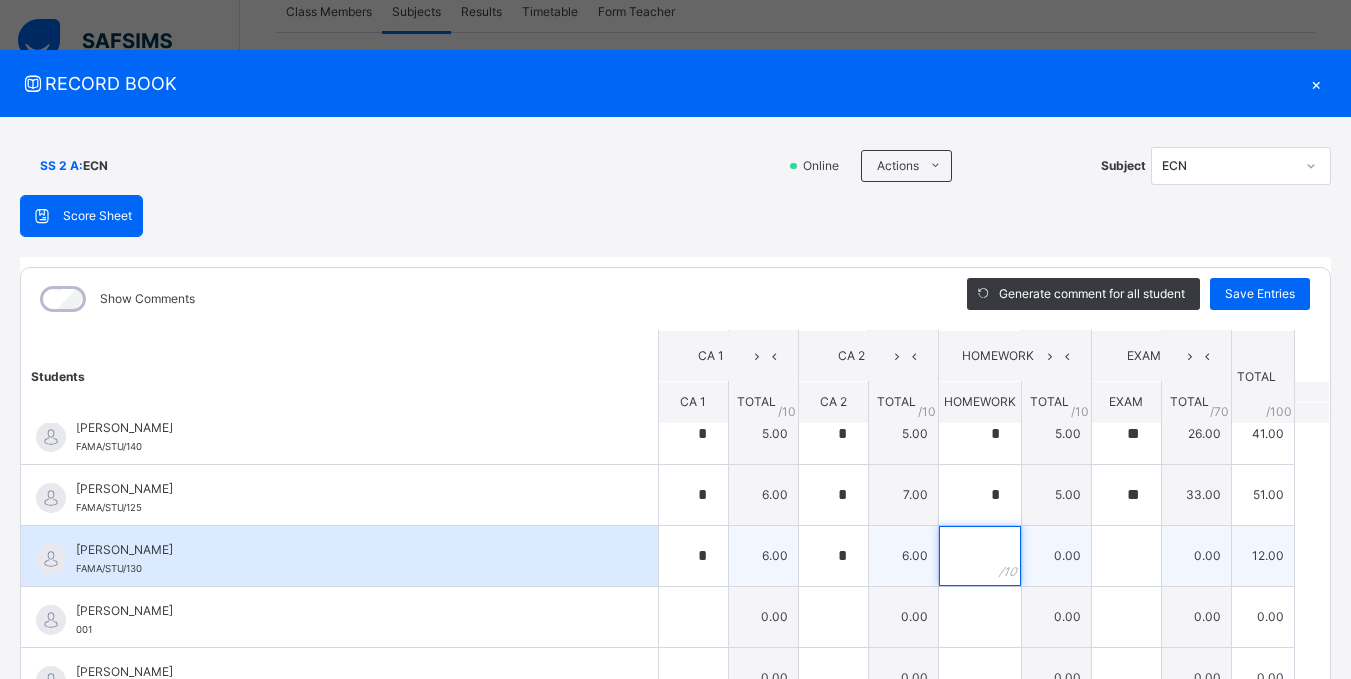 click at bounding box center [980, 556] 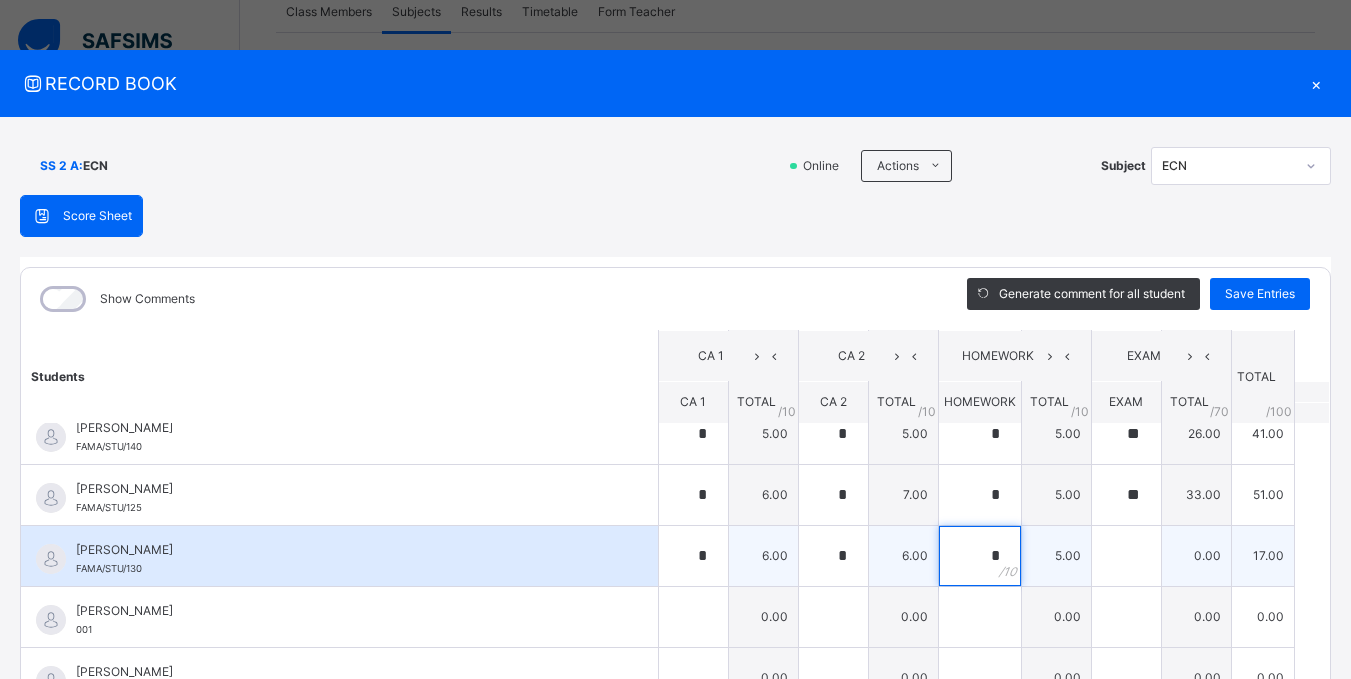 type on "*" 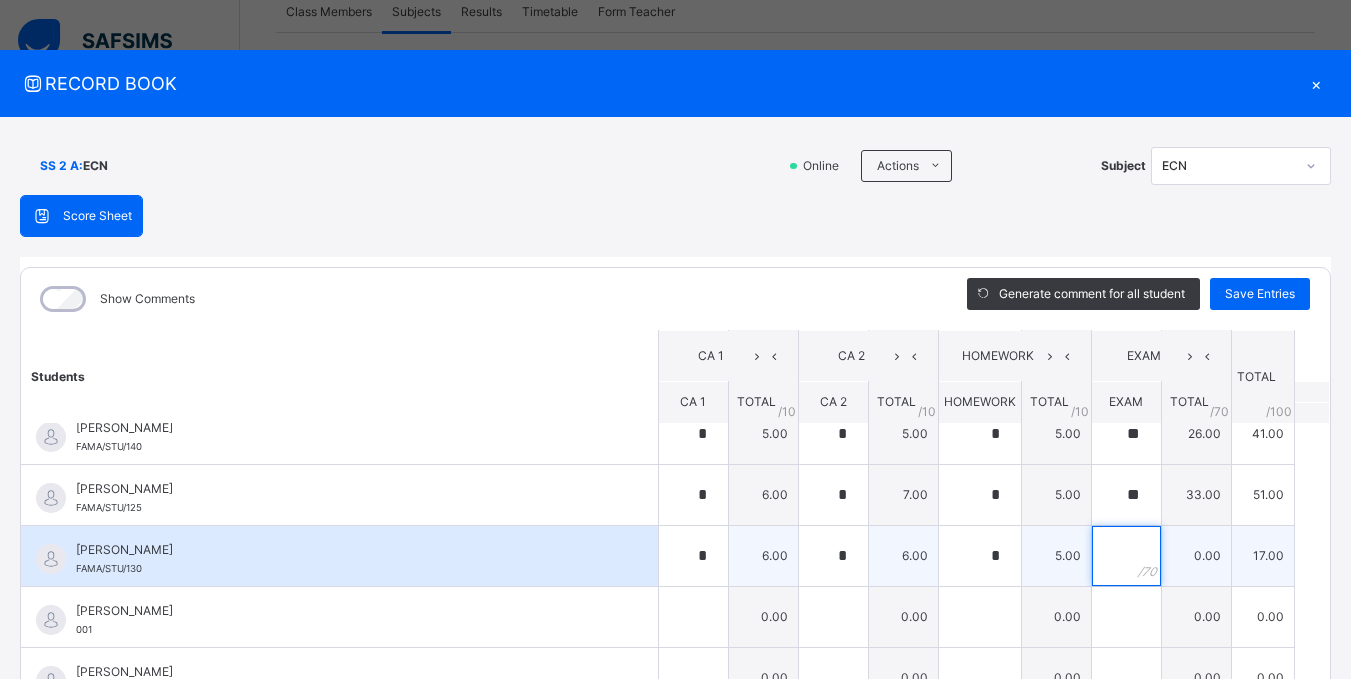 click at bounding box center [1126, 556] 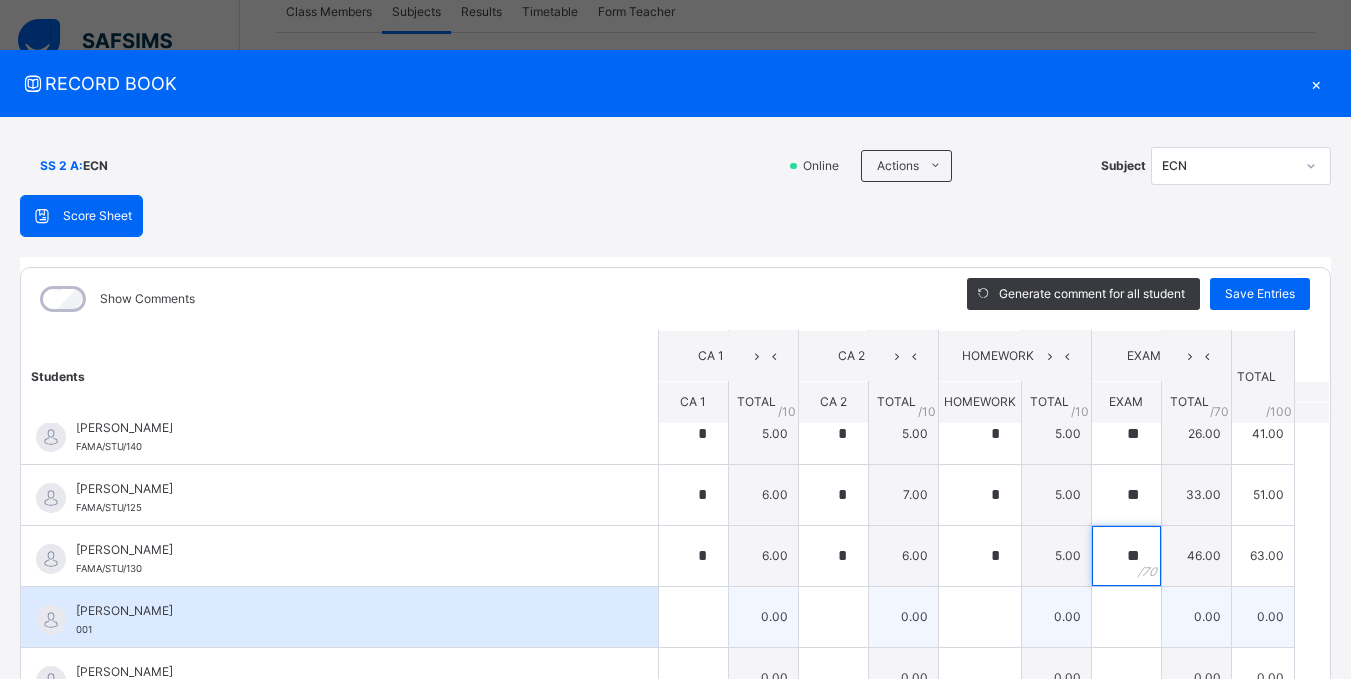 type on "**" 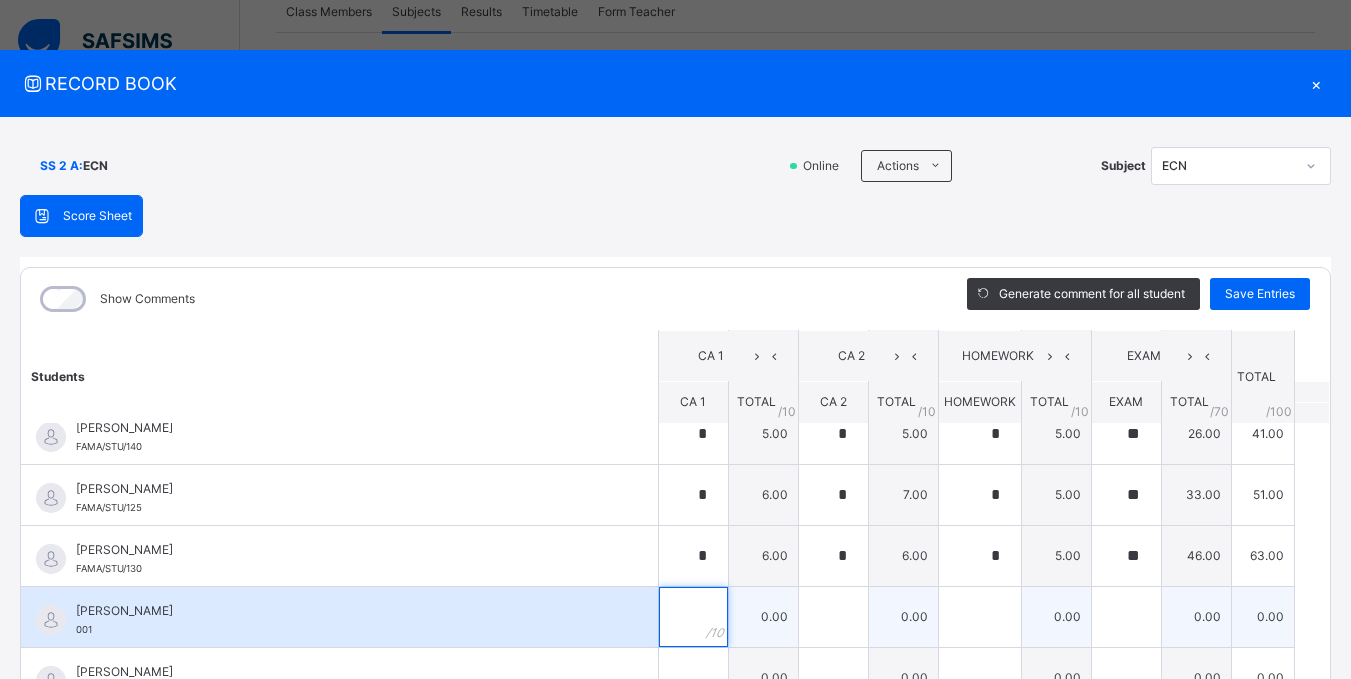click at bounding box center (693, 617) 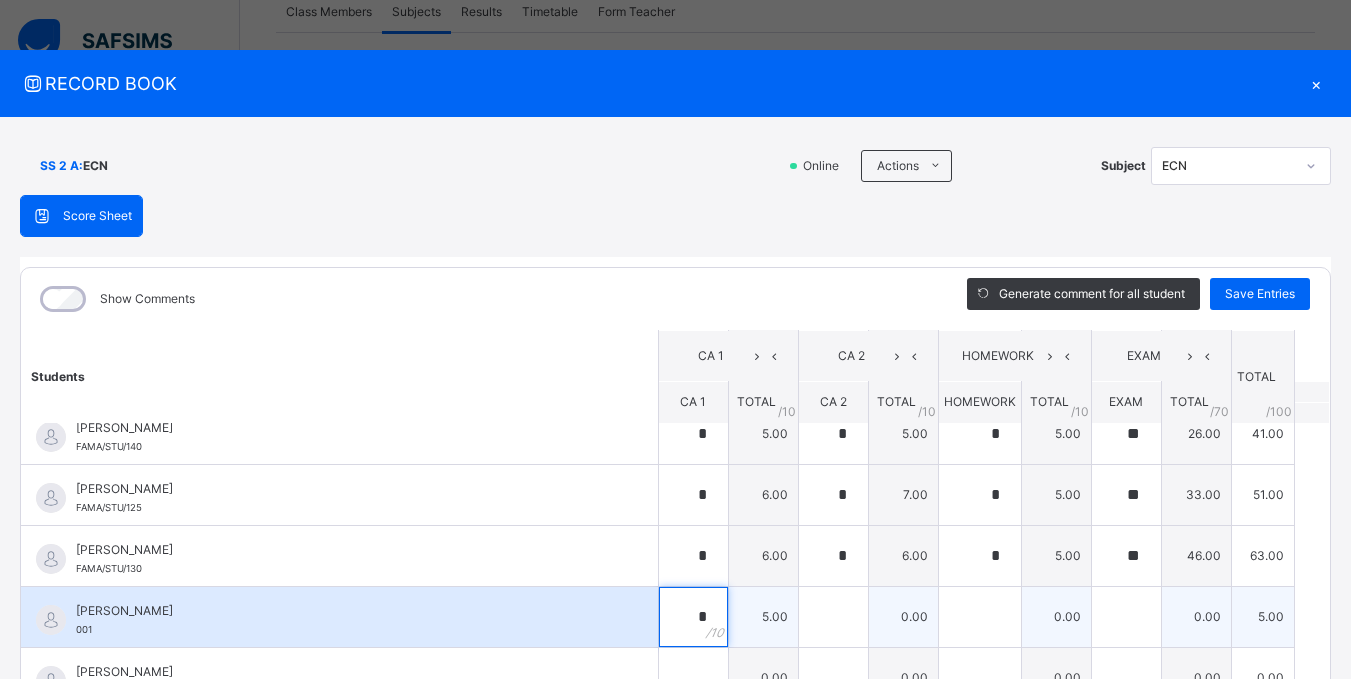 type on "*" 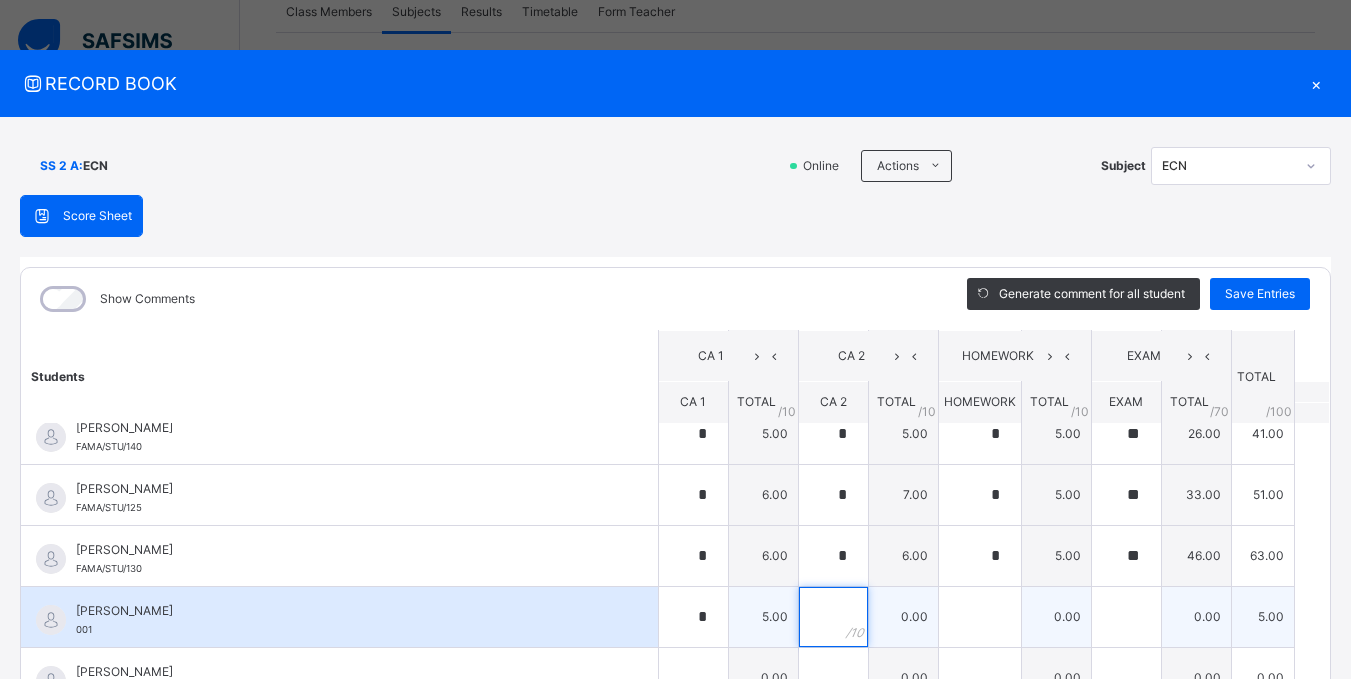 click at bounding box center [833, 617] 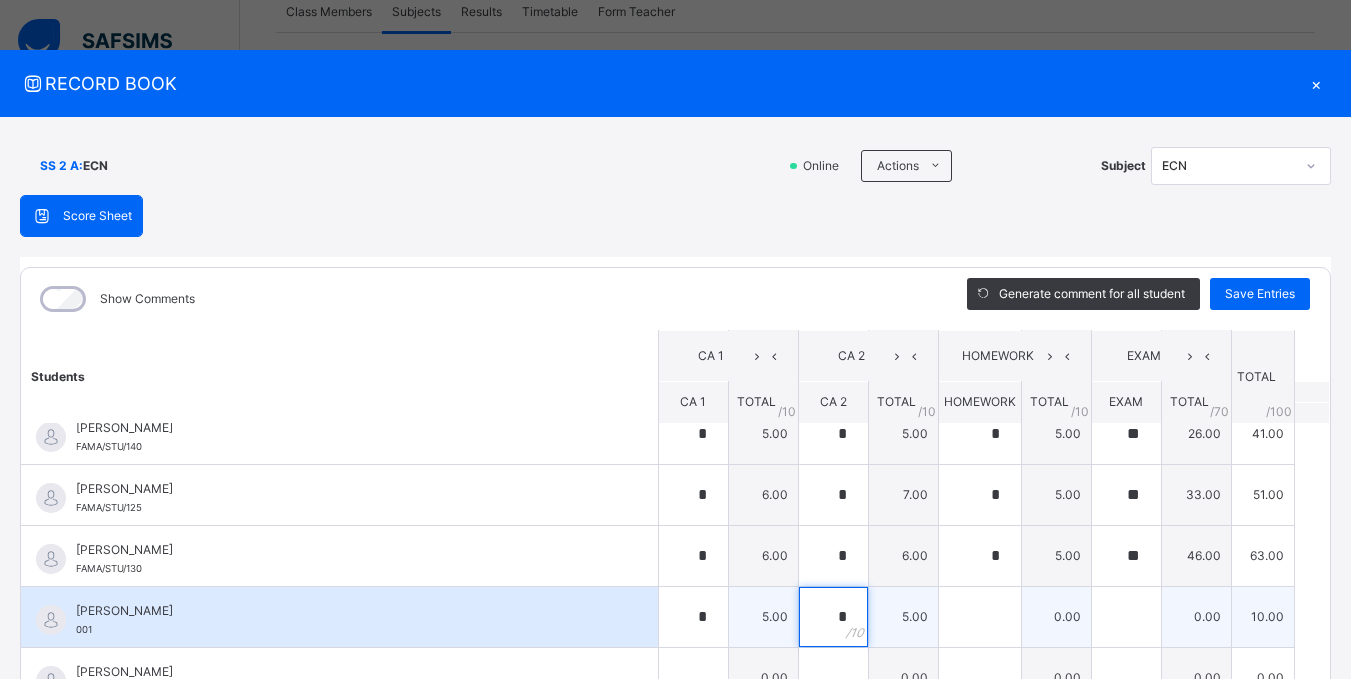 type on "*" 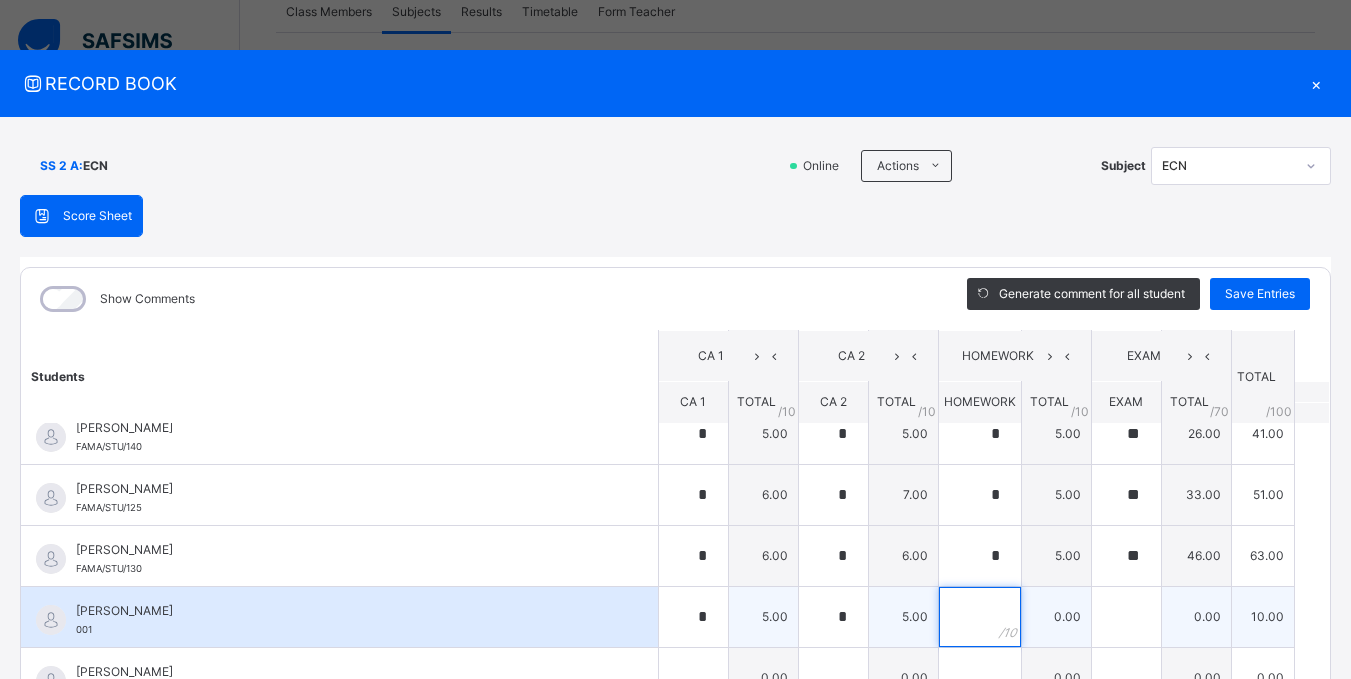 click at bounding box center (980, 617) 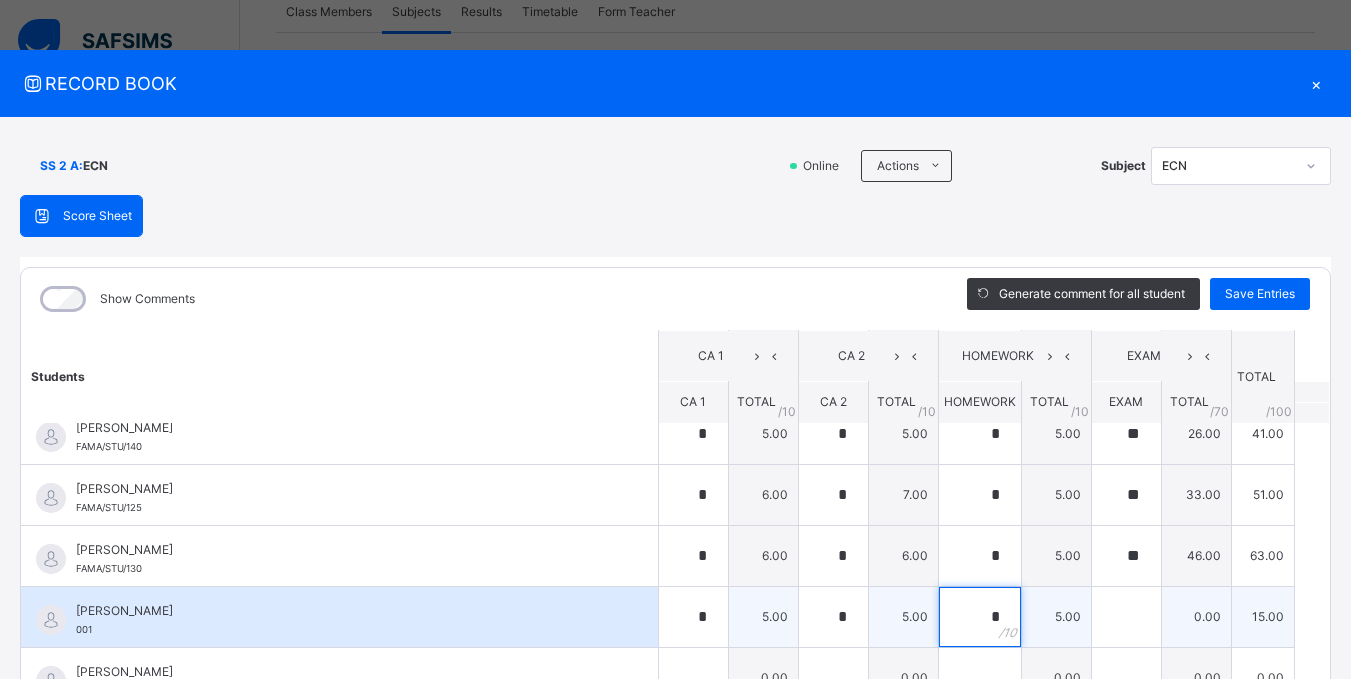 type on "*" 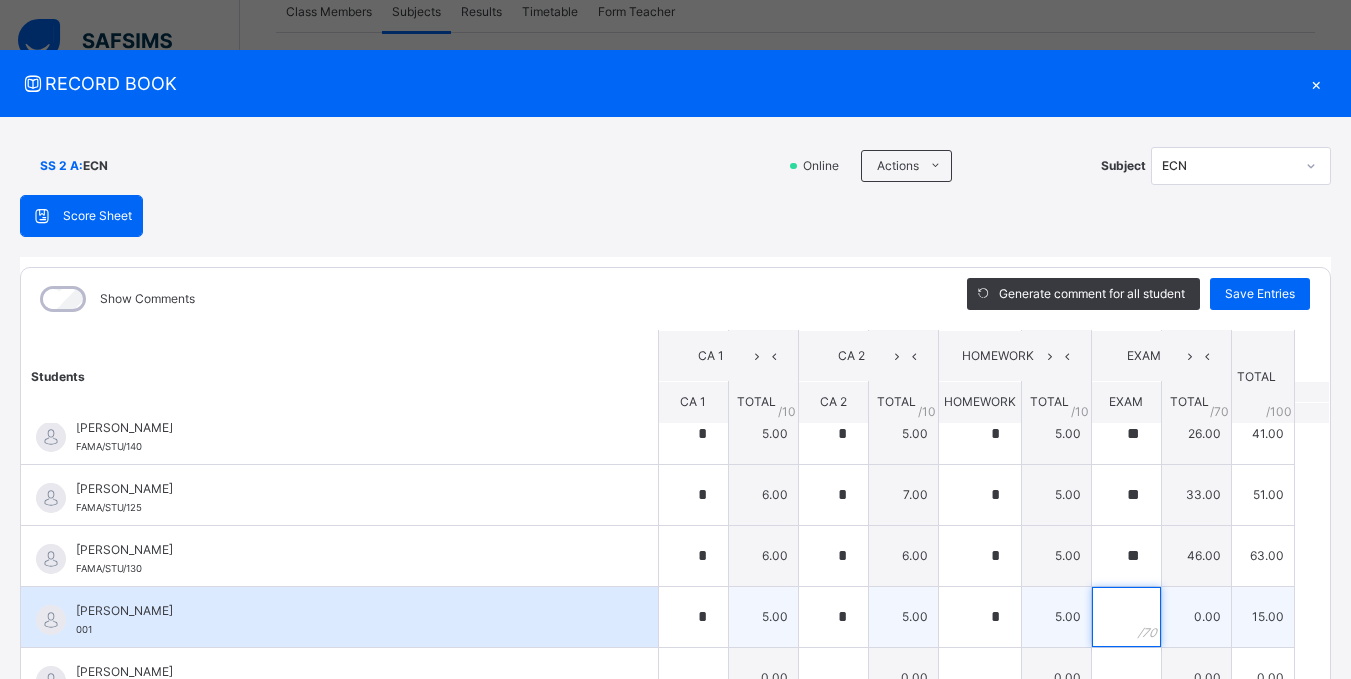click at bounding box center [1126, 617] 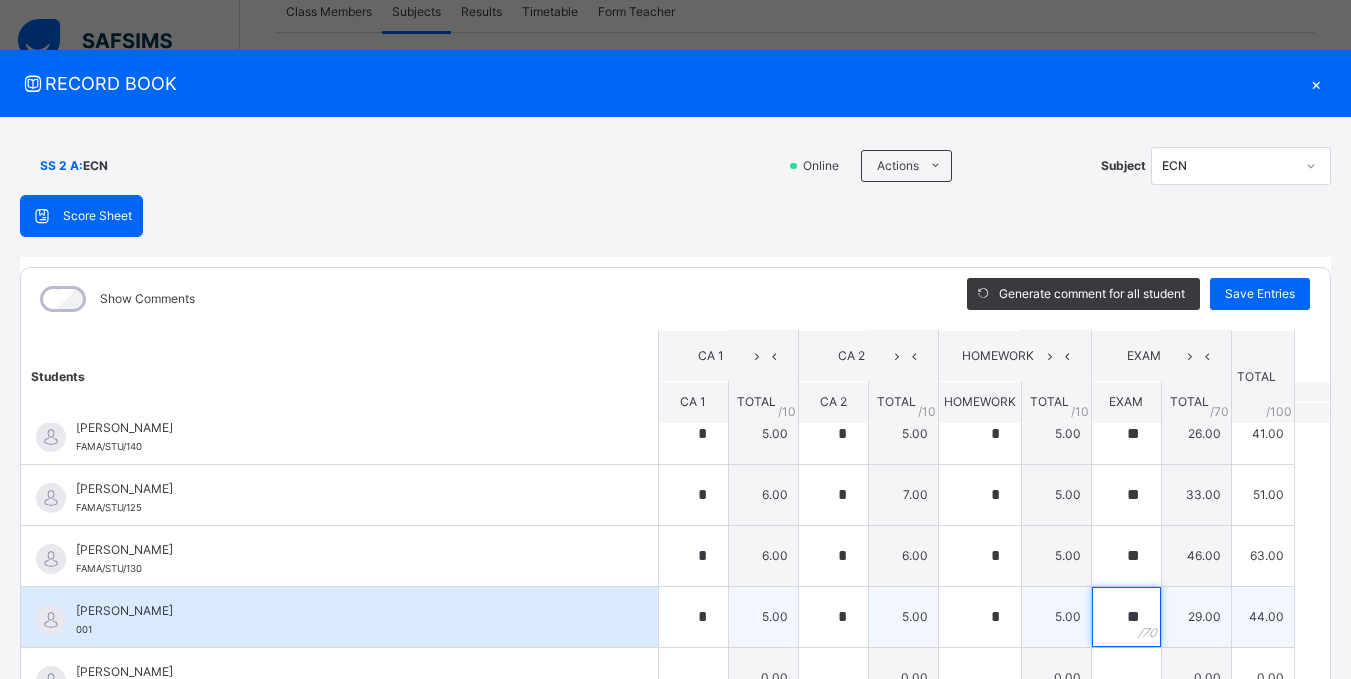 scroll, scrollTop: 265, scrollLeft: 0, axis: vertical 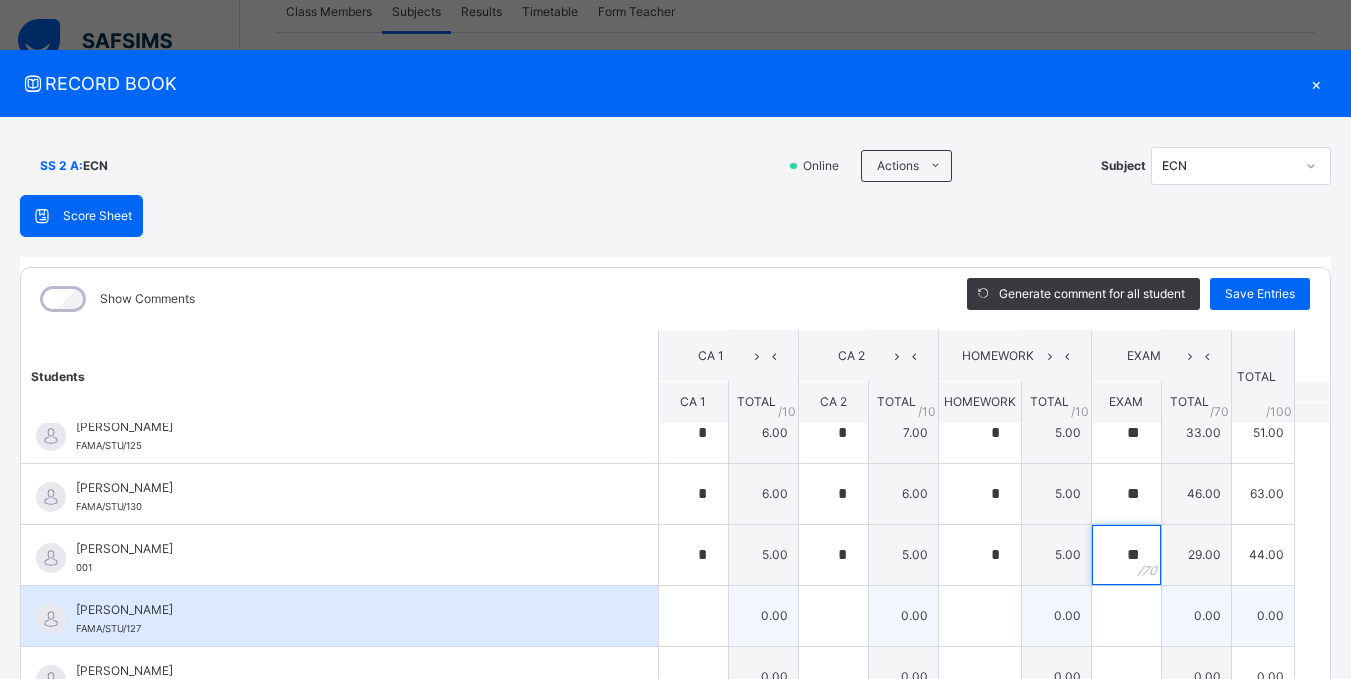 type on "**" 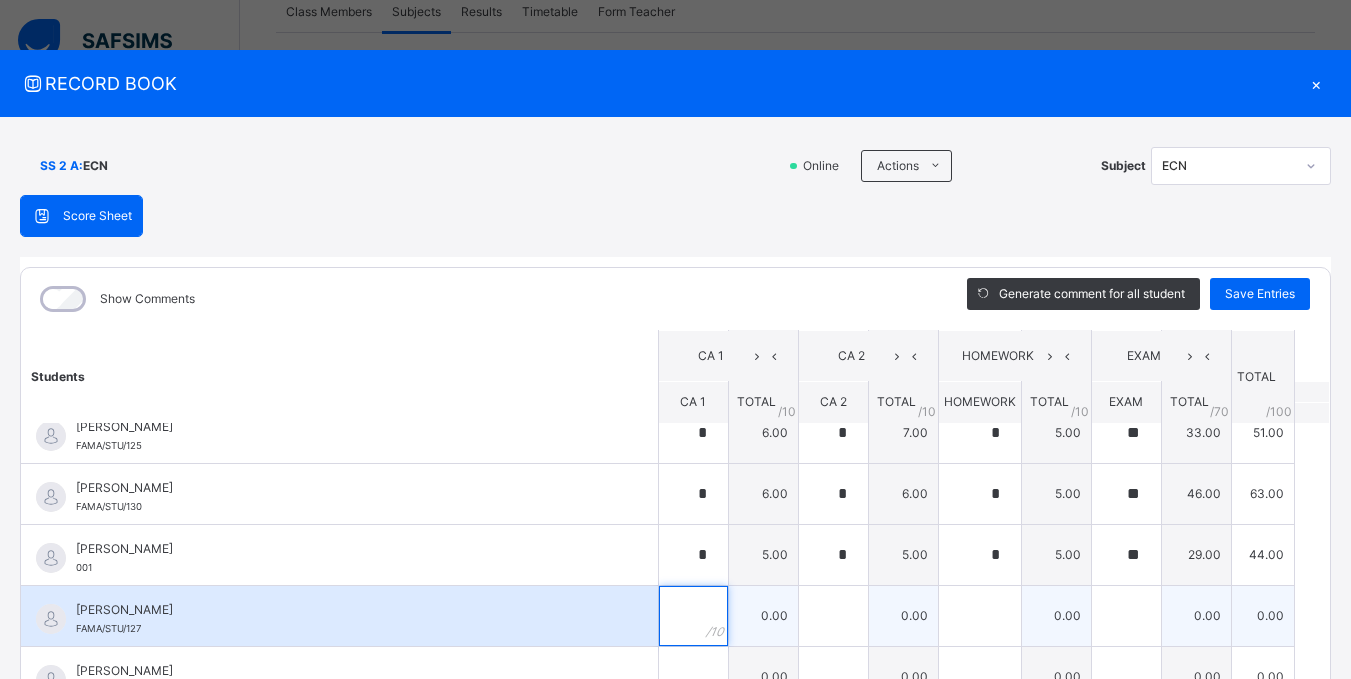 click at bounding box center (693, 616) 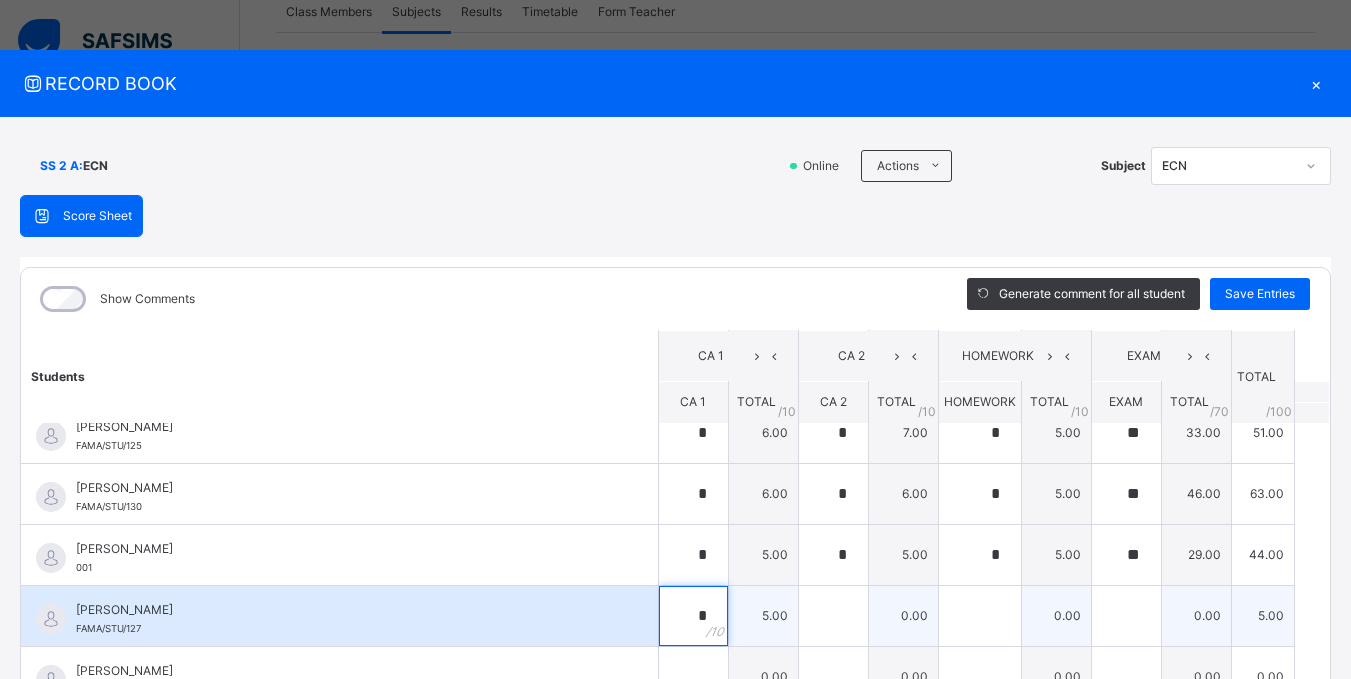 type on "*" 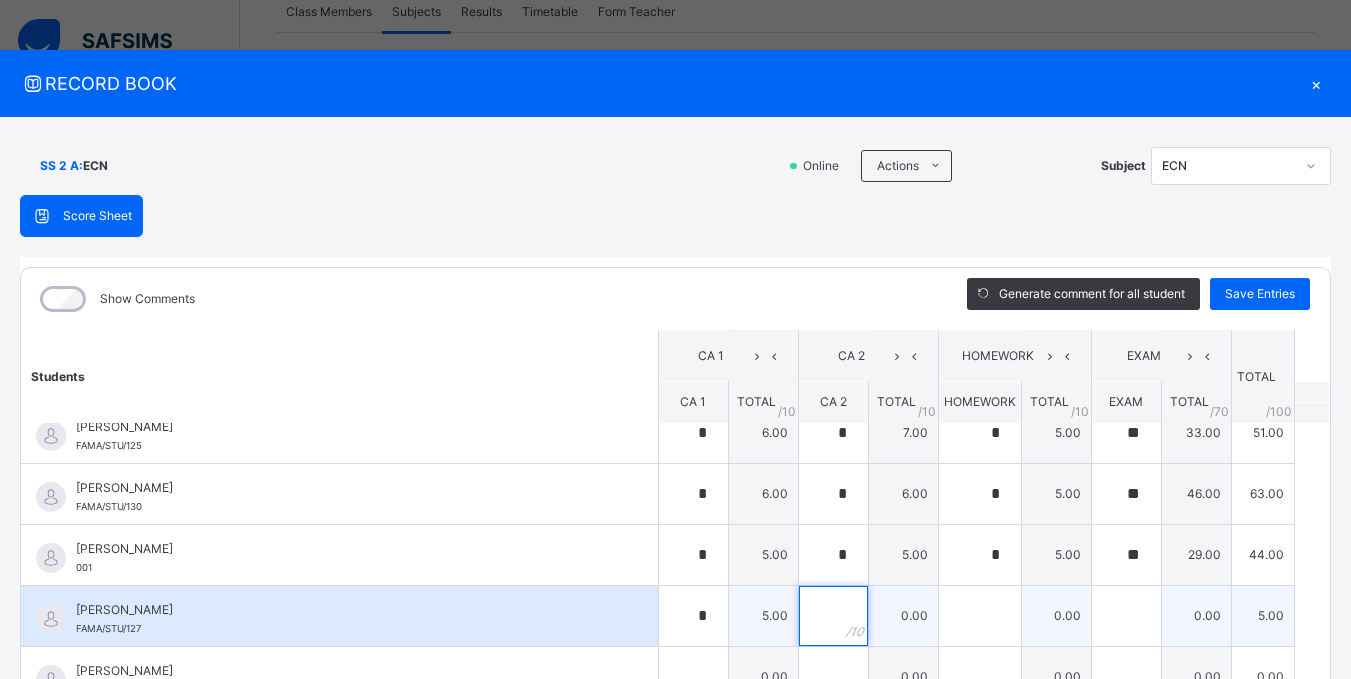 click at bounding box center (833, 616) 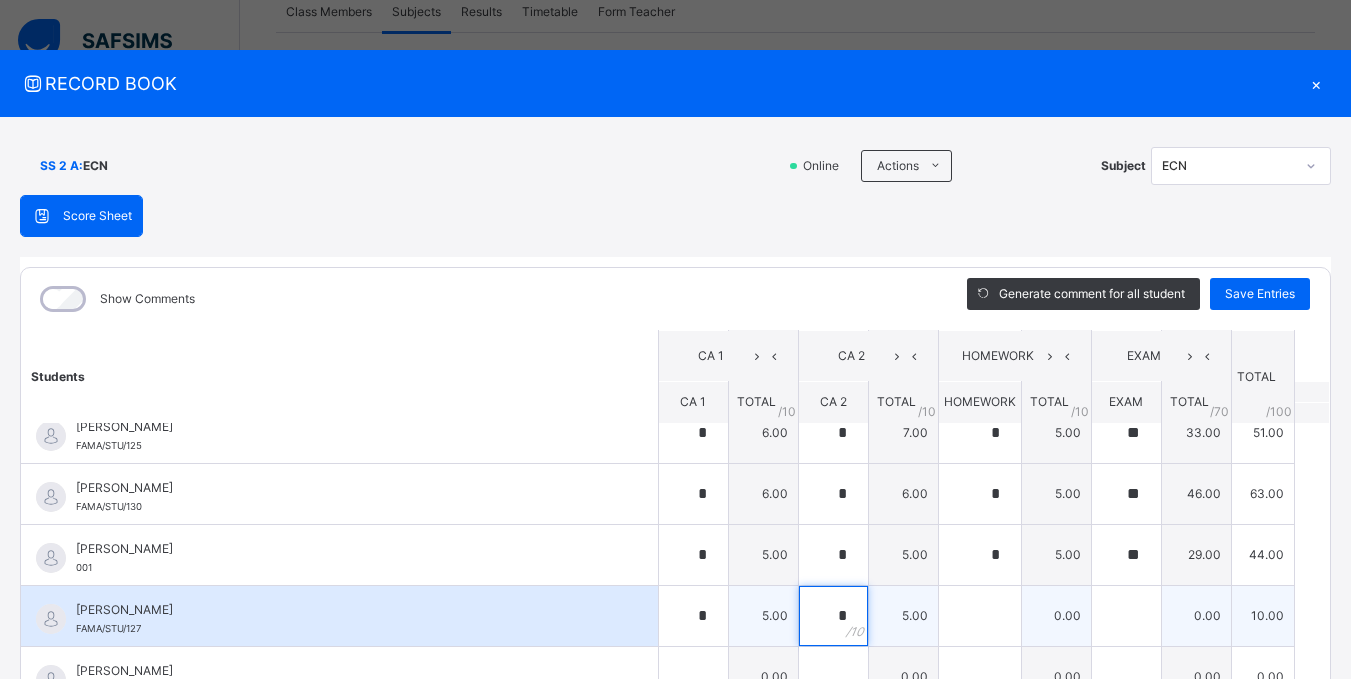 type on "*" 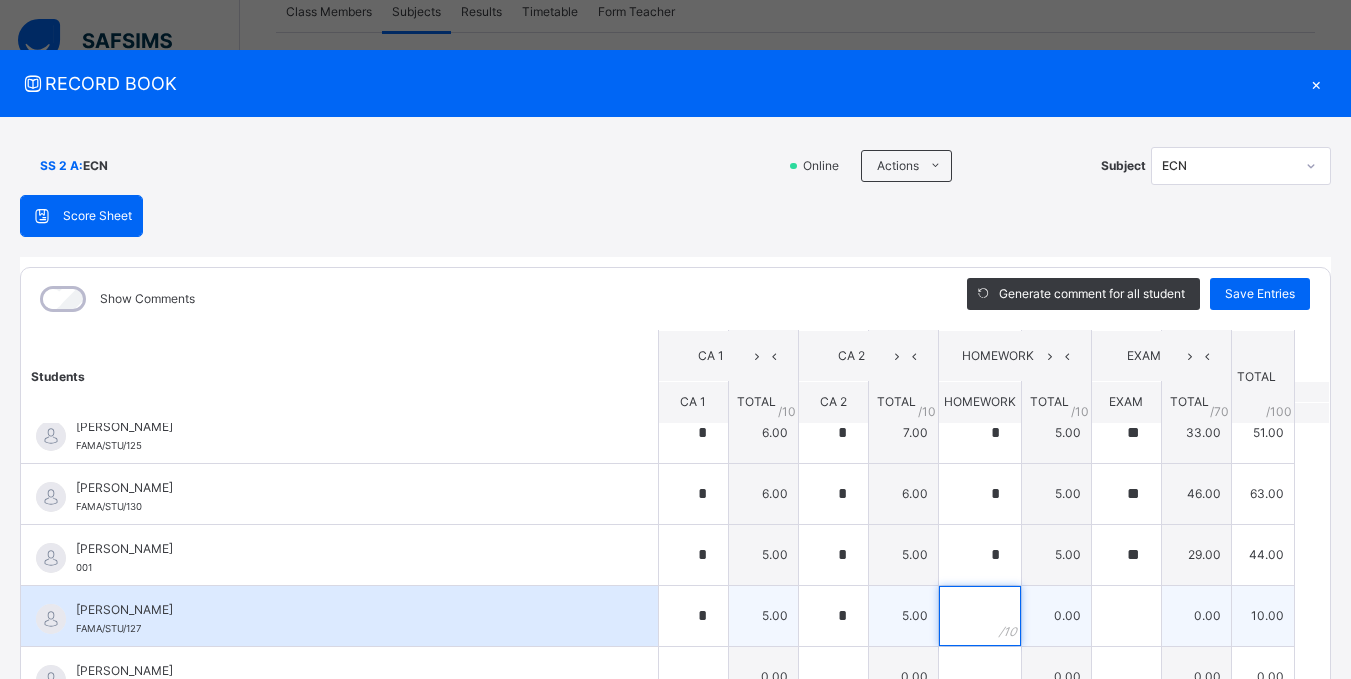 click at bounding box center [980, 616] 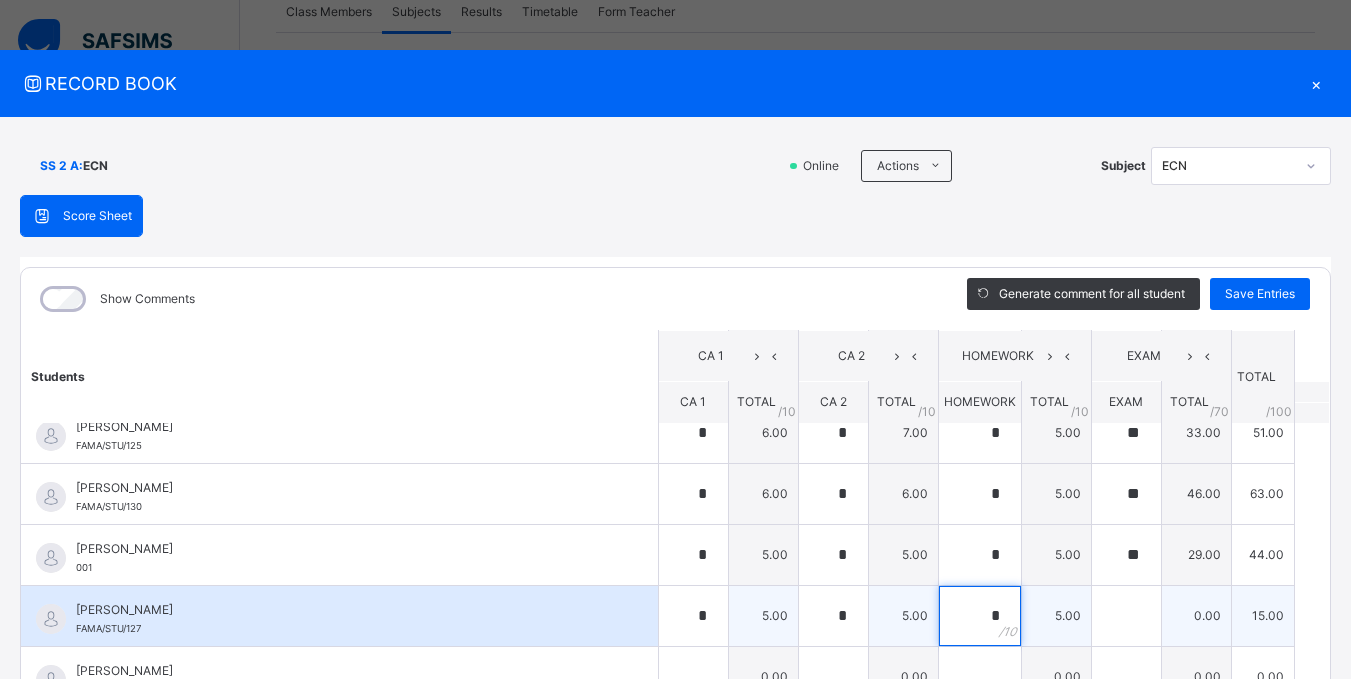 type on "*" 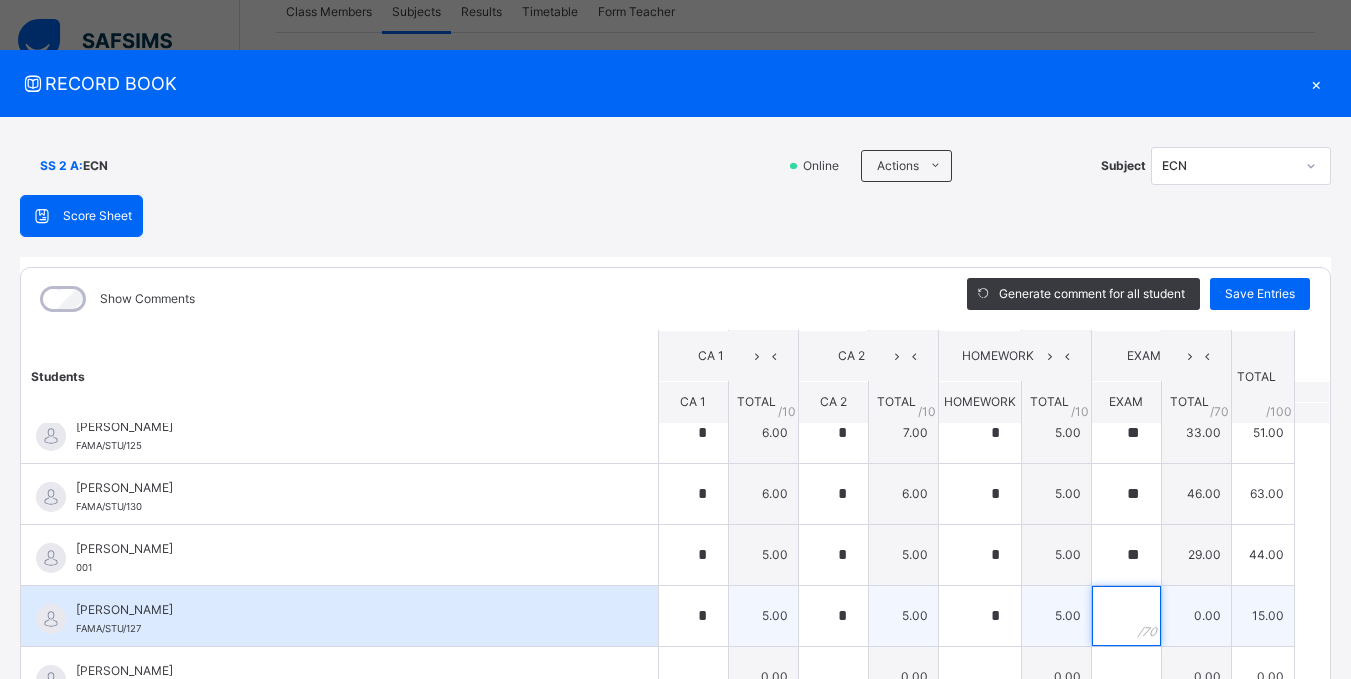 click at bounding box center (1126, 616) 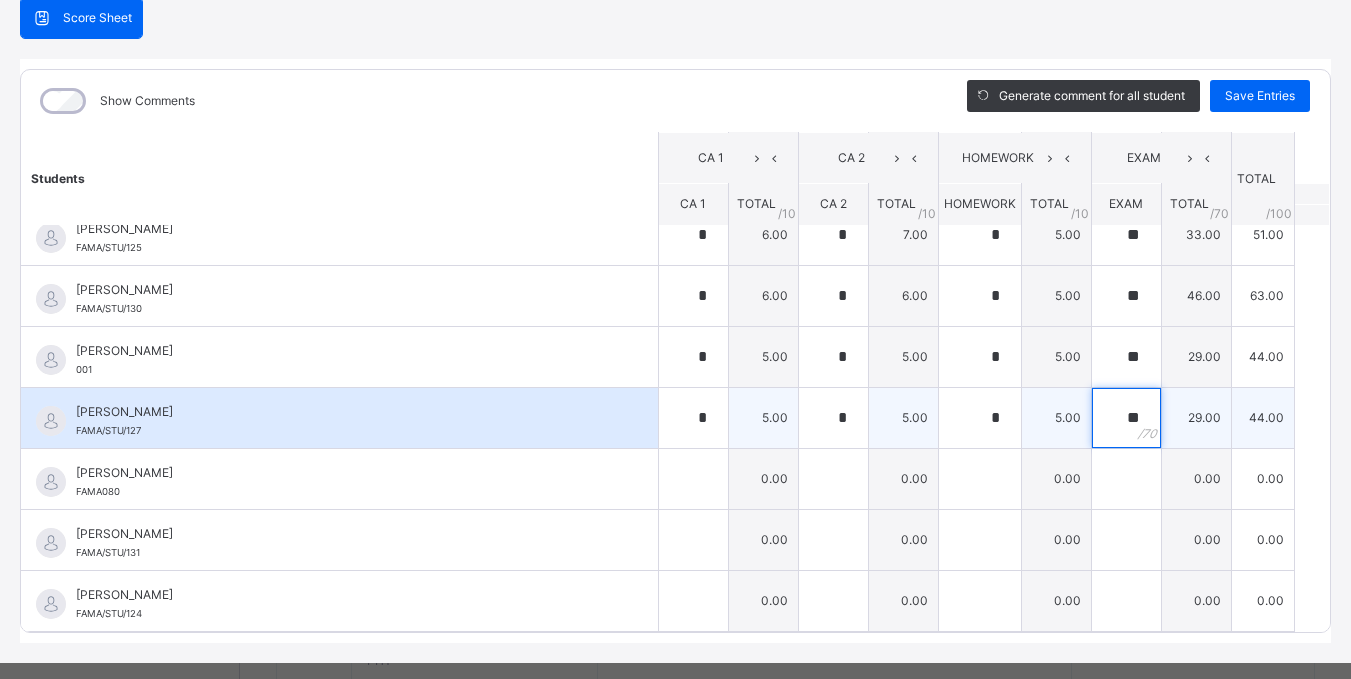scroll, scrollTop: 232, scrollLeft: 0, axis: vertical 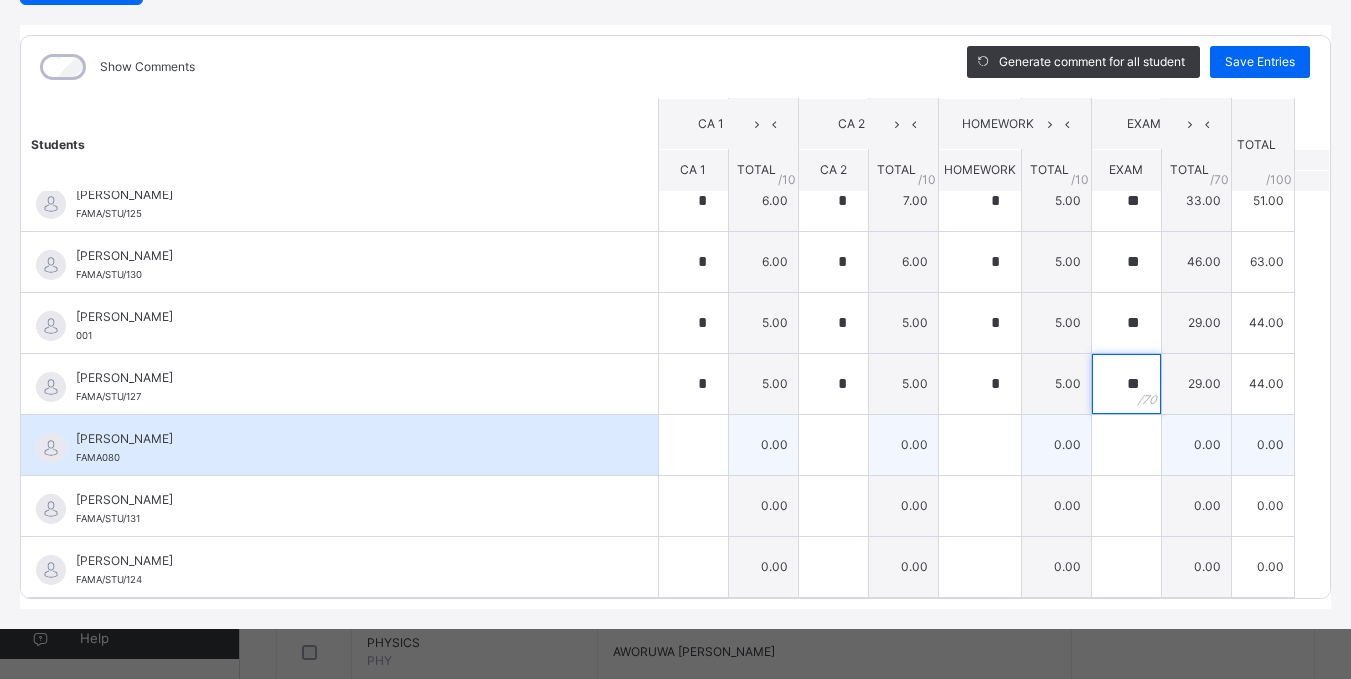 type on "**" 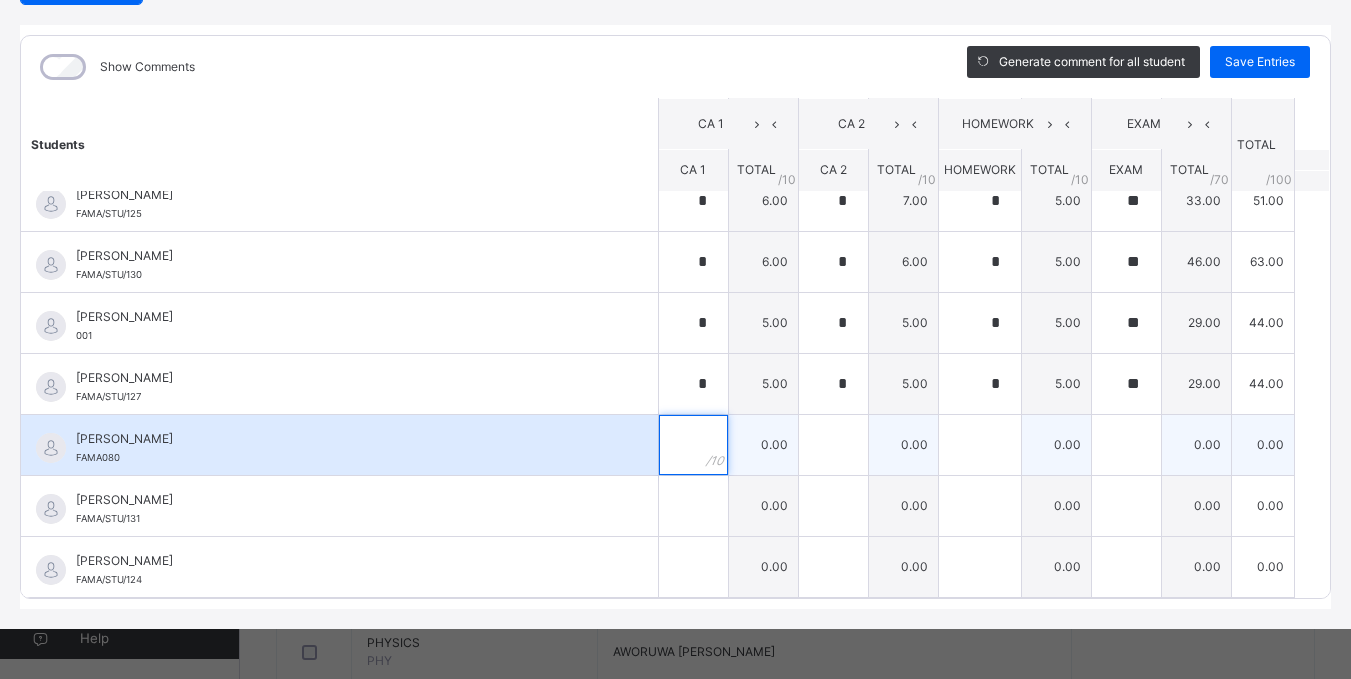 click at bounding box center [693, 445] 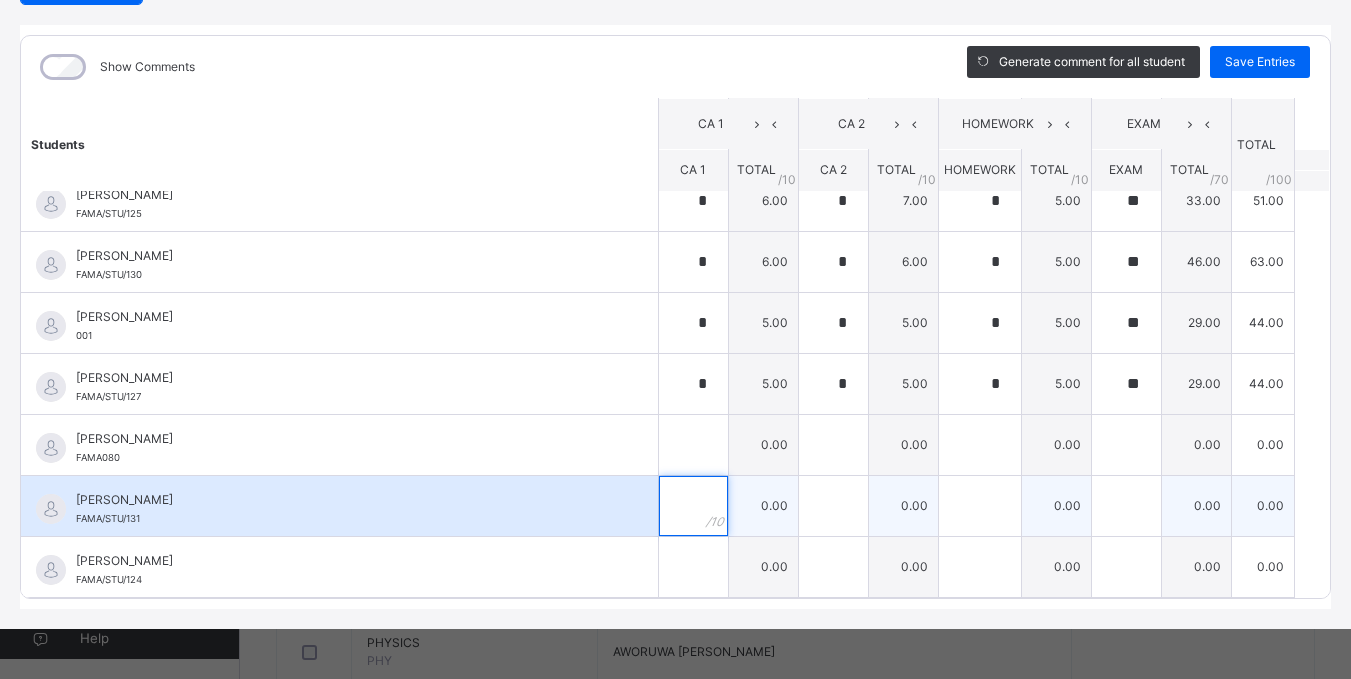 click at bounding box center [693, 506] 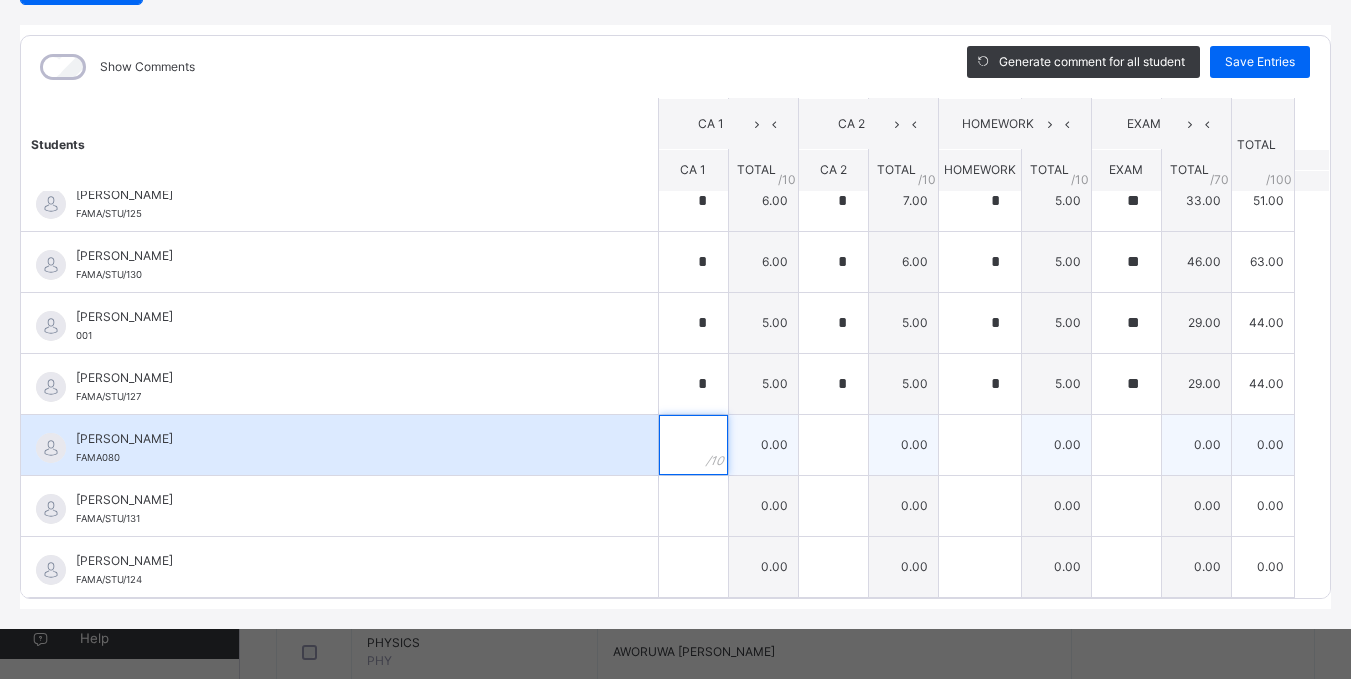 click at bounding box center (693, 445) 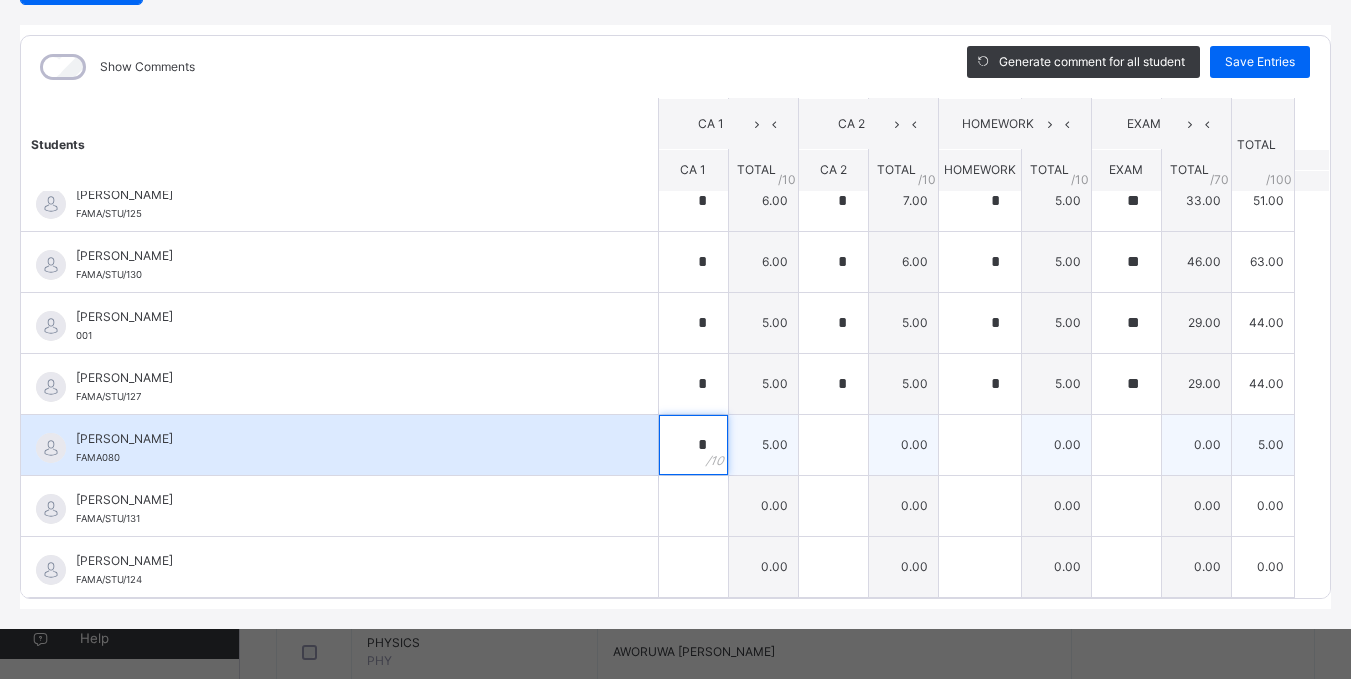 type on "*" 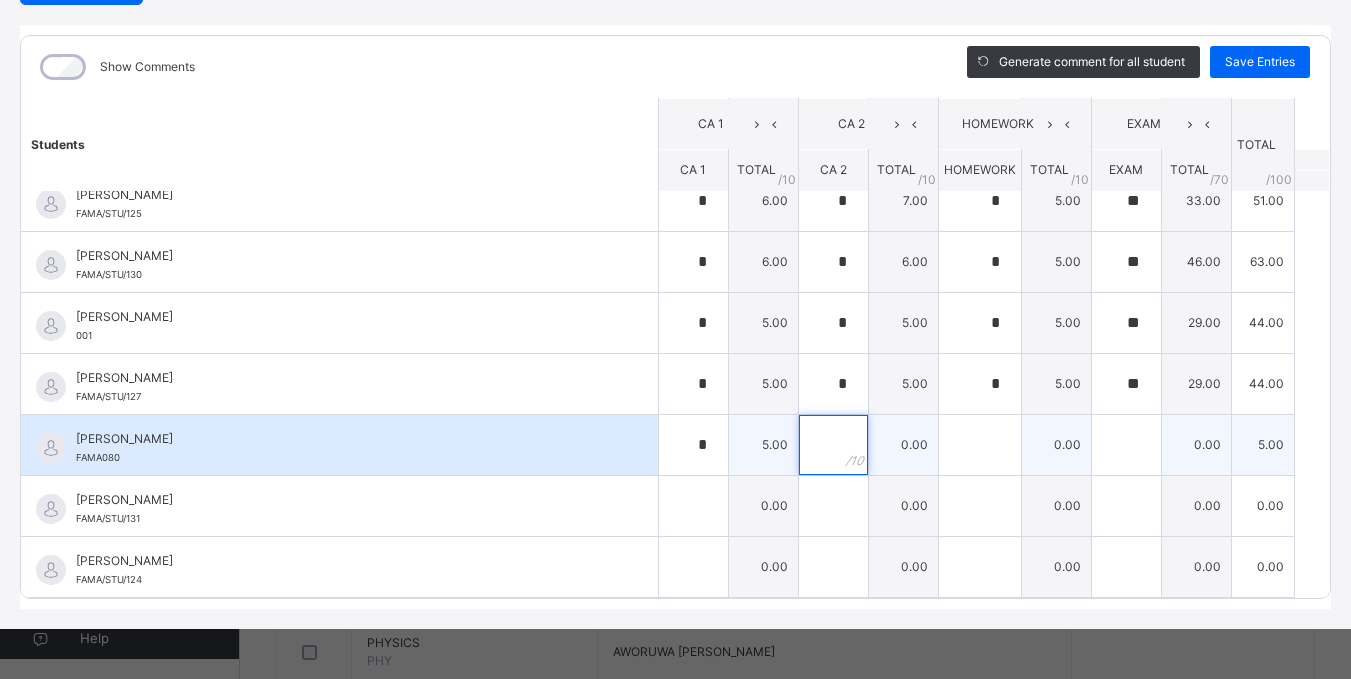 click at bounding box center [833, 445] 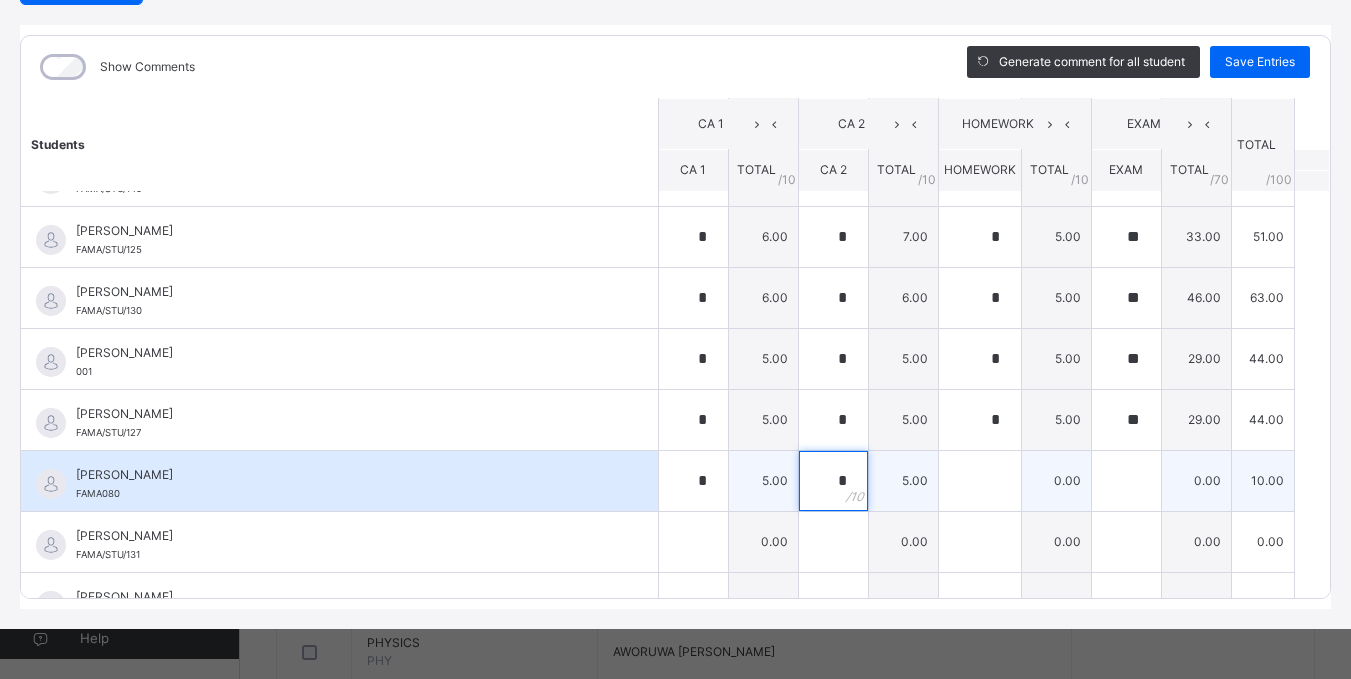 scroll, scrollTop: 213, scrollLeft: 0, axis: vertical 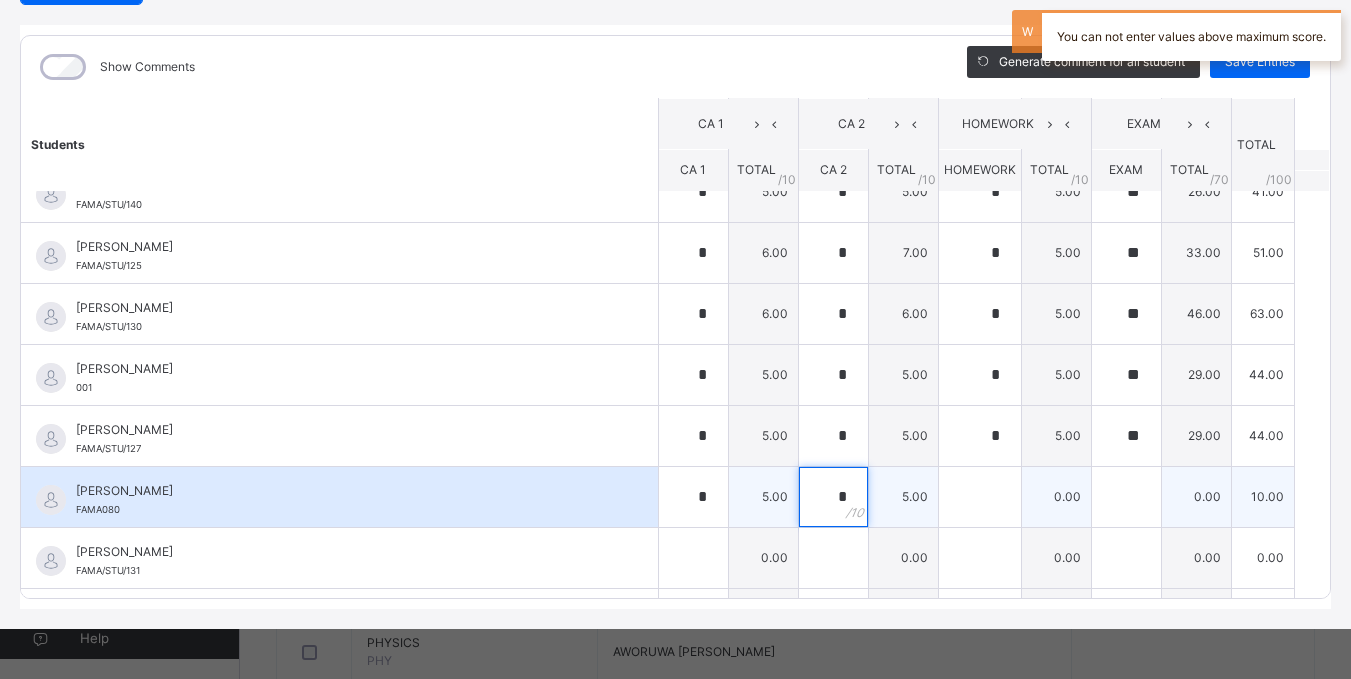 type on "*" 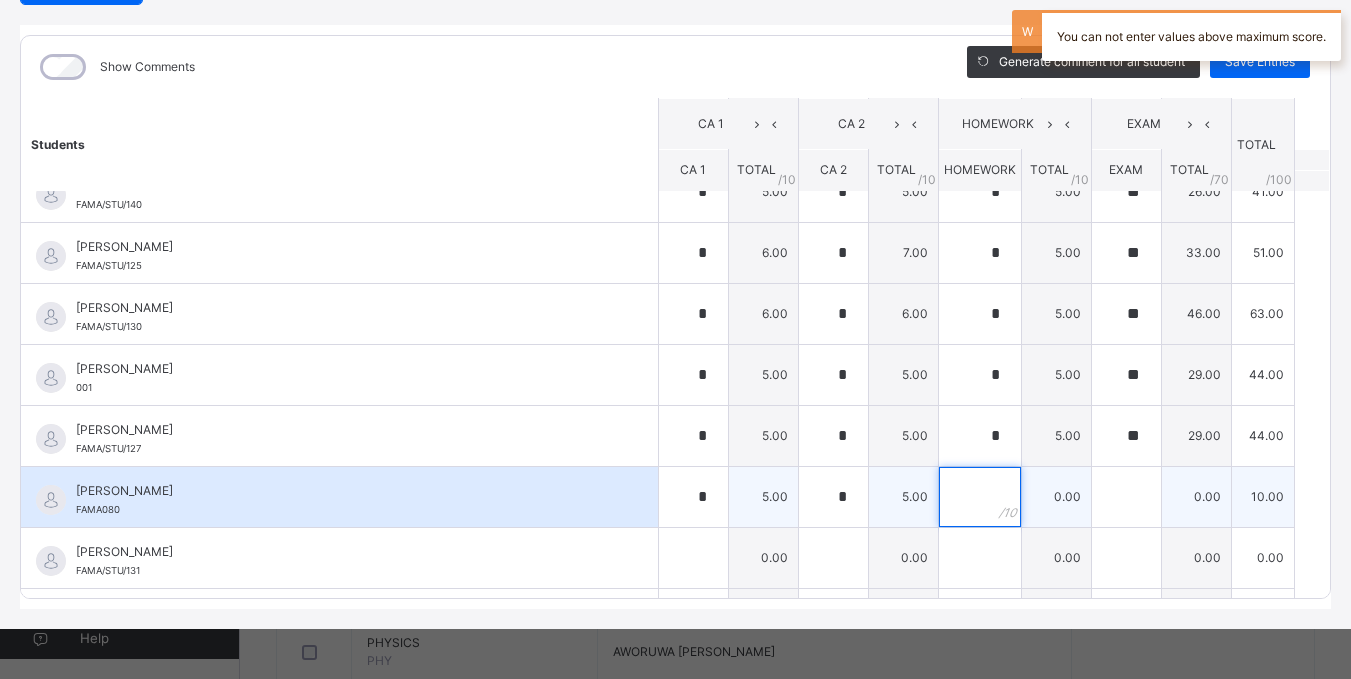 click at bounding box center (980, 497) 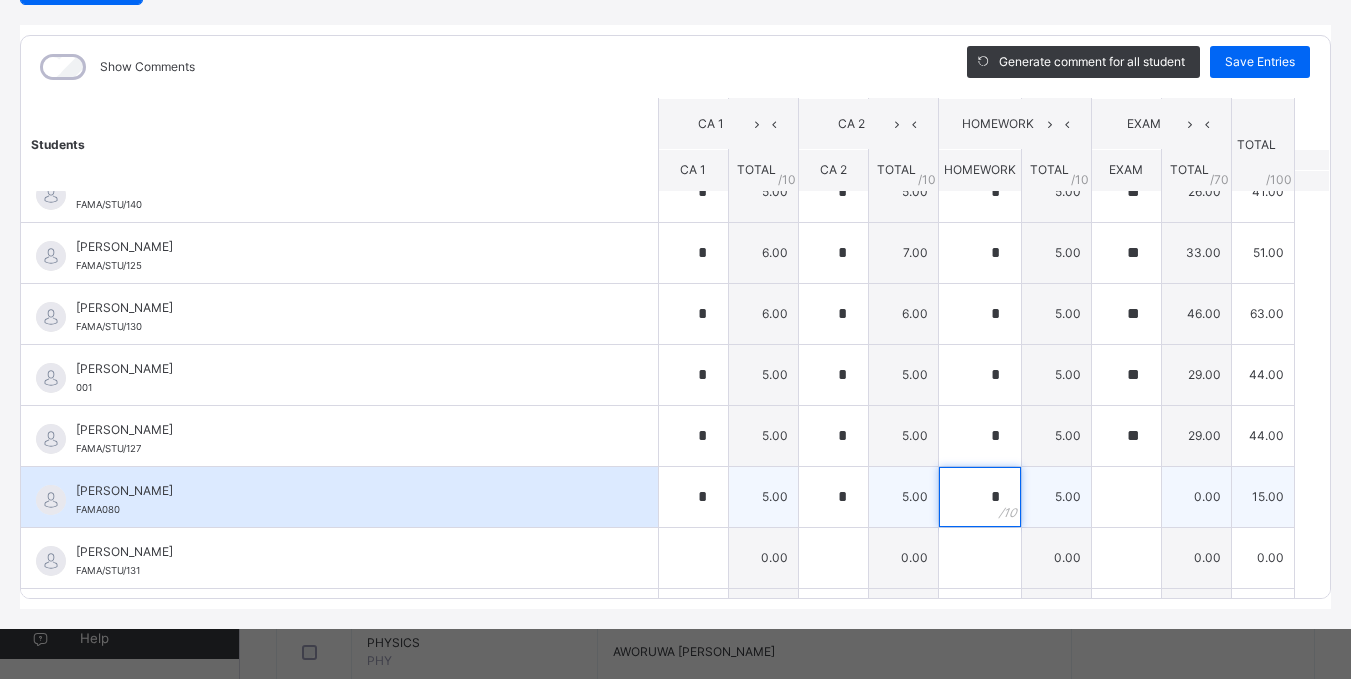 type on "*" 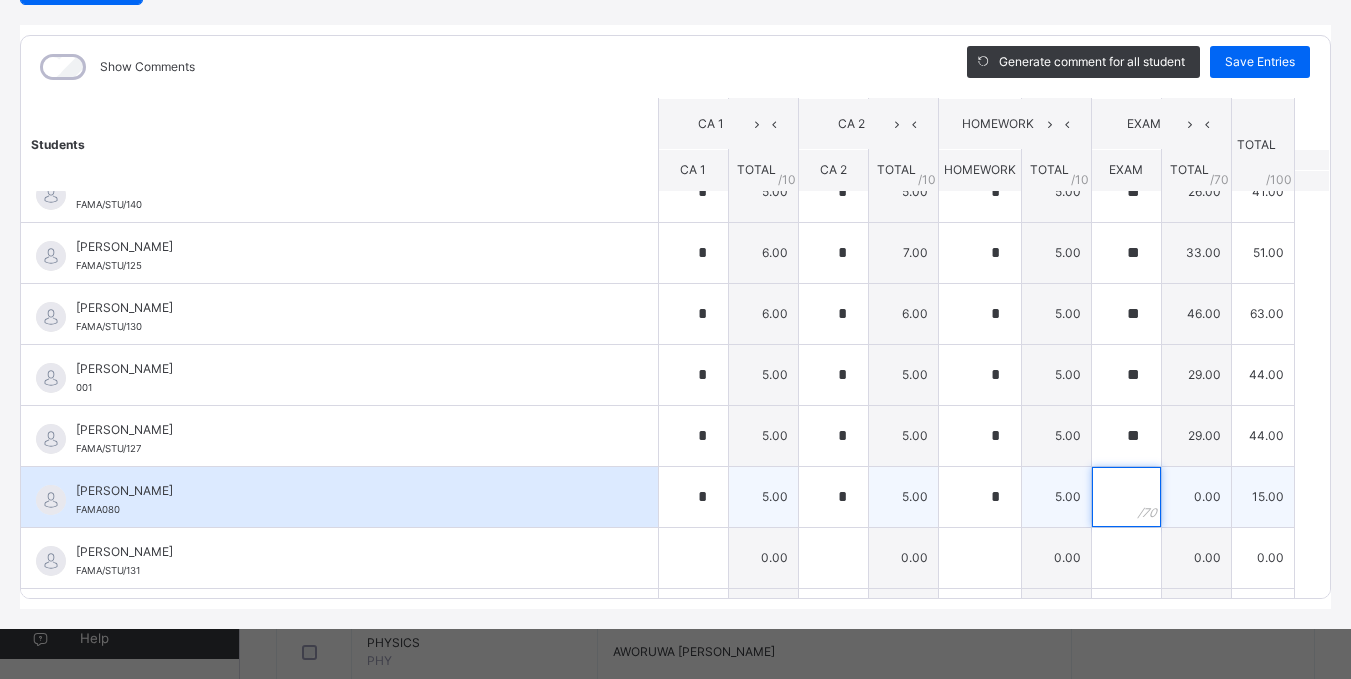 click at bounding box center (1126, 497) 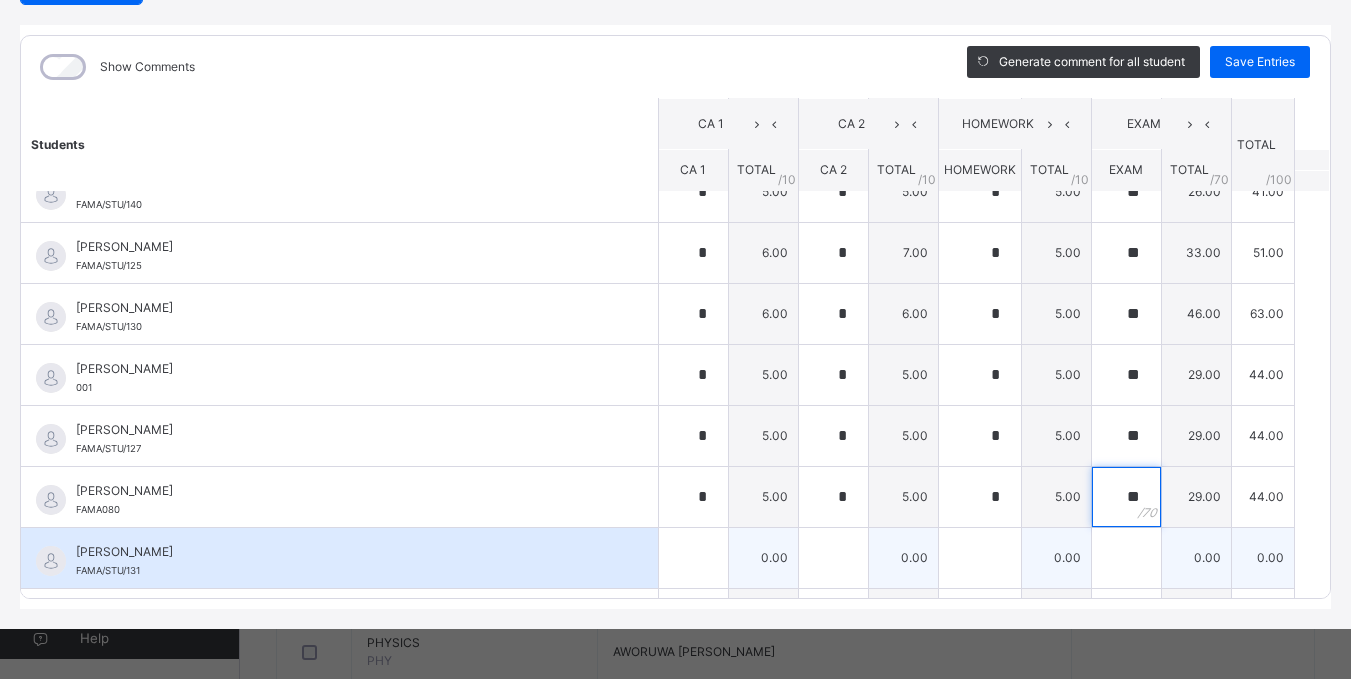 type on "**" 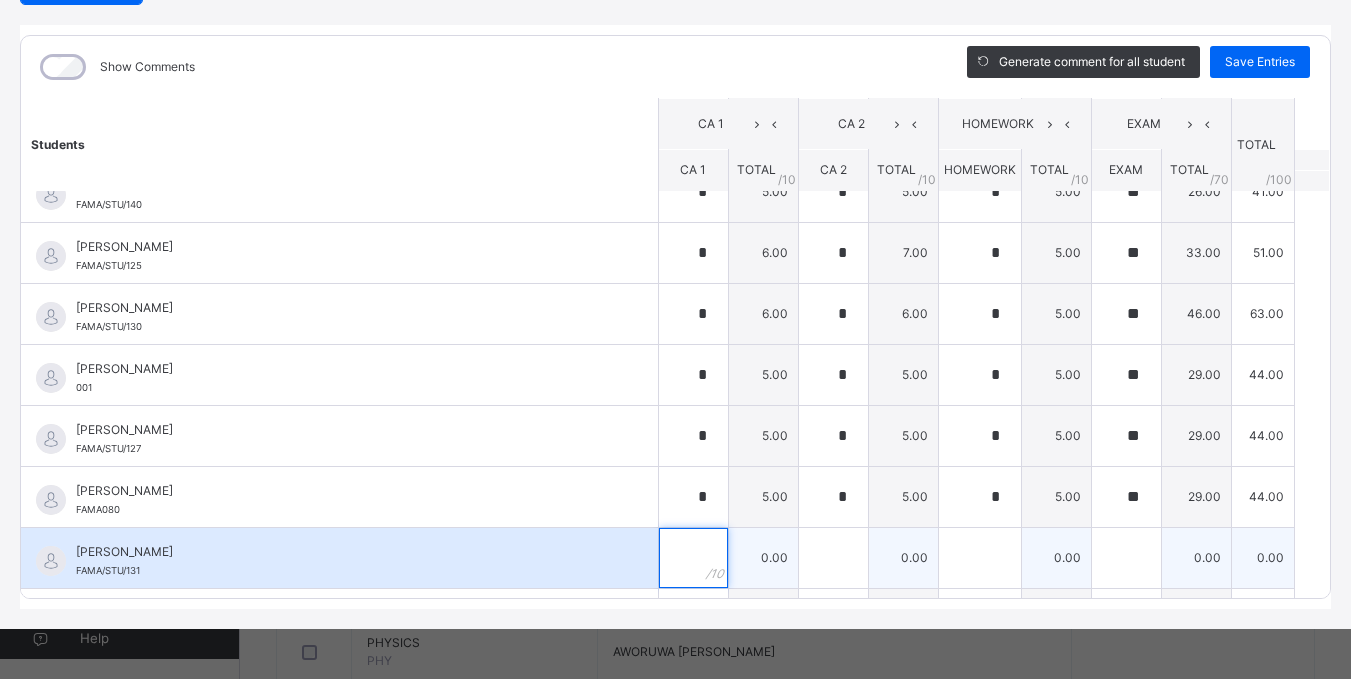 click at bounding box center (693, 558) 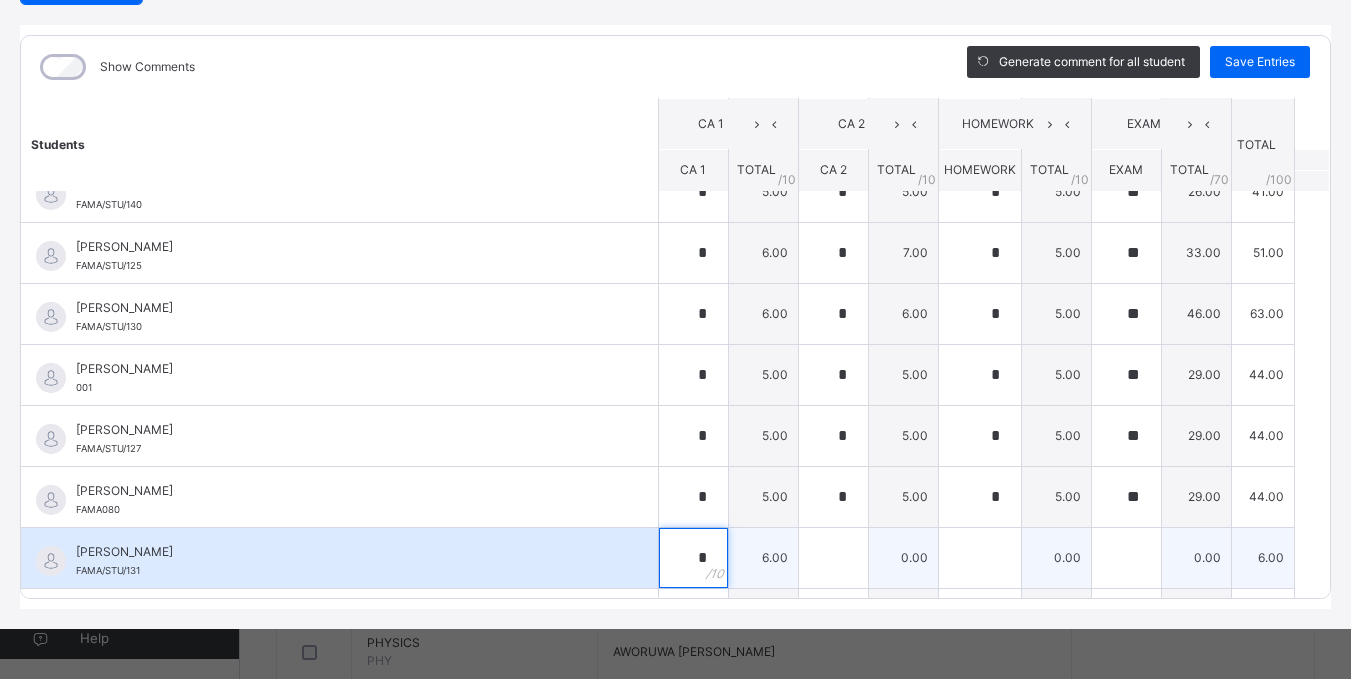 type on "*" 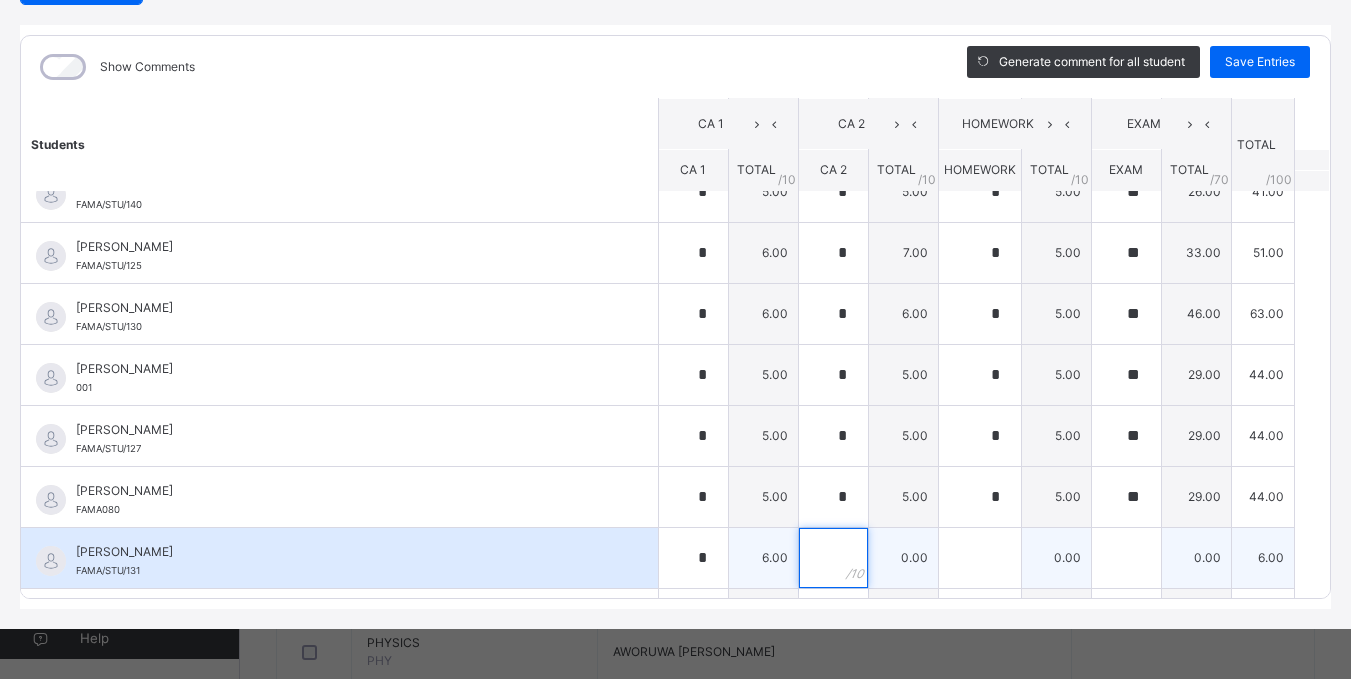 click at bounding box center (833, 558) 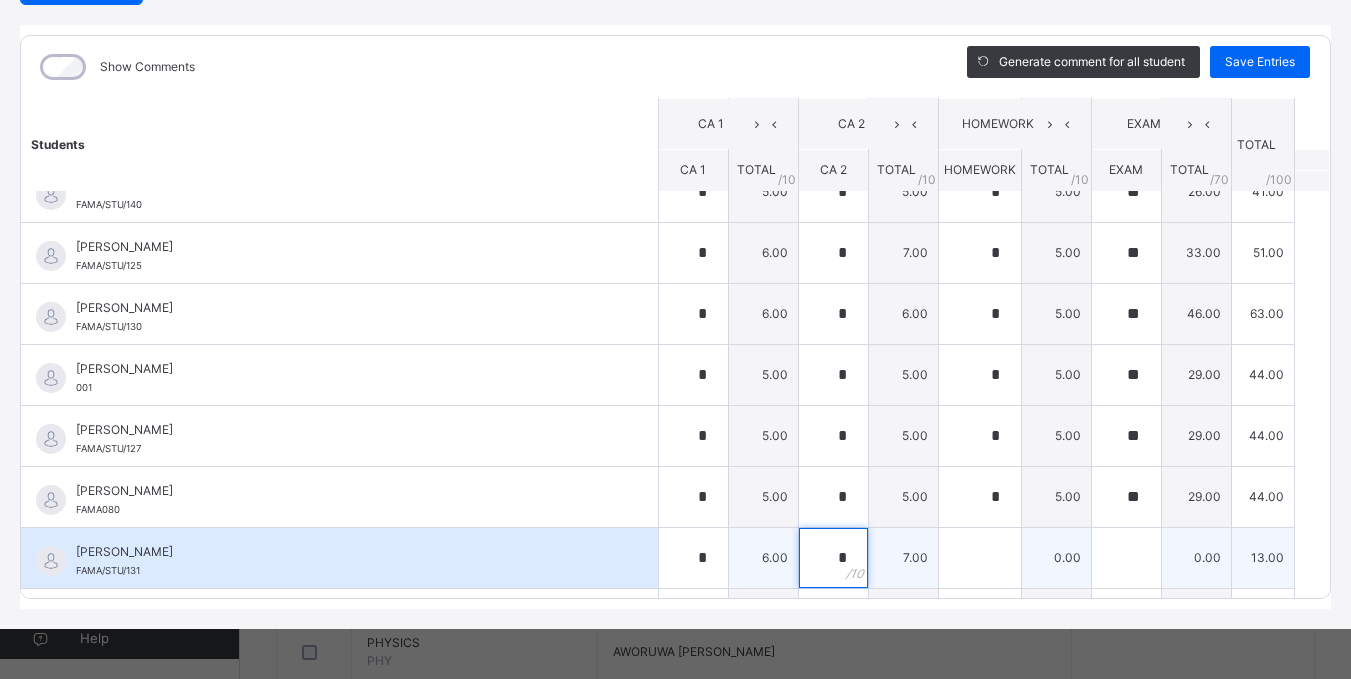 type on "*" 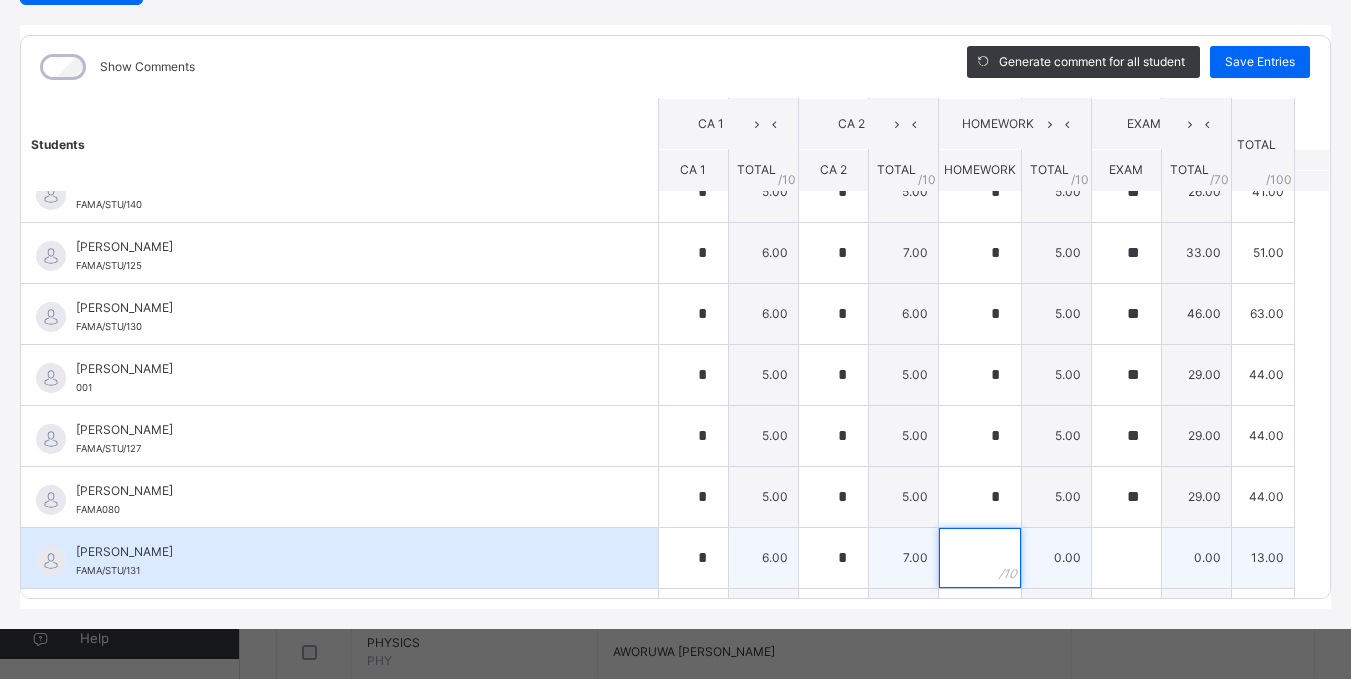 click at bounding box center [980, 558] 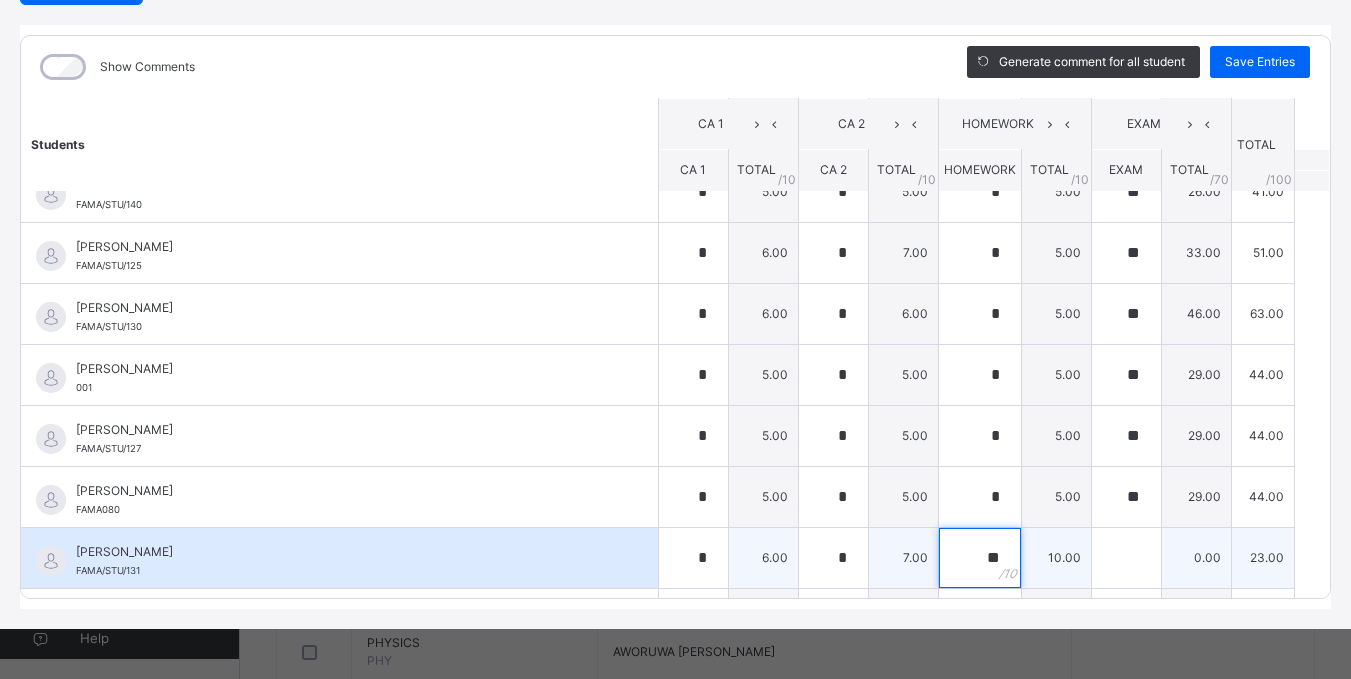 type on "**" 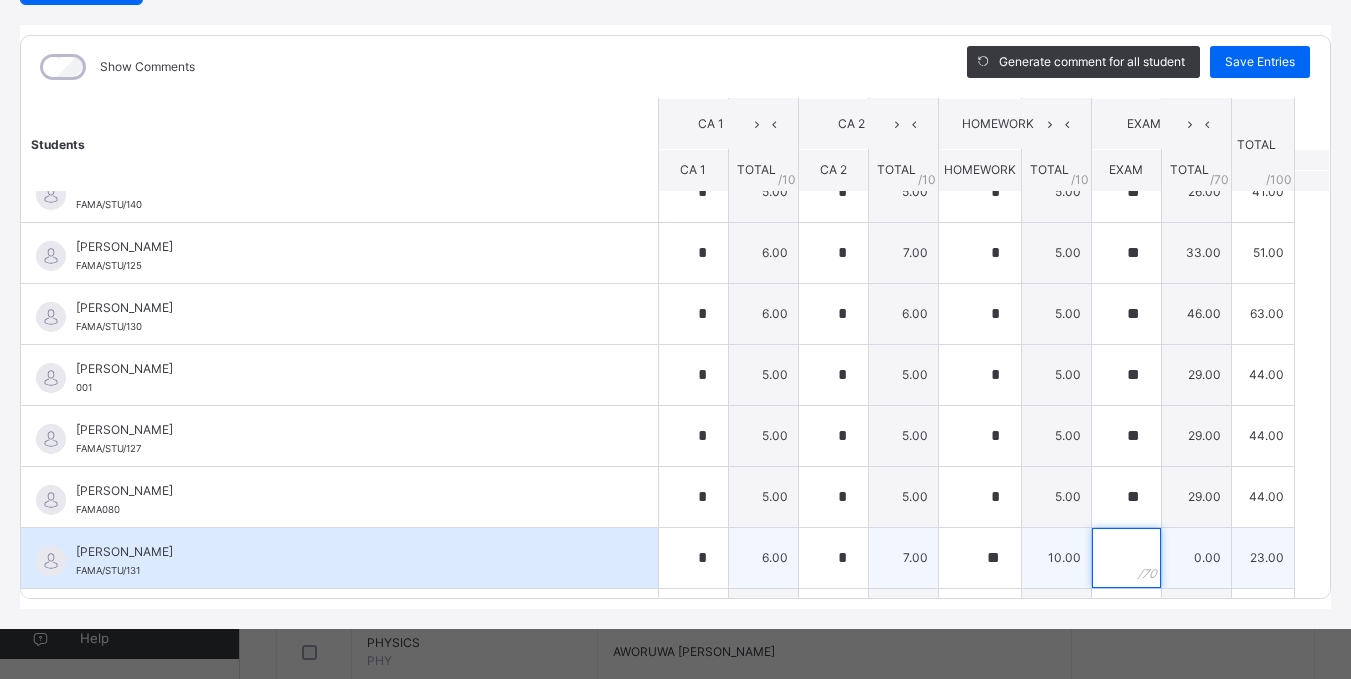 click at bounding box center [1126, 558] 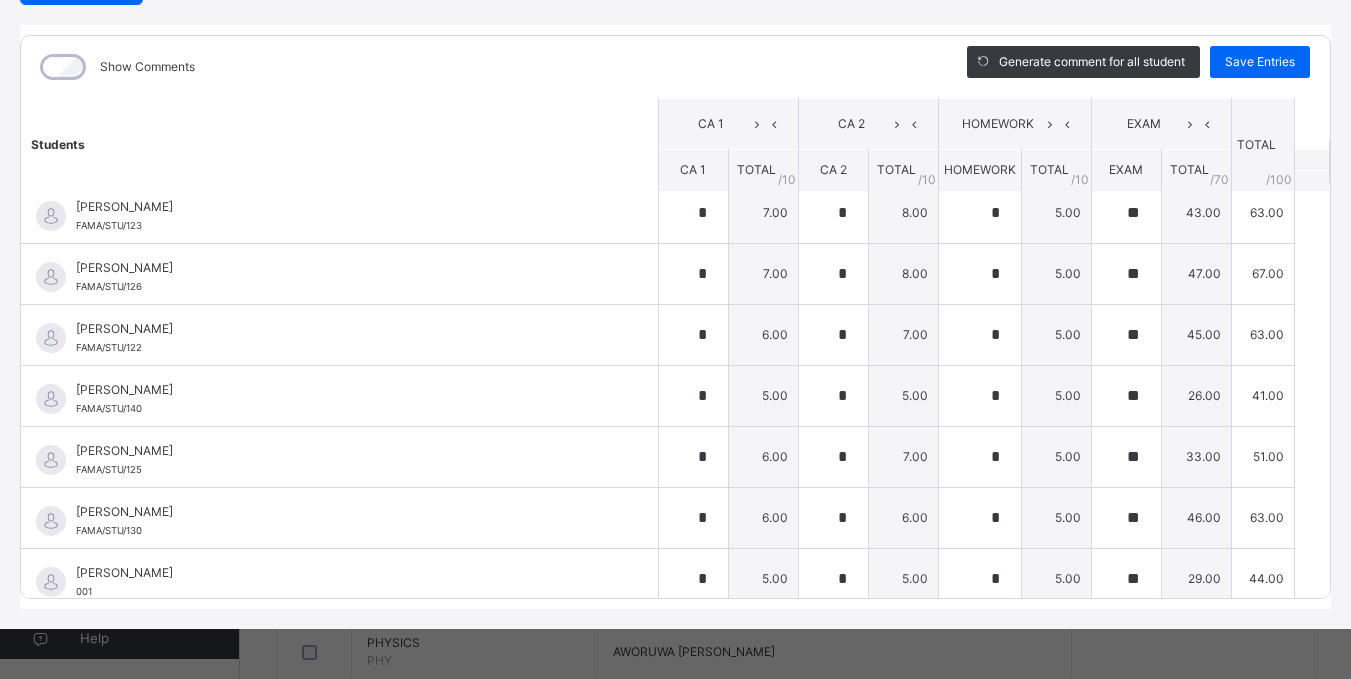 scroll, scrollTop: 0, scrollLeft: 0, axis: both 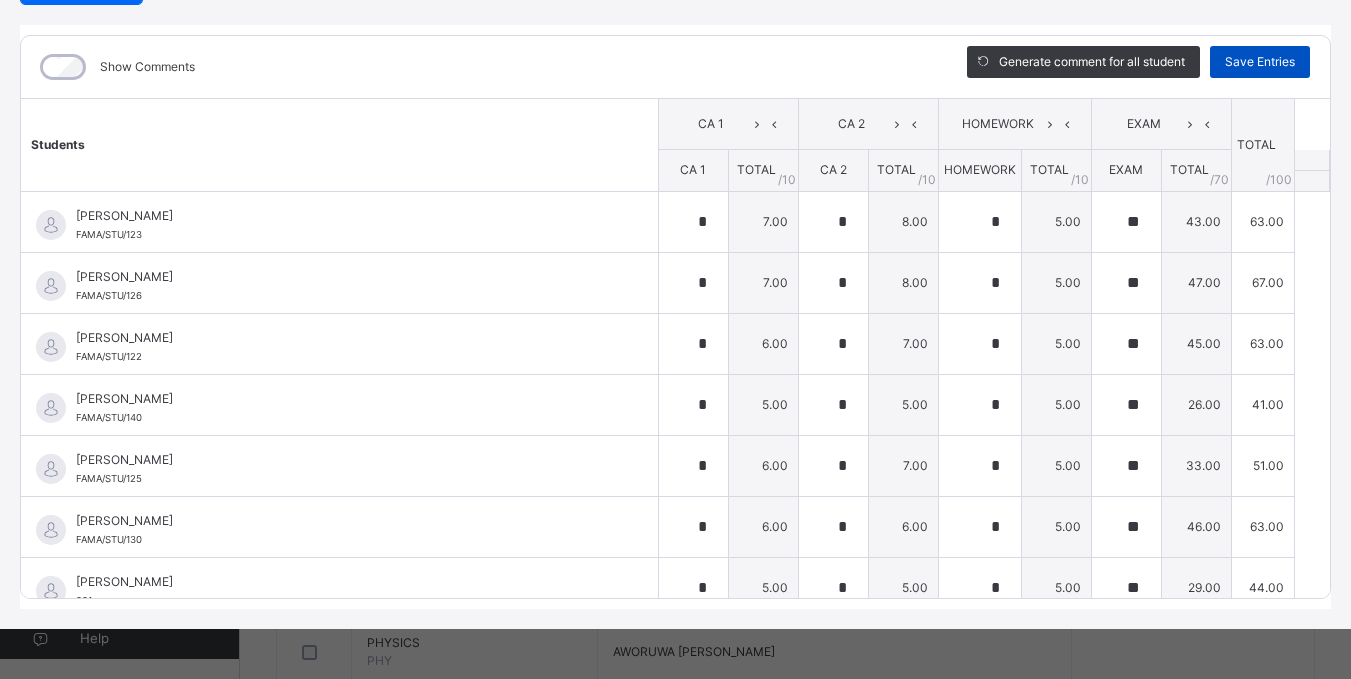 type on "**" 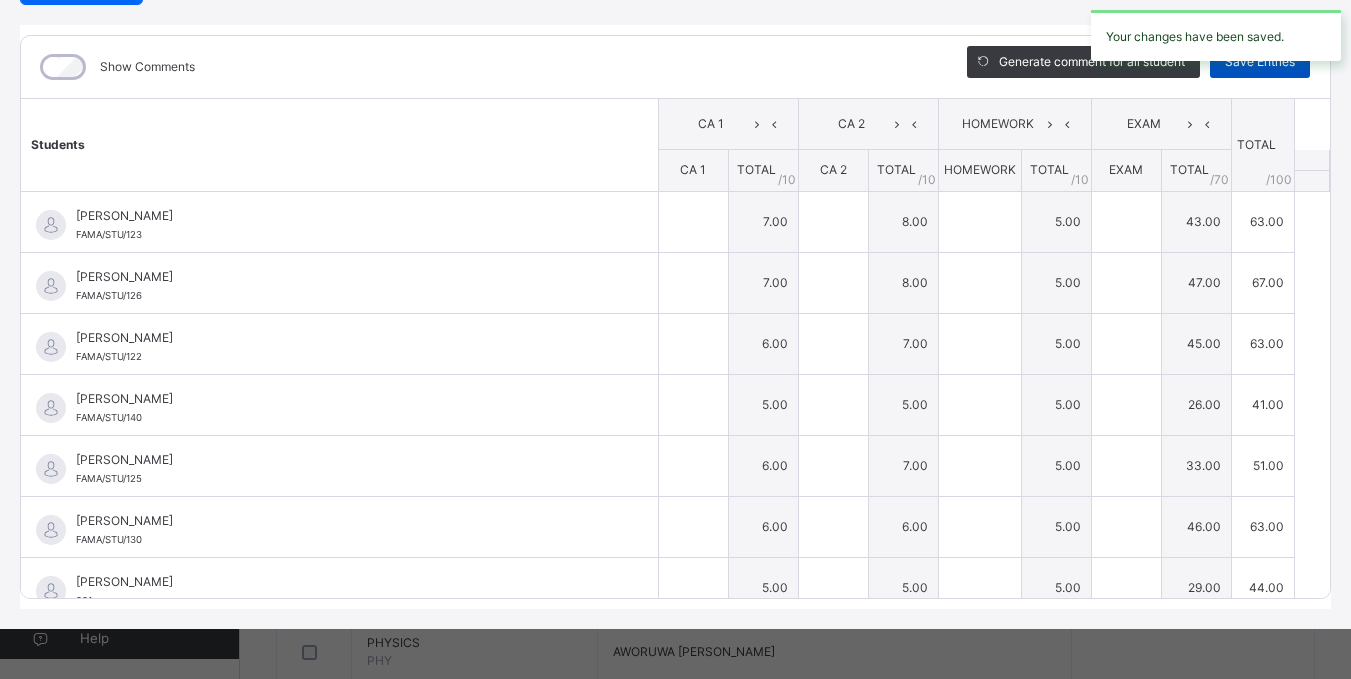 type on "*" 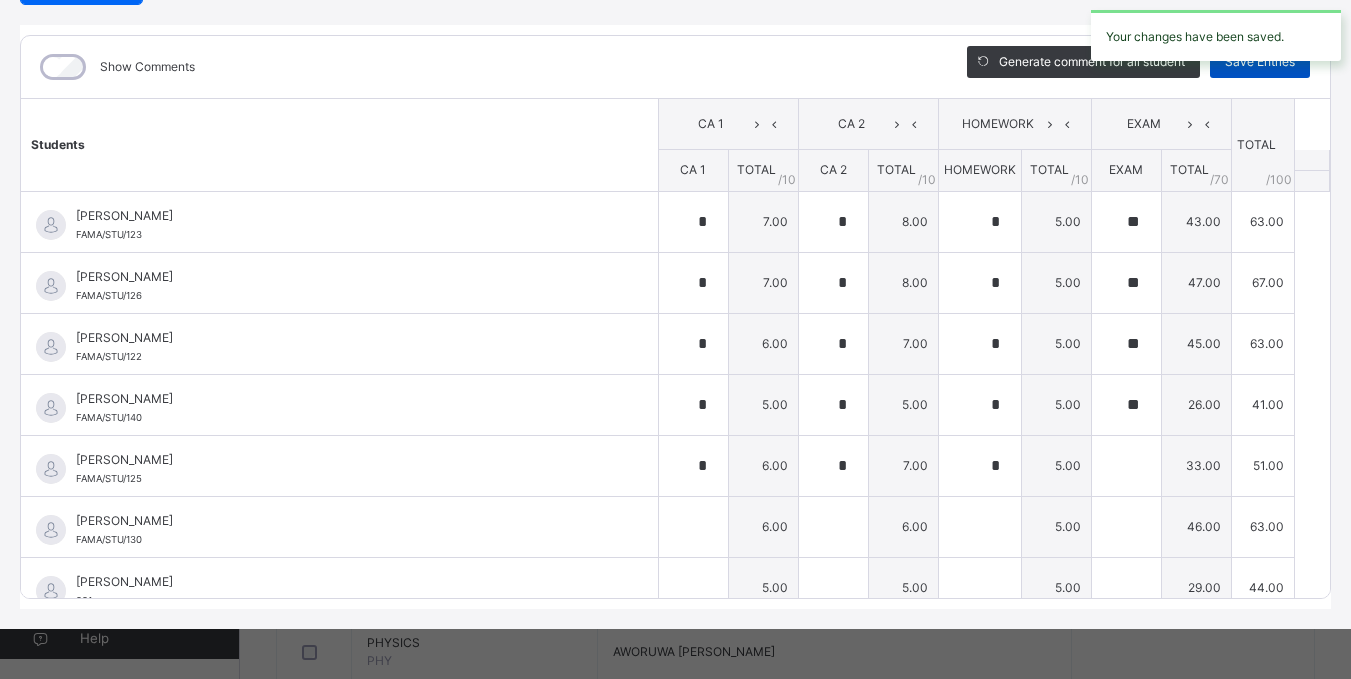 type on "**" 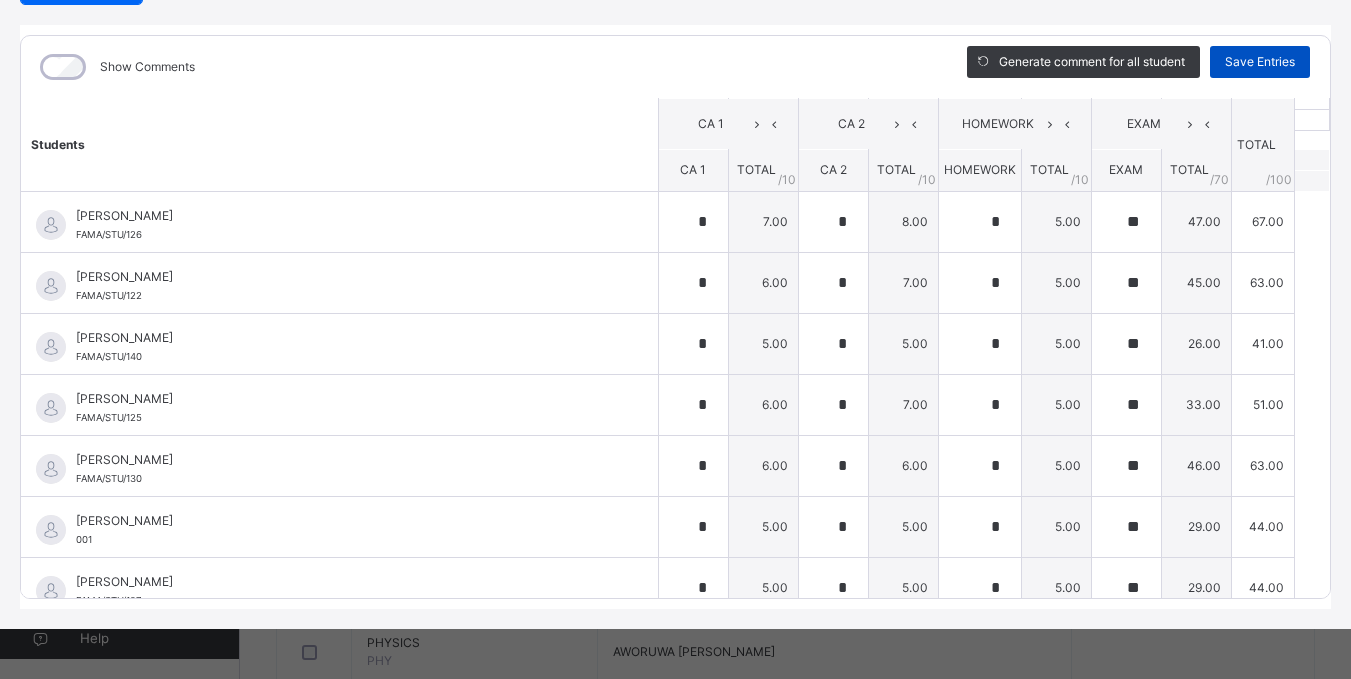 scroll, scrollTop: 53, scrollLeft: 0, axis: vertical 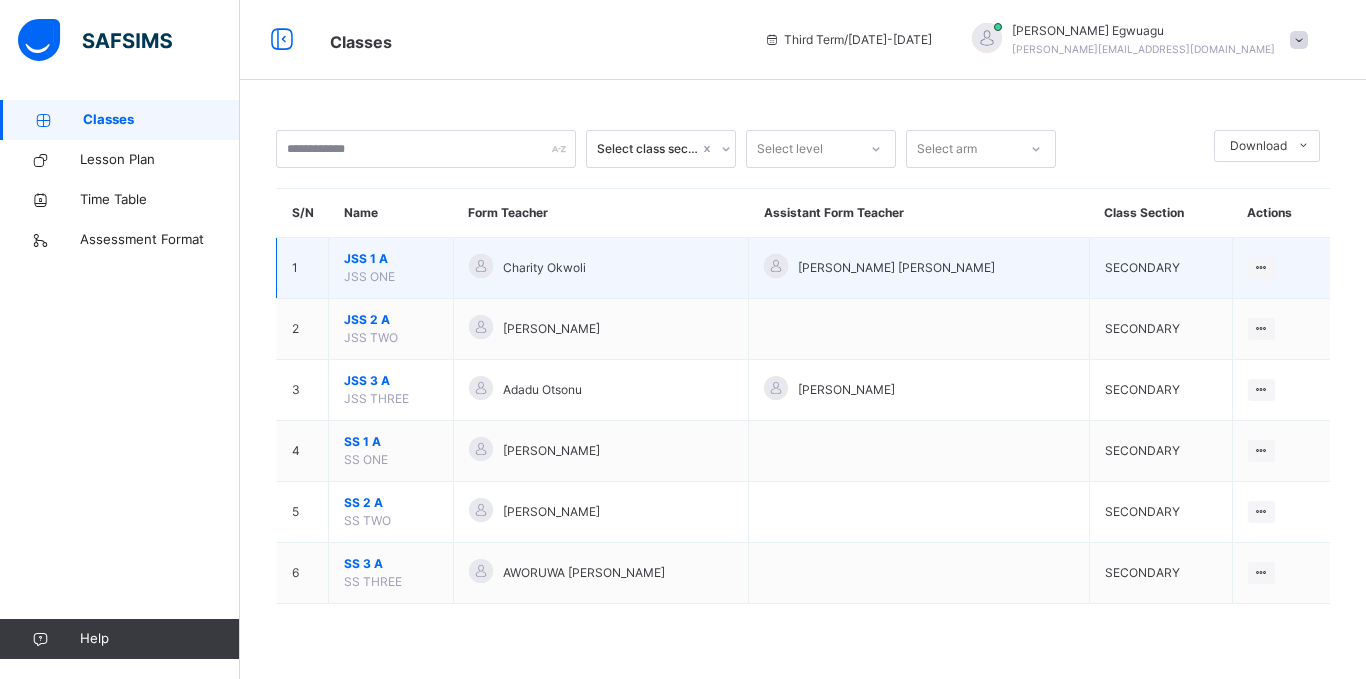 click on "JSS 1   A" at bounding box center (391, 259) 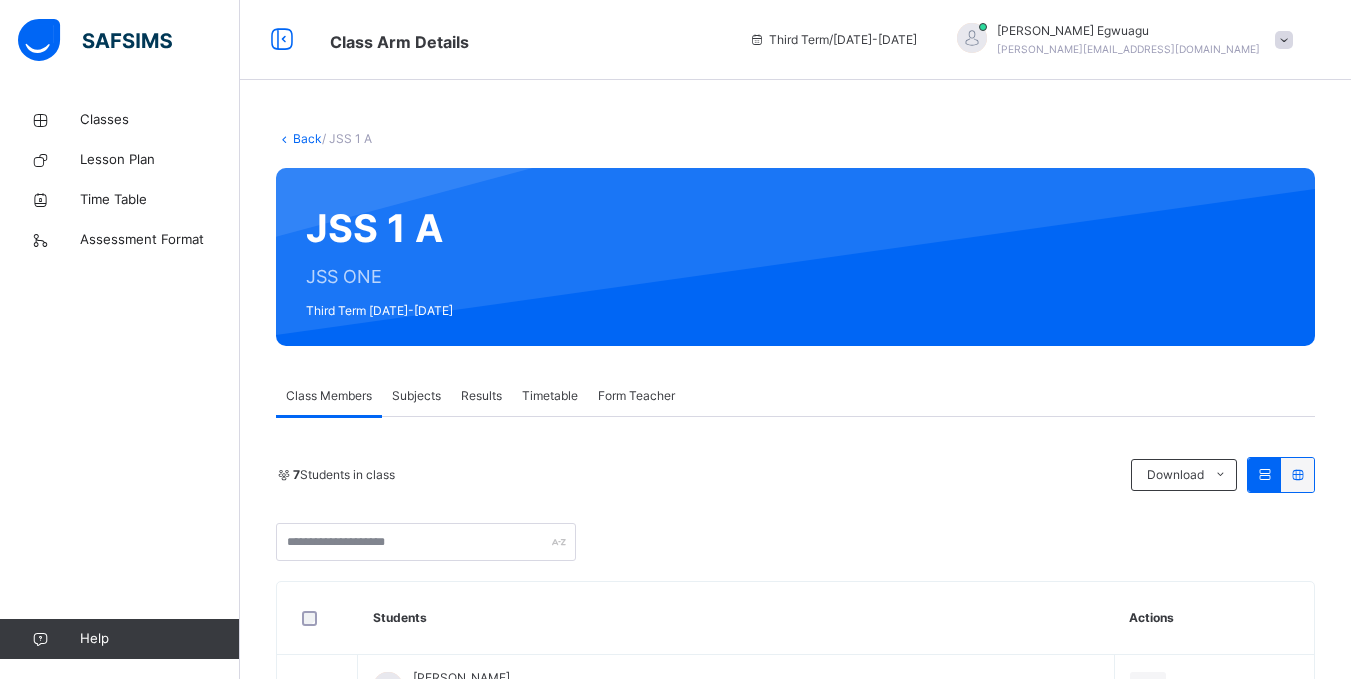 click on "Subjects" at bounding box center (416, 396) 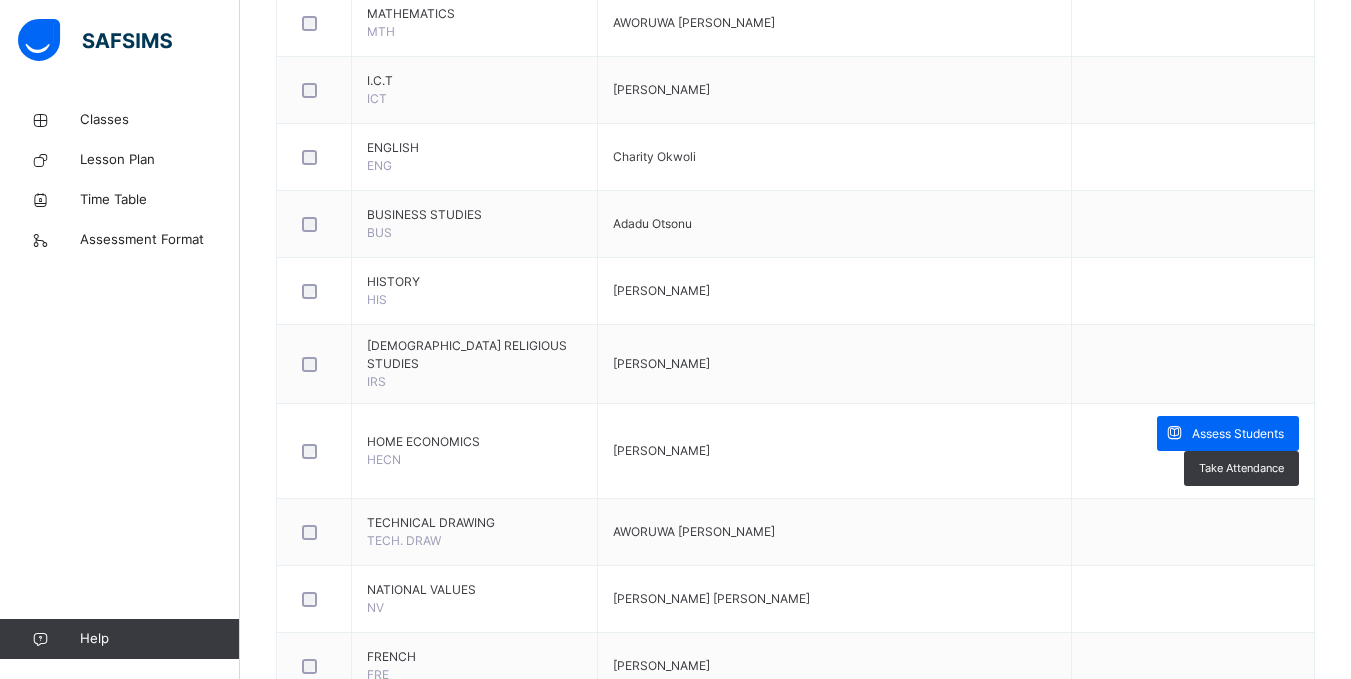 scroll, scrollTop: 994, scrollLeft: 0, axis: vertical 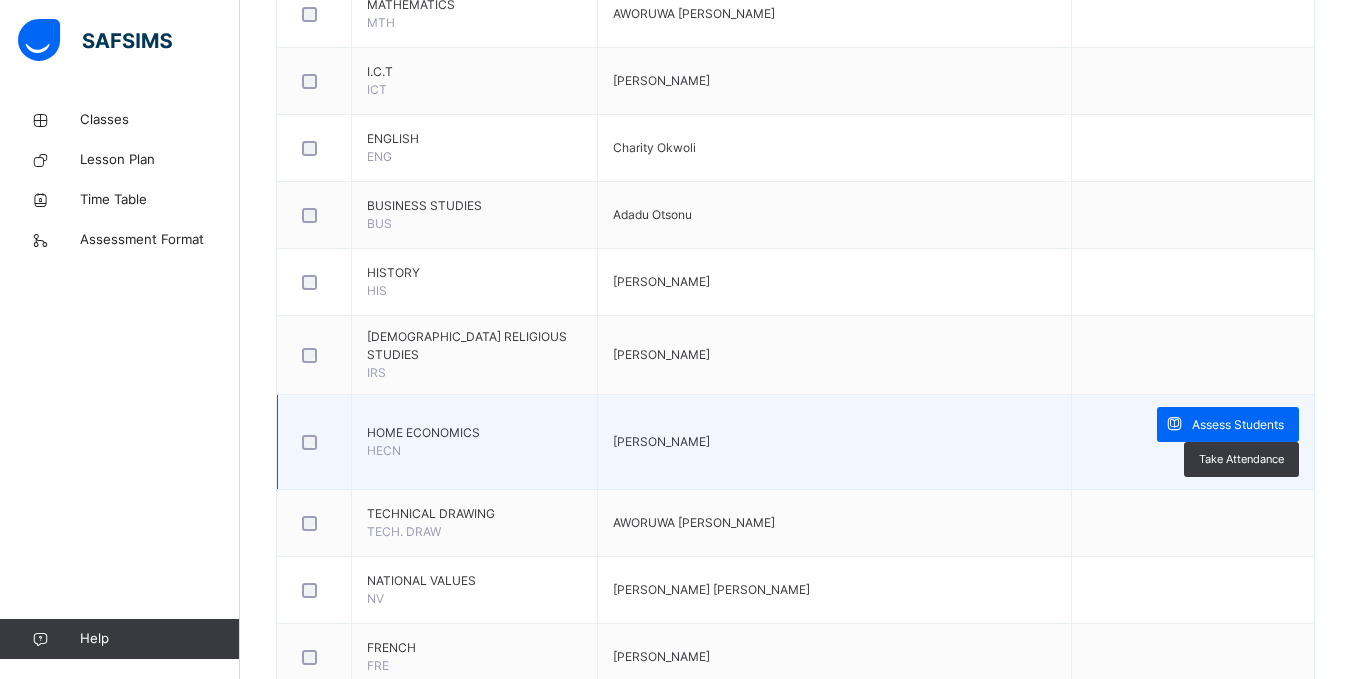 click on "HOME ECONOMICS   HECN" at bounding box center (475, 442) 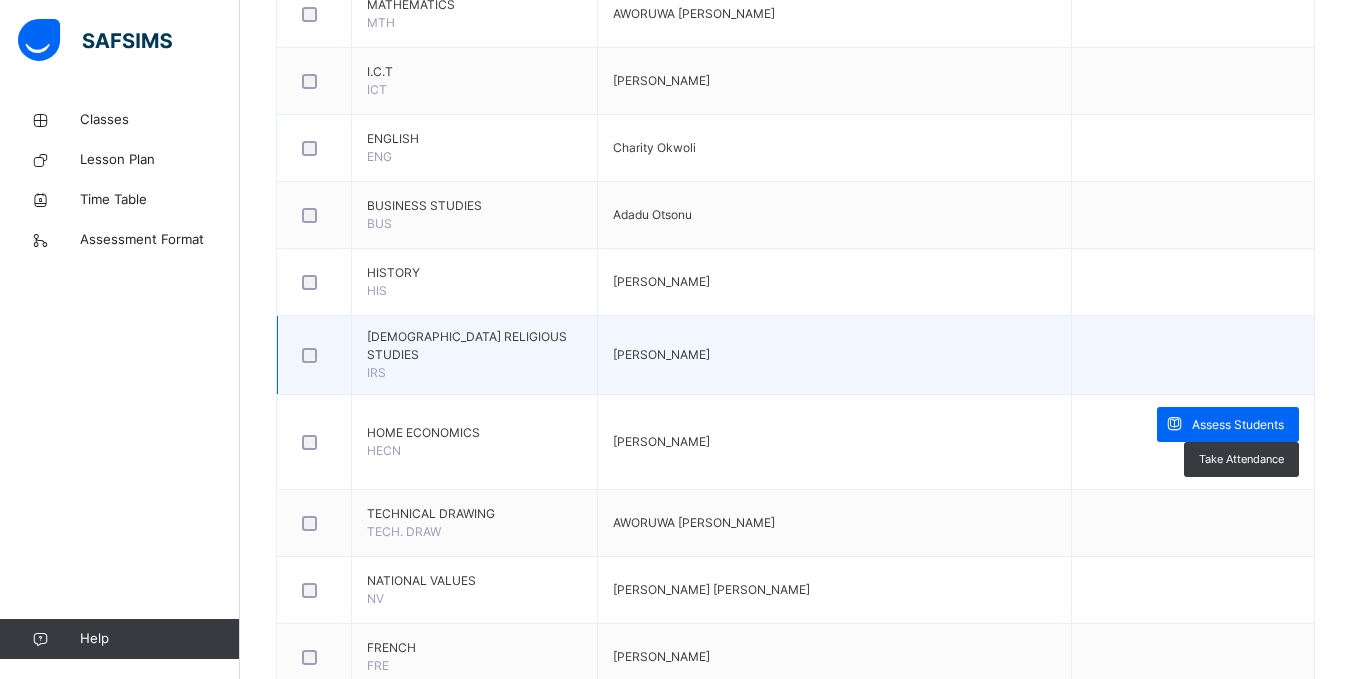click on "[DEMOGRAPHIC_DATA] RELIGIOUS STUDIES   IRS" at bounding box center [475, 355] 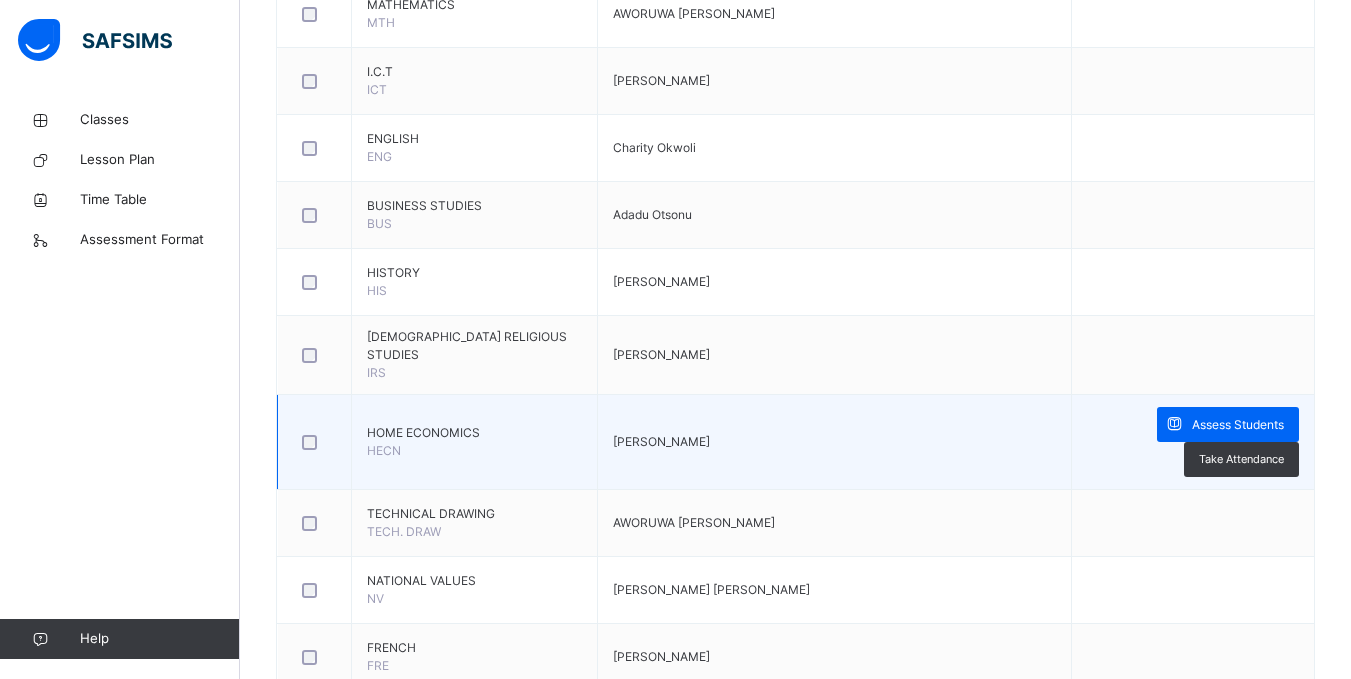 click on "HOME ECONOMICS   HECN" at bounding box center [475, 442] 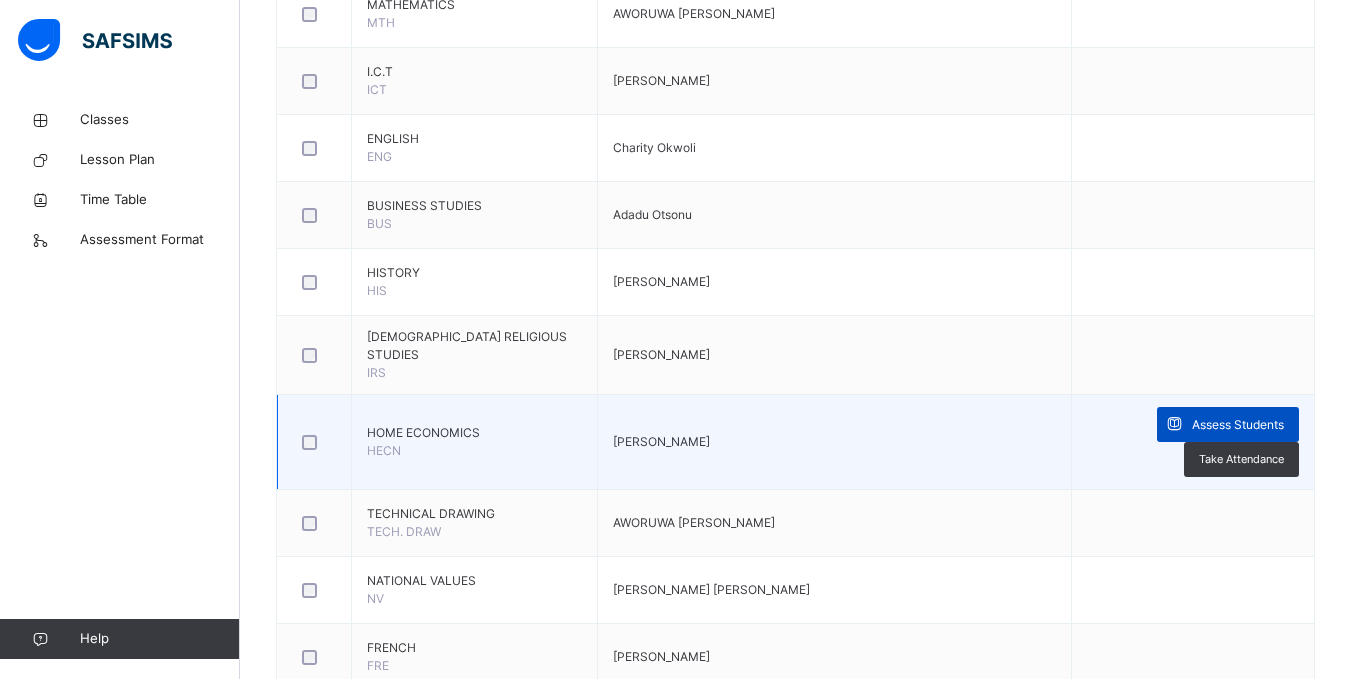 click on "Assess Students" at bounding box center (1238, 425) 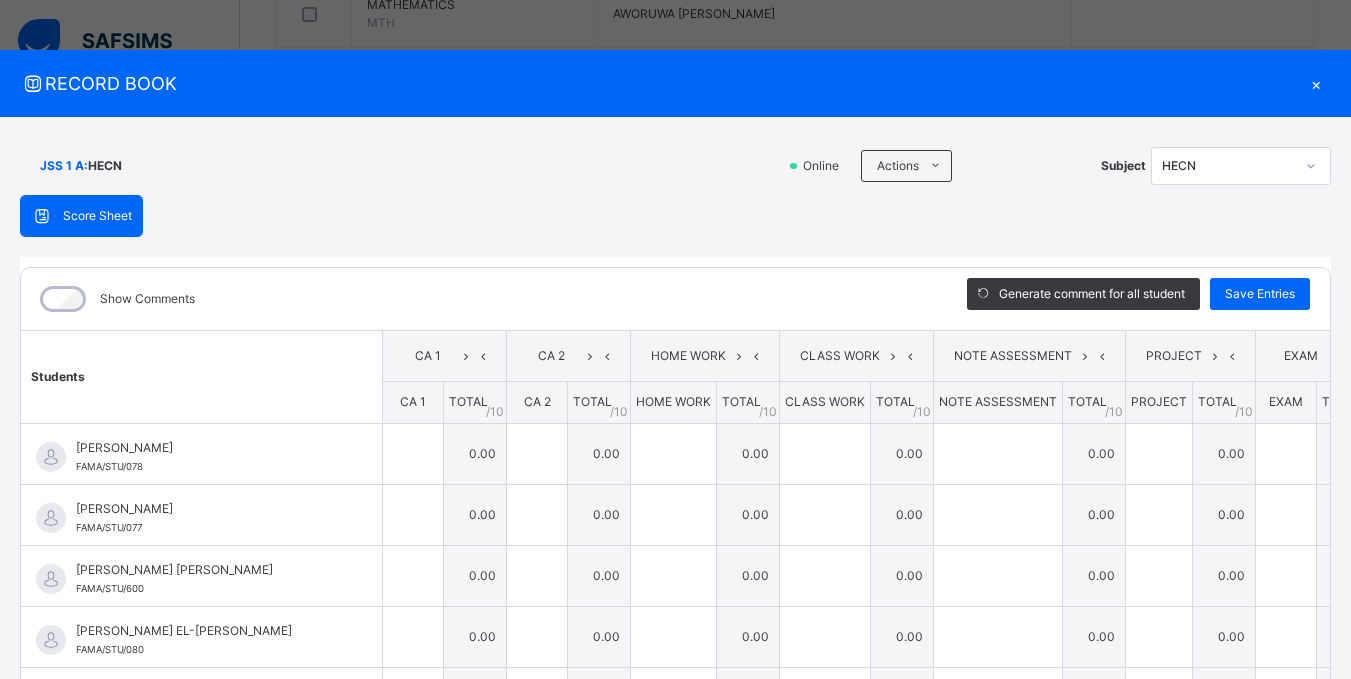 scroll, scrollTop: 36, scrollLeft: 0, axis: vertical 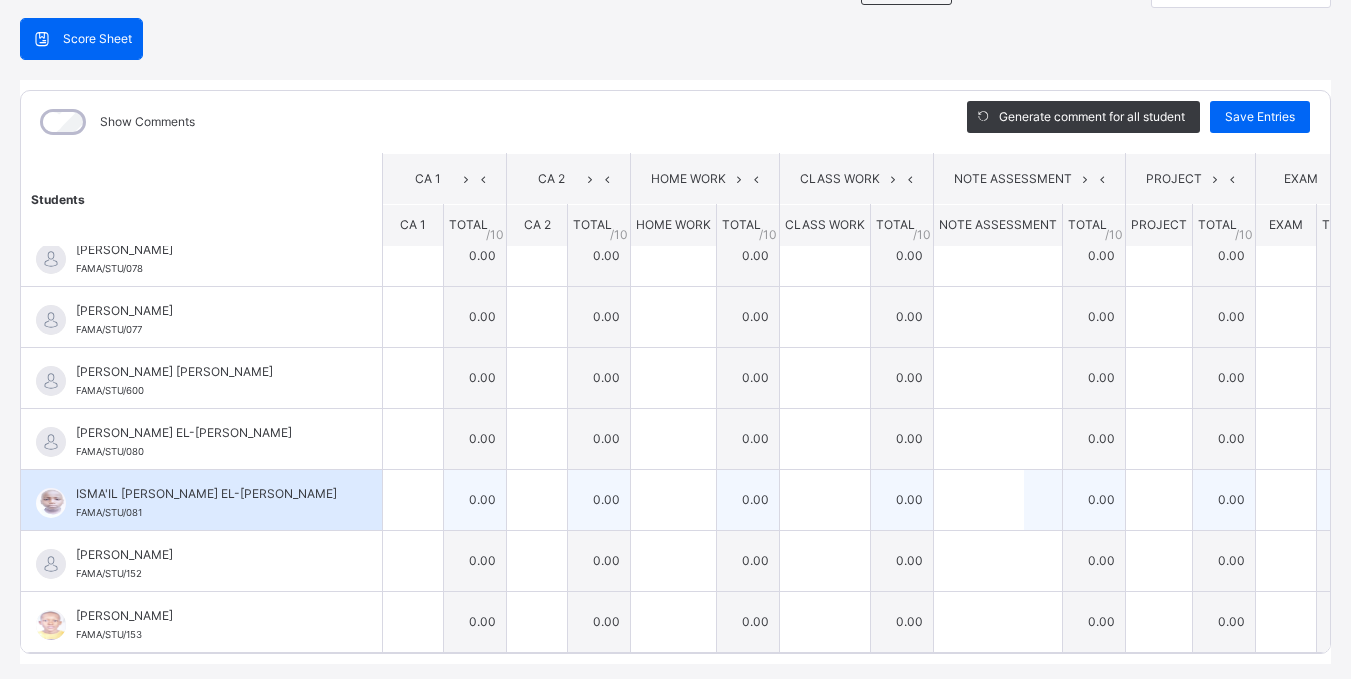 click on "0.00" at bounding box center (599, 499) 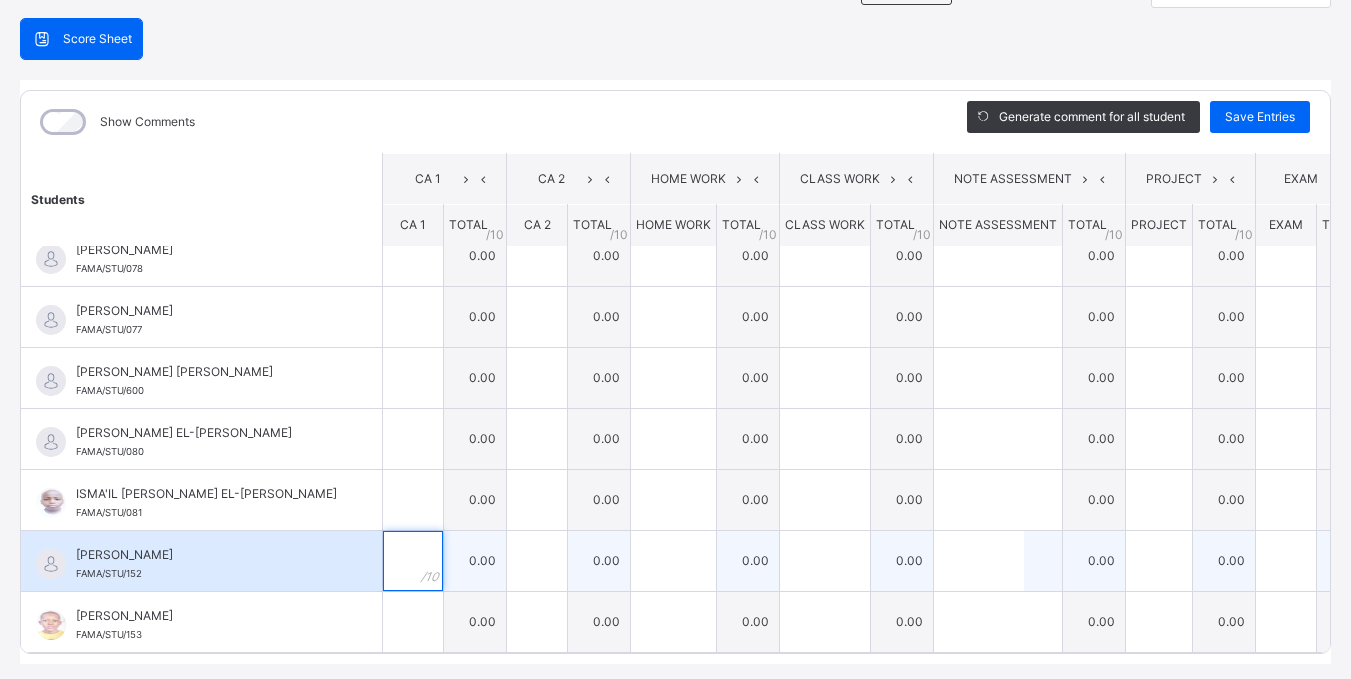 click at bounding box center [413, 561] 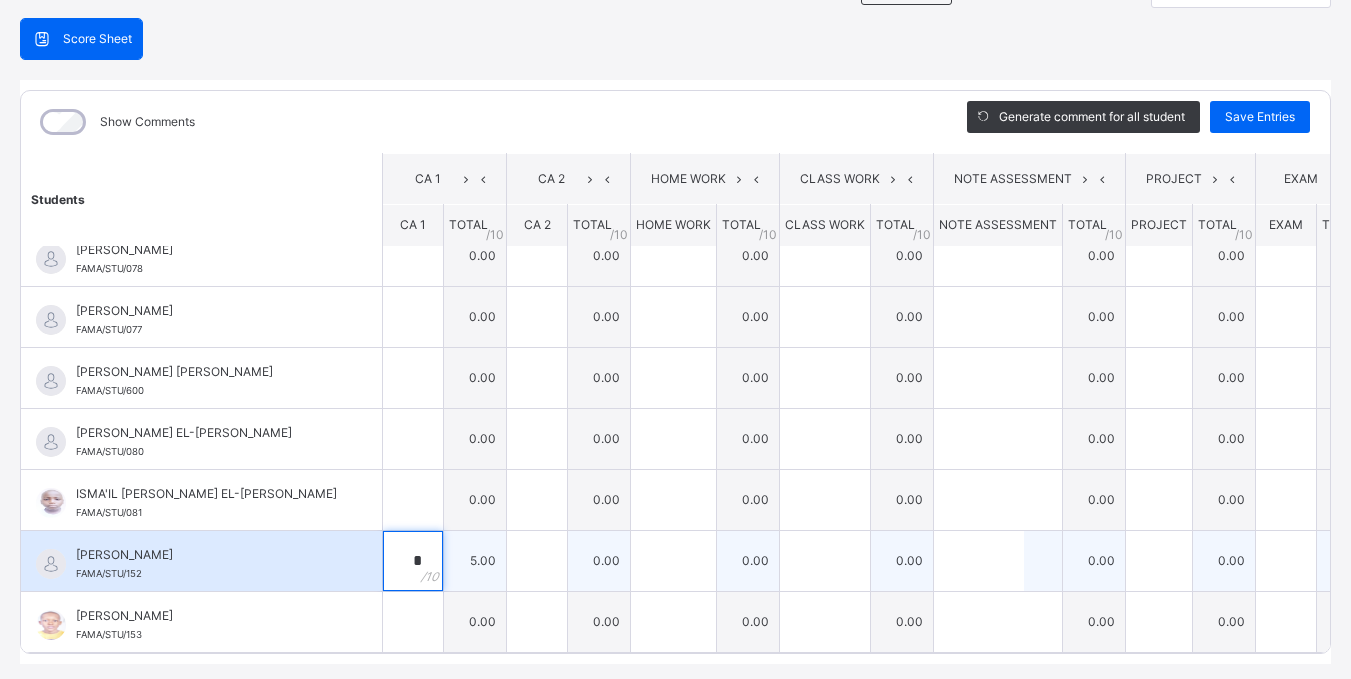 type on "*" 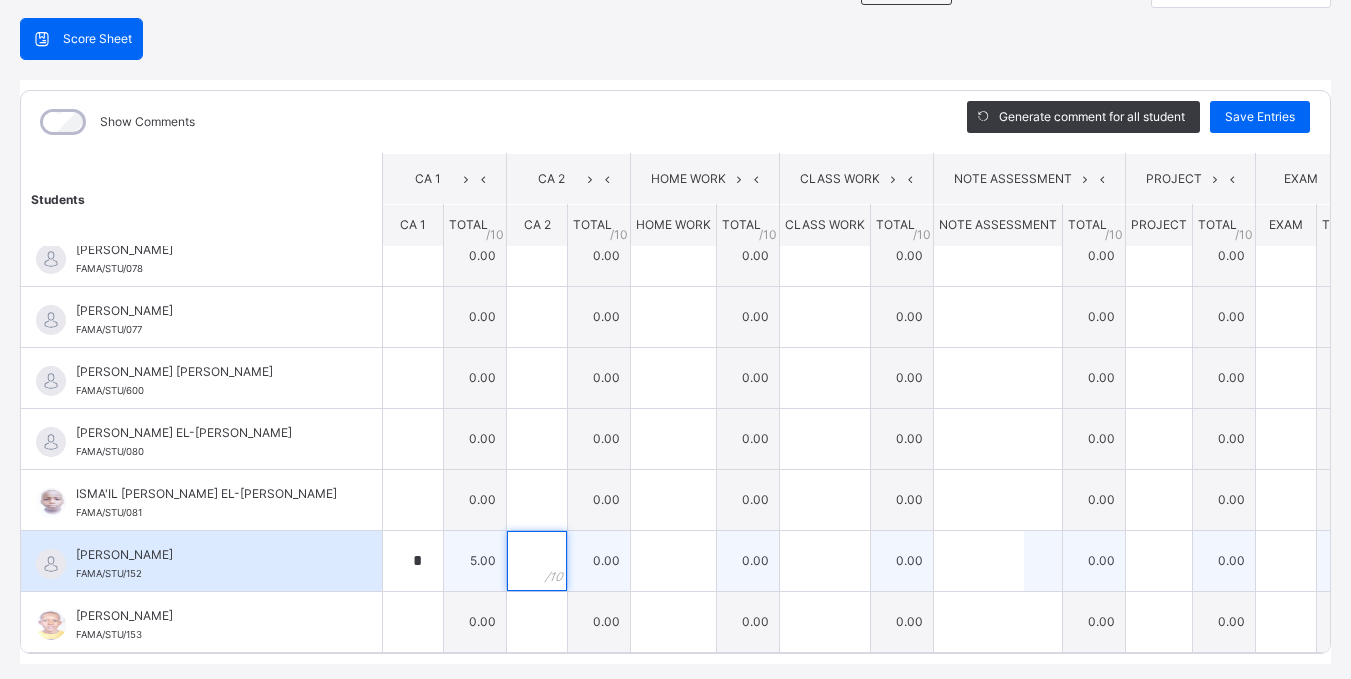 click at bounding box center [537, 561] 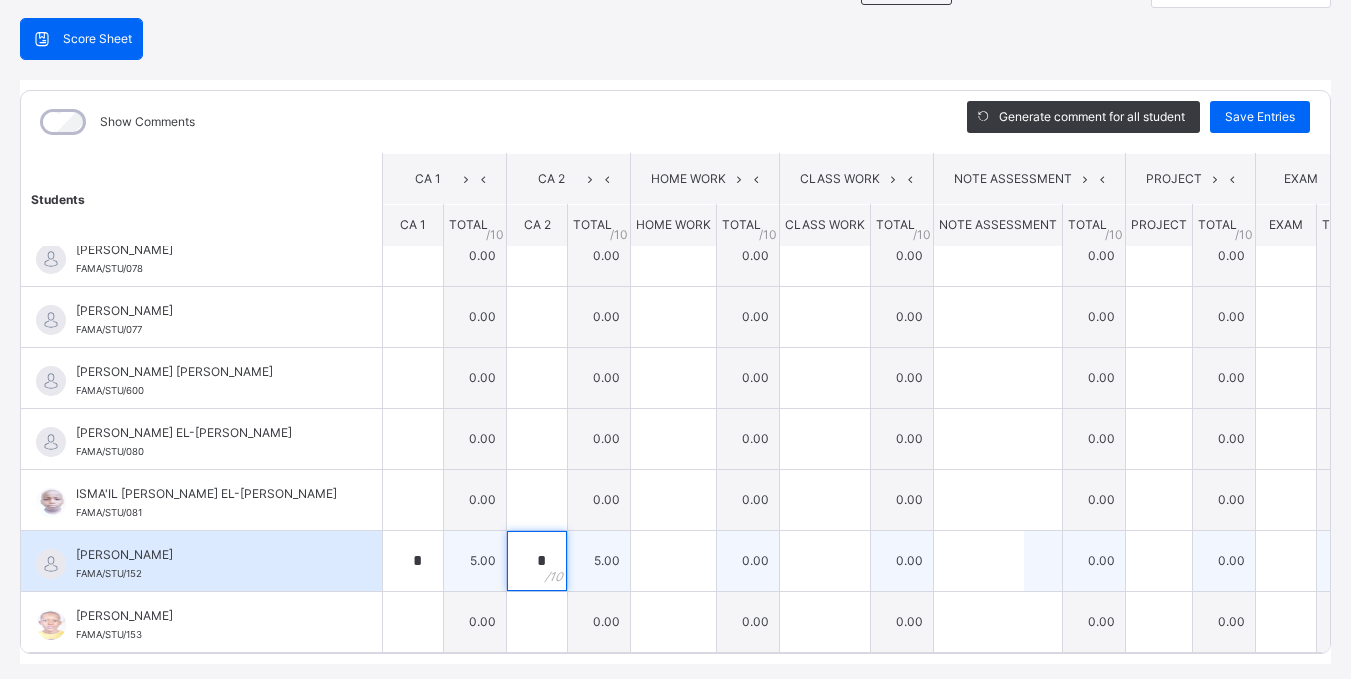 type on "*" 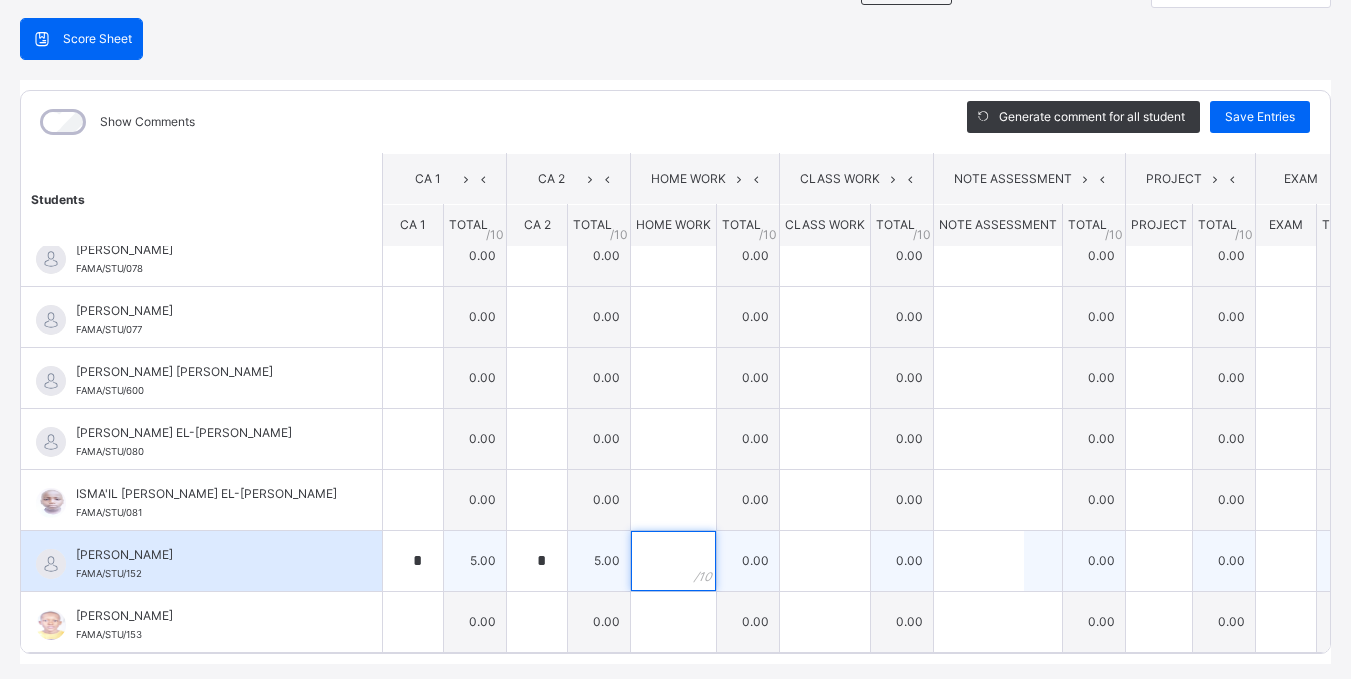 click at bounding box center [673, 561] 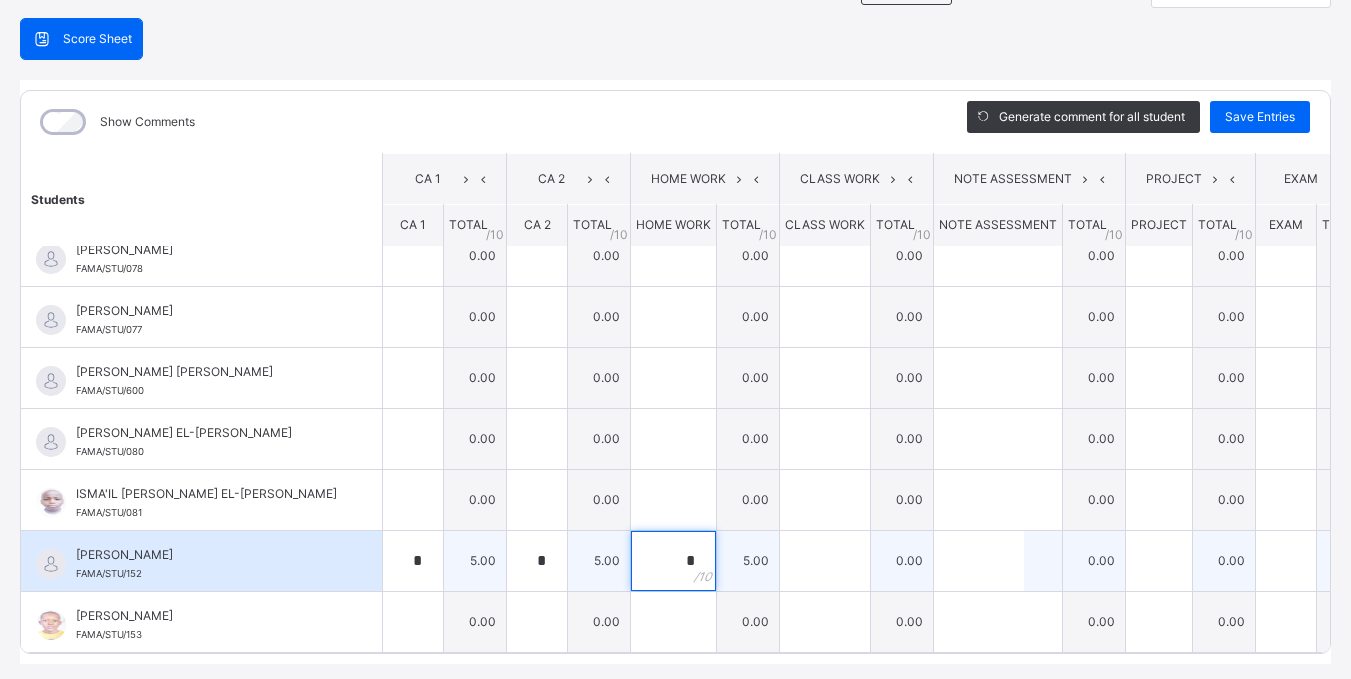 type on "*" 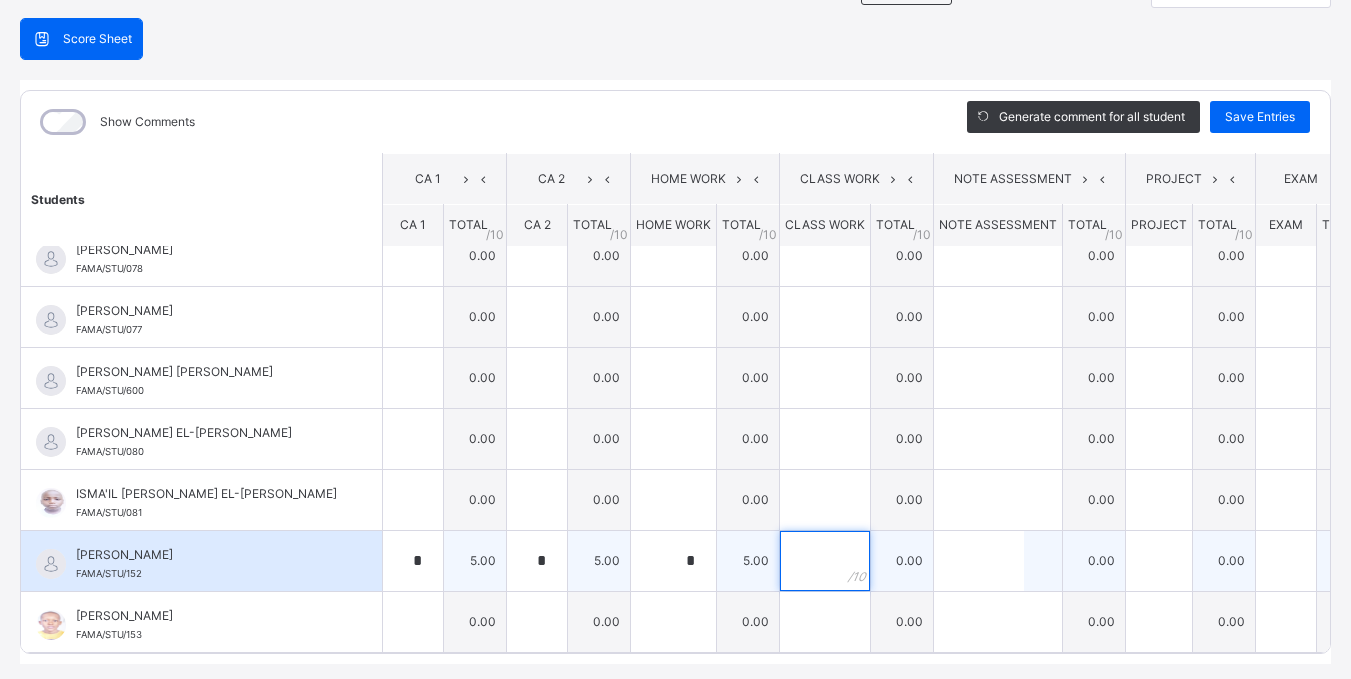 click at bounding box center [825, 561] 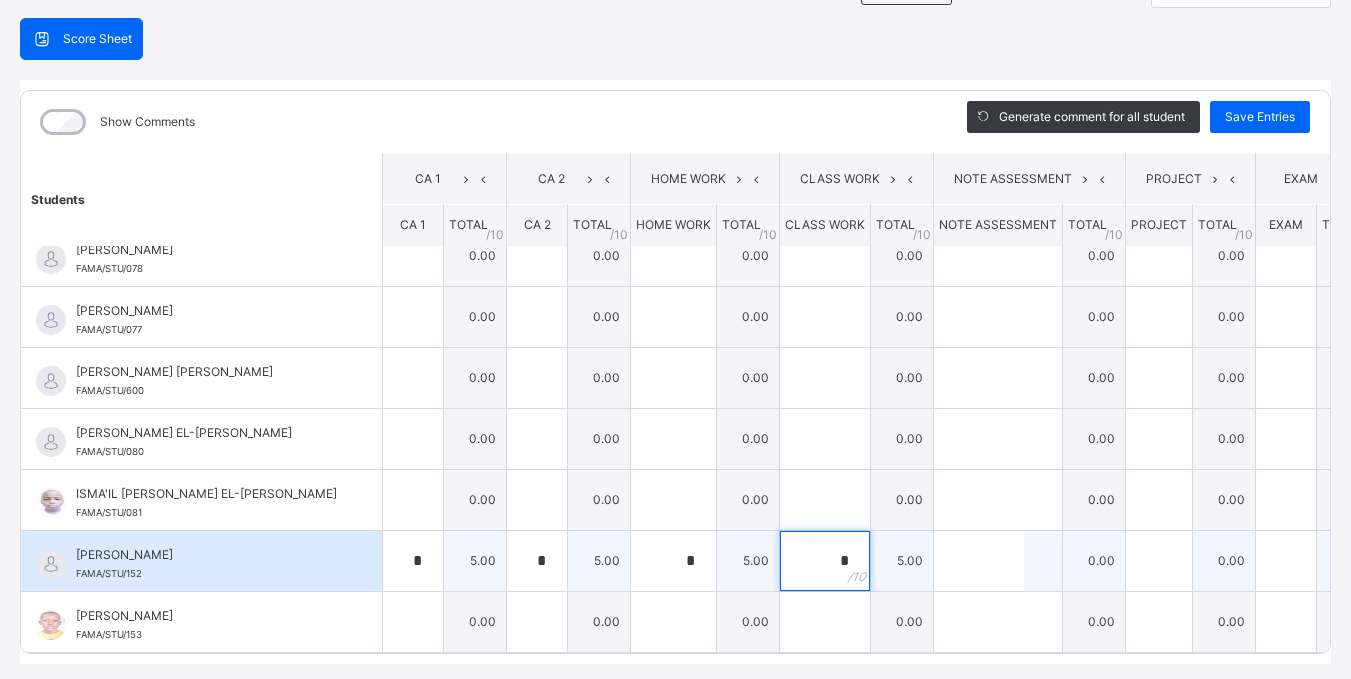 type on "*" 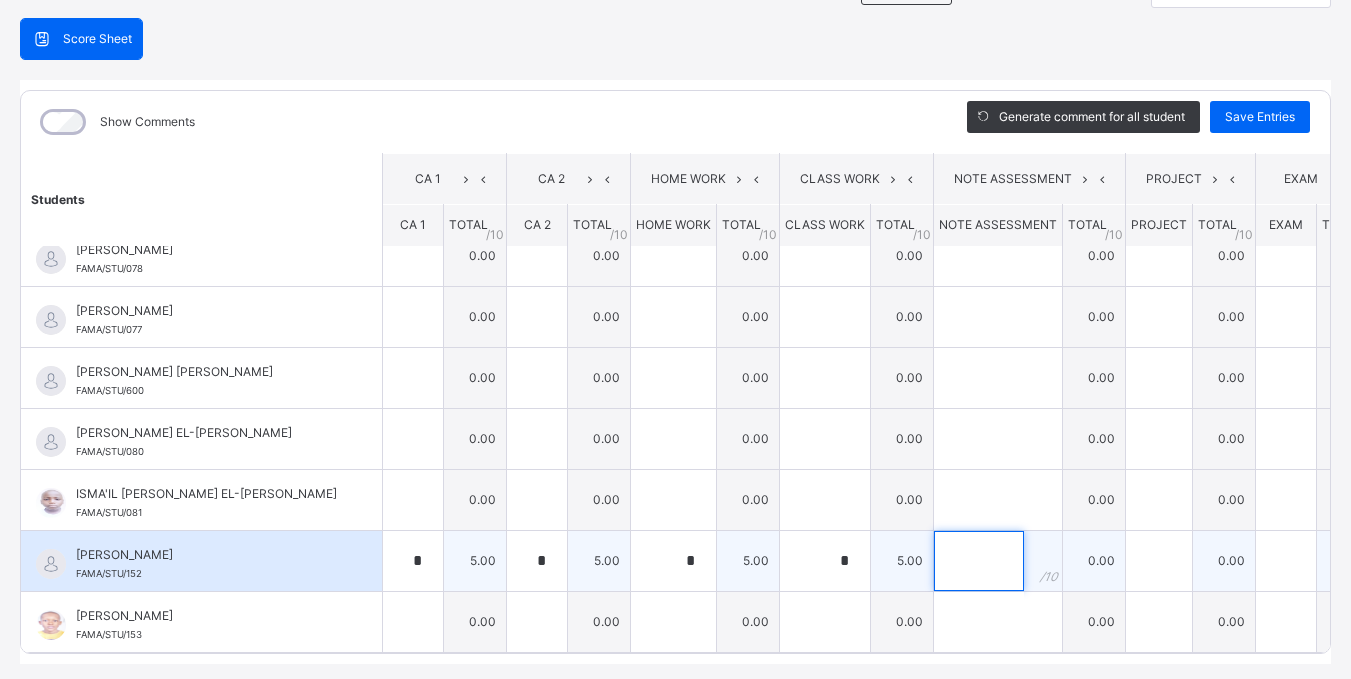 click at bounding box center [979, 561] 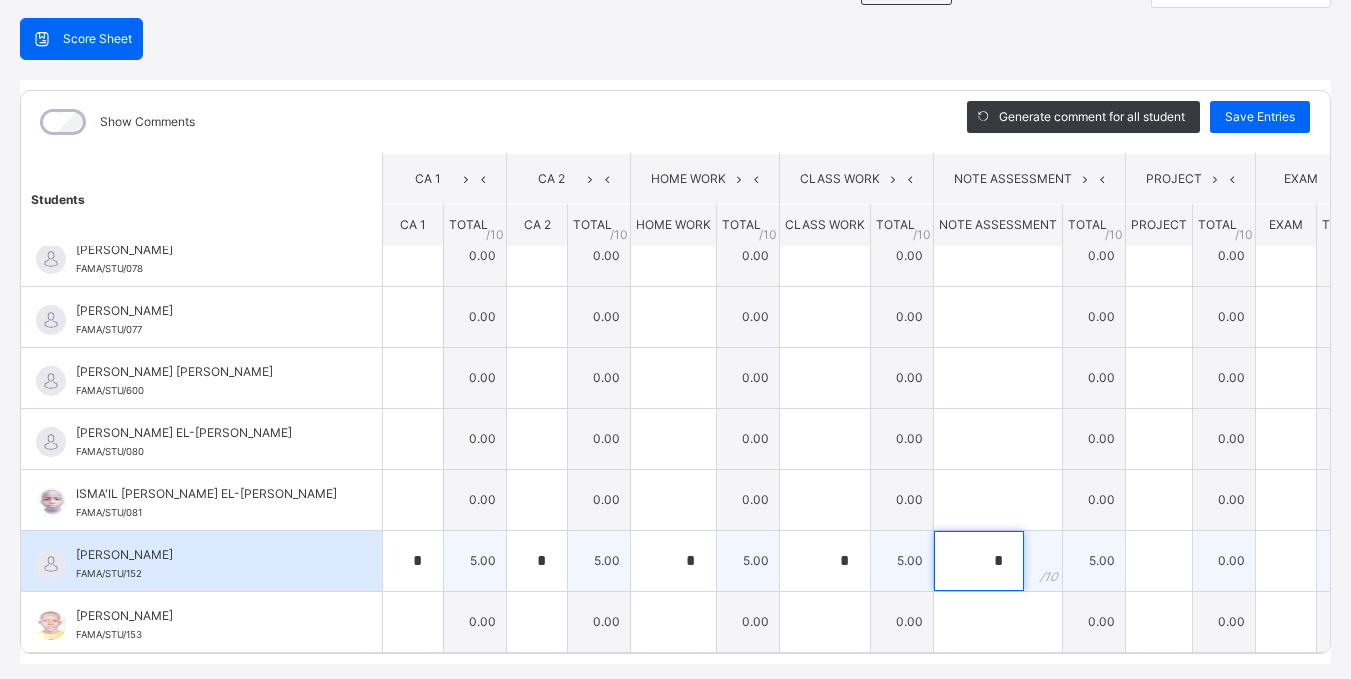 type on "*" 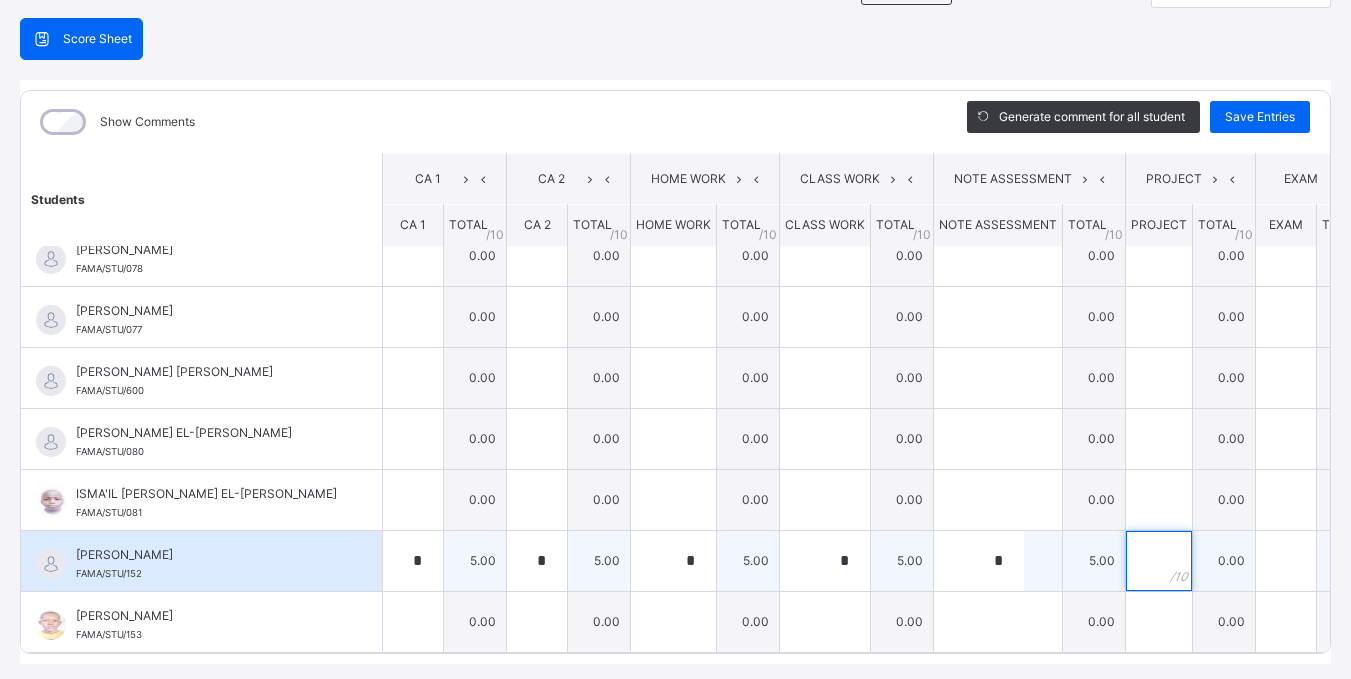 click at bounding box center [1159, 561] 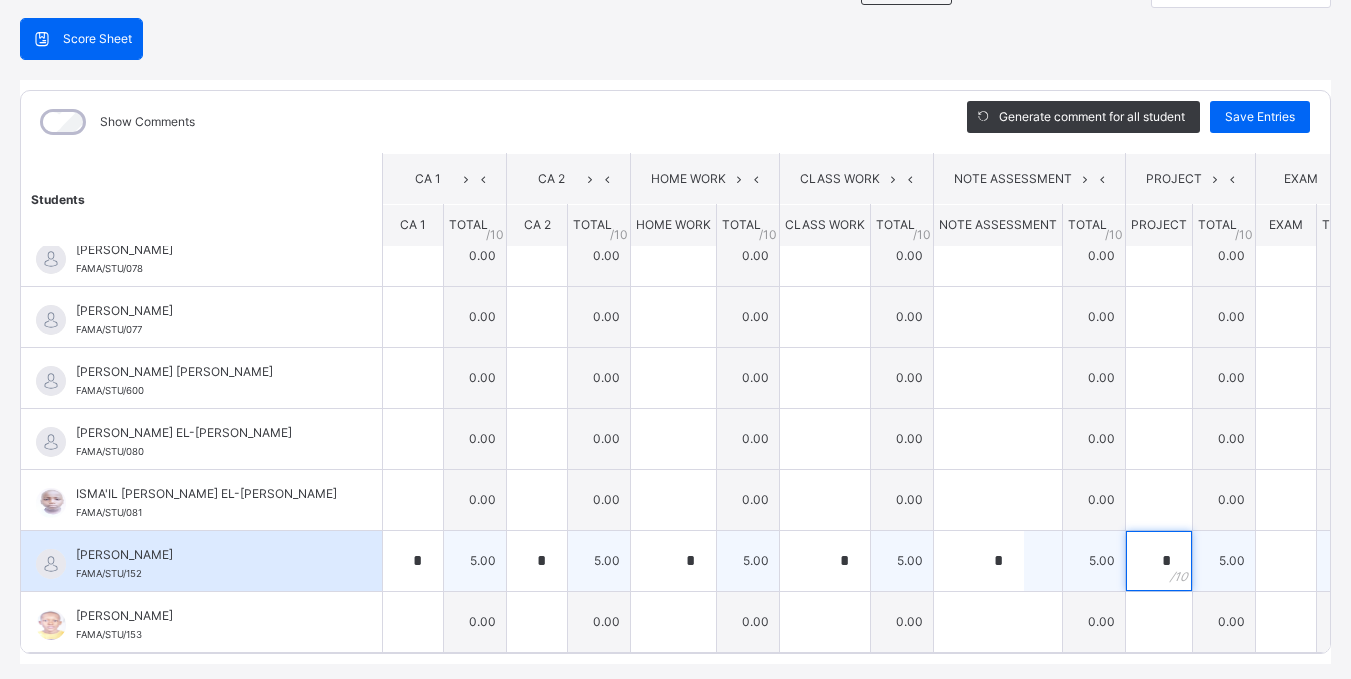 type on "*" 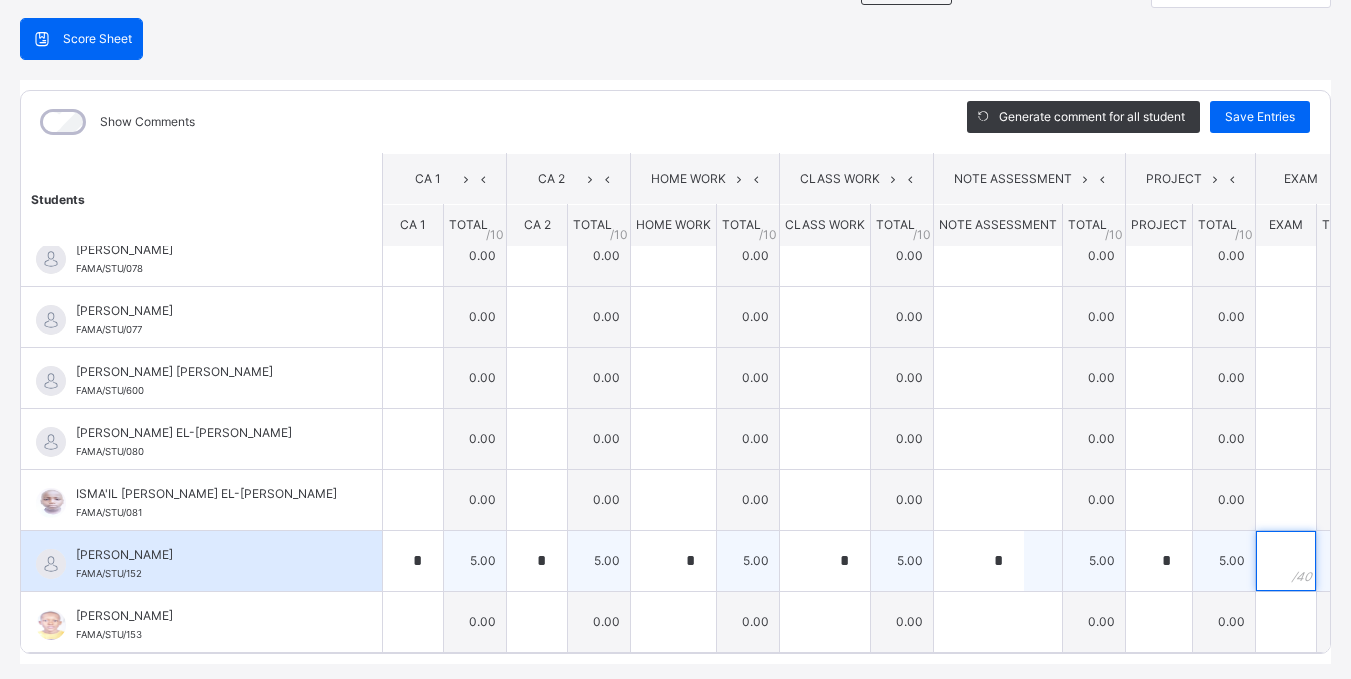 click at bounding box center [1286, 561] 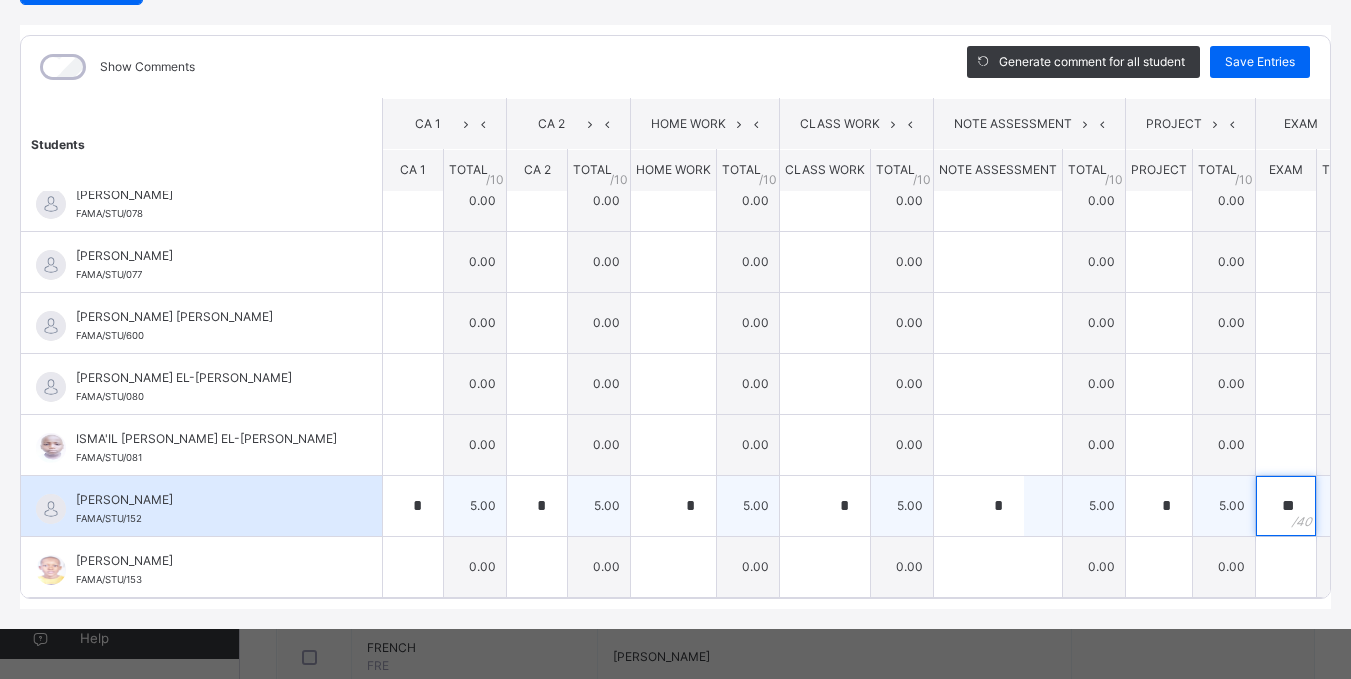 scroll, scrollTop: 247, scrollLeft: 0, axis: vertical 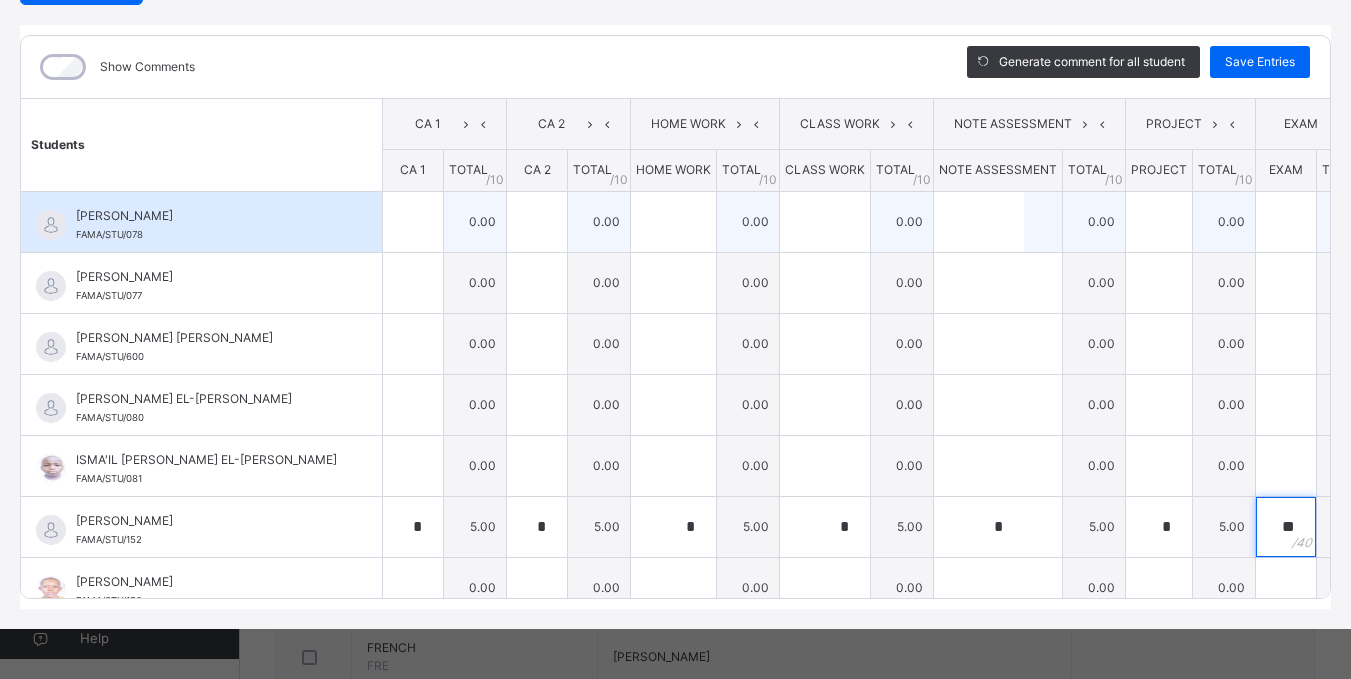 type on "**" 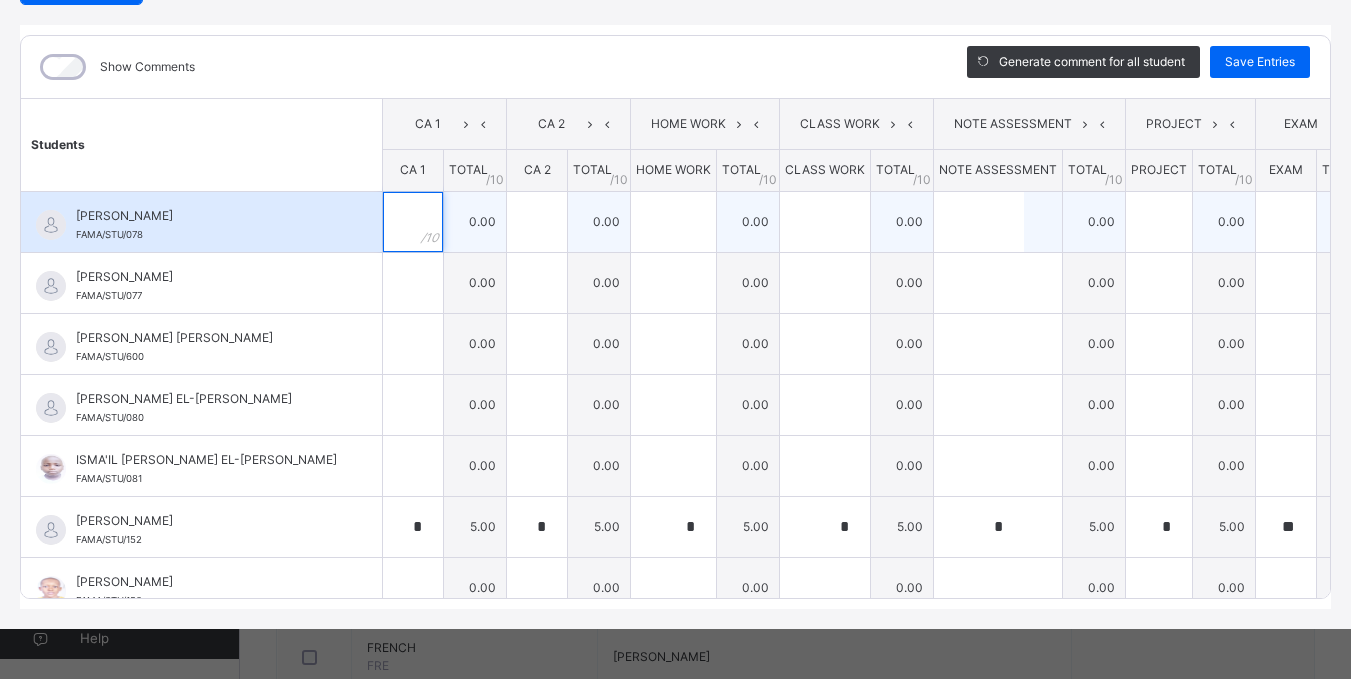 click at bounding box center [413, 222] 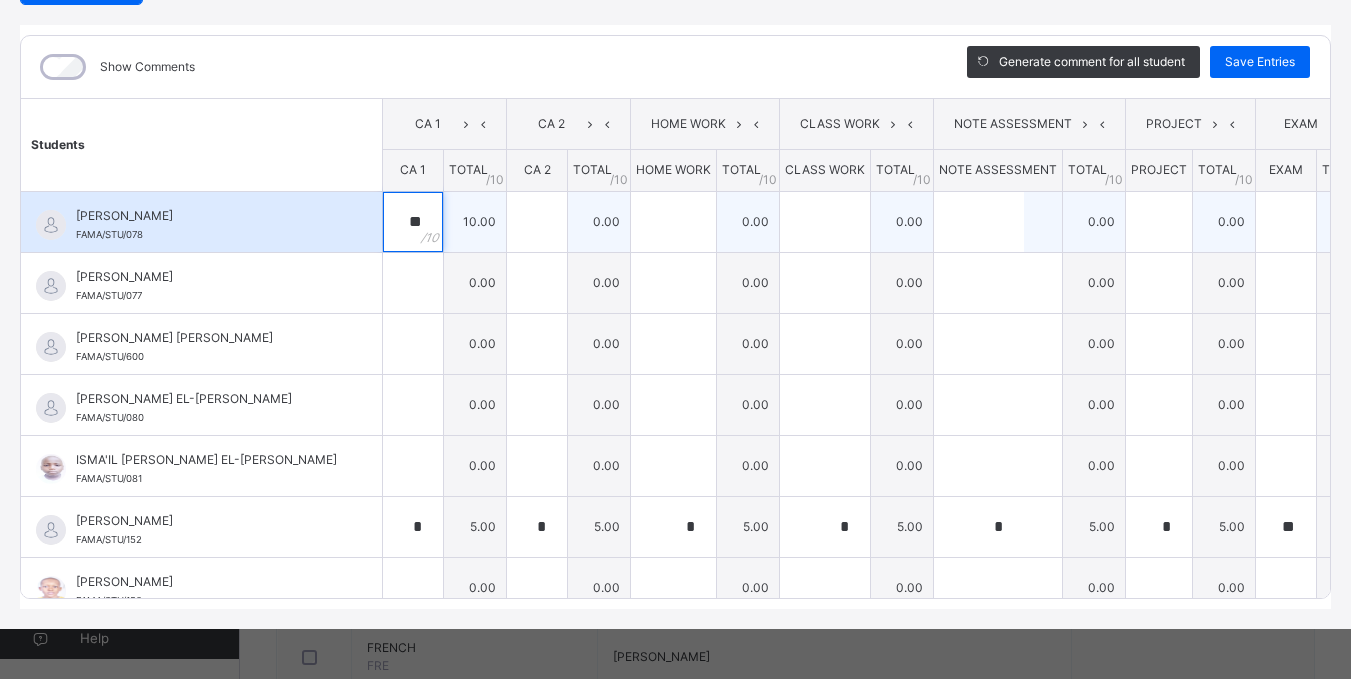 type on "**" 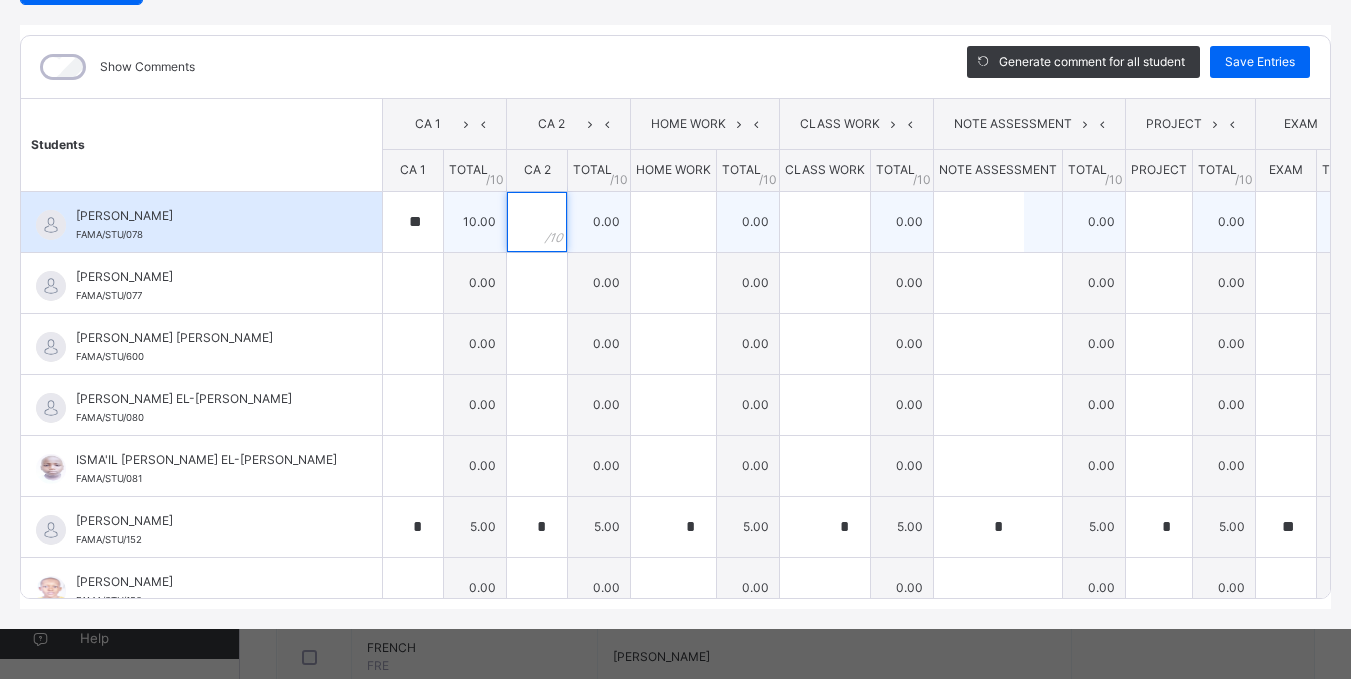 click at bounding box center (537, 222) 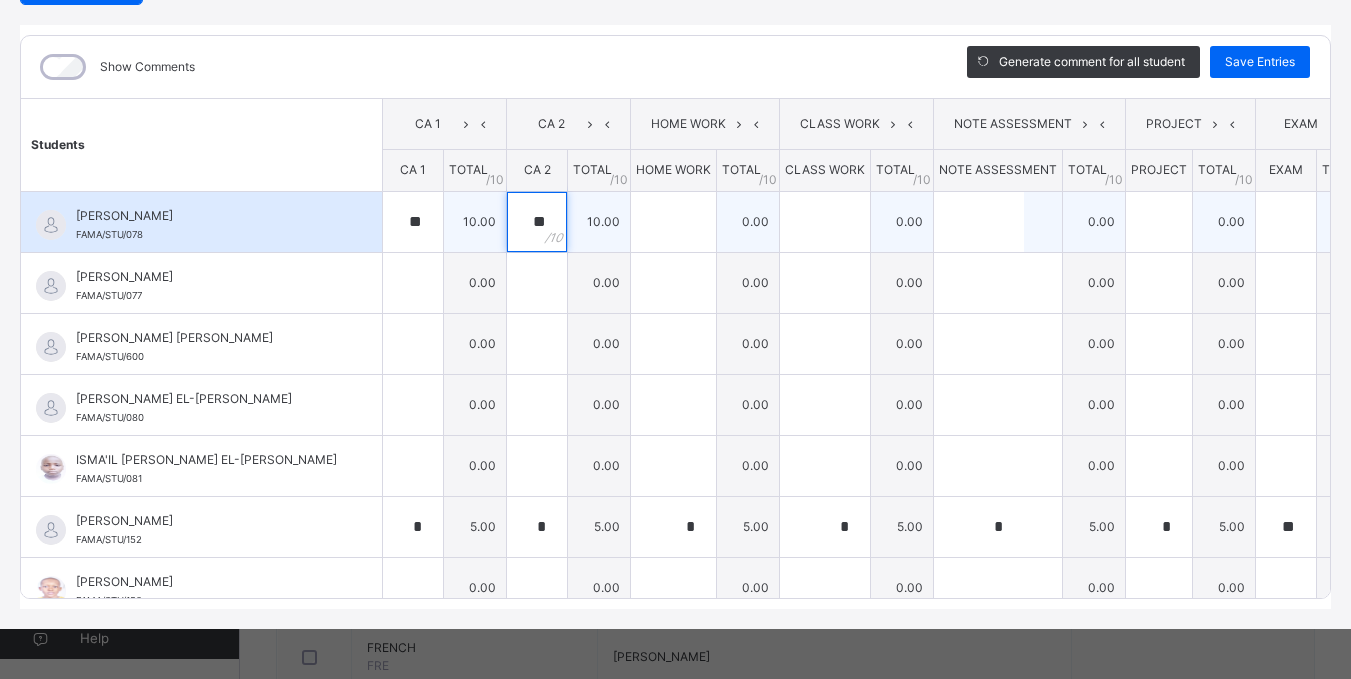 type on "**" 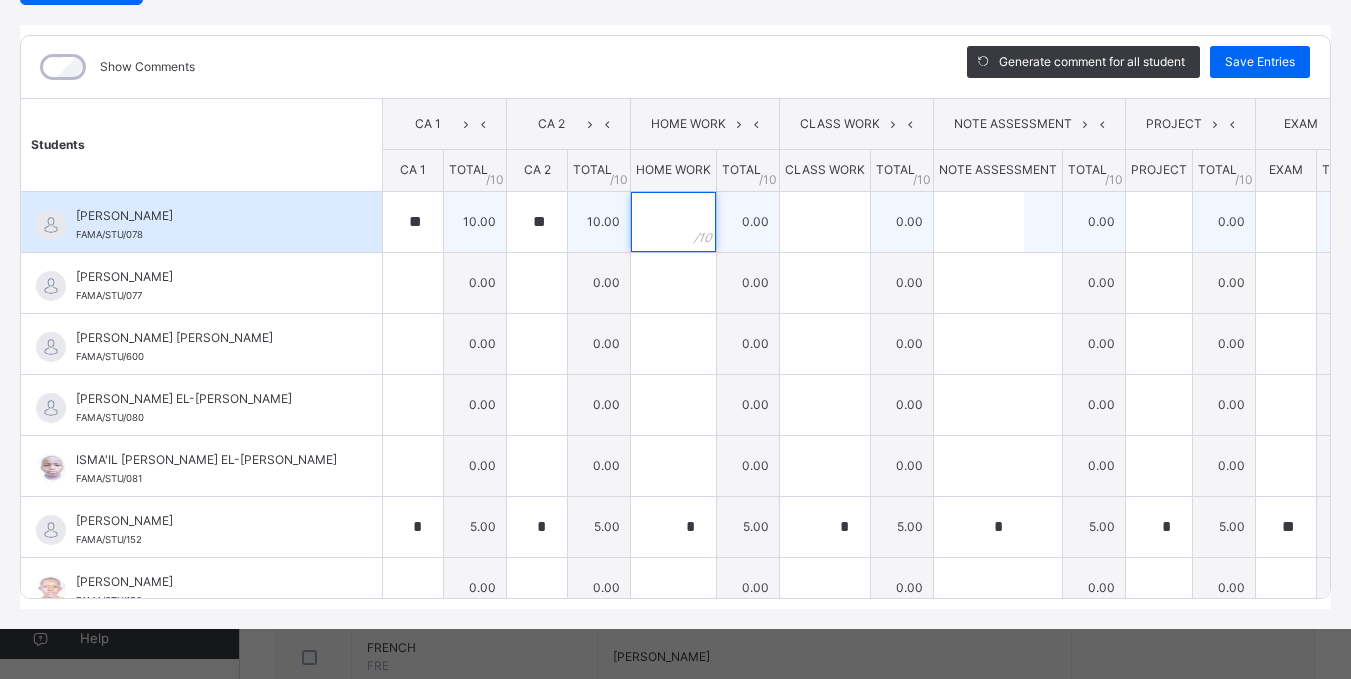 click at bounding box center [673, 222] 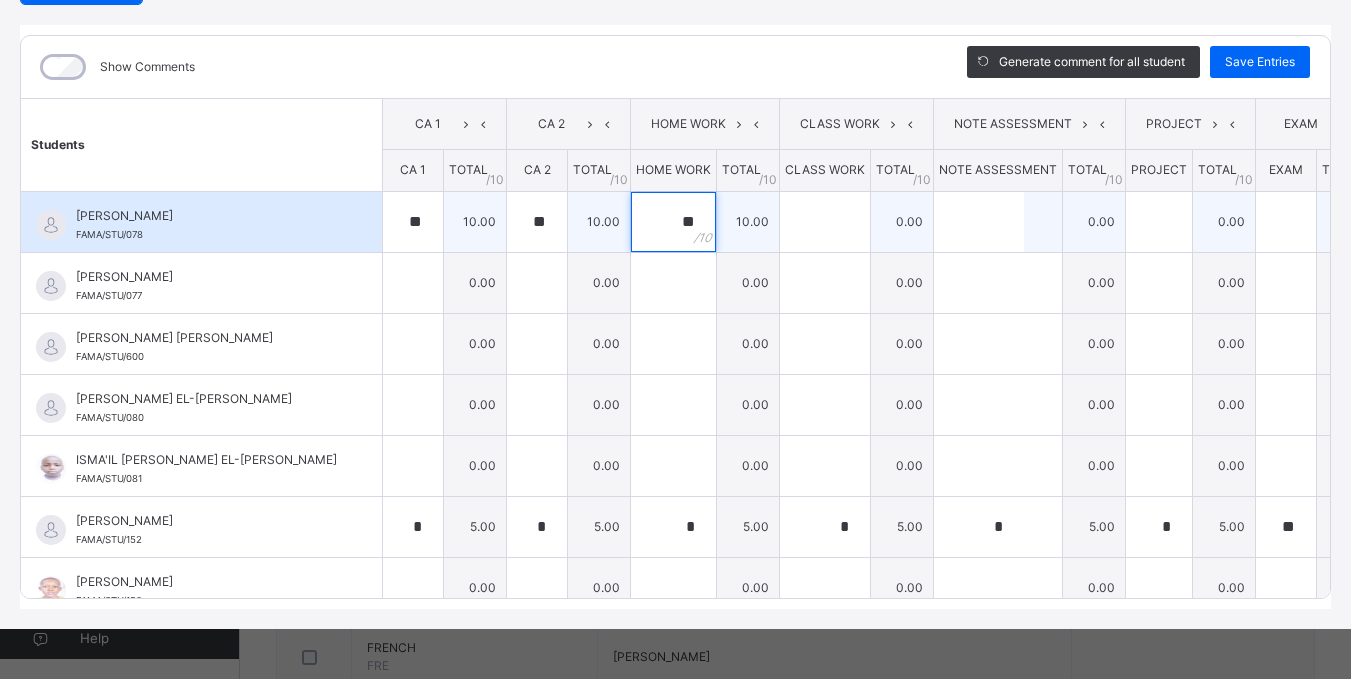 type on "**" 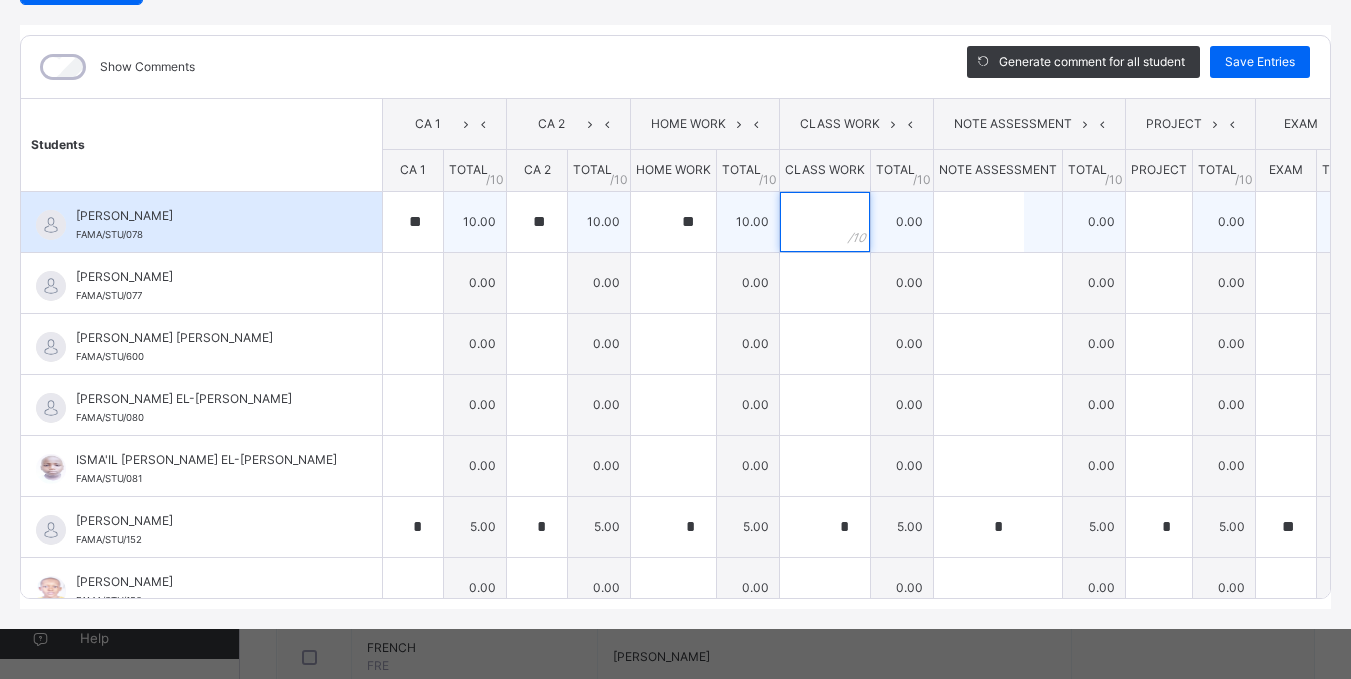 click at bounding box center [825, 222] 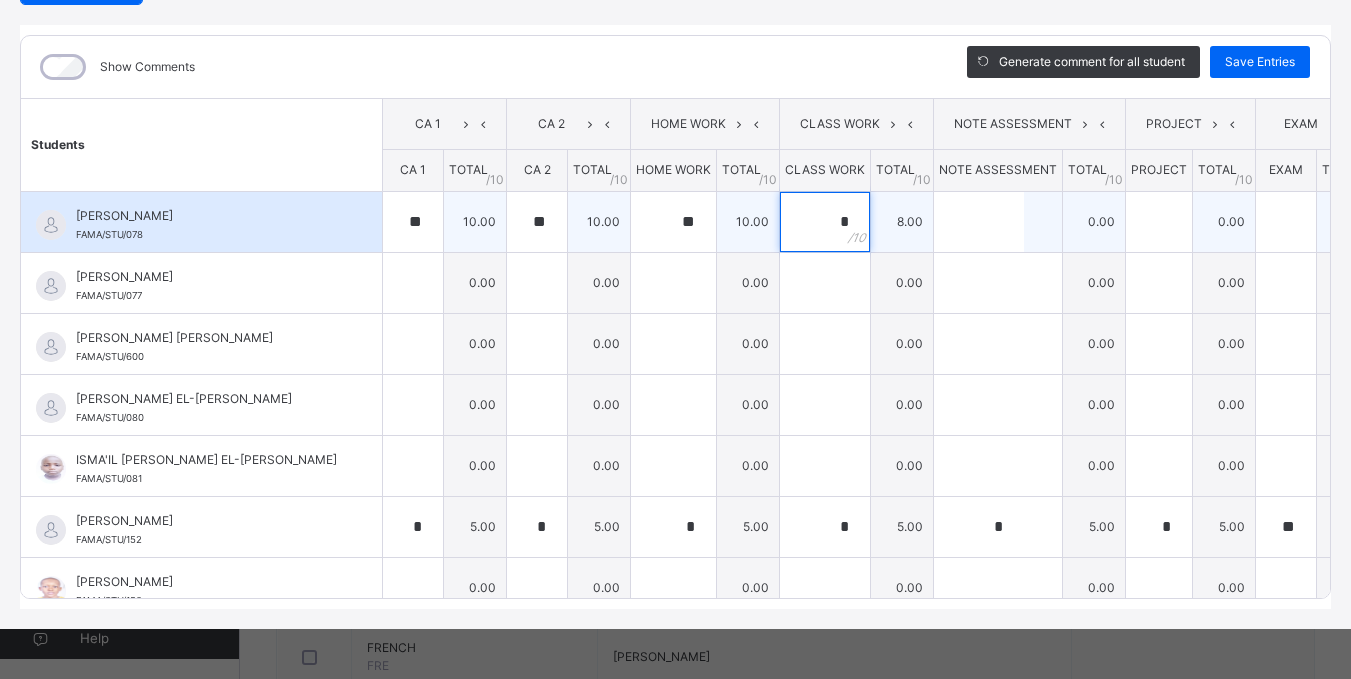 type on "*" 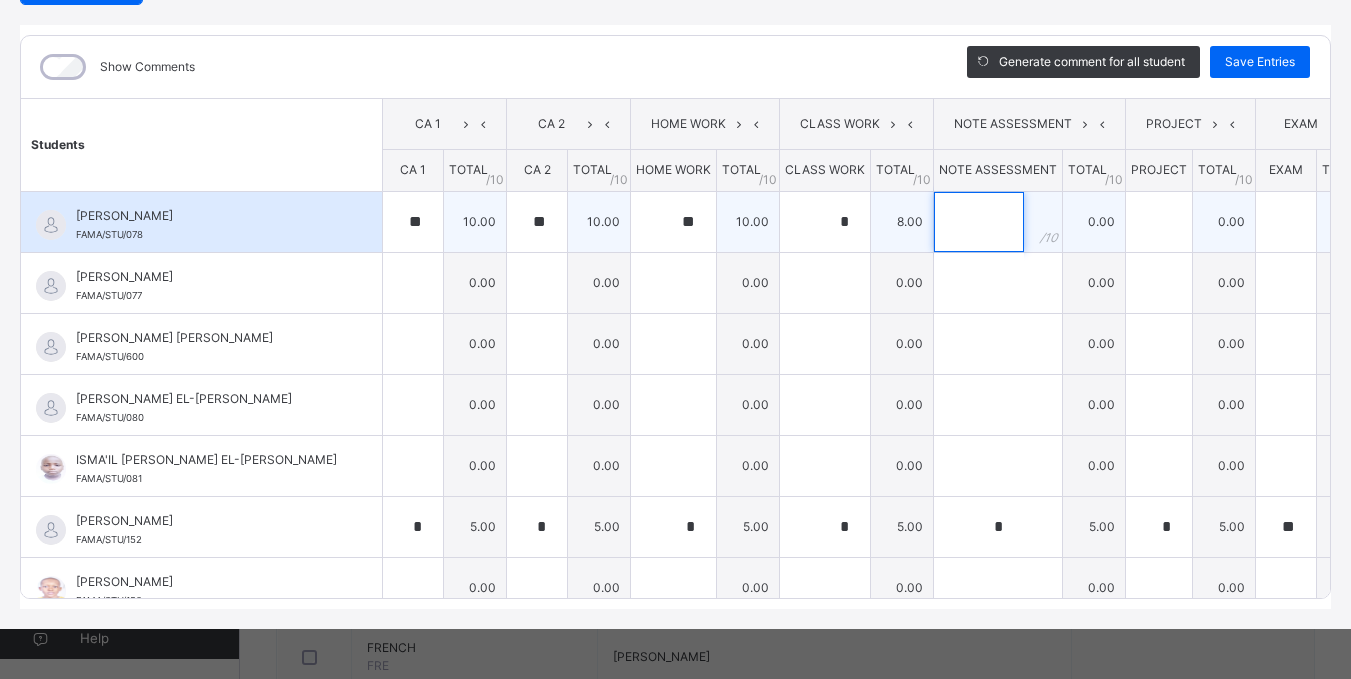 click at bounding box center (979, 222) 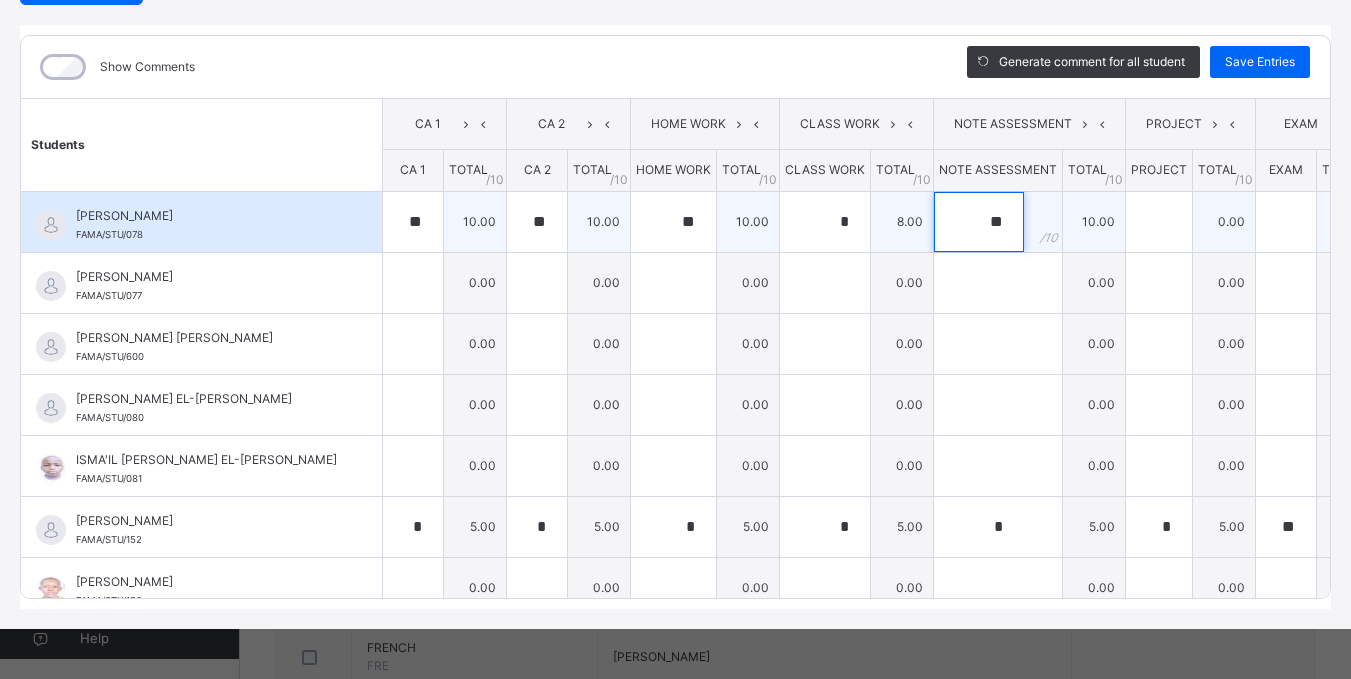 type on "**" 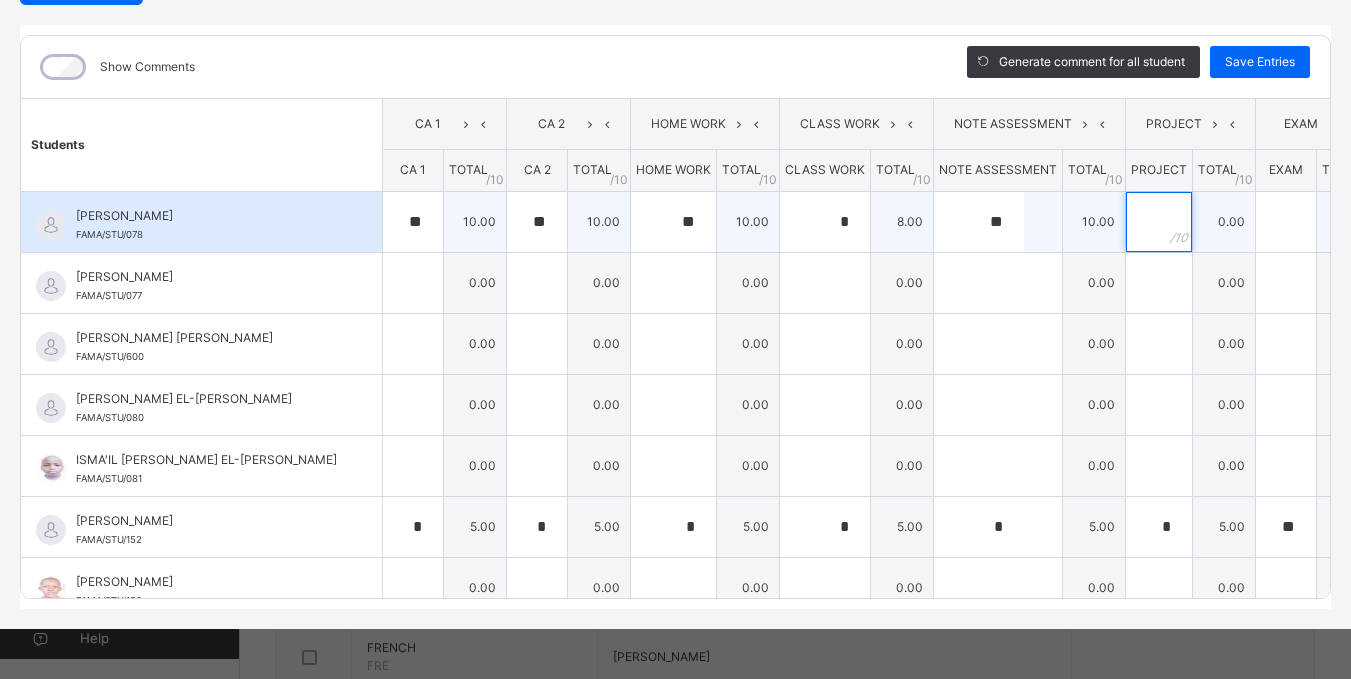 click at bounding box center (1159, 222) 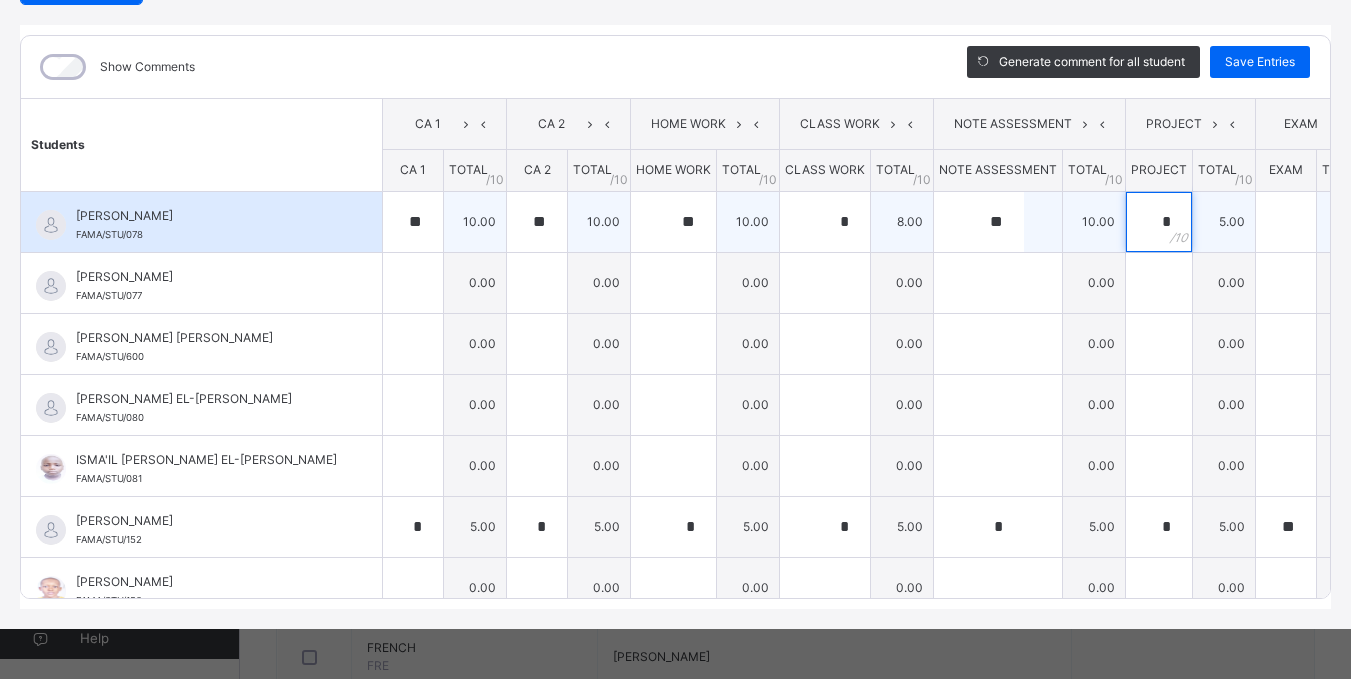 type on "*" 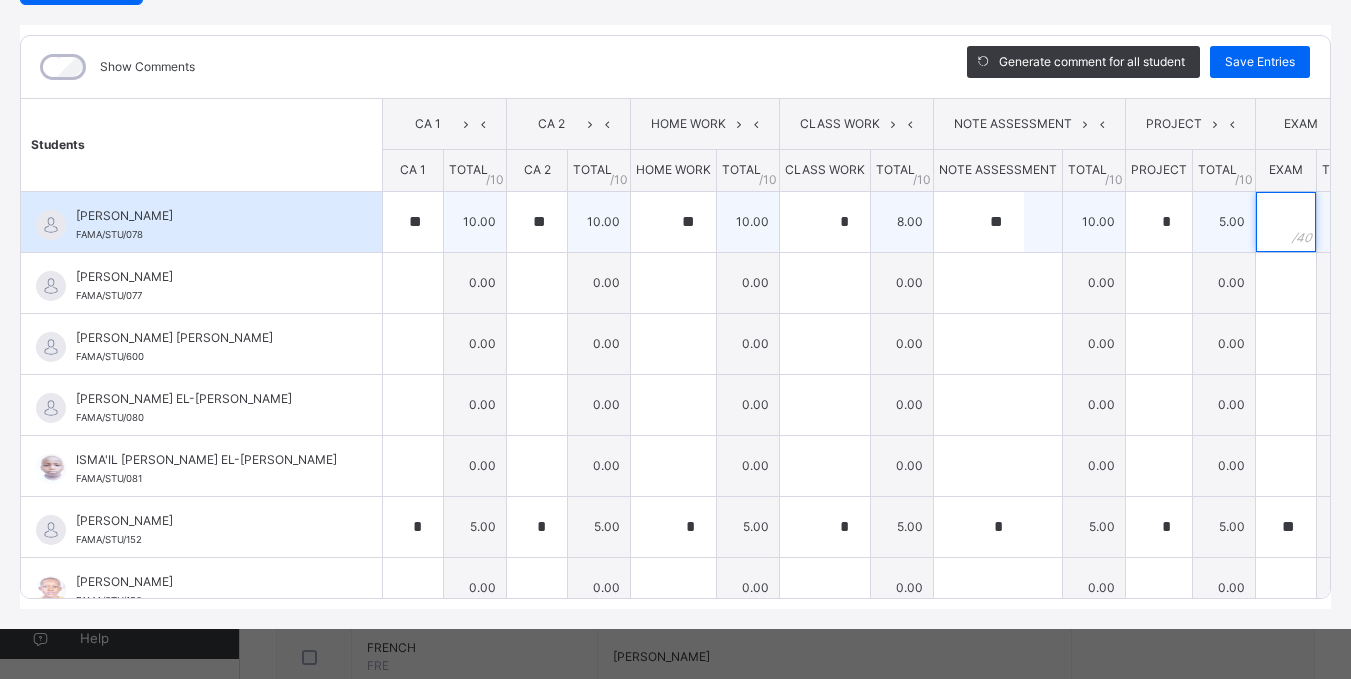 click at bounding box center (1286, 222) 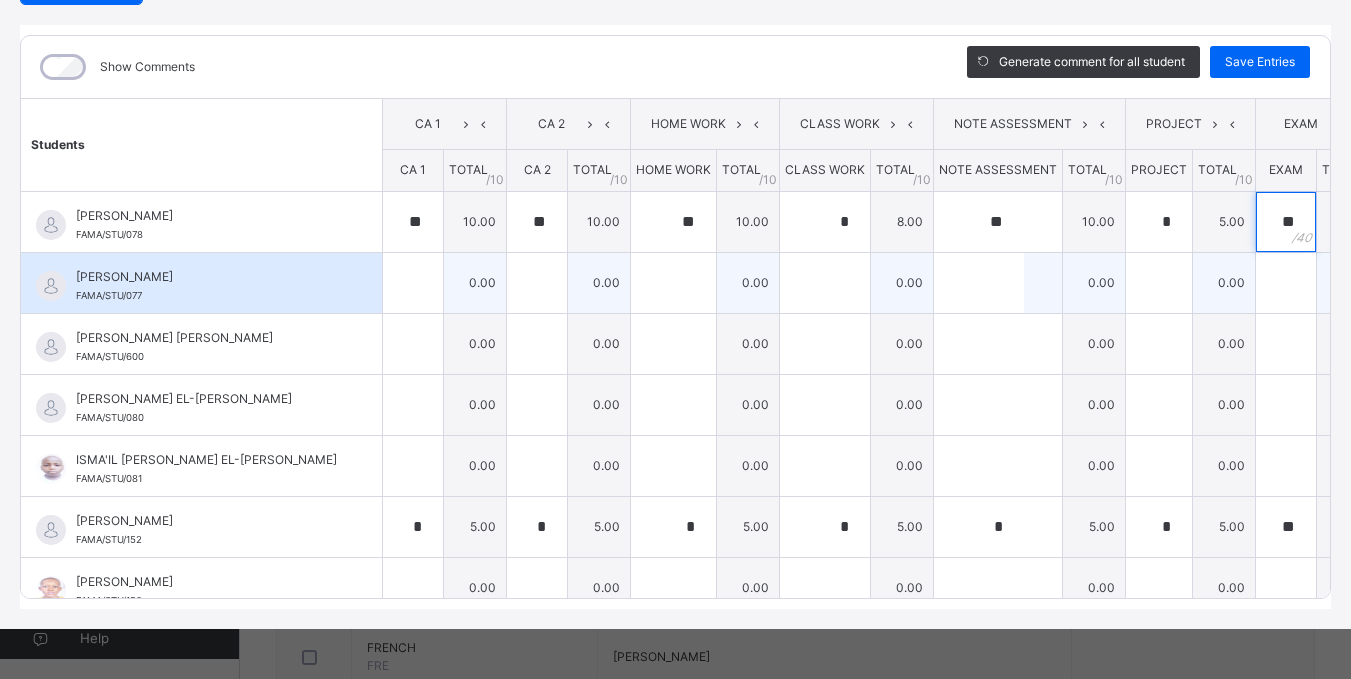 type on "**" 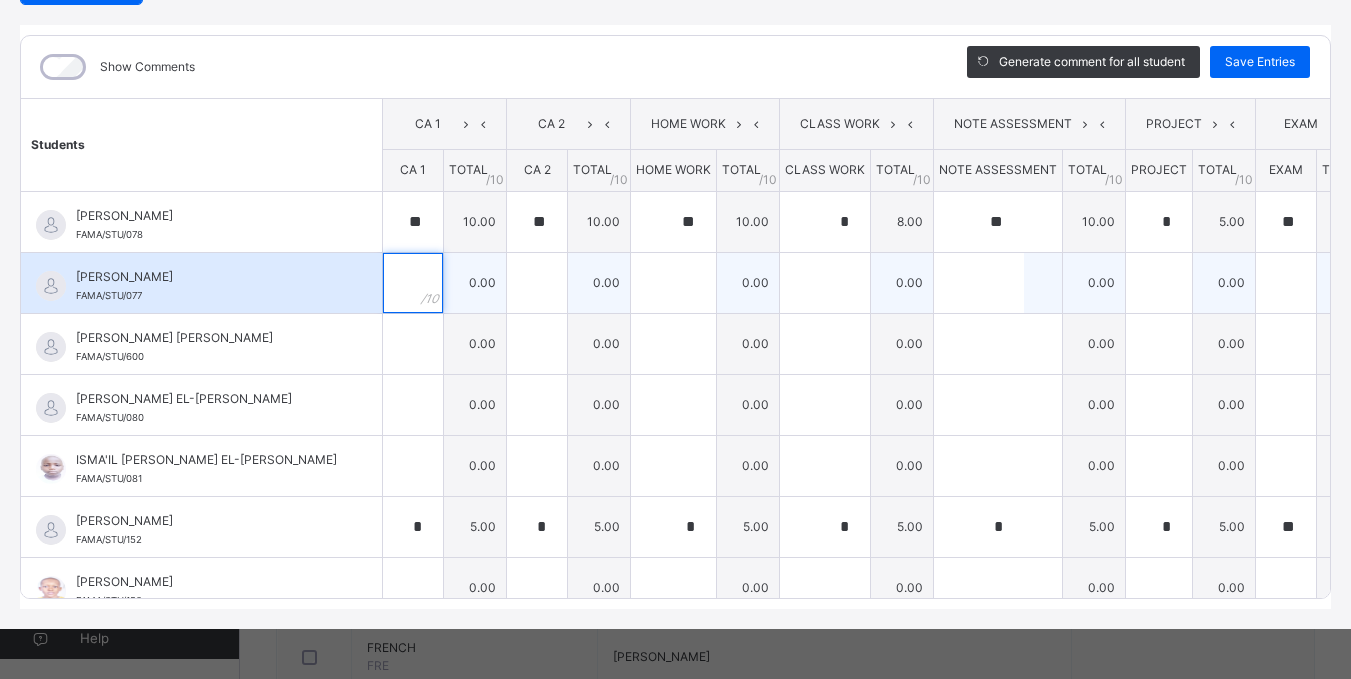 click at bounding box center [413, 283] 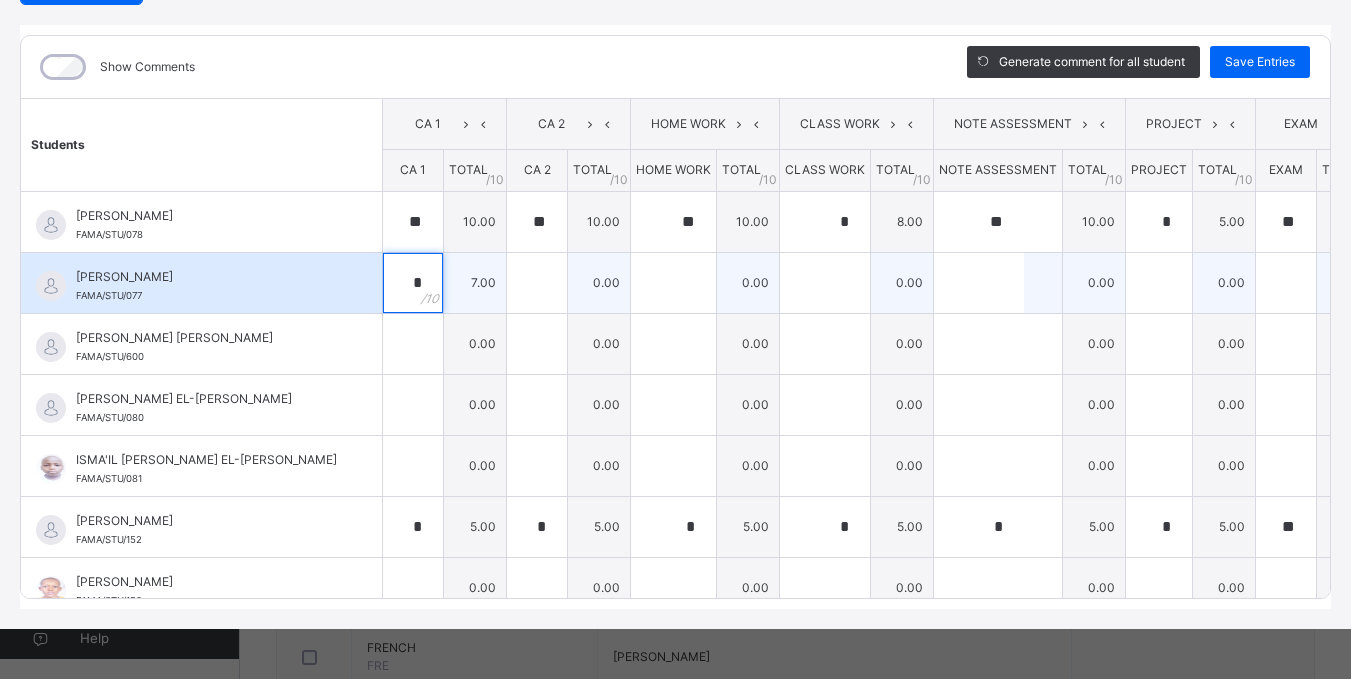type on "*" 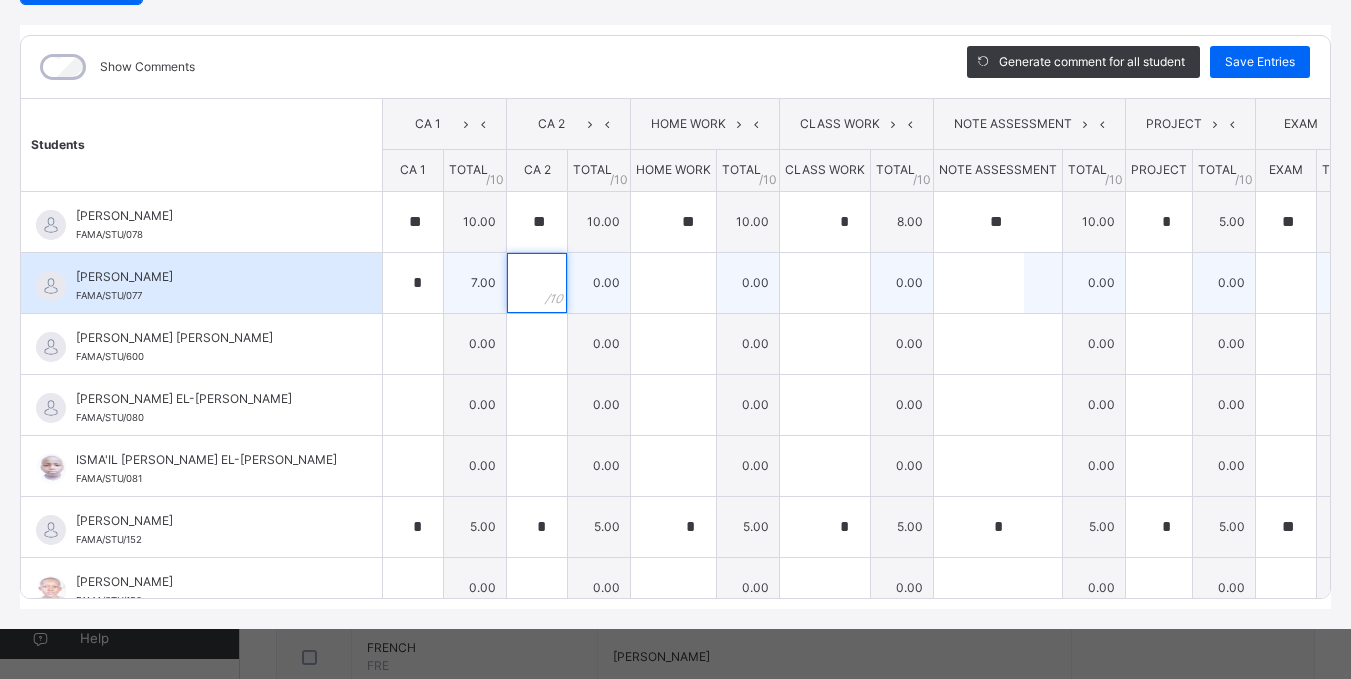 click at bounding box center (537, 283) 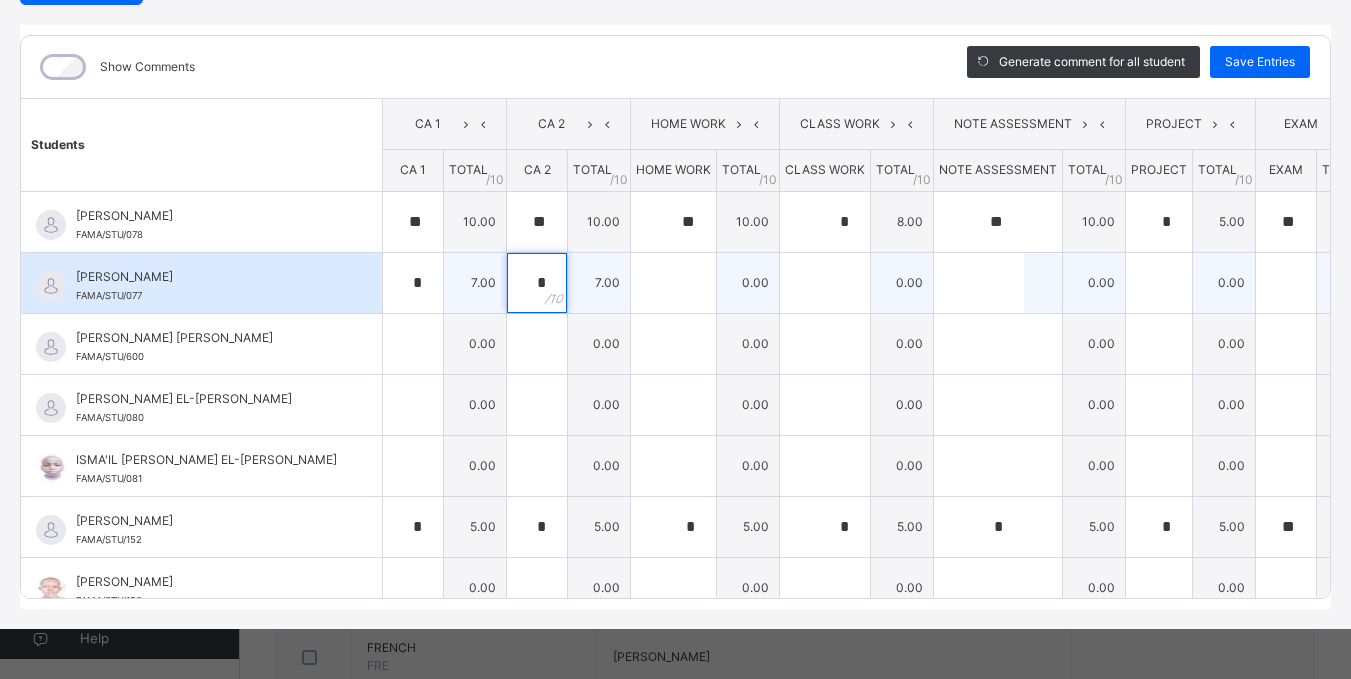 type on "*" 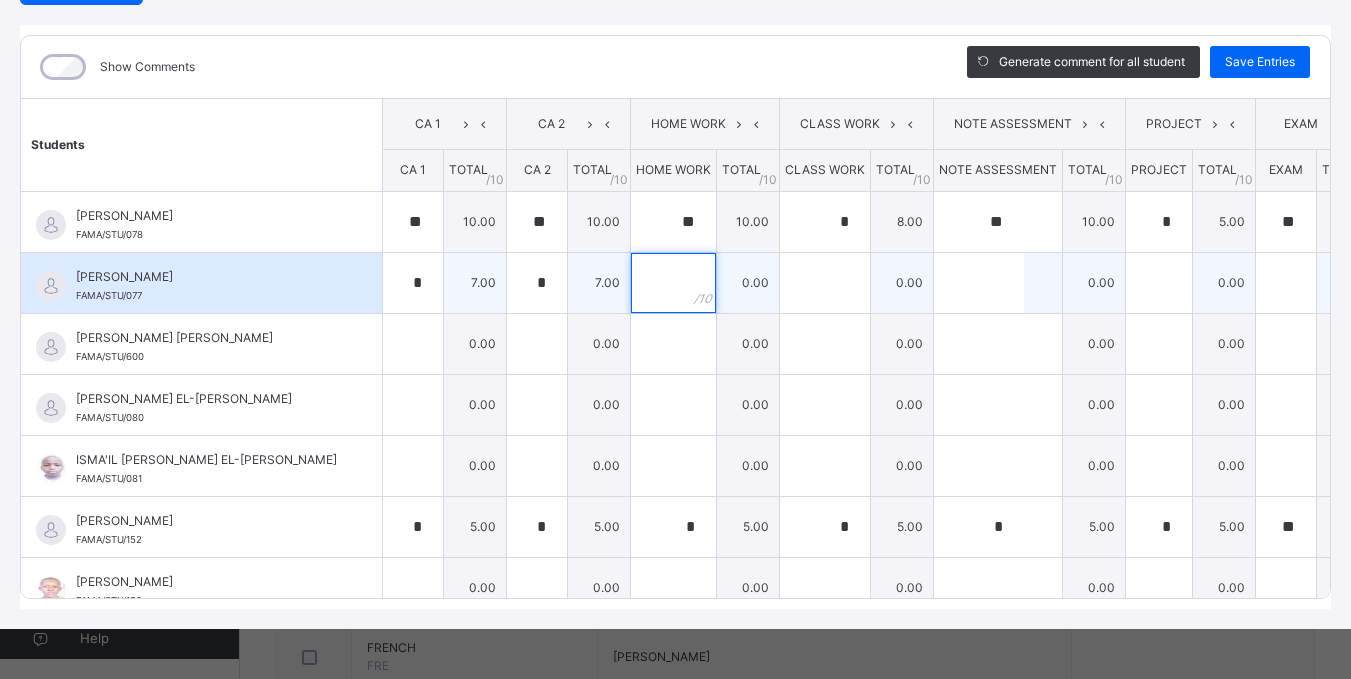 click at bounding box center [673, 283] 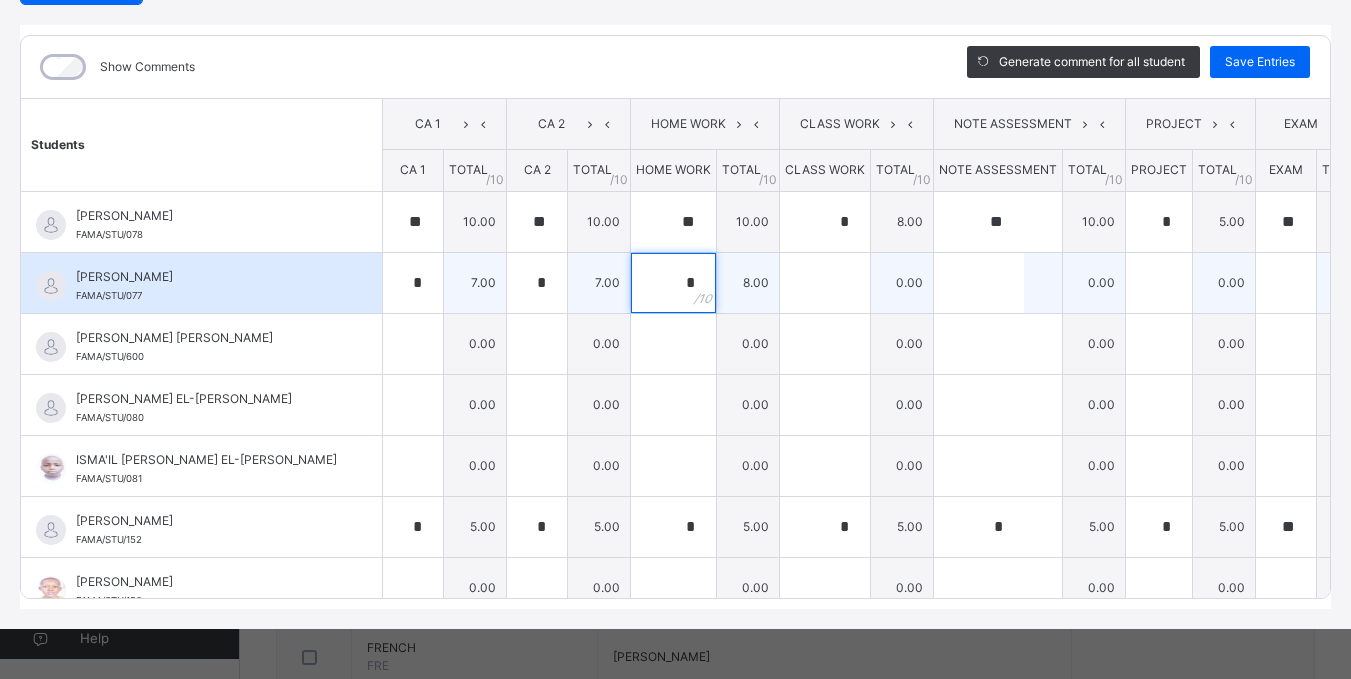 type on "*" 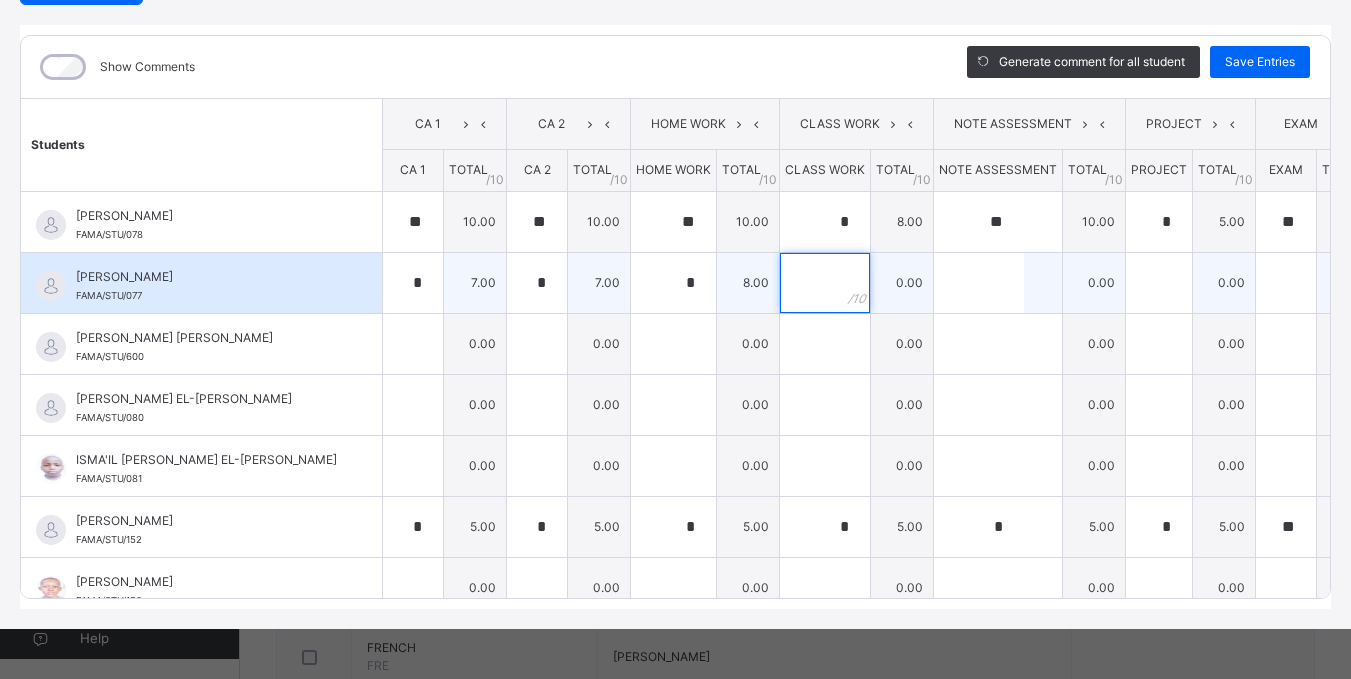 click at bounding box center [825, 283] 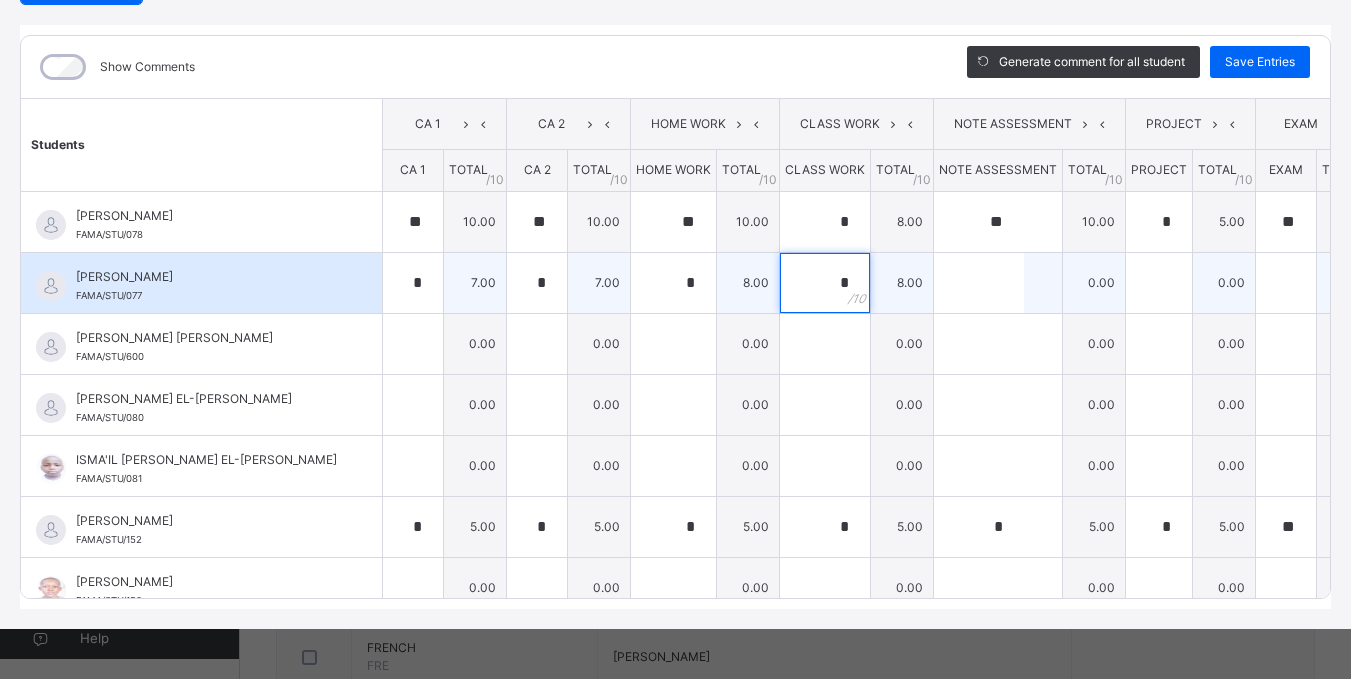 type on "*" 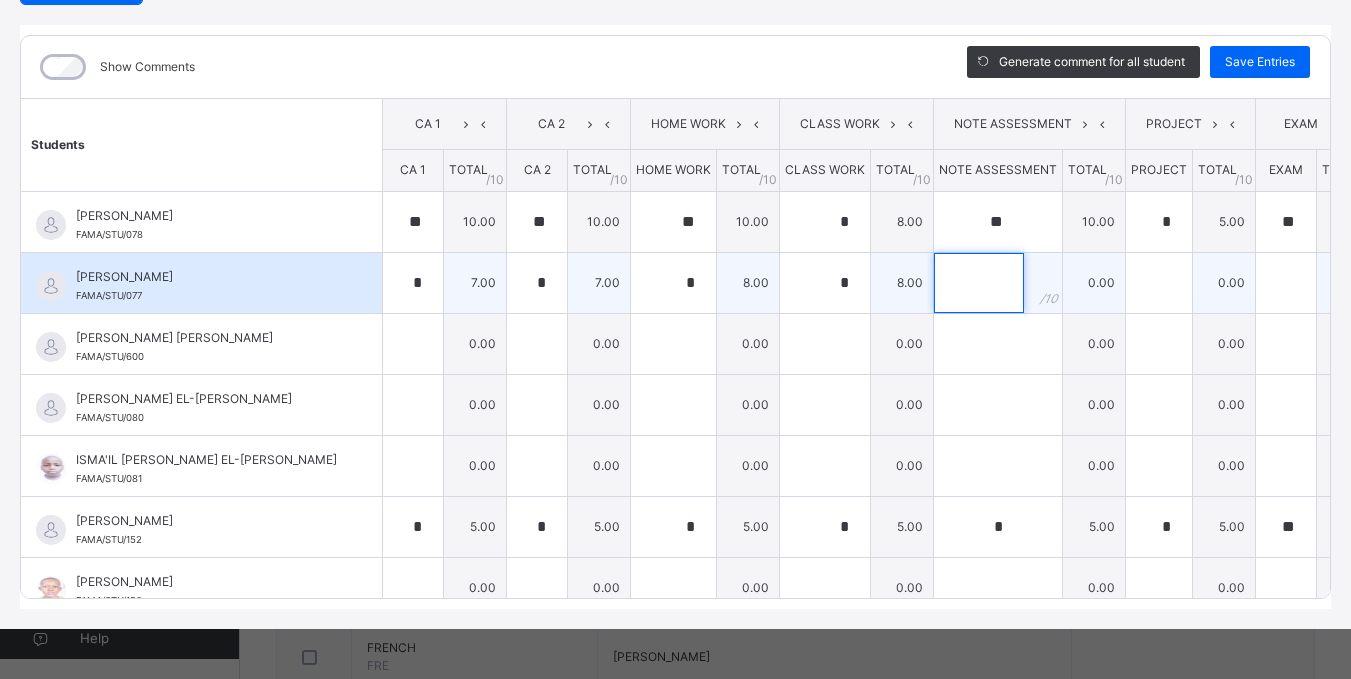 click at bounding box center (979, 283) 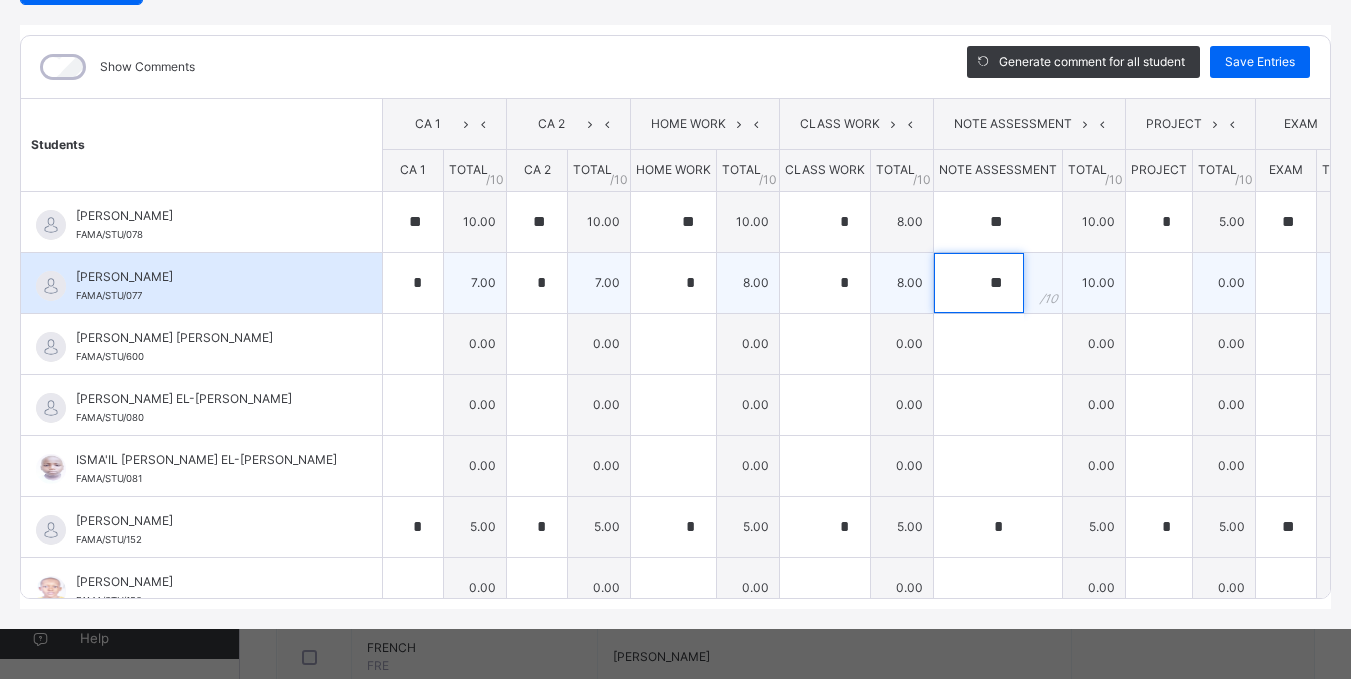 type on "**" 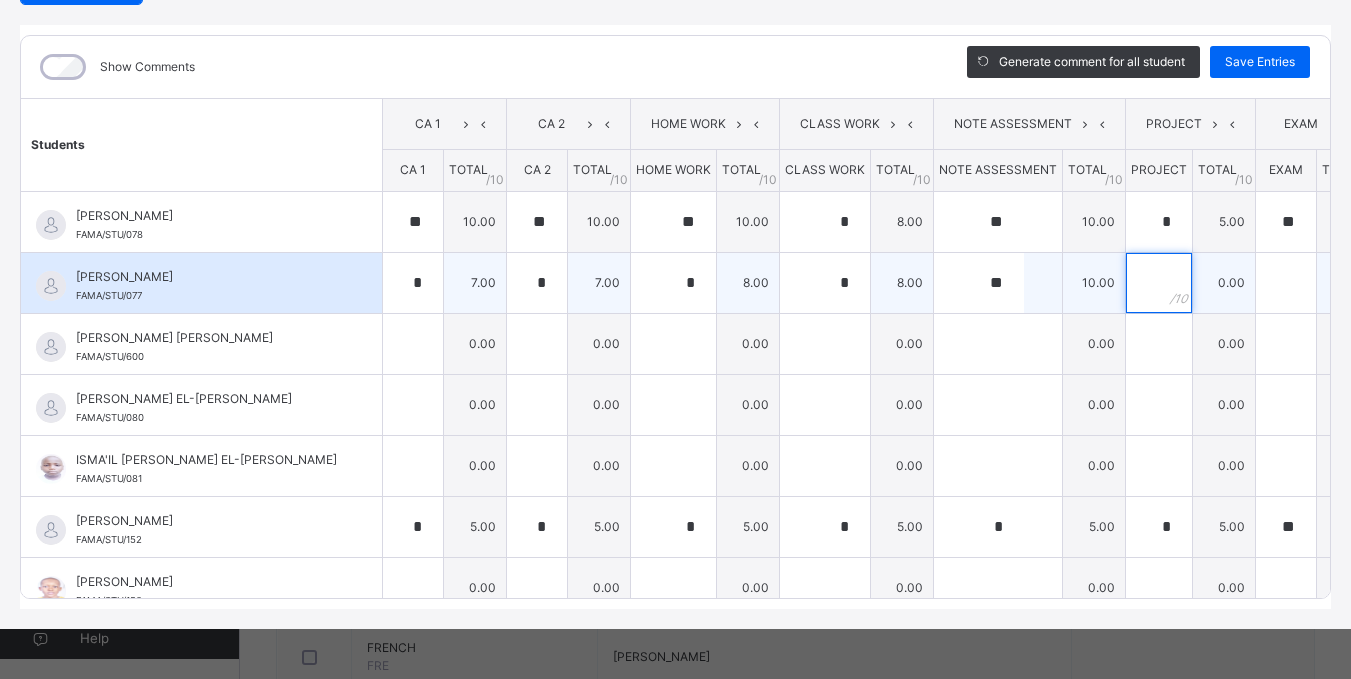 click at bounding box center [1159, 283] 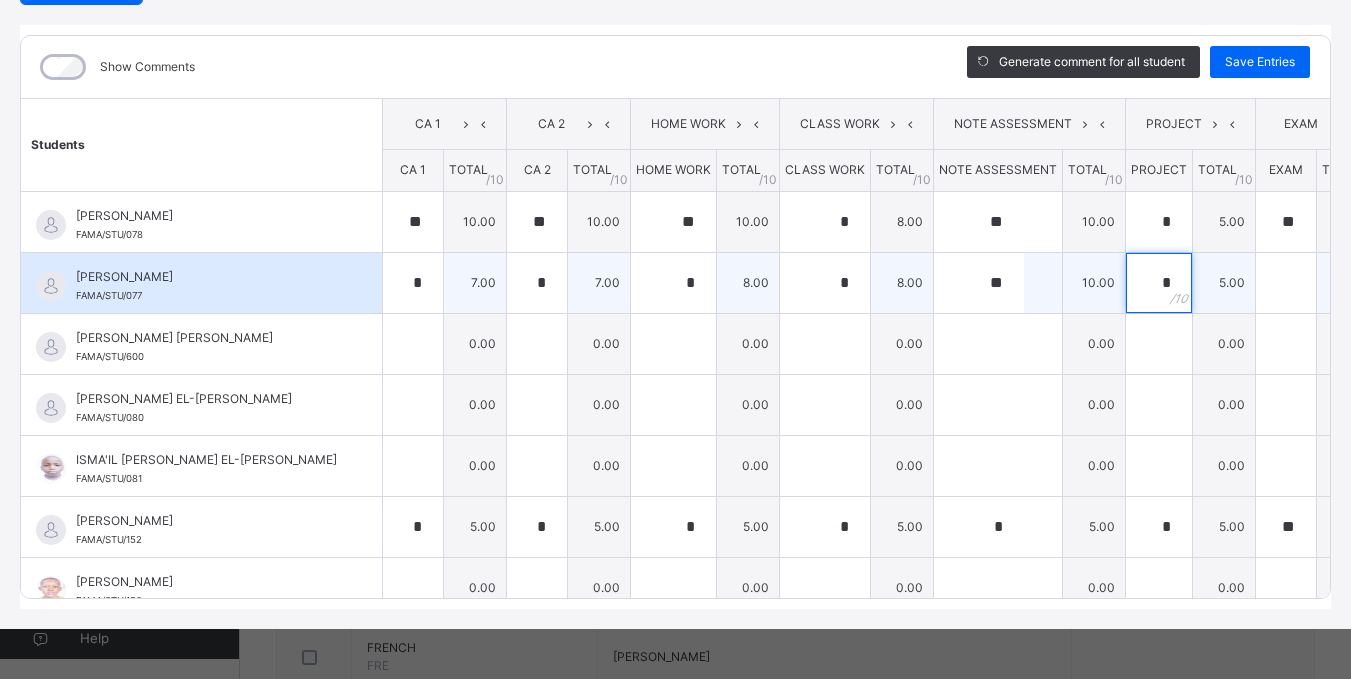 type on "*" 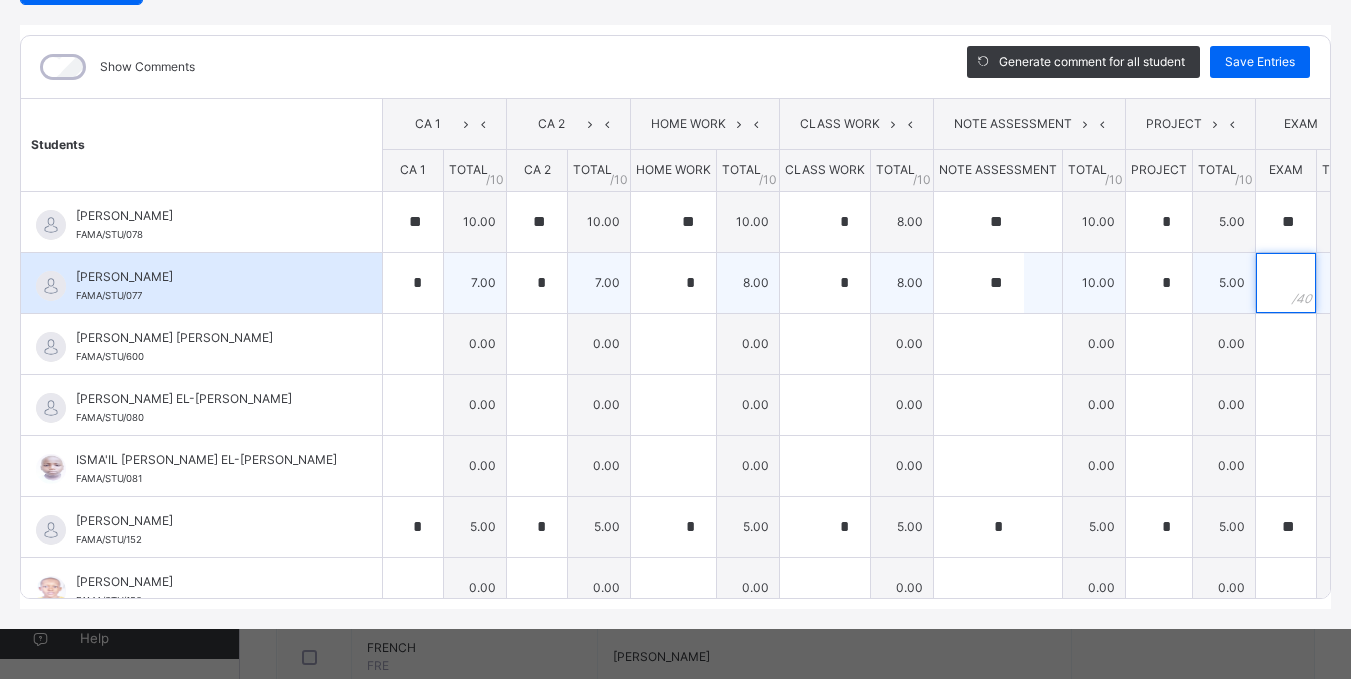 click at bounding box center [1286, 283] 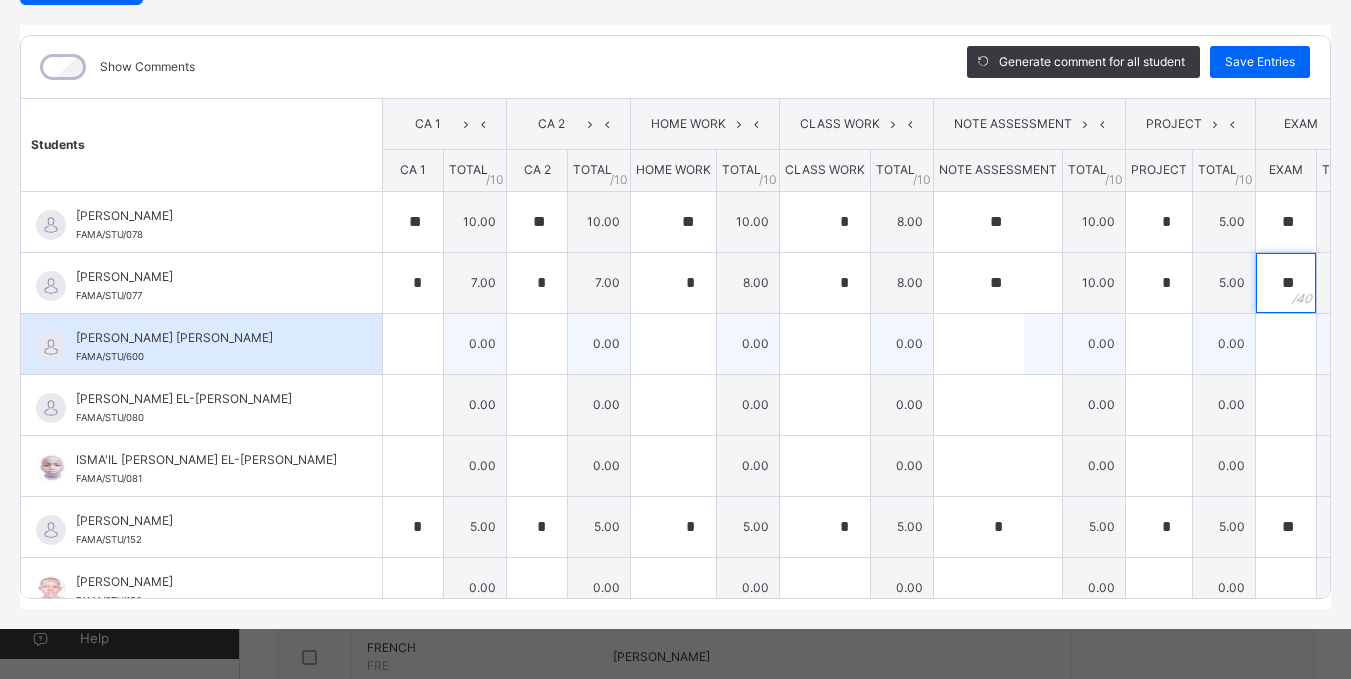 type on "**" 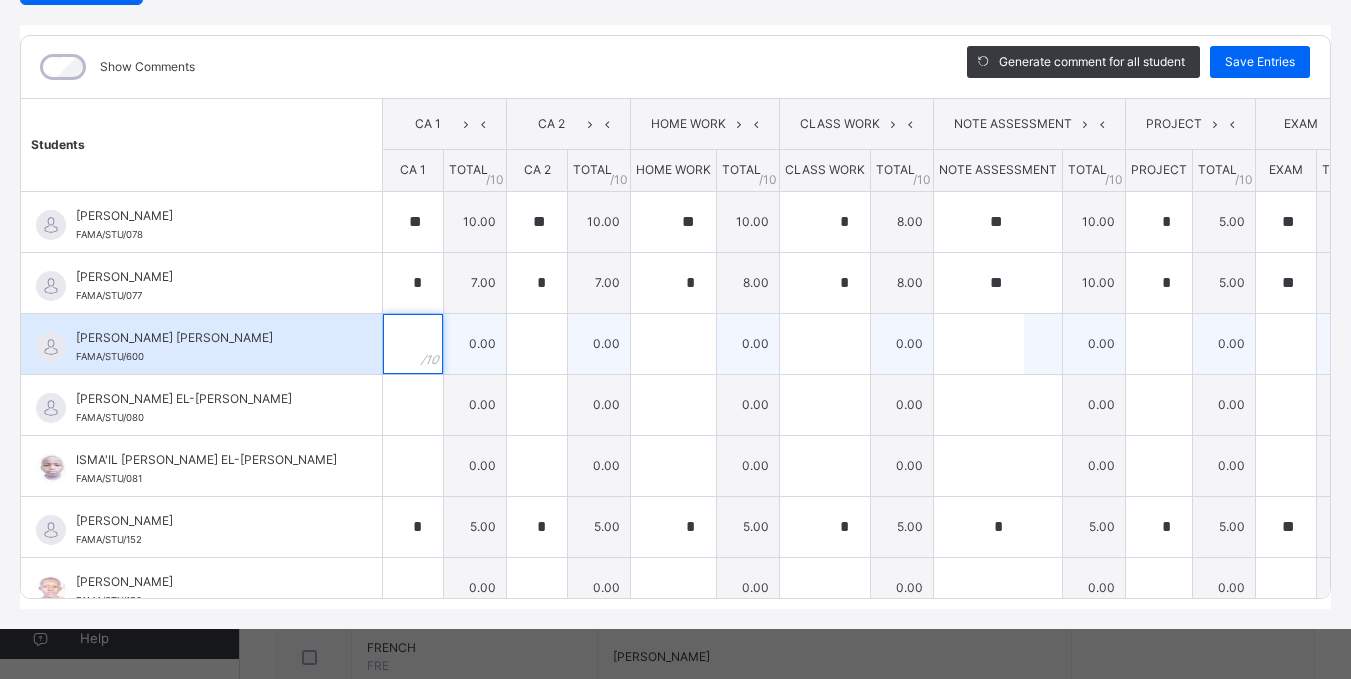 click at bounding box center [413, 344] 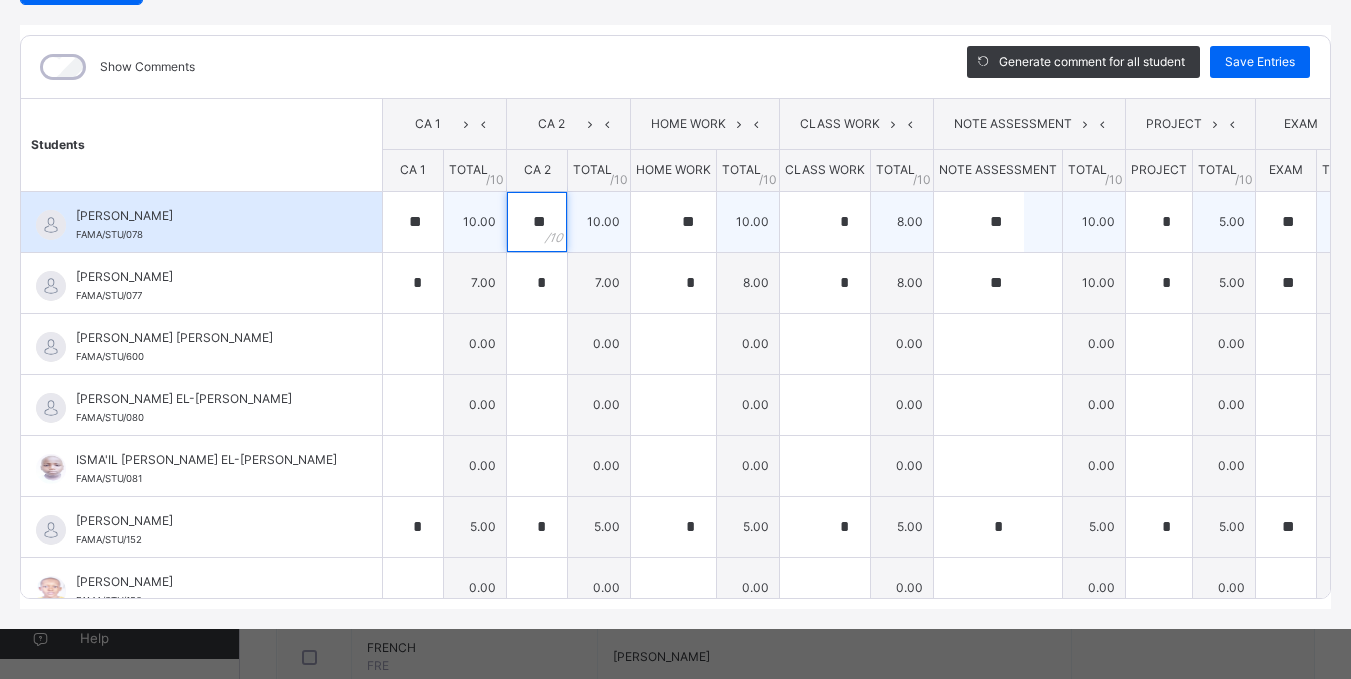 click on "**" at bounding box center (537, 222) 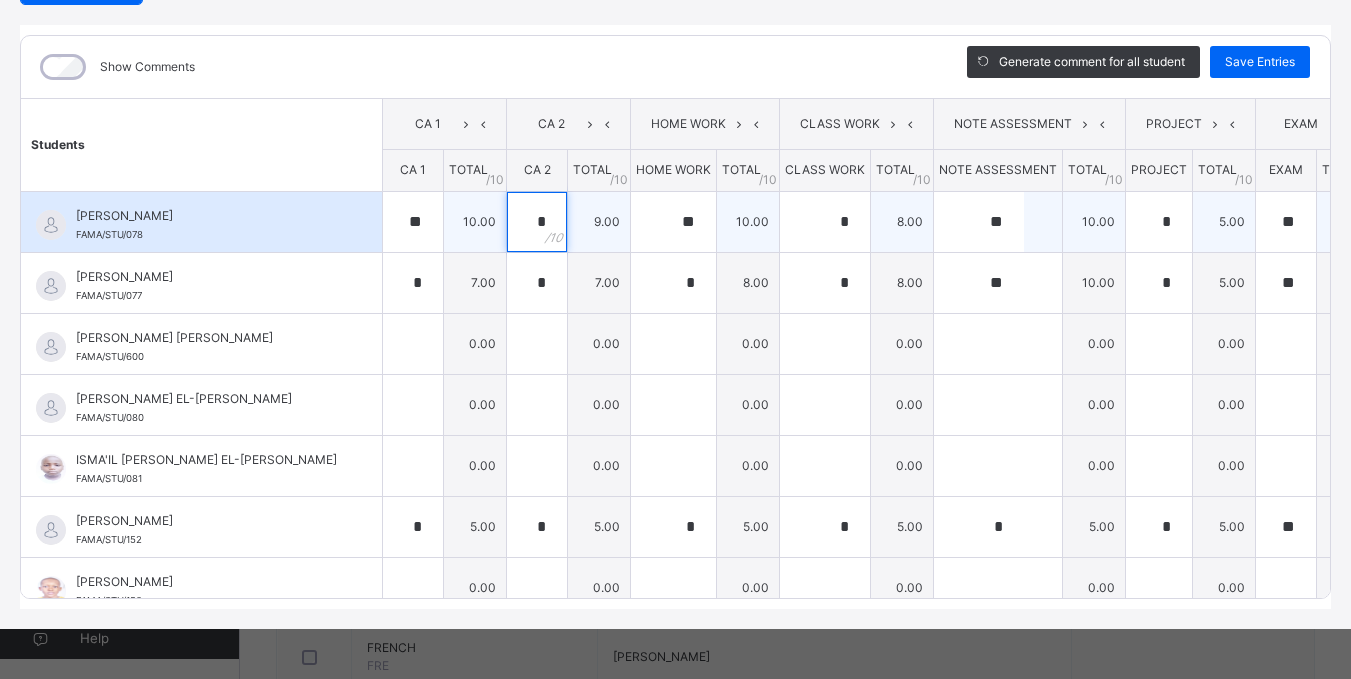 scroll, scrollTop: 7, scrollLeft: 0, axis: vertical 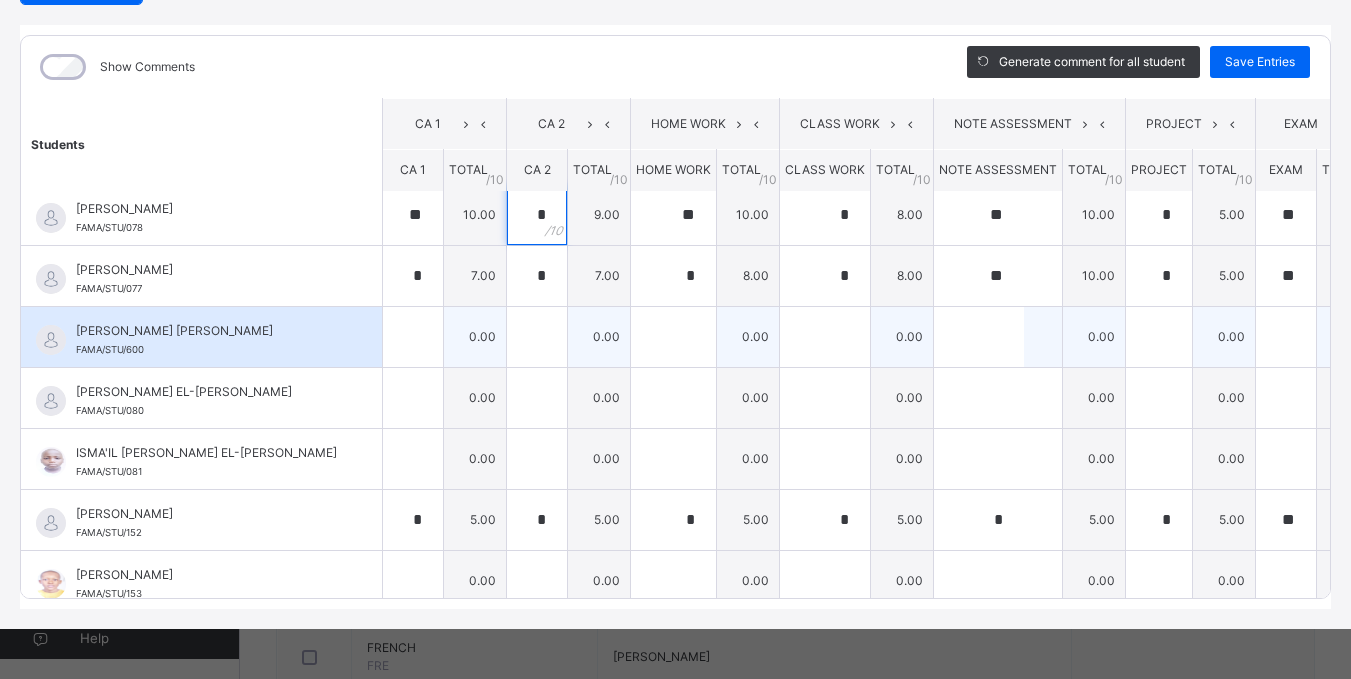 type on "*" 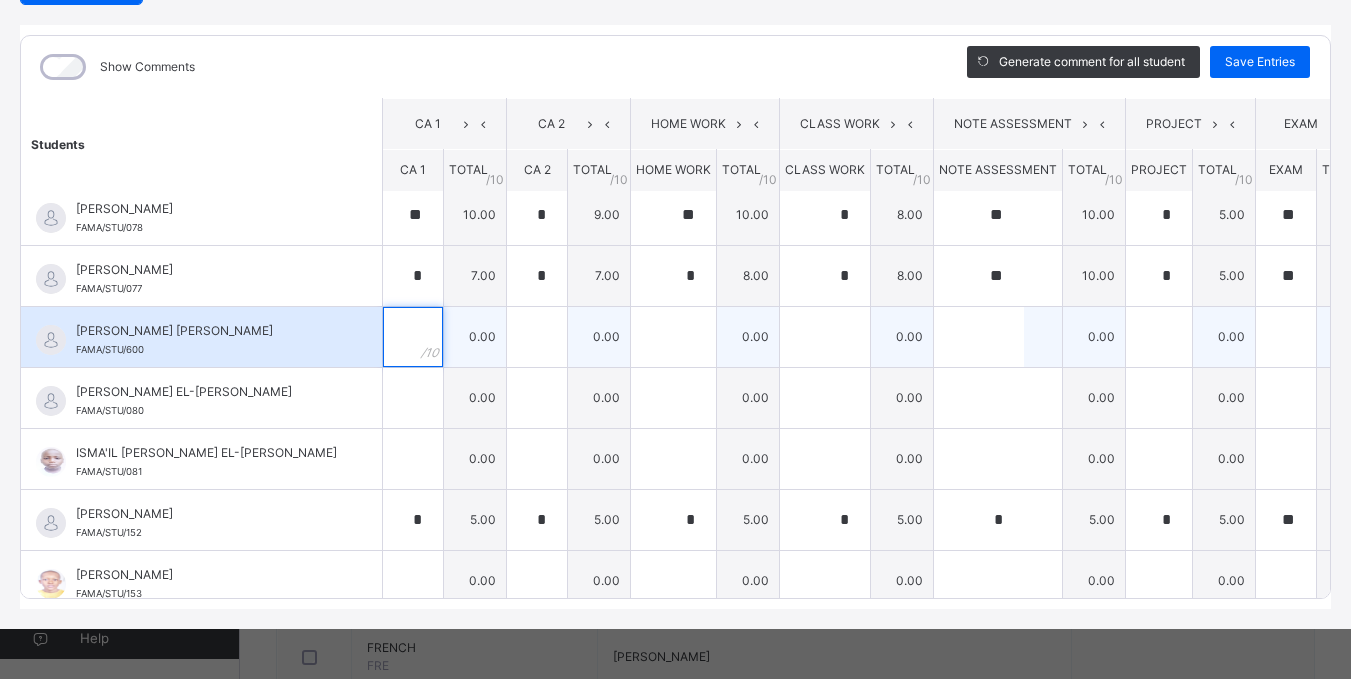 click at bounding box center (413, 337) 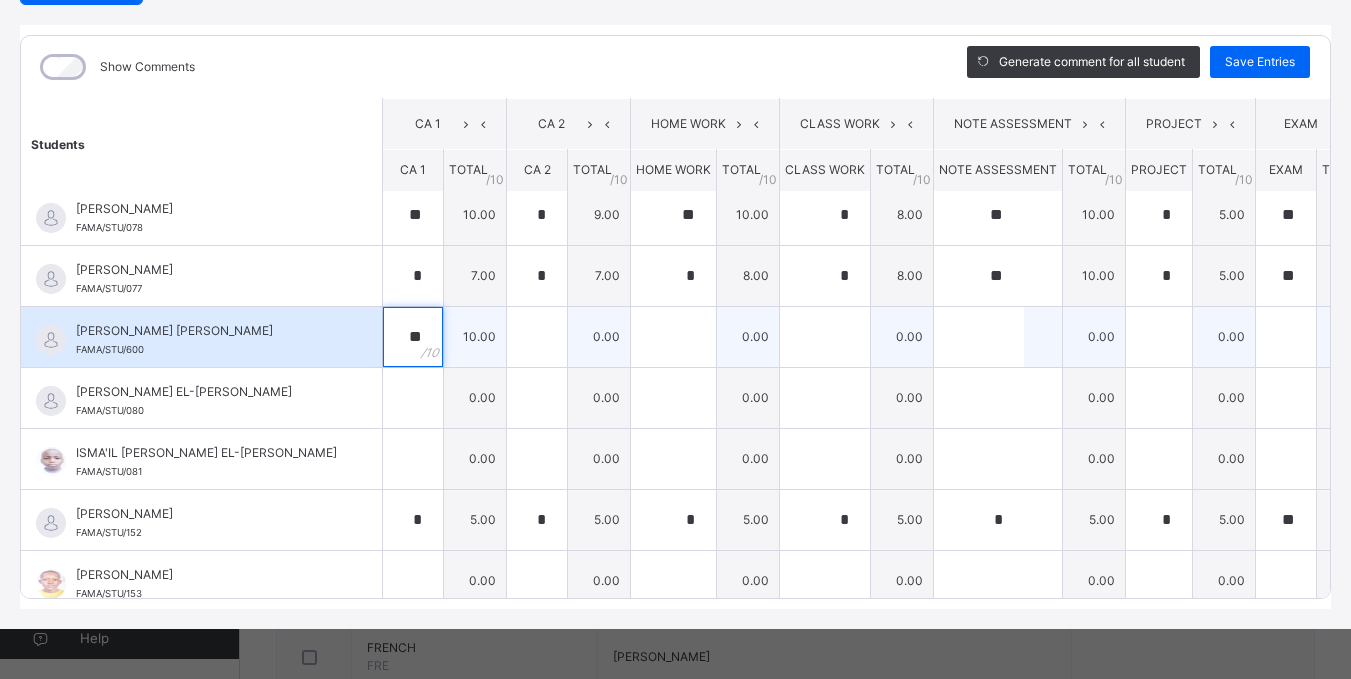 type on "**" 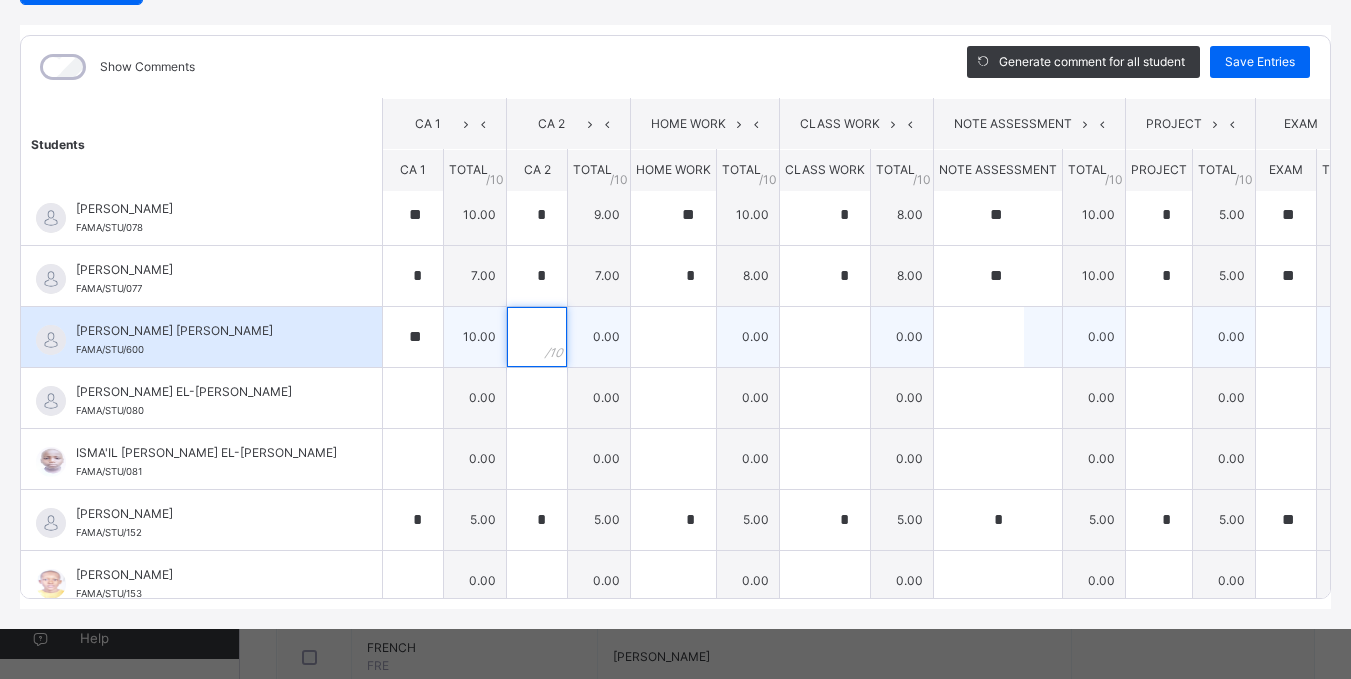 click at bounding box center [537, 337] 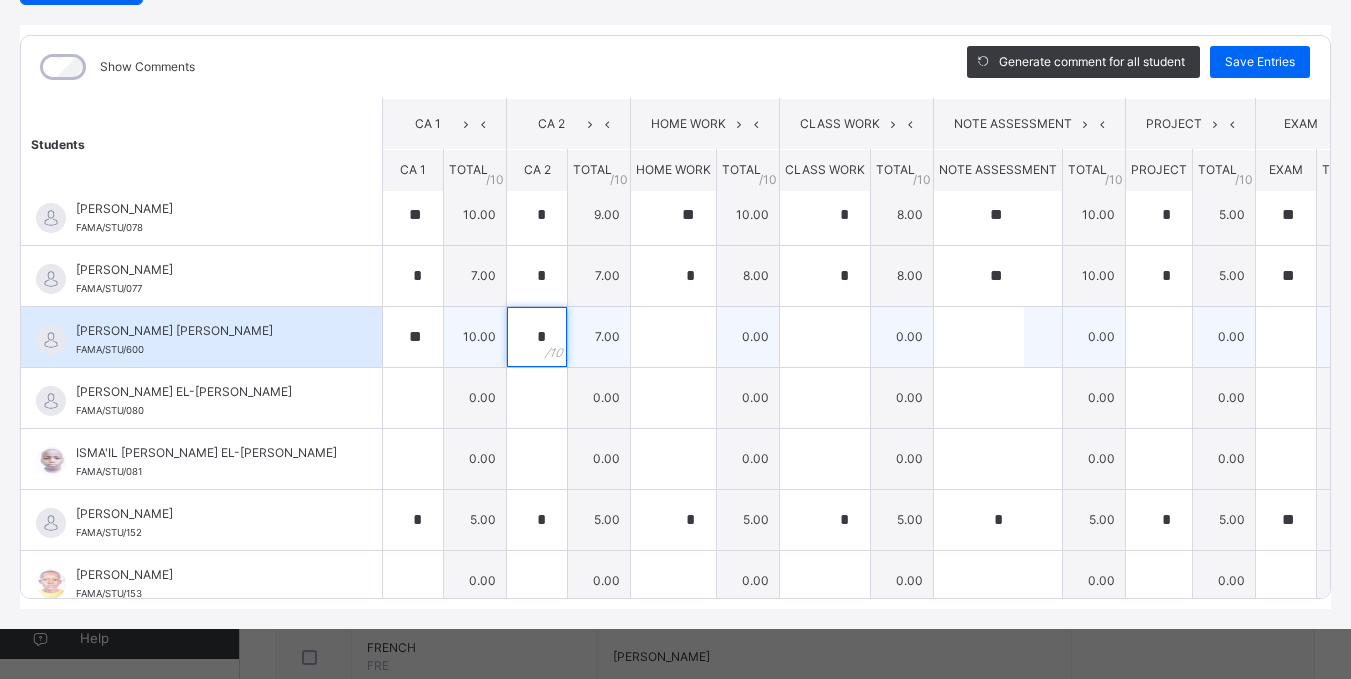 type on "*" 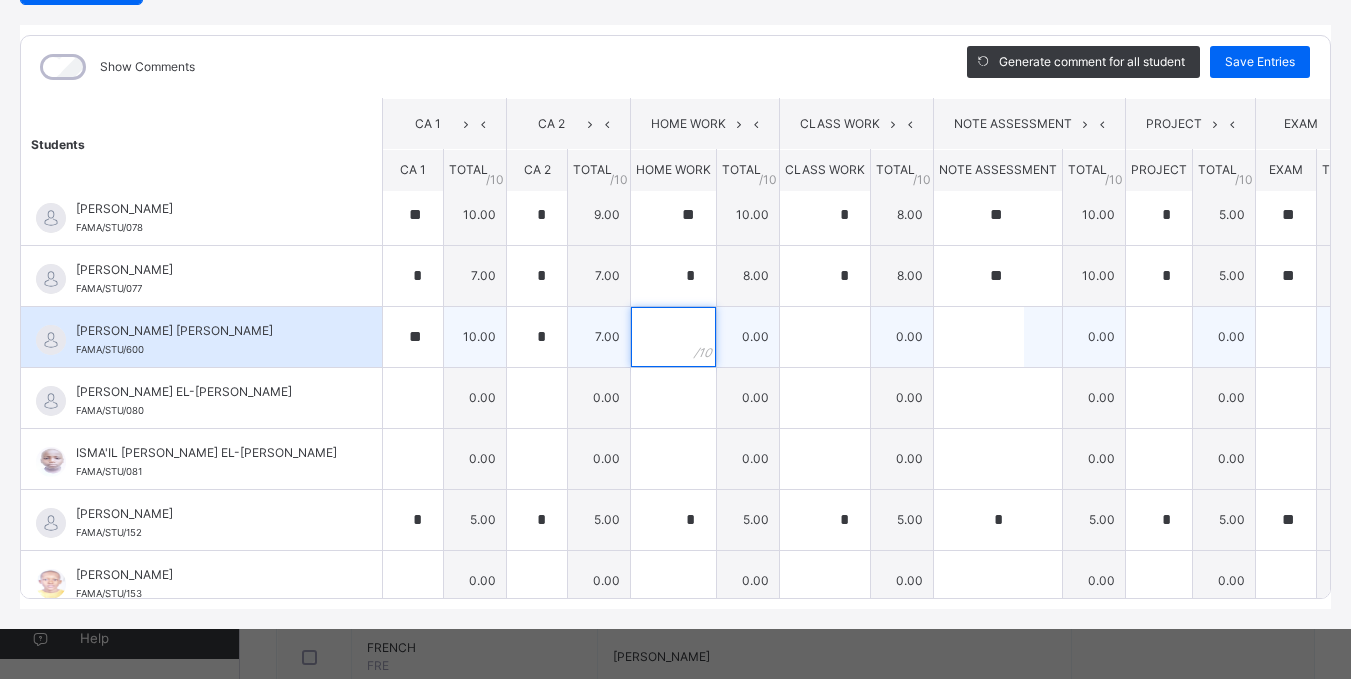 click at bounding box center [673, 337] 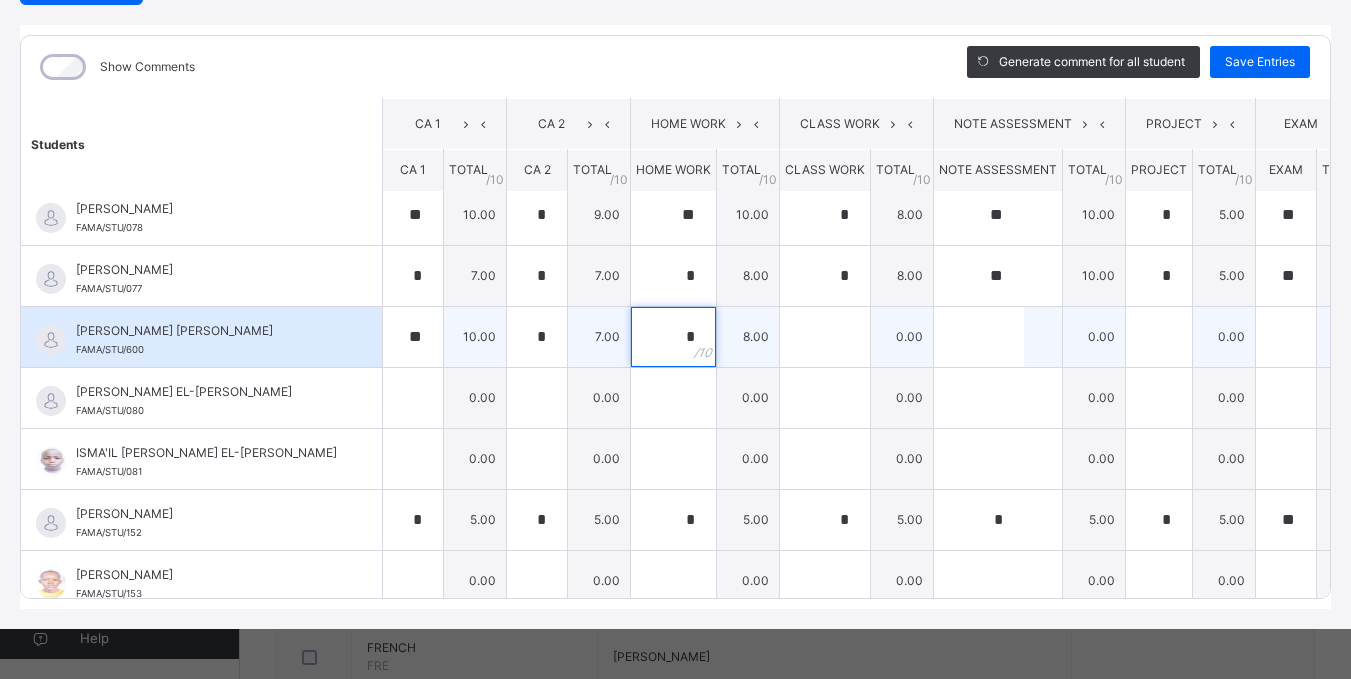 type on "*" 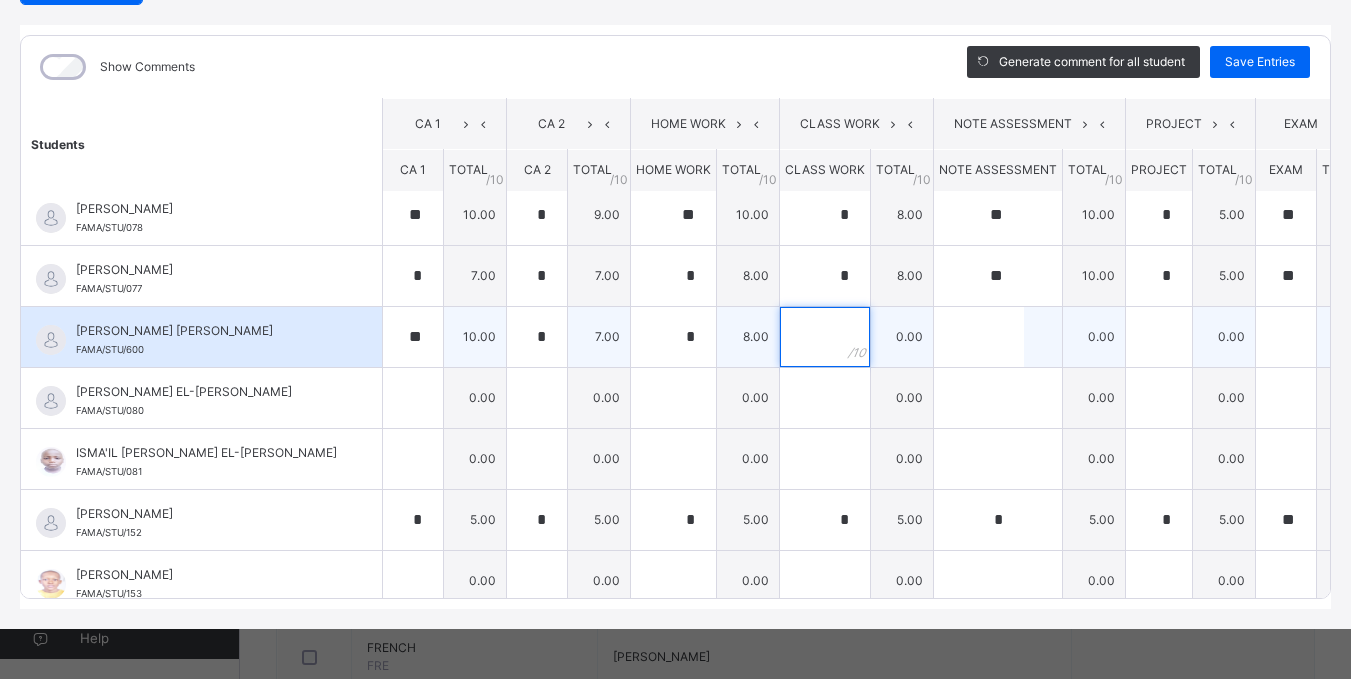 click at bounding box center (825, 337) 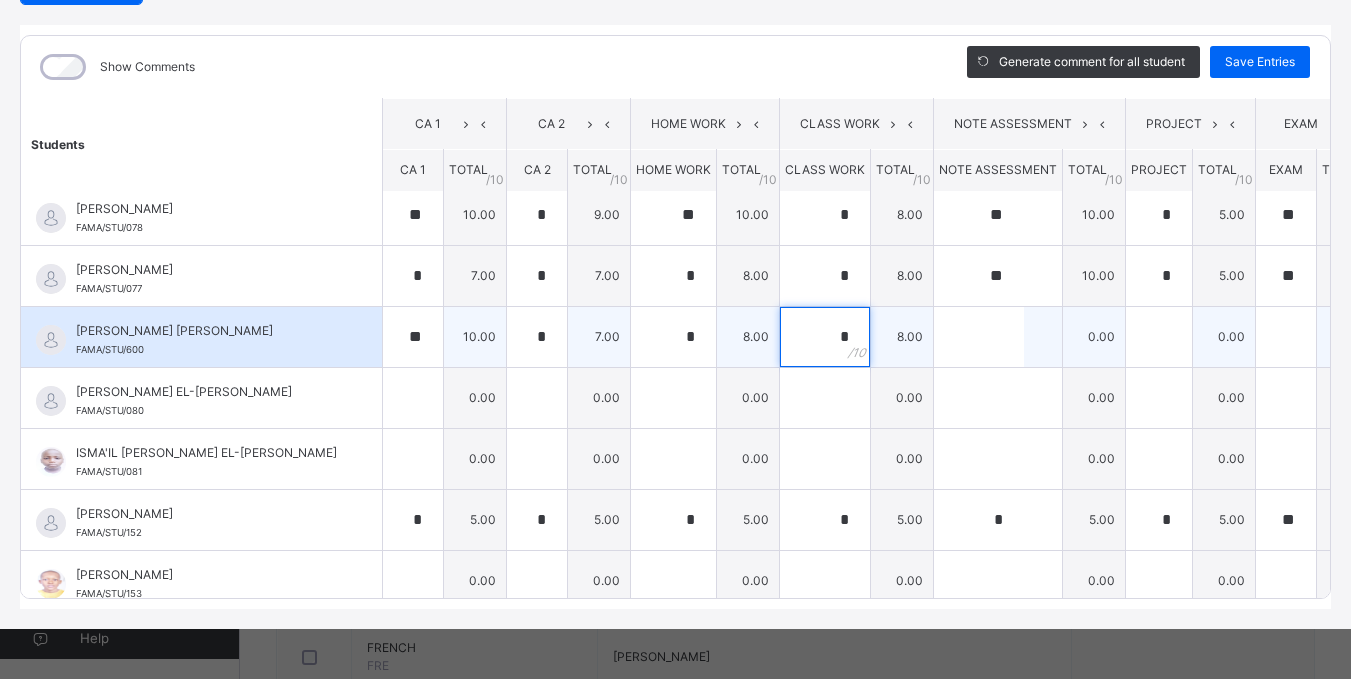 type on "*" 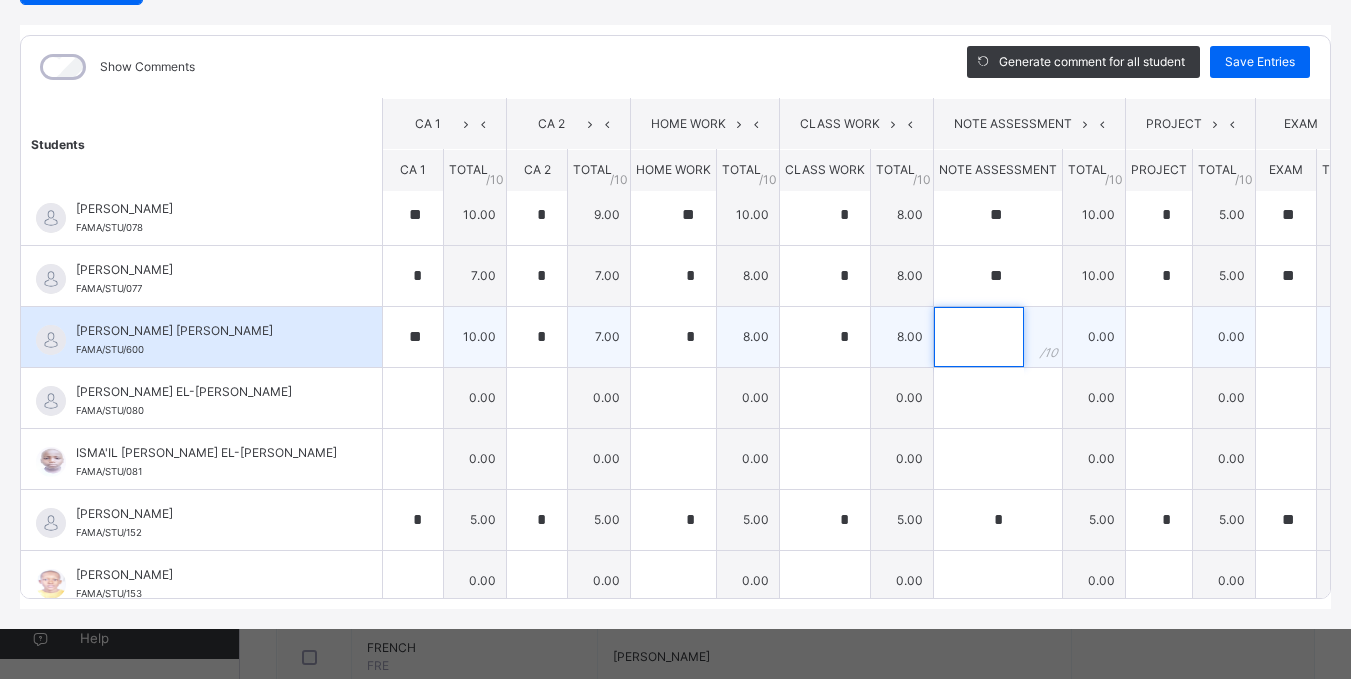 click at bounding box center [979, 337] 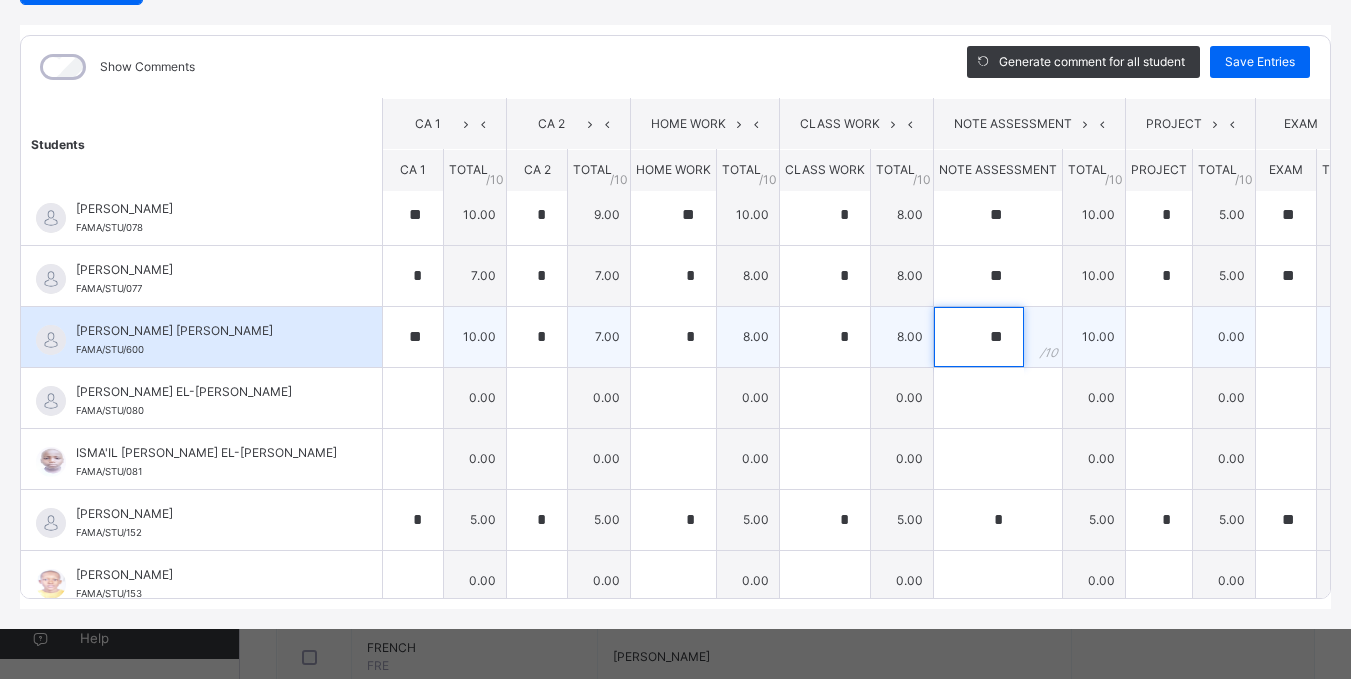 type on "**" 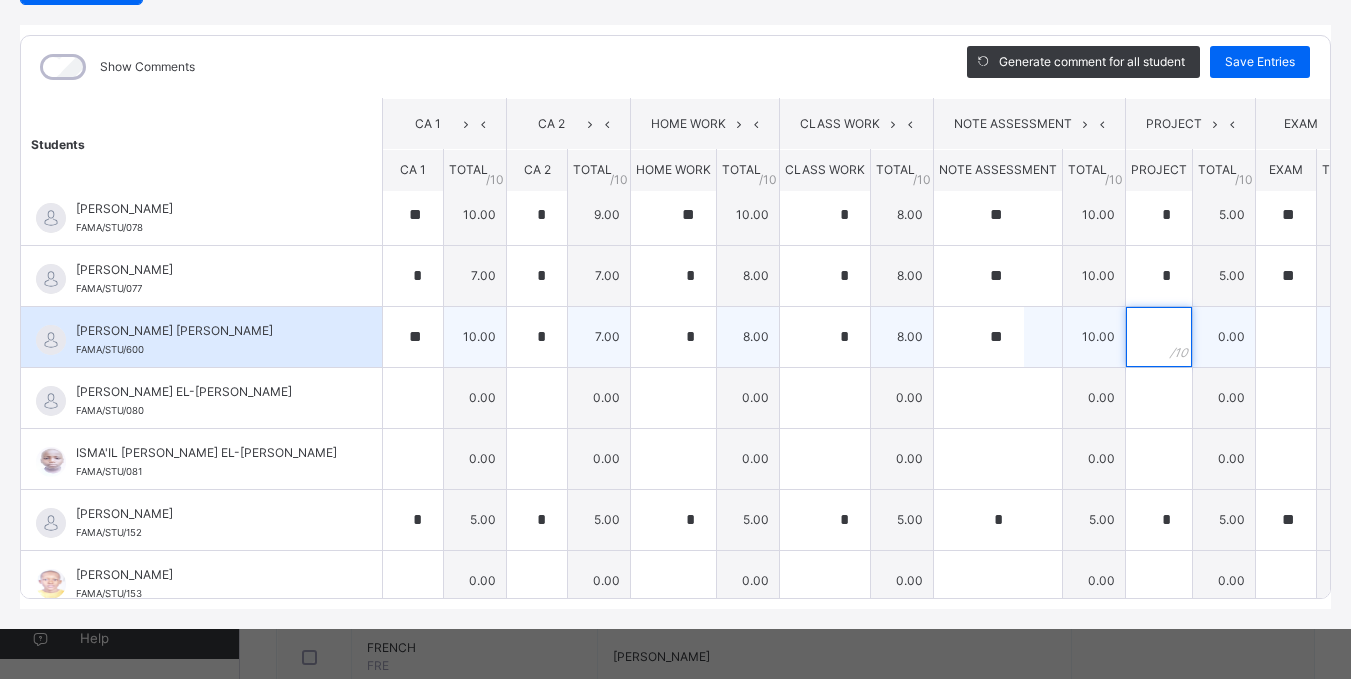click at bounding box center [1159, 337] 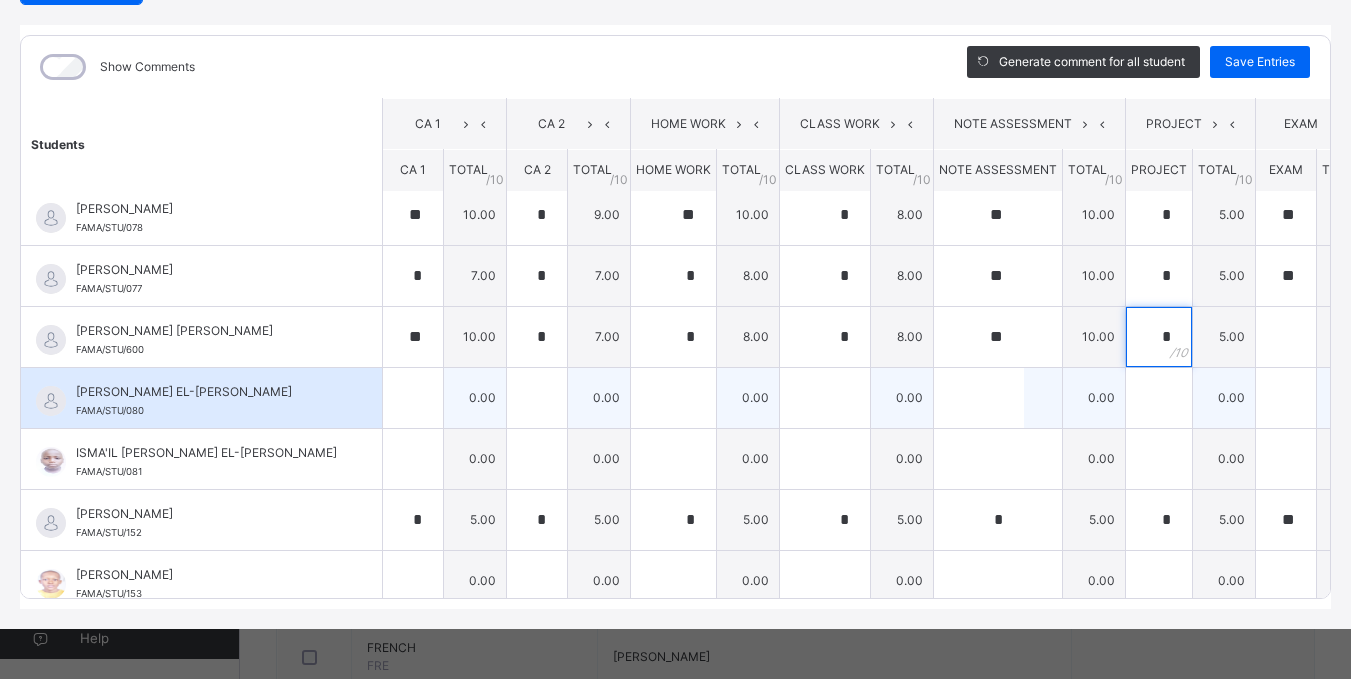 type on "*" 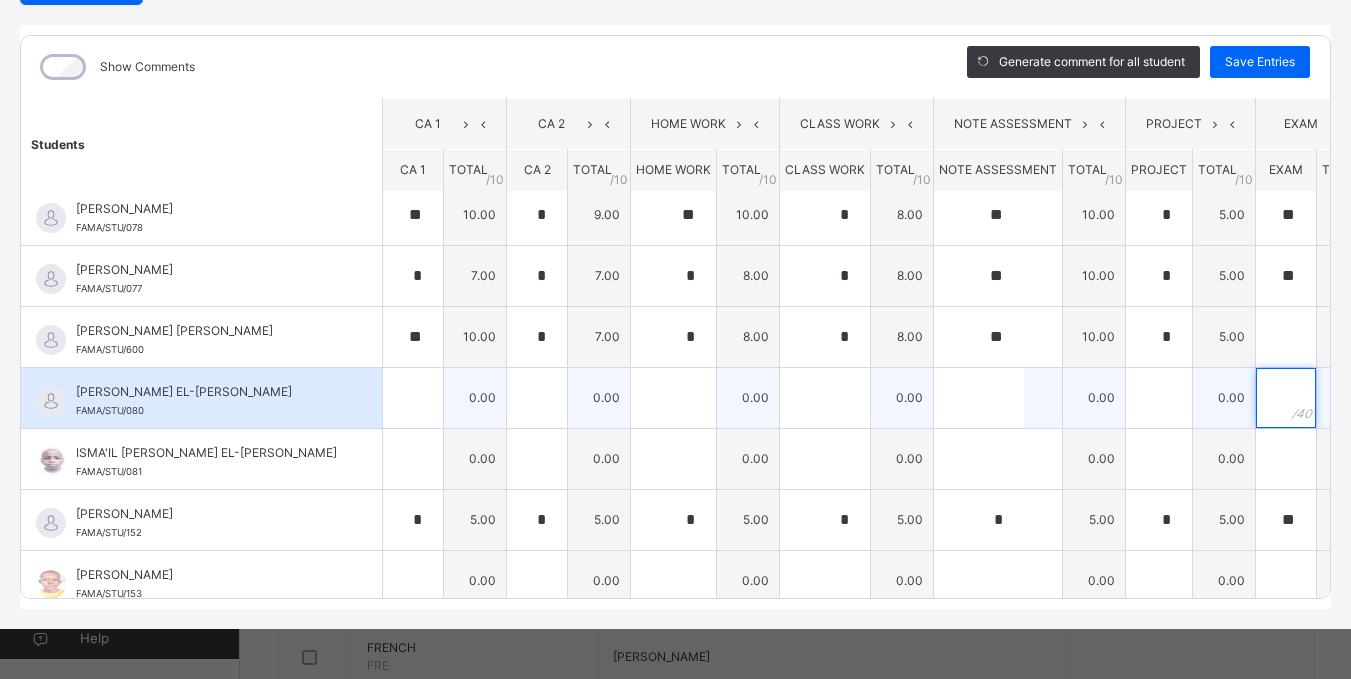 click at bounding box center (1286, 398) 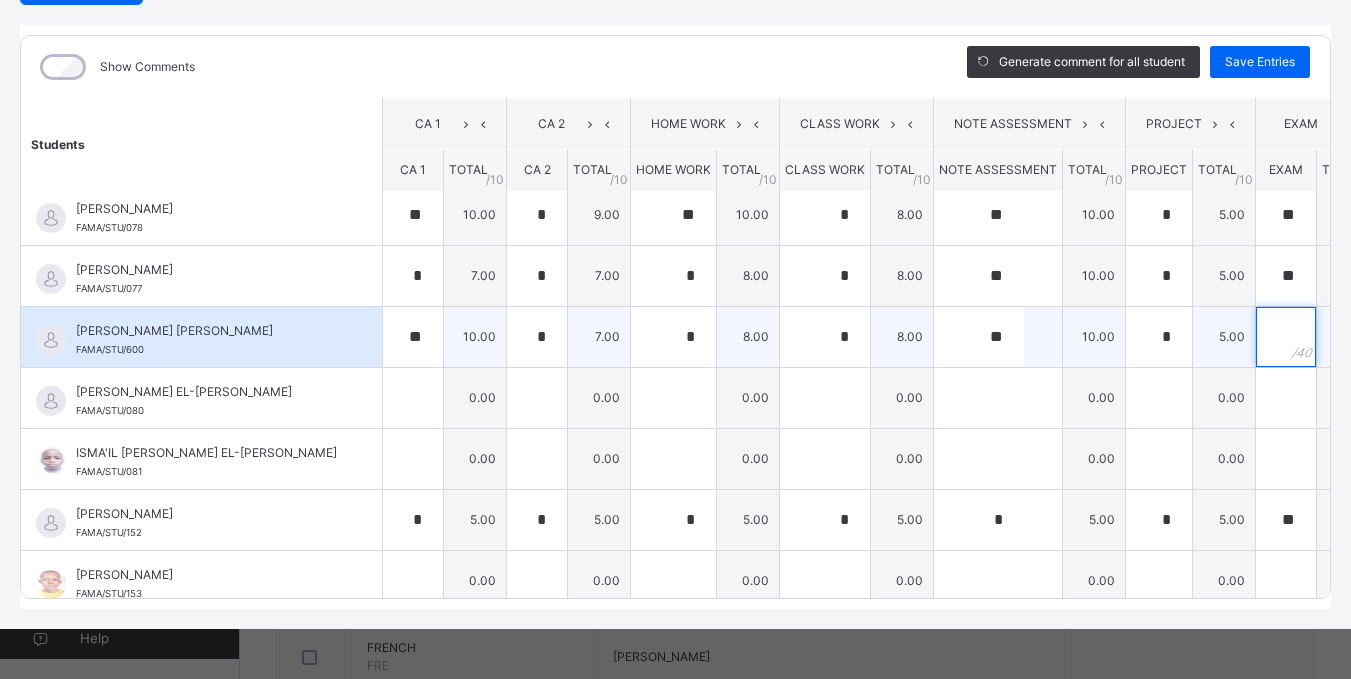click at bounding box center [1286, 337] 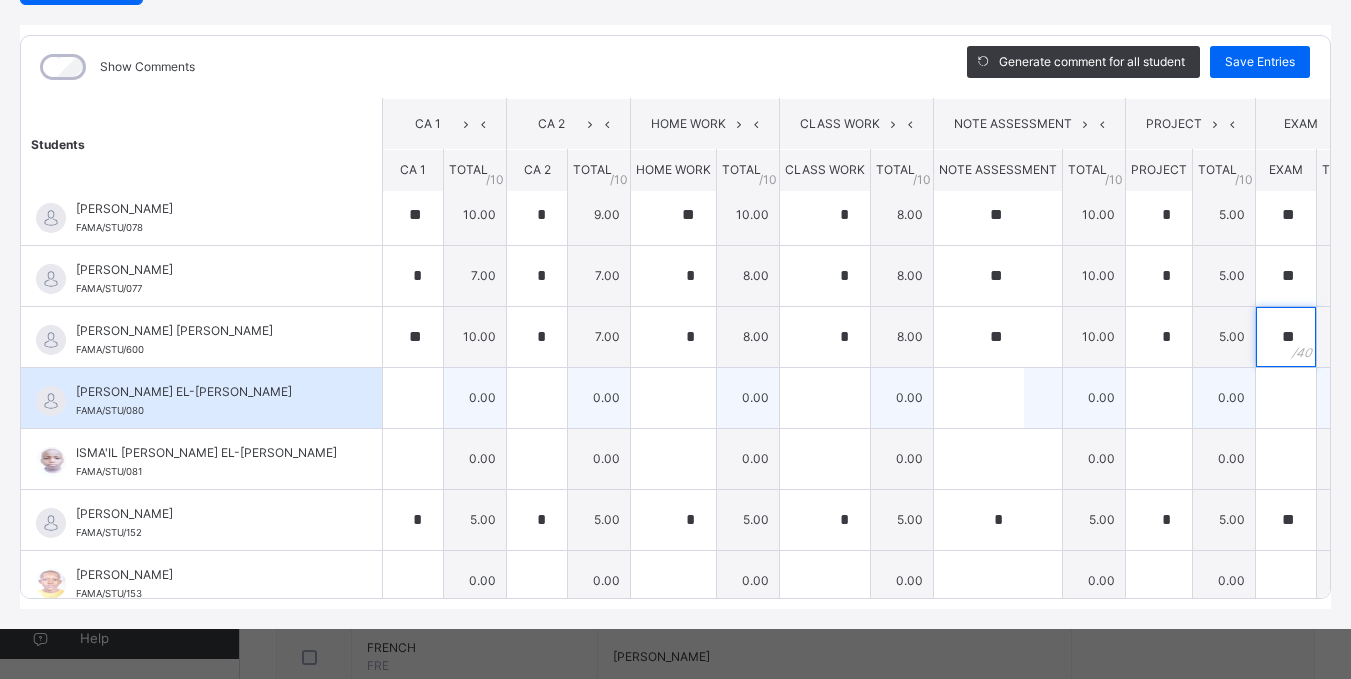 type on "**" 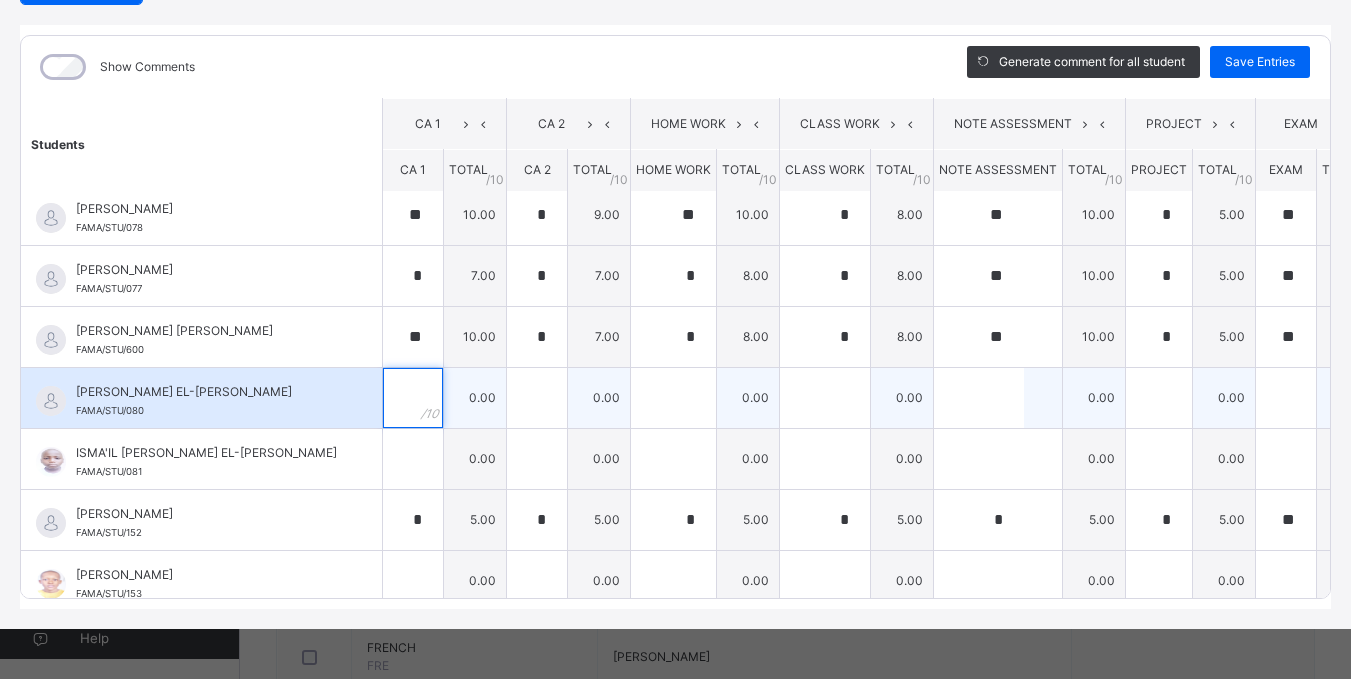 click at bounding box center (413, 398) 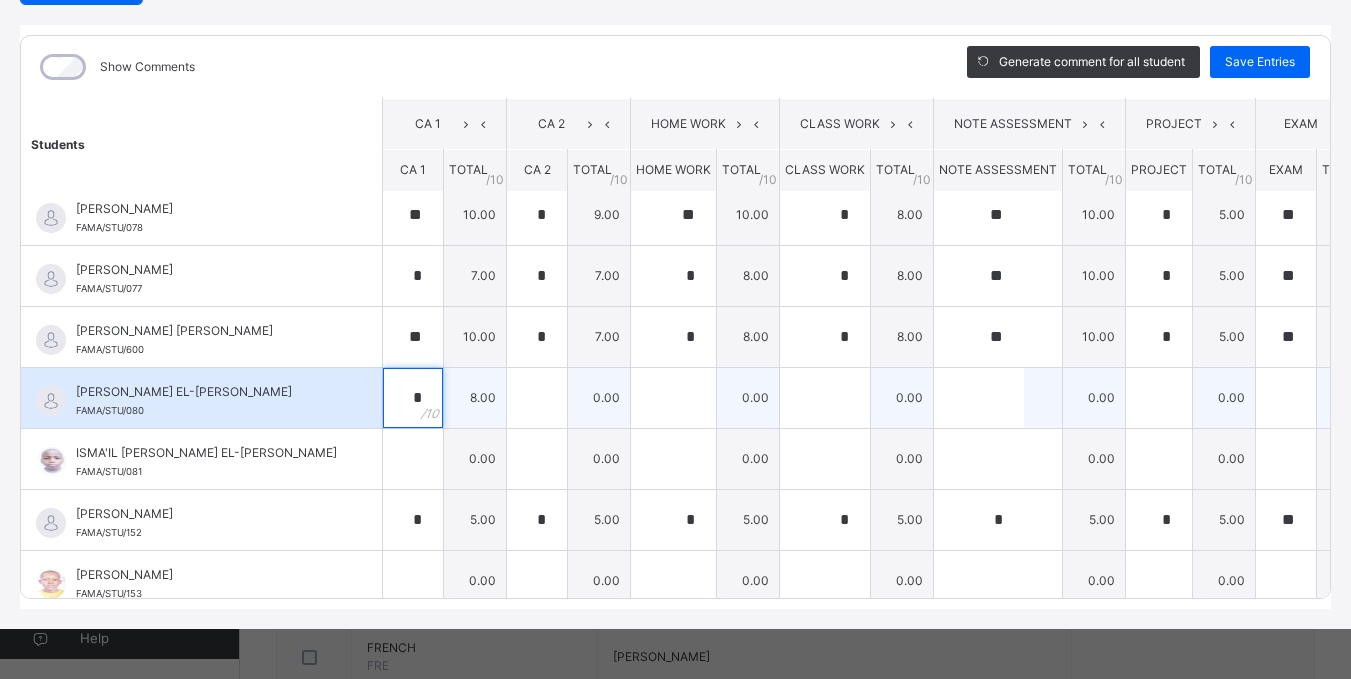 scroll, scrollTop: 9, scrollLeft: 1, axis: both 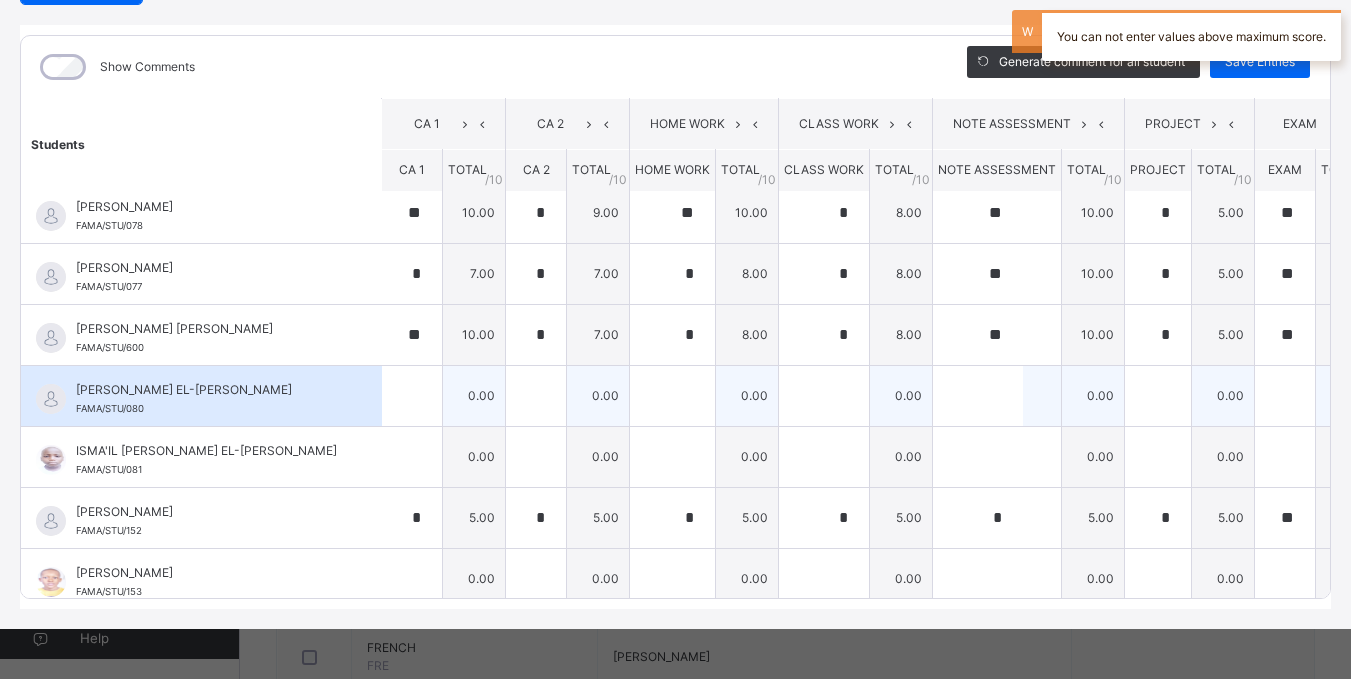 click at bounding box center (412, 396) 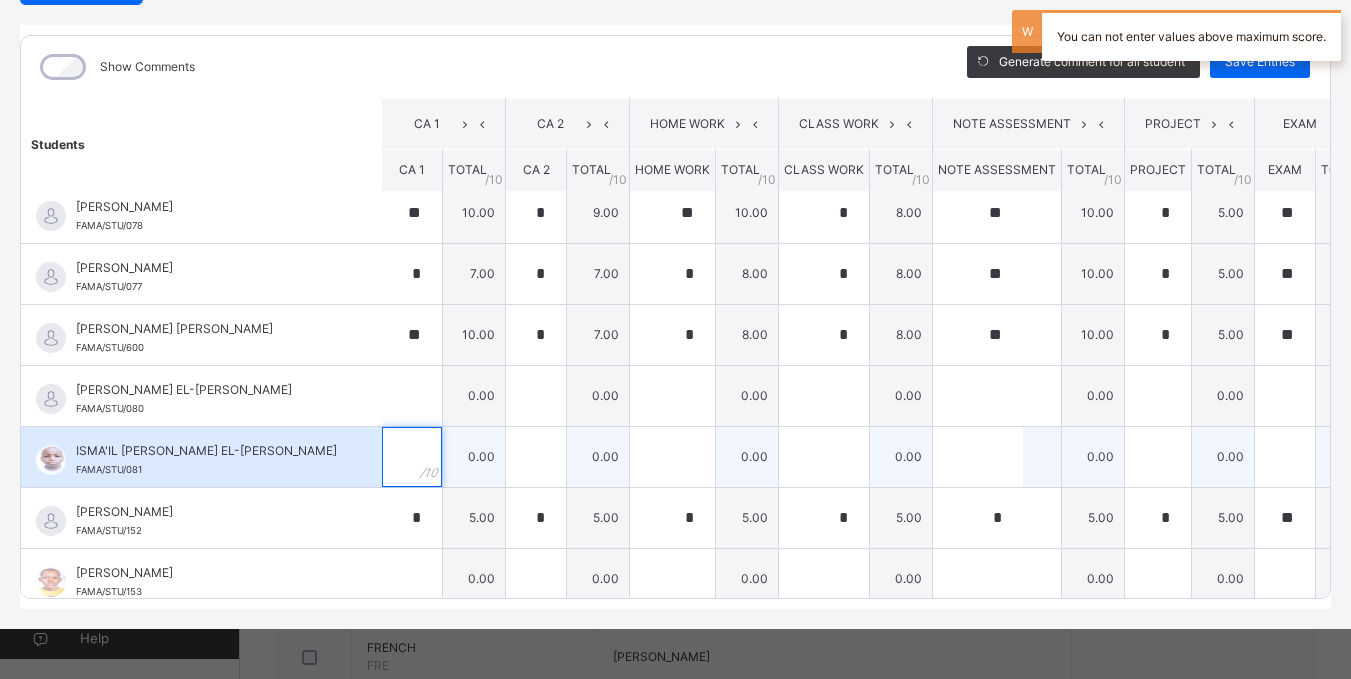 click at bounding box center (412, 457) 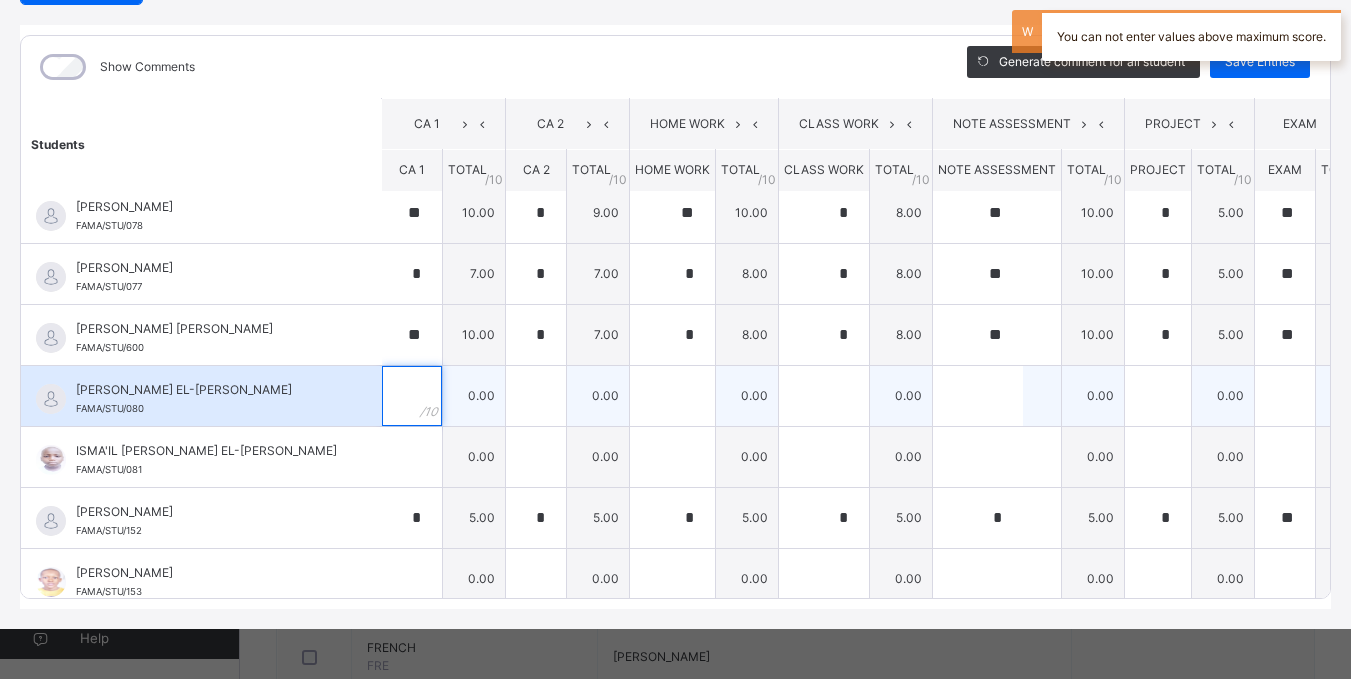 click at bounding box center (412, 396) 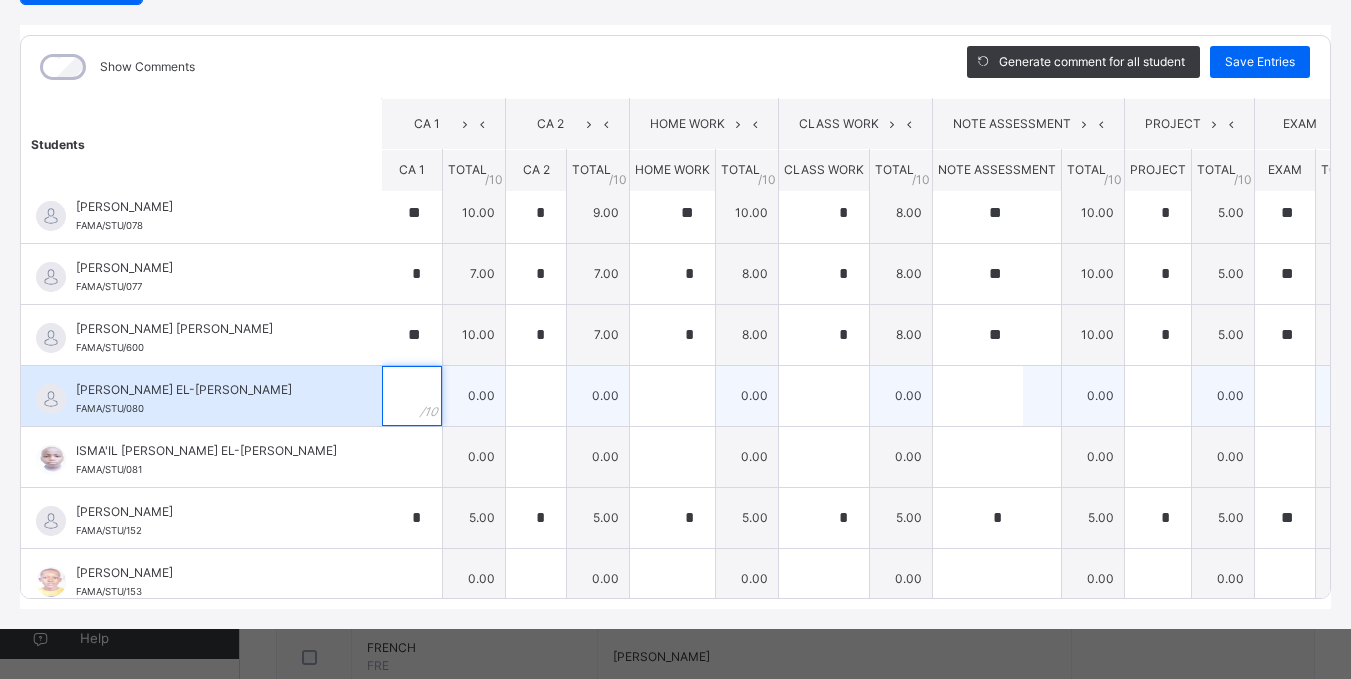 click at bounding box center [412, 396] 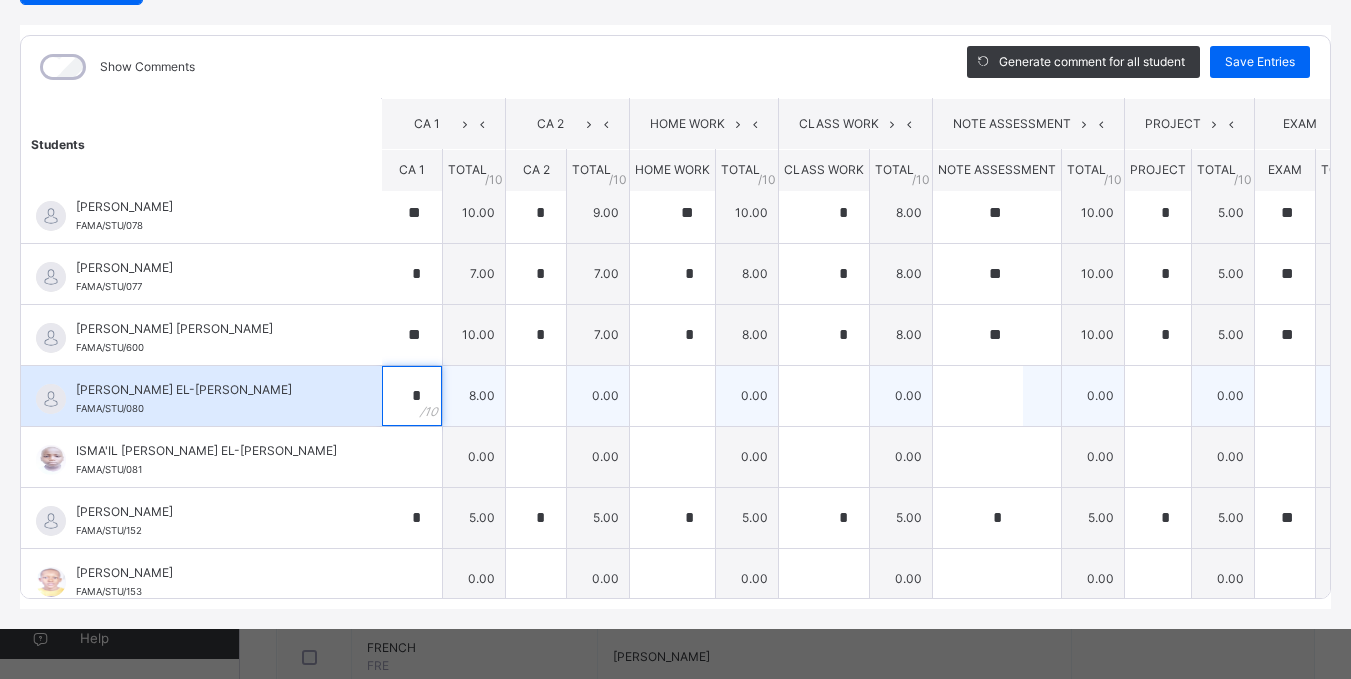 type on "*" 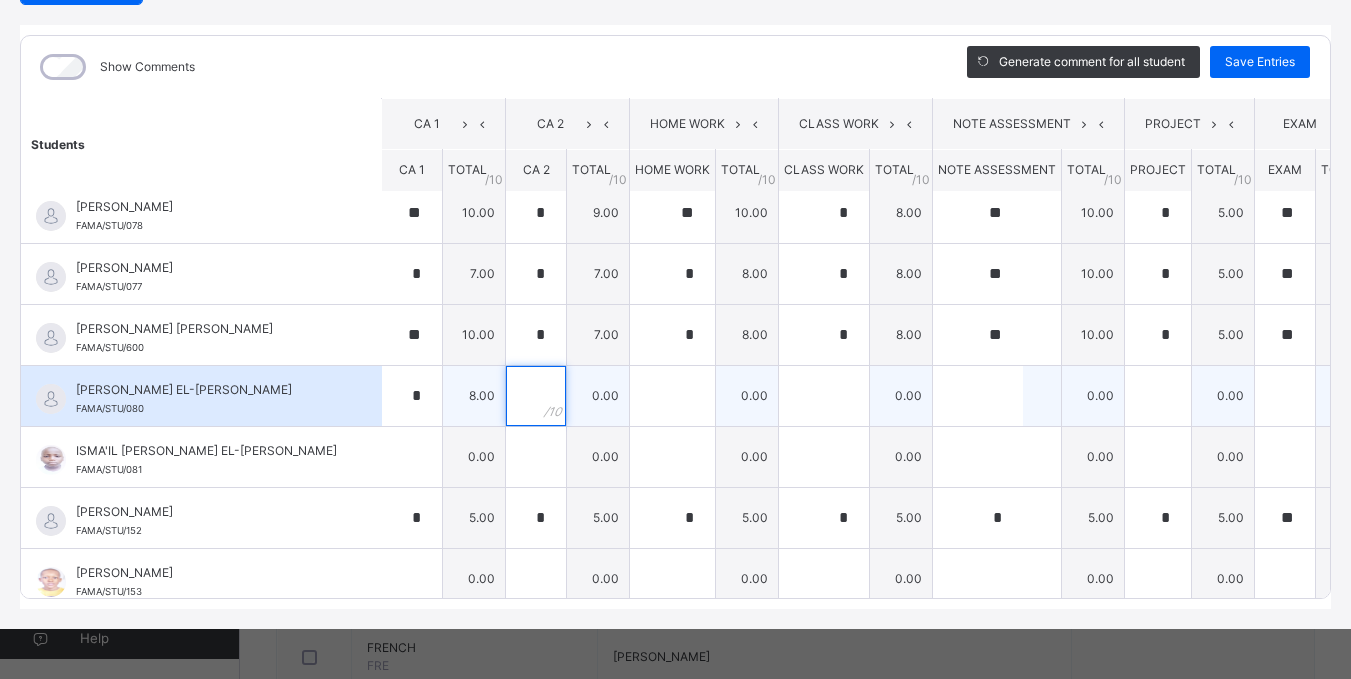 click at bounding box center [536, 396] 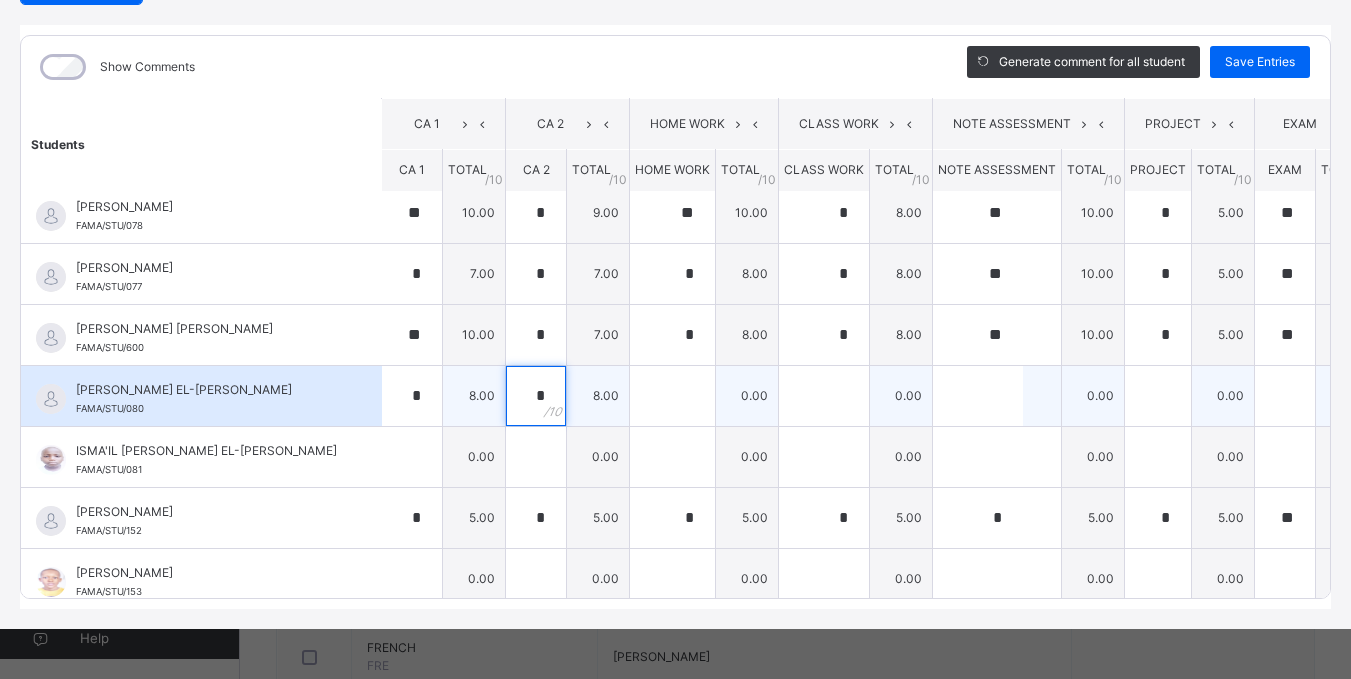 type on "*" 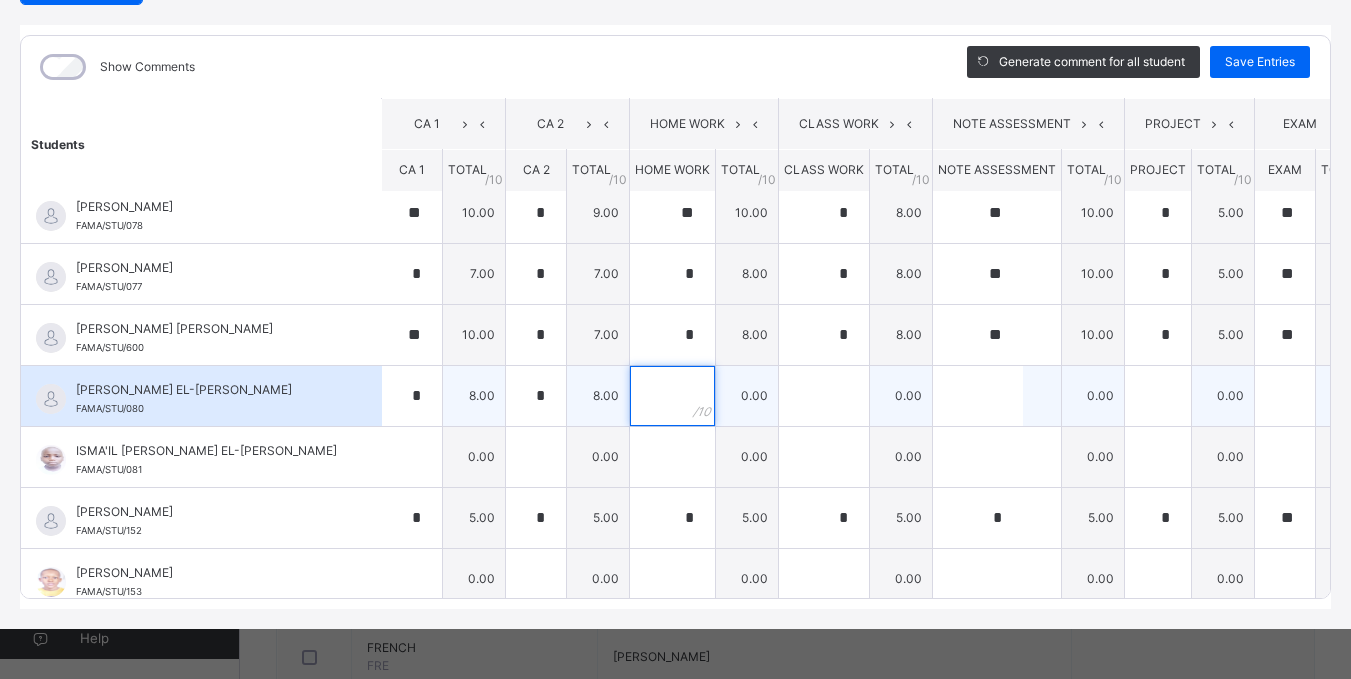 click at bounding box center (672, 396) 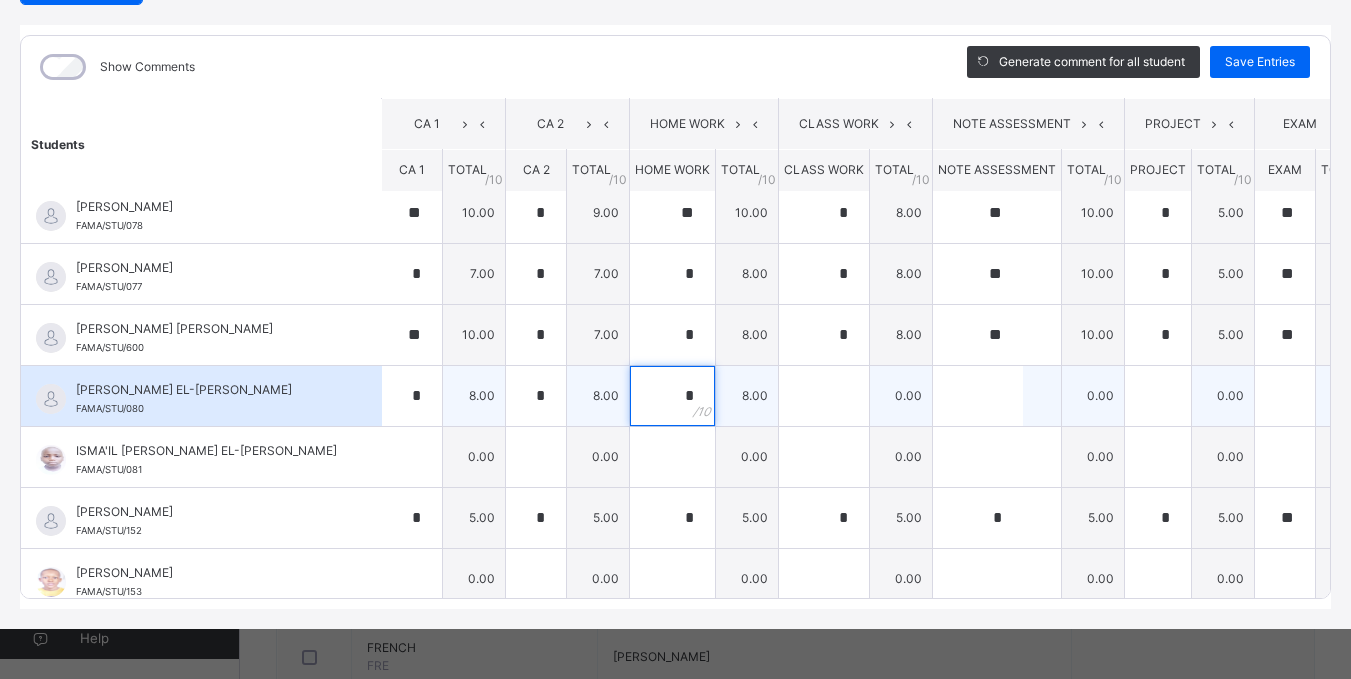 type on "*" 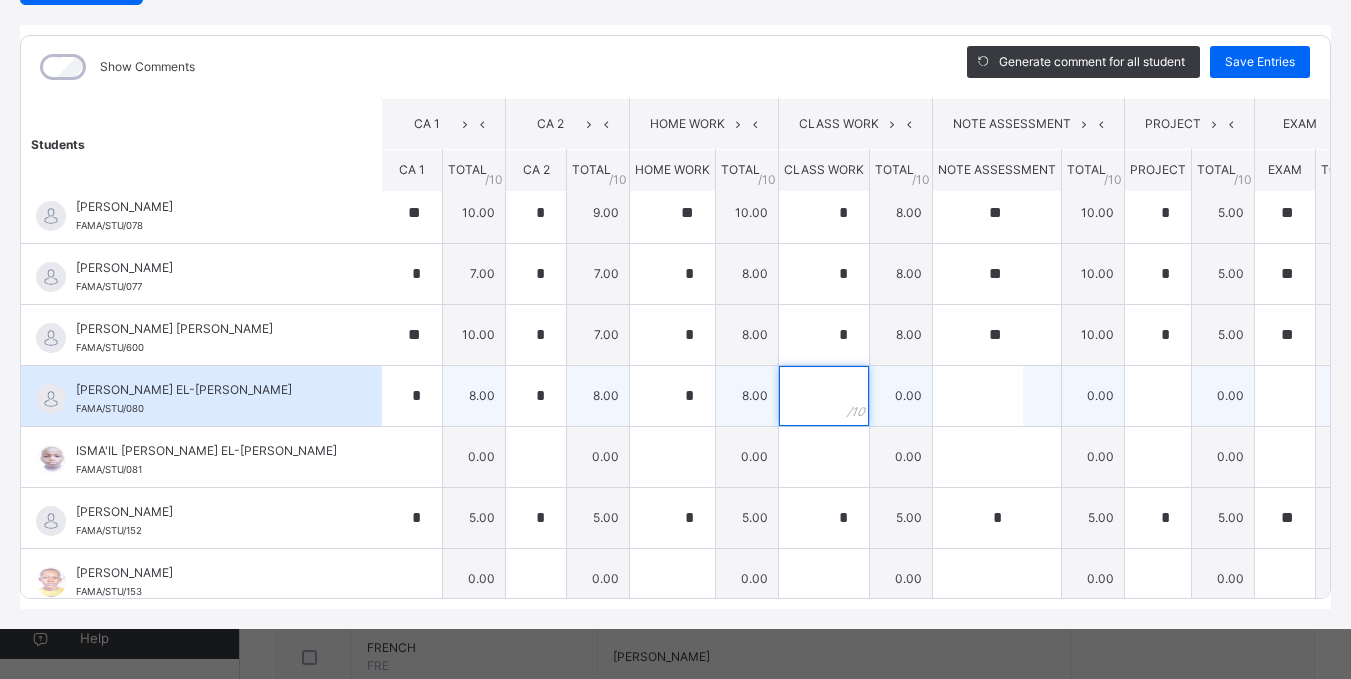 click at bounding box center [824, 396] 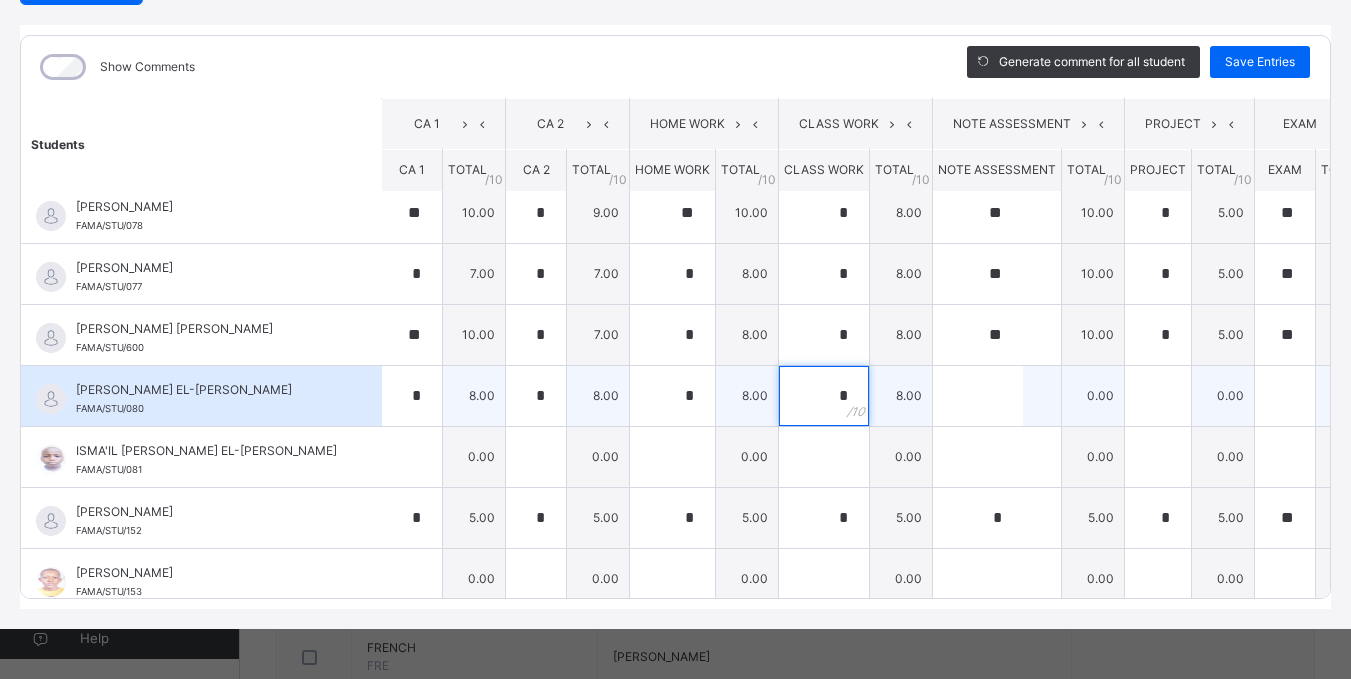 type on "*" 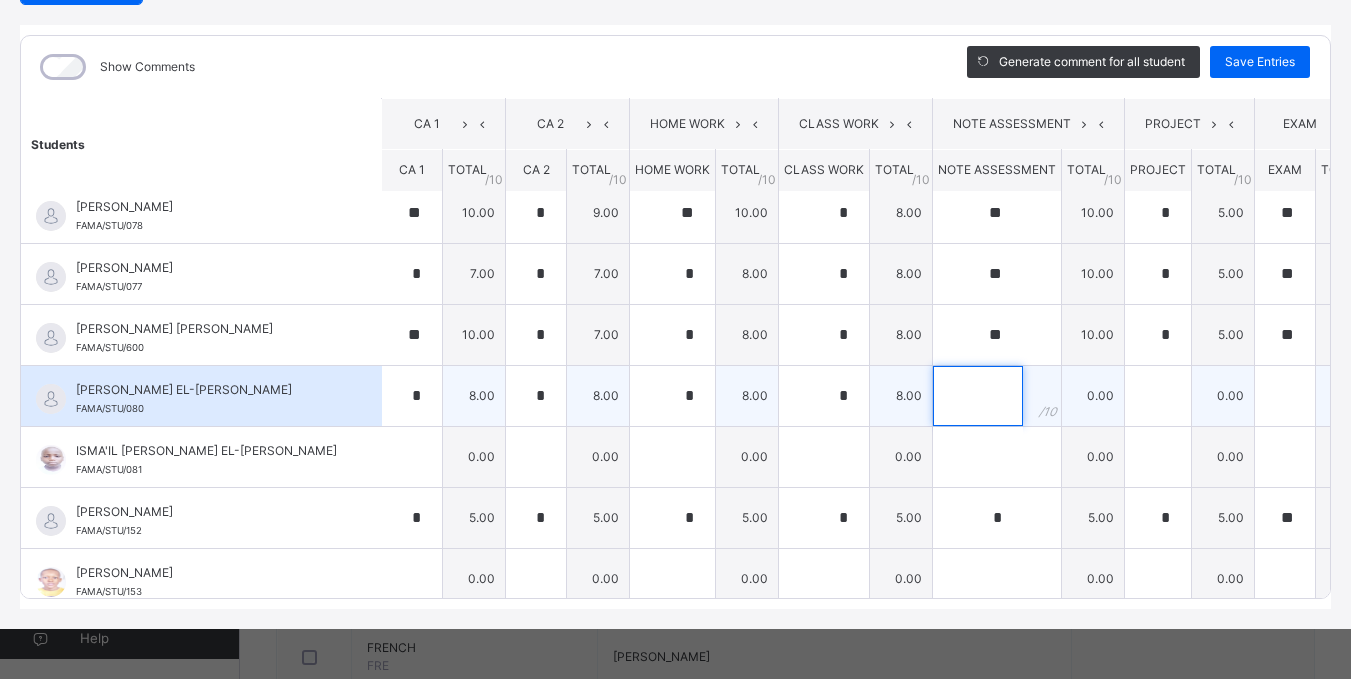 click at bounding box center (978, 396) 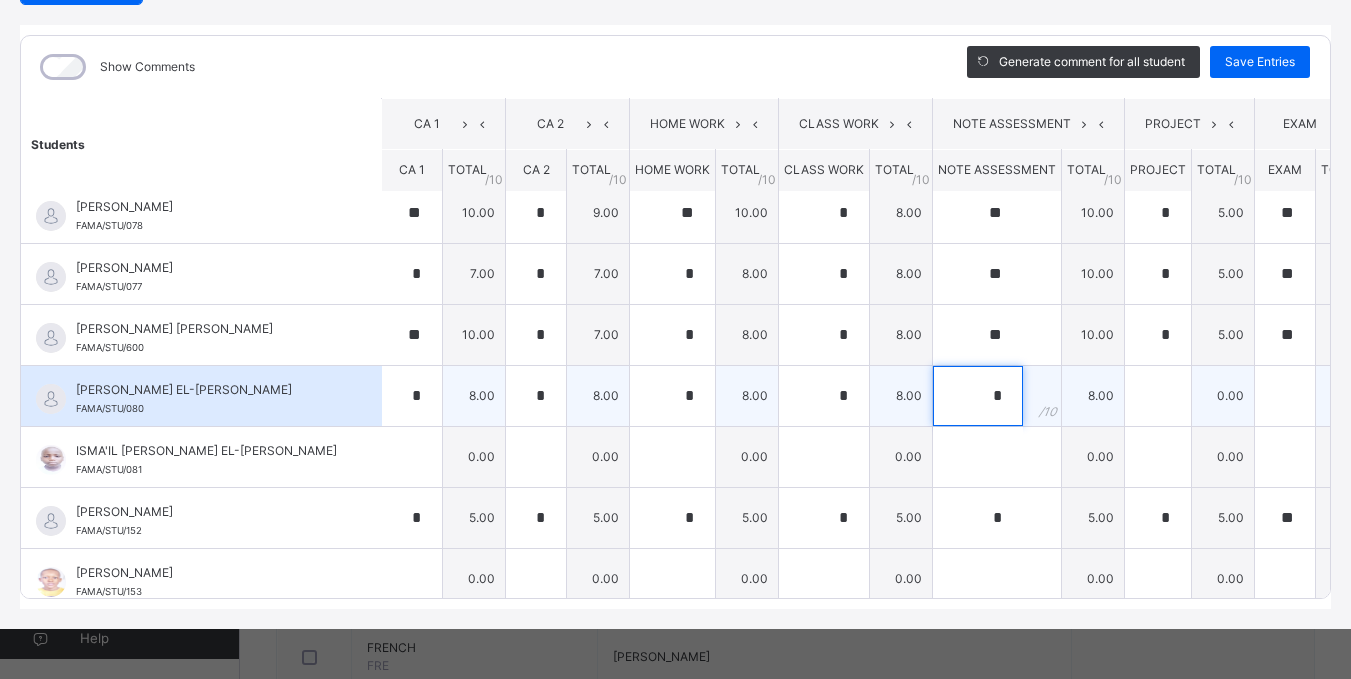 type on "*" 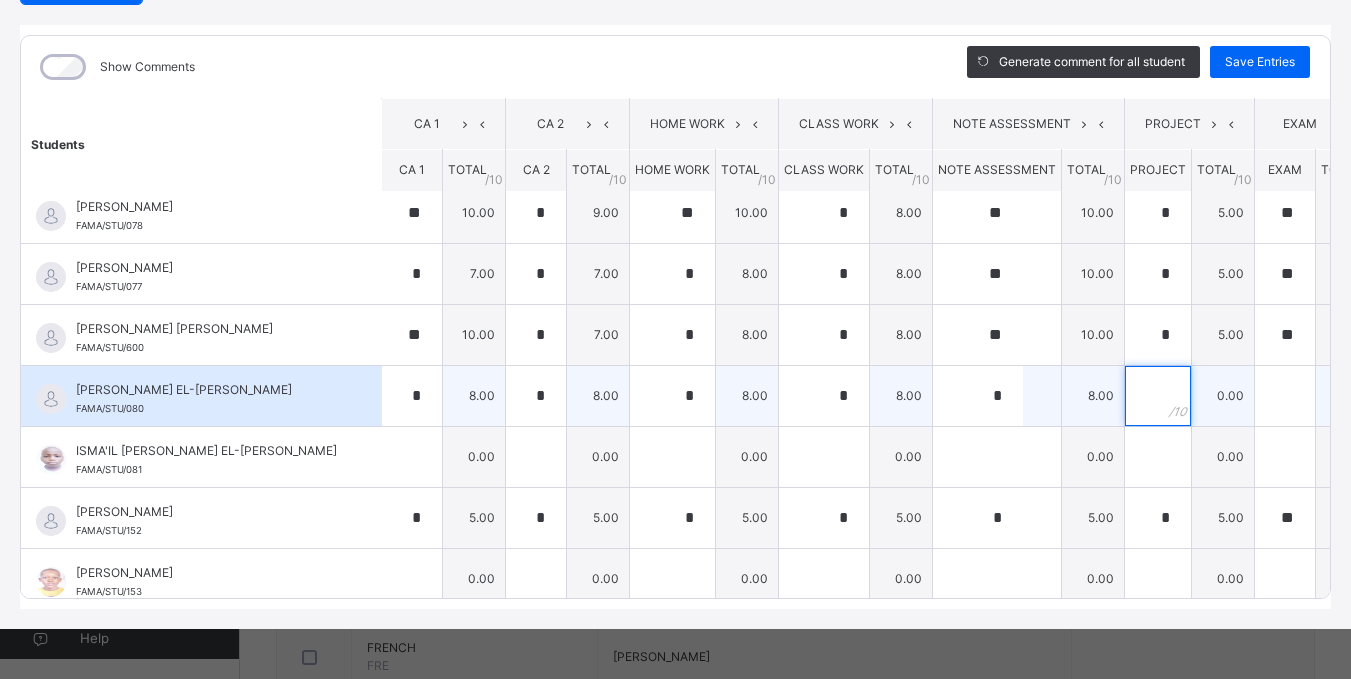 click at bounding box center (1158, 396) 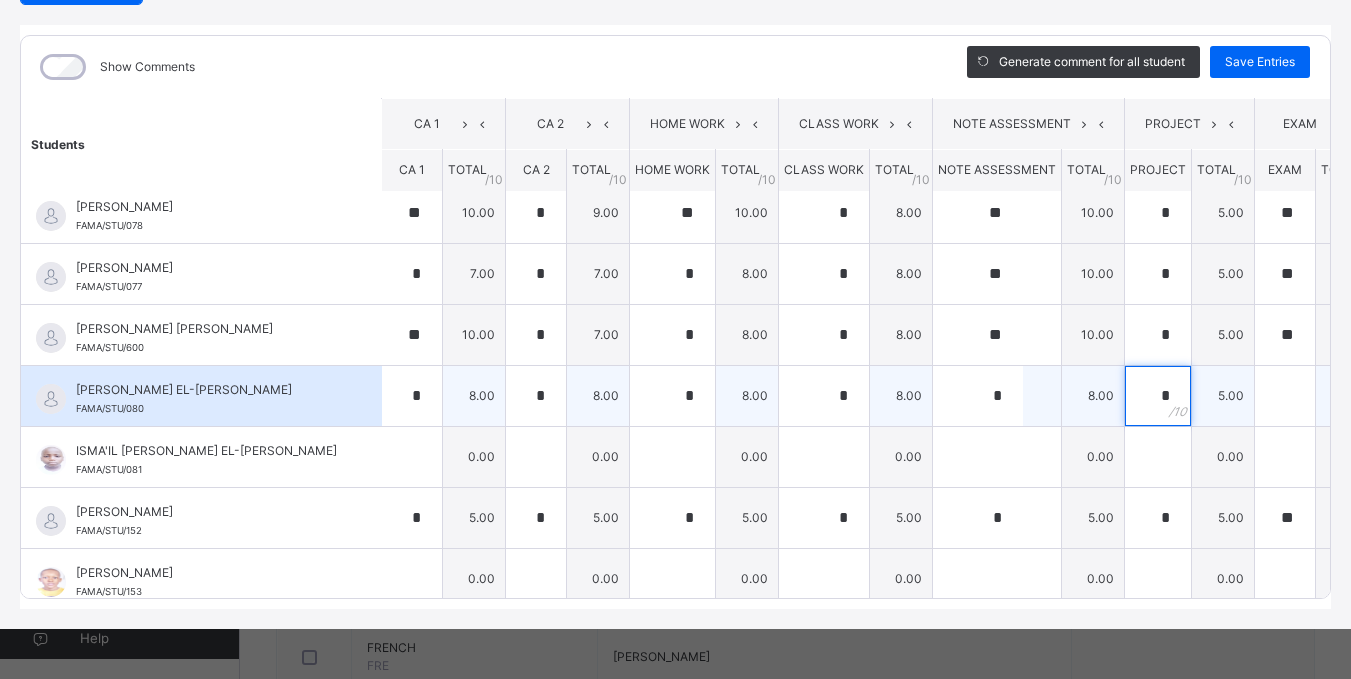 type on "*" 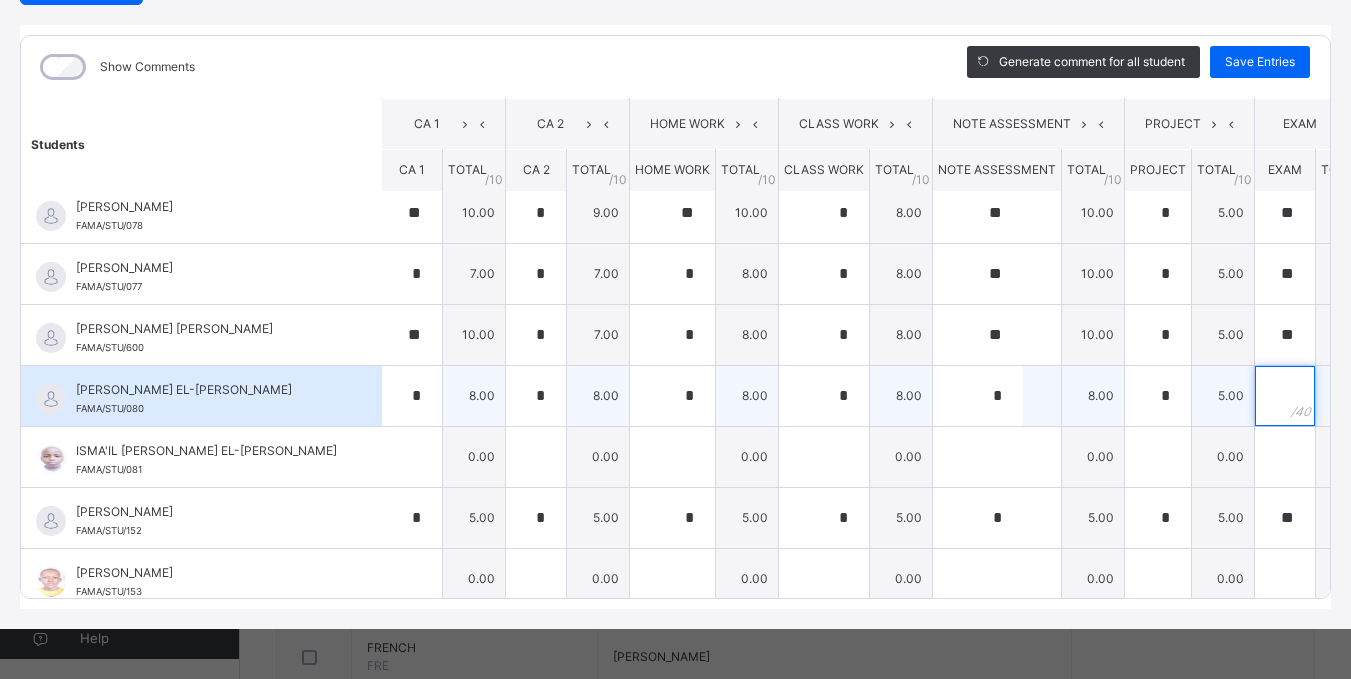 click at bounding box center [1285, 396] 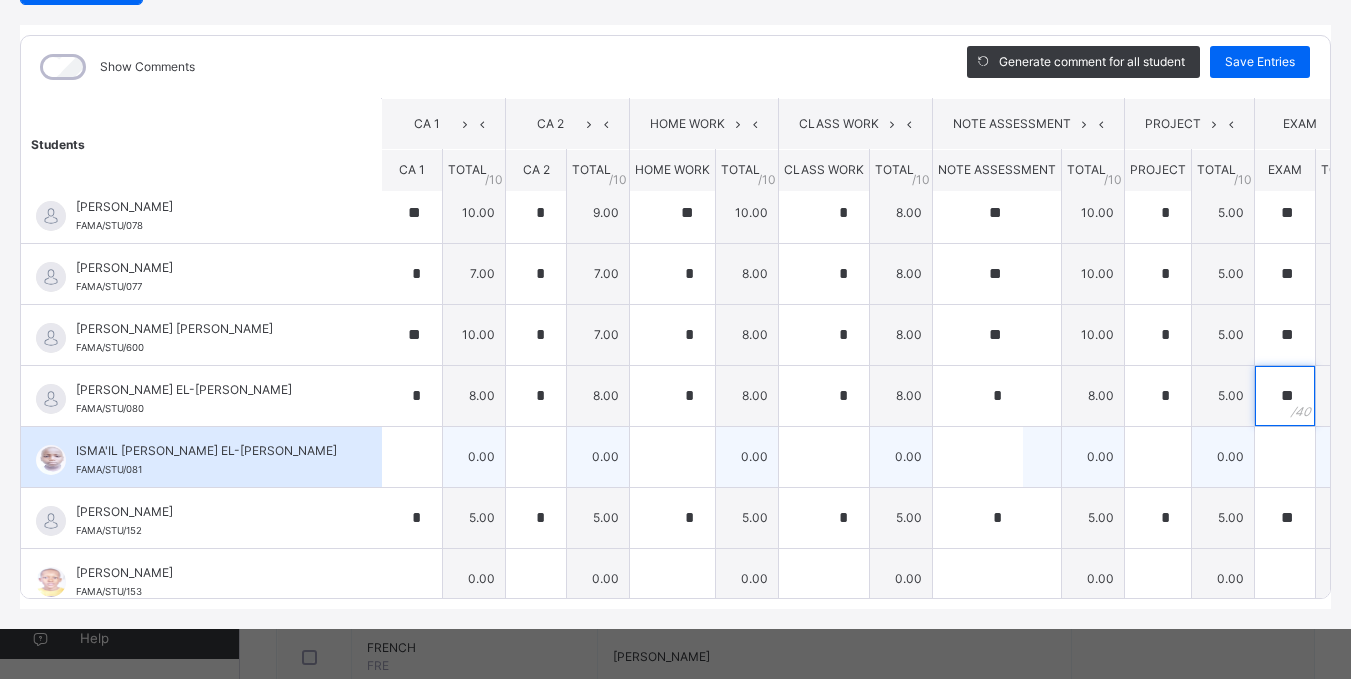 type on "**" 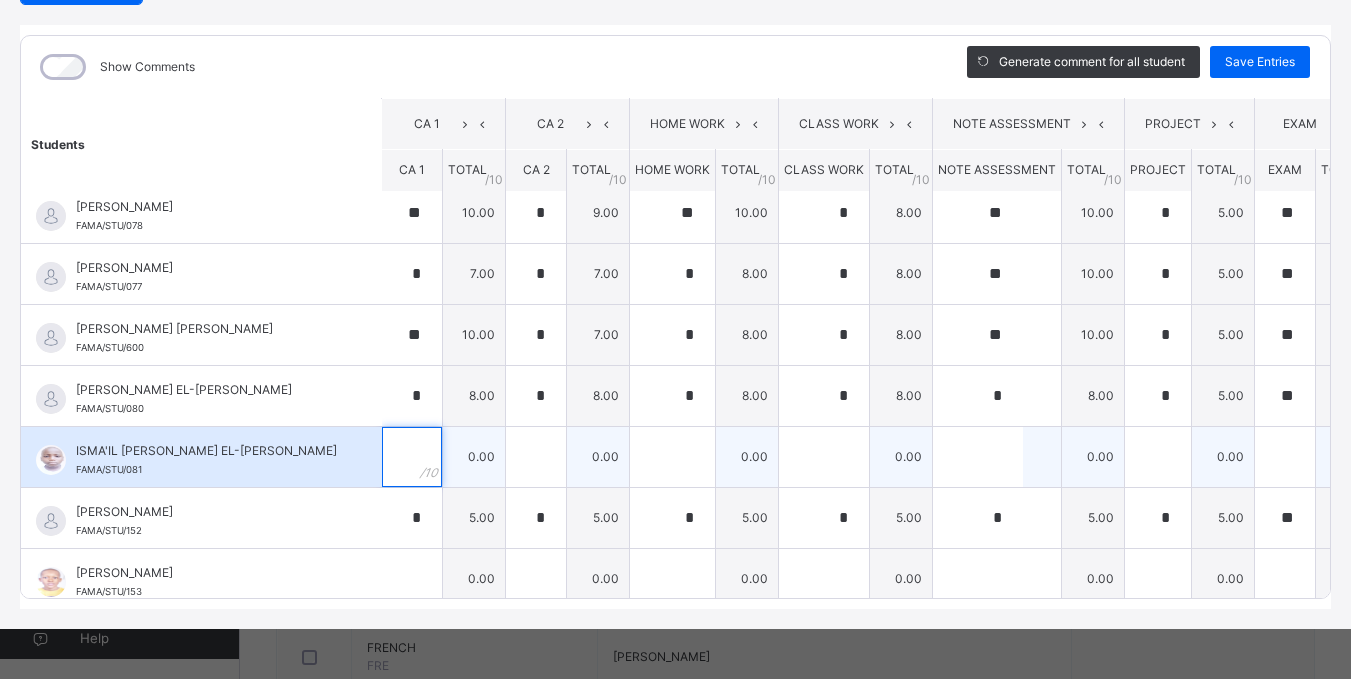 click at bounding box center (412, 457) 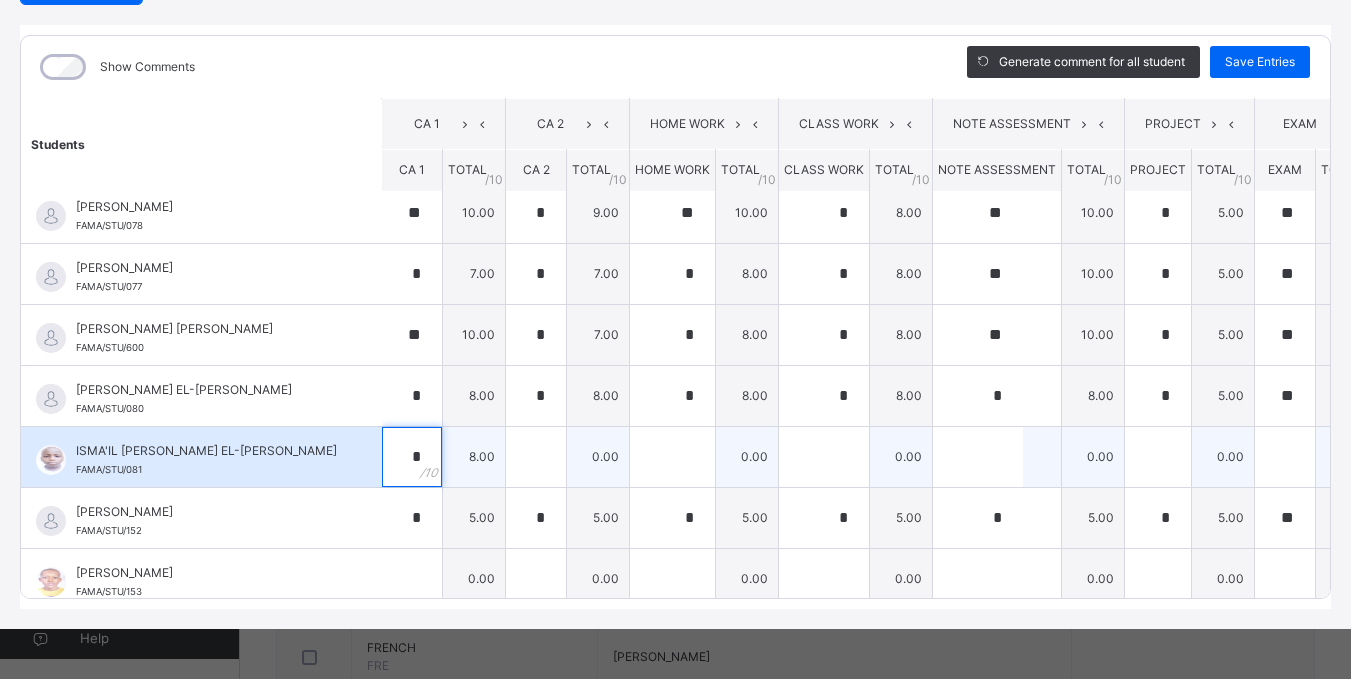 type on "*" 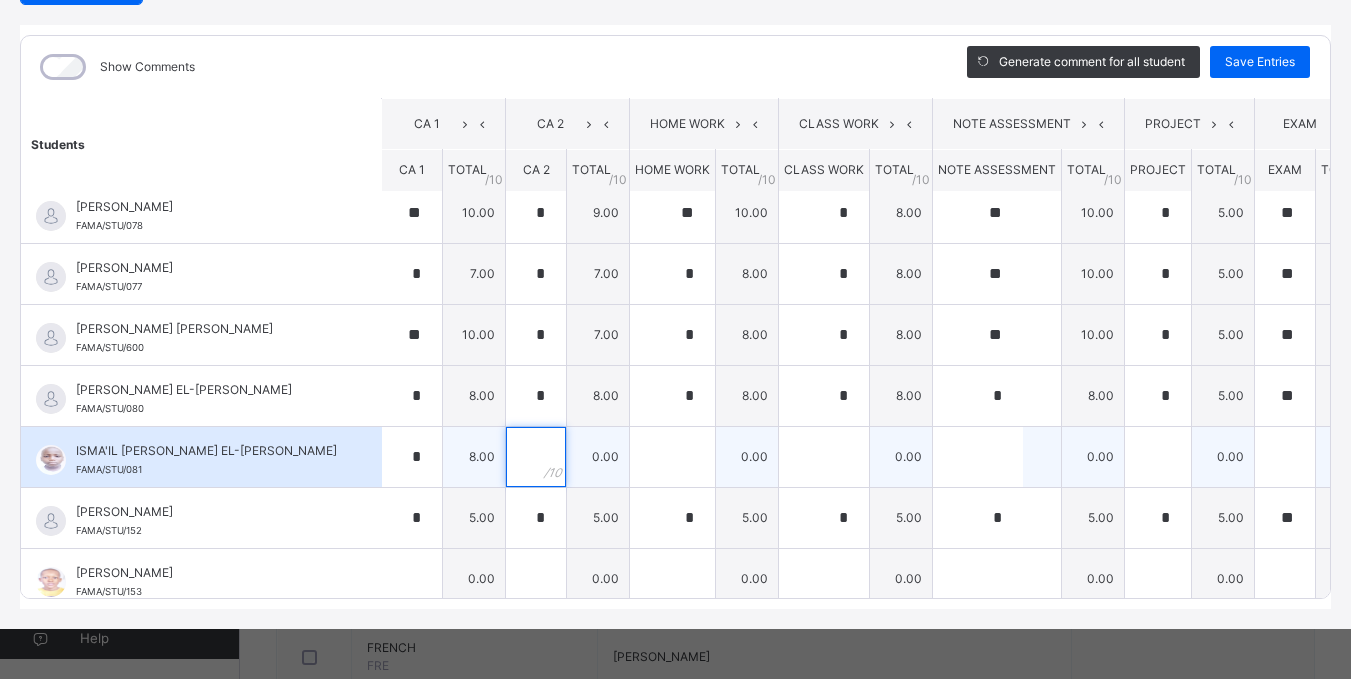 click at bounding box center (536, 457) 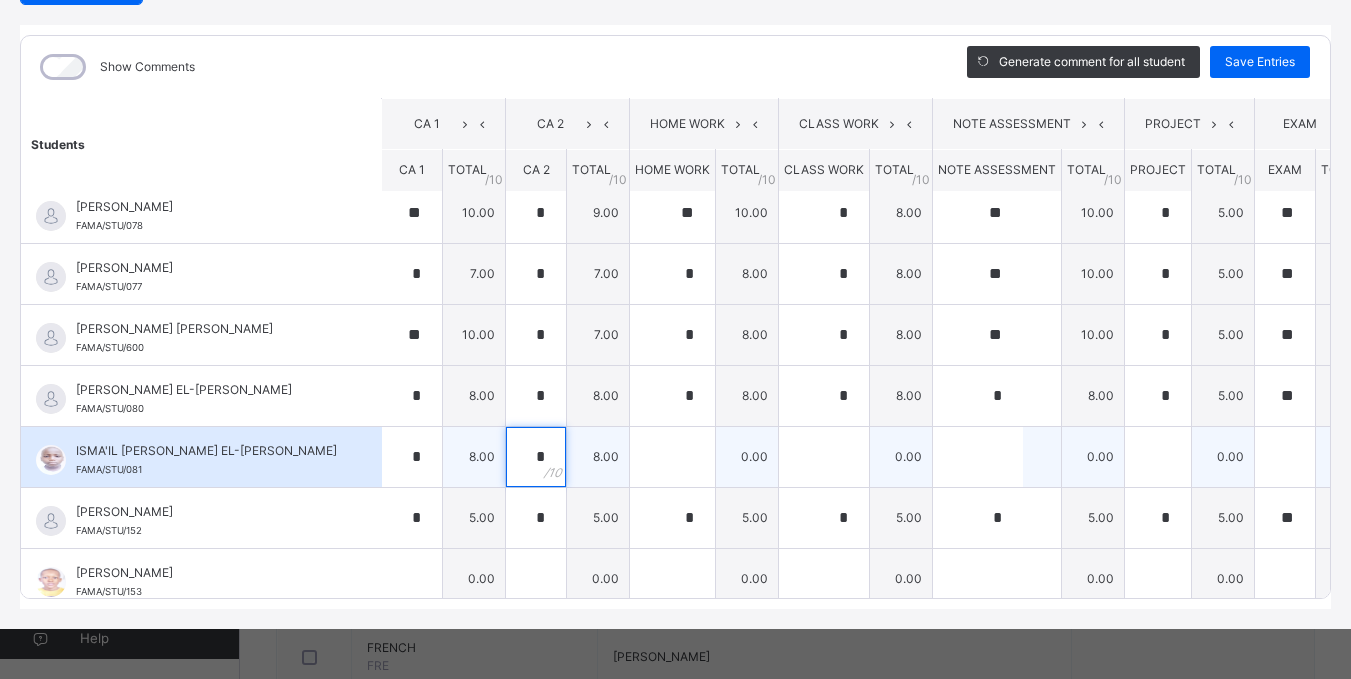 type on "*" 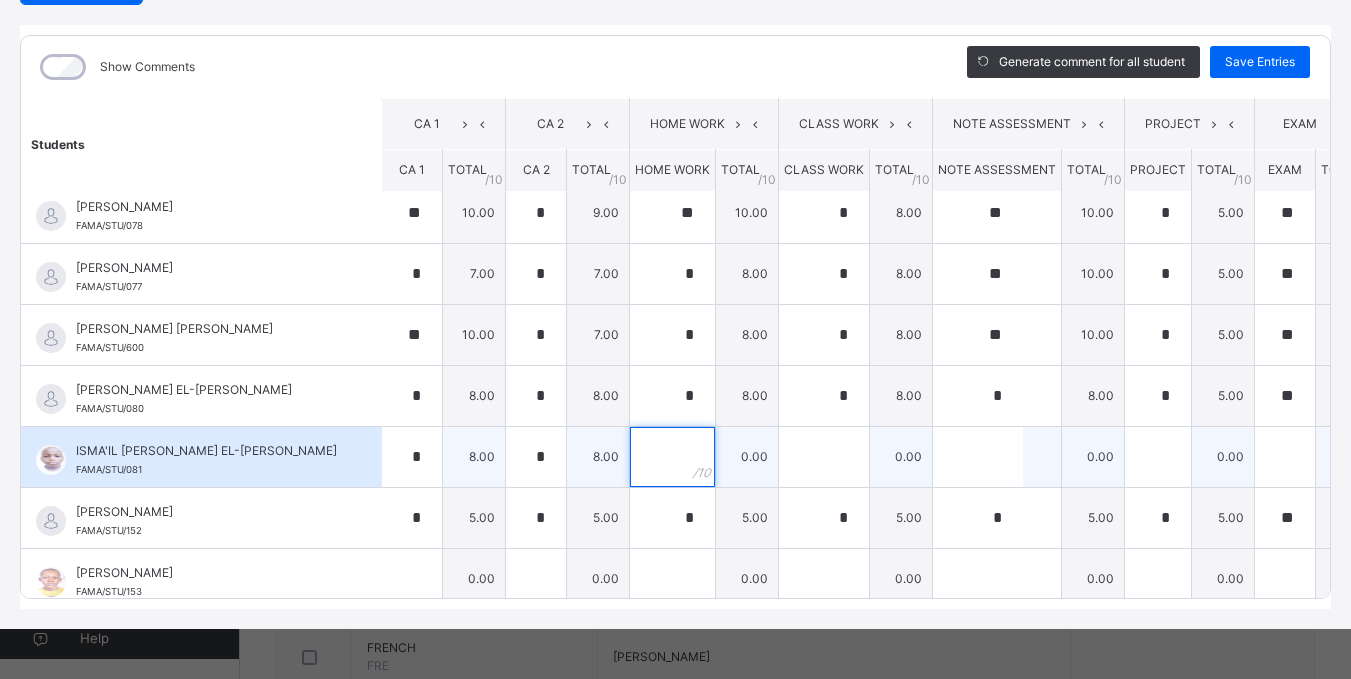 click at bounding box center [672, 457] 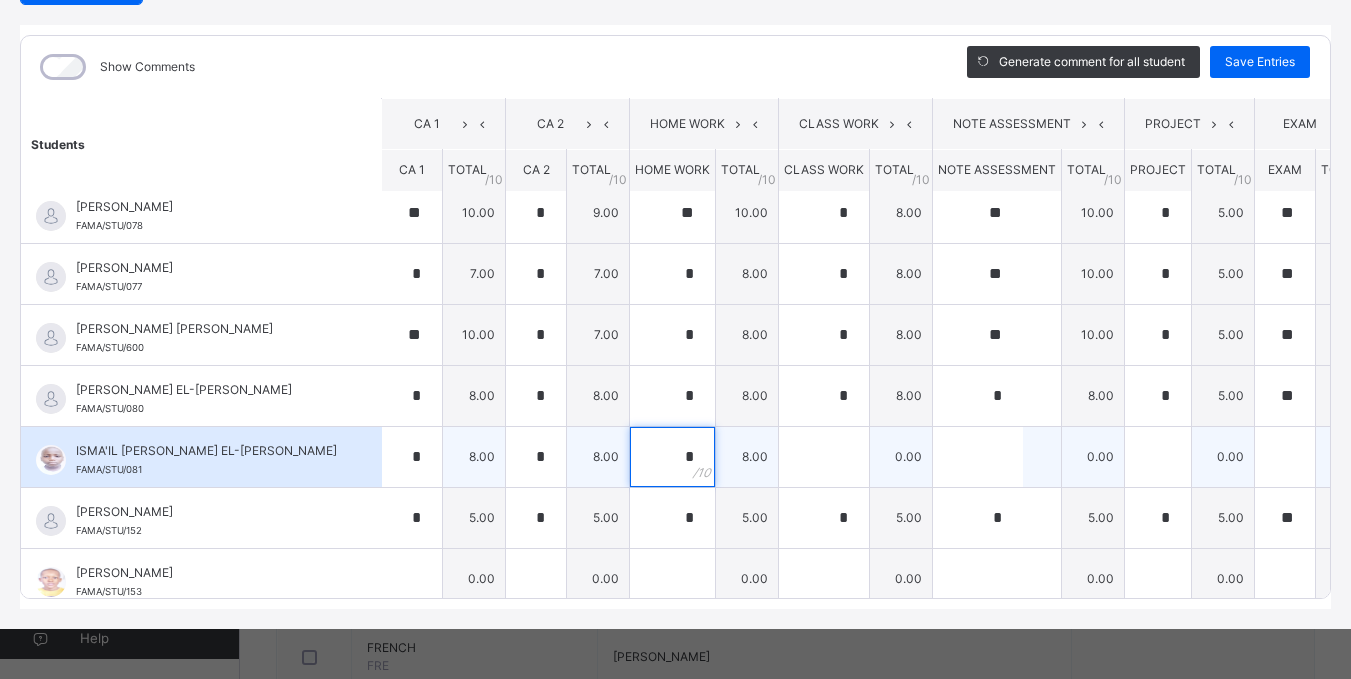 type on "*" 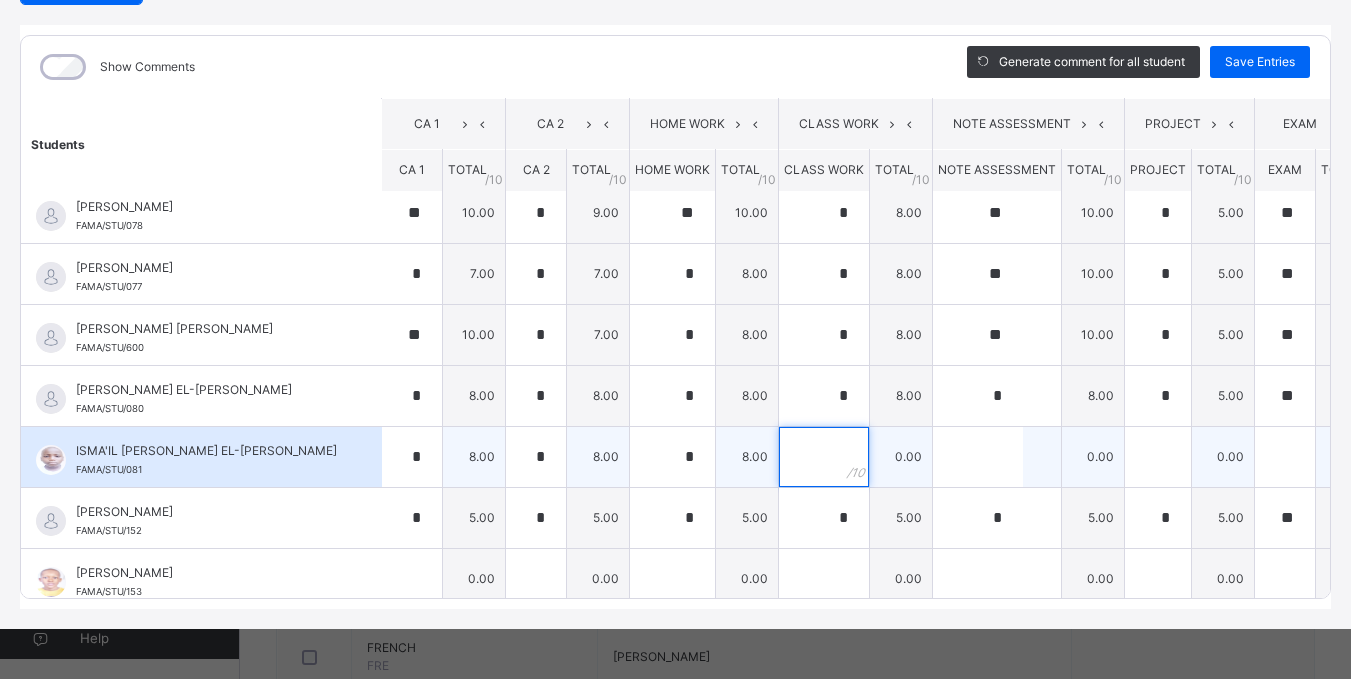 click at bounding box center (824, 457) 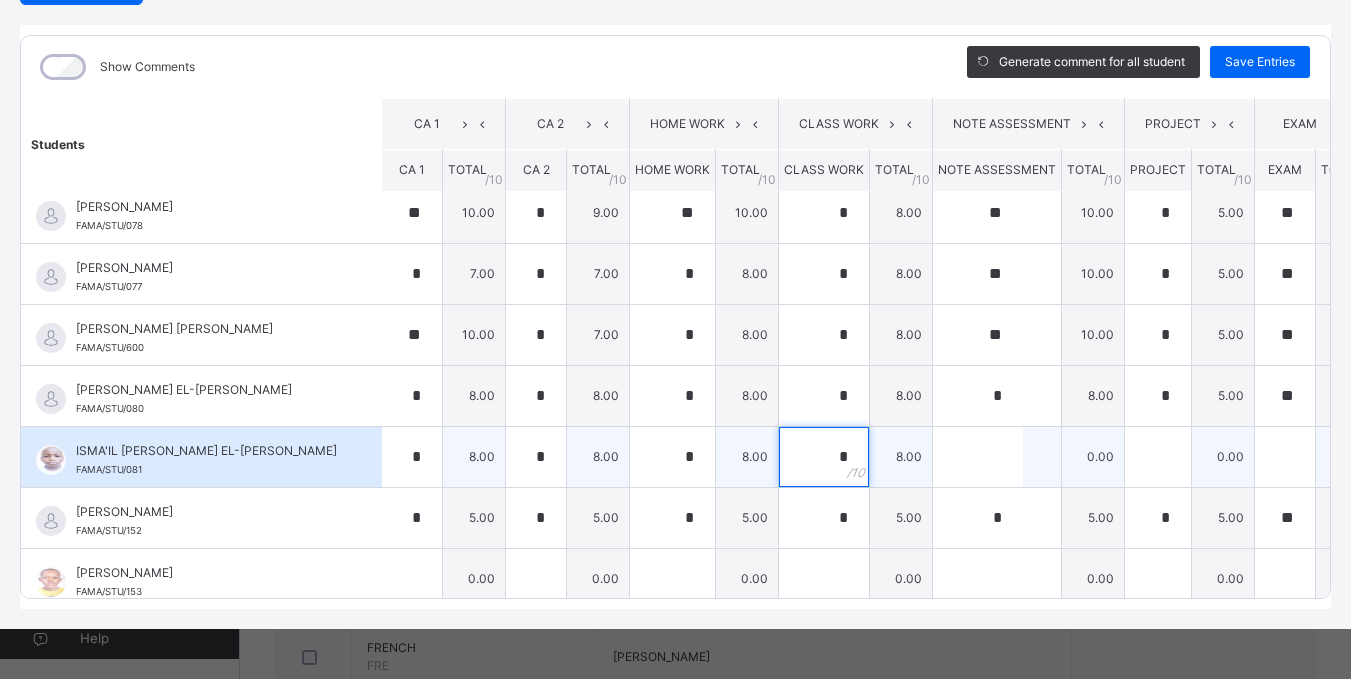type on "*" 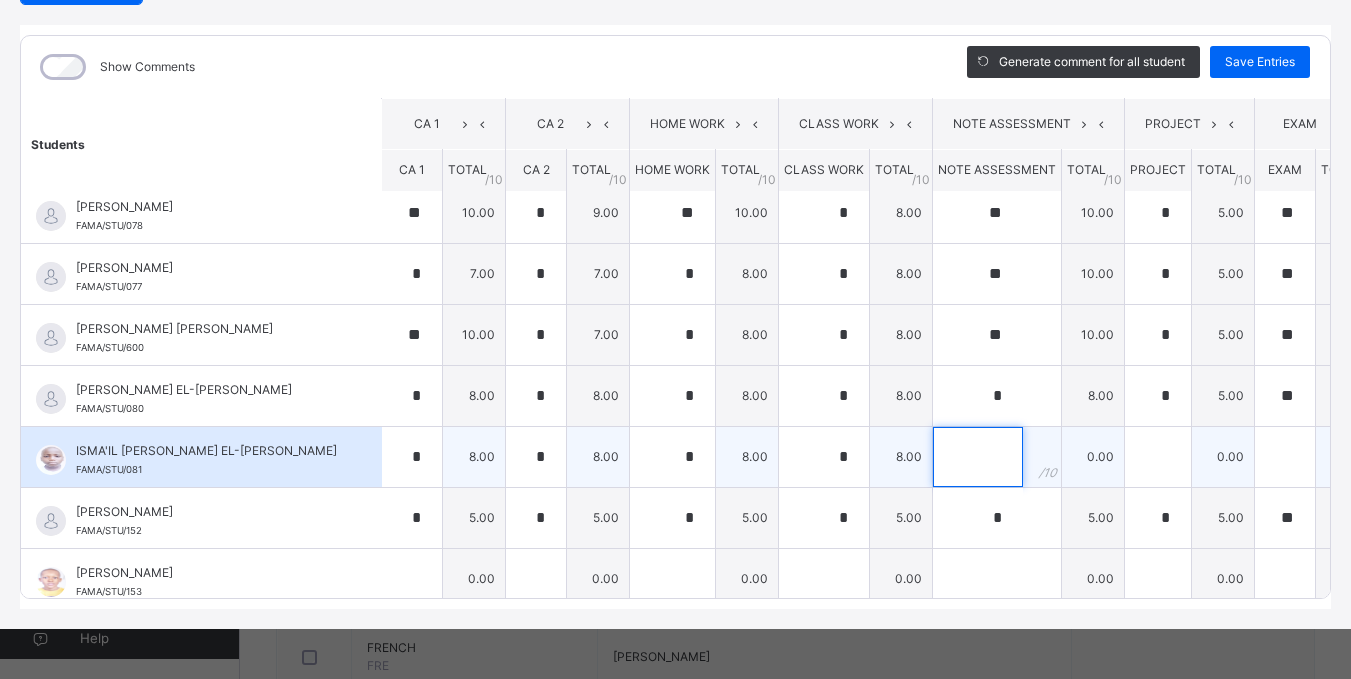 click at bounding box center (978, 457) 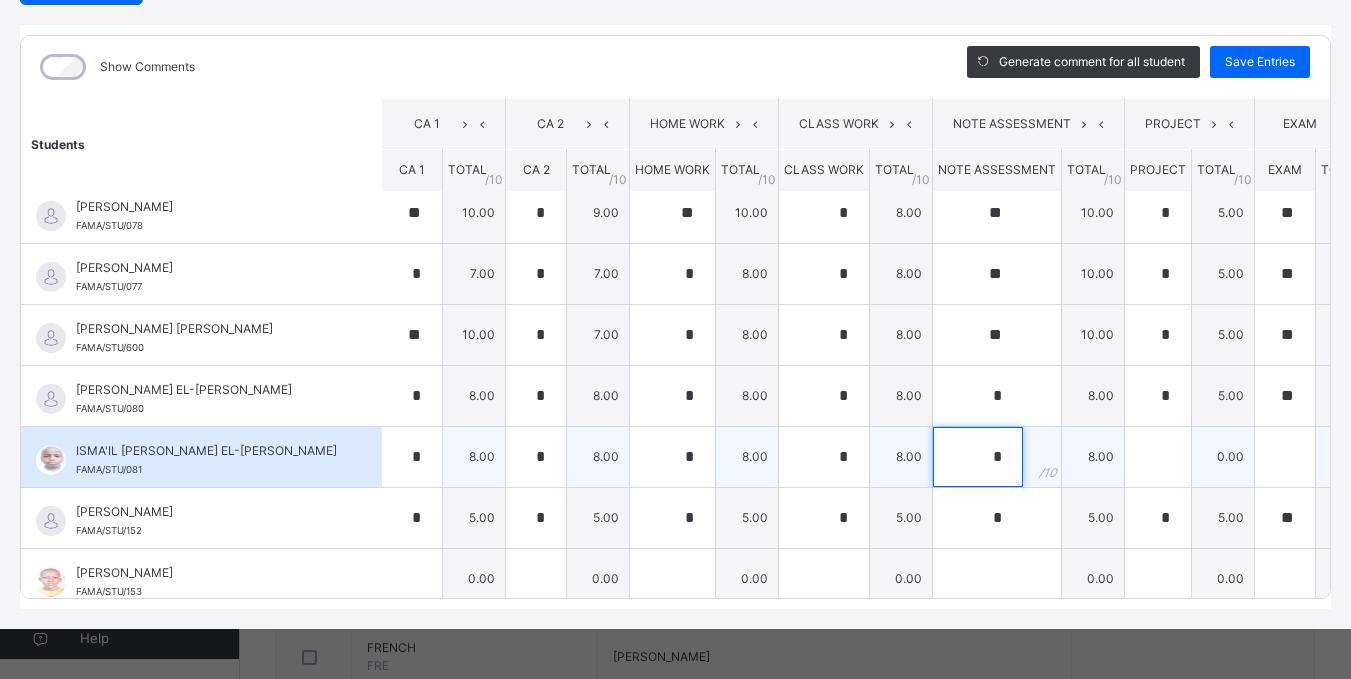 scroll, scrollTop: 16, scrollLeft: 1, axis: both 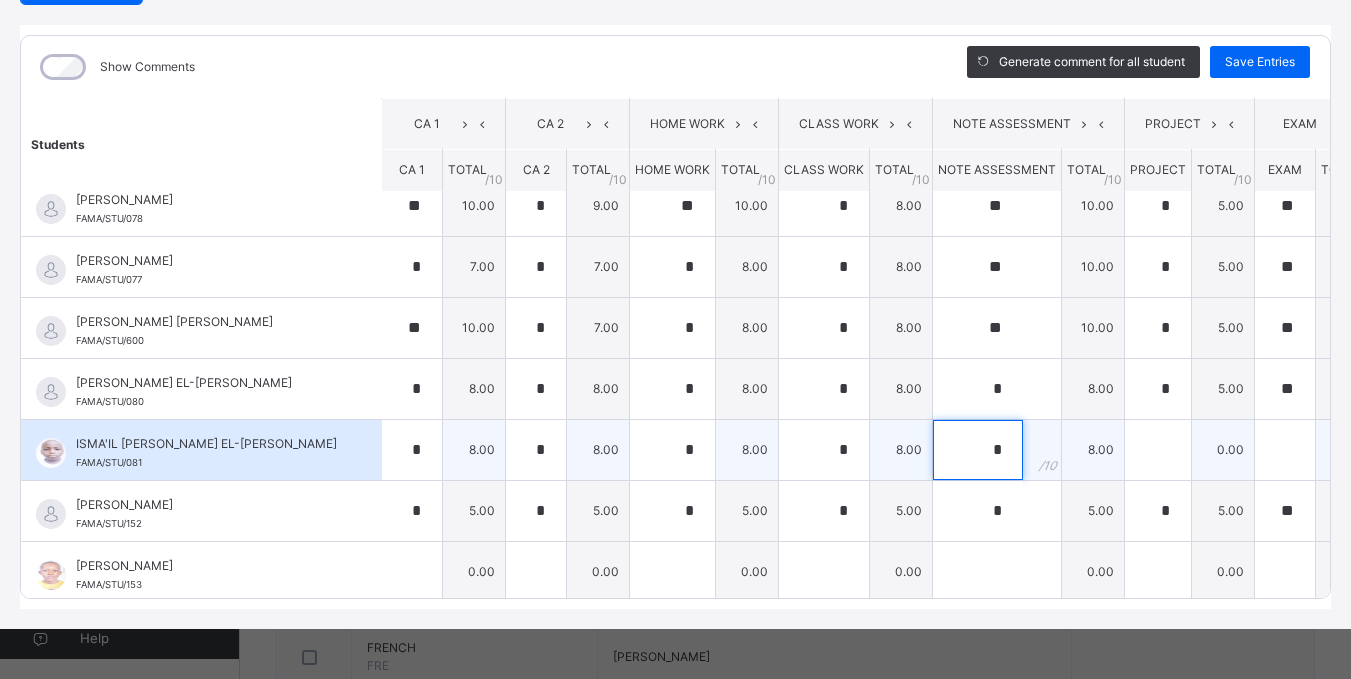 type on "*" 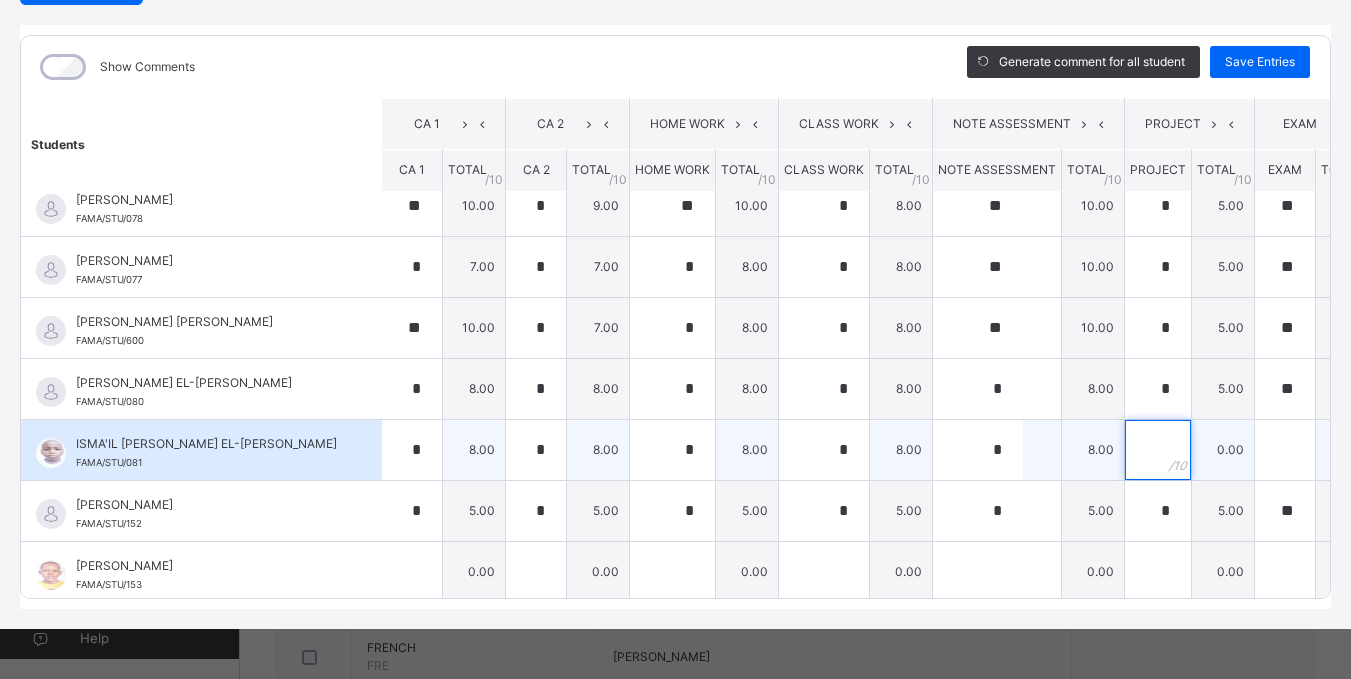 click at bounding box center [1158, 450] 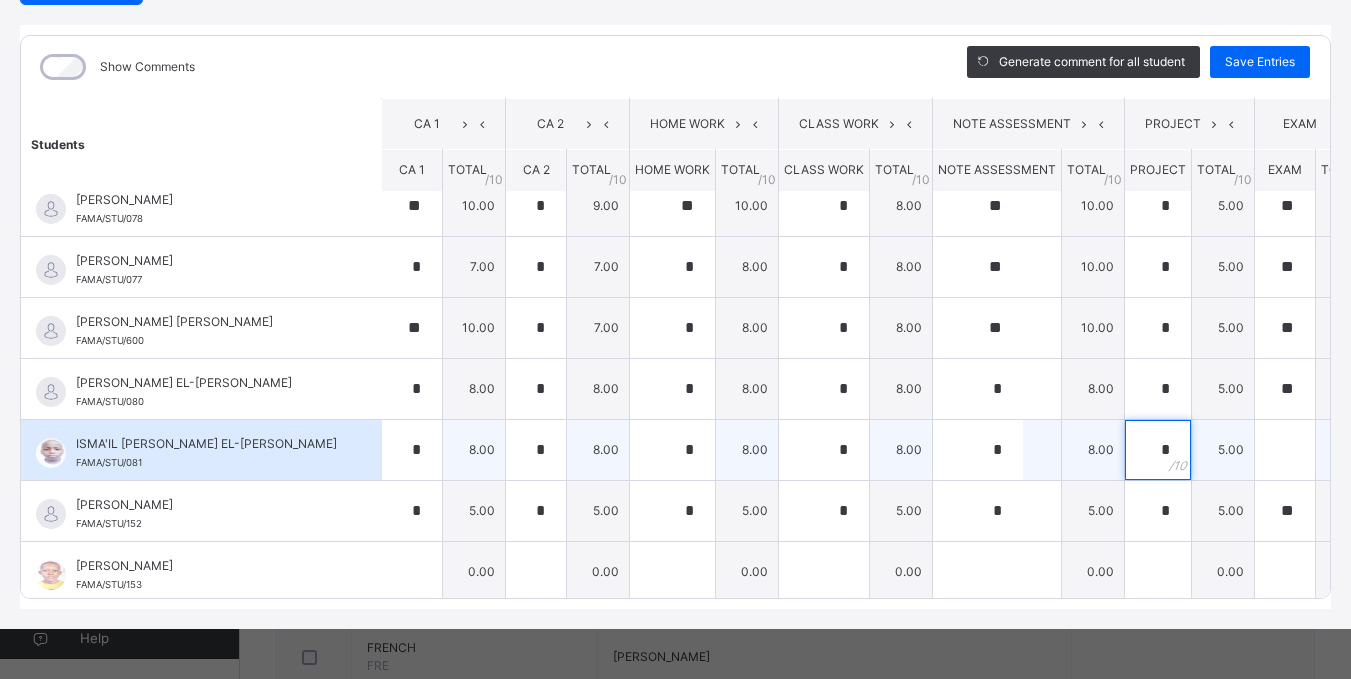 type on "*" 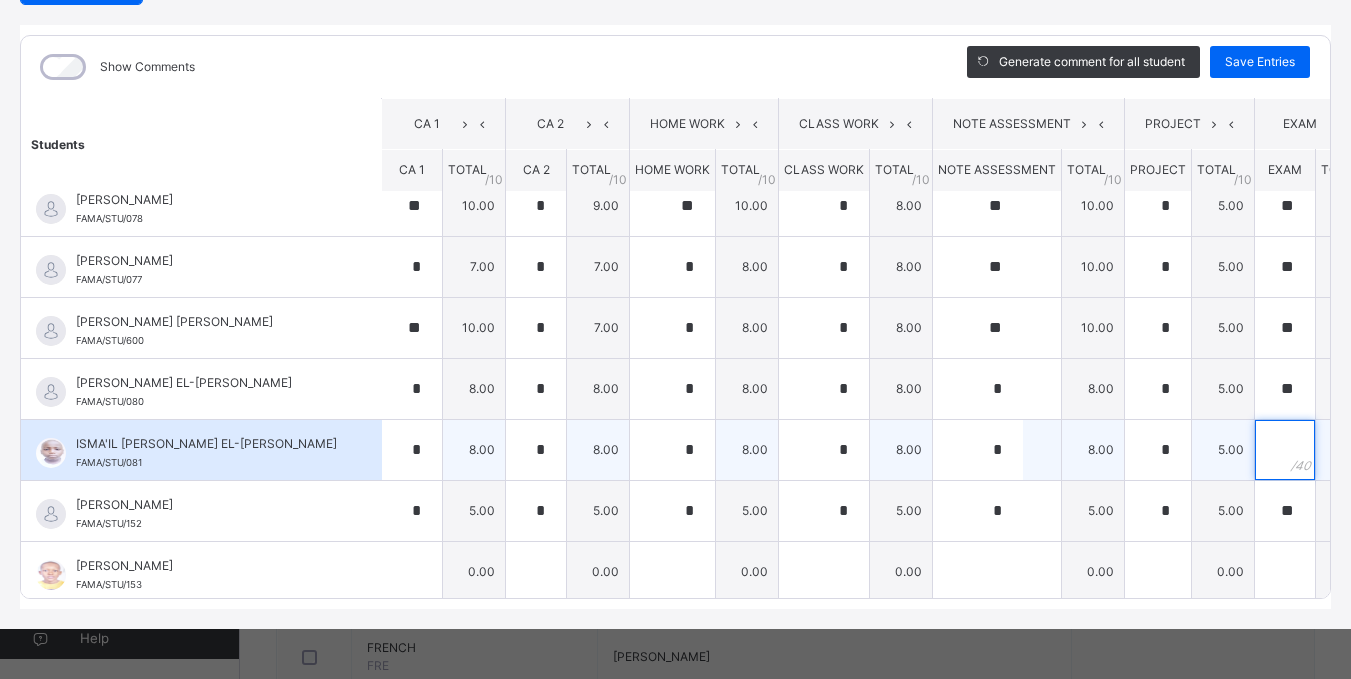 click at bounding box center (1285, 450) 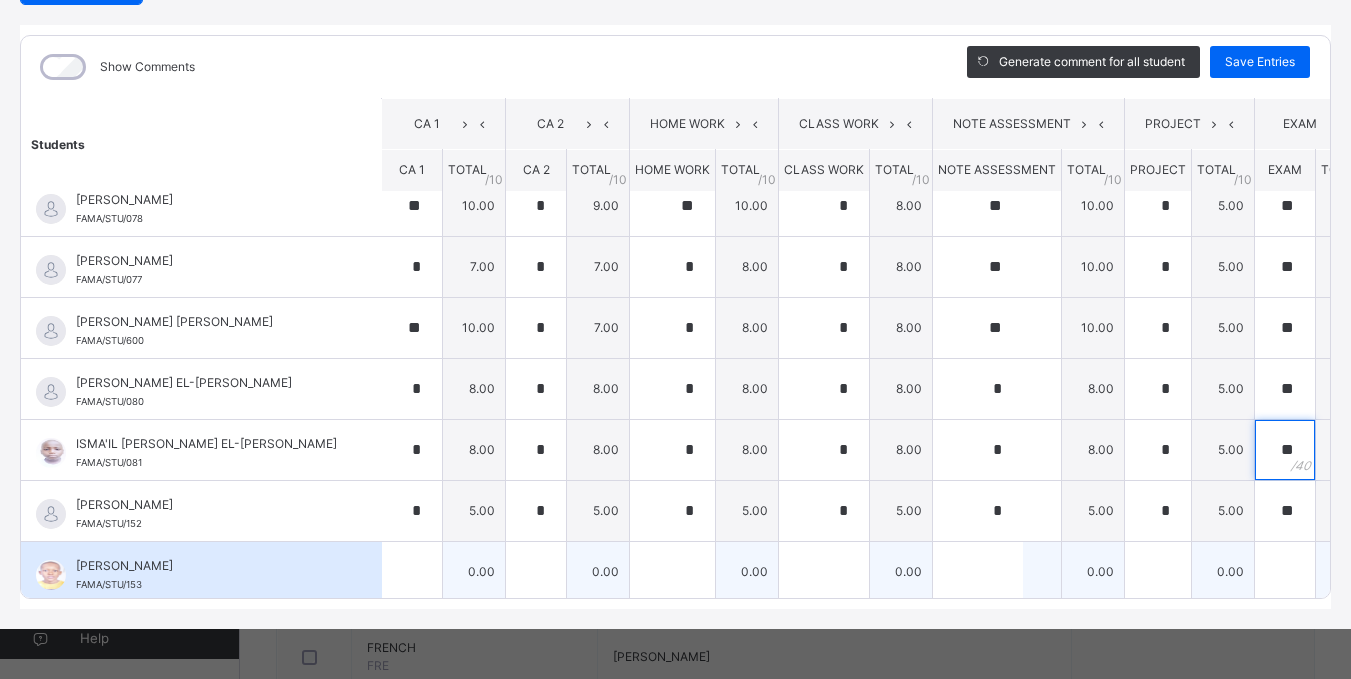 type on "**" 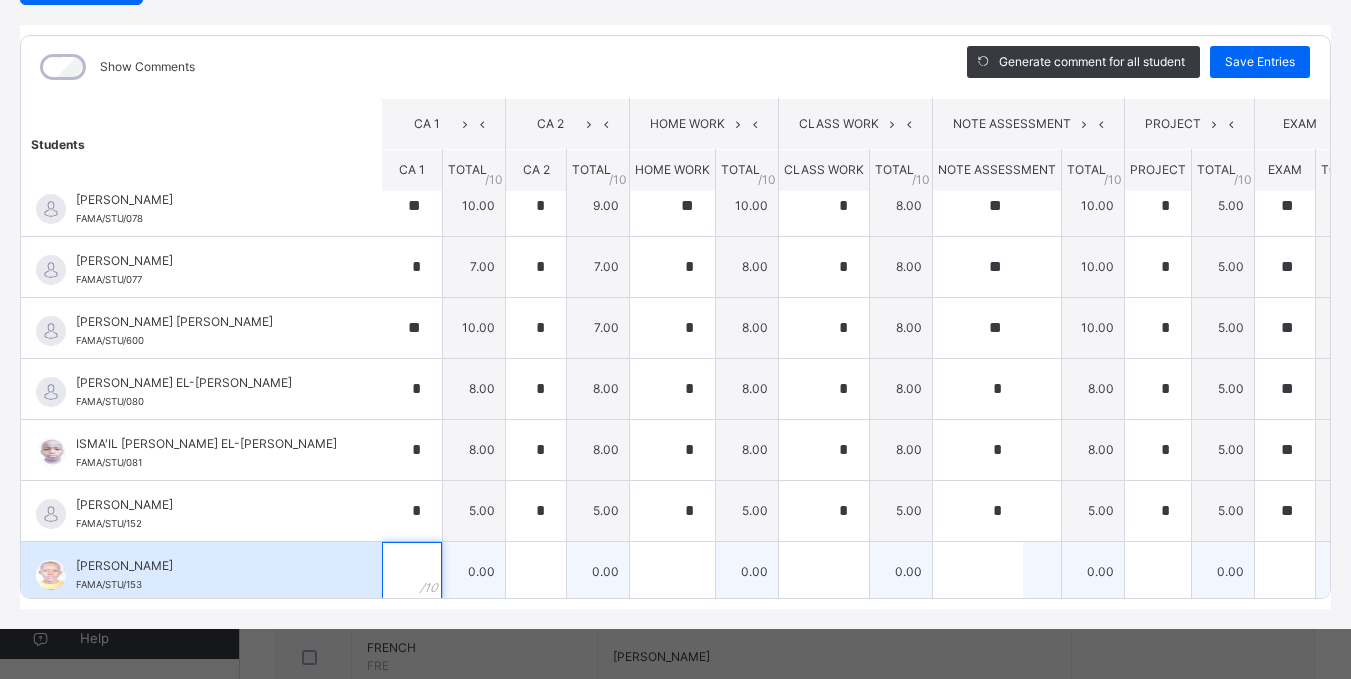 click at bounding box center [412, 572] 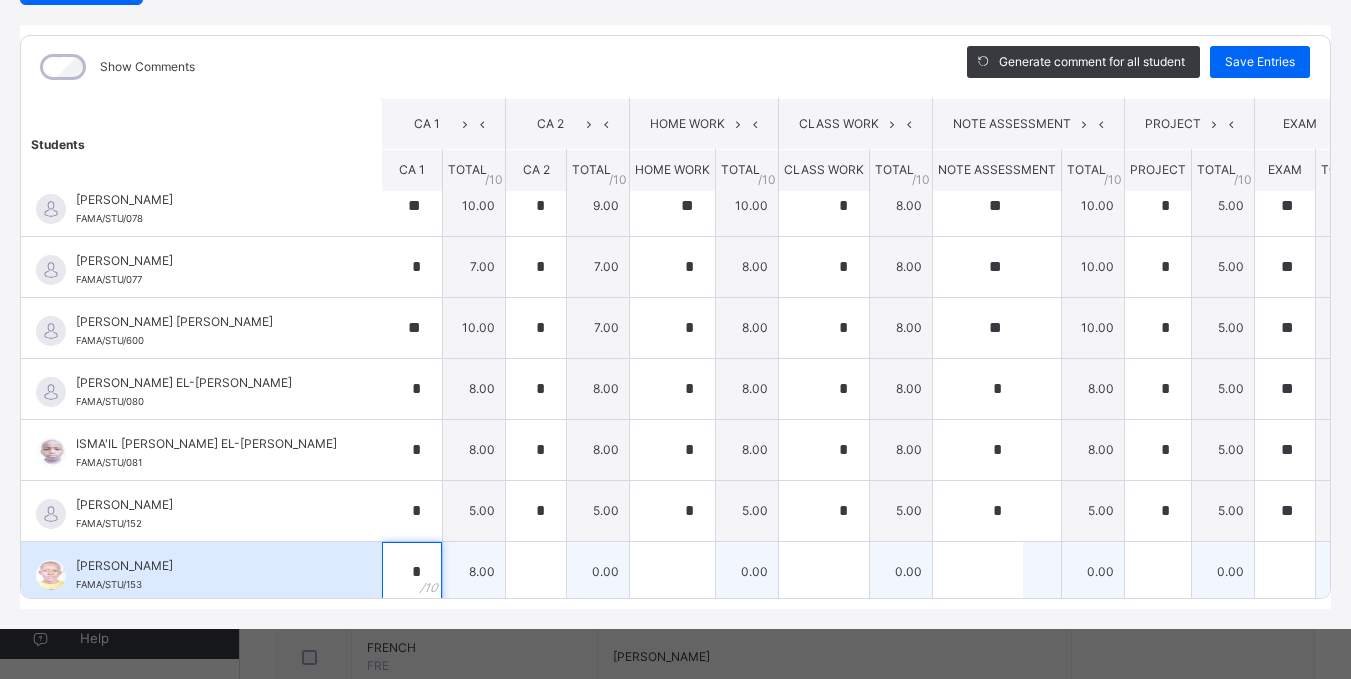type on "*" 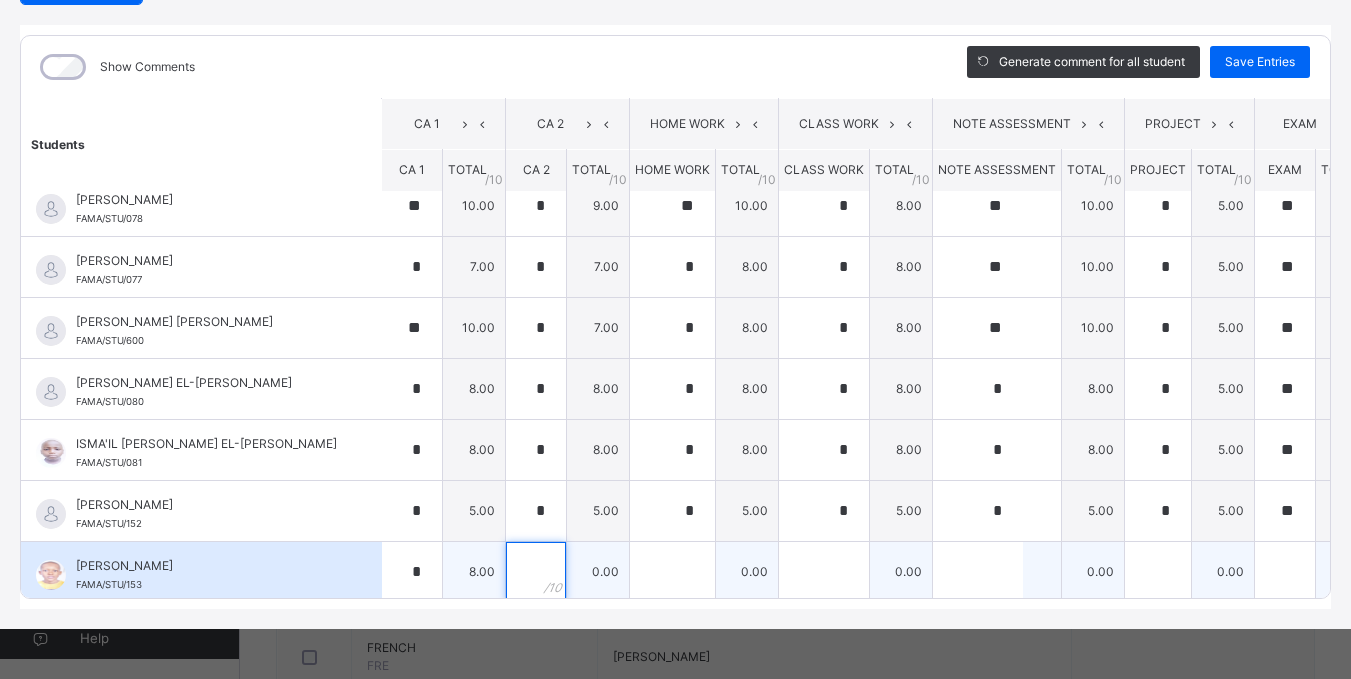 click at bounding box center (536, 572) 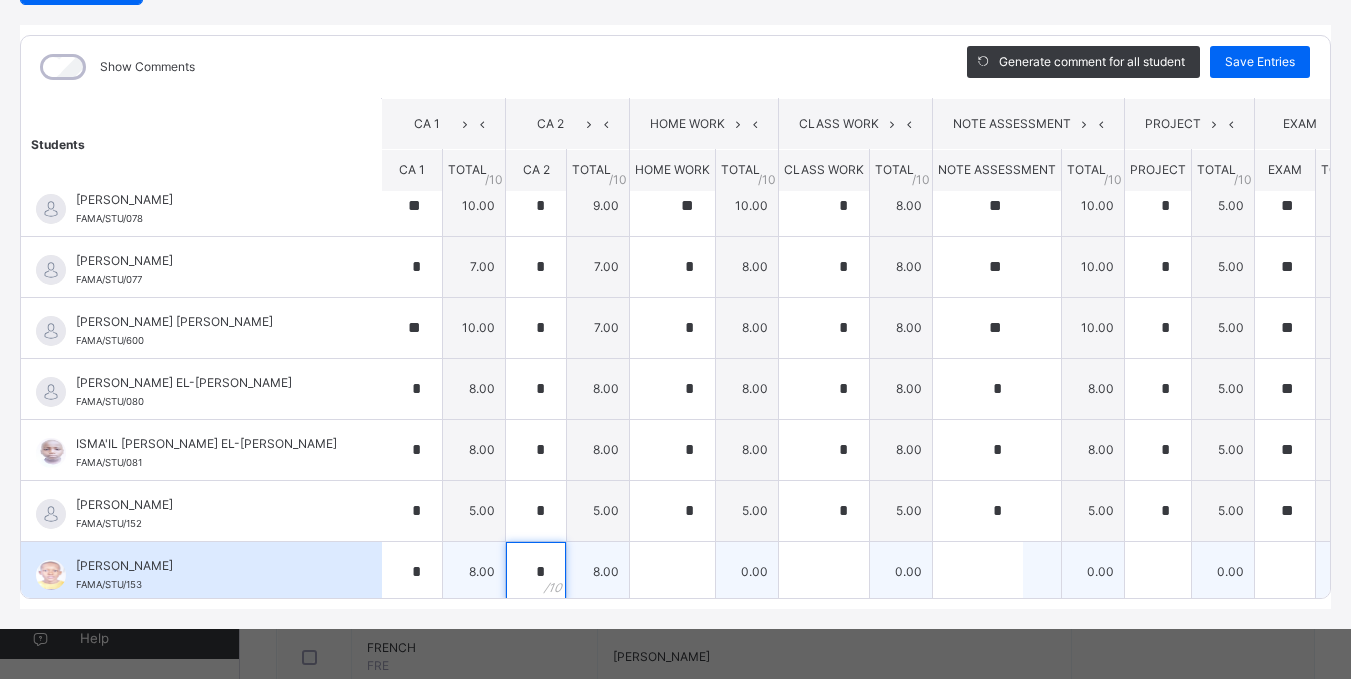 type on "*" 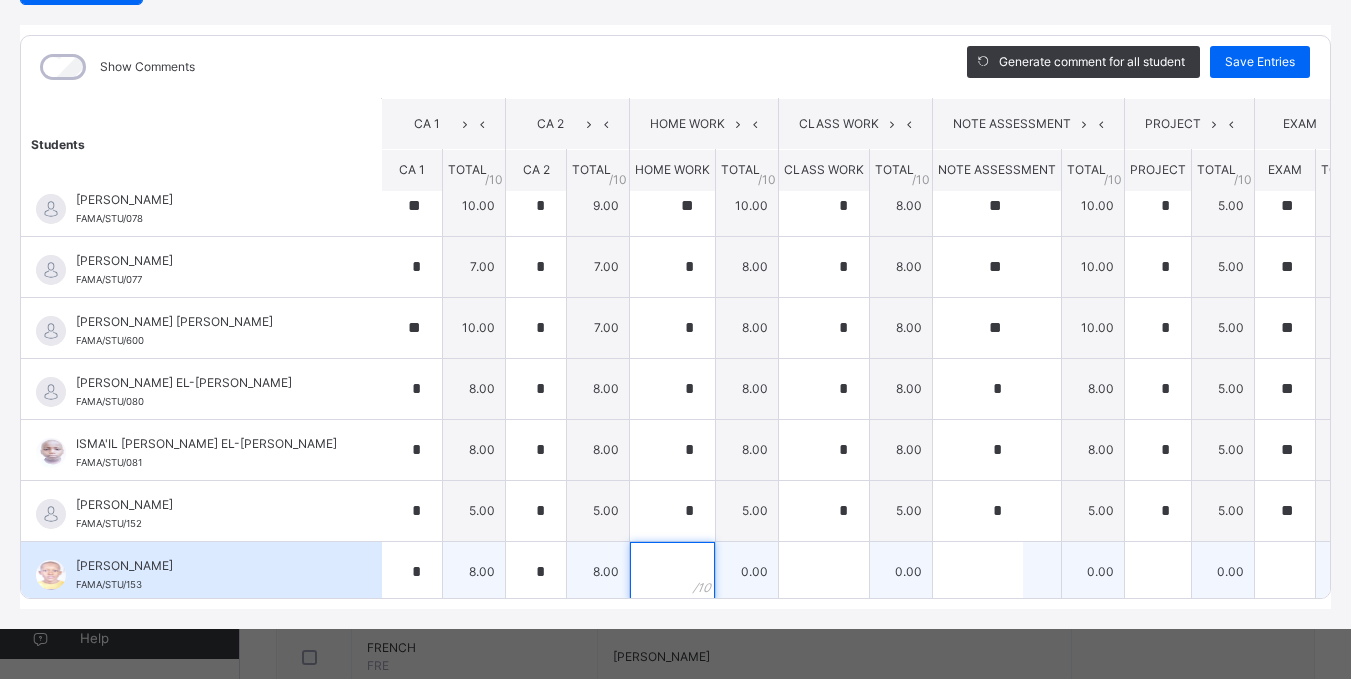 click at bounding box center [672, 572] 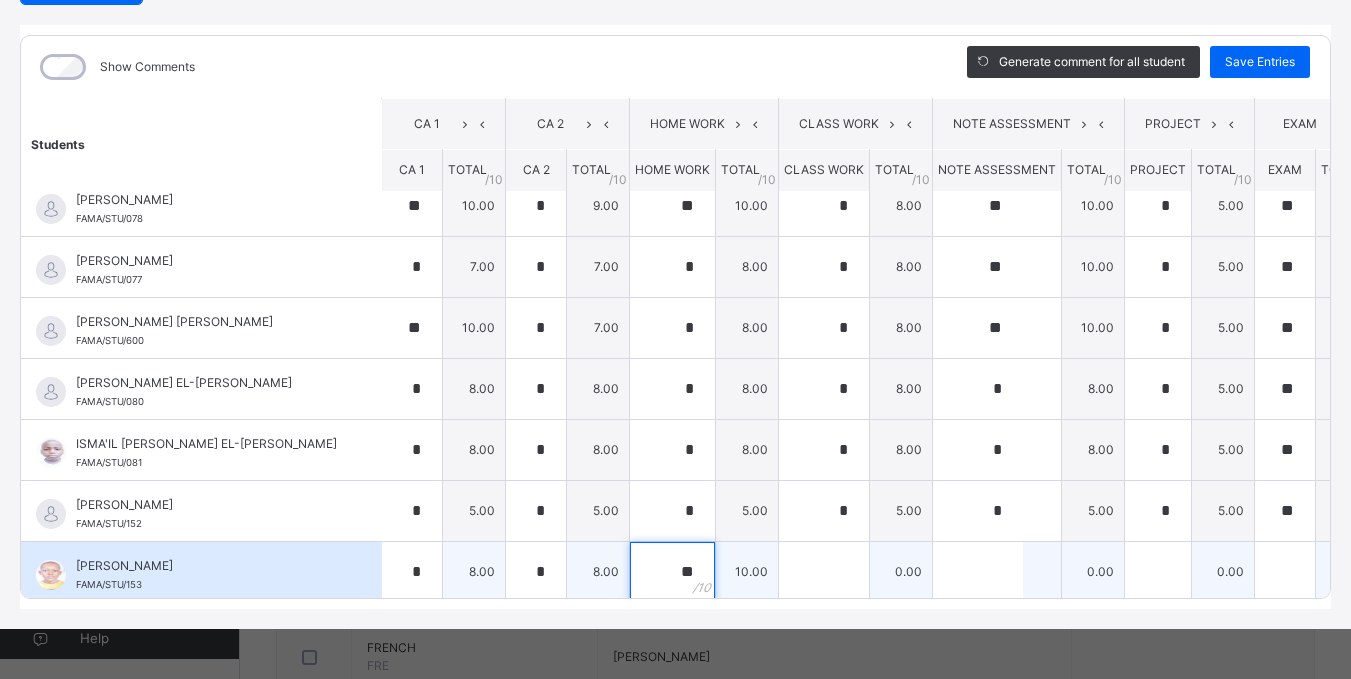 type on "**" 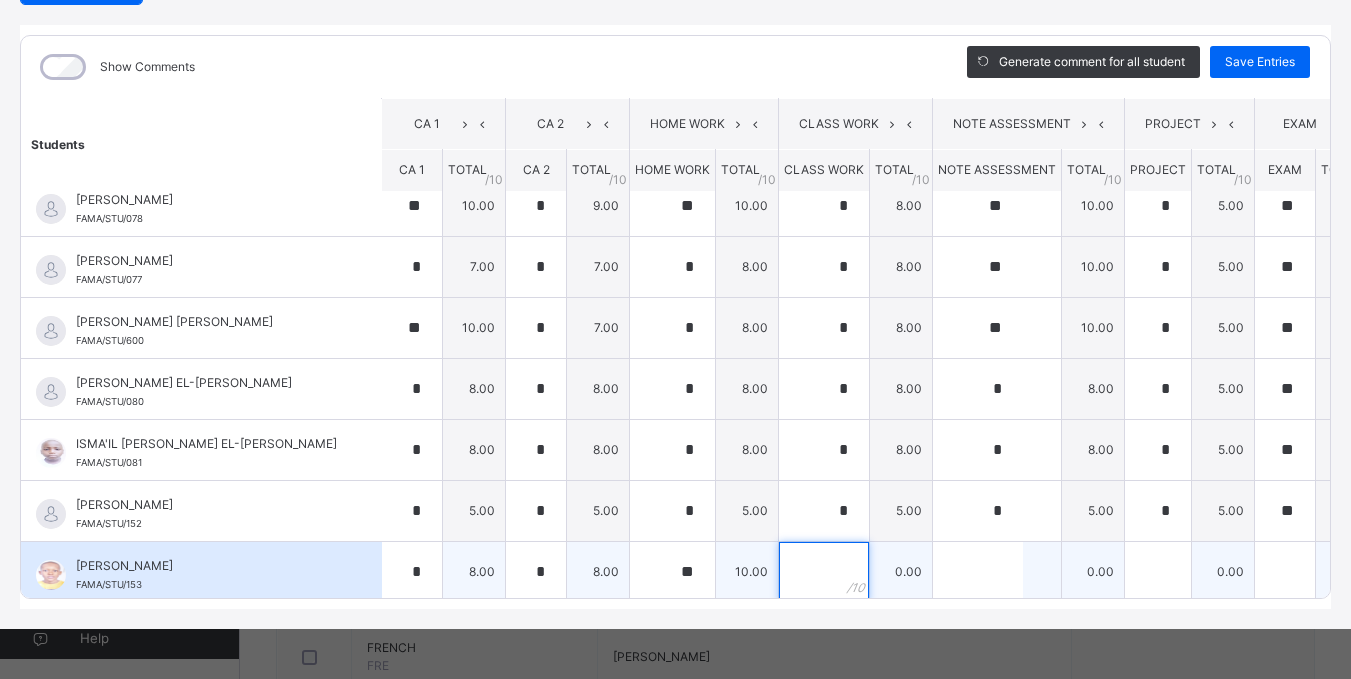 click at bounding box center (824, 572) 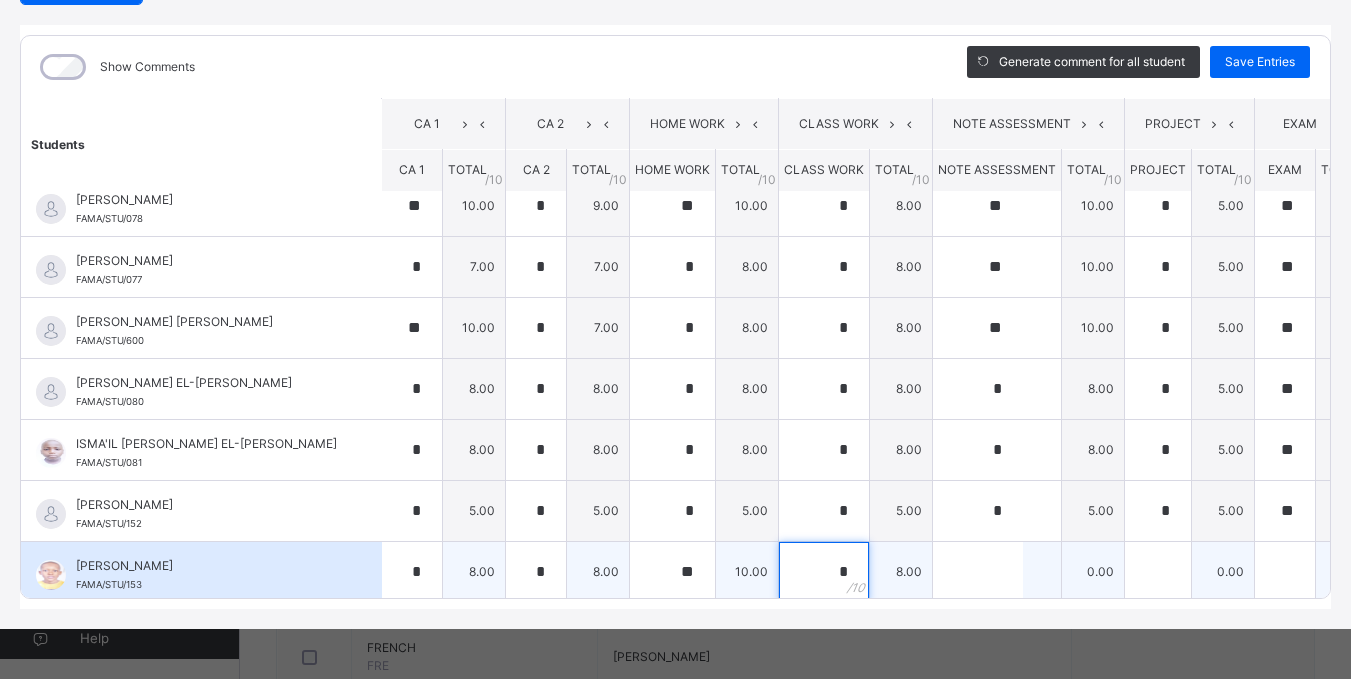 type on "*" 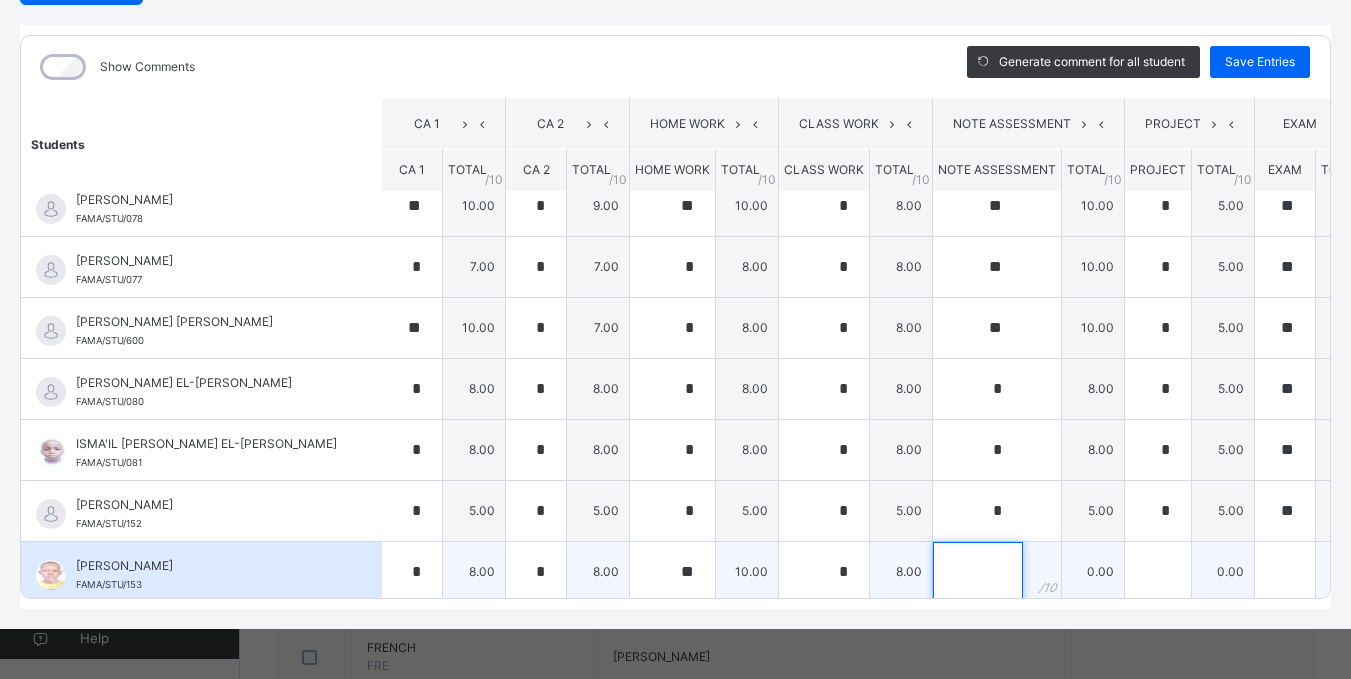 click at bounding box center (978, 572) 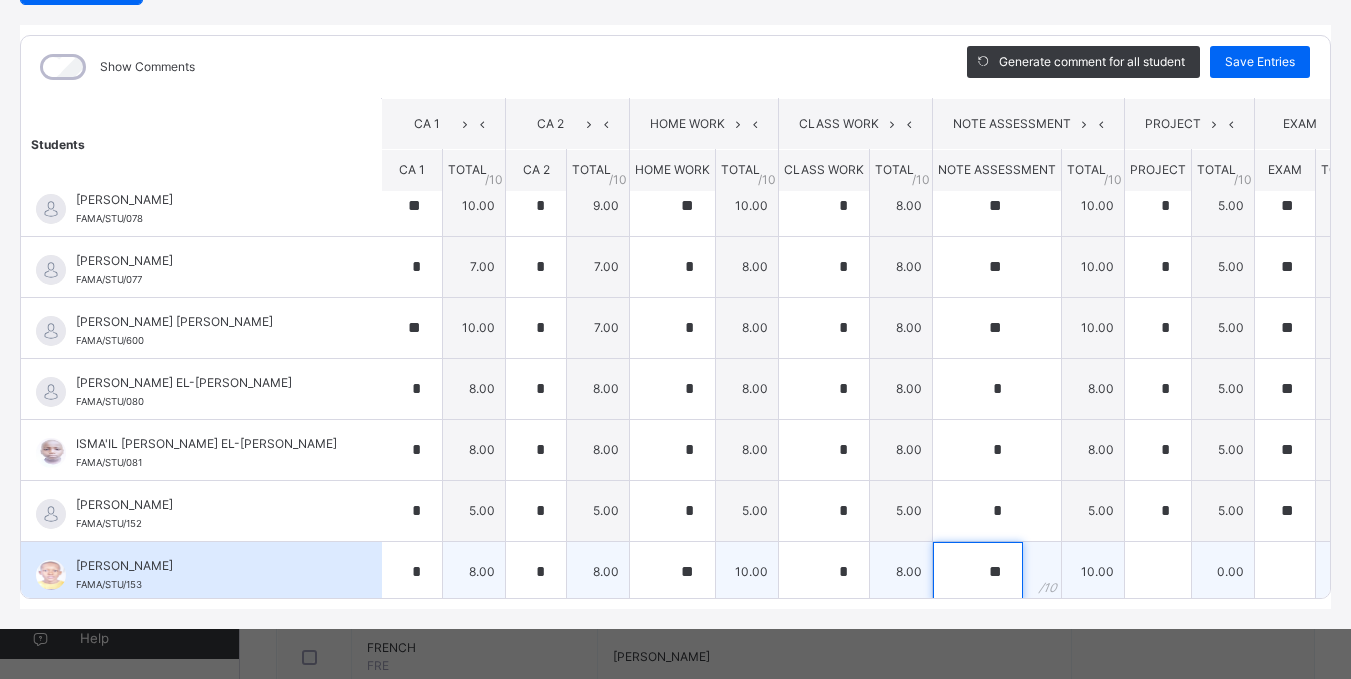 type on "**" 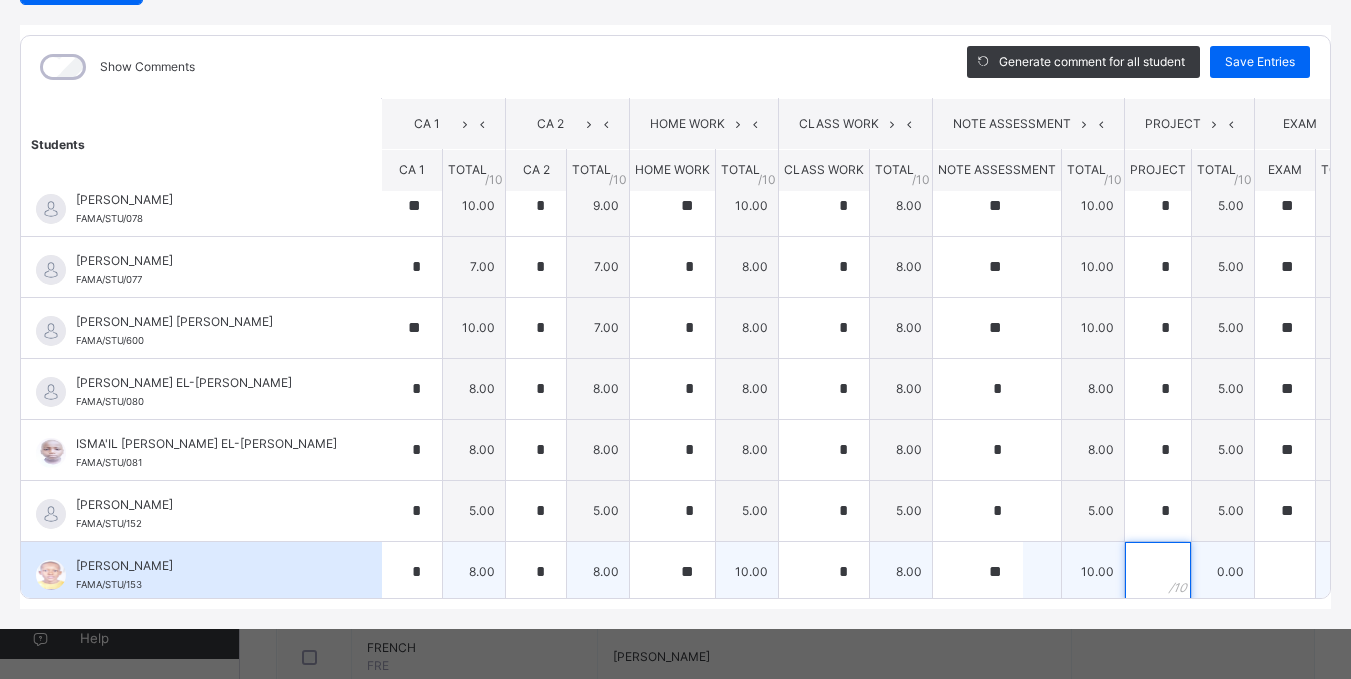 click at bounding box center (1158, 572) 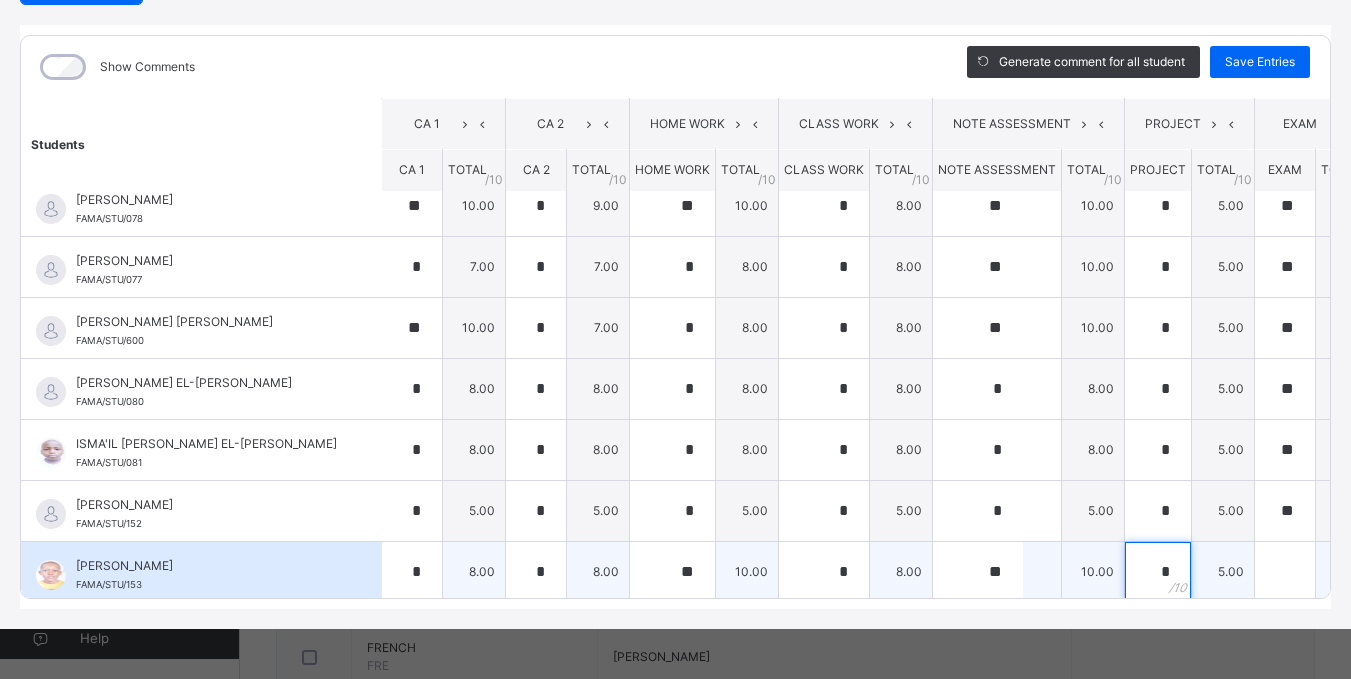 type on "*" 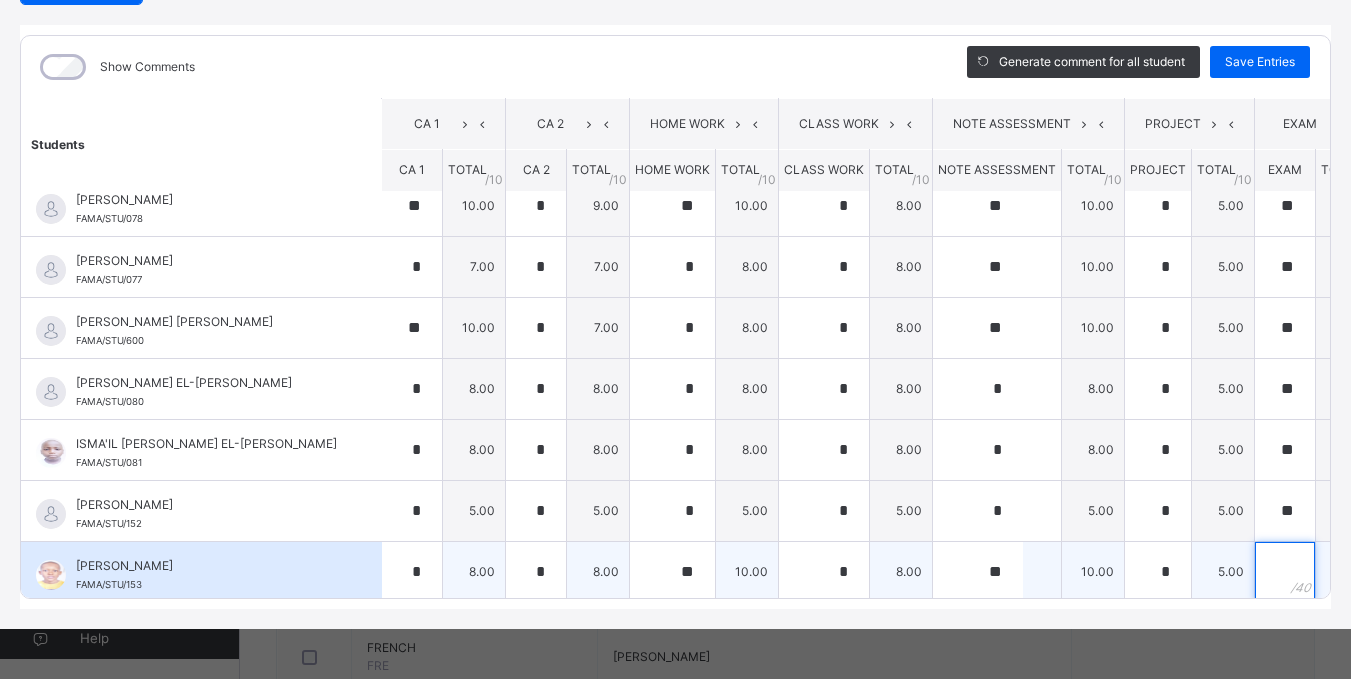click at bounding box center [1285, 572] 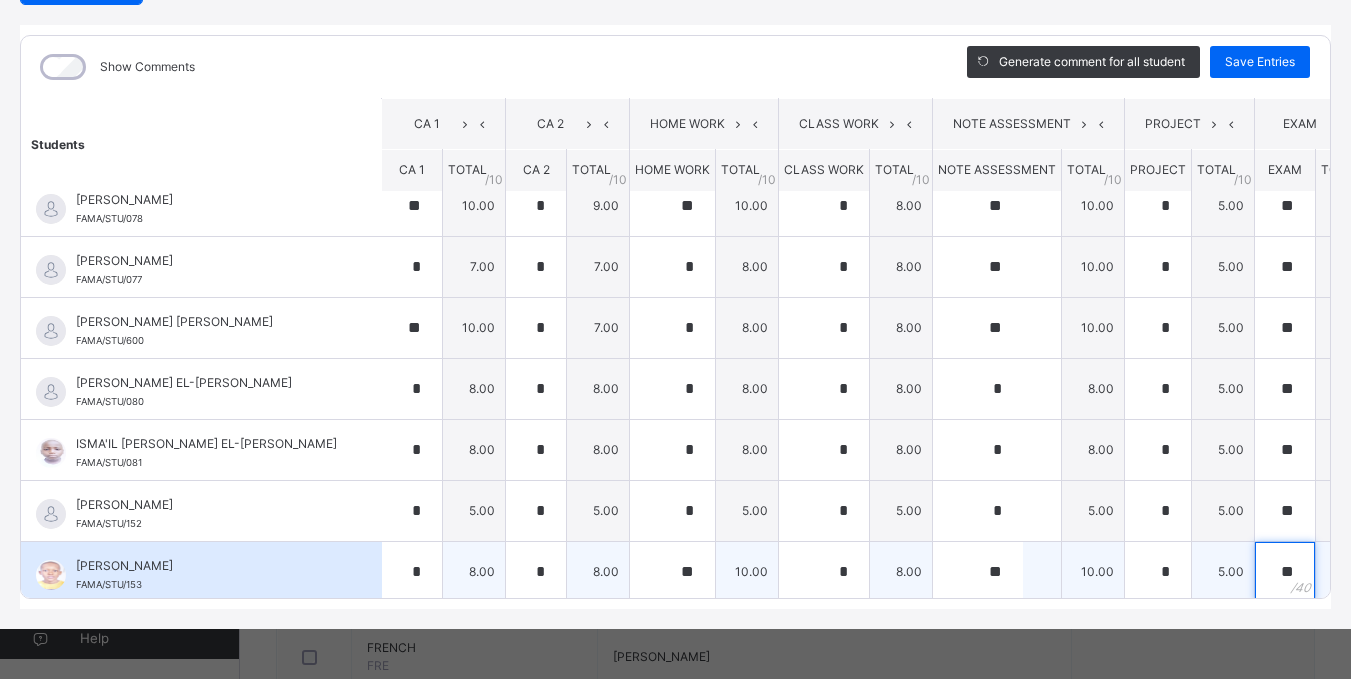 scroll, scrollTop: 36, scrollLeft: 1, axis: both 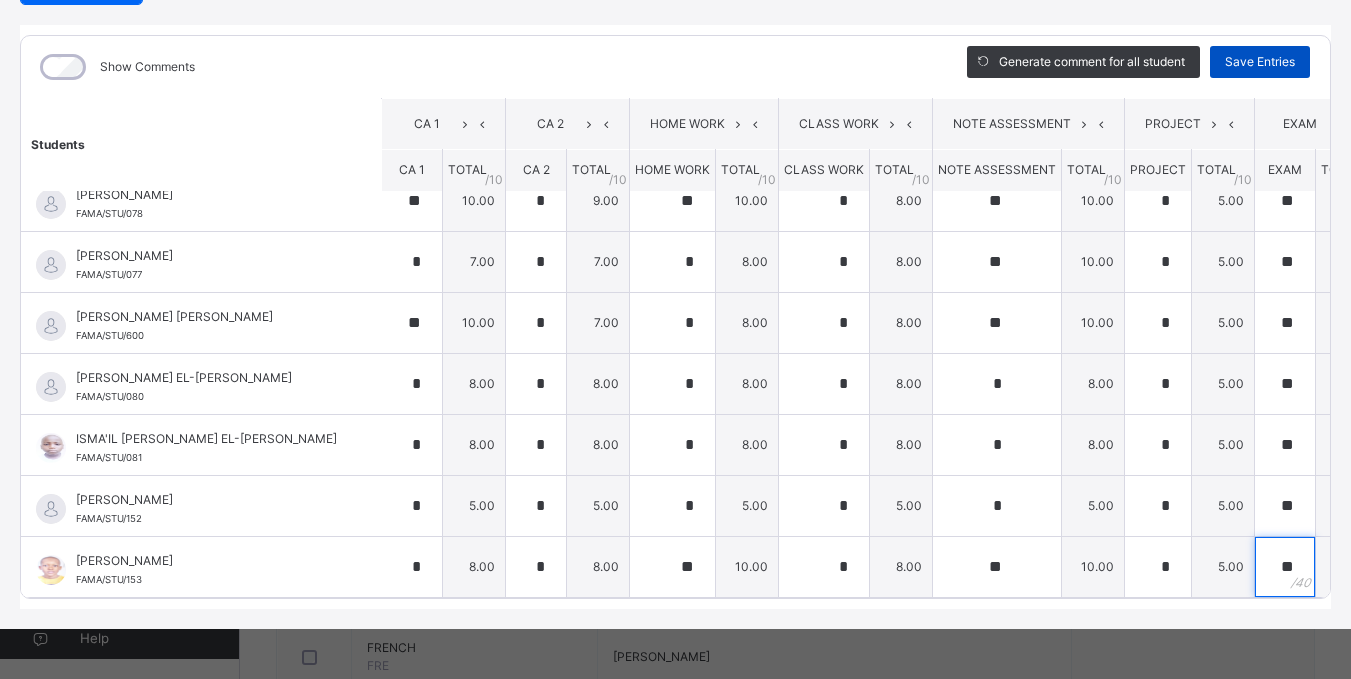 type on "**" 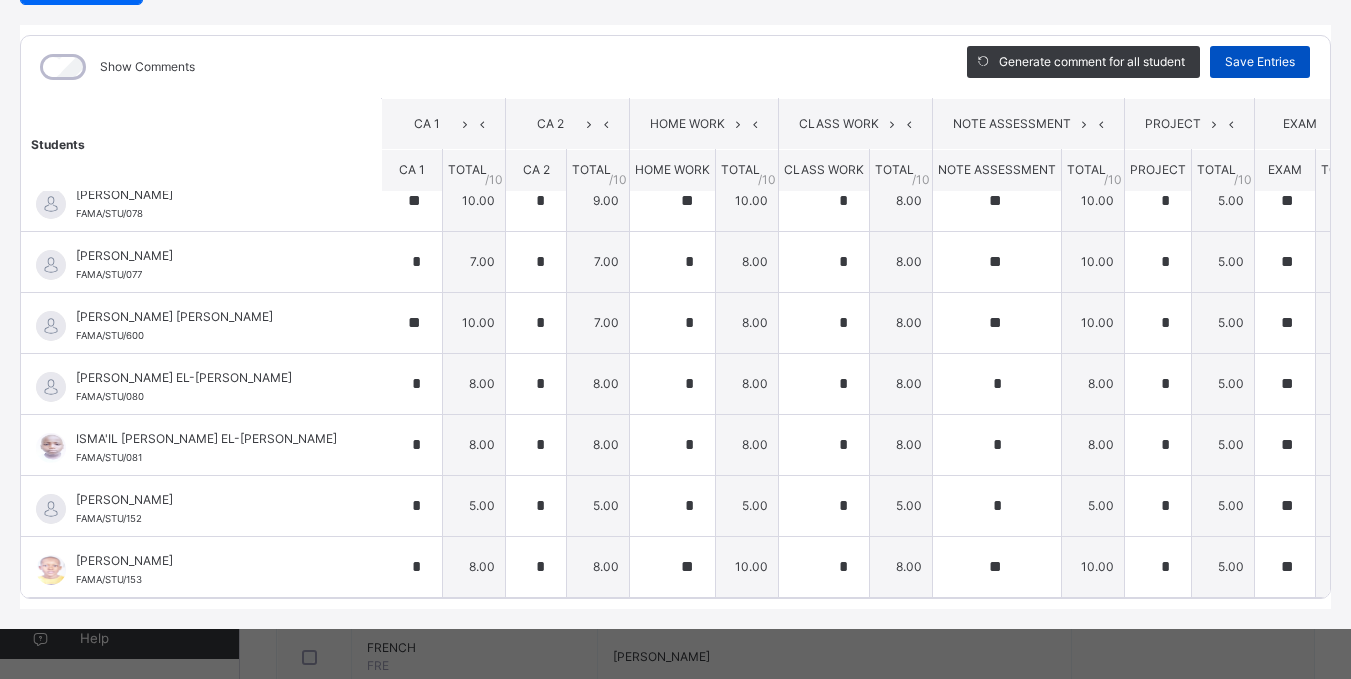 click on "Save Entries" at bounding box center [1260, 62] 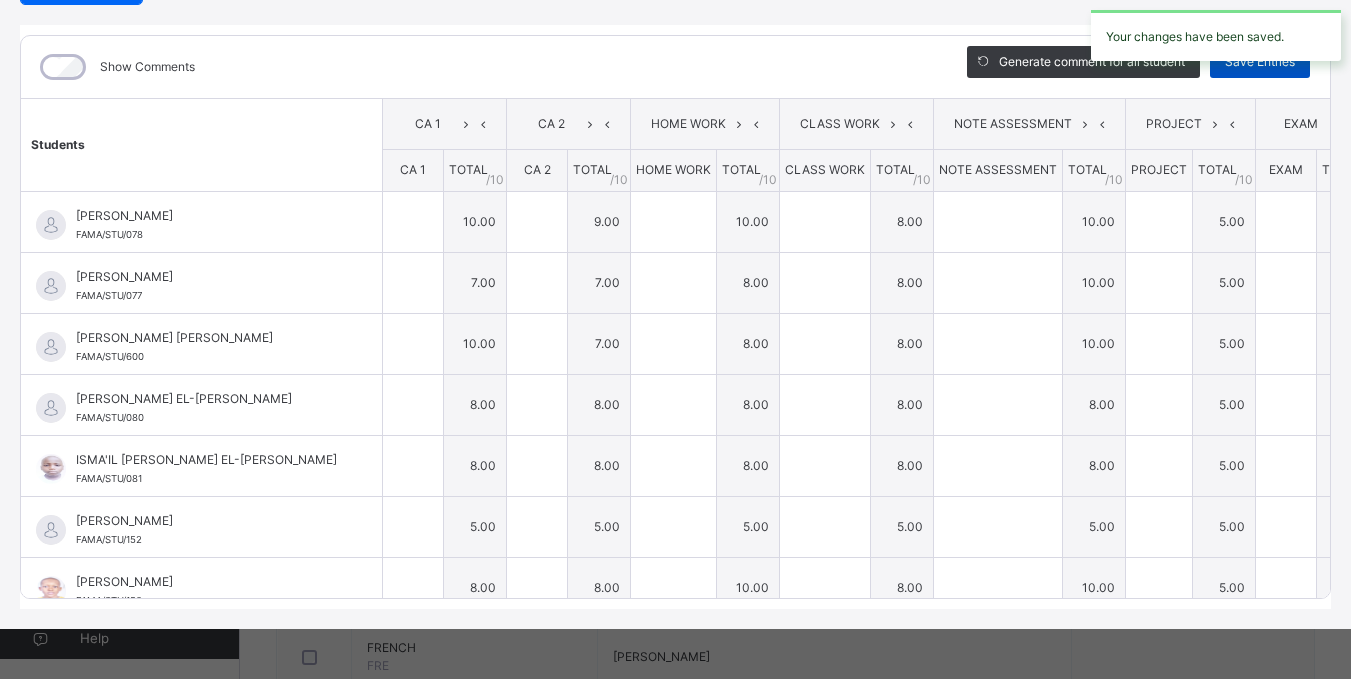 type on "**" 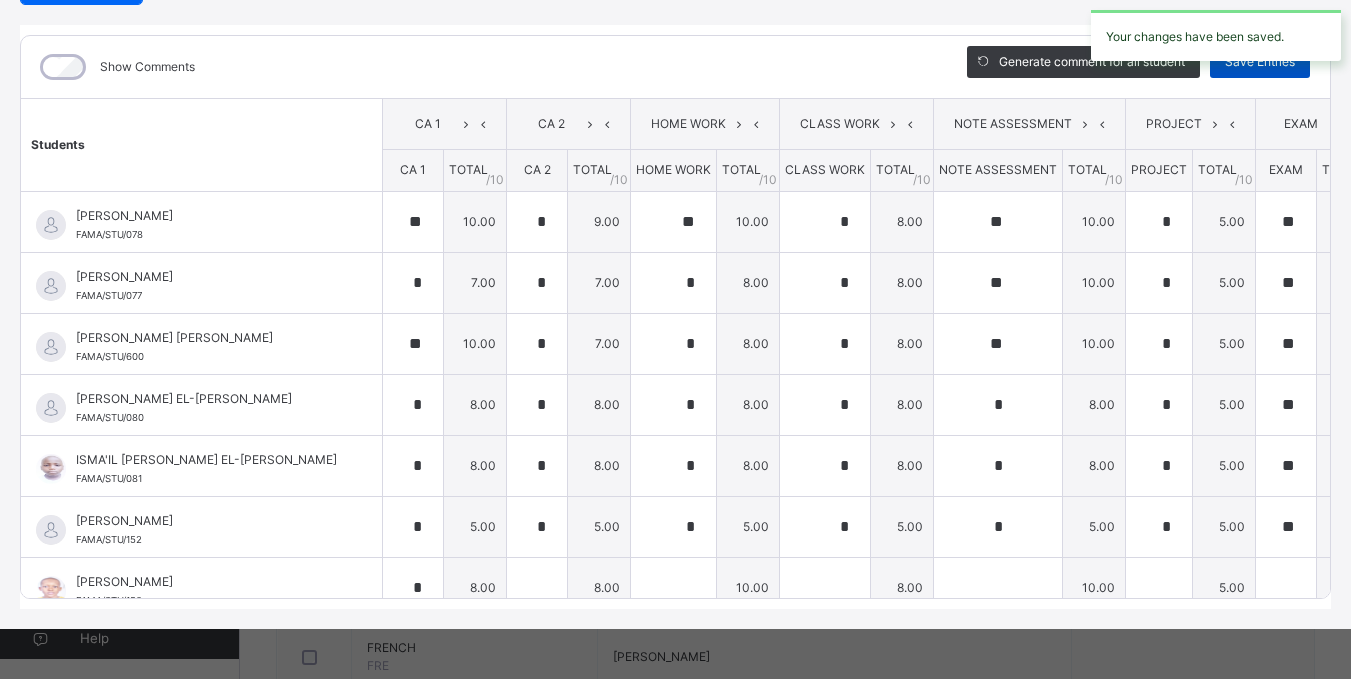 type on "*" 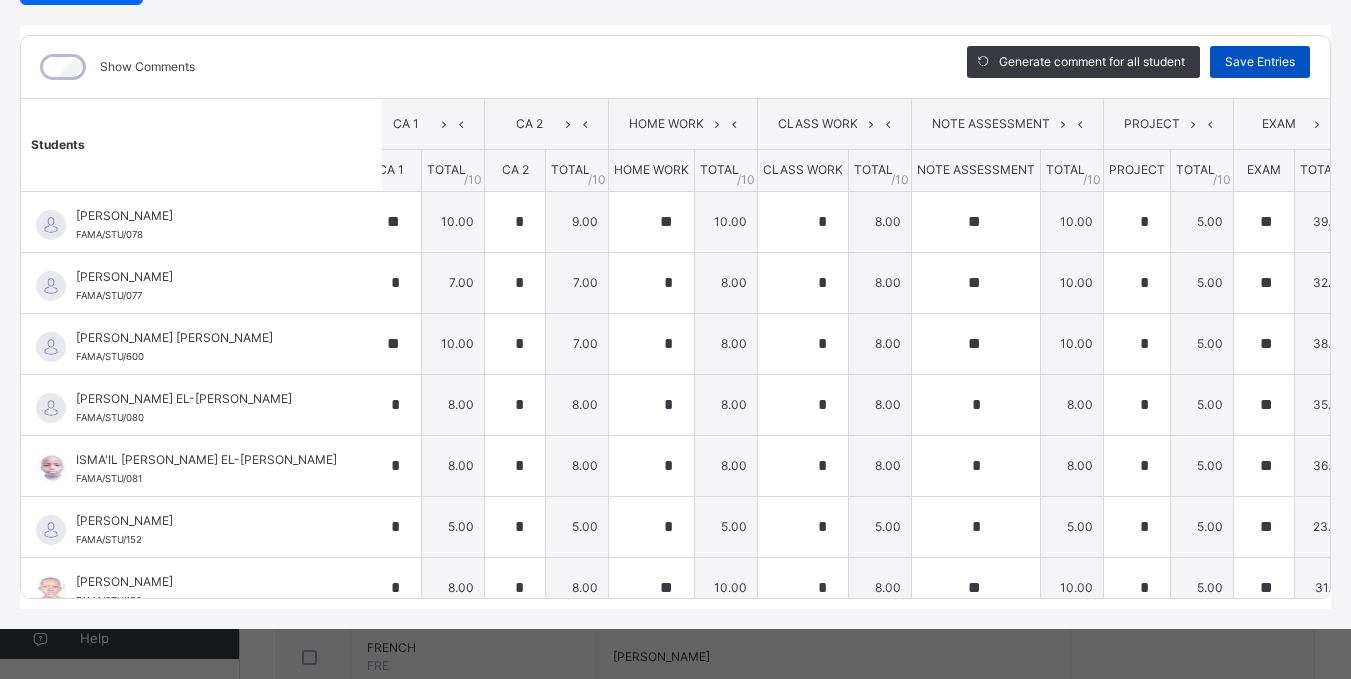 scroll, scrollTop: 36, scrollLeft: 22, axis: both 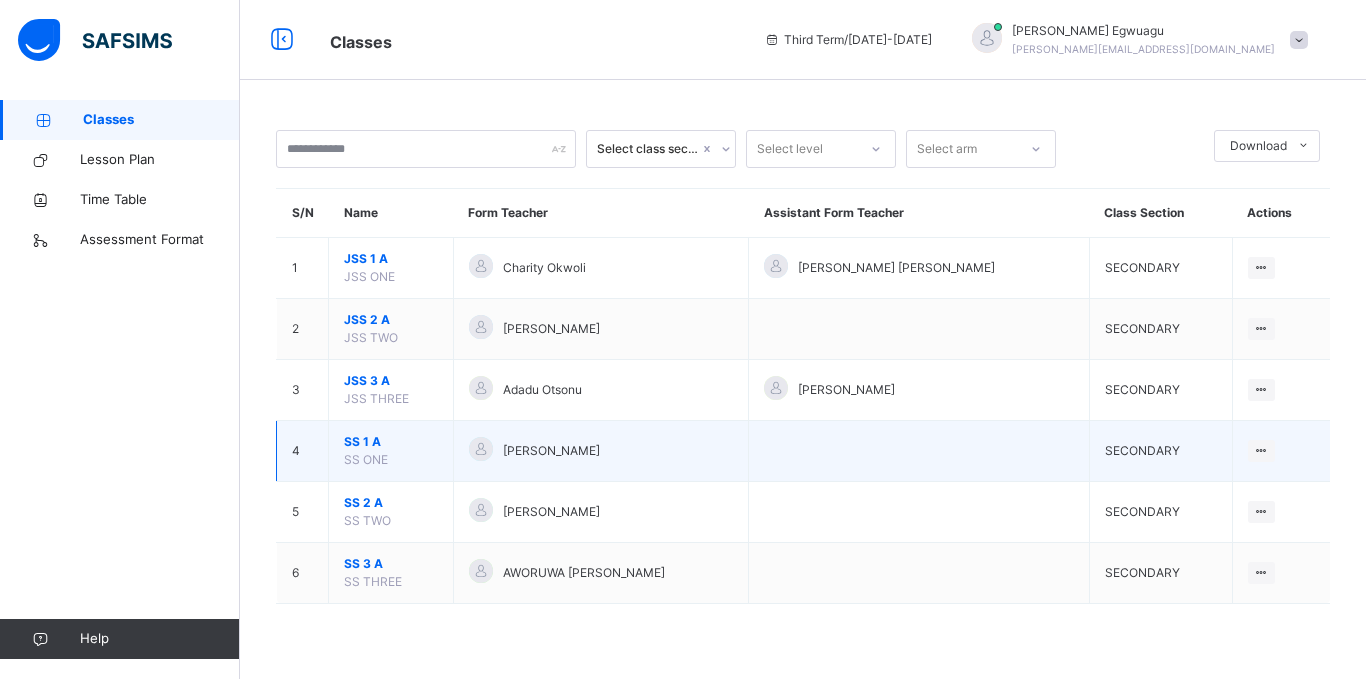 click on "SS 1   A" at bounding box center (391, 442) 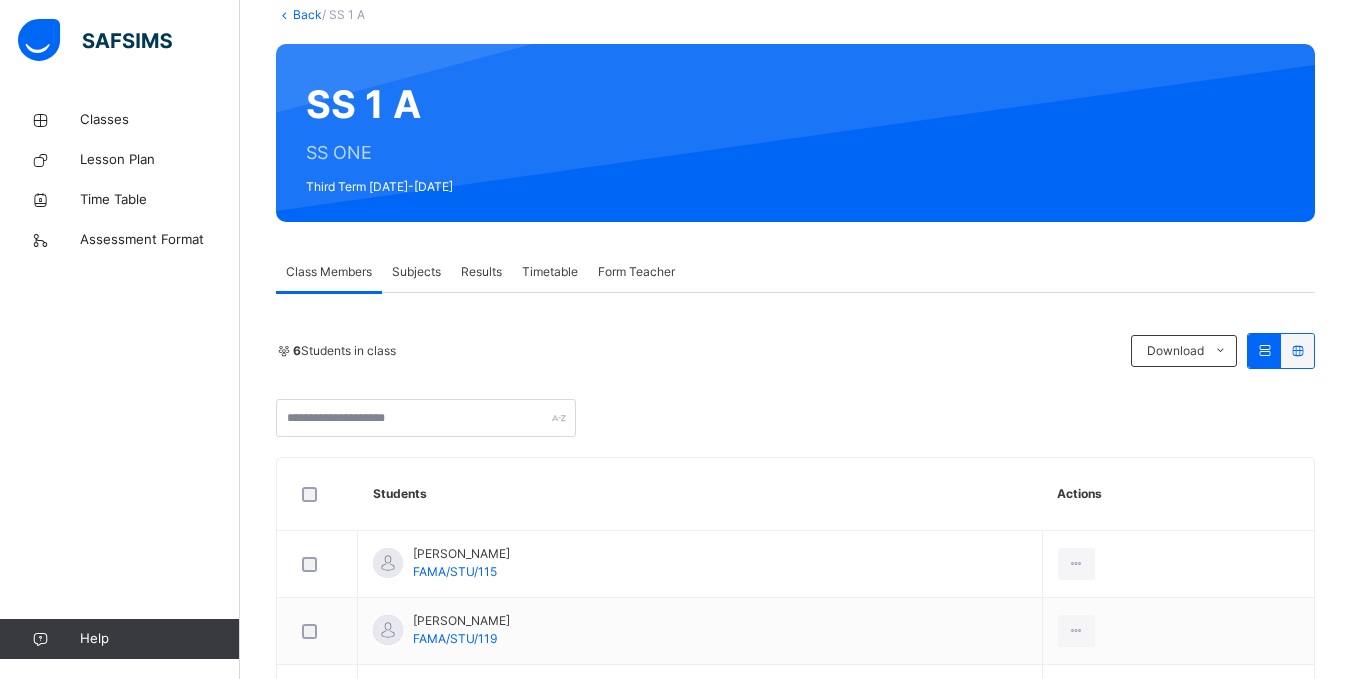 scroll, scrollTop: 137, scrollLeft: 0, axis: vertical 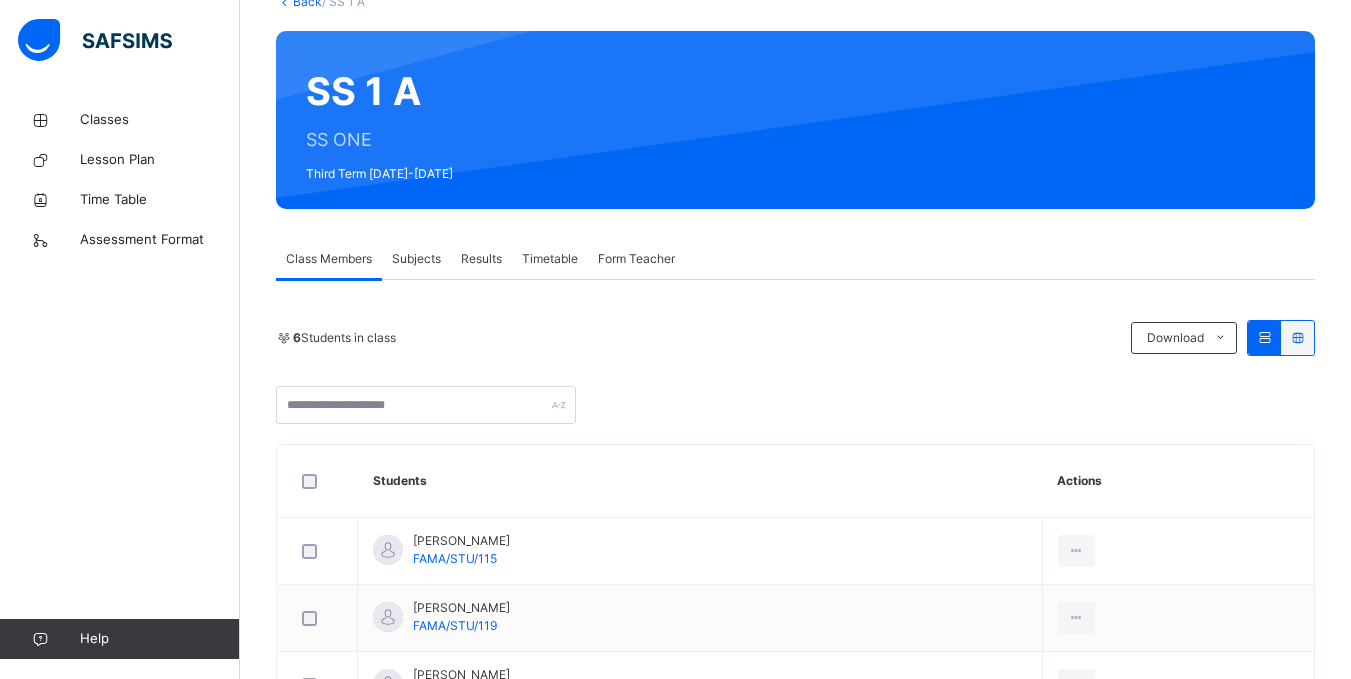 click on "Subjects" at bounding box center [416, 259] 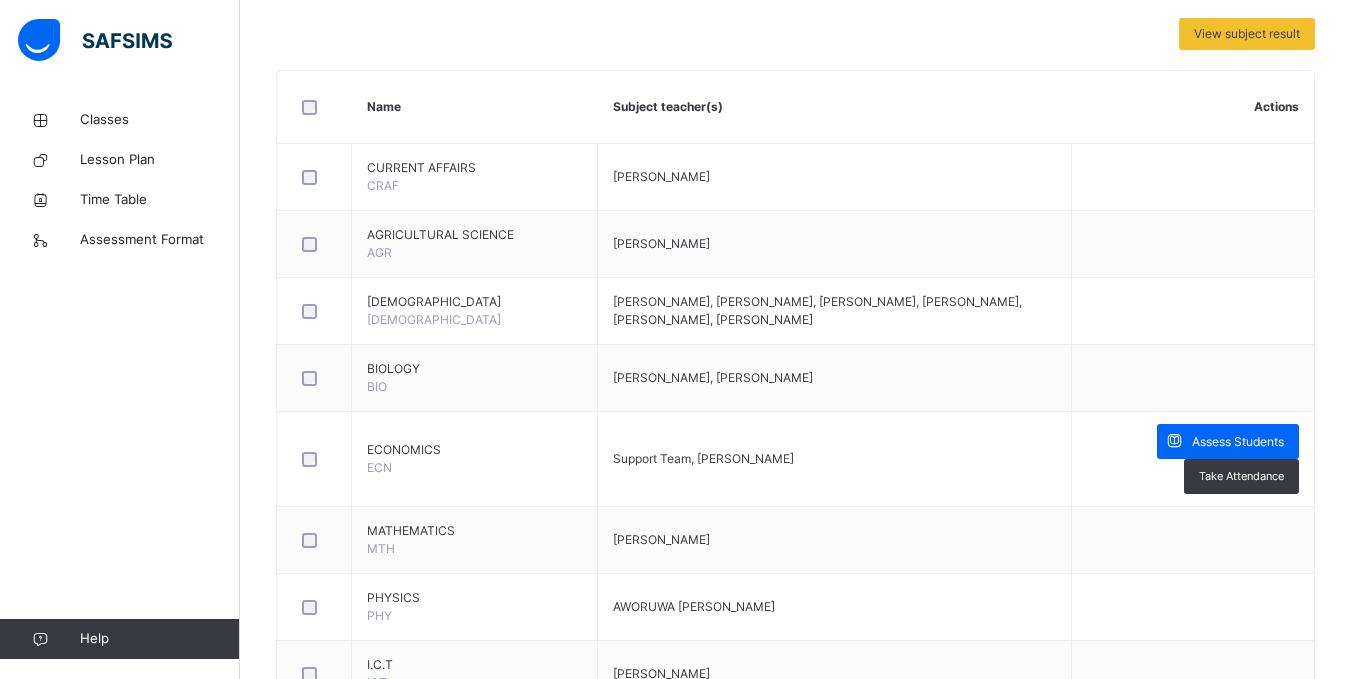 scroll, scrollTop: 436, scrollLeft: 0, axis: vertical 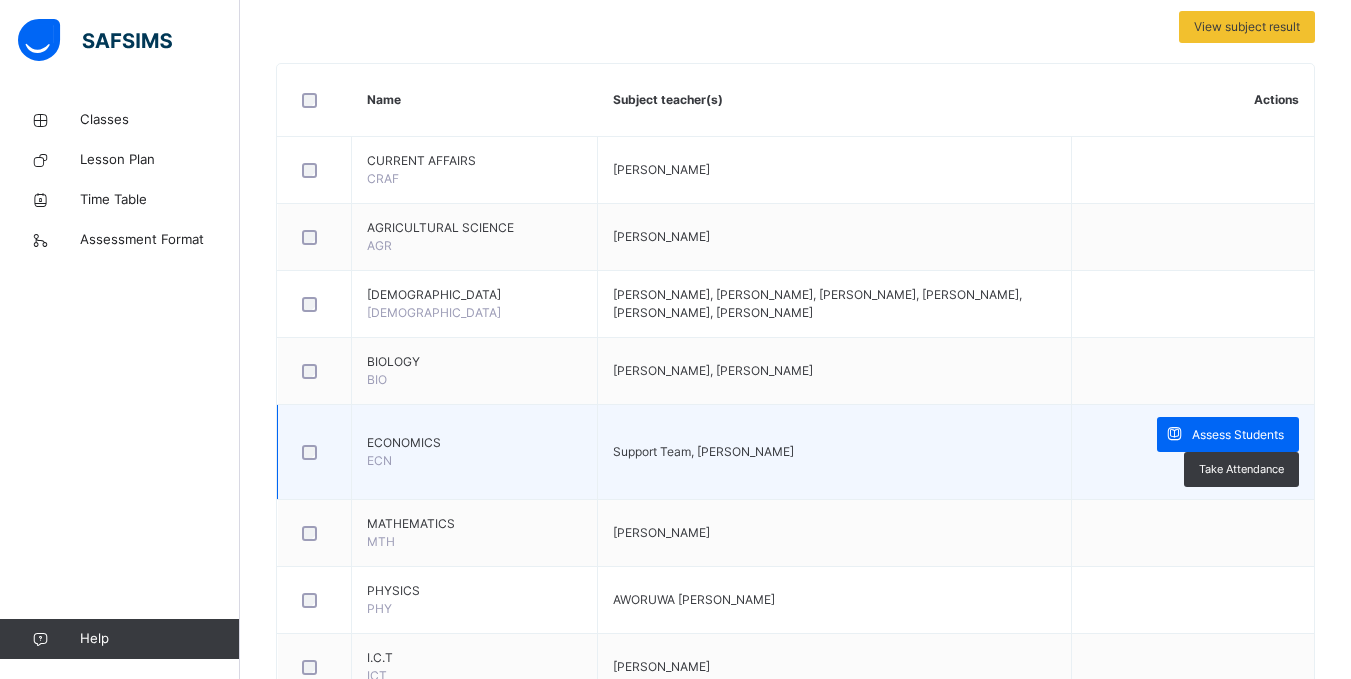 click on "Support Team, [PERSON_NAME]" at bounding box center [703, 451] 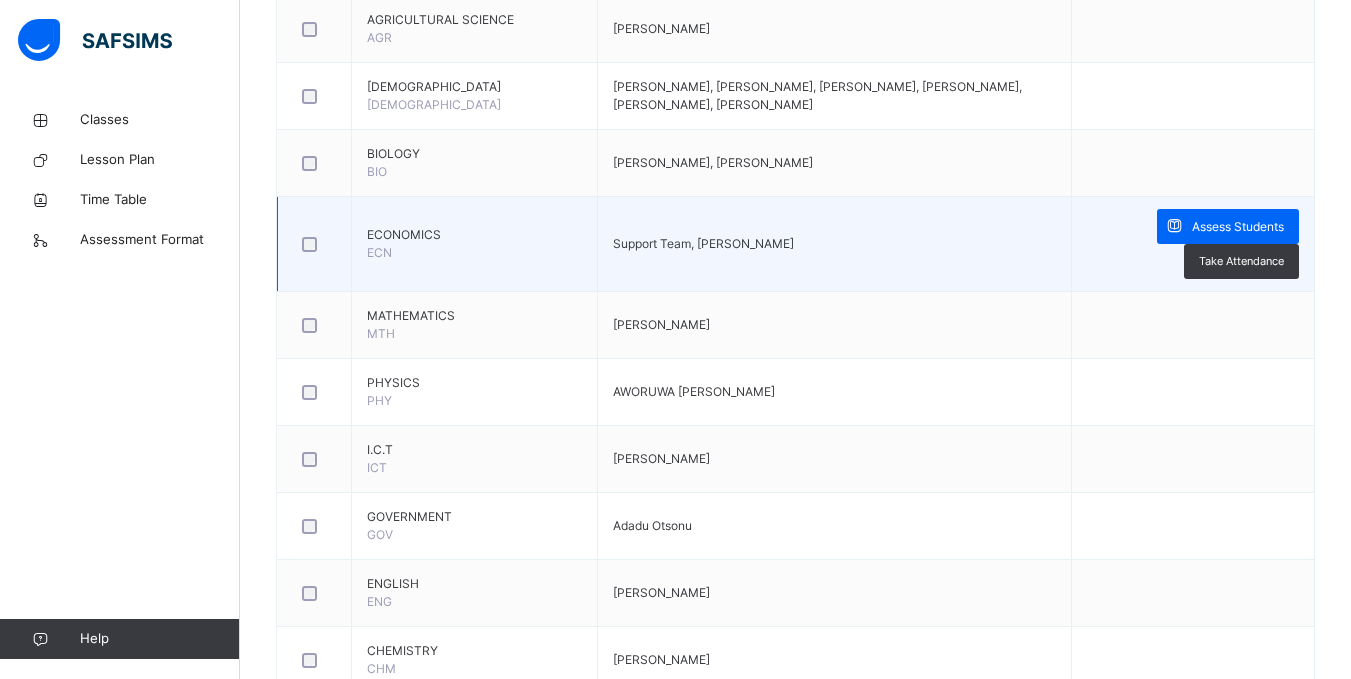 scroll, scrollTop: 637, scrollLeft: 0, axis: vertical 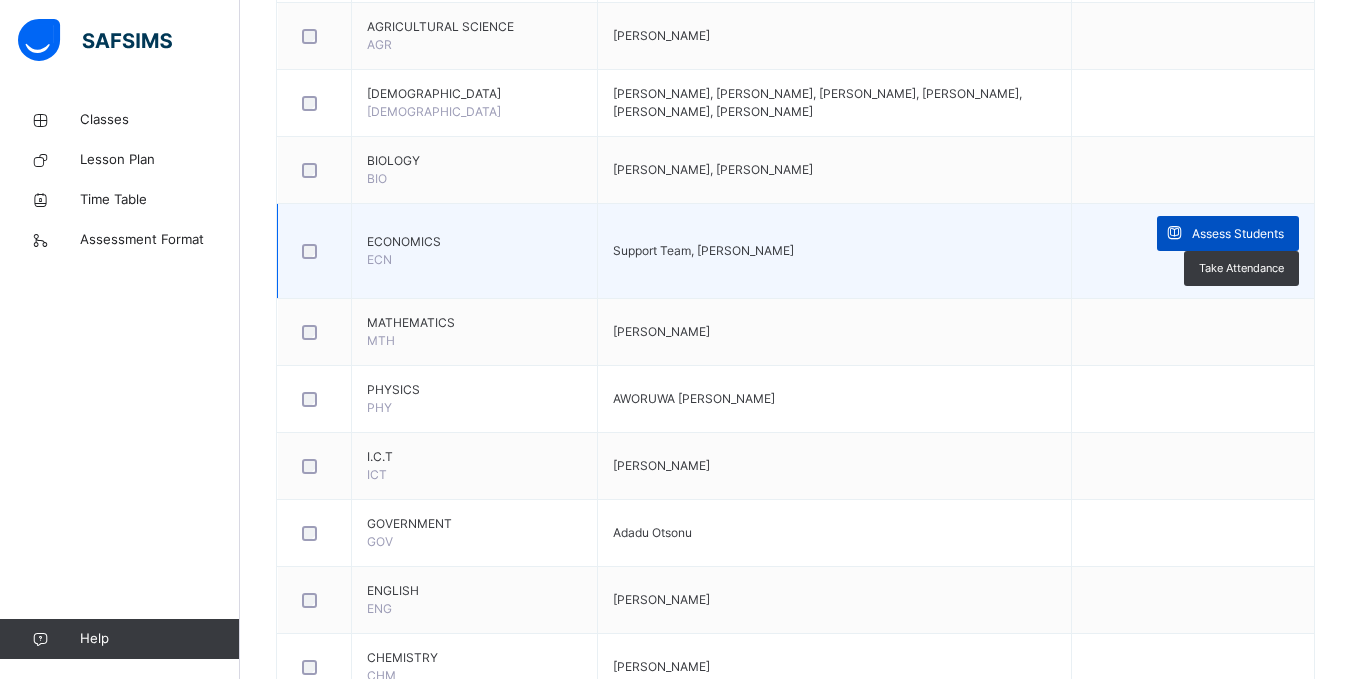 click on "Assess Students" at bounding box center (1238, 234) 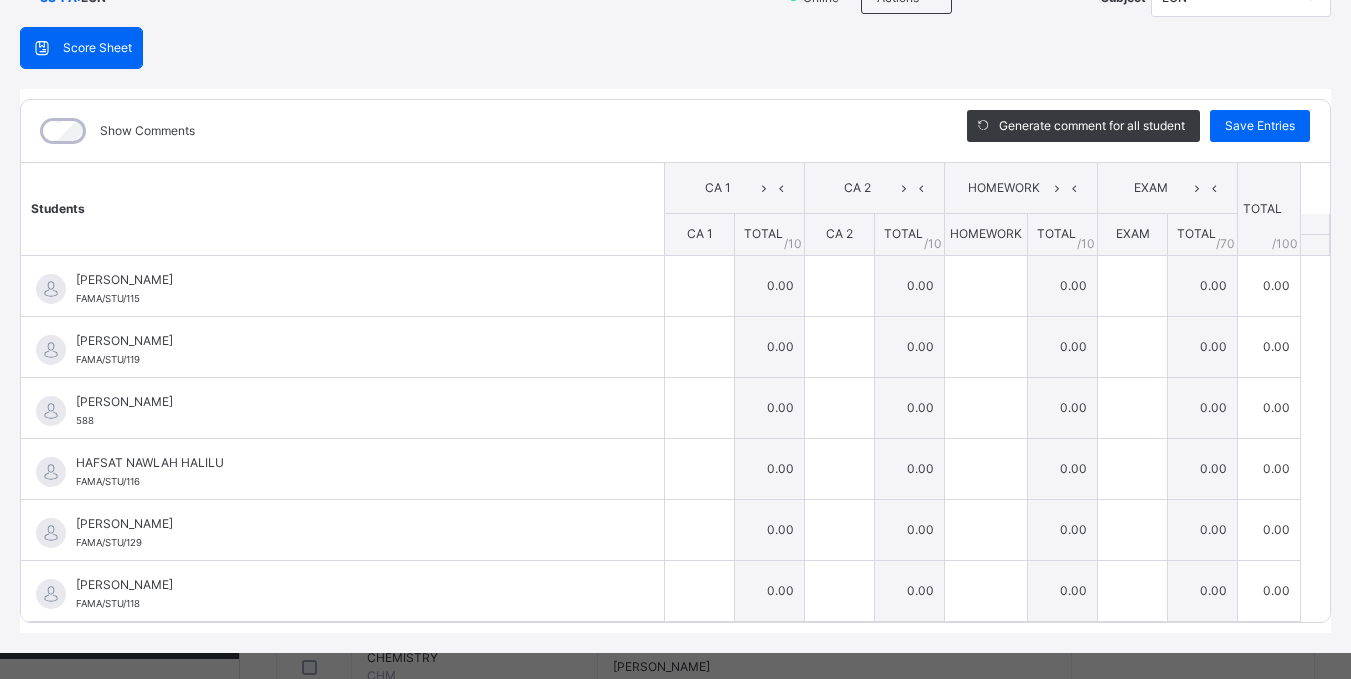 scroll, scrollTop: 192, scrollLeft: 0, axis: vertical 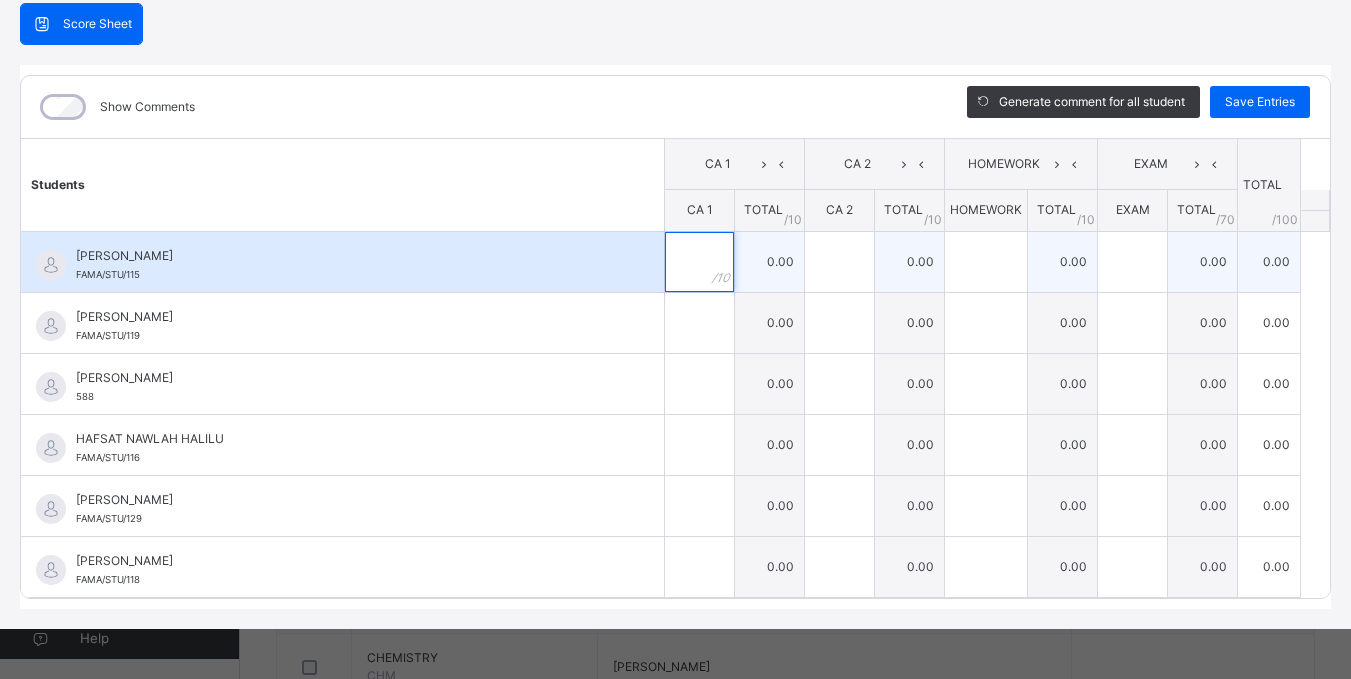 click at bounding box center [699, 262] 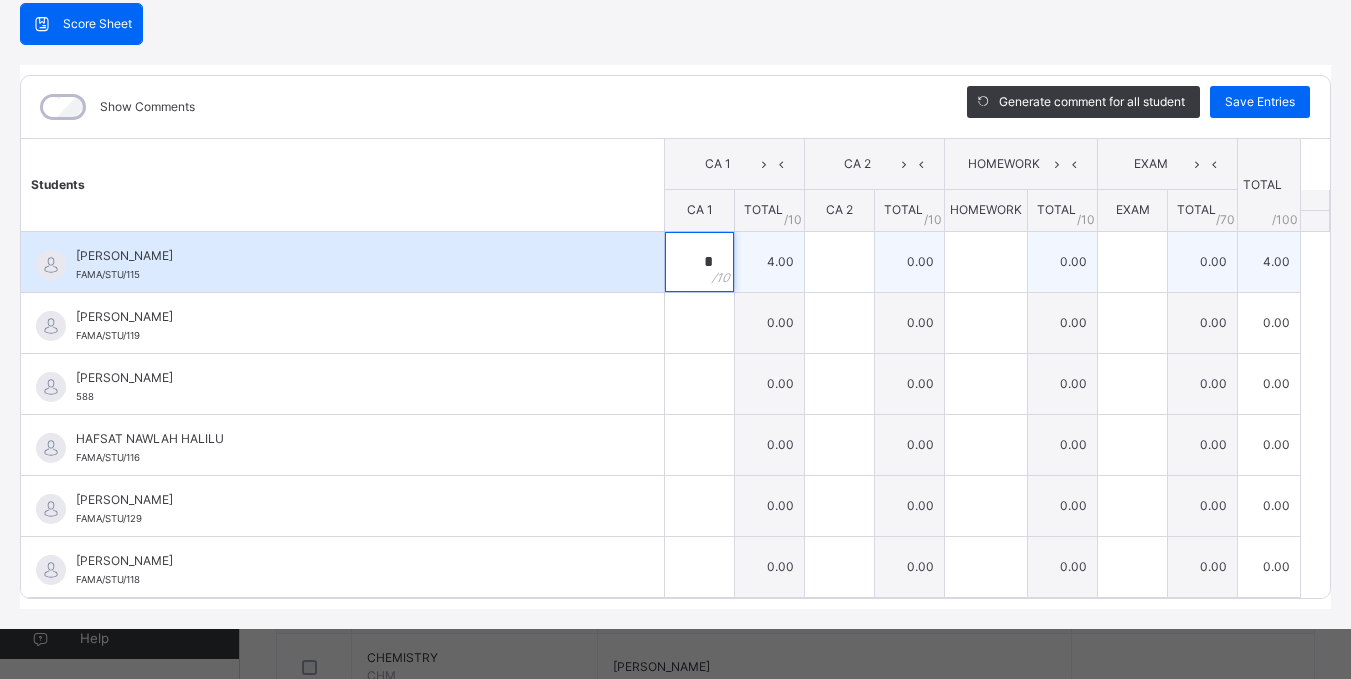 type on "*" 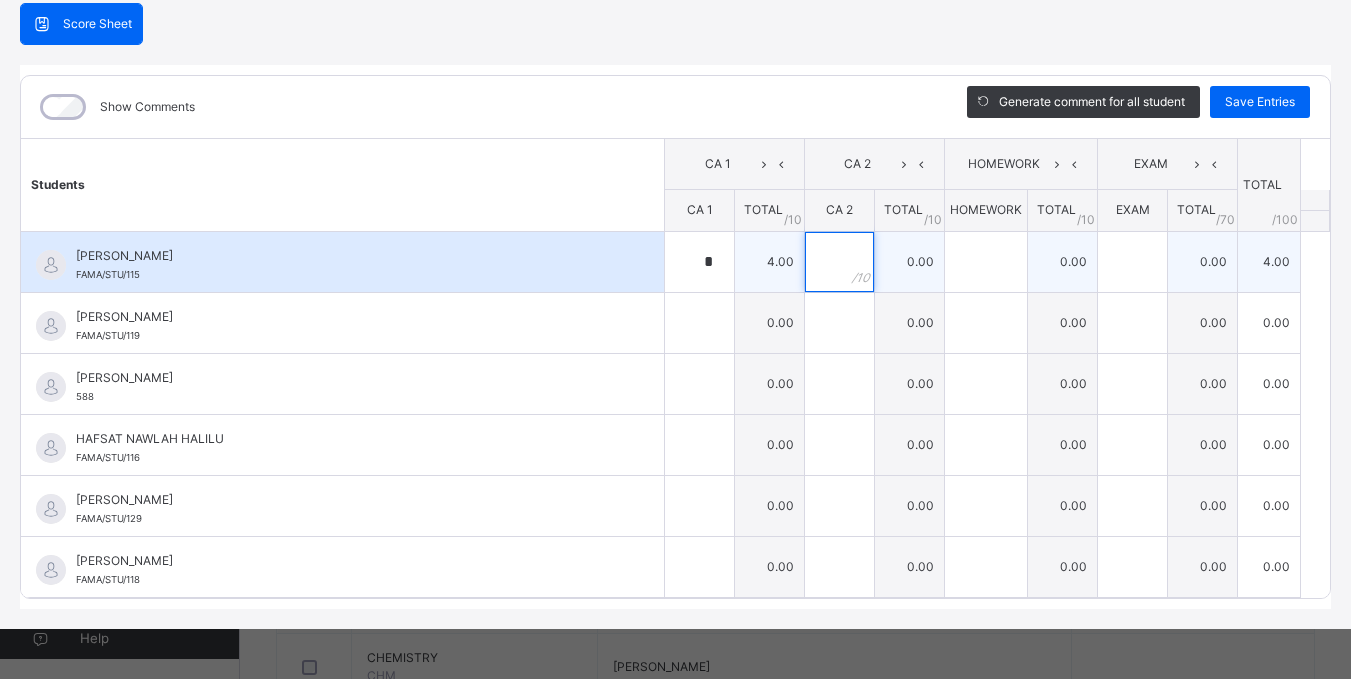 click at bounding box center (839, 262) 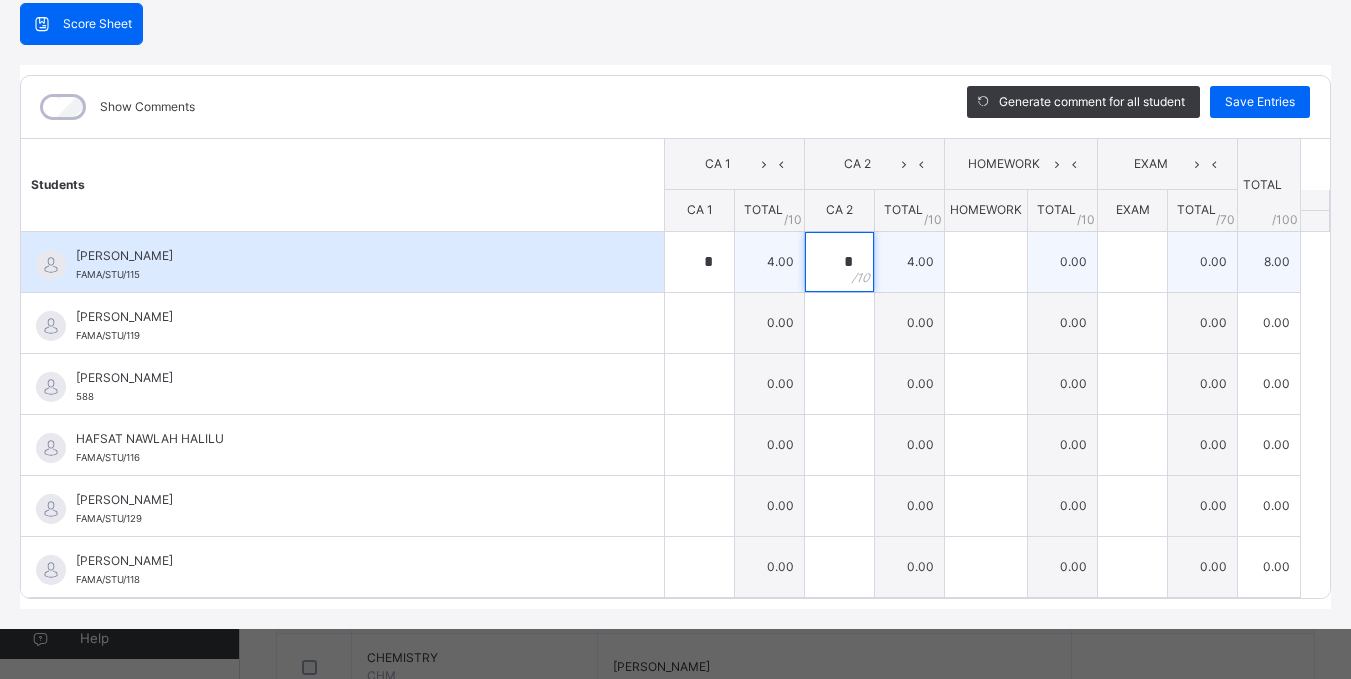 type on "*" 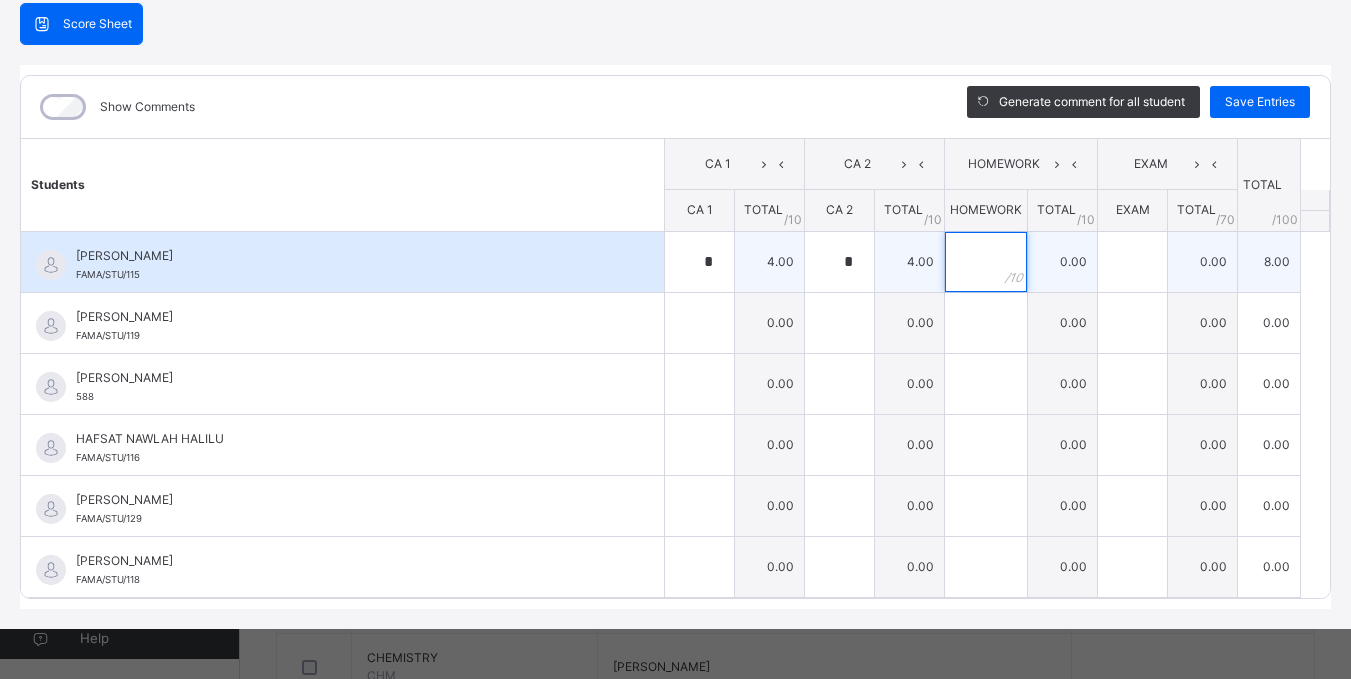 click at bounding box center [986, 262] 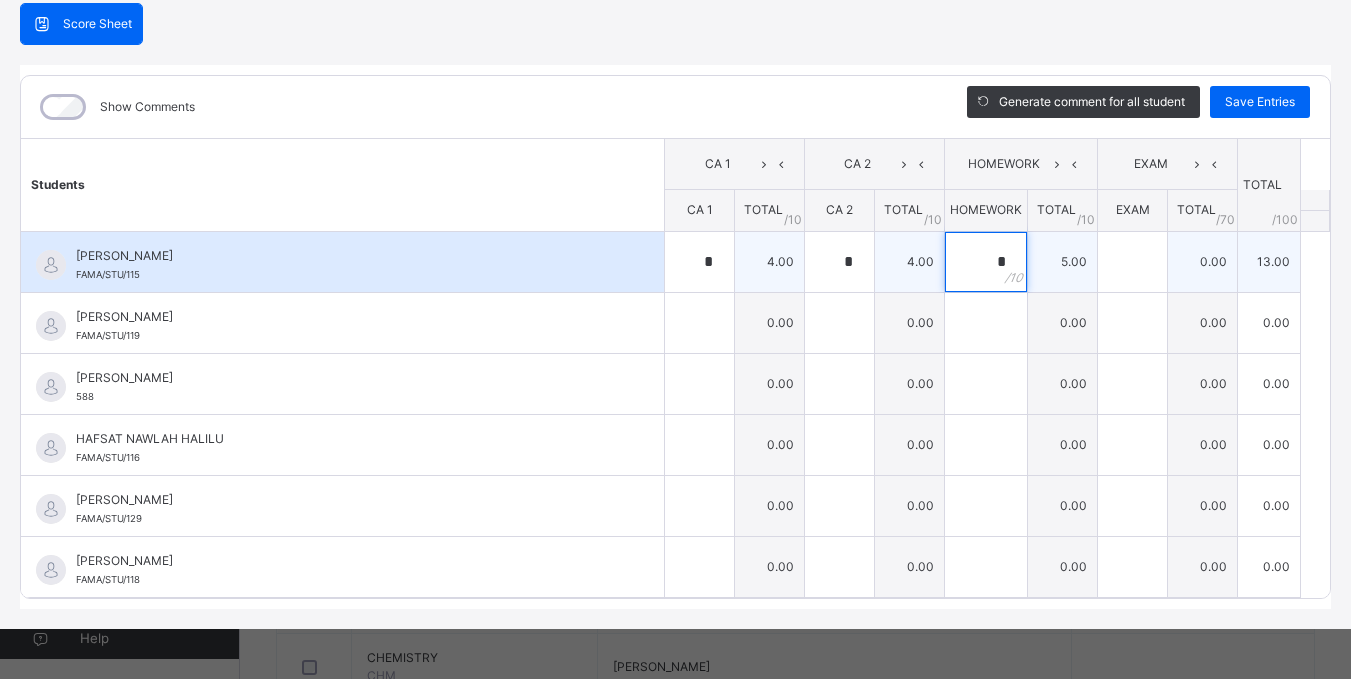 type on "*" 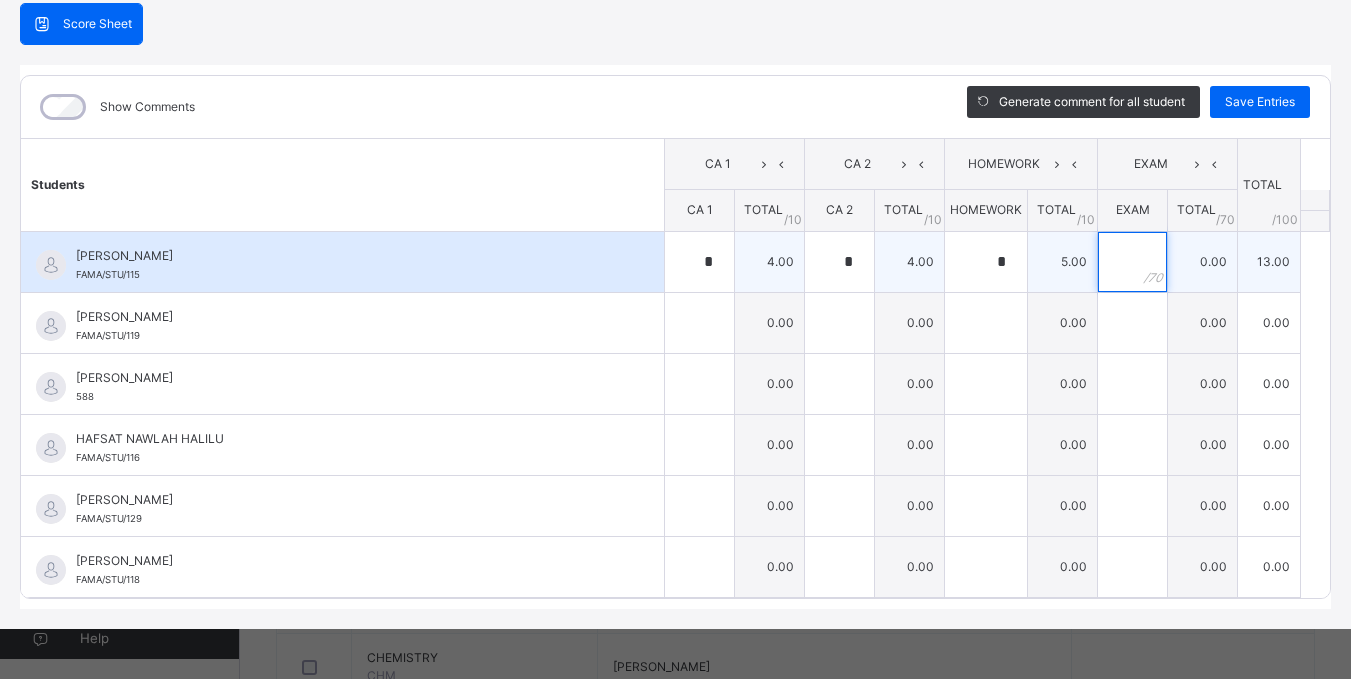 click at bounding box center [1132, 262] 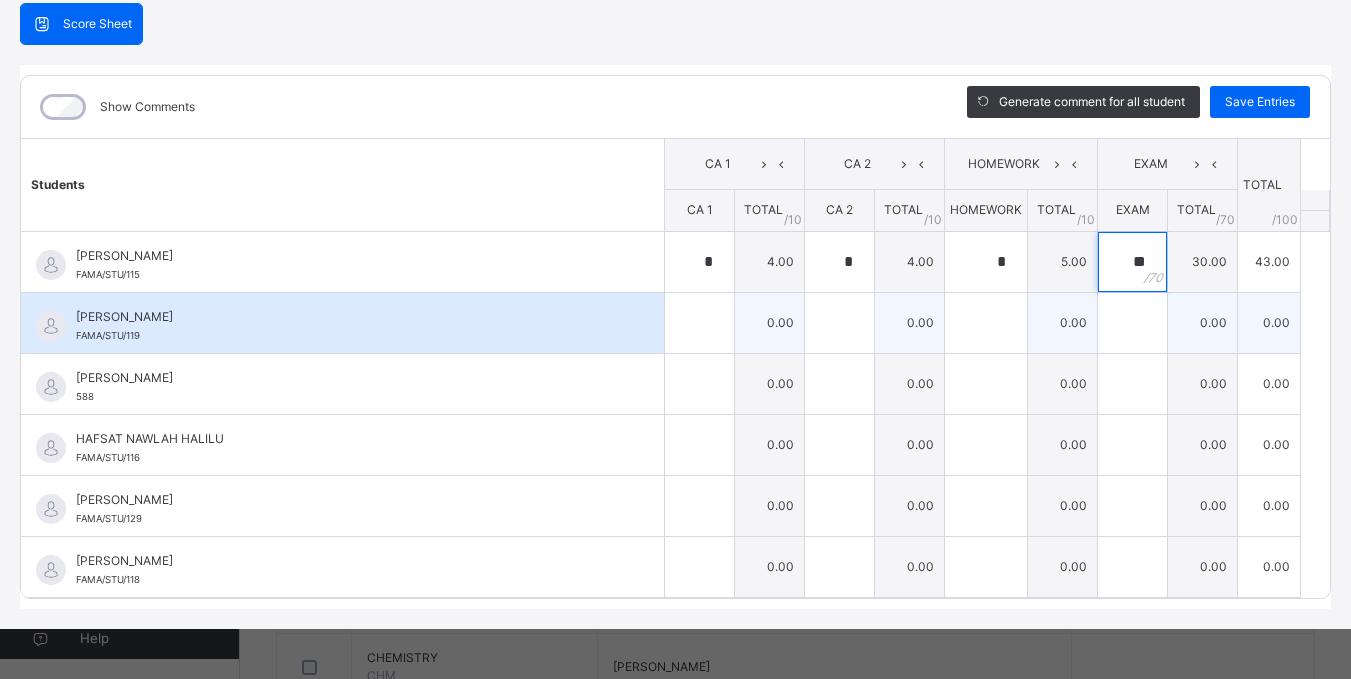type on "**" 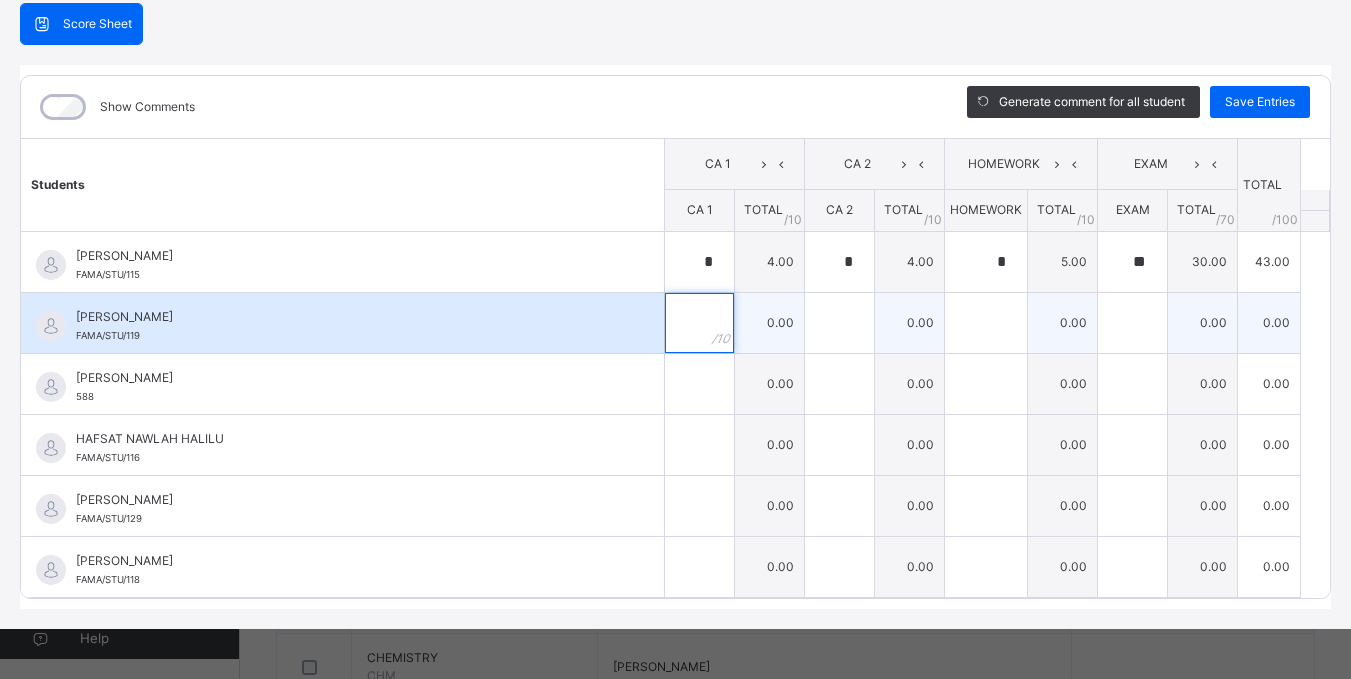 click at bounding box center [699, 323] 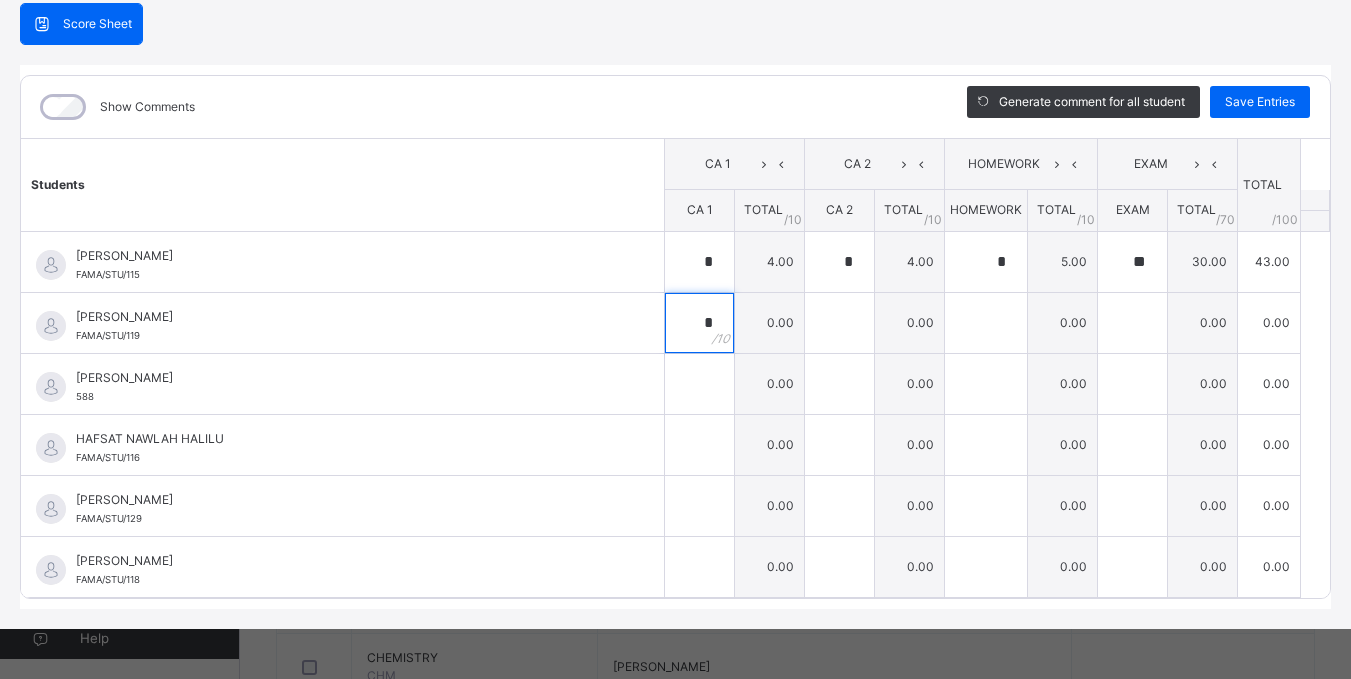 type on "*" 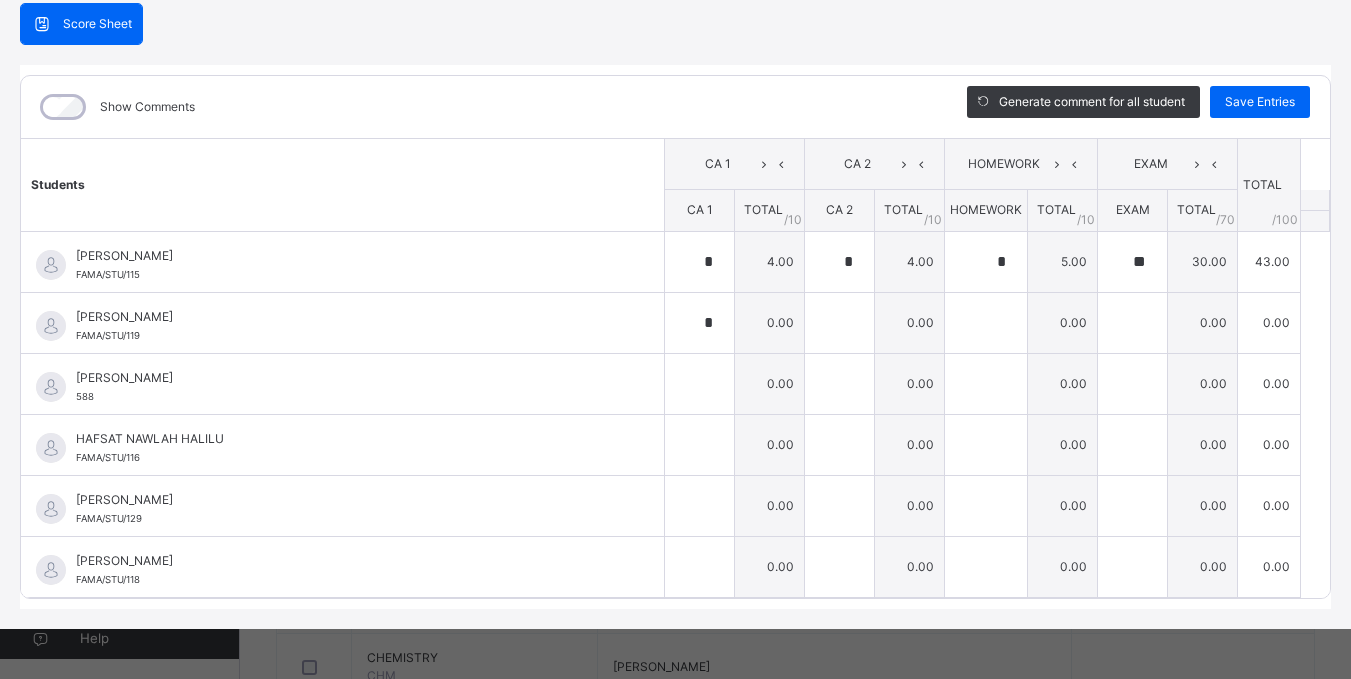 click on "SS 1   A :   ECN Online Actions  Download Empty Score Sheet  Upload/map score sheet Subject  ECN FAMA ISLAMIC INTERNATIONAL SCHOOL Date: [DATE] 12:51:46 pm Score Sheet Score Sheet Show Comments   Generate comment for all student   Save Entries Class Level:  SS 1   A Subject:  ECN Session:  2024/2025 Session Session:  Third Term Students CA 1 CA 2 HOMEWORK EXAM TOTAL /100 Comment CA 1 TOTAL / 10 CA 2 TOTAL / 10 HOMEWORK TOTAL / 10 EXAM TOTAL / 70 [PERSON_NAME]  [PERSON_NAME]/STU/115 [PERSON_NAME]  [PERSON_NAME]/STU/115 * 4.00 * 4.00 * 5.00 ** 30.00 43.00 Generate comment 0 / 250   ×   Subject Teacher’s Comment Generate and see in full the comment developed by the AI with an option to regenerate the comment [PERSON_NAME]  [PERSON_NAME]/STU/115   Total 43.00  / 100.00 [PERSON_NAME] Bot   Regenerate     Use this comment   [PERSON_NAME] NMA [PERSON_NAME]/STU/119 [PERSON_NAME] NMA [PERSON_NAME]/STU/119 * 0.00 0.00 0.00 0.00 0.00 Generate comment 0 / 250   ×   Subject Teacher’s Comment [PERSON_NAME] NMA [PERSON_NAME]/STU/119   Total 0.00  / 100.00 [PERSON_NAME] Bot         0" at bounding box center [675, 277] 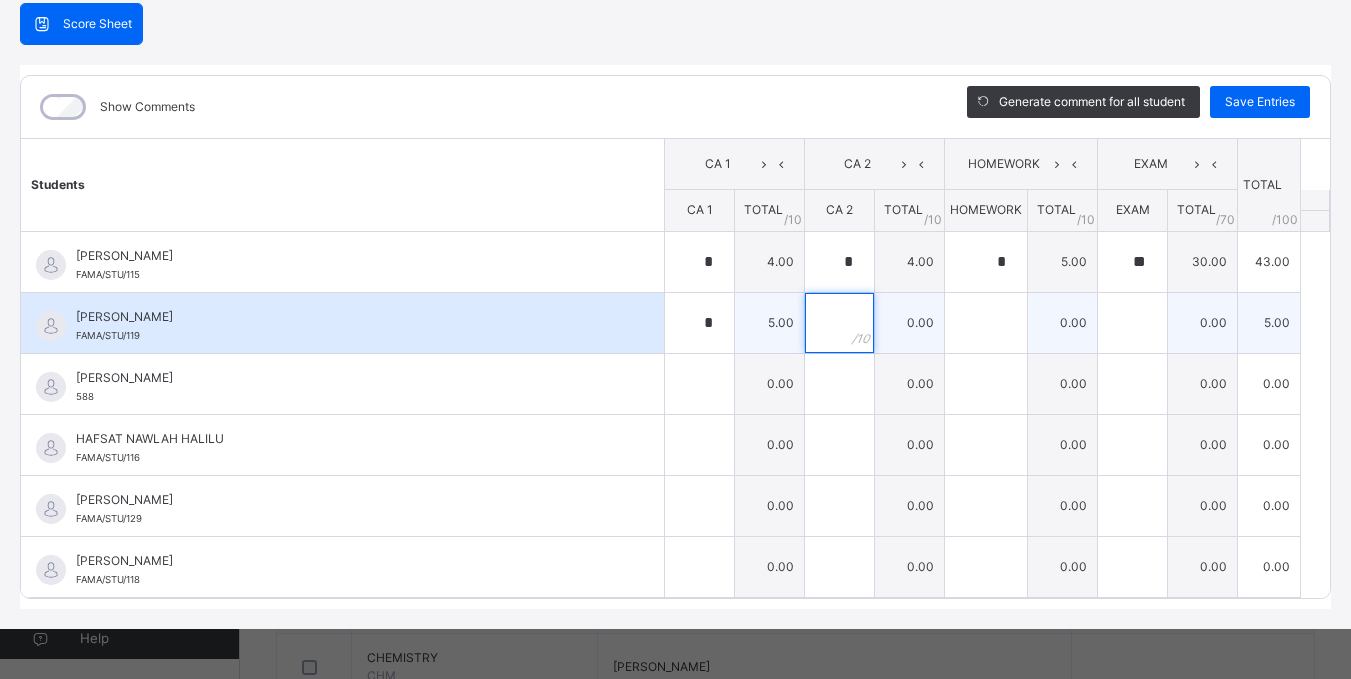 click at bounding box center [839, 323] 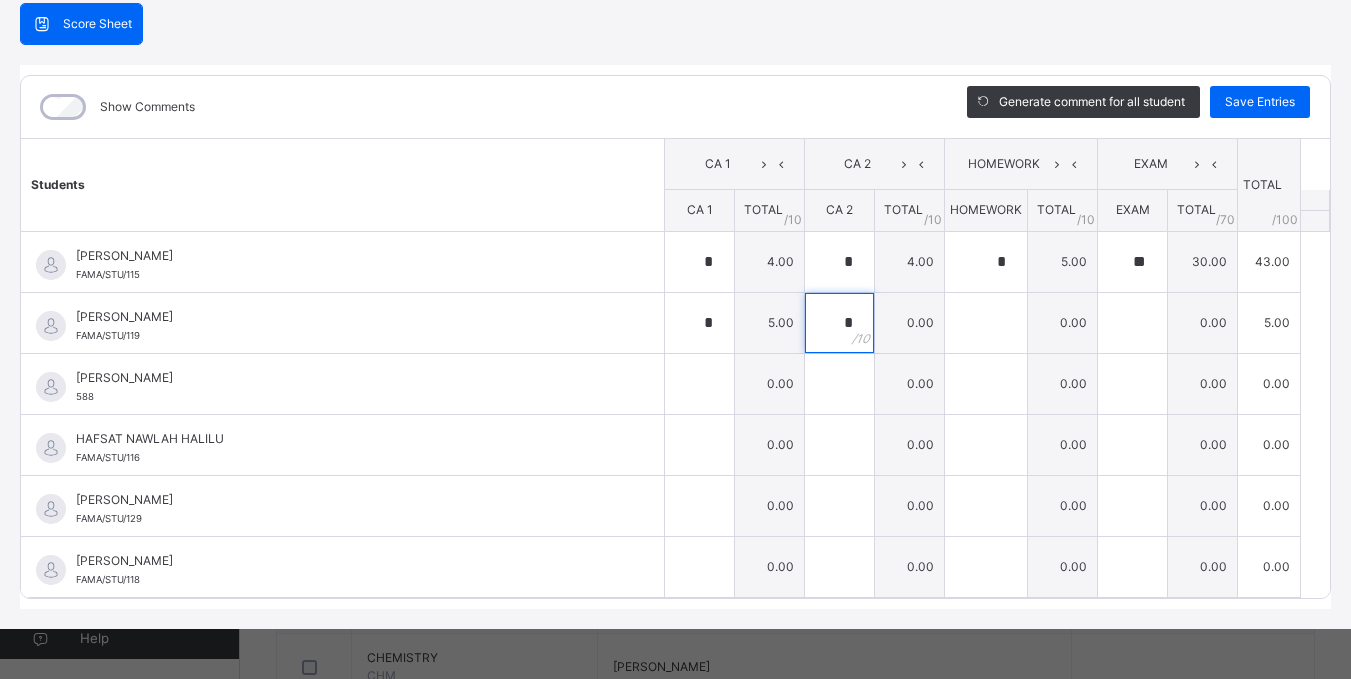 type on "*" 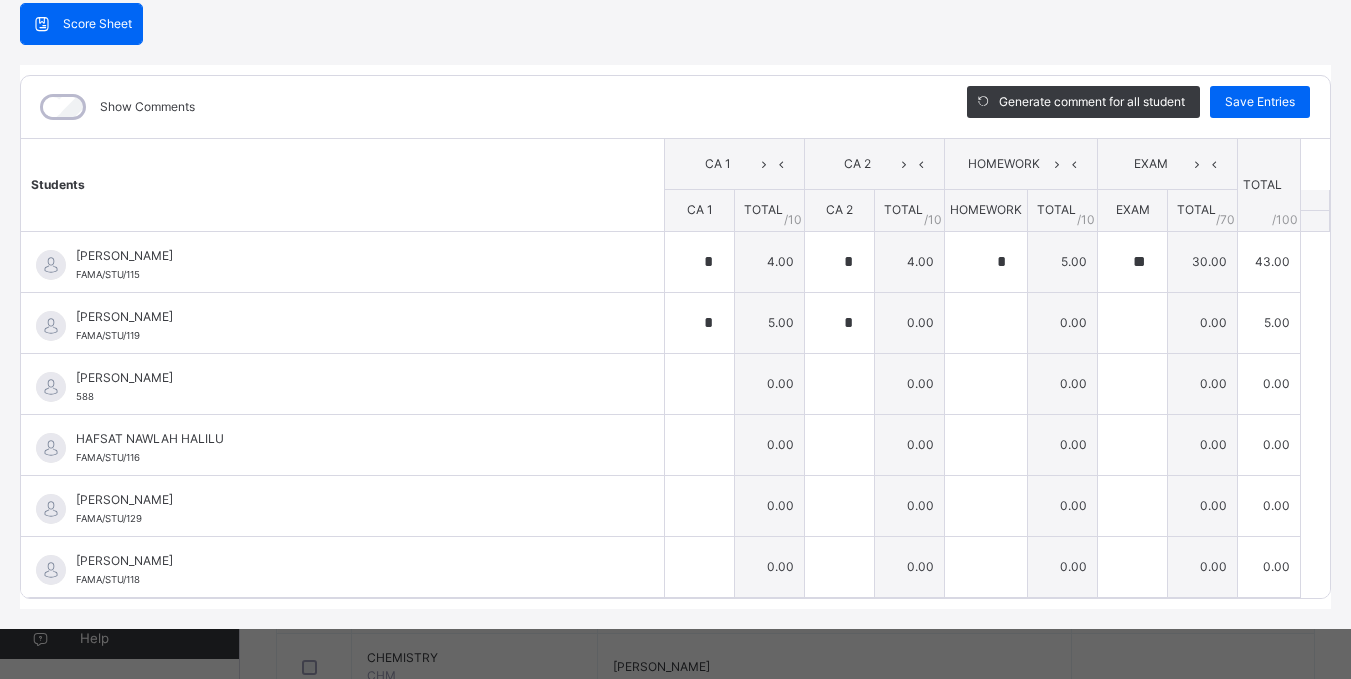 click on "SS 1   A :   ECN Online Actions  Download Empty Score Sheet  Upload/map score sheet Subject  ECN FAMA ISLAMIC INTERNATIONAL SCHOOL Date: [DATE] 12:51:46 pm Score Sheet Score Sheet Show Comments   Generate comment for all student   Save Entries Class Level:  SS 1   A Subject:  ECN Session:  2024/2025 Session Session:  Third Term Students CA 1 CA 2 HOMEWORK EXAM TOTAL /100 Comment CA 1 TOTAL / 10 CA 2 TOTAL / 10 HOMEWORK TOTAL / 10 EXAM TOTAL / 70 [PERSON_NAME]  [PERSON_NAME]/STU/115 [PERSON_NAME]  [PERSON_NAME]/STU/115 * 4.00 * 4.00 * 5.00 ** 30.00 43.00 Generate comment 0 / 250   ×   Subject Teacher’s Comment Generate and see in full the comment developed by the AI with an option to regenerate the comment [PERSON_NAME]  [PERSON_NAME]/STU/115   Total 43.00  / 100.00 [PERSON_NAME] Bot   Regenerate     Use this comment   [PERSON_NAME] NMA [PERSON_NAME]/STU/119 [PERSON_NAME] NMA [PERSON_NAME]/STU/119 * 5.00 * 0.00 0.00 0.00 5.00 Generate comment 0 / 250   ×   Subject Teacher’s Comment [PERSON_NAME] NMA [PERSON_NAME]/STU/119   Total 5.00  / 100.00 [PERSON_NAME] Bot" at bounding box center (675, 277) 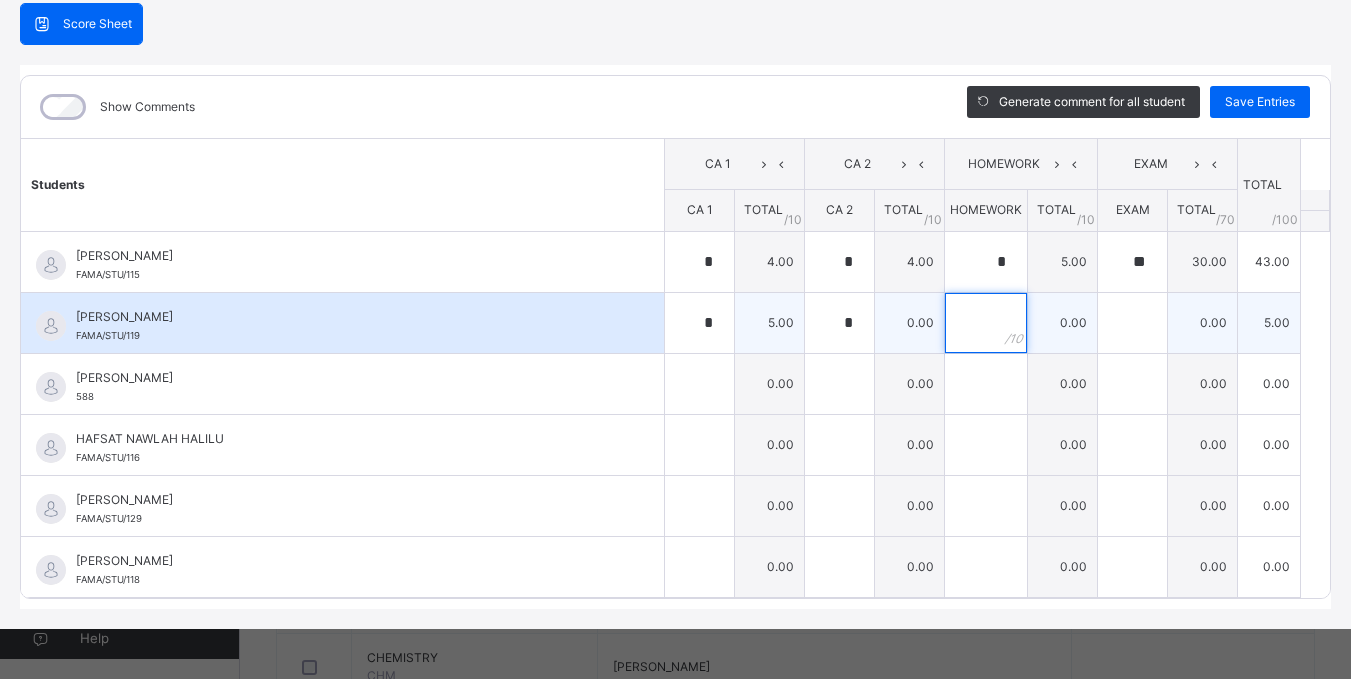 click at bounding box center (986, 323) 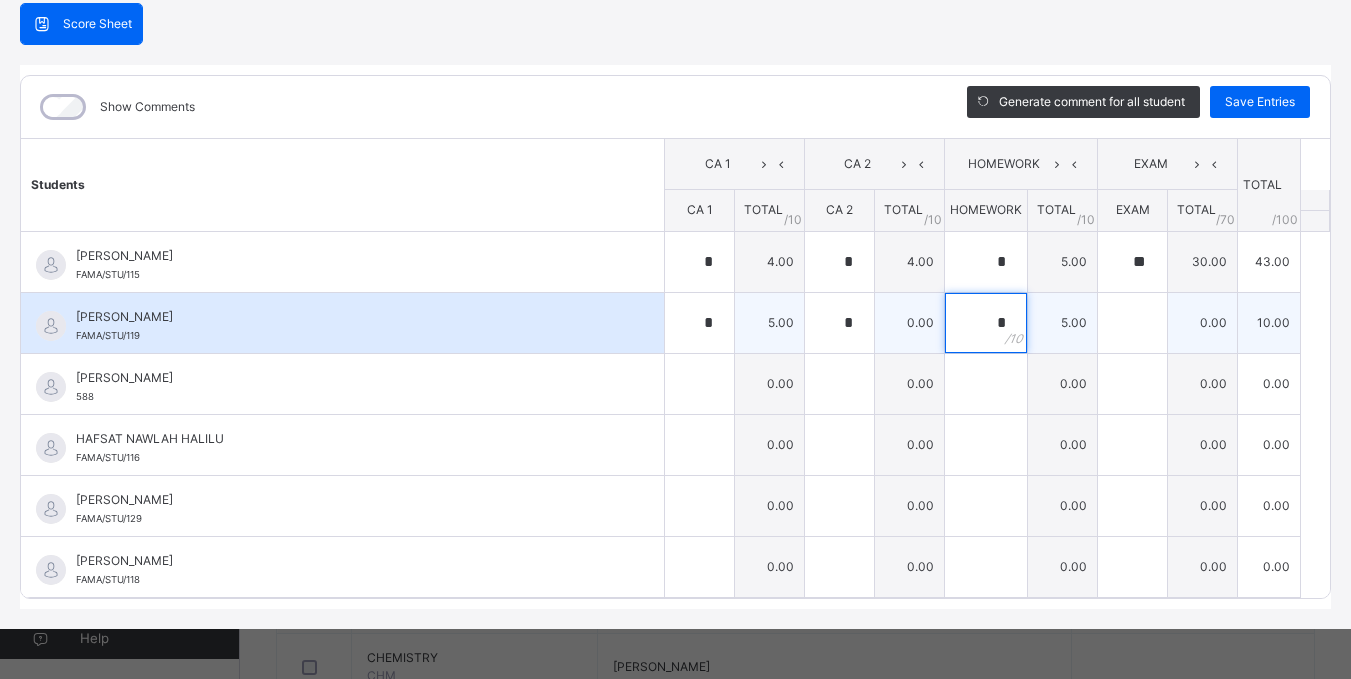 type on "*" 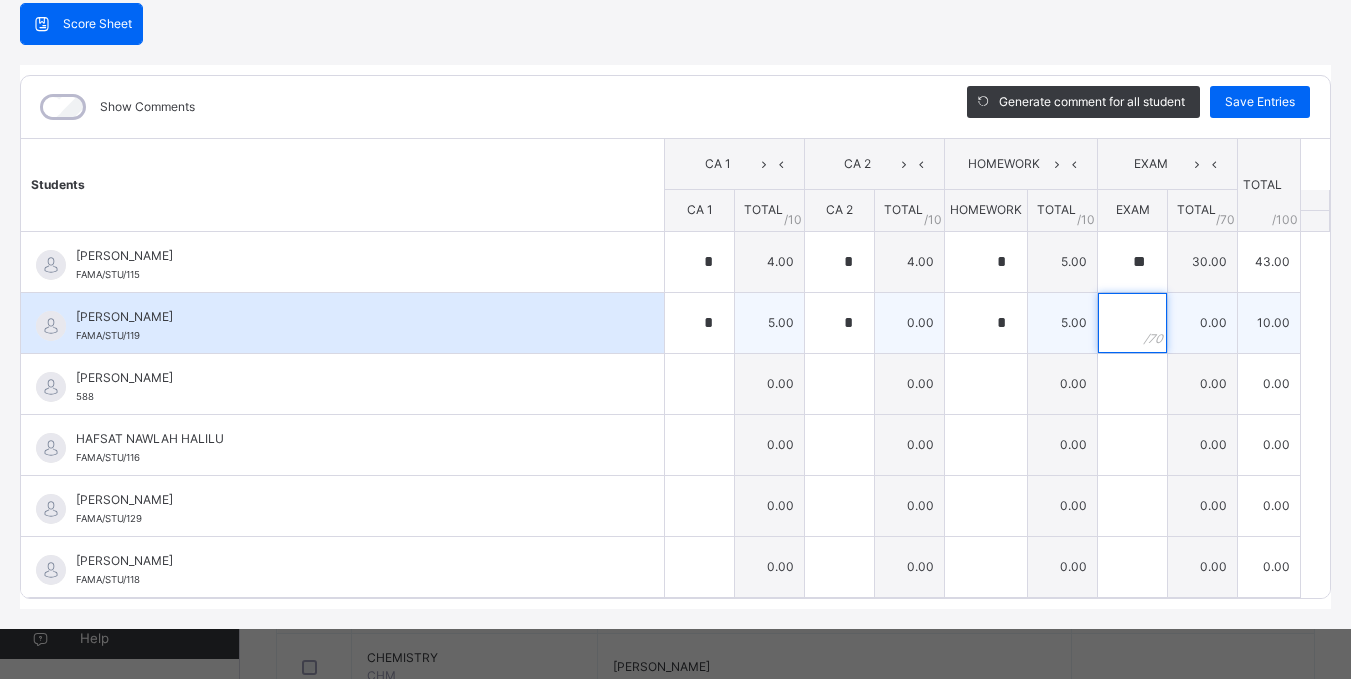 click at bounding box center [1132, 323] 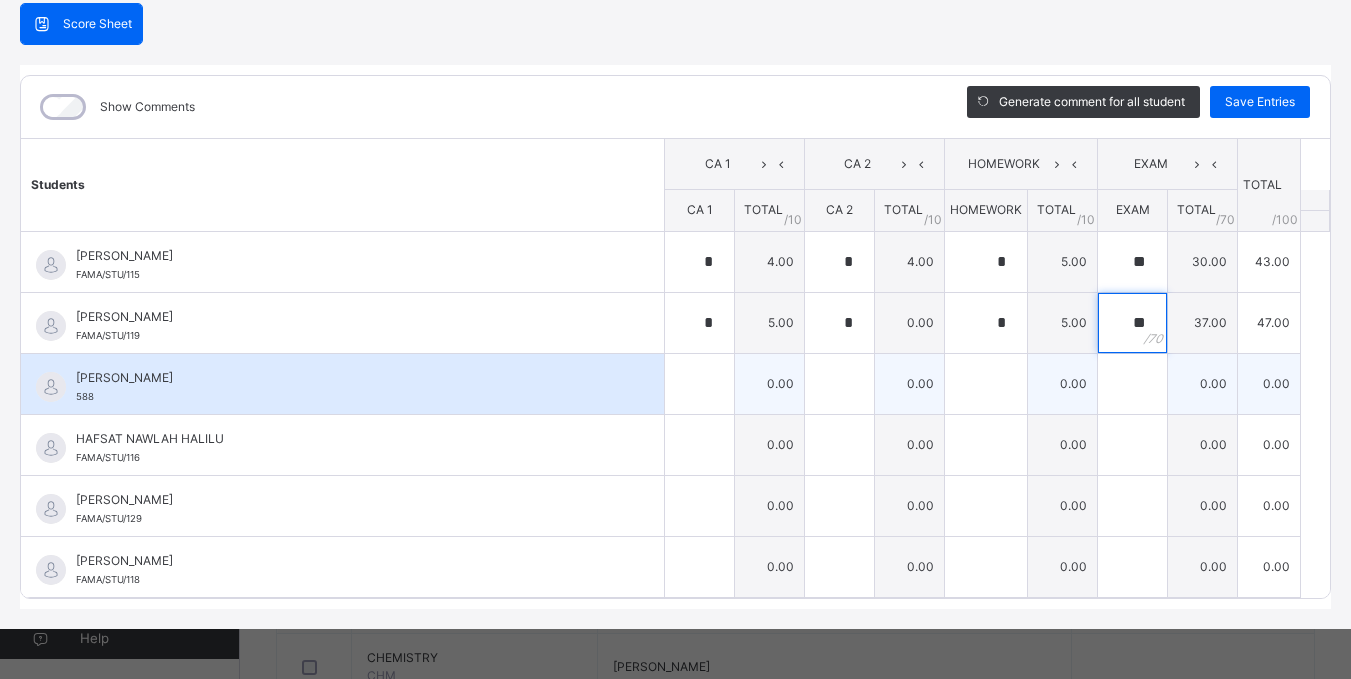 type on "**" 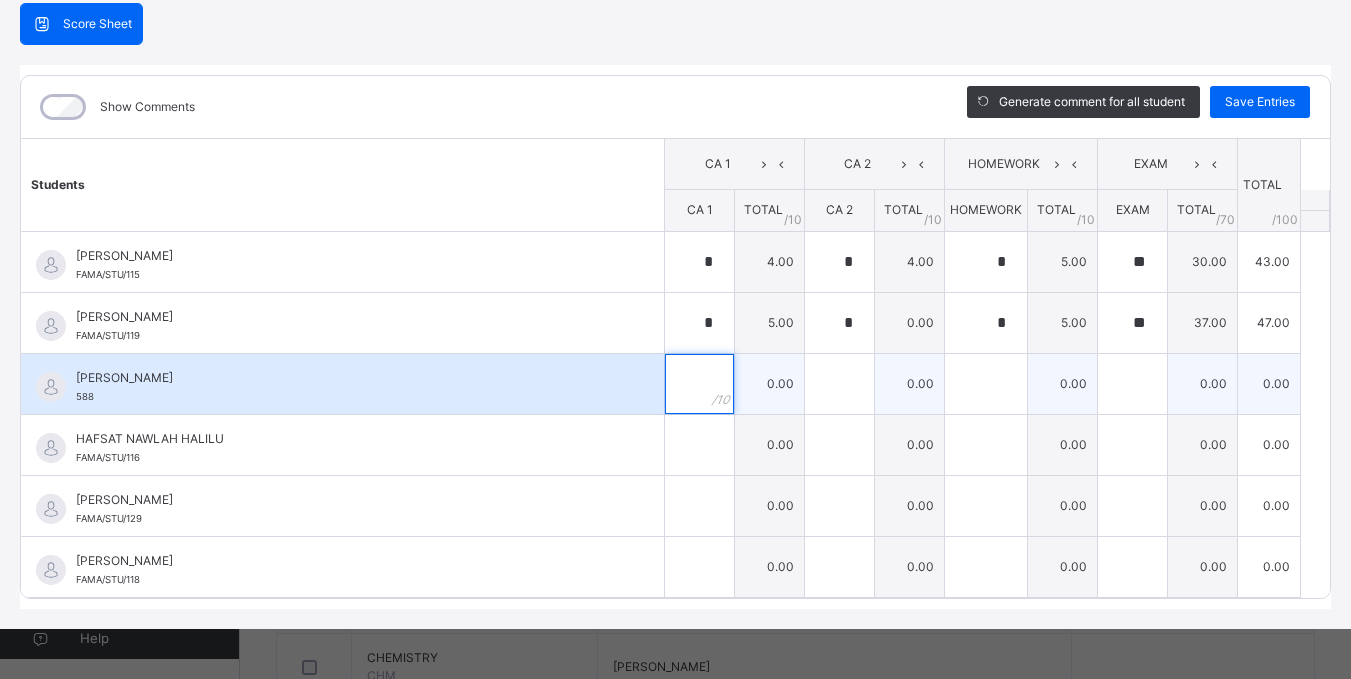 click at bounding box center [699, 384] 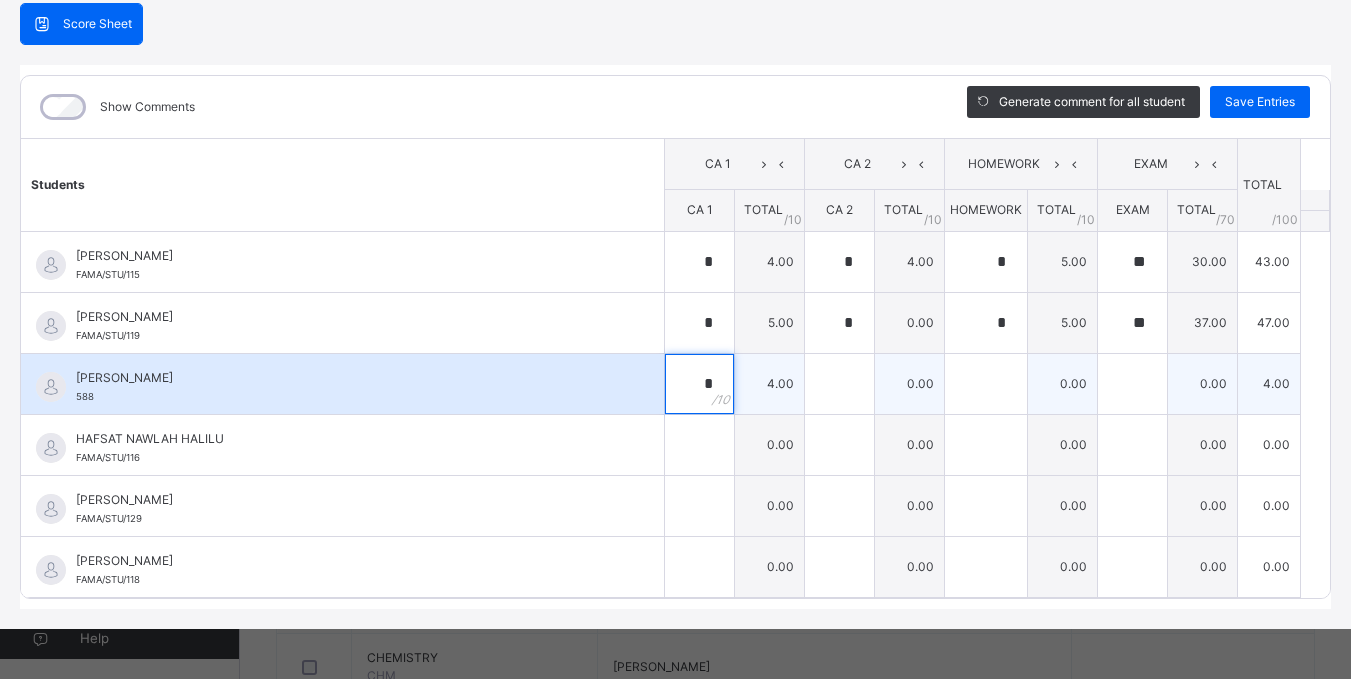 type on "*" 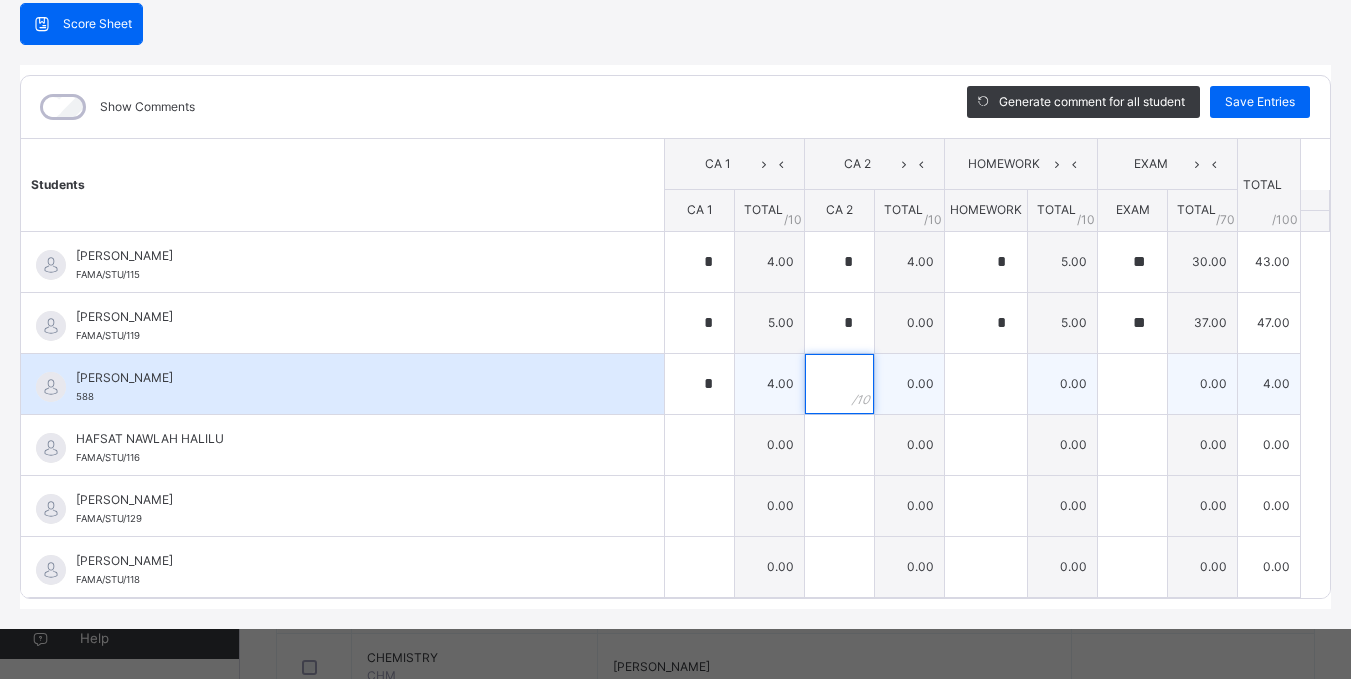click at bounding box center (839, 384) 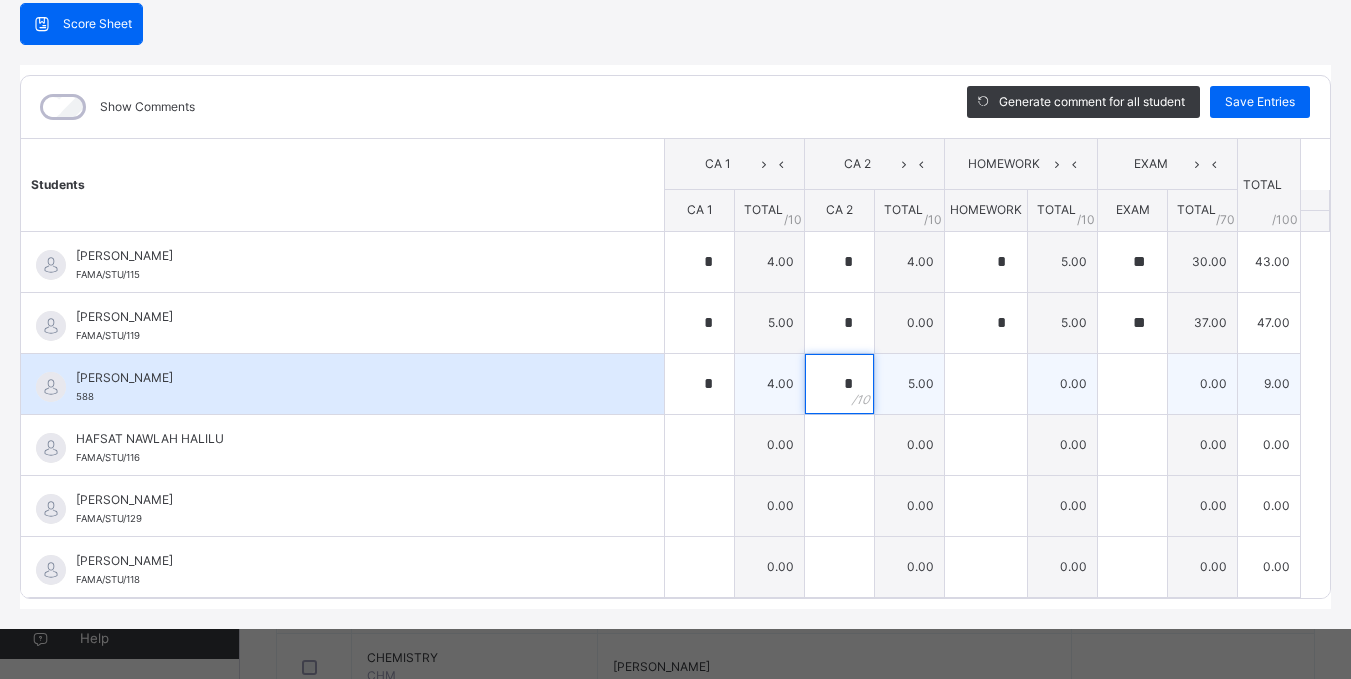 type on "*" 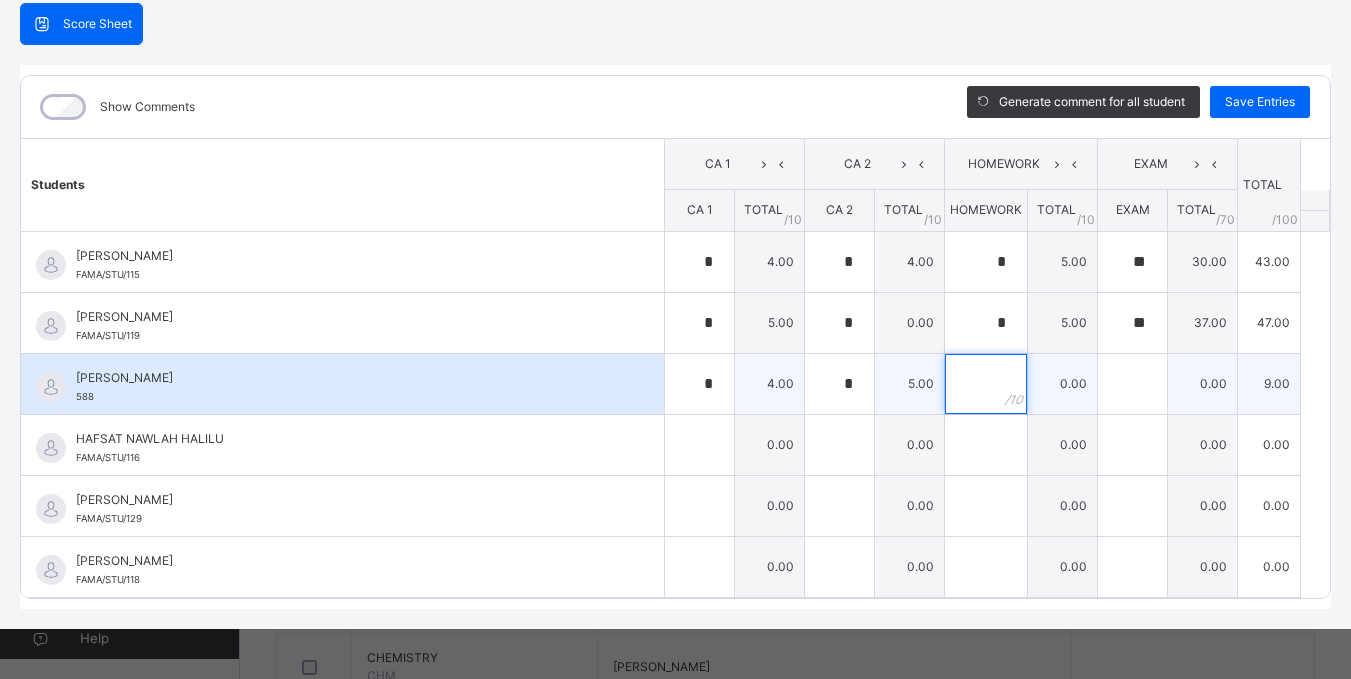 click at bounding box center [986, 384] 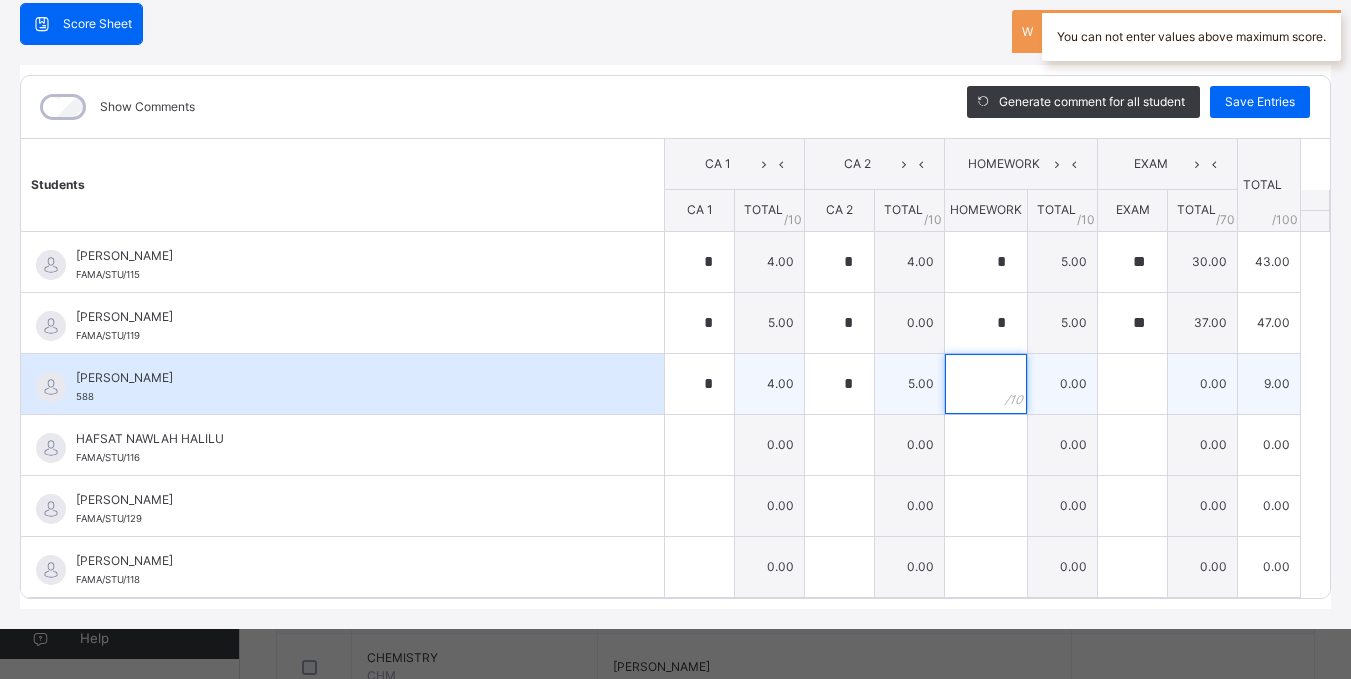 type on "*" 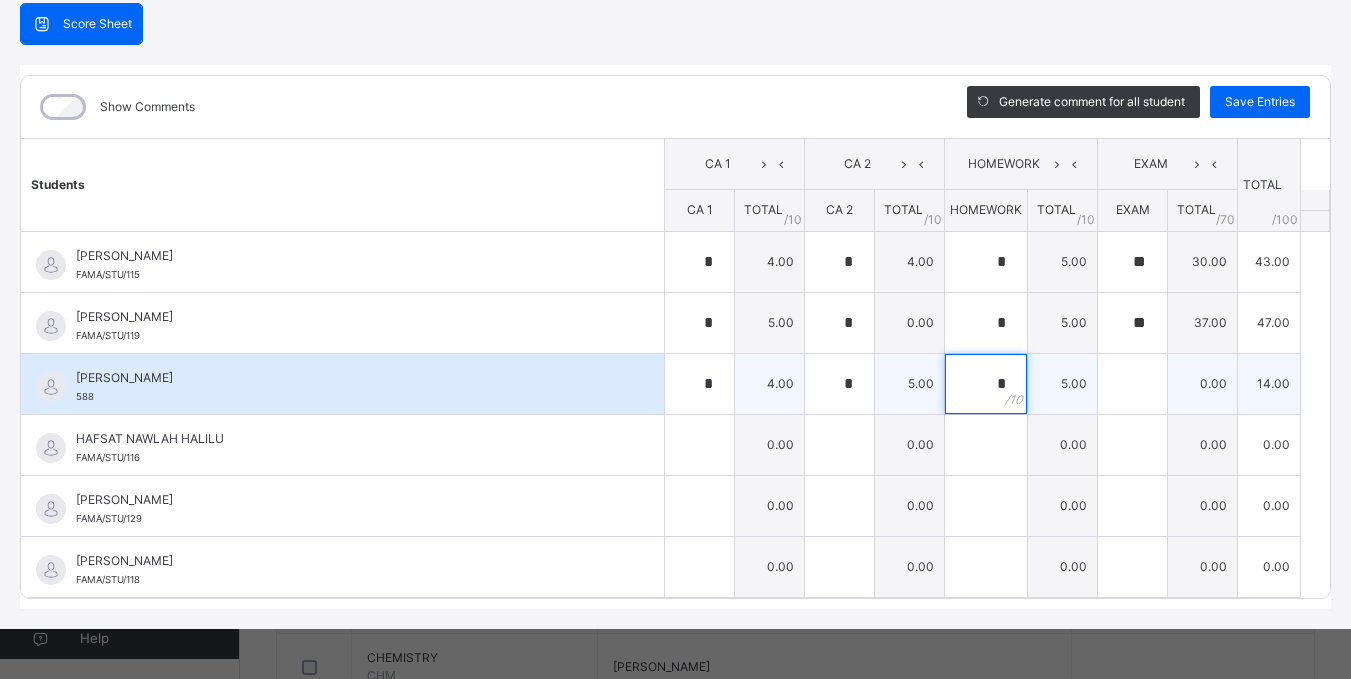 type on "*" 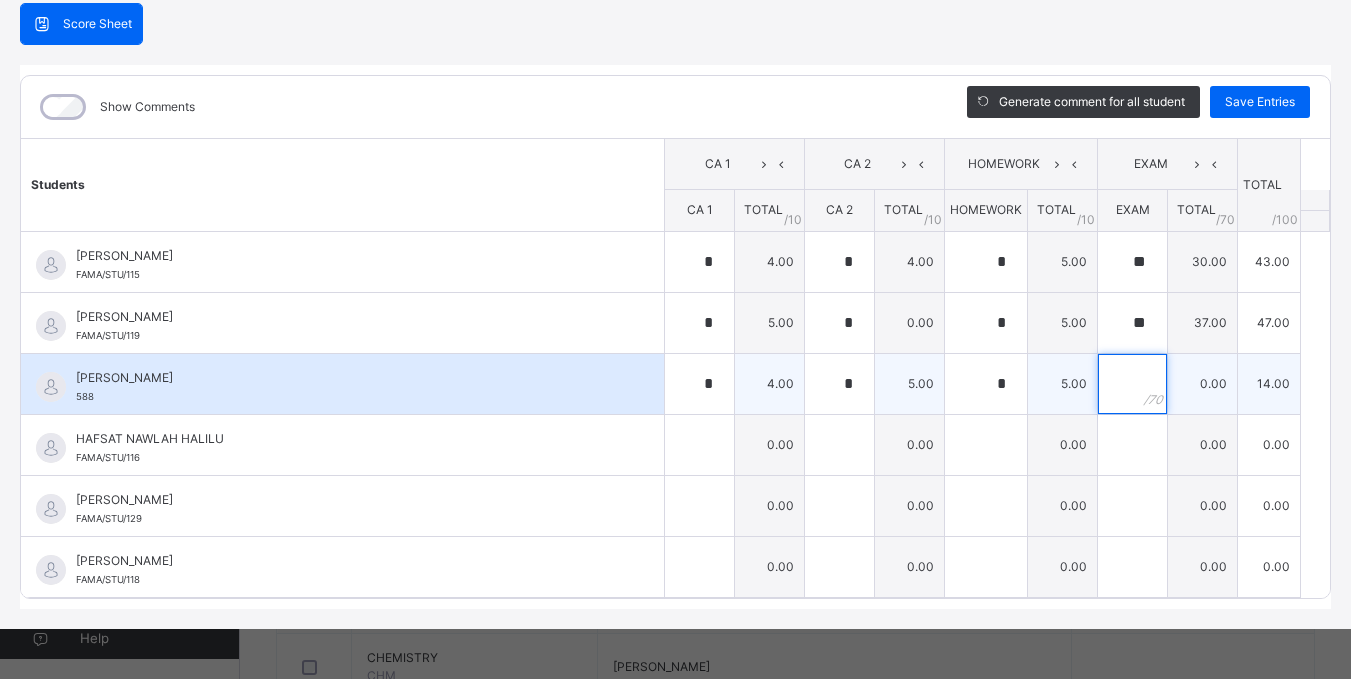 click at bounding box center [1132, 384] 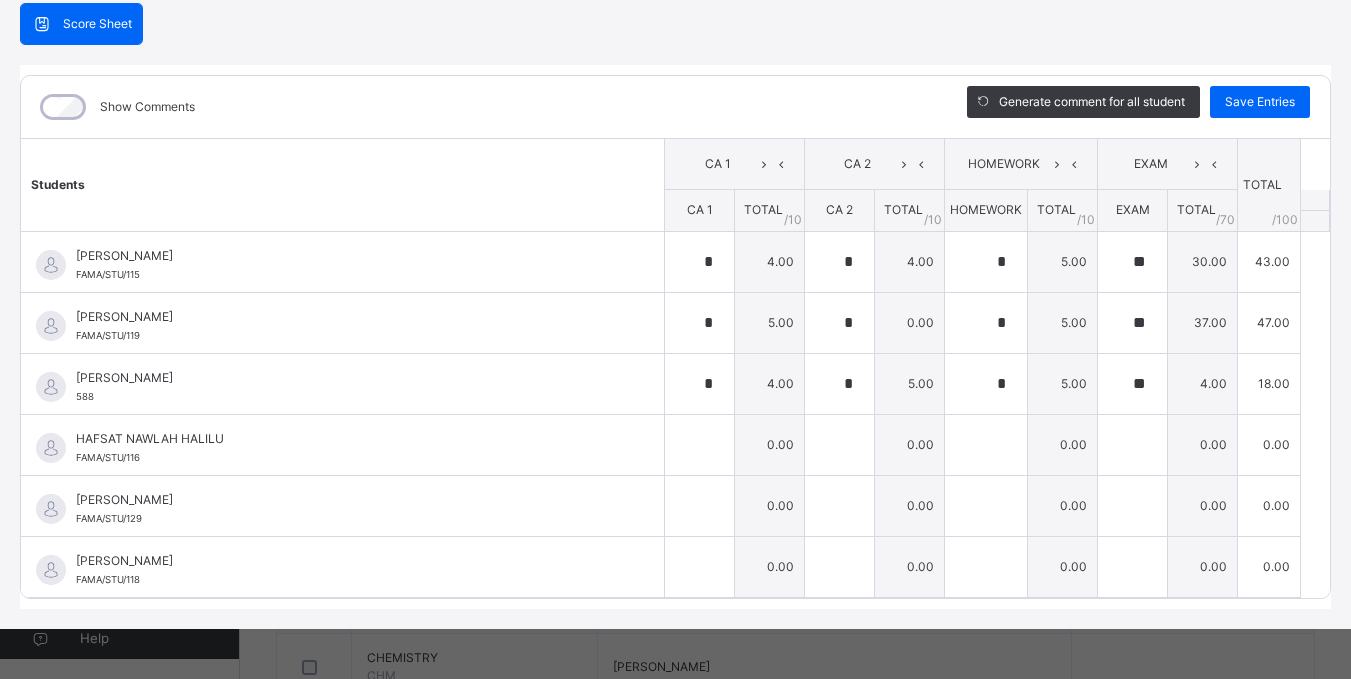 click on "SS 1   A :   ECN Online Actions  Download Empty Score Sheet  Upload/map score sheet Subject  ECN FAMA ISLAMIC INTERNATIONAL SCHOOL Date: [DATE] 12:51:46 pm Score Sheet Score Sheet Show Comments   Generate comment for all student   Save Entries Class Level:  SS 1   A Subject:  ECN Session:  2024/2025 Session Session:  Third Term Students CA 1 CA 2 HOMEWORK EXAM TOTAL /100 Comment CA 1 TOTAL / 10 CA 2 TOTAL / 10 HOMEWORK TOTAL / 10 EXAM TOTAL / 70 [PERSON_NAME]  [PERSON_NAME]/STU/115 [PERSON_NAME]  [PERSON_NAME]/STU/115 * 4.00 * 4.00 * 5.00 ** 30.00 43.00 Generate comment 0 / 250   ×   Subject Teacher’s Comment Generate and see in full the comment developed by the AI with an option to regenerate the comment [PERSON_NAME]  [PERSON_NAME]/STU/115   Total 43.00  / 100.00 [PERSON_NAME] Bot   Regenerate     Use this comment   [PERSON_NAME] NMA [PERSON_NAME]/STU/119 [PERSON_NAME] NMA [PERSON_NAME]/STU/119 * 5.00 * 0.00 * 5.00 ** 37.00 47.00 Generate comment 0 / 250   ×   Subject Teacher’s Comment [PERSON_NAME] NMA [PERSON_NAME]/STU/119   Total 47.00  / 100.00 [PERSON_NAME] Bot" at bounding box center (675, 277) 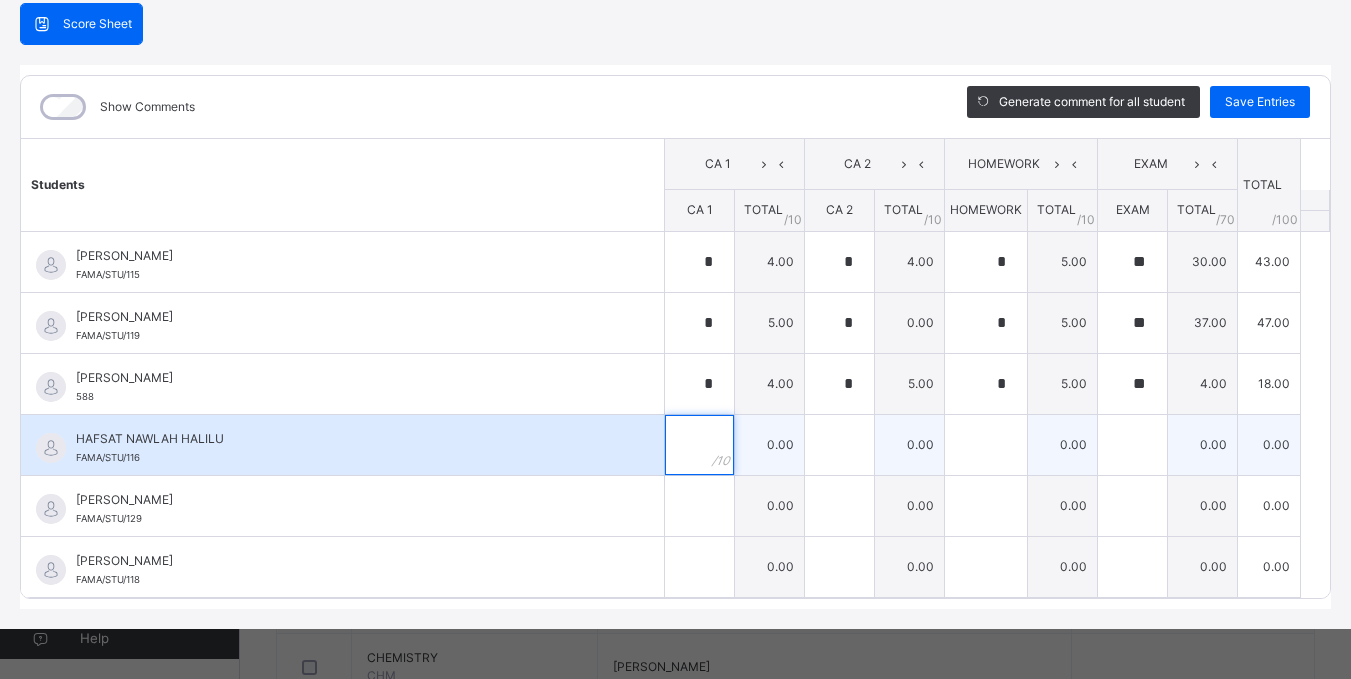 click at bounding box center (699, 445) 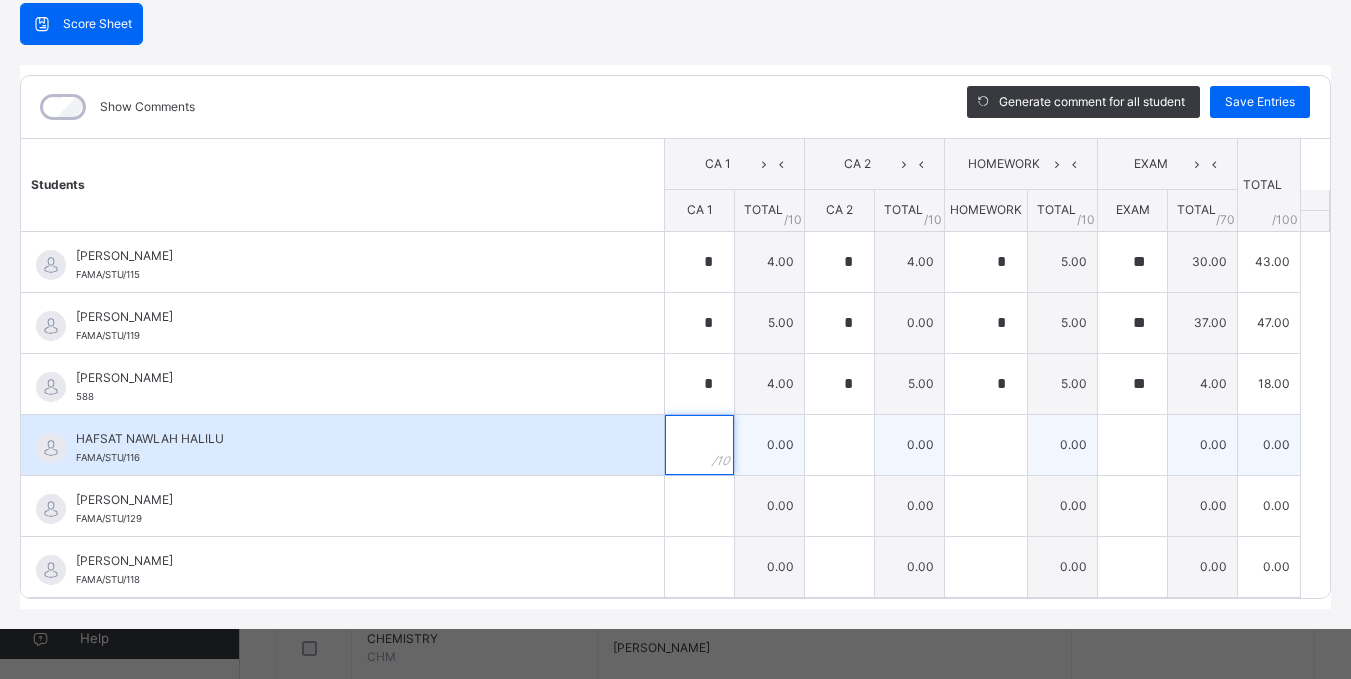 scroll, scrollTop: 646, scrollLeft: 0, axis: vertical 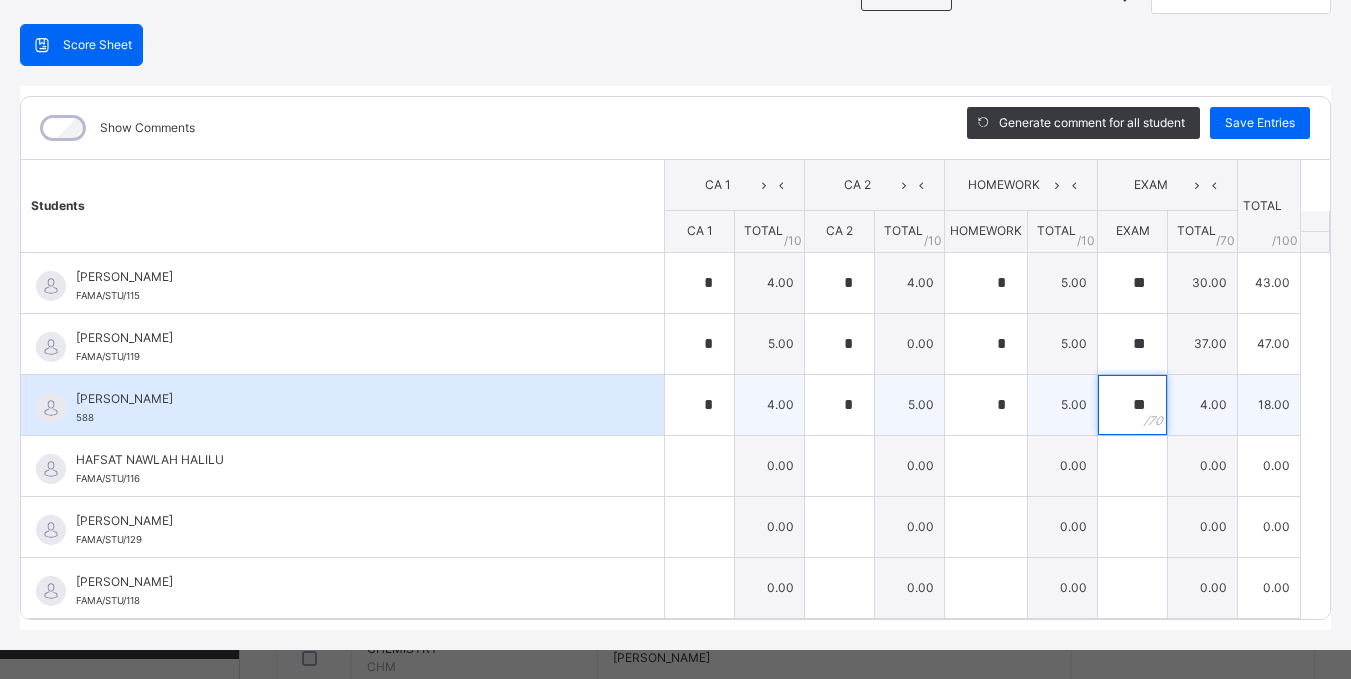 click on "**" at bounding box center [1132, 405] 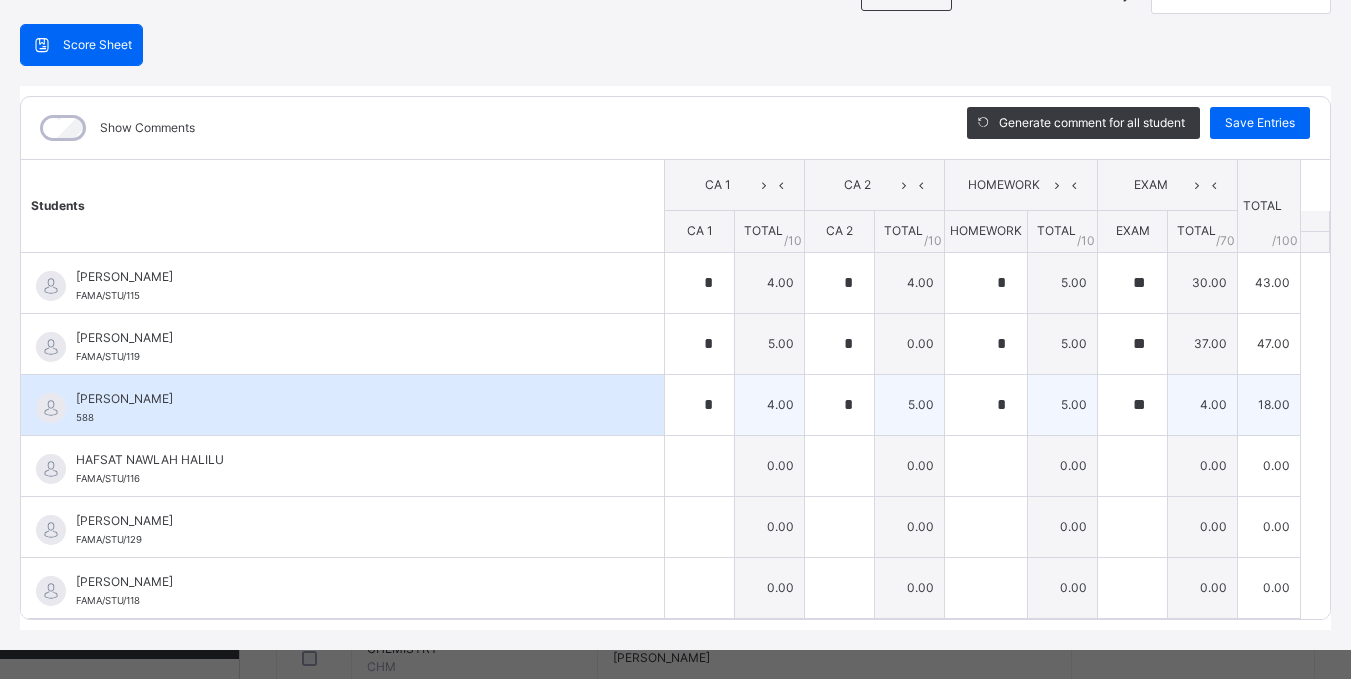 click on "**" at bounding box center (1132, 405) 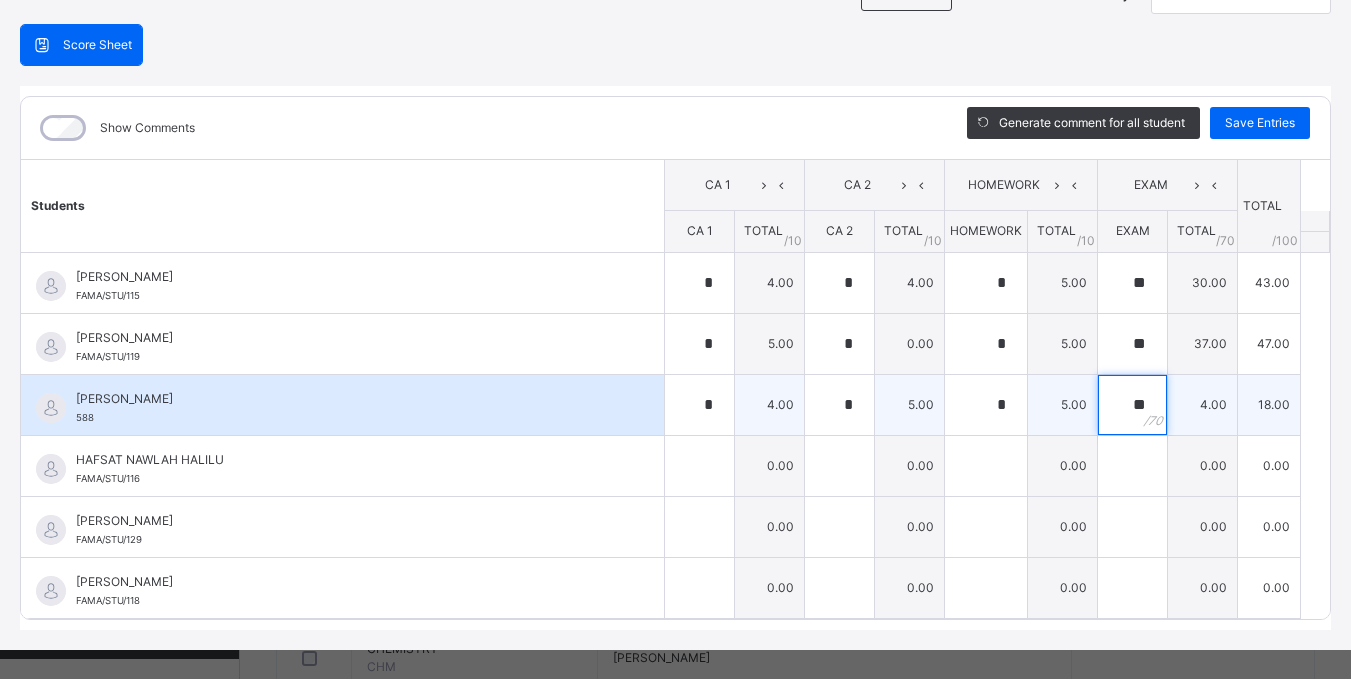 click on "**" at bounding box center [1132, 405] 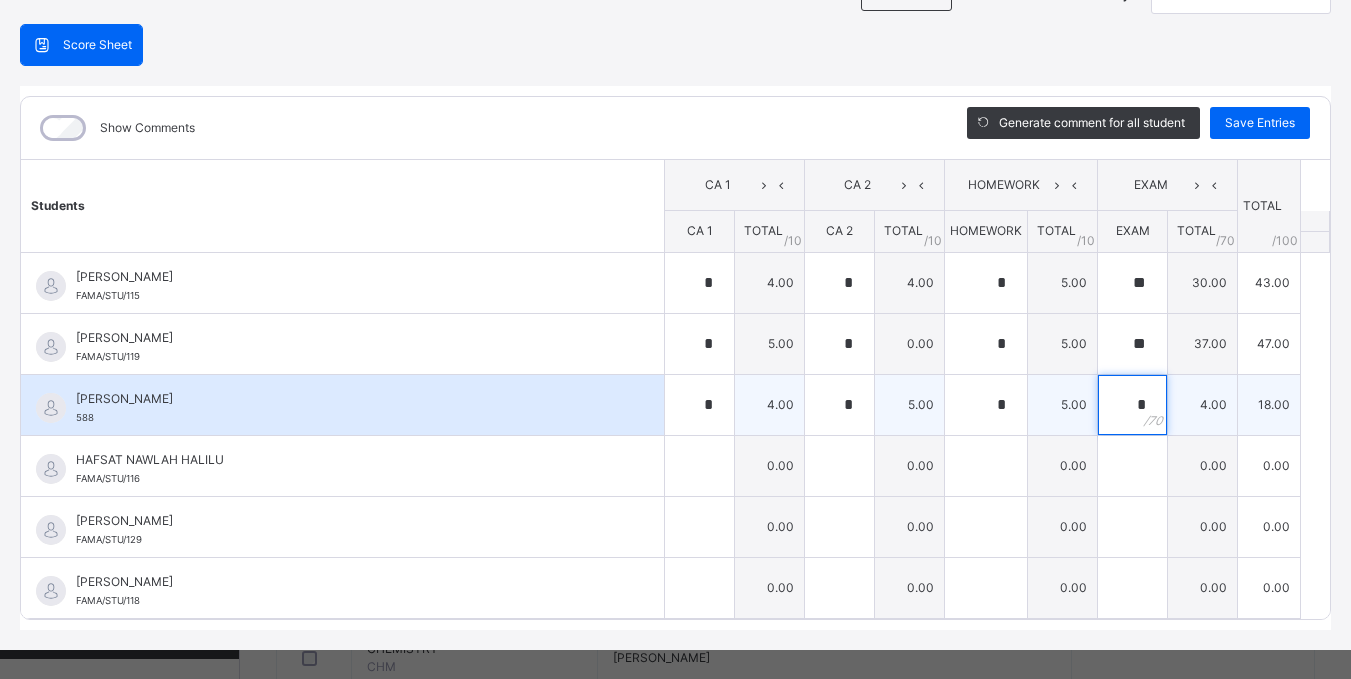 type on "**" 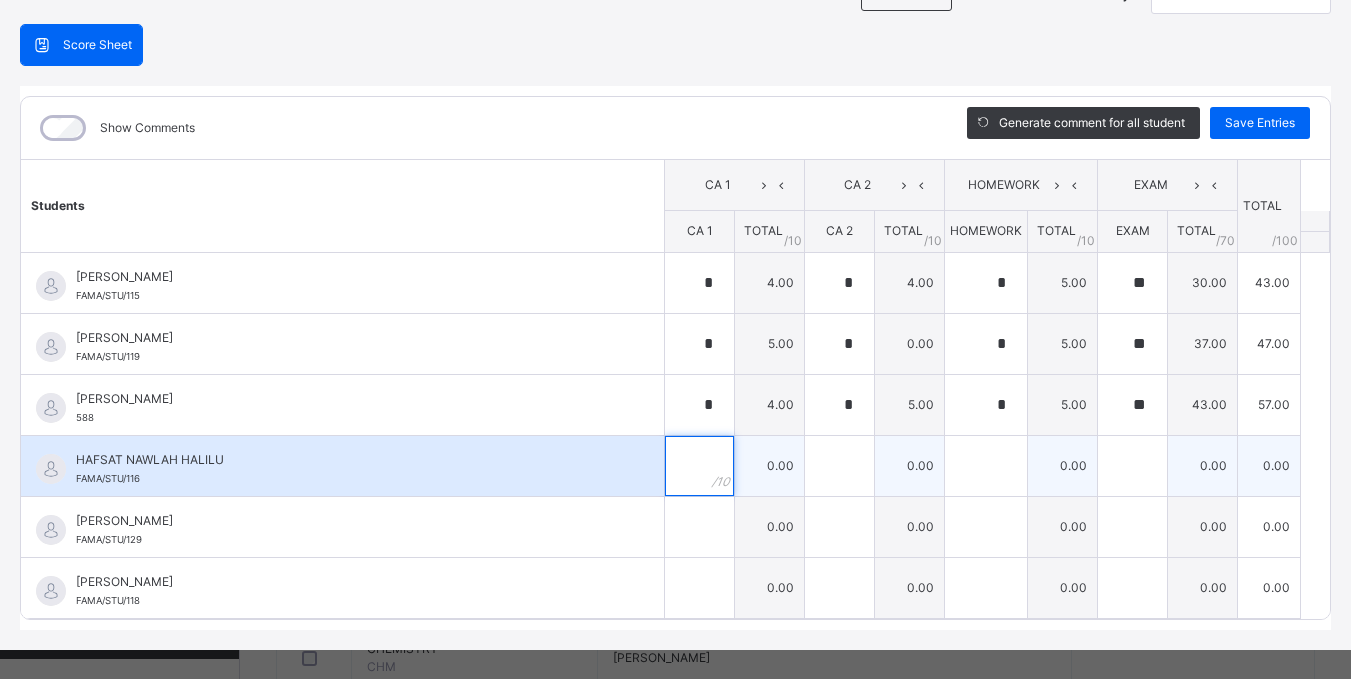 click at bounding box center [699, 466] 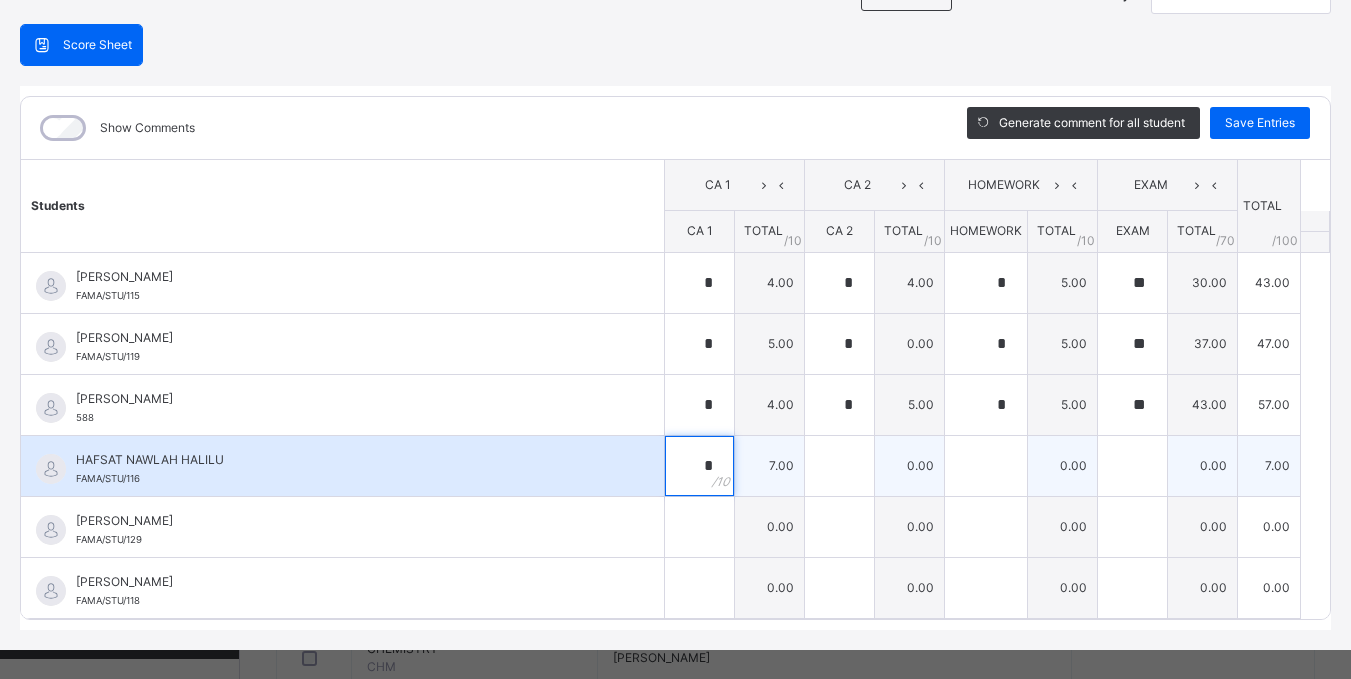 type on "*" 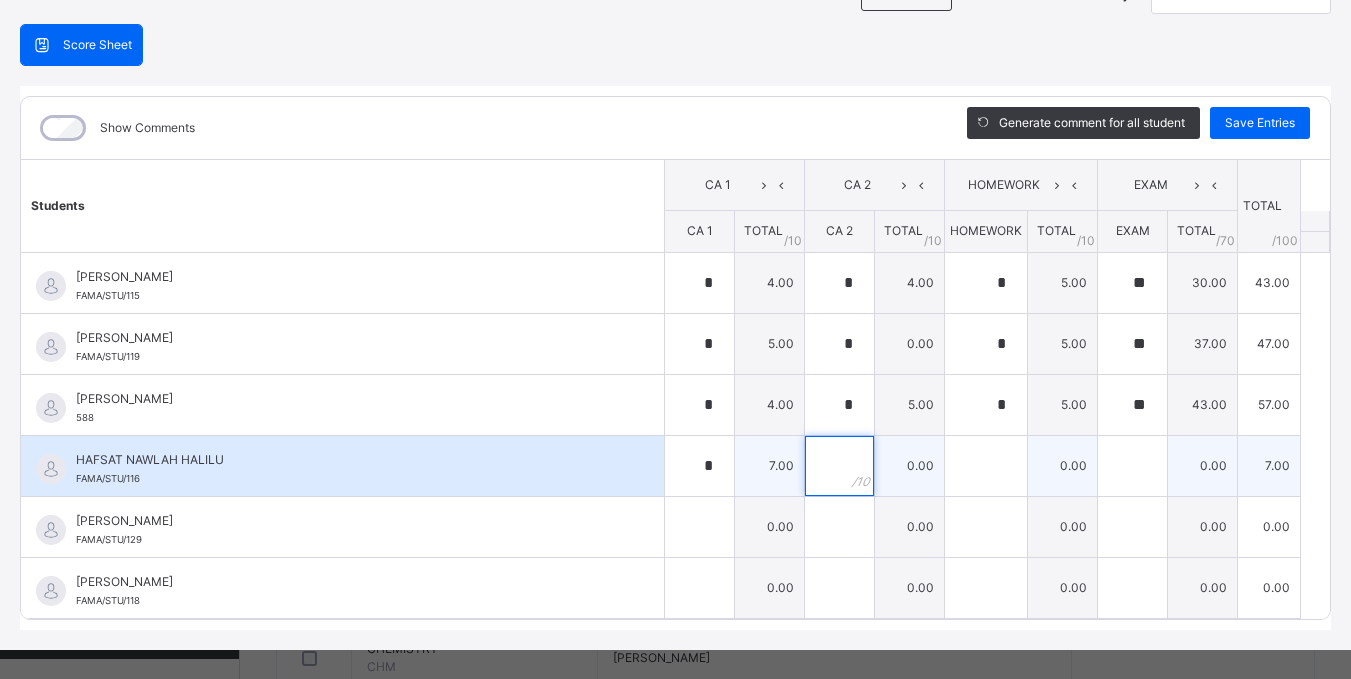 click at bounding box center (839, 466) 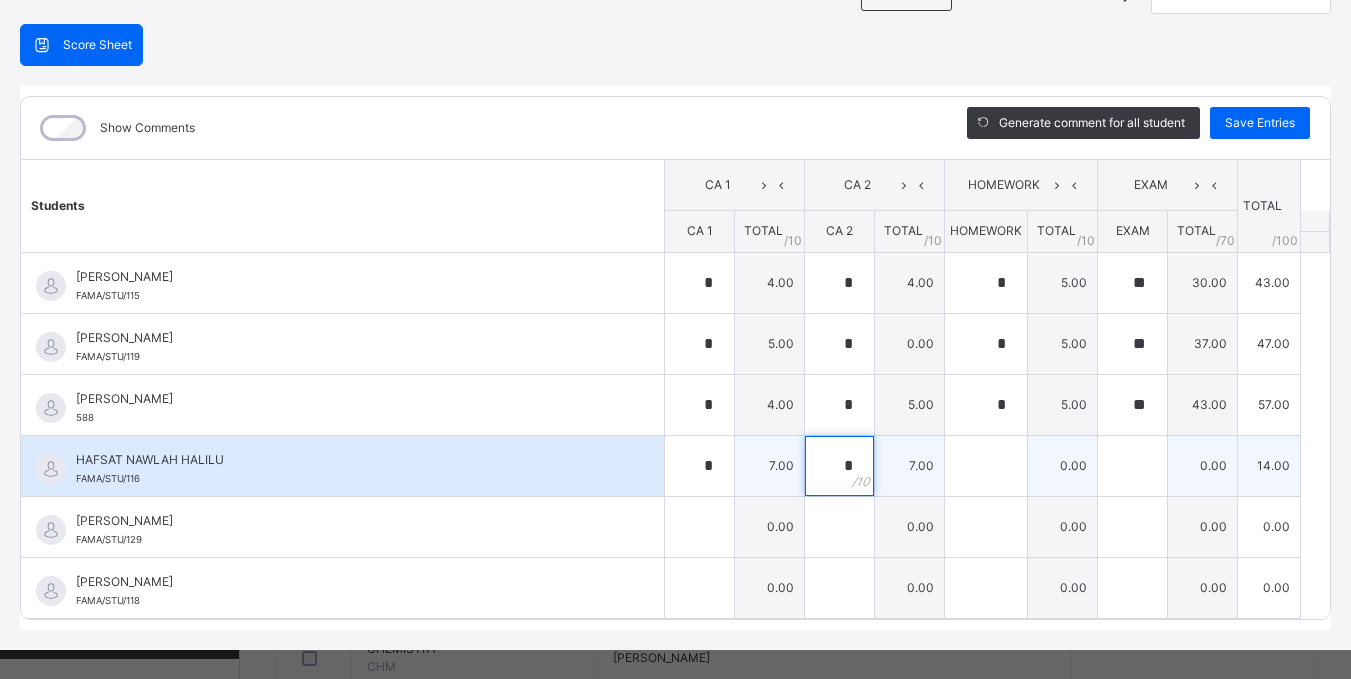 type on "*" 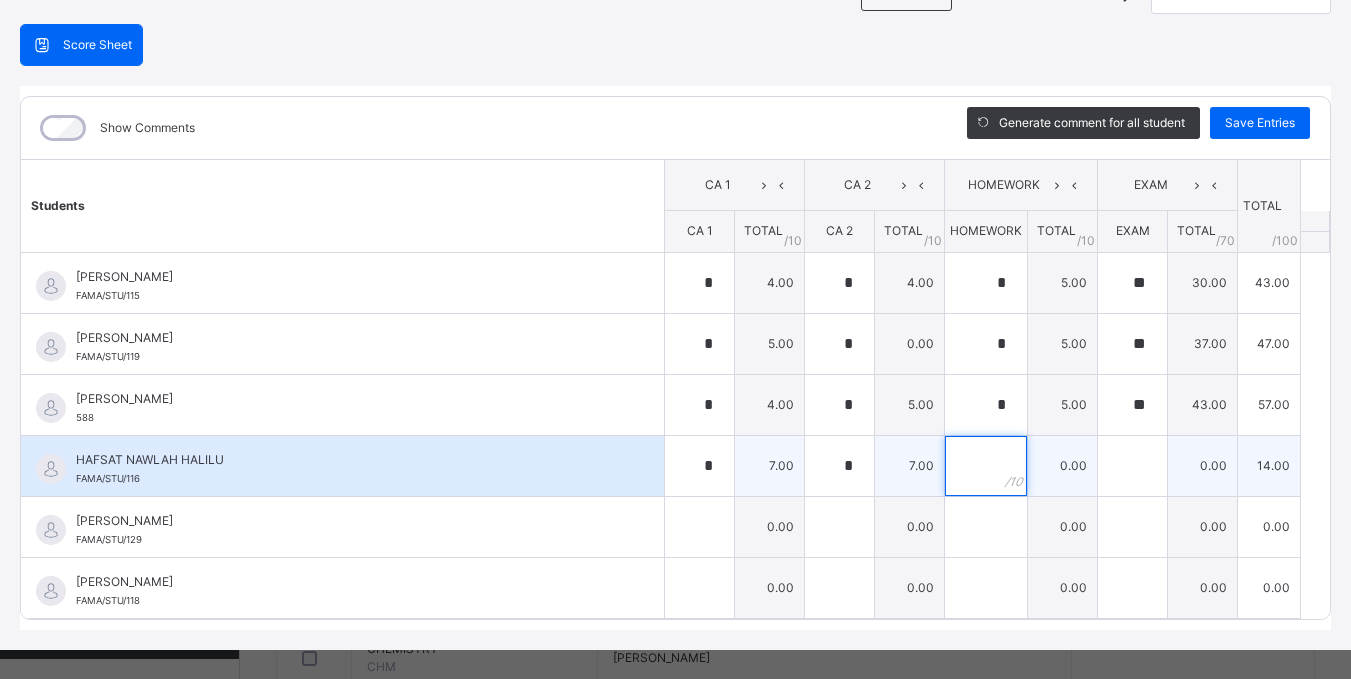 click at bounding box center [986, 466] 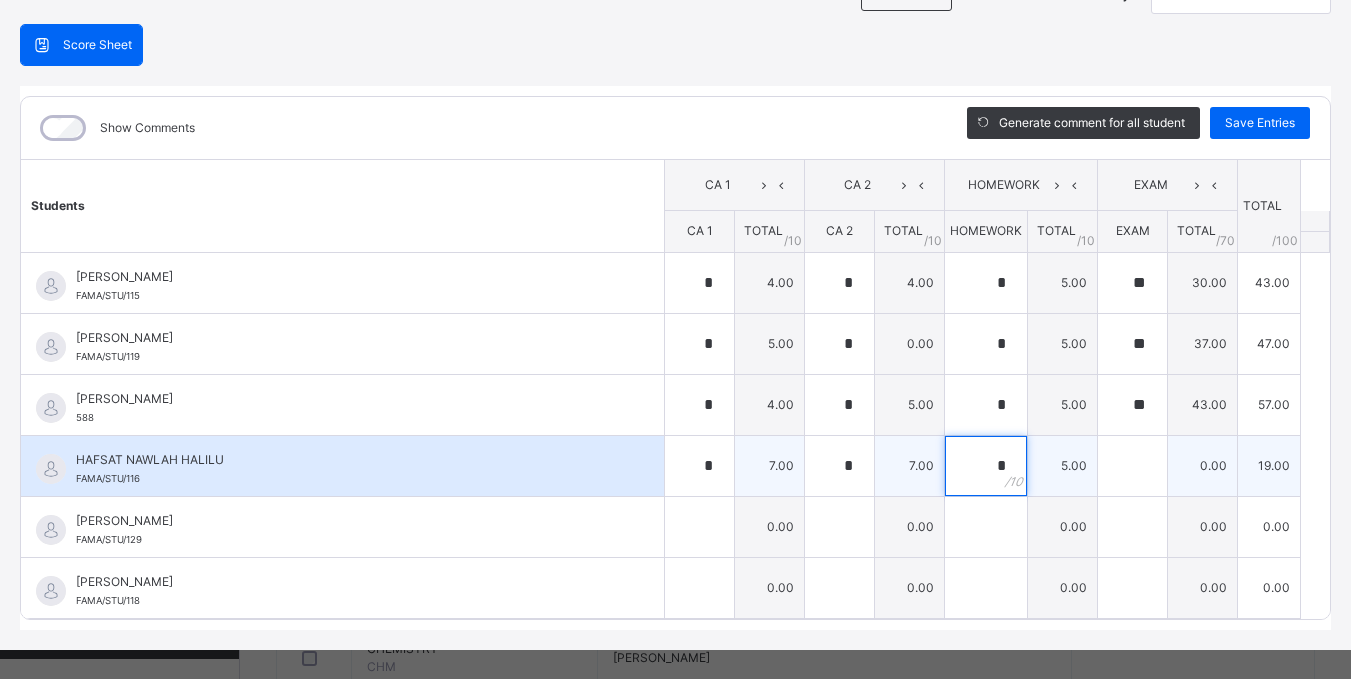 type 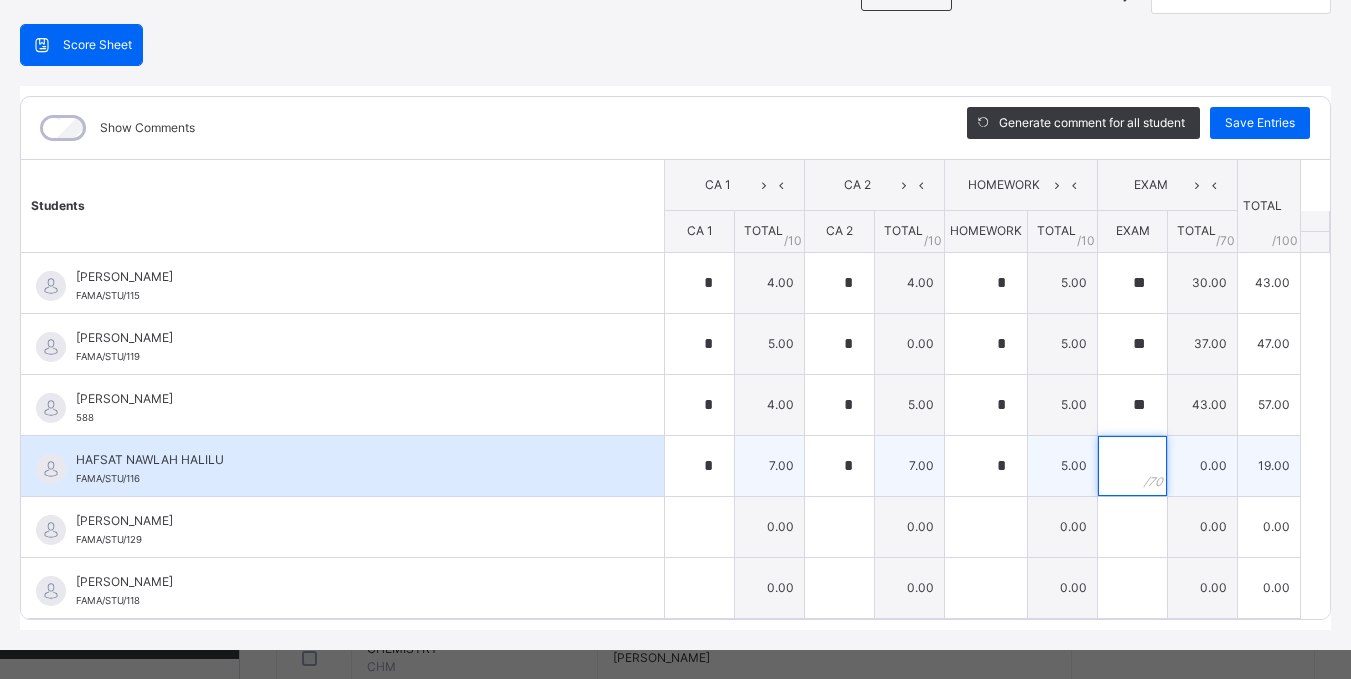click at bounding box center [1132, 466] 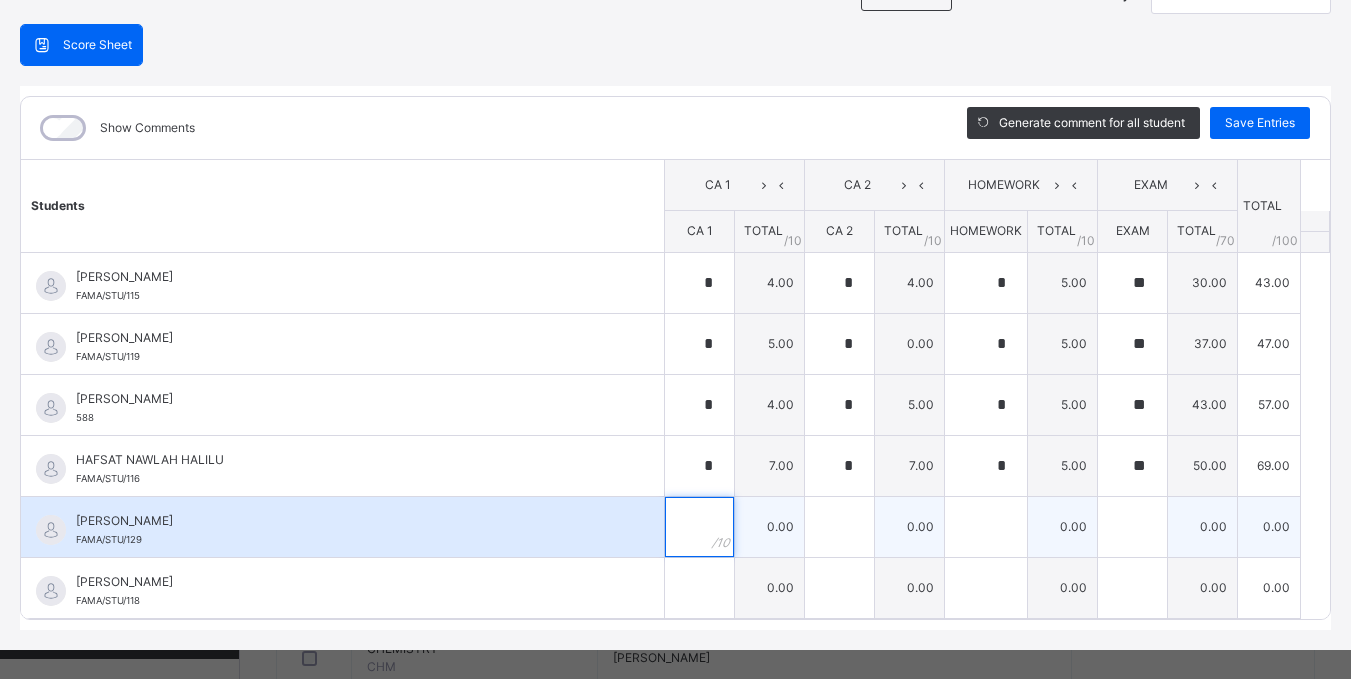 click at bounding box center [699, 527] 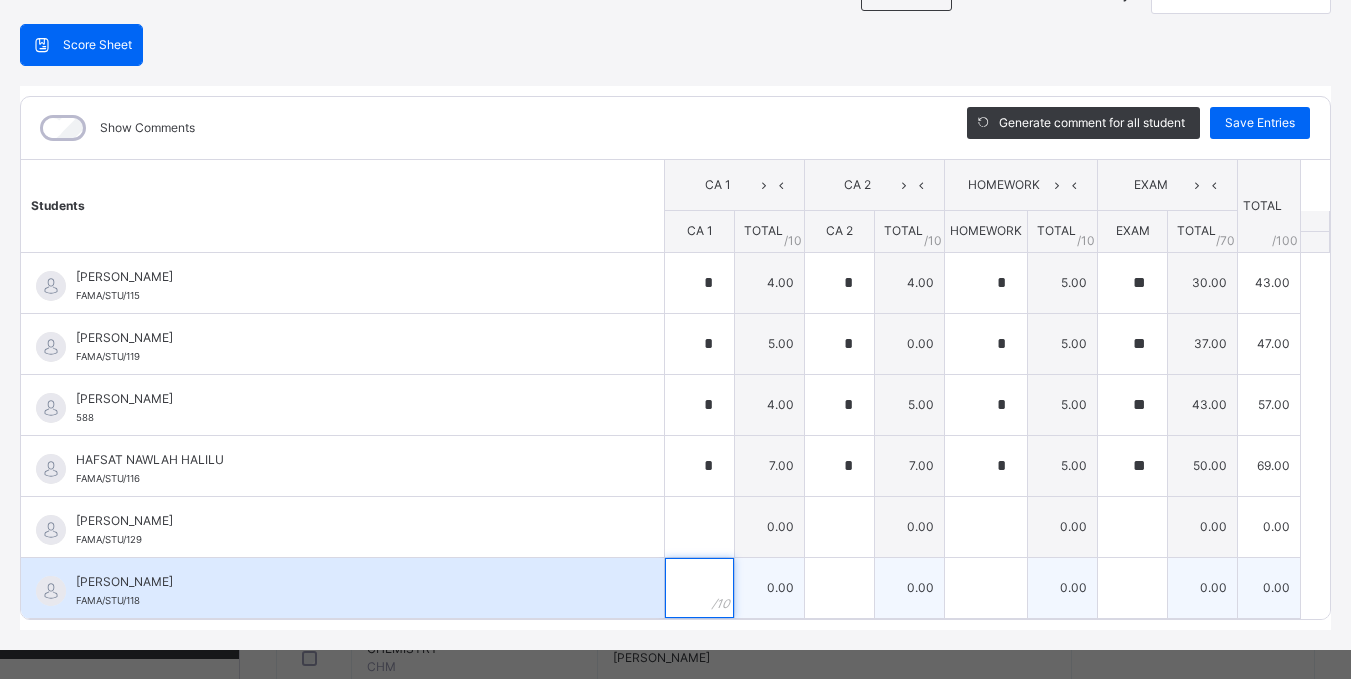 click at bounding box center [699, 588] 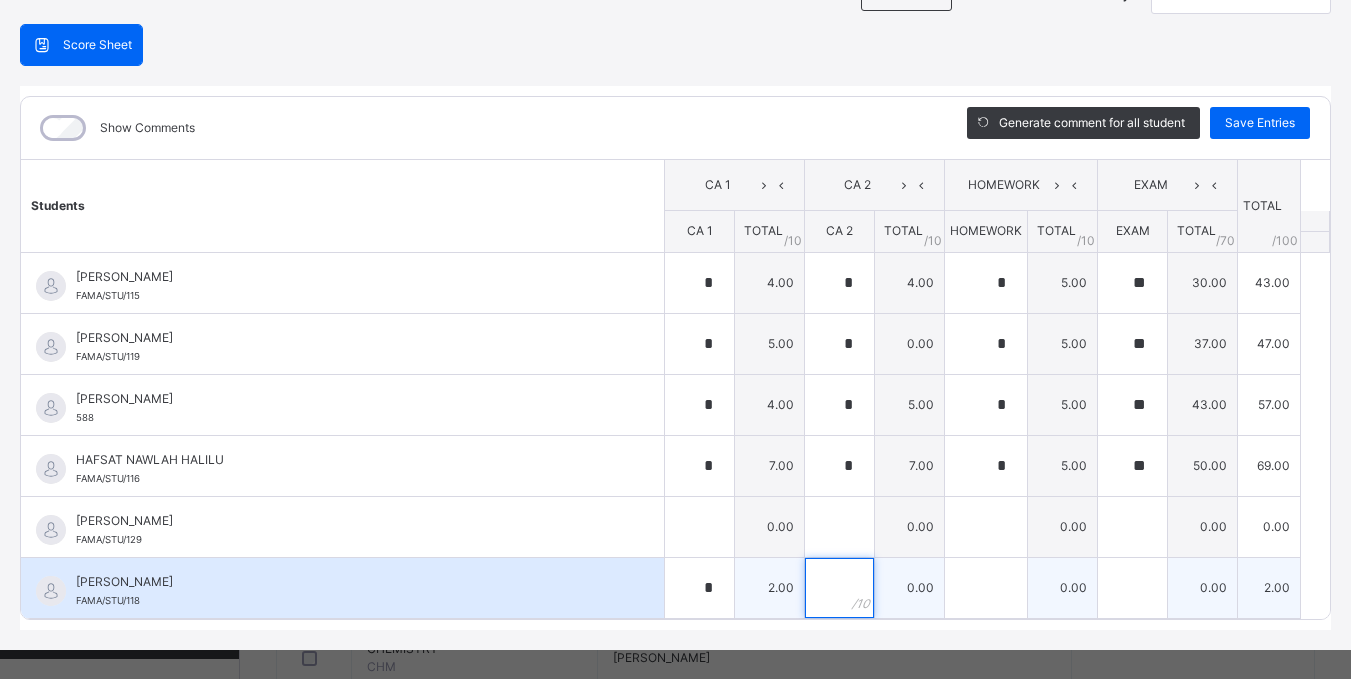 click at bounding box center [839, 588] 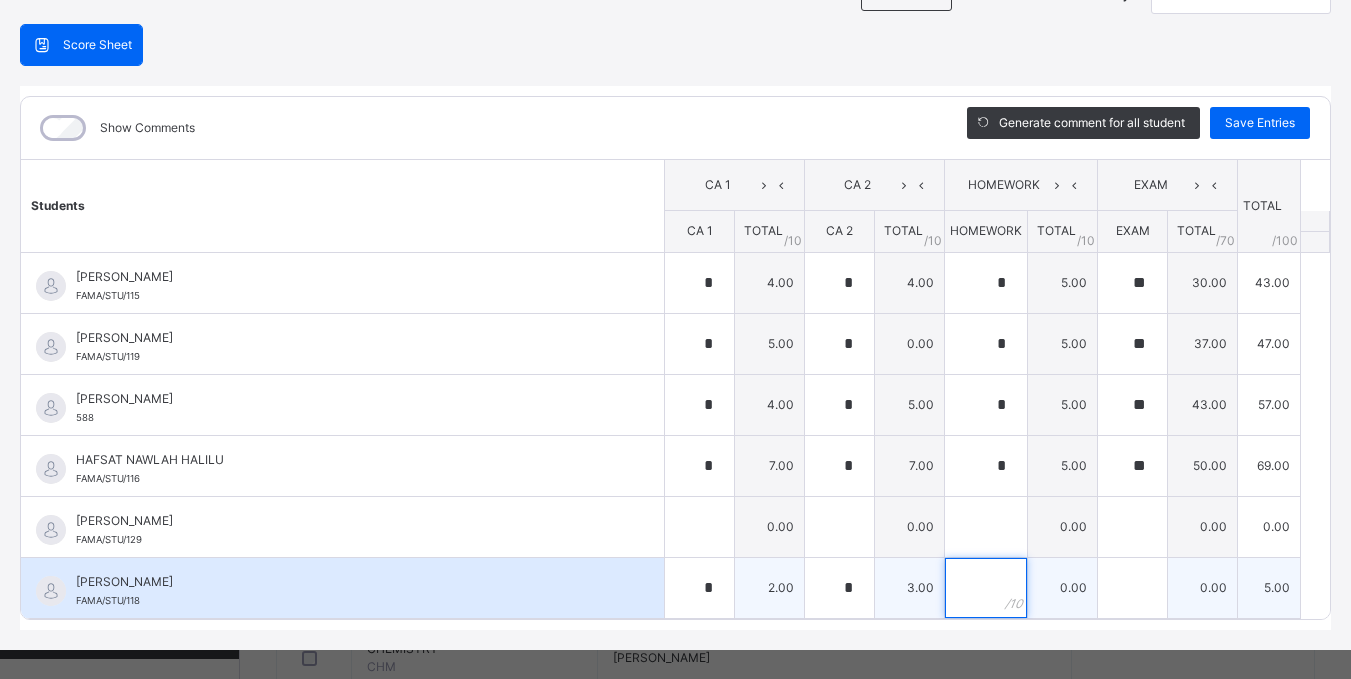 click at bounding box center (986, 588) 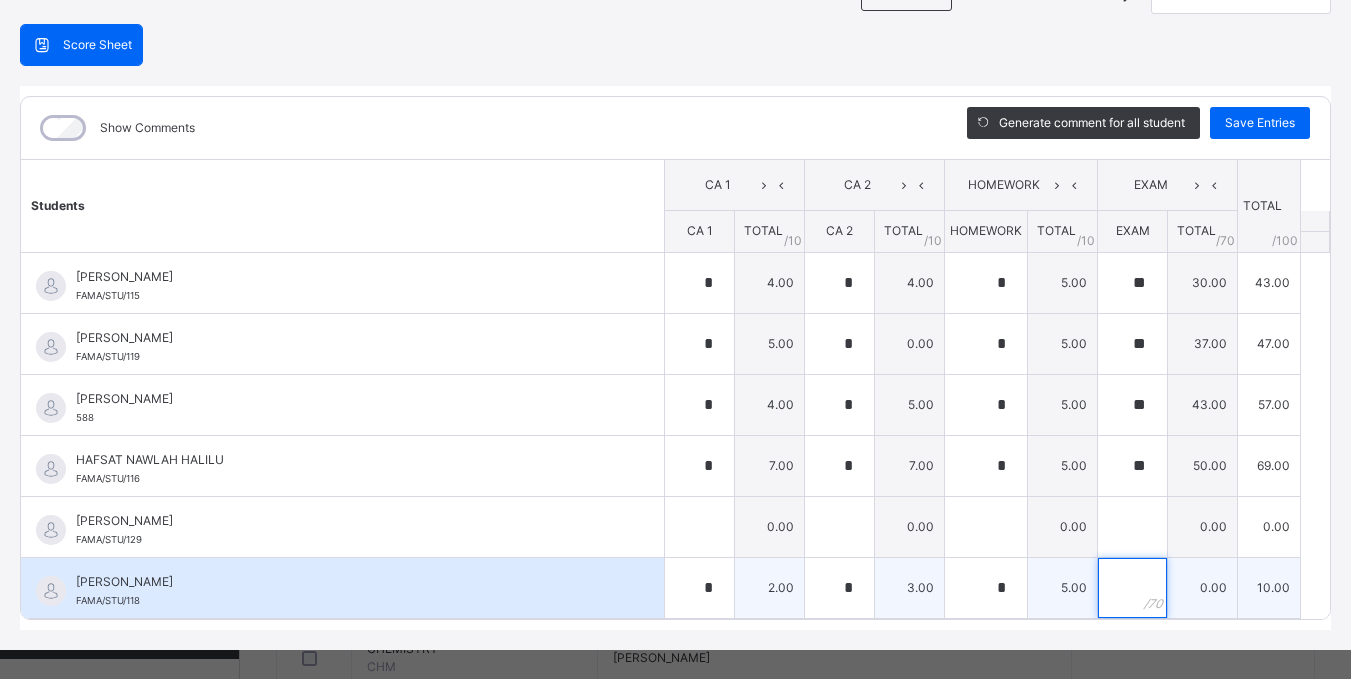 click at bounding box center [1132, 588] 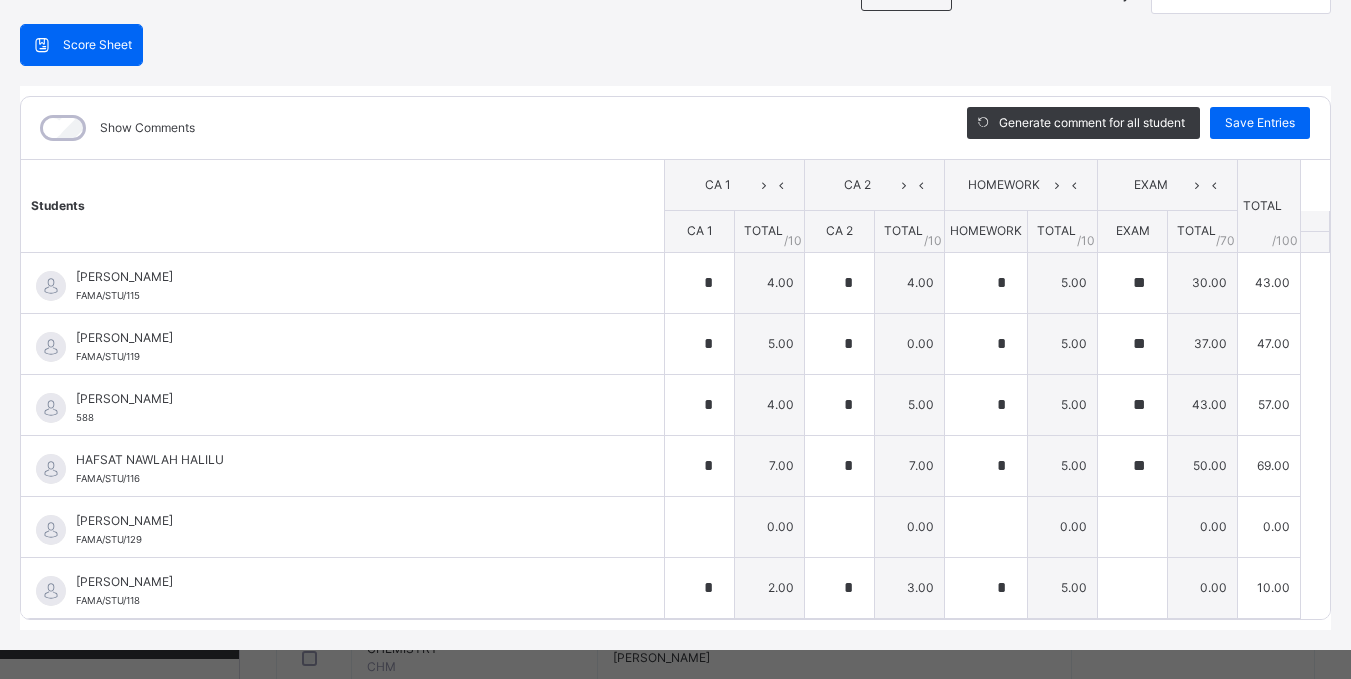 click on "SS 1   A :   ECN Online Actions  Download Empty Score Sheet  Upload/map score sheet Subject  ECN FAMA ISLAMIC INTERNATIONAL SCHOOL Date: [DATE] 12:51:46 pm Score Sheet Score Sheet Show Comments   Generate comment for all student   Save Entries Class Level:  SS 1   A Subject:  ECN Session:  2024/2025 Session Session:  Third Term Students CA 1 CA 2 HOMEWORK EXAM TOTAL /100 Comment CA 1 TOTAL / 10 CA 2 TOTAL / 10 HOMEWORK TOTAL / 10 EXAM TOTAL / 70 [PERSON_NAME]  [PERSON_NAME]/STU/115 [PERSON_NAME]  [PERSON_NAME]/STU/115 * 4.00 * 4.00 * 5.00 ** 30.00 43.00 Generate comment 0 / 250   ×   Subject Teacher’s Comment Generate and see in full the comment developed by the AI with an option to regenerate the comment [PERSON_NAME]  [PERSON_NAME]/STU/115   Total 43.00  / 100.00 [PERSON_NAME] Bot   Regenerate     Use this comment   [PERSON_NAME] NMA [PERSON_NAME]/STU/119 [PERSON_NAME] NMA [PERSON_NAME]/STU/119 * 5.00 * 0.00 * 5.00 ** 37.00 47.00 Generate comment 0 / 250   ×   Subject Teacher’s Comment [PERSON_NAME] NMA [PERSON_NAME]/STU/119   Total 47.00  / 100.00 [PERSON_NAME] Bot" at bounding box center [675, 298] 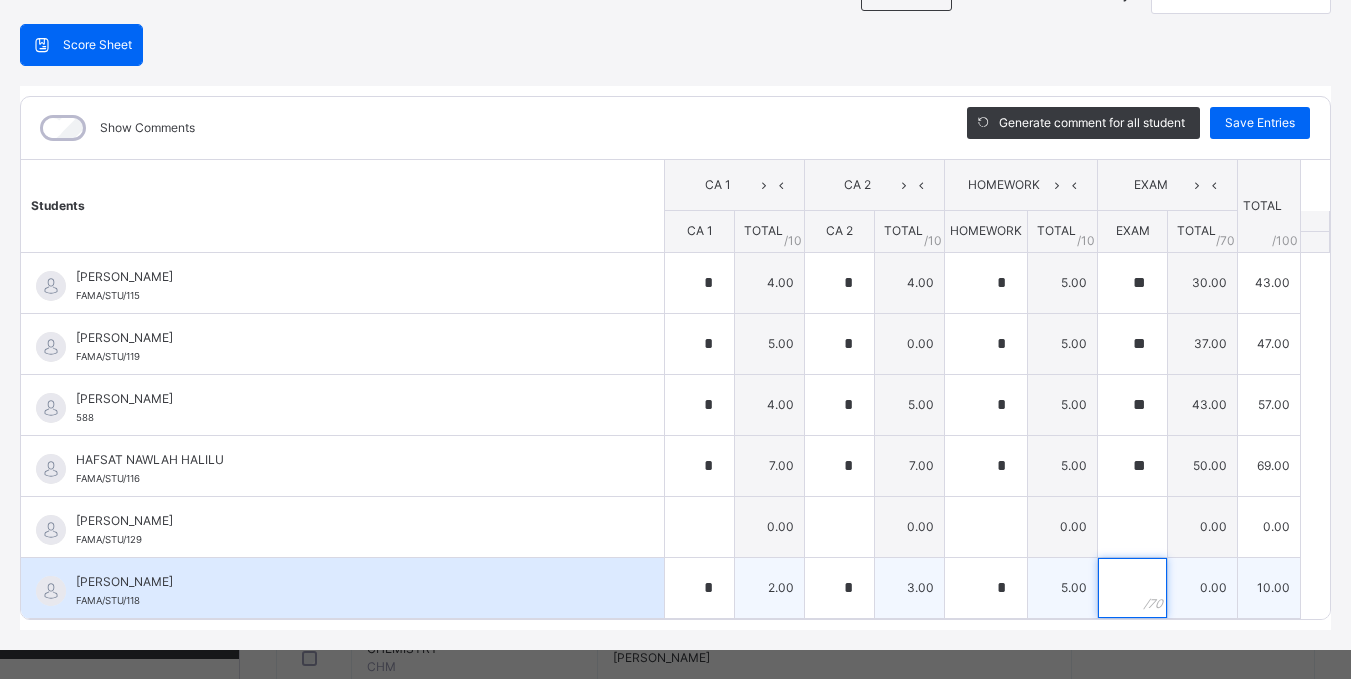 click at bounding box center [1132, 588] 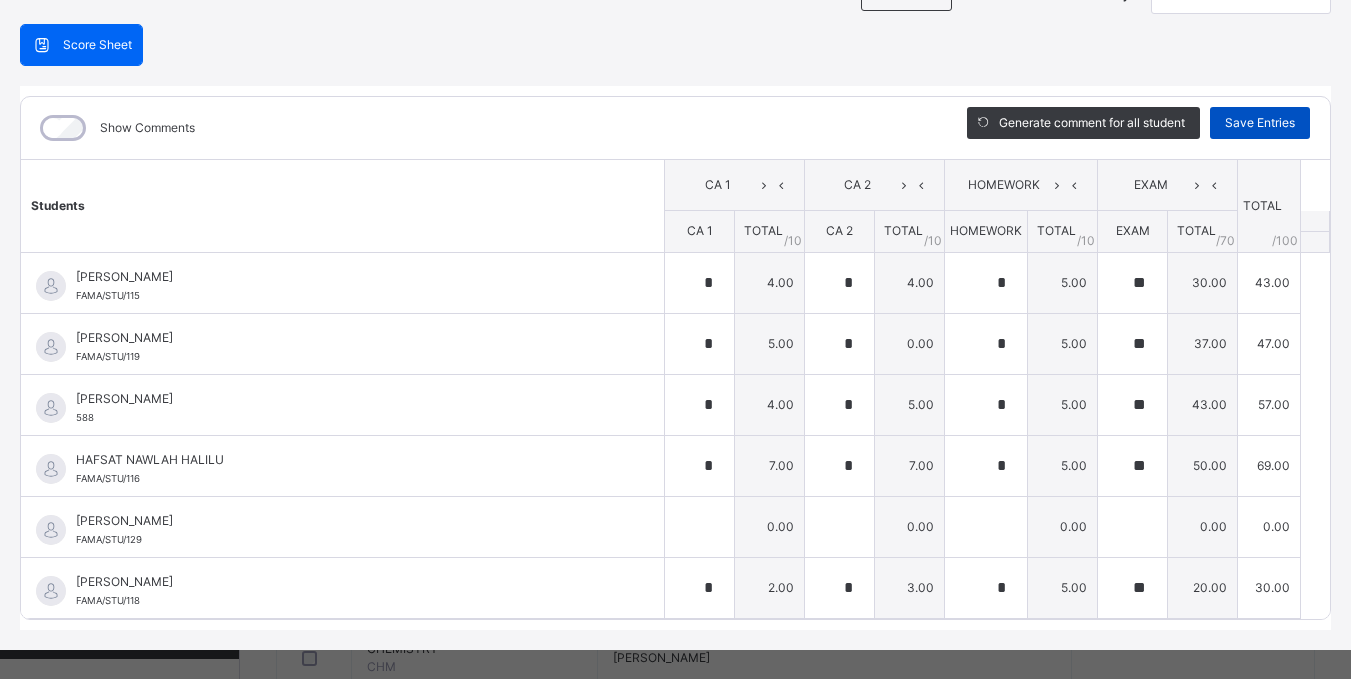 click on "Save Entries" at bounding box center [1260, 123] 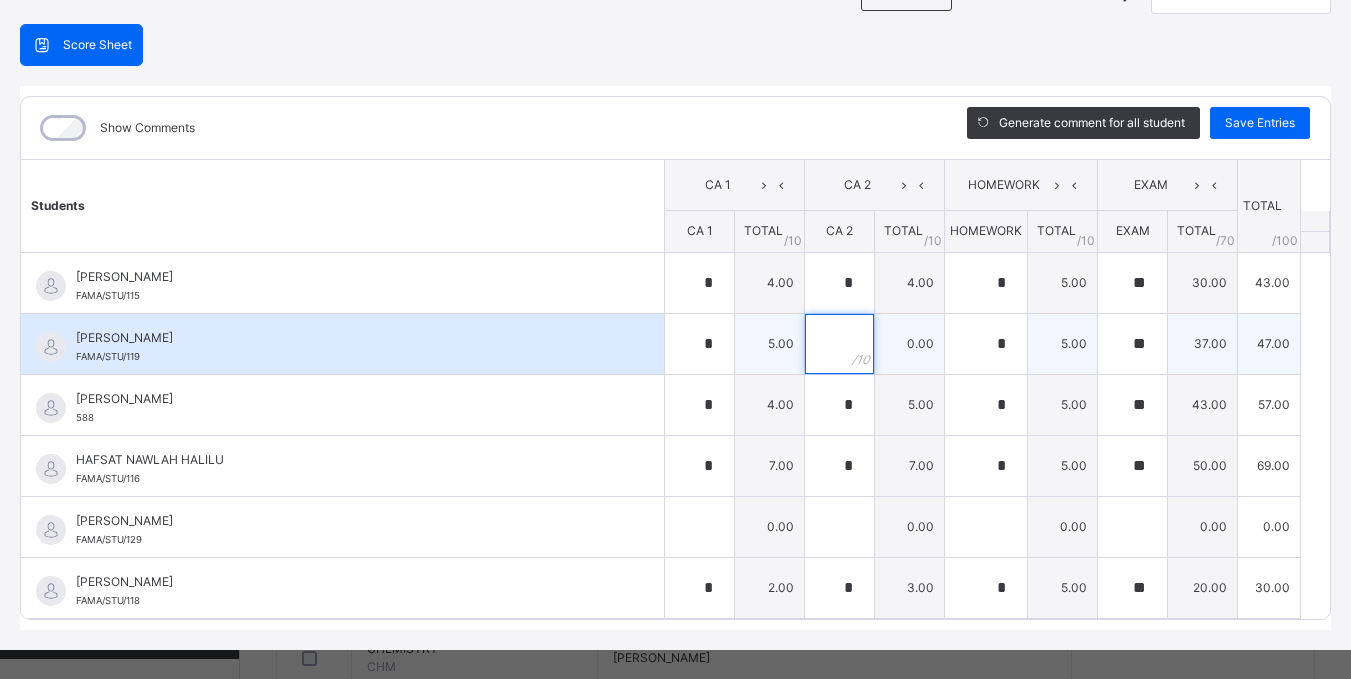 click at bounding box center [839, 344] 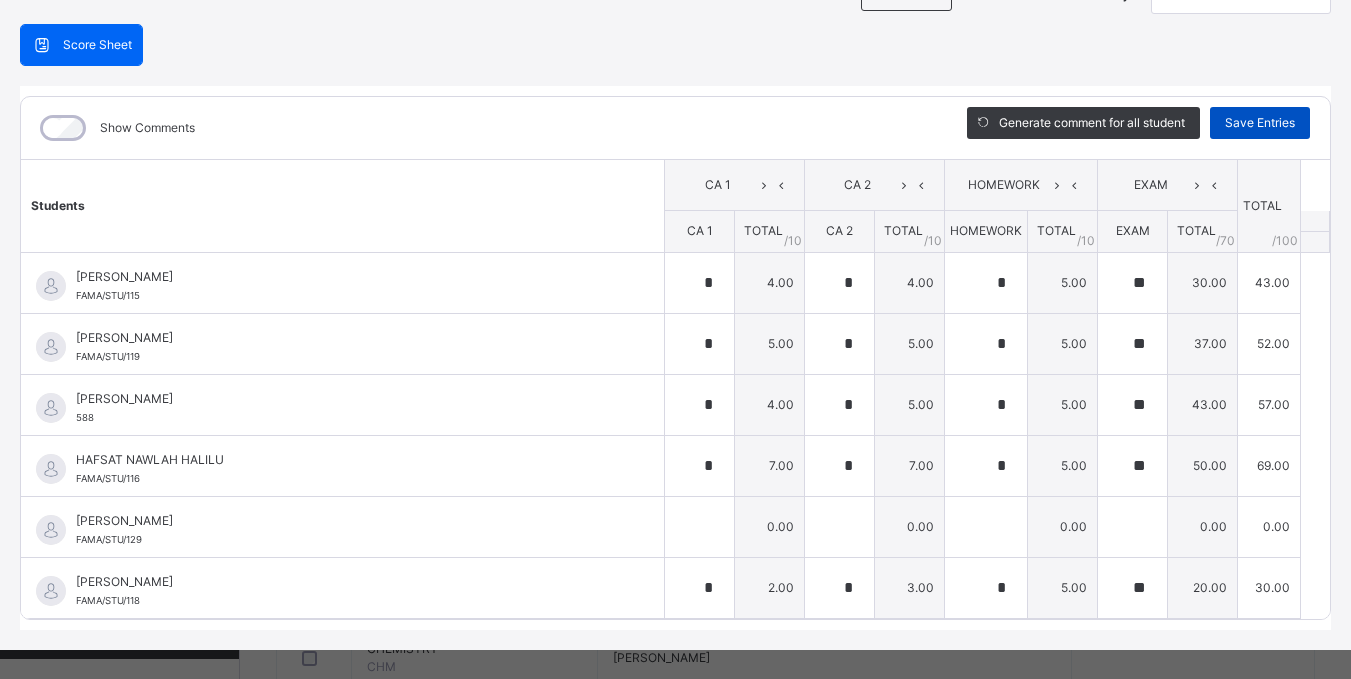click on "Save Entries" at bounding box center [1260, 123] 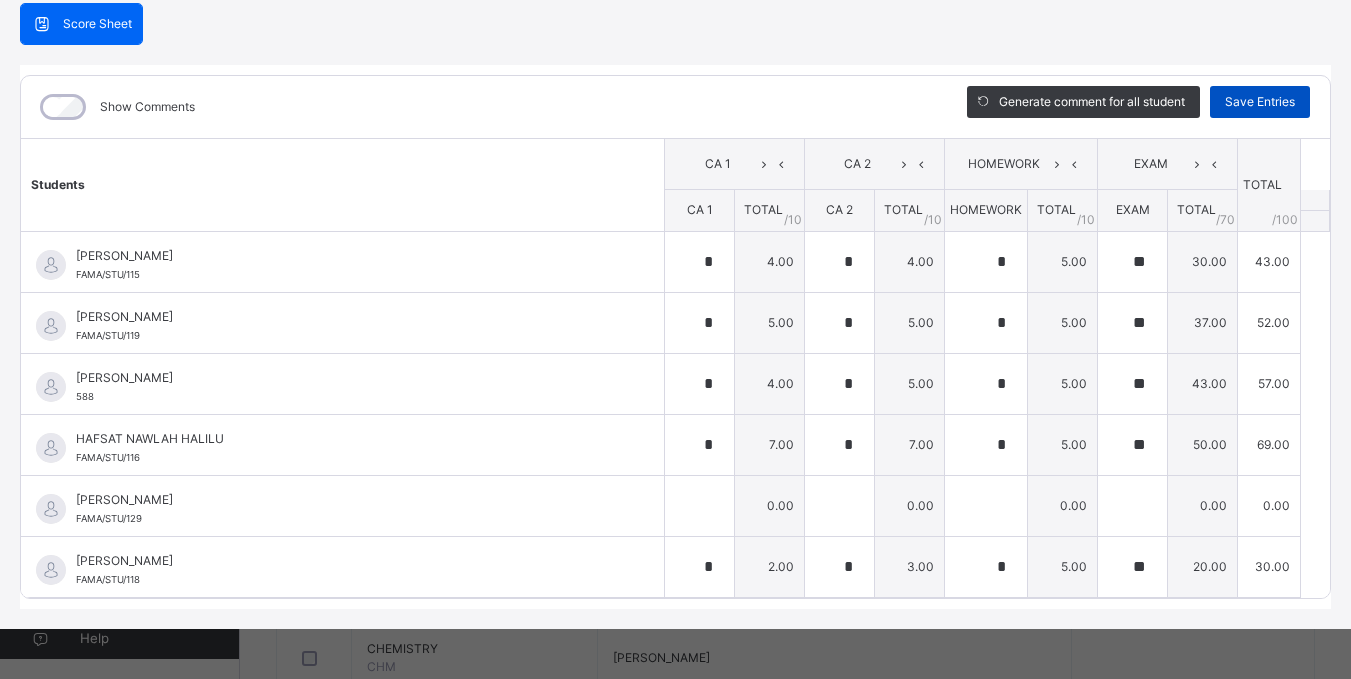 click on "HAFSAT NAWLAH HALILU" at bounding box center (347, 439) 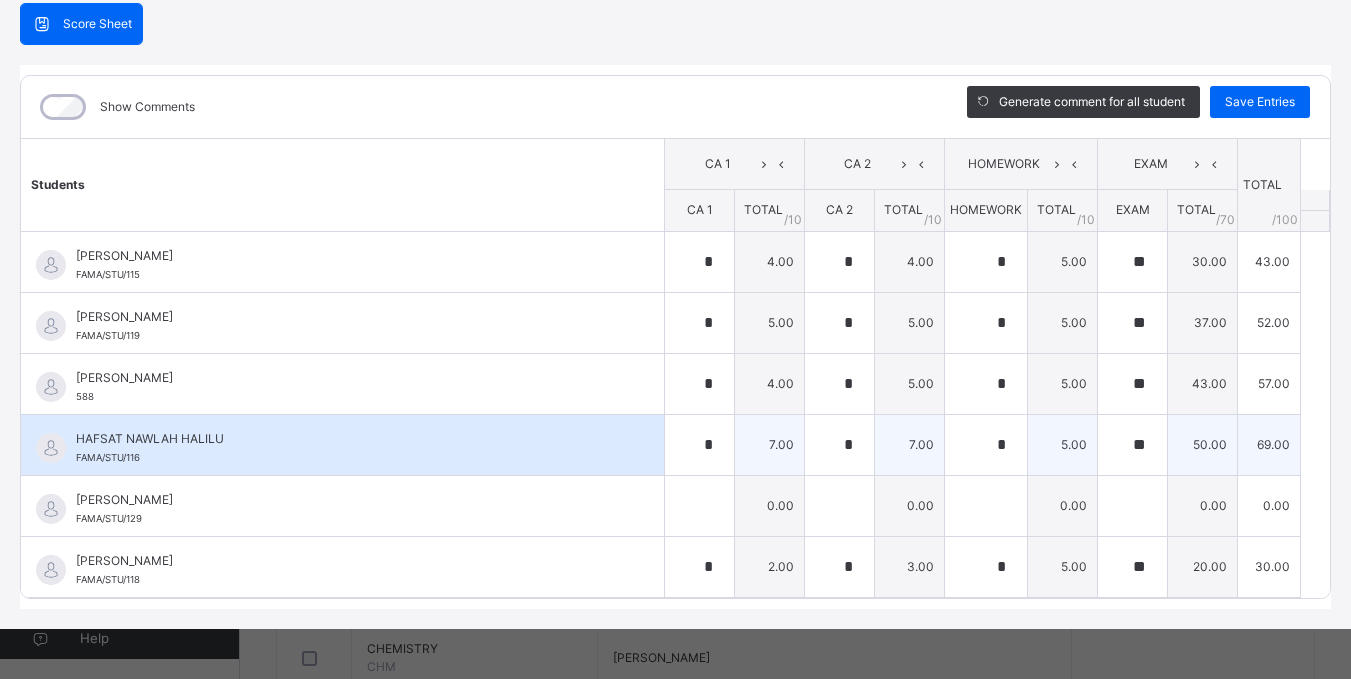 click on "HAFSAT NAWLAH HALILU" at bounding box center [347, 439] 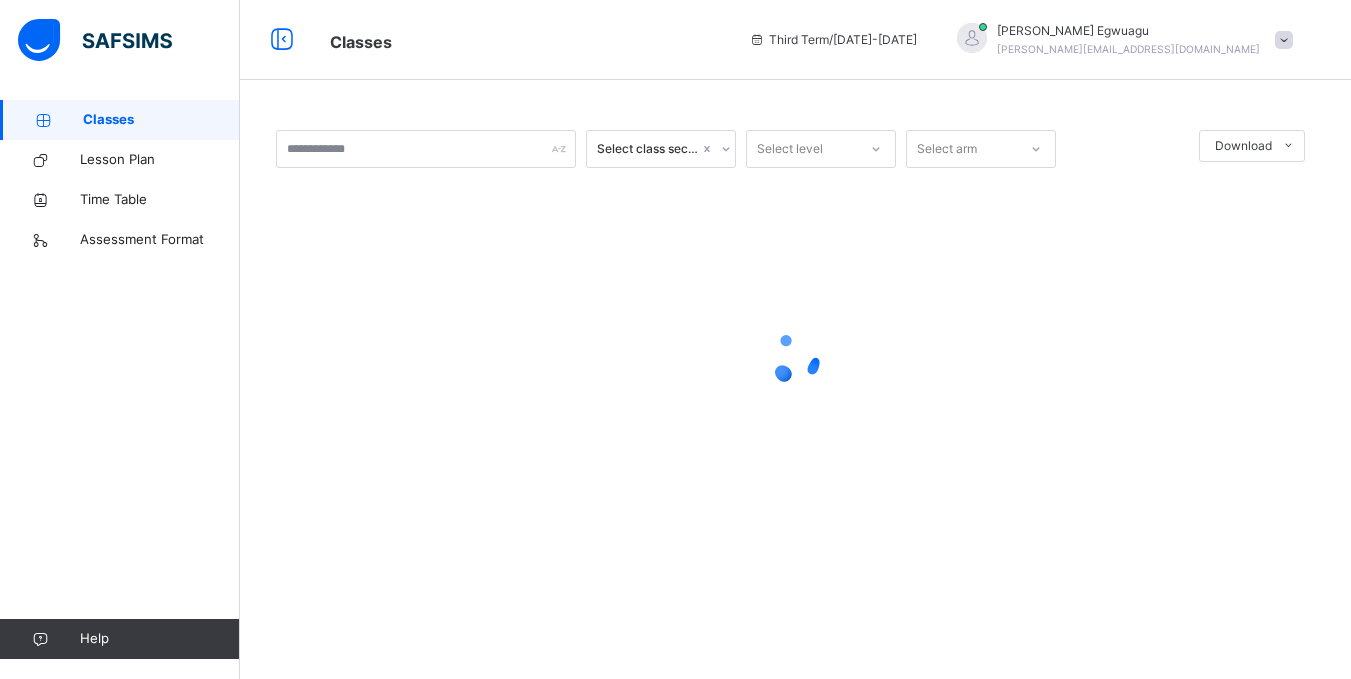 scroll, scrollTop: 0, scrollLeft: 0, axis: both 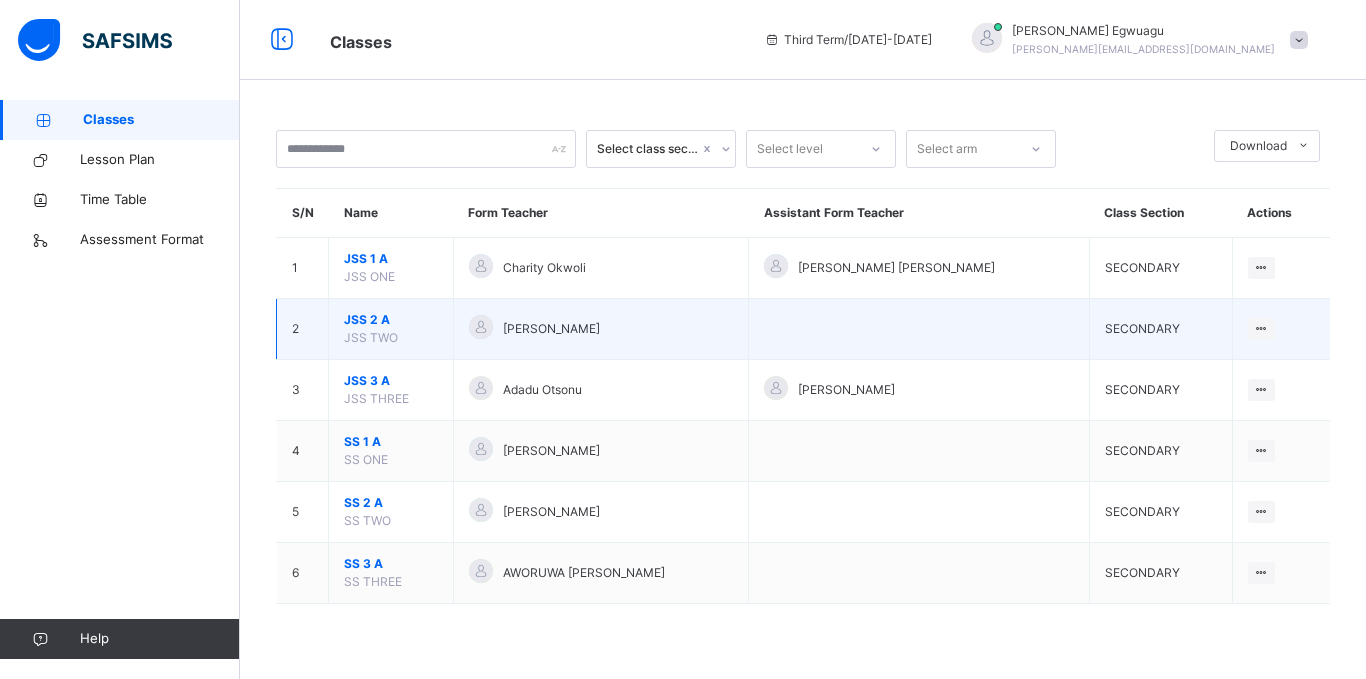 click on "JSS 2   A" at bounding box center (391, 320) 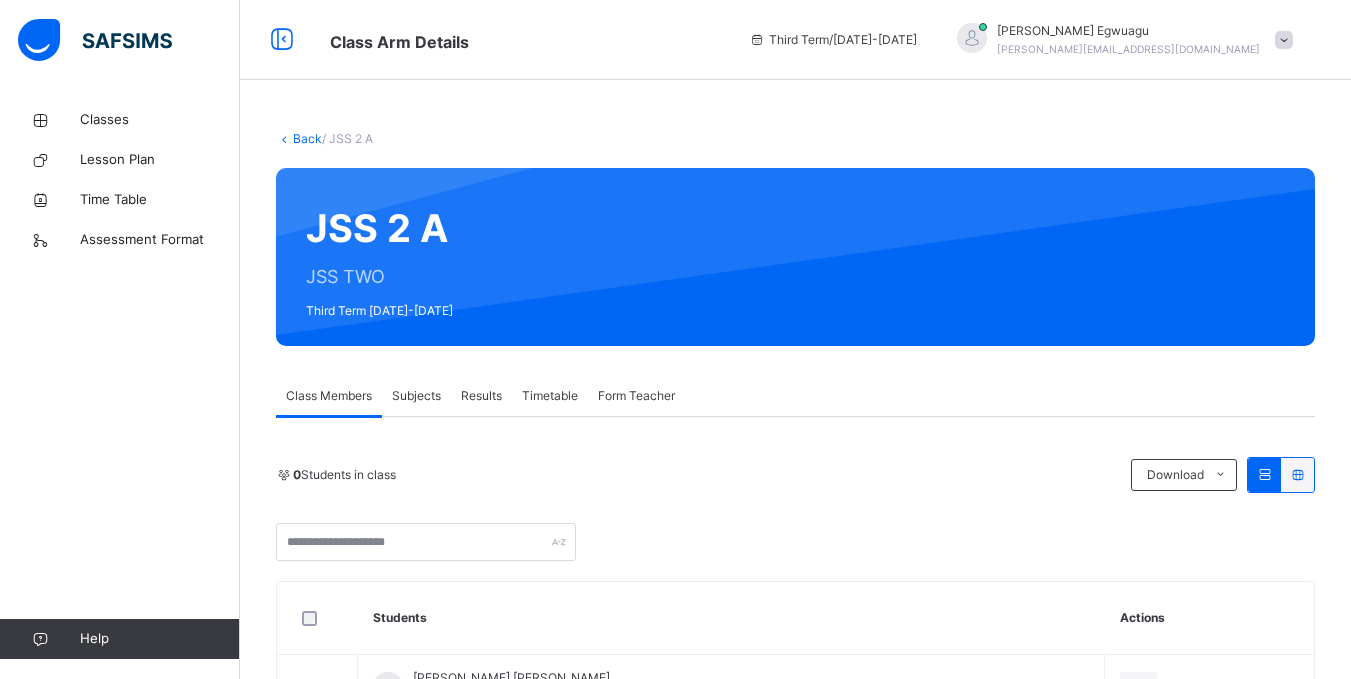 click on "Subjects" at bounding box center [416, 396] 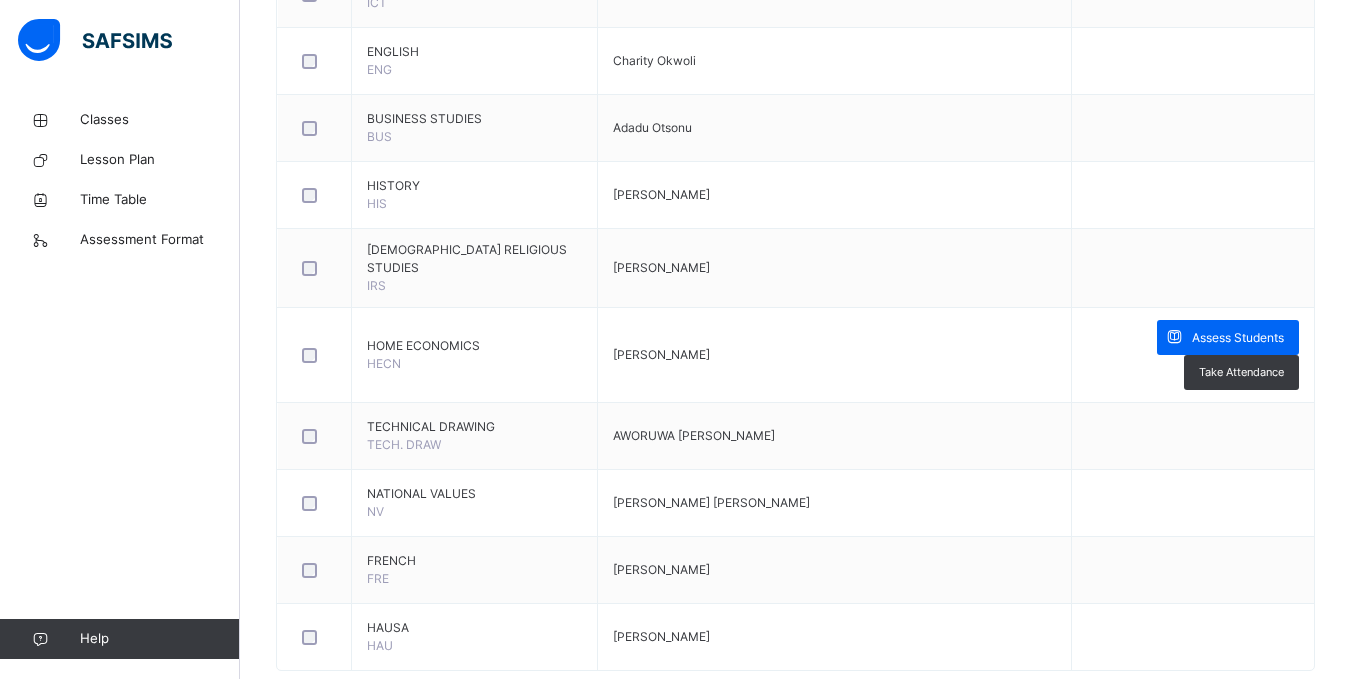 scroll, scrollTop: 1080, scrollLeft: 0, axis: vertical 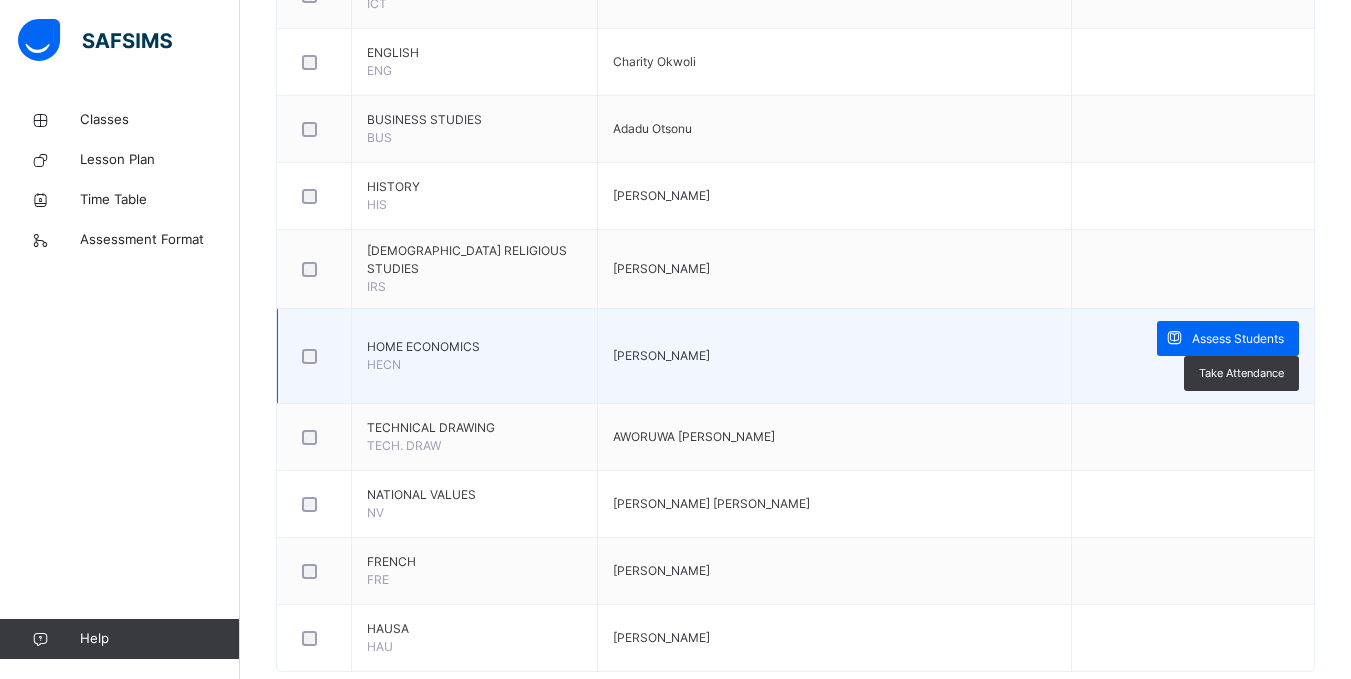 click on "HOME ECONOMICS   HECN" at bounding box center [475, 356] 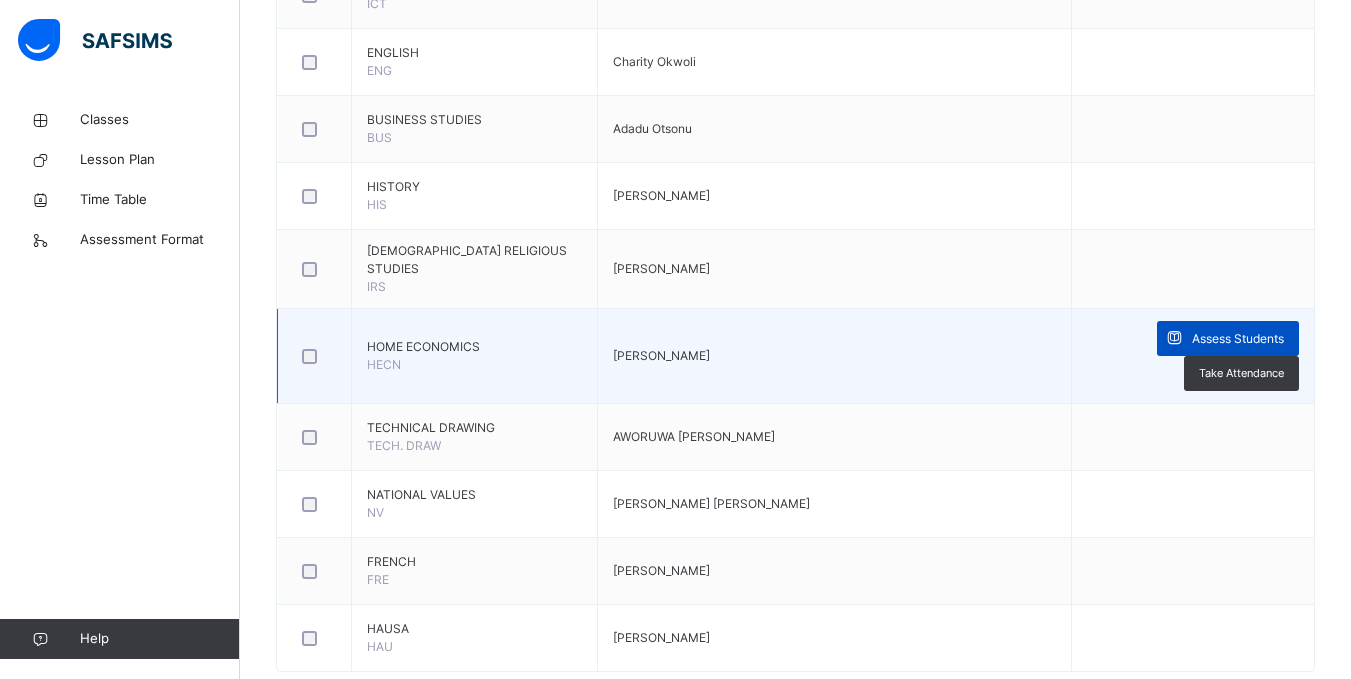 click on "Assess Students" at bounding box center [1228, 338] 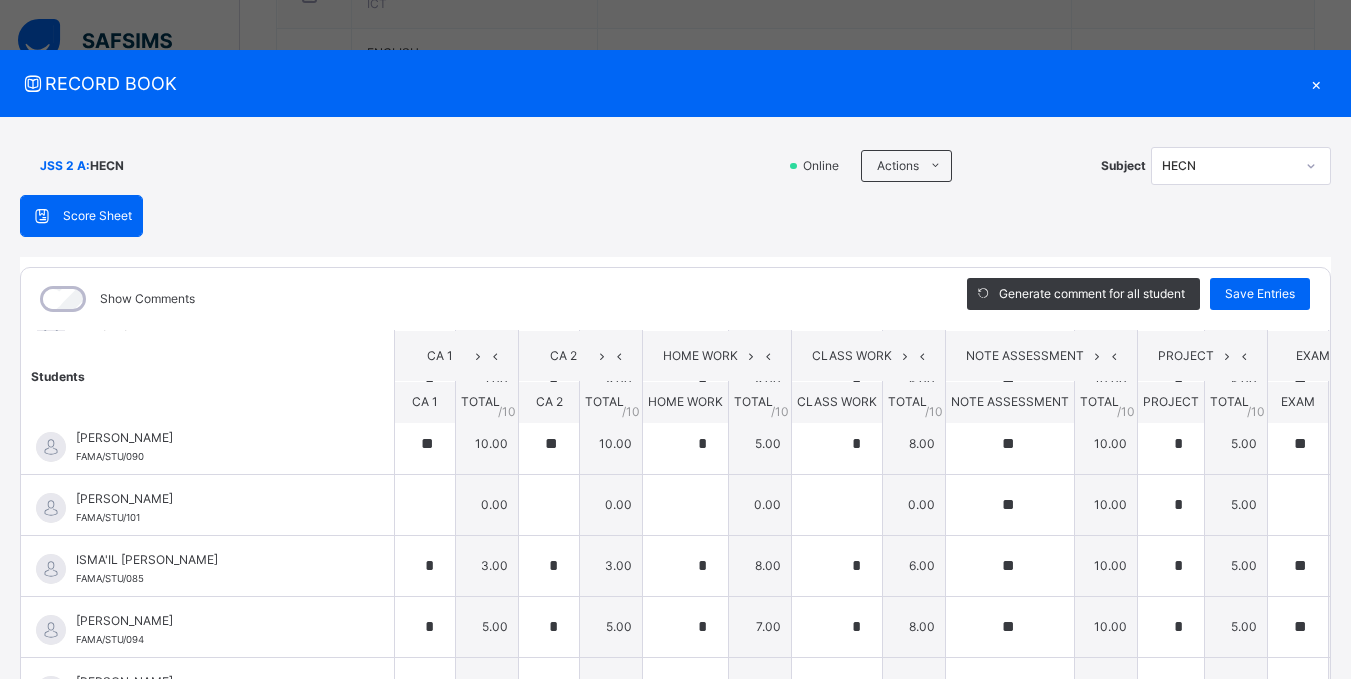 scroll, scrollTop: 768, scrollLeft: 0, axis: vertical 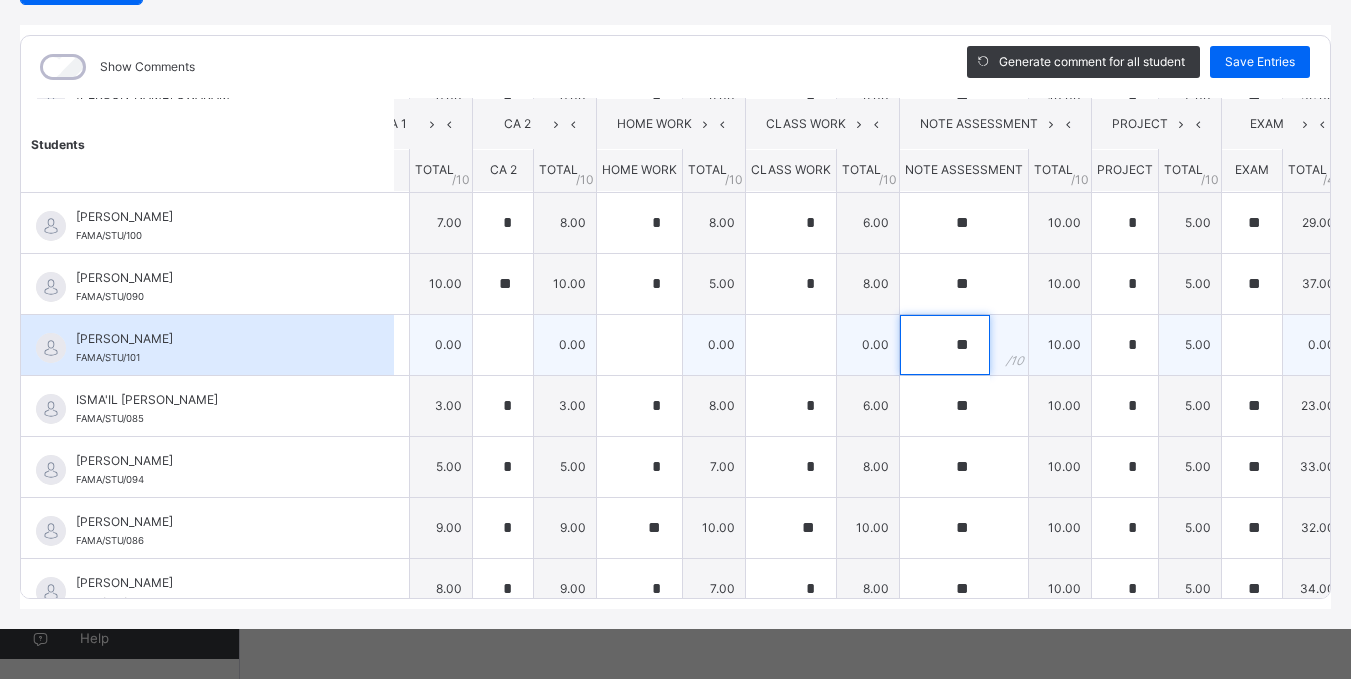 click on "**" at bounding box center (945, 345) 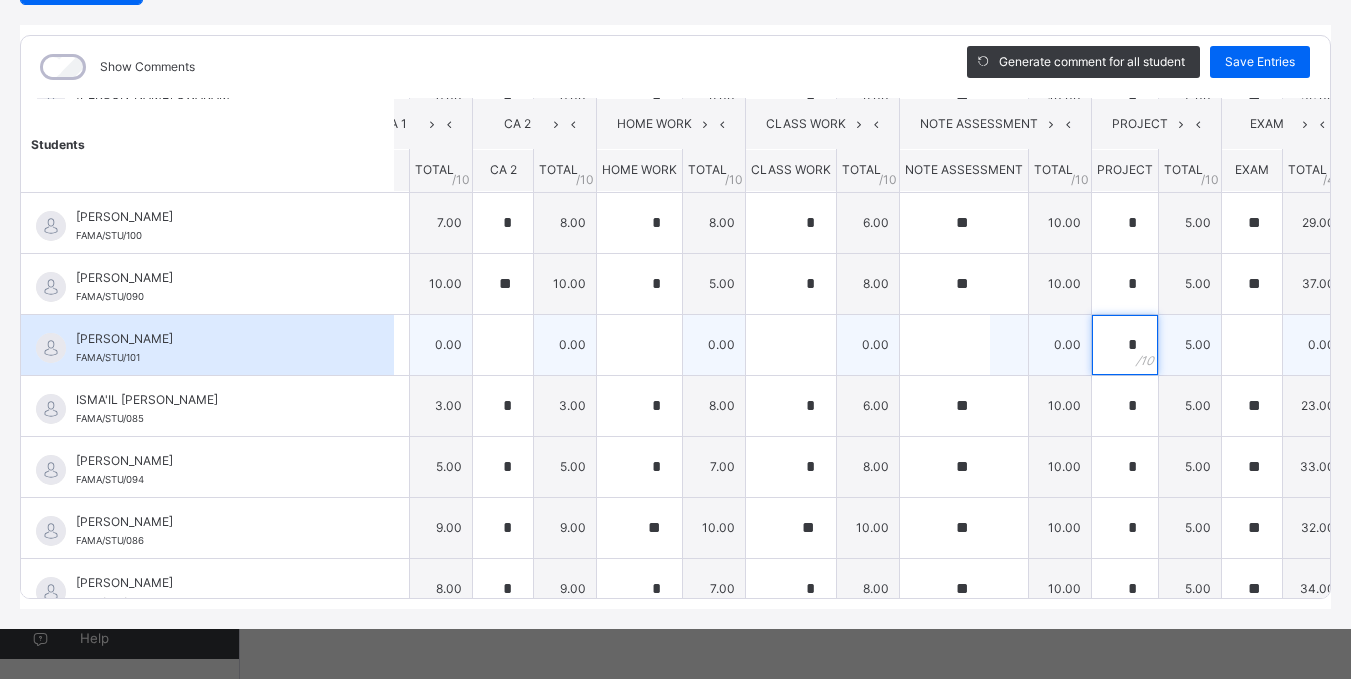 click on "*" at bounding box center [1125, 345] 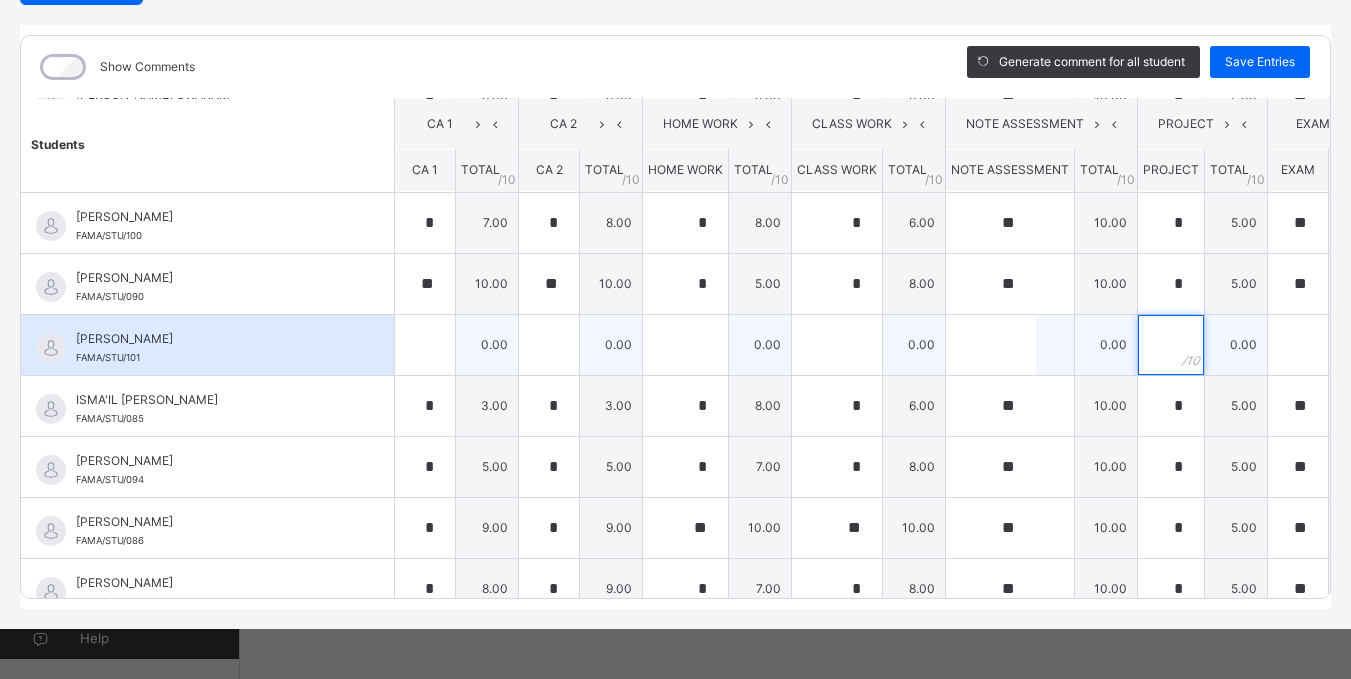 scroll, scrollTop: 487, scrollLeft: 46, axis: both 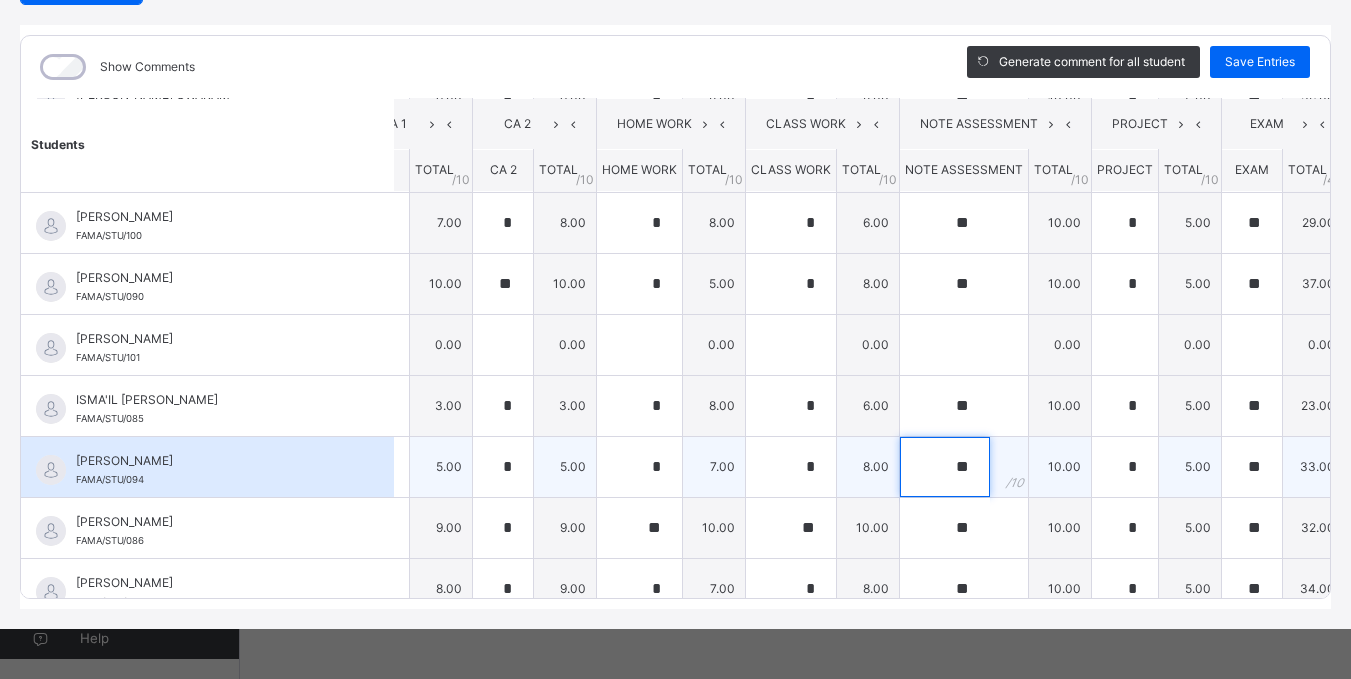 click on "**" at bounding box center [945, 467] 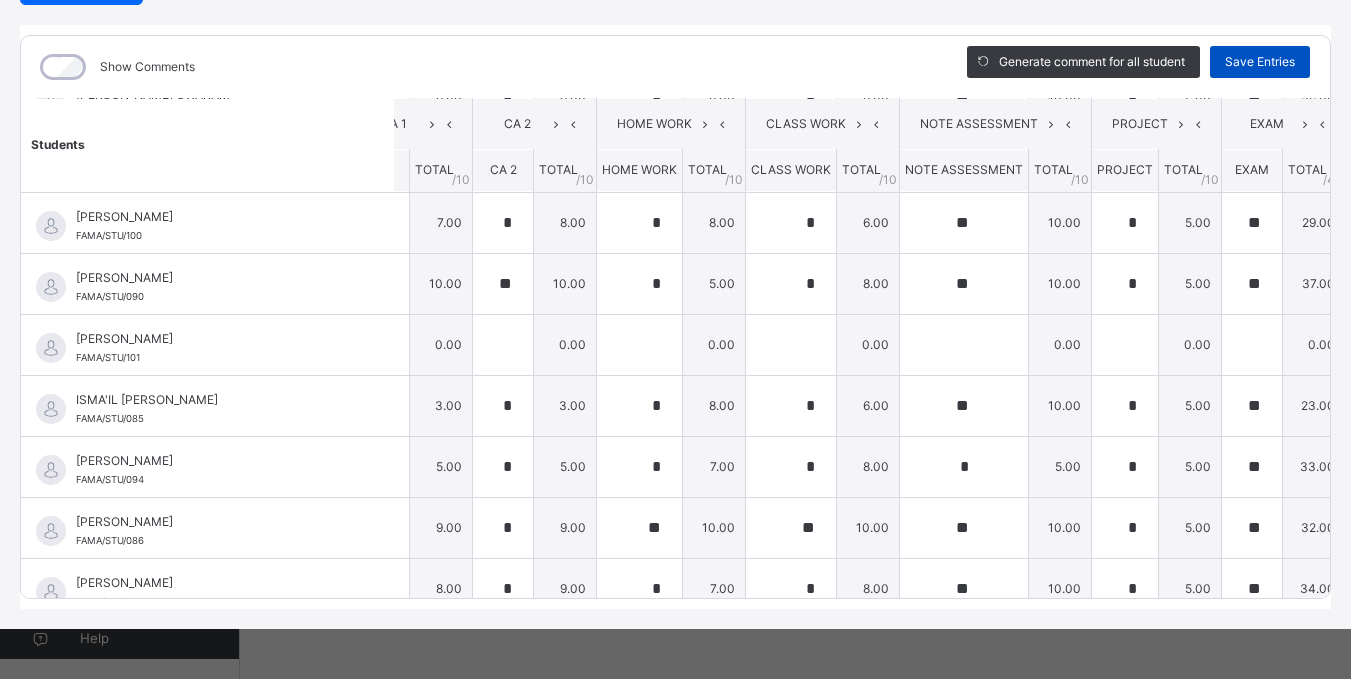 click on "Save Entries" at bounding box center [1260, 62] 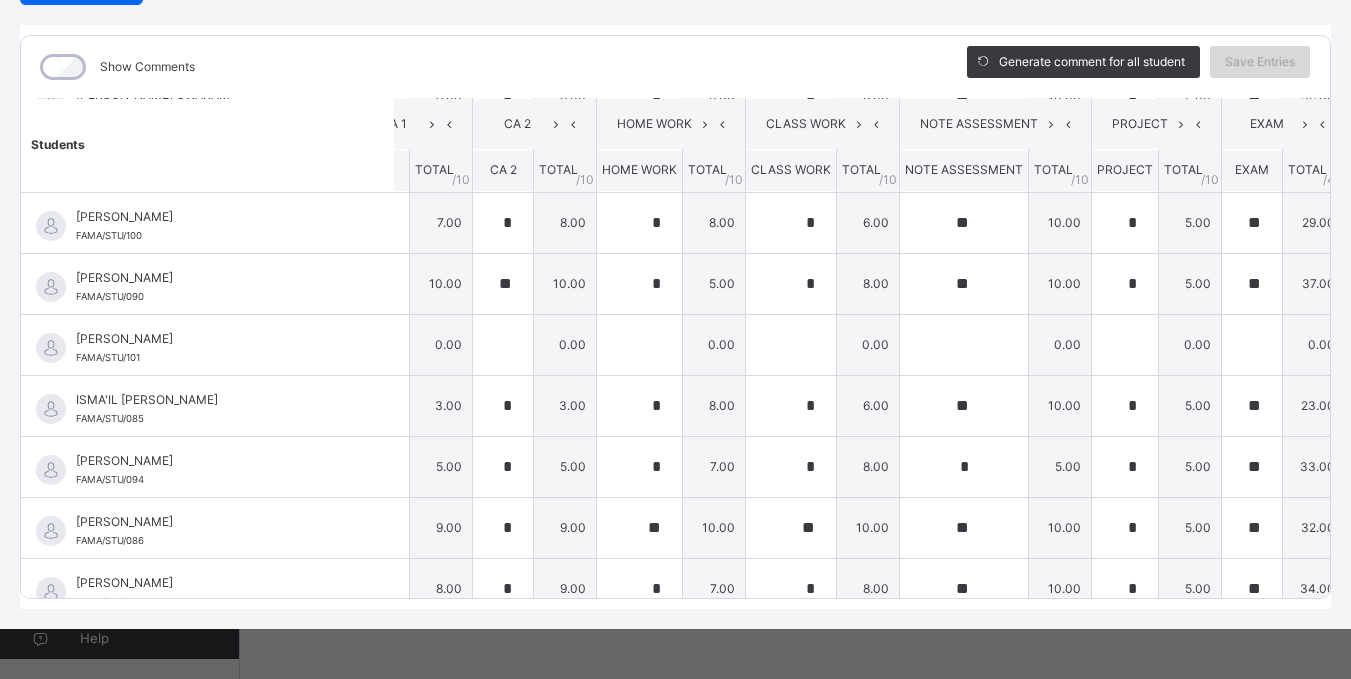 click on "Save Entries" at bounding box center [1260, 62] 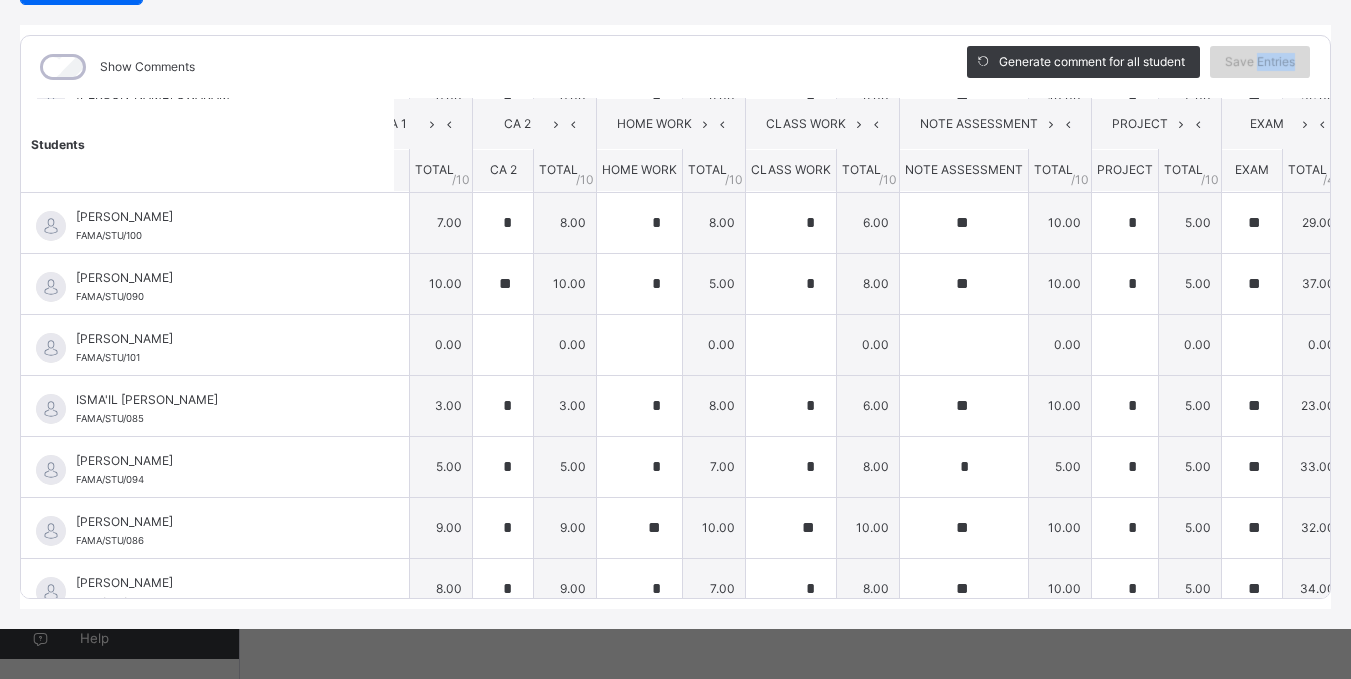 click on "Save Entries" at bounding box center (1260, 62) 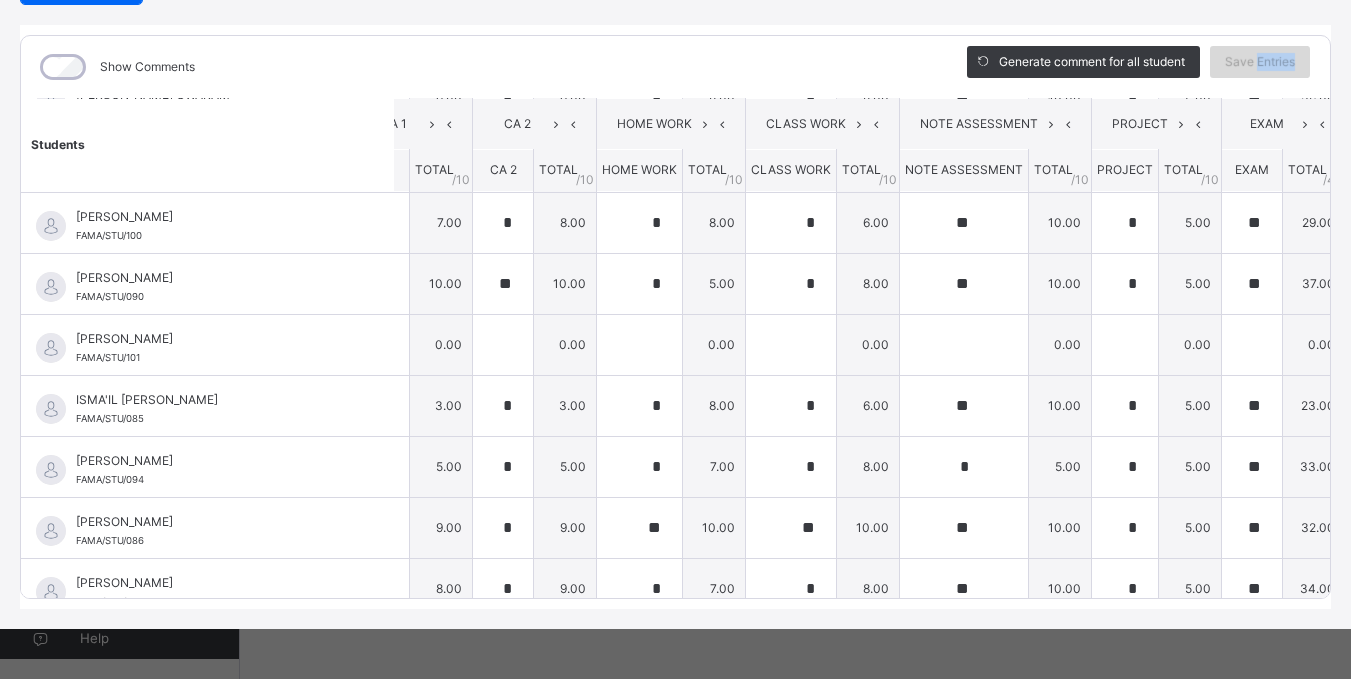 click on "Save Entries" at bounding box center (1260, 62) 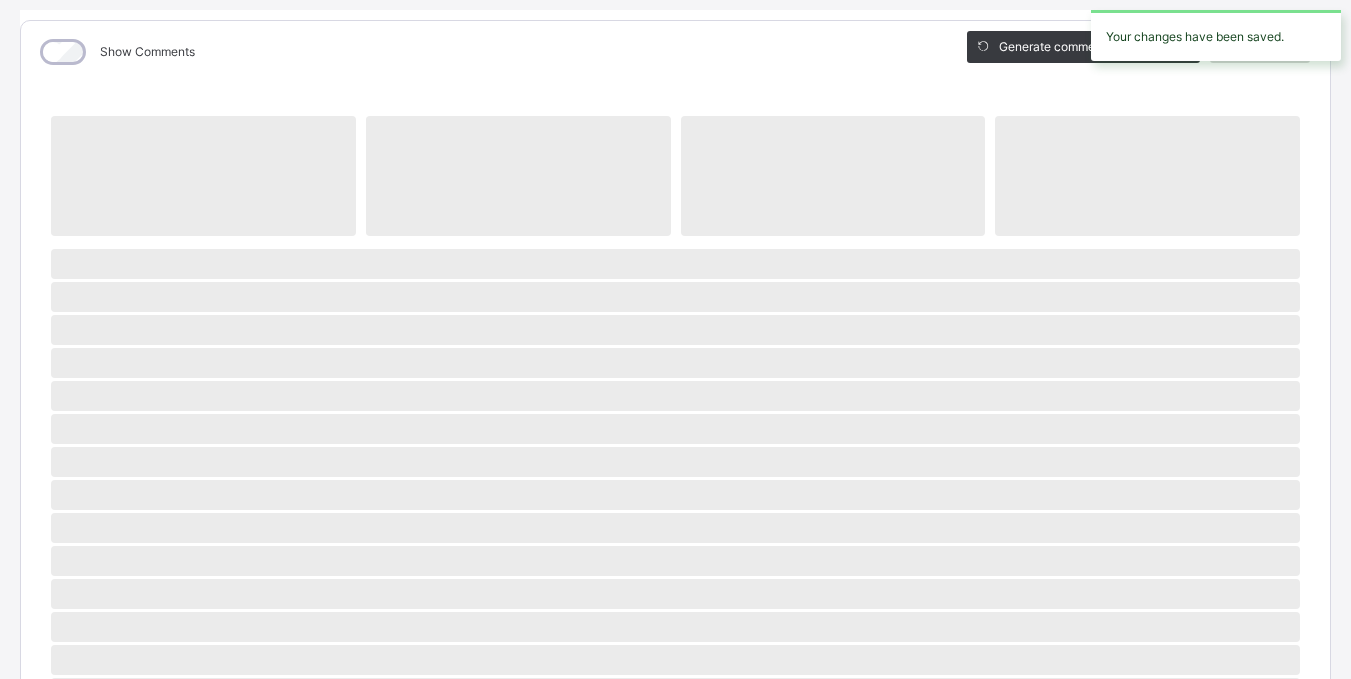 click on "Your changes have been saved." at bounding box center [1216, 35] 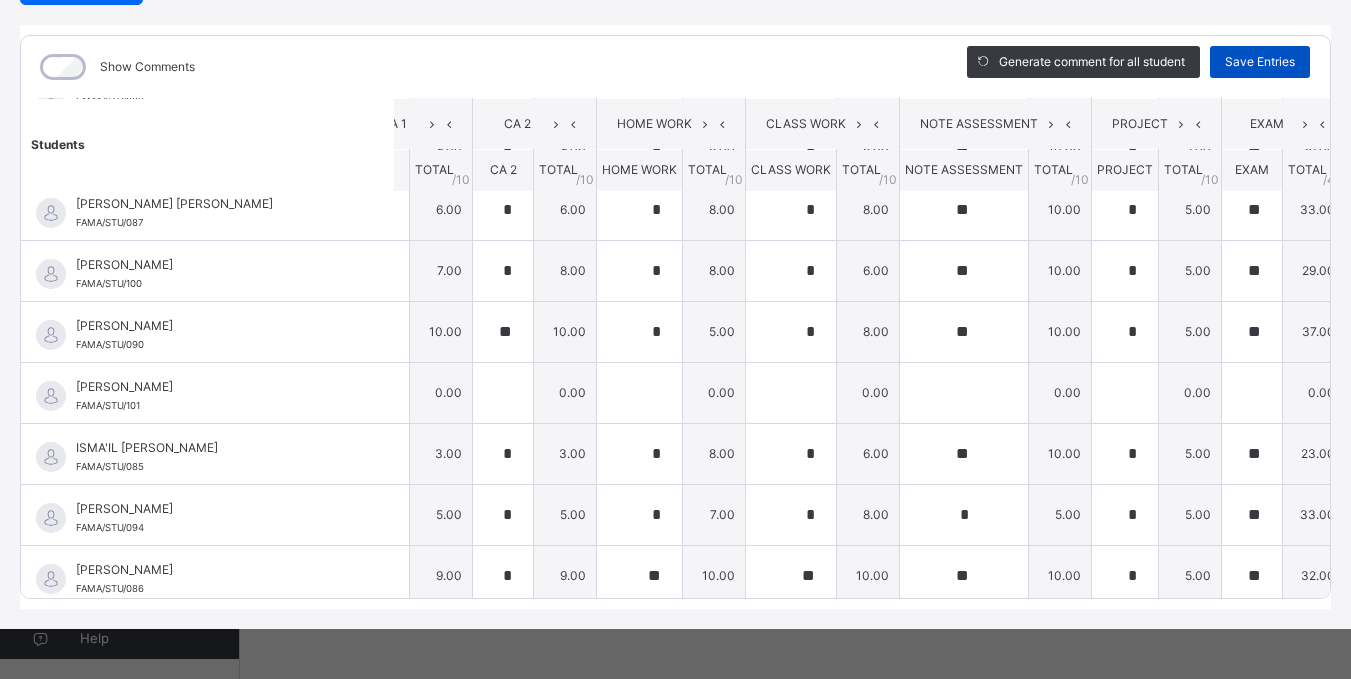 scroll, scrollTop: 453, scrollLeft: 46, axis: both 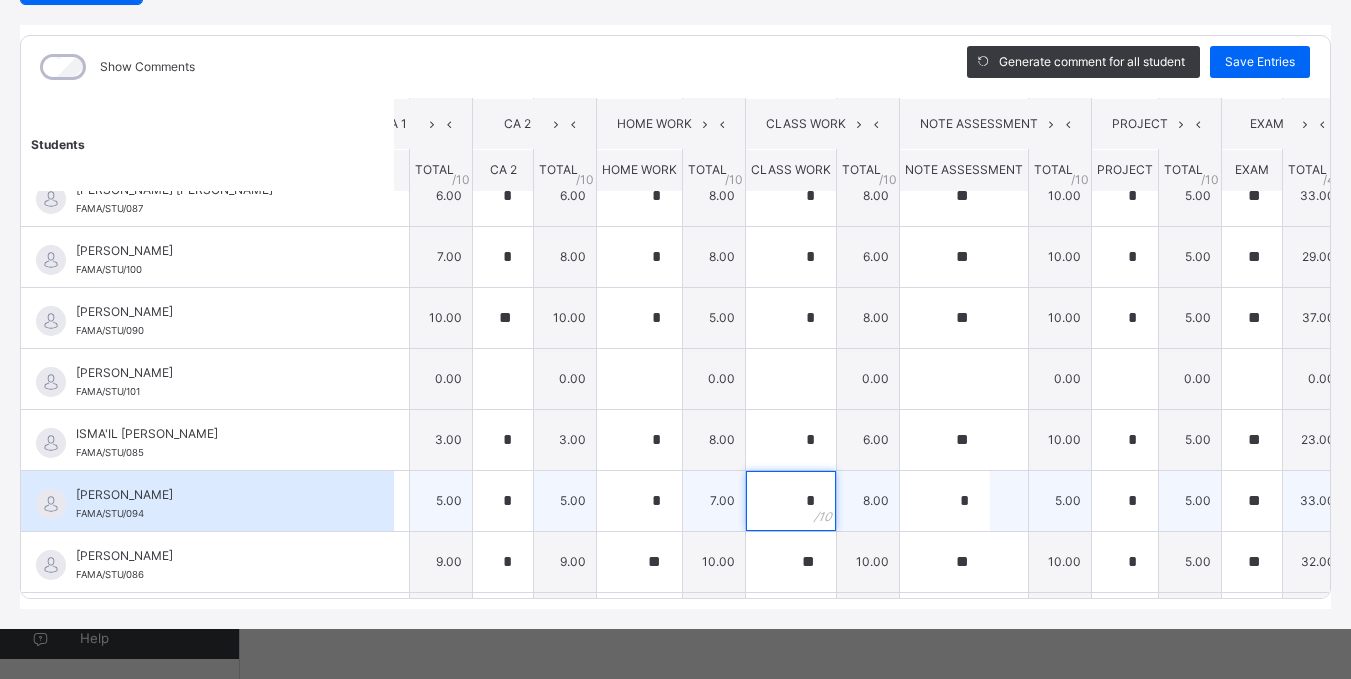 click on "*" at bounding box center (791, 501) 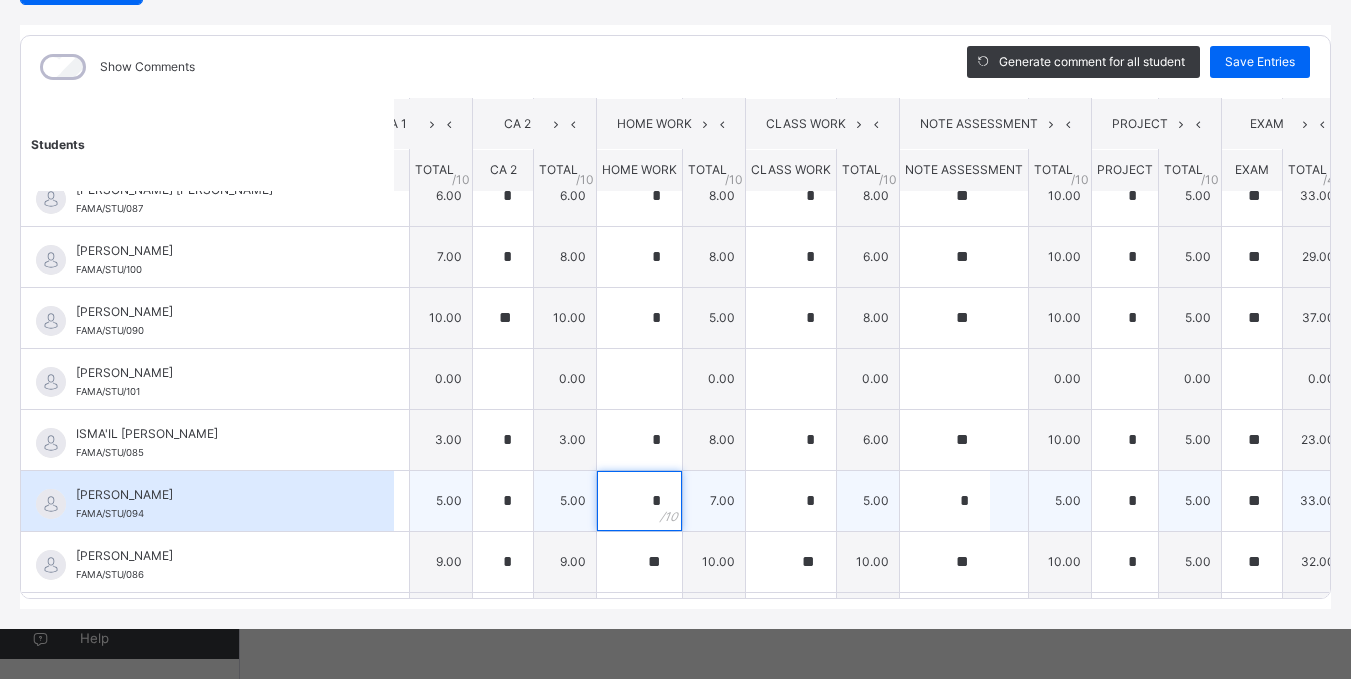 click on "*" at bounding box center [639, 501] 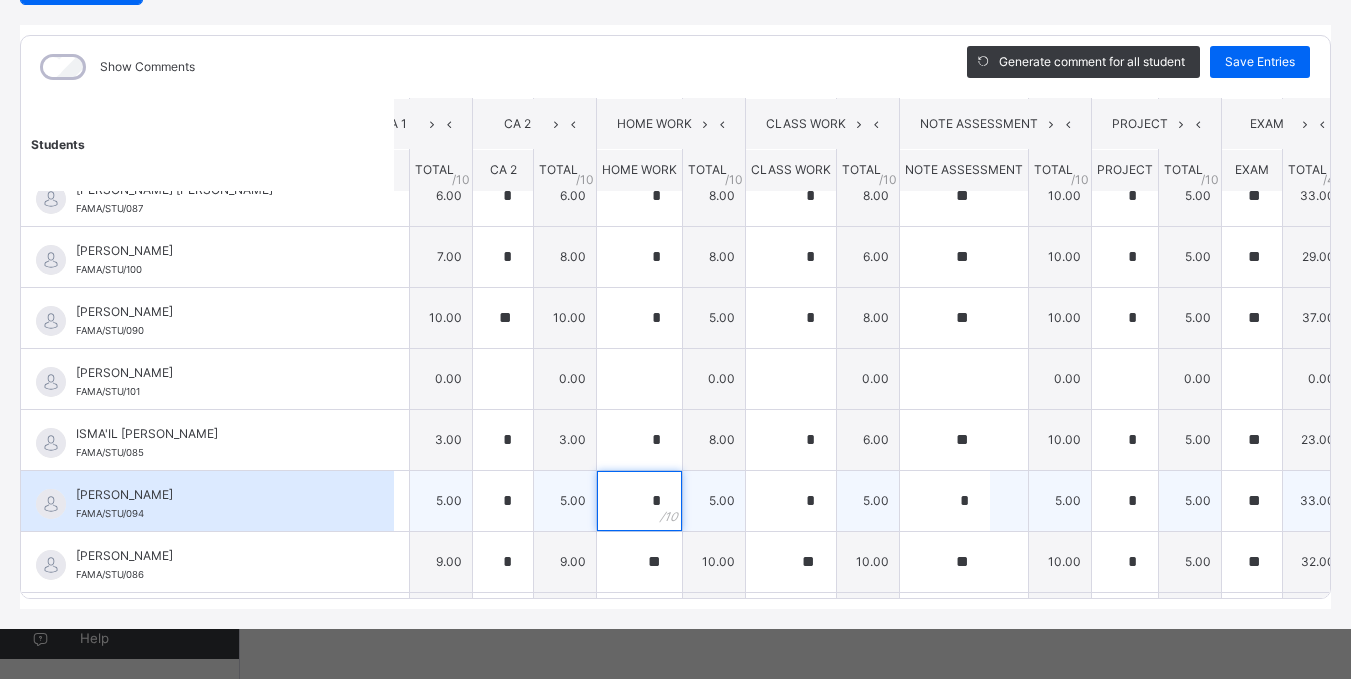 scroll, scrollTop: 453, scrollLeft: 0, axis: vertical 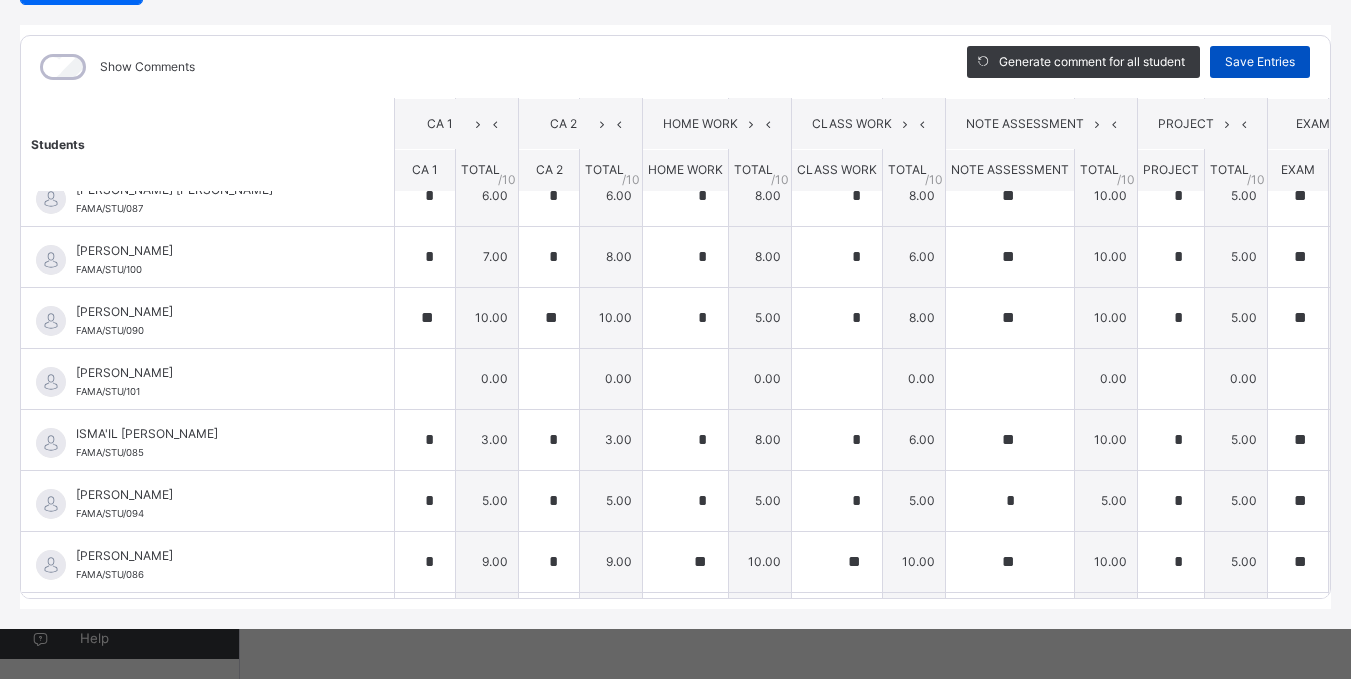 click on "Save Entries" at bounding box center [1260, 62] 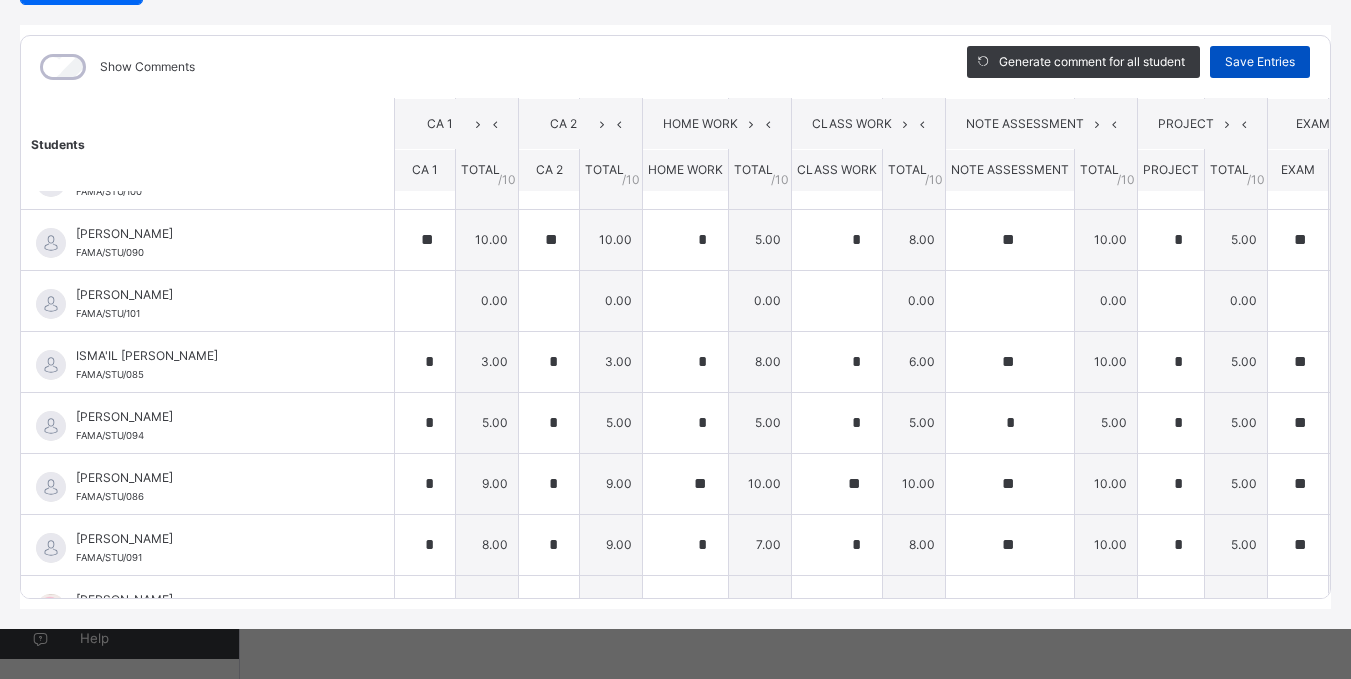 scroll, scrollTop: 531, scrollLeft: 46, axis: both 